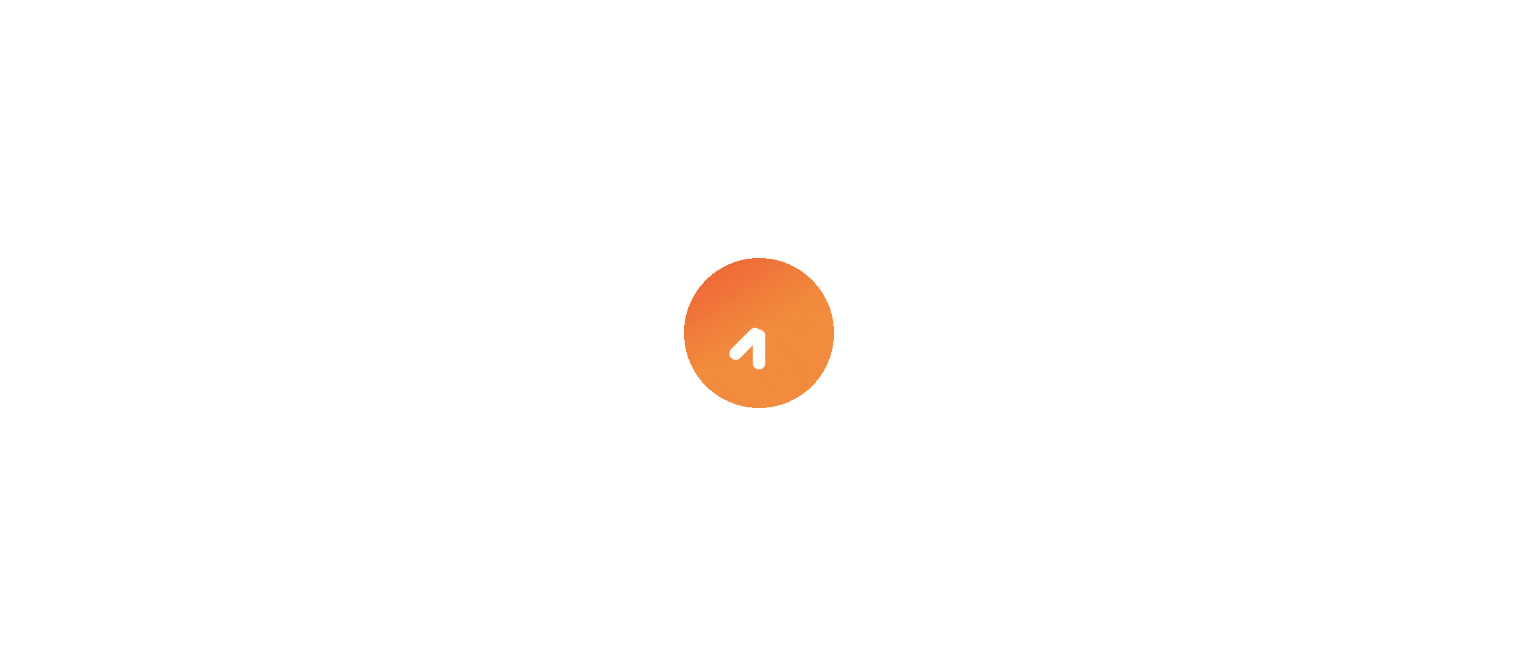 scroll, scrollTop: 0, scrollLeft: 0, axis: both 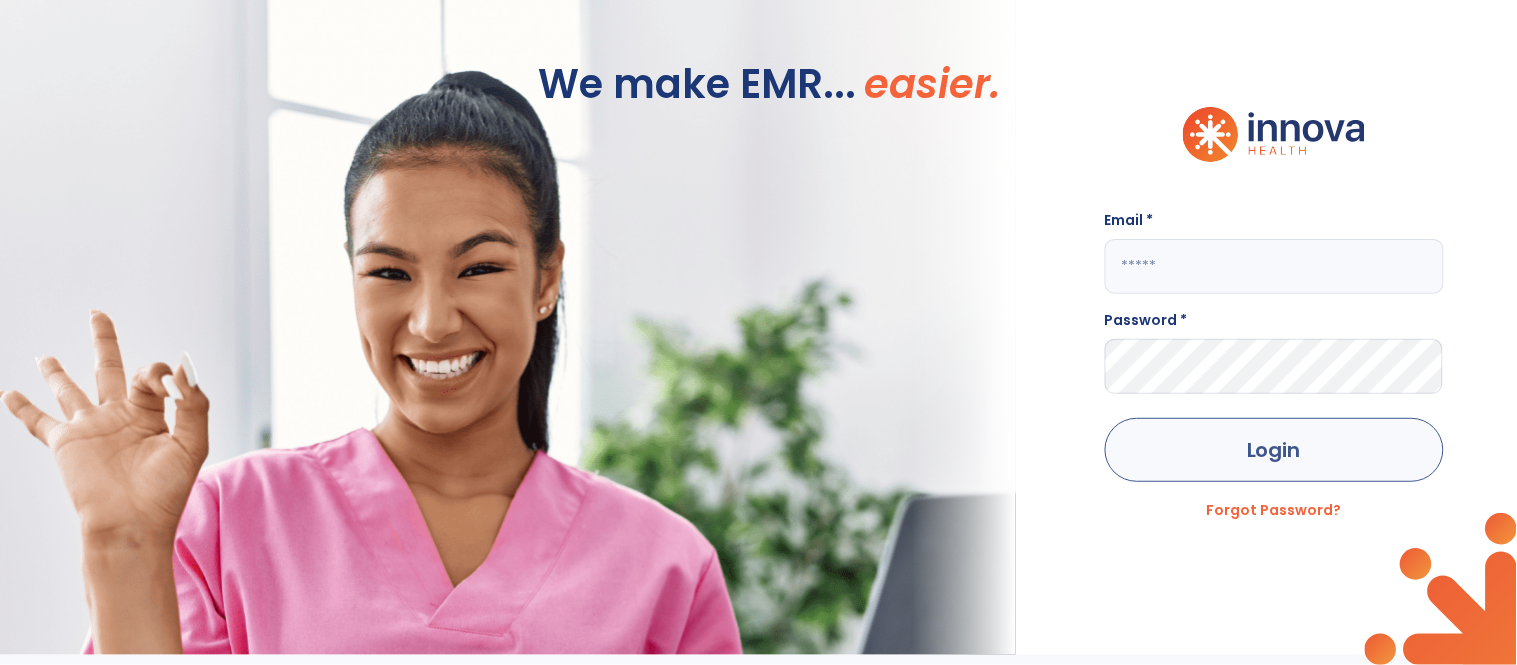 type on "**********" 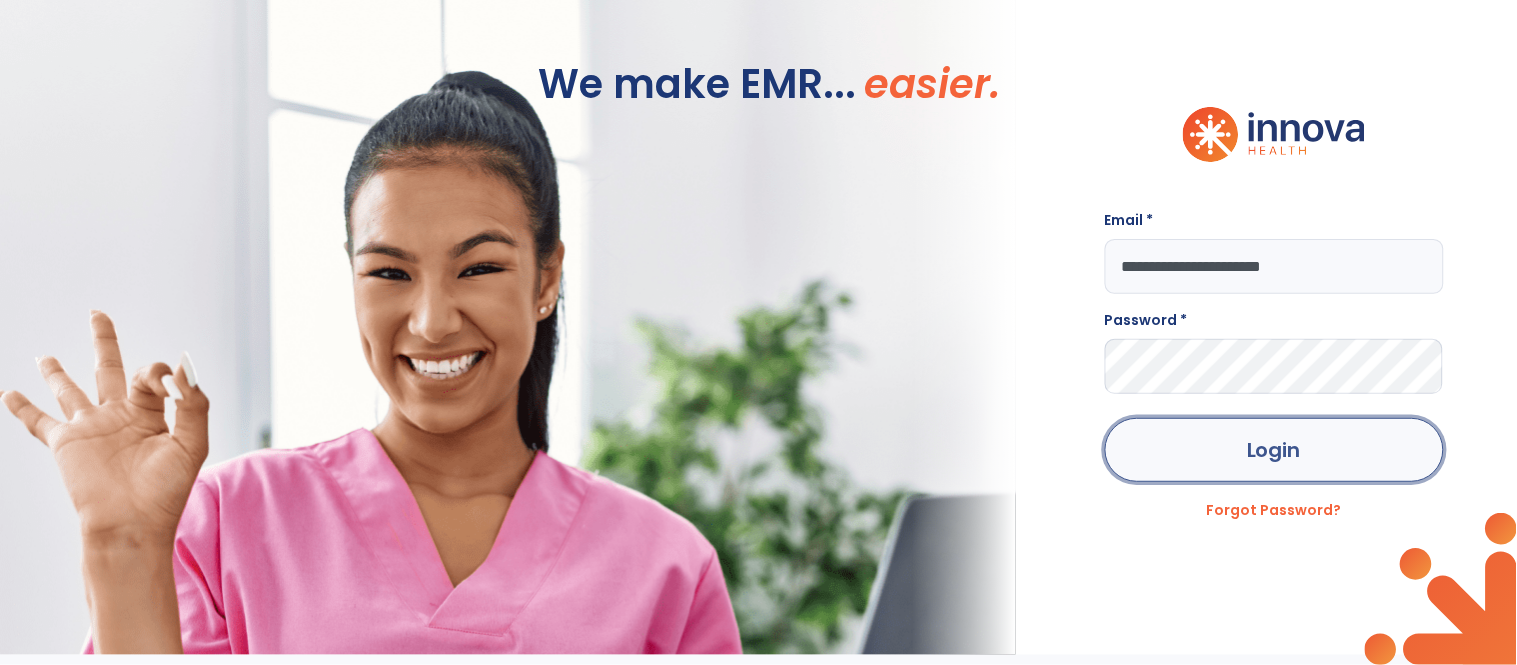 click on "Login" 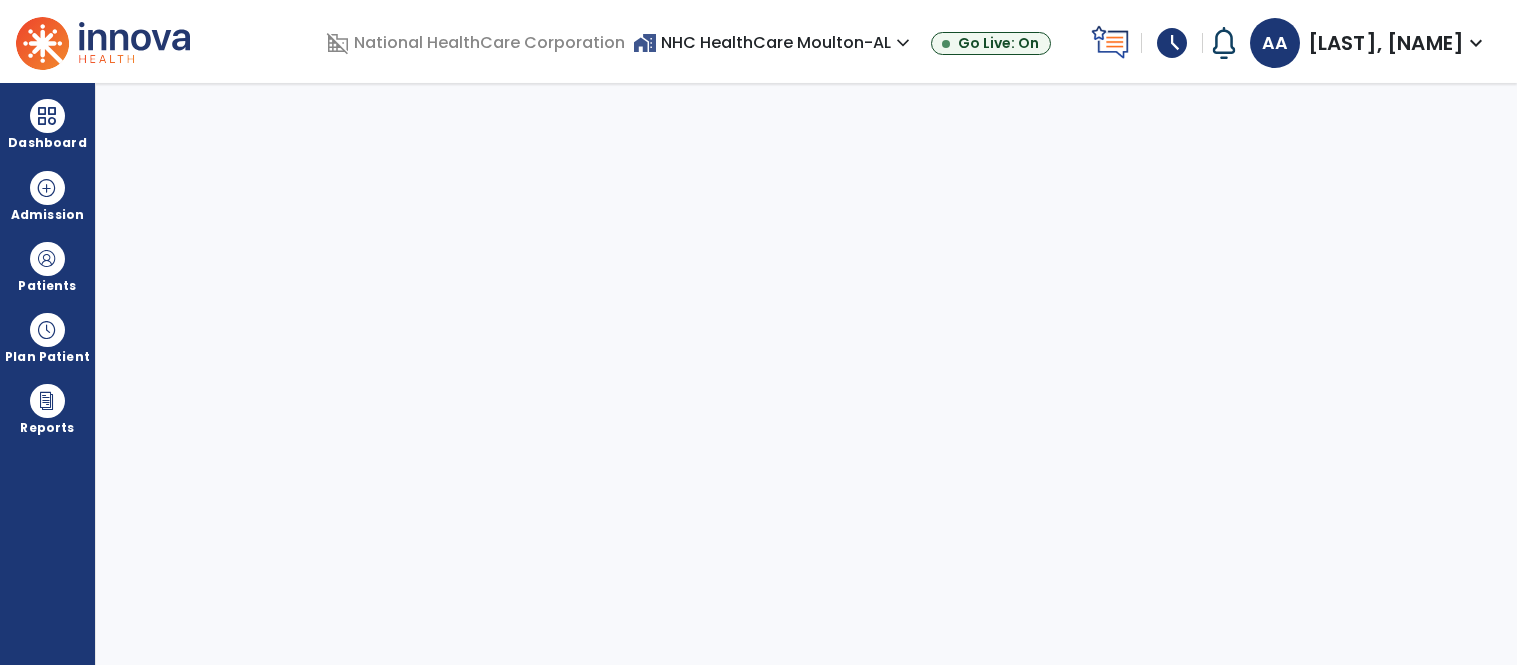 scroll, scrollTop: 0, scrollLeft: 0, axis: both 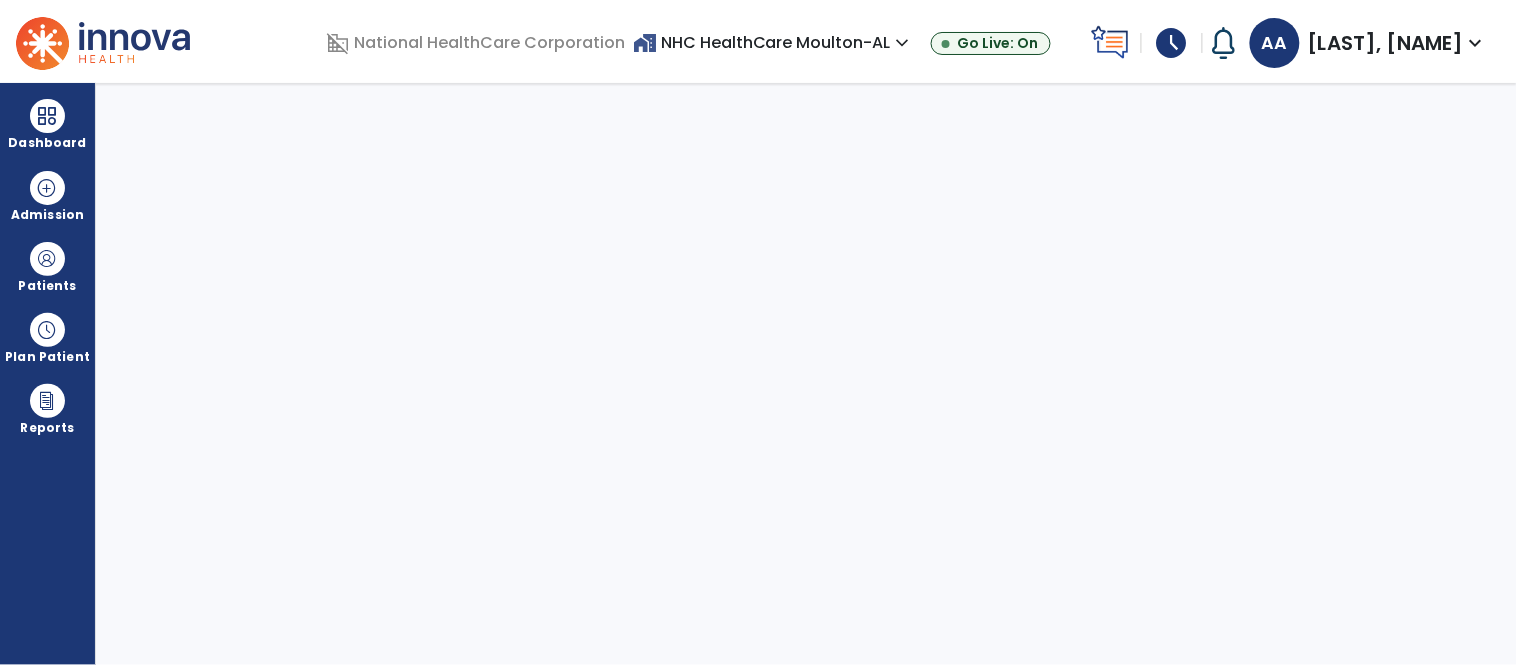select on "****" 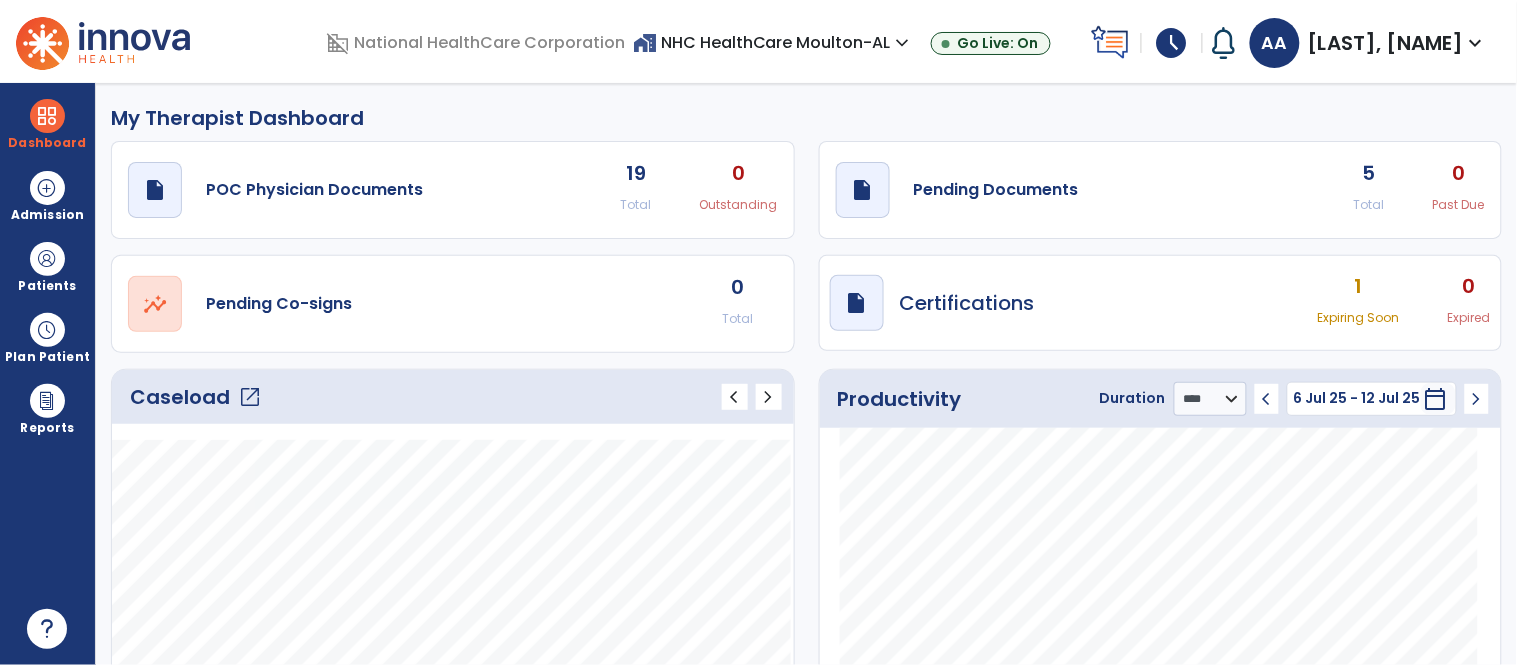 click on "schedule" at bounding box center (1172, 43) 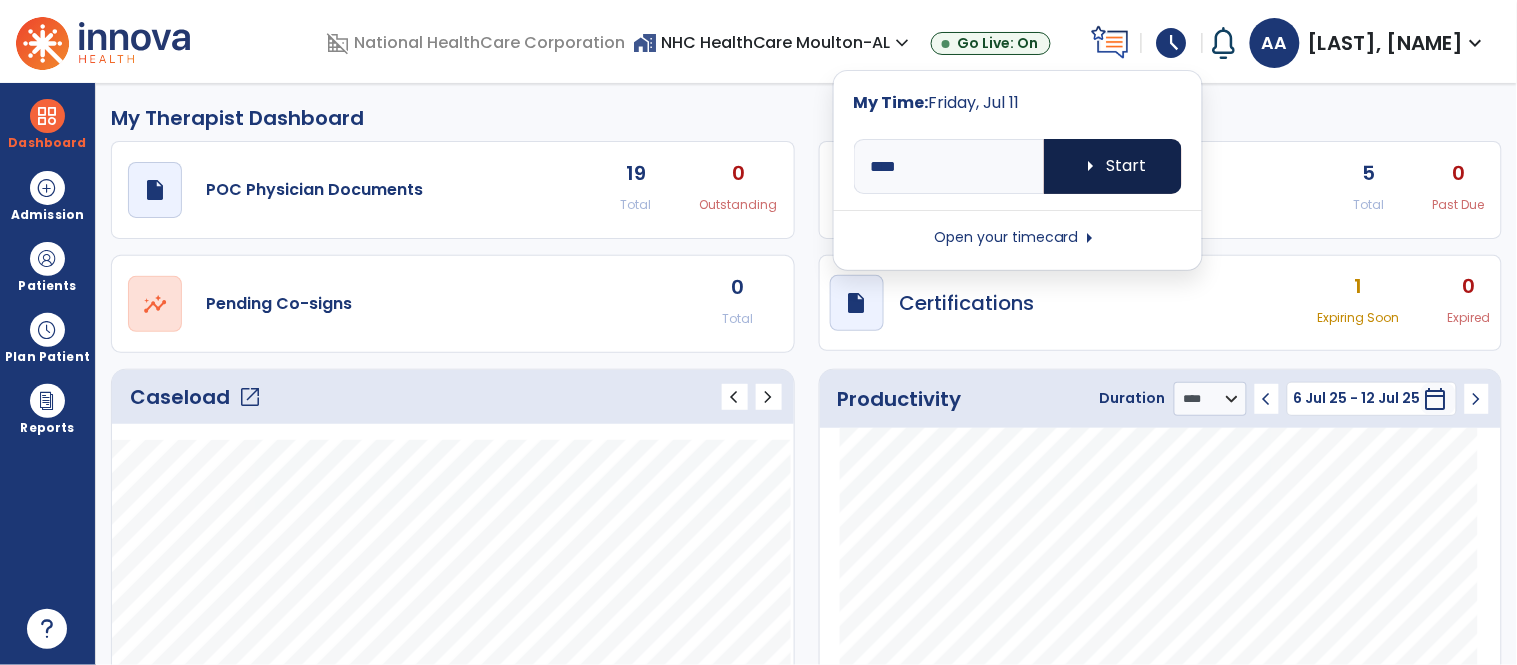 click on "arrow_right  Start" at bounding box center (1113, 166) 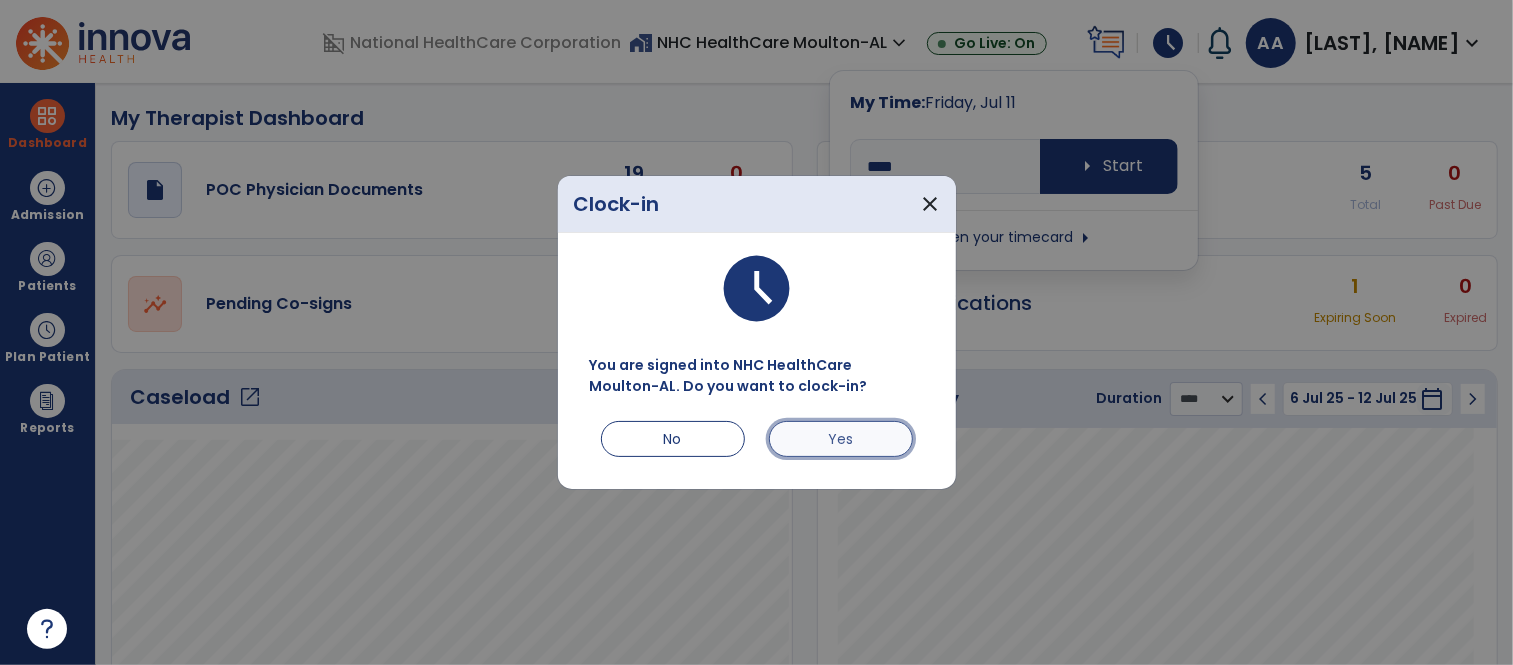 click on "Yes" at bounding box center [841, 439] 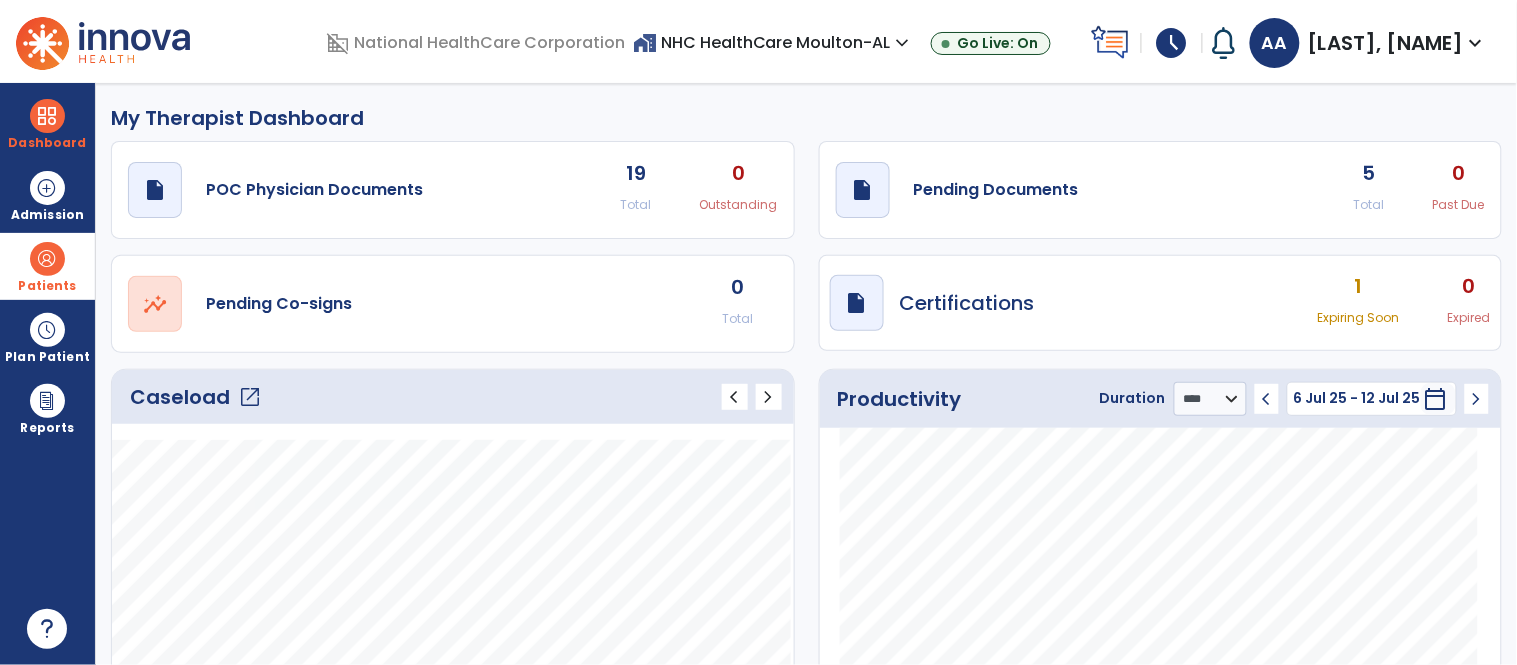 click at bounding box center (47, 259) 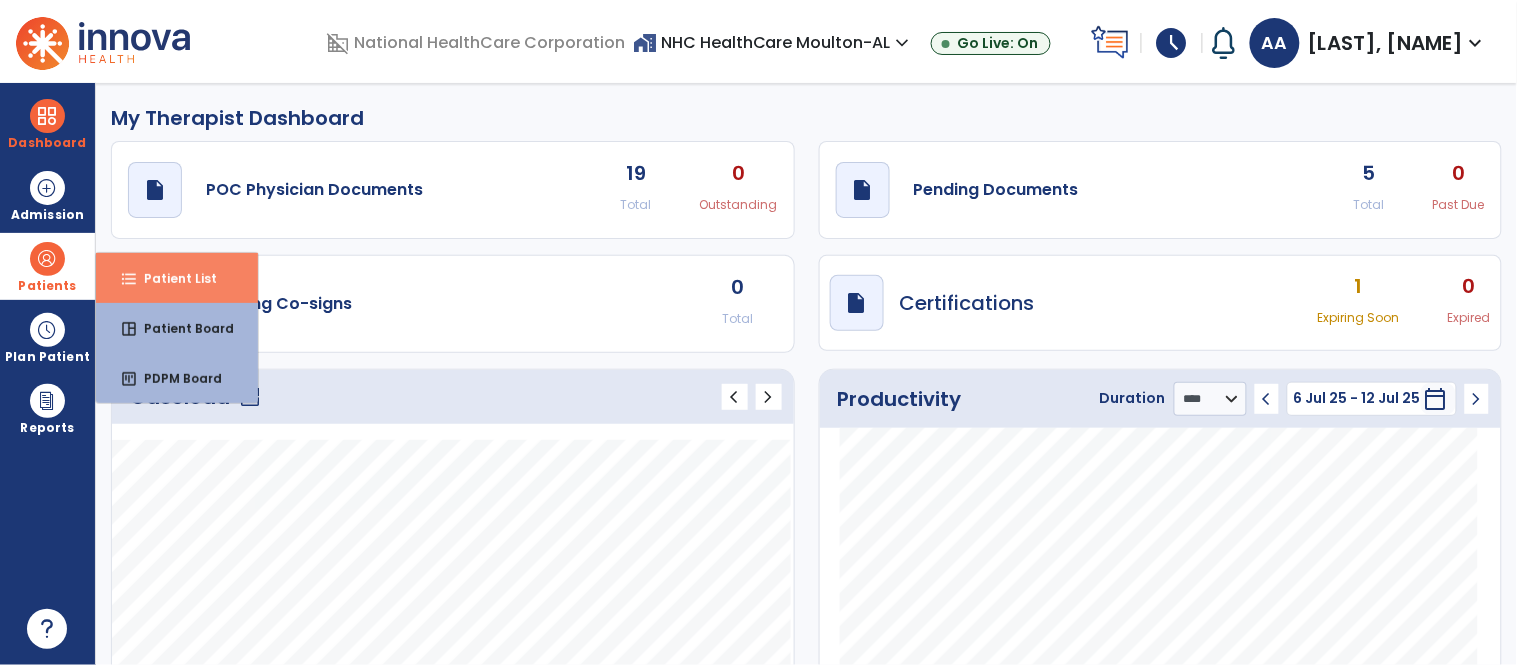 click on "Patient List" at bounding box center [172, 278] 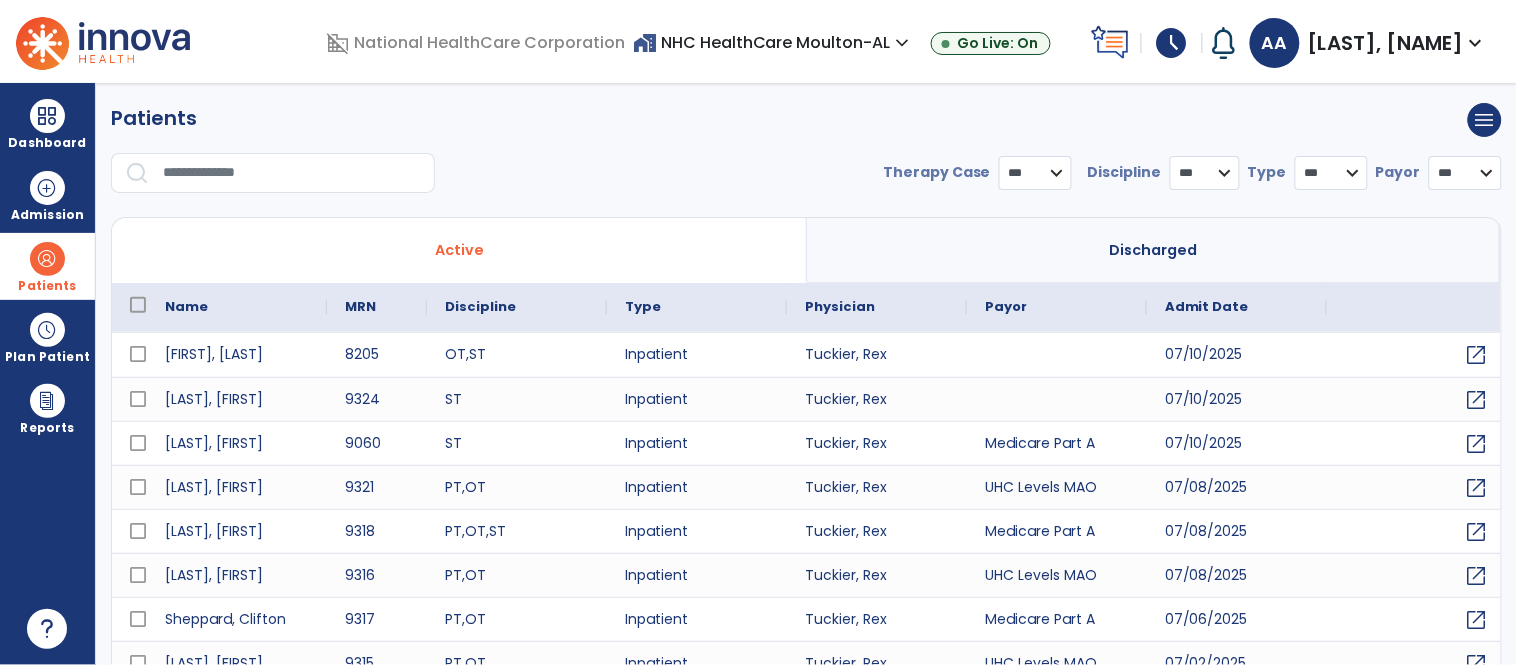 select on "***" 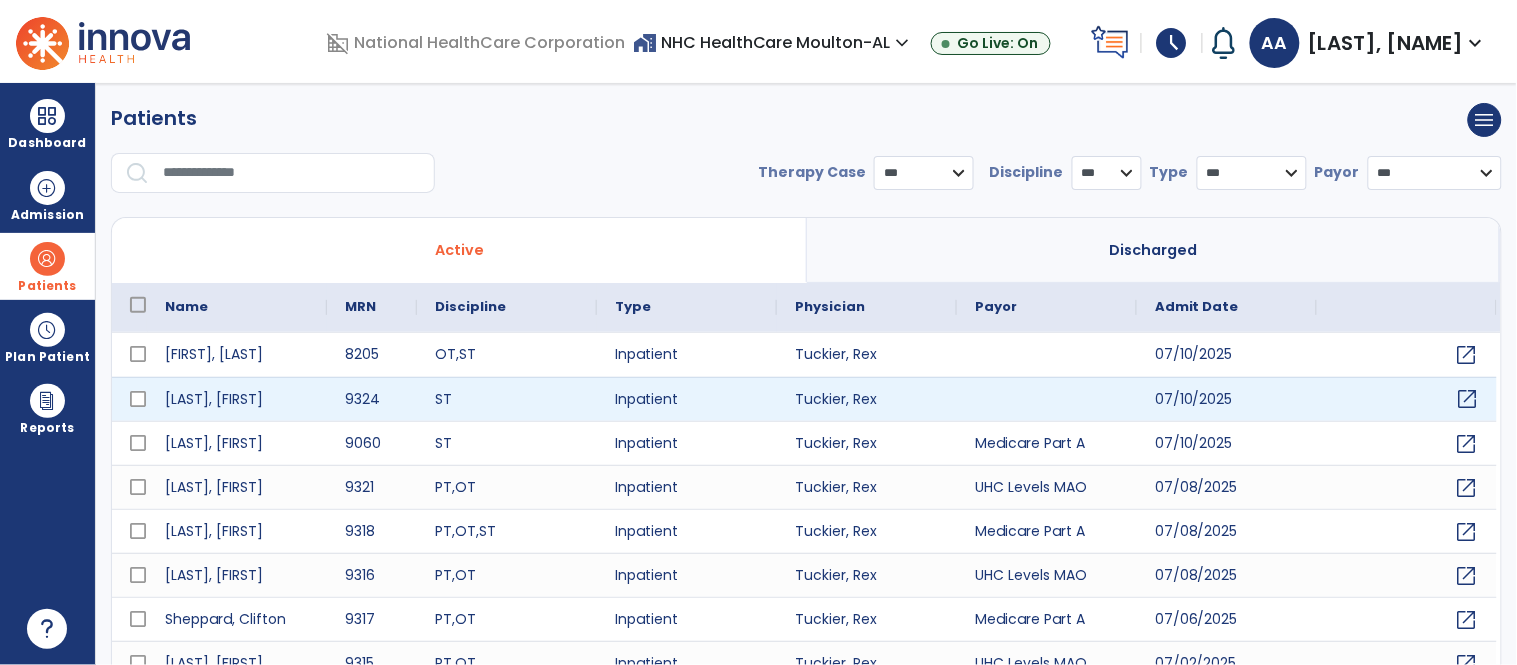 click on "open_in_new" at bounding box center (1468, 399) 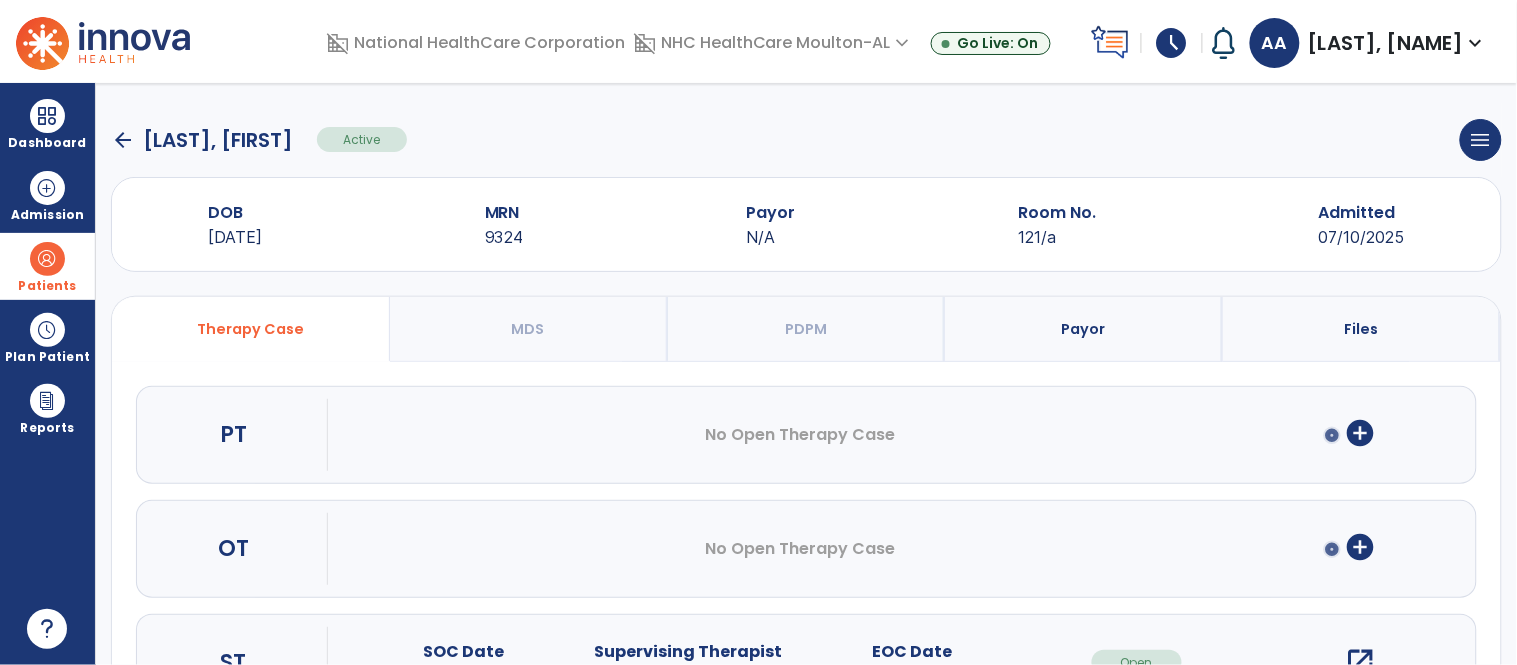 click on "add_circle" at bounding box center (1361, 433) 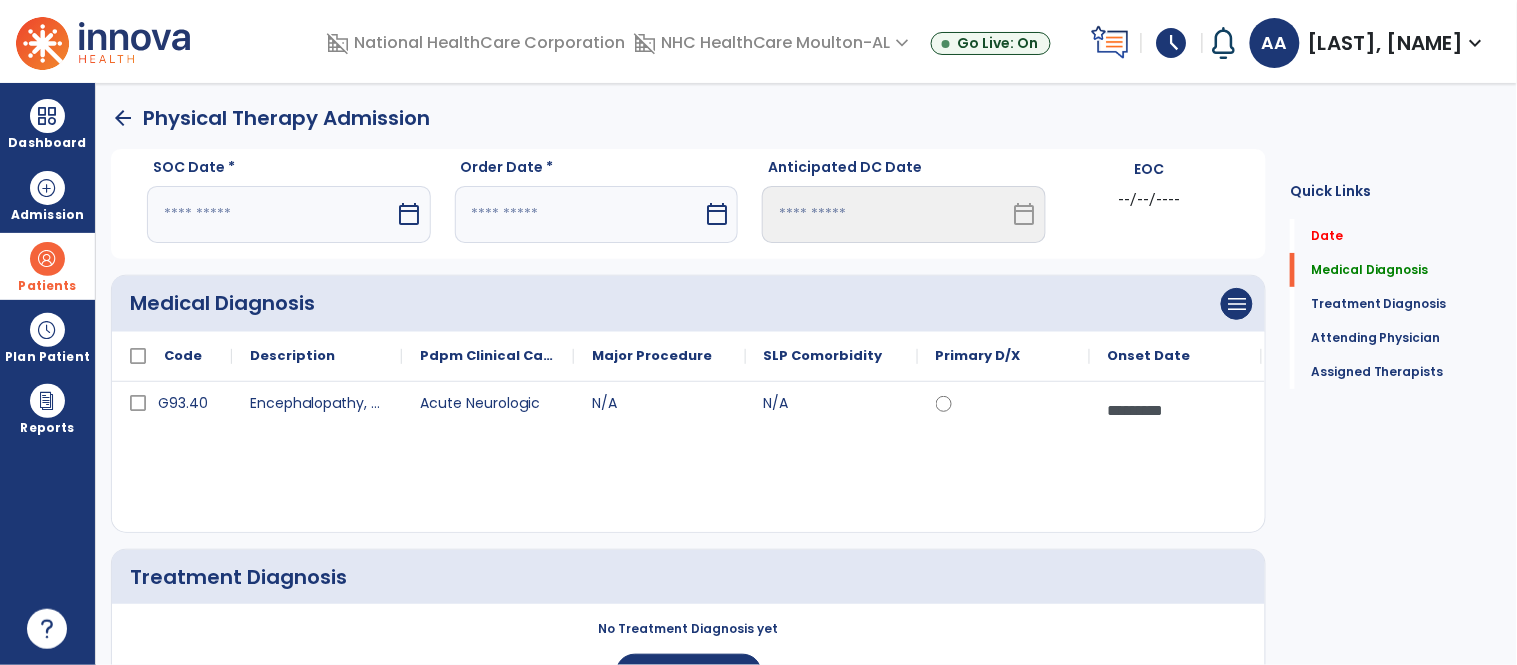 click on "calendar_today" at bounding box center (410, 214) 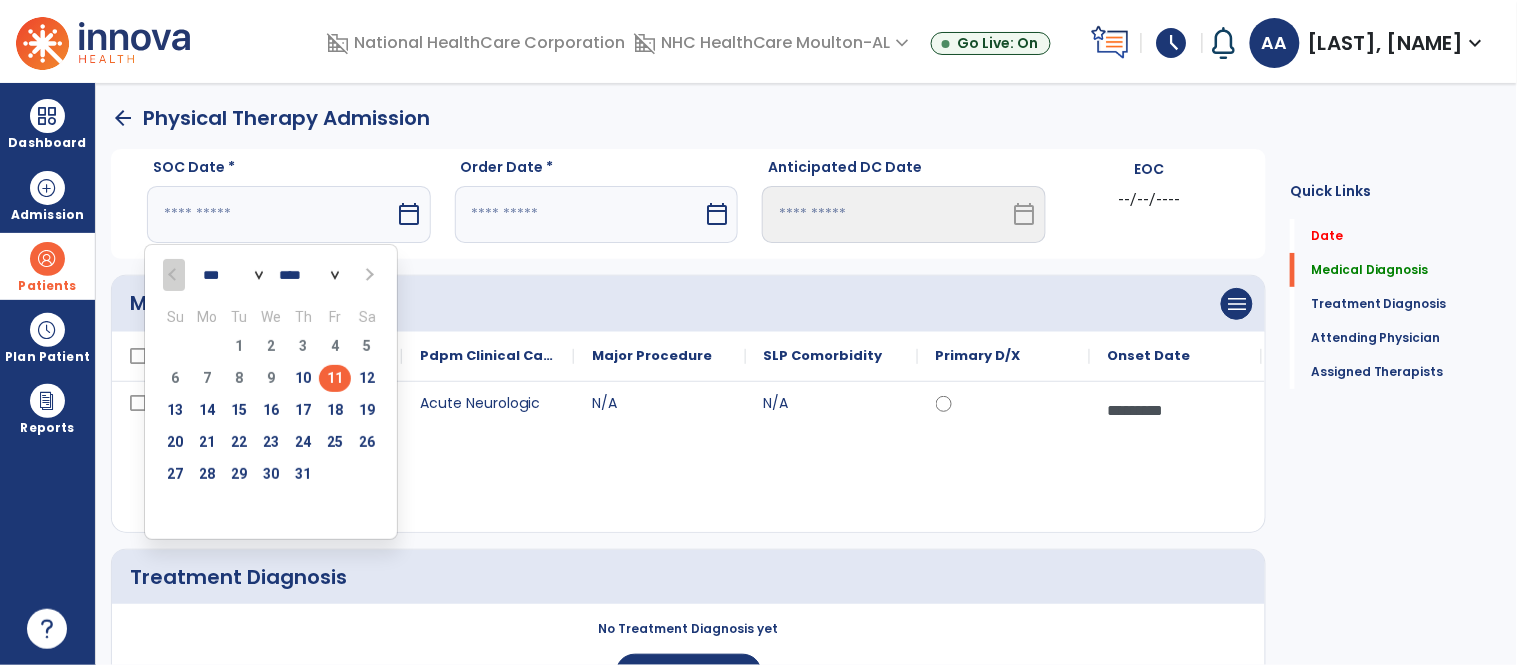 click on "11" at bounding box center (335, 378) 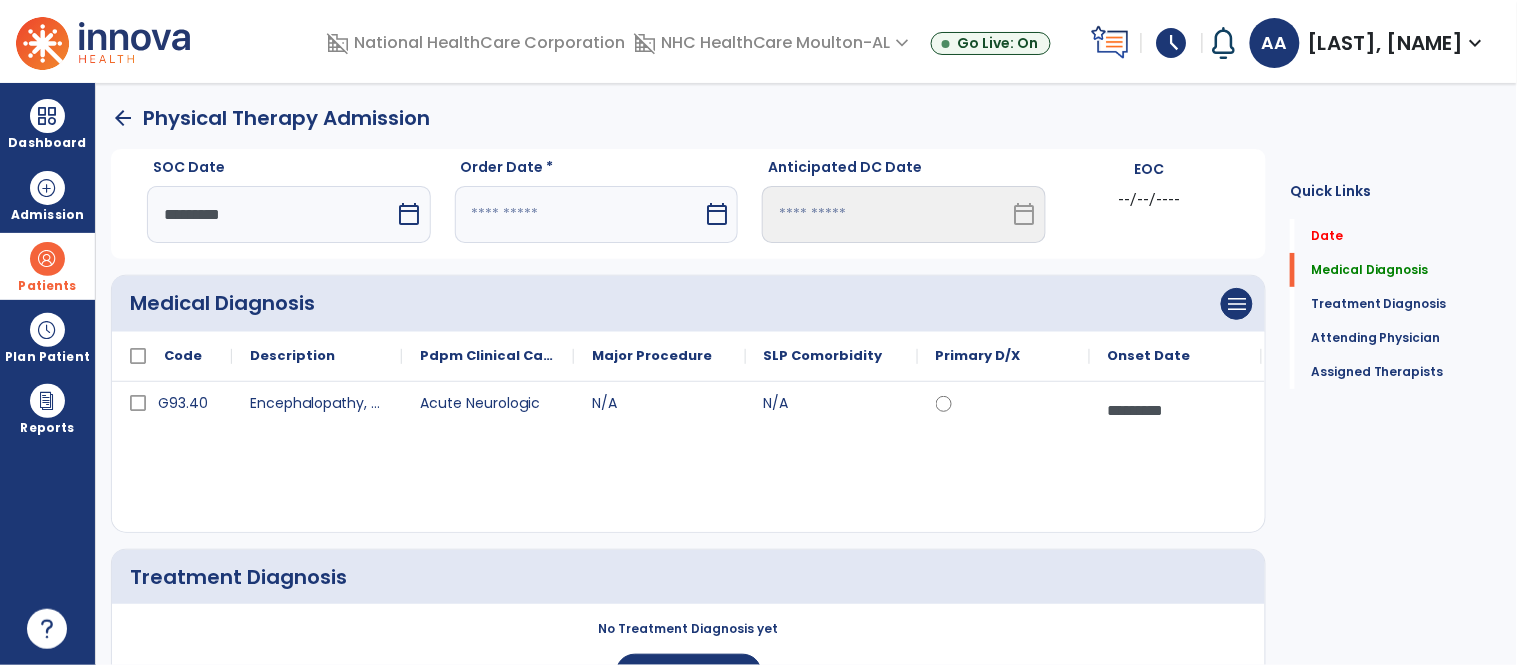 click at bounding box center (579, 214) 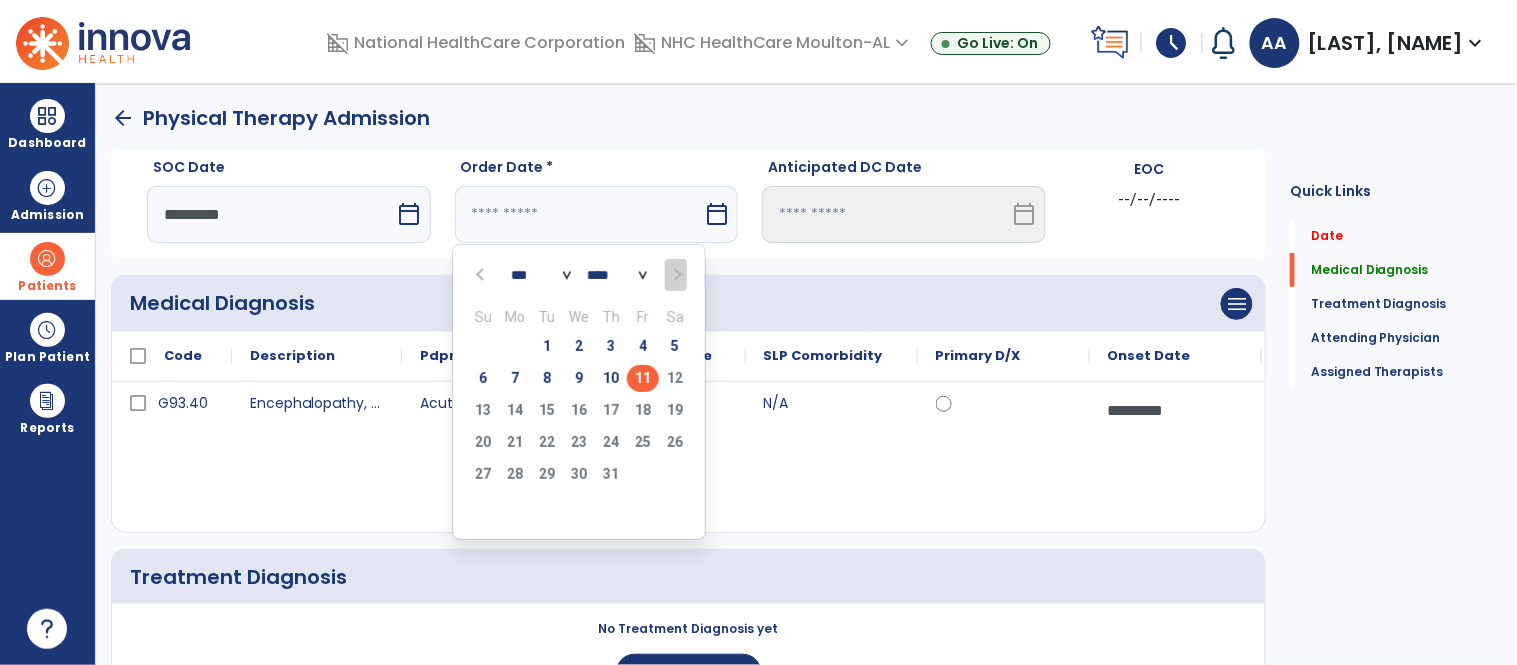 click on "11" at bounding box center [643, 378] 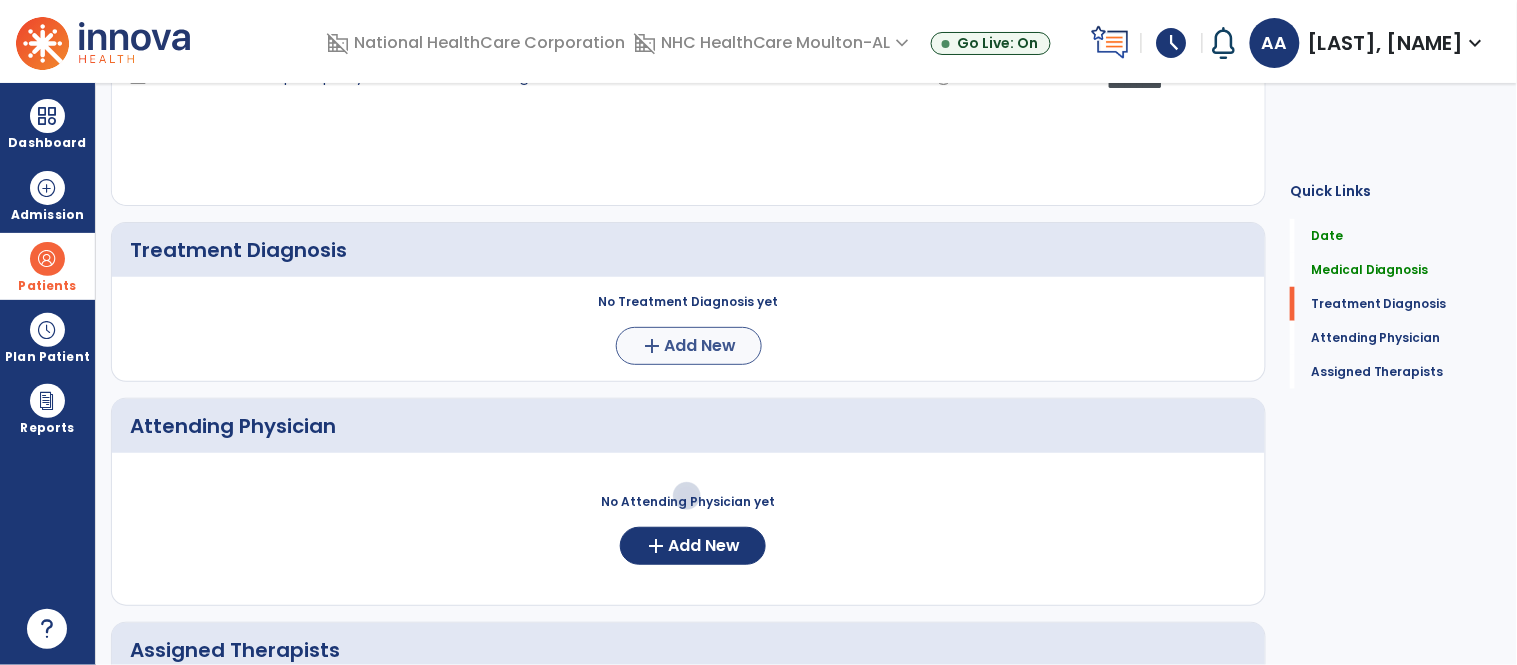 scroll, scrollTop: 333, scrollLeft: 0, axis: vertical 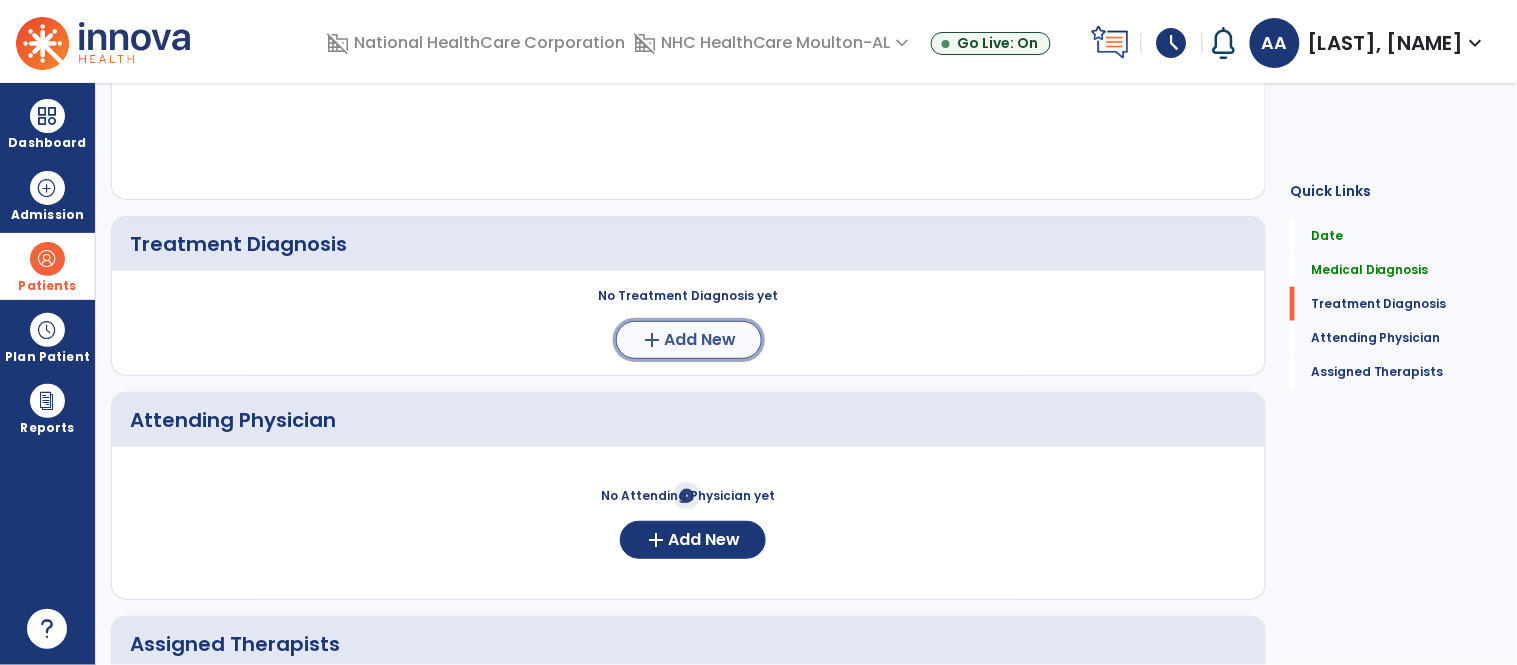 click on "add" 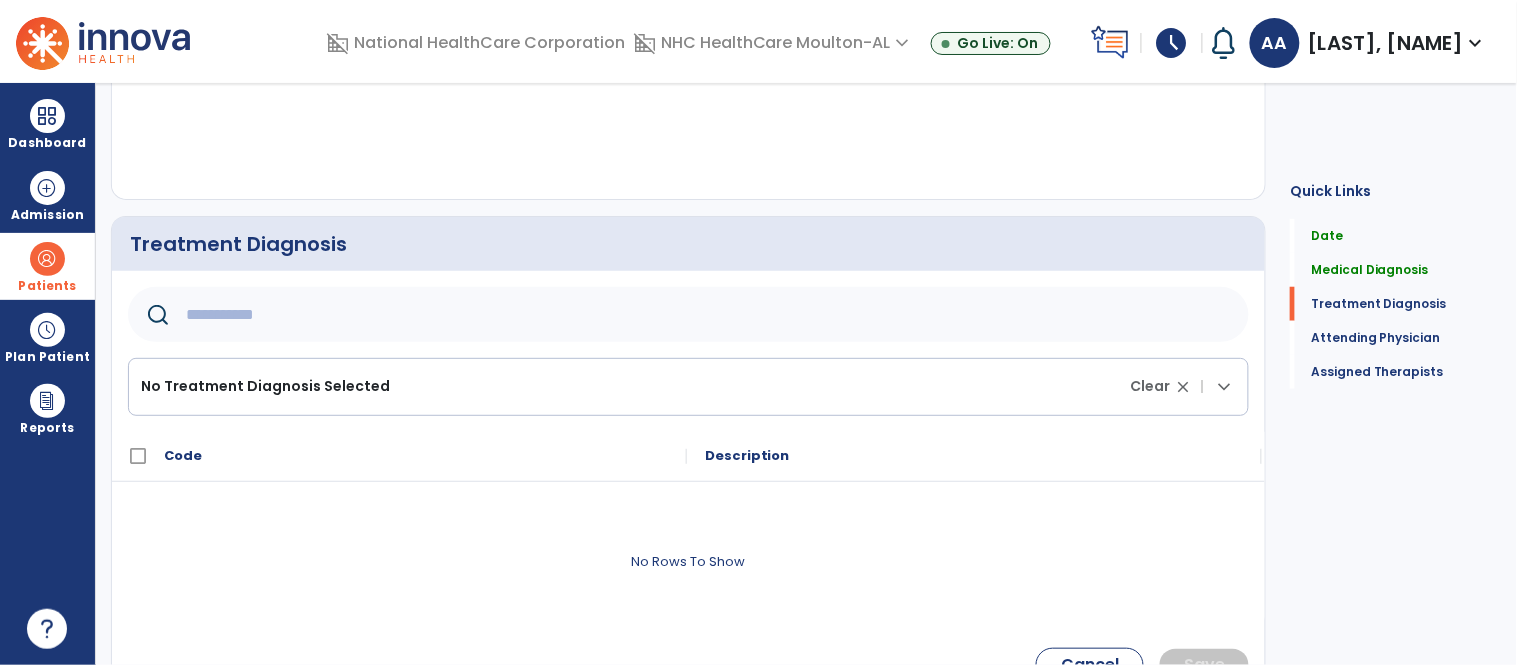 click 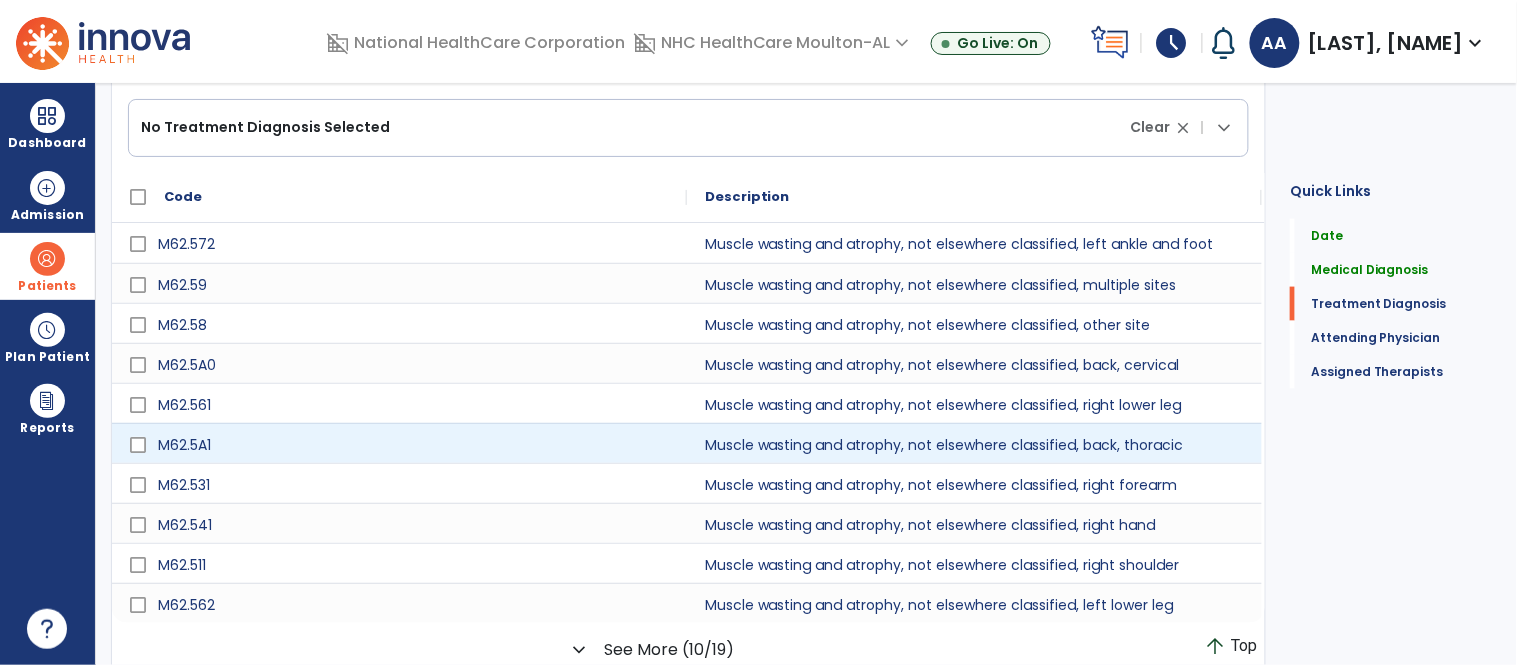 scroll, scrollTop: 595, scrollLeft: 0, axis: vertical 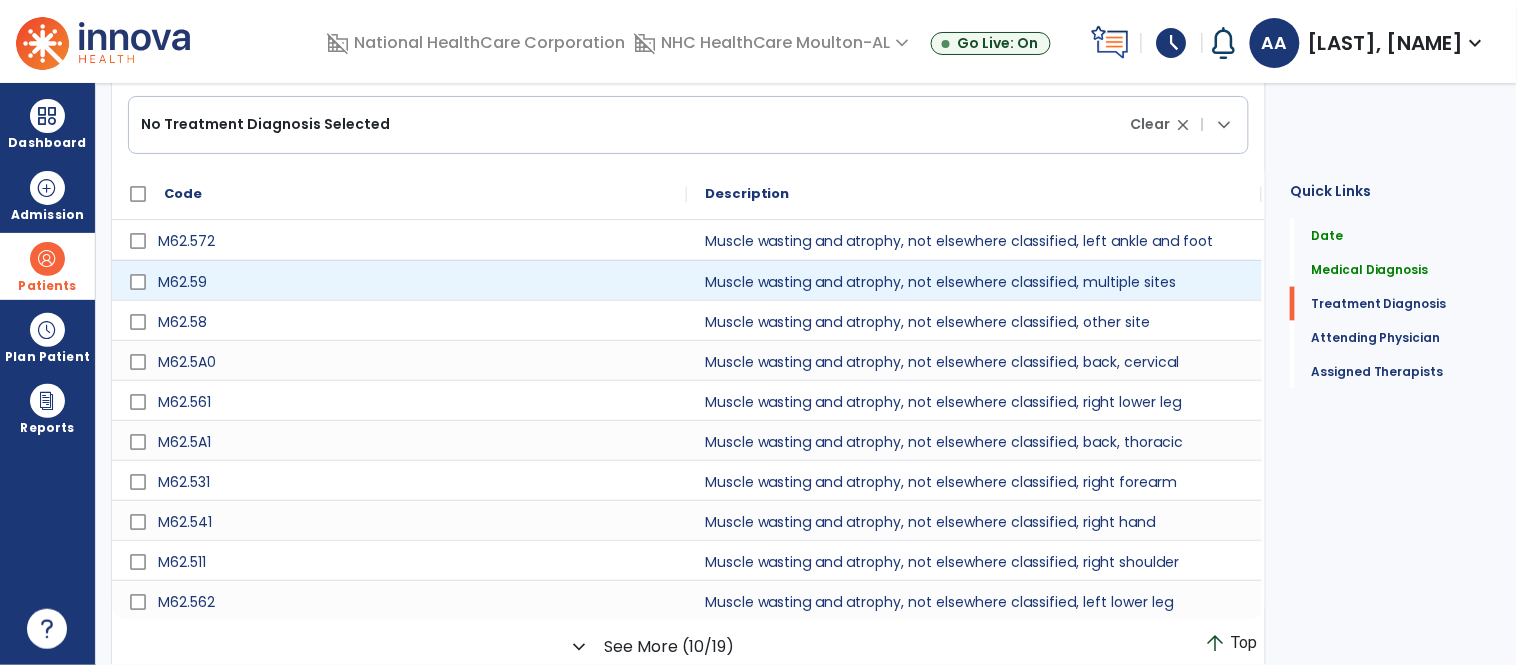 type on "**********" 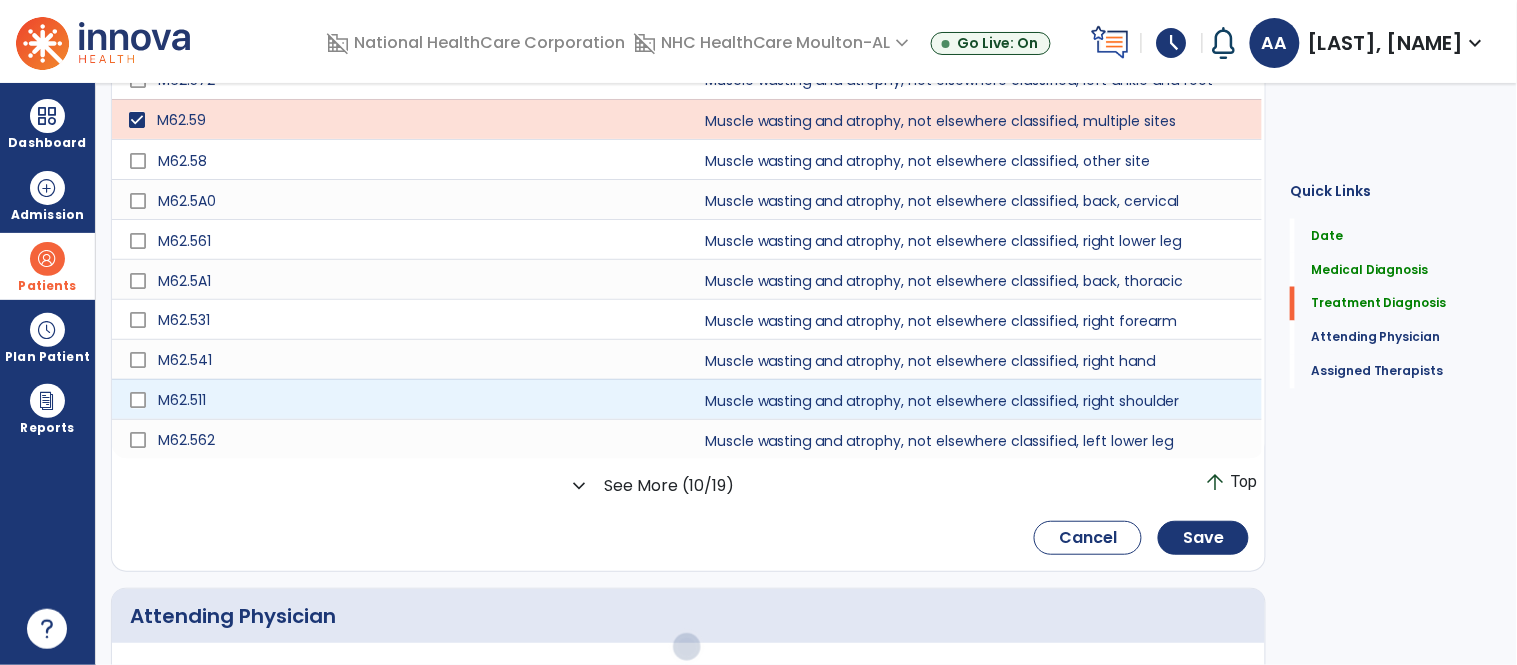 scroll, scrollTop: 817, scrollLeft: 0, axis: vertical 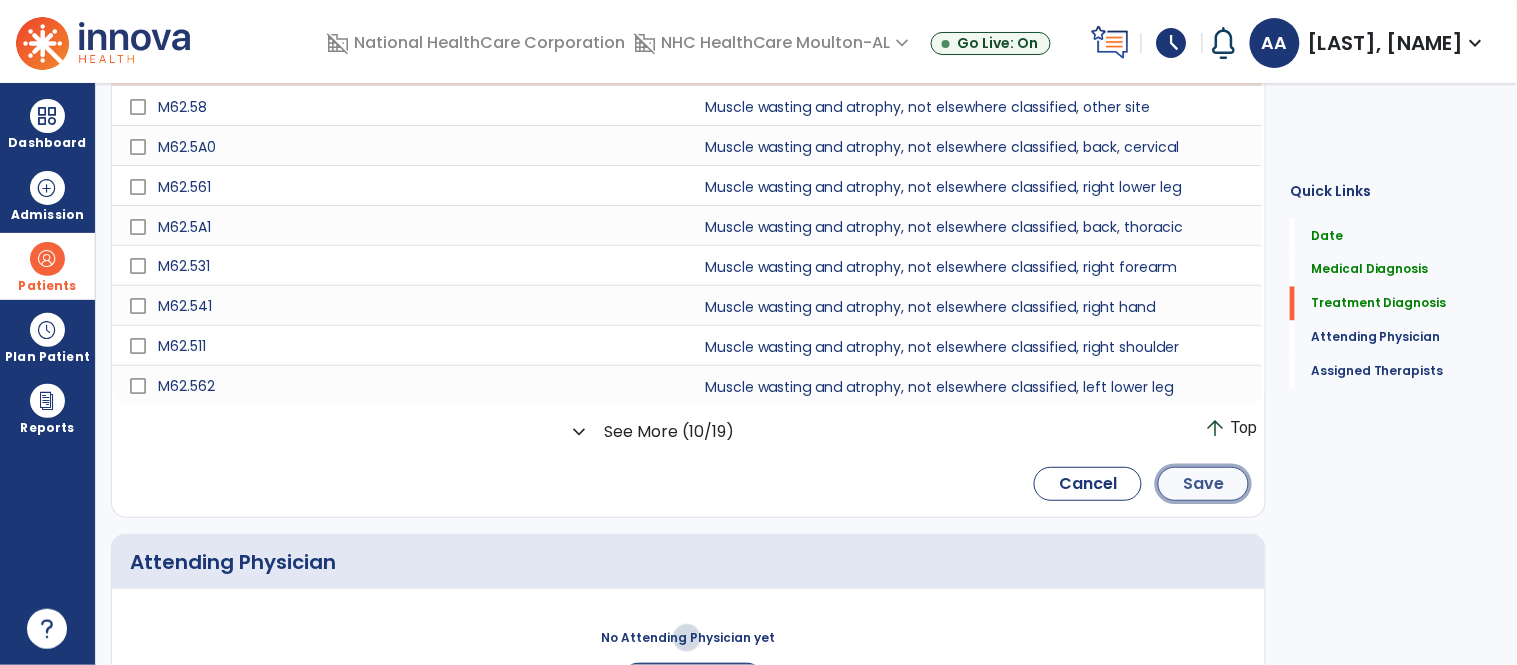 click on "Save" 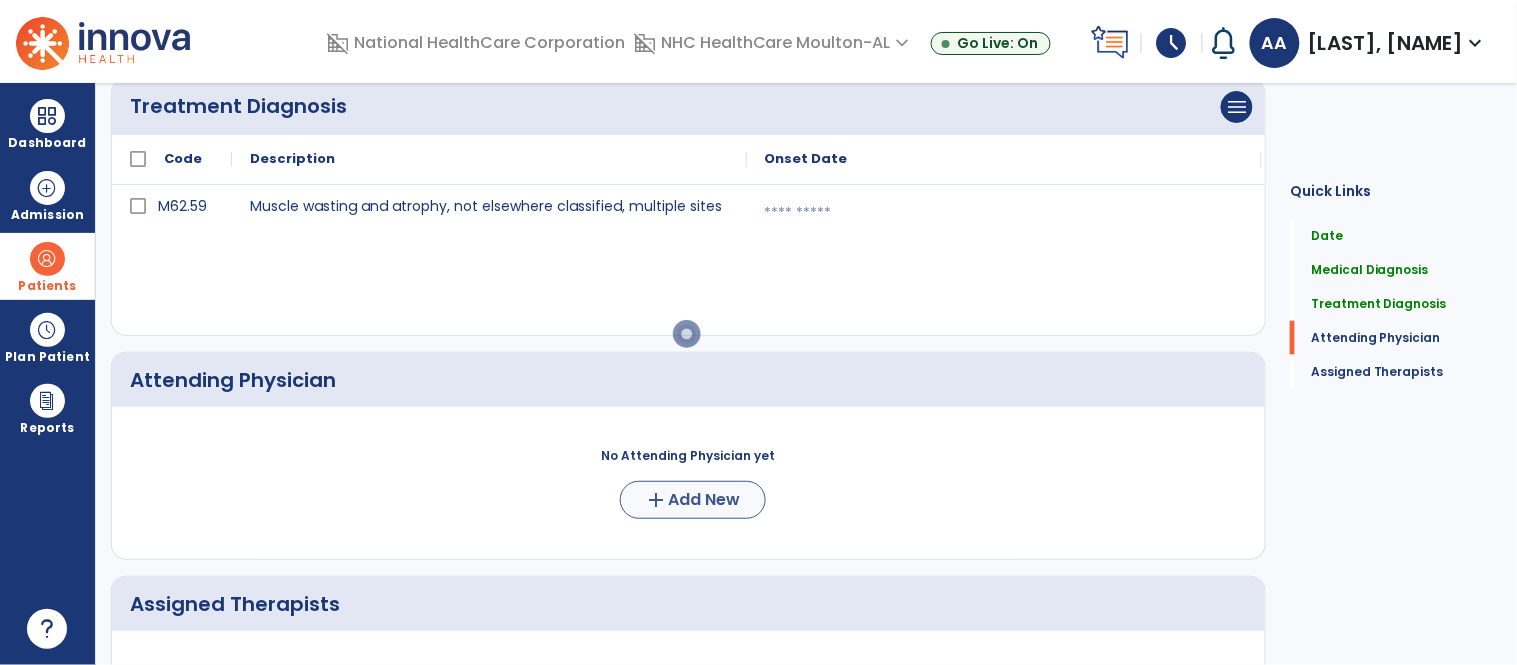 scroll, scrollTop: 428, scrollLeft: 0, axis: vertical 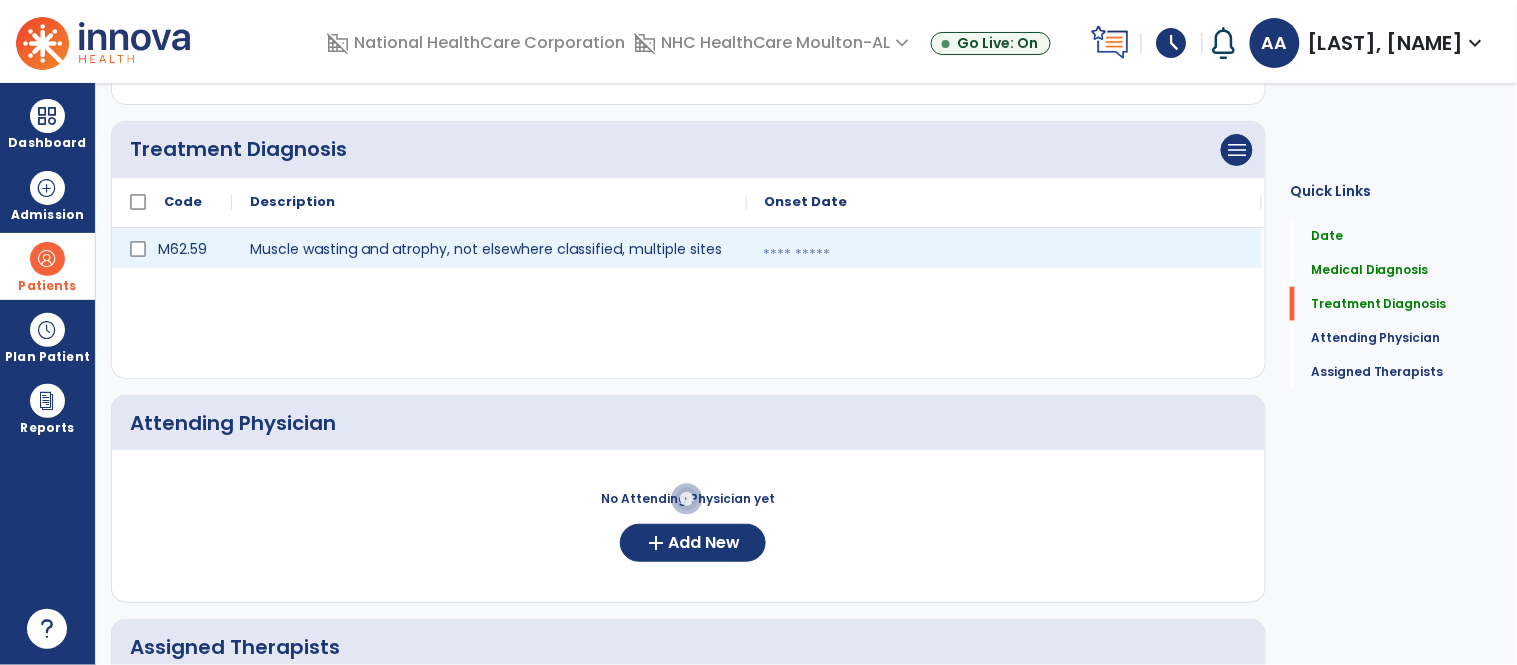 click at bounding box center [1004, 255] 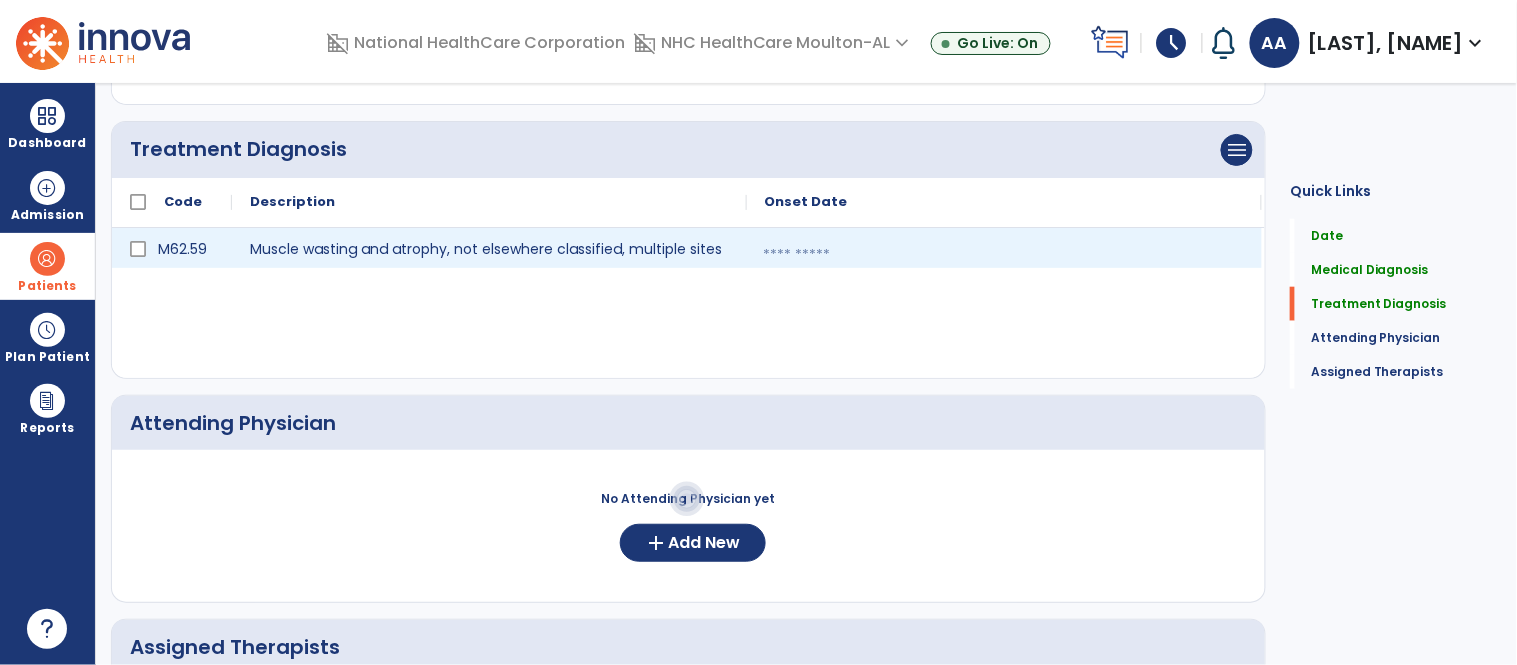 select on "*" 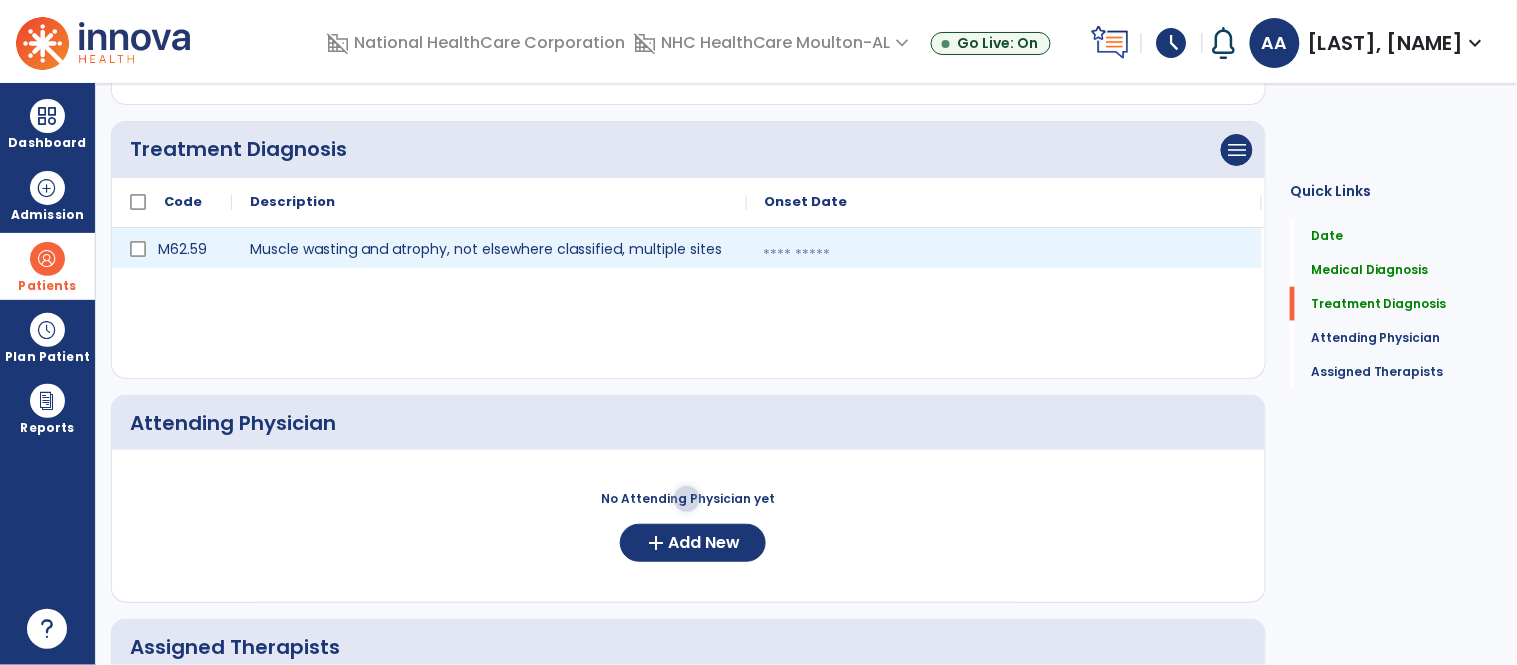 select on "****" 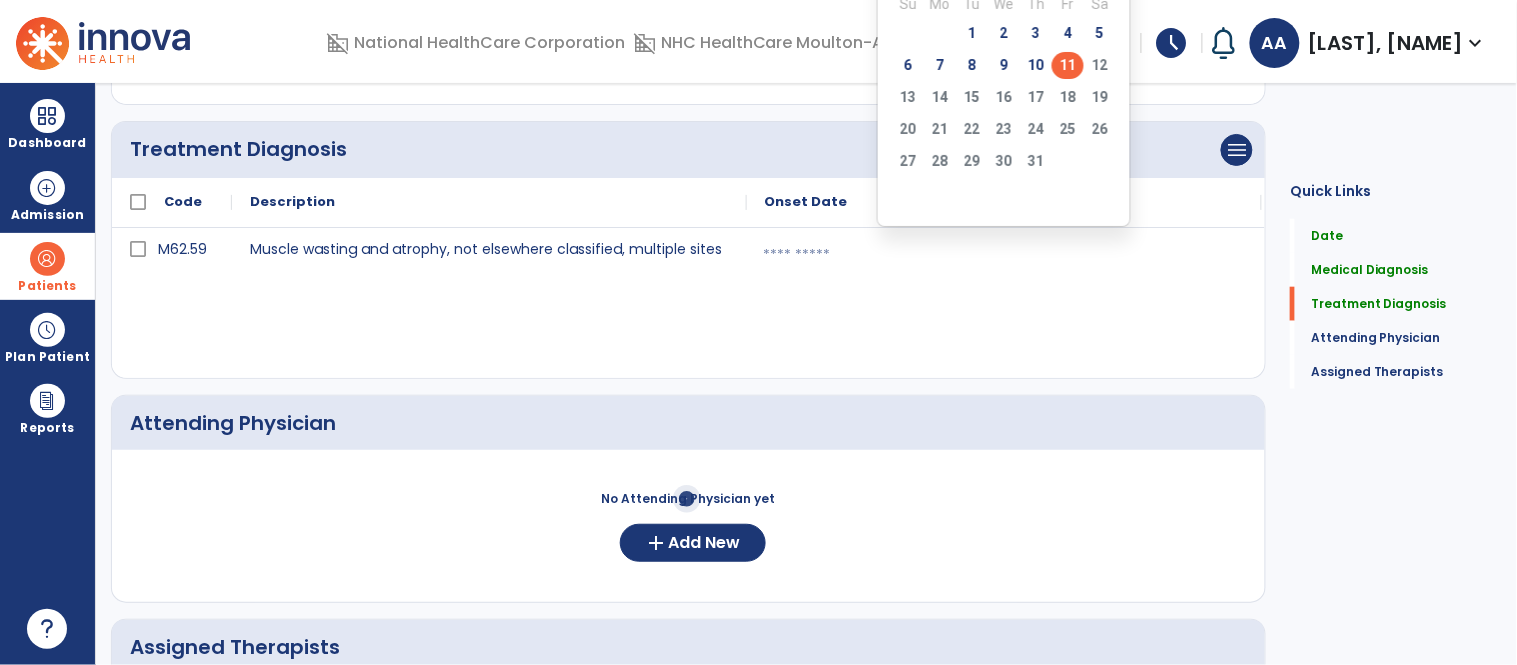 click on "11" 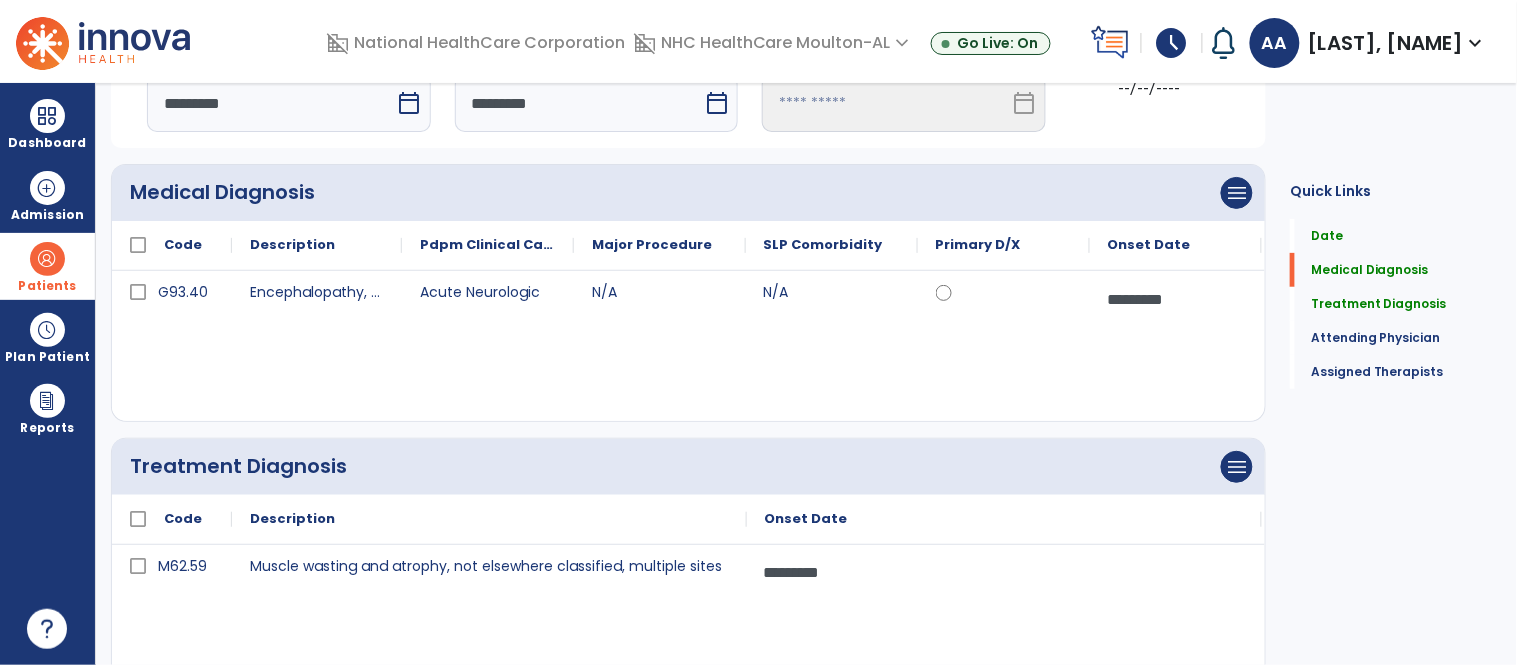 scroll, scrollTop: 95, scrollLeft: 0, axis: vertical 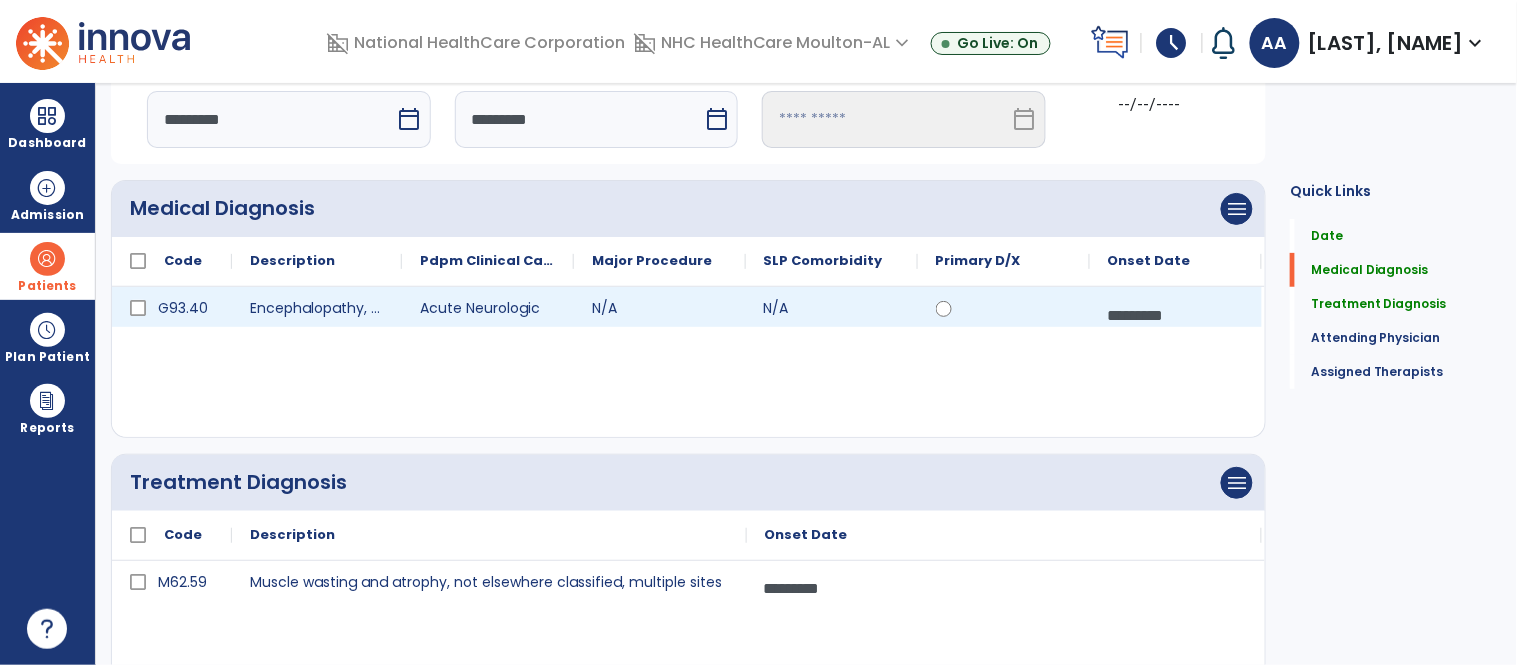 click on "*********" at bounding box center [1176, 315] 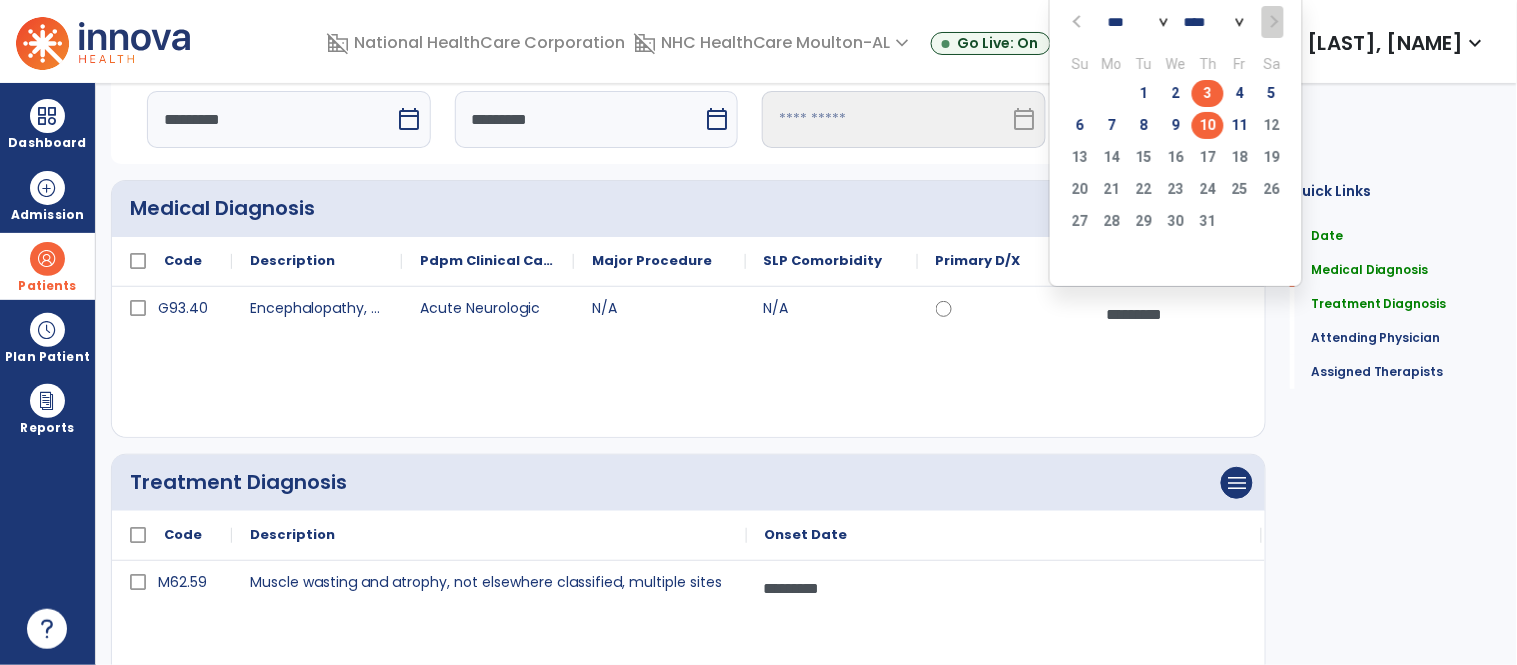click on "3" 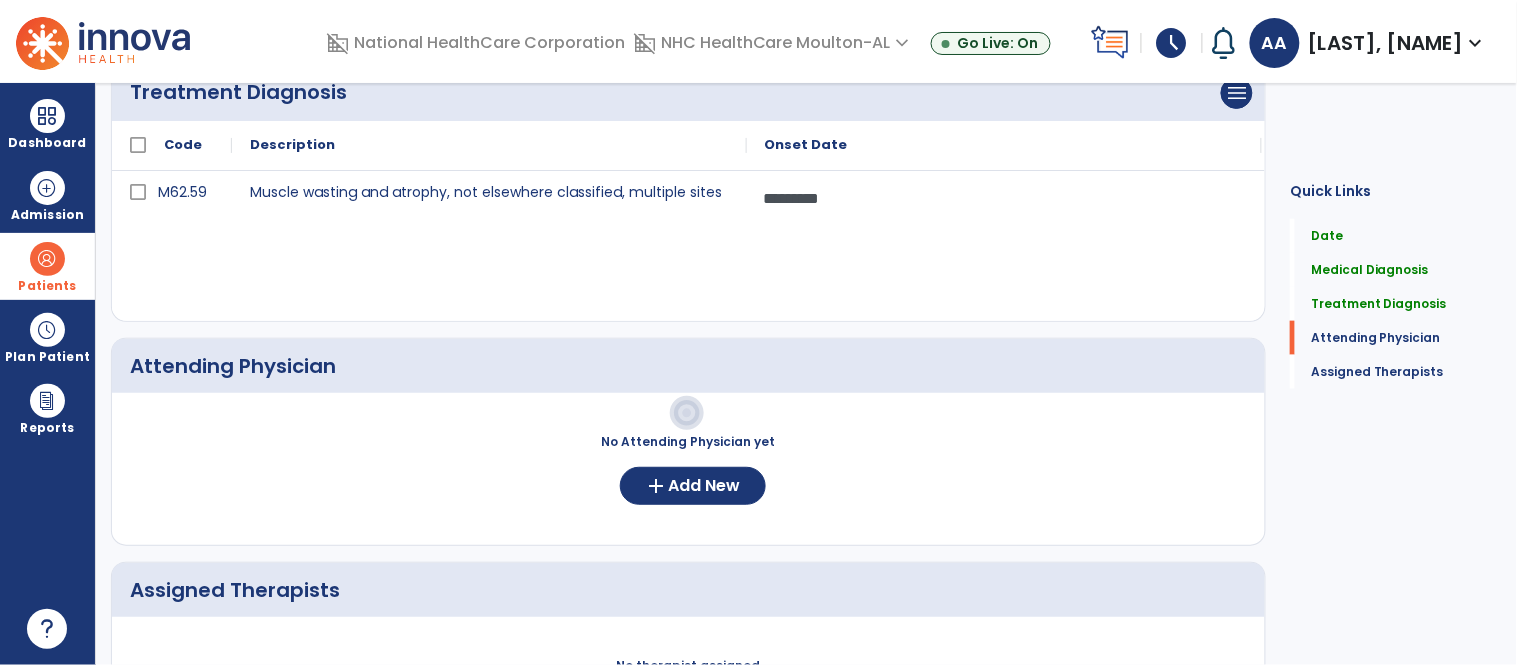 scroll, scrollTop: 540, scrollLeft: 0, axis: vertical 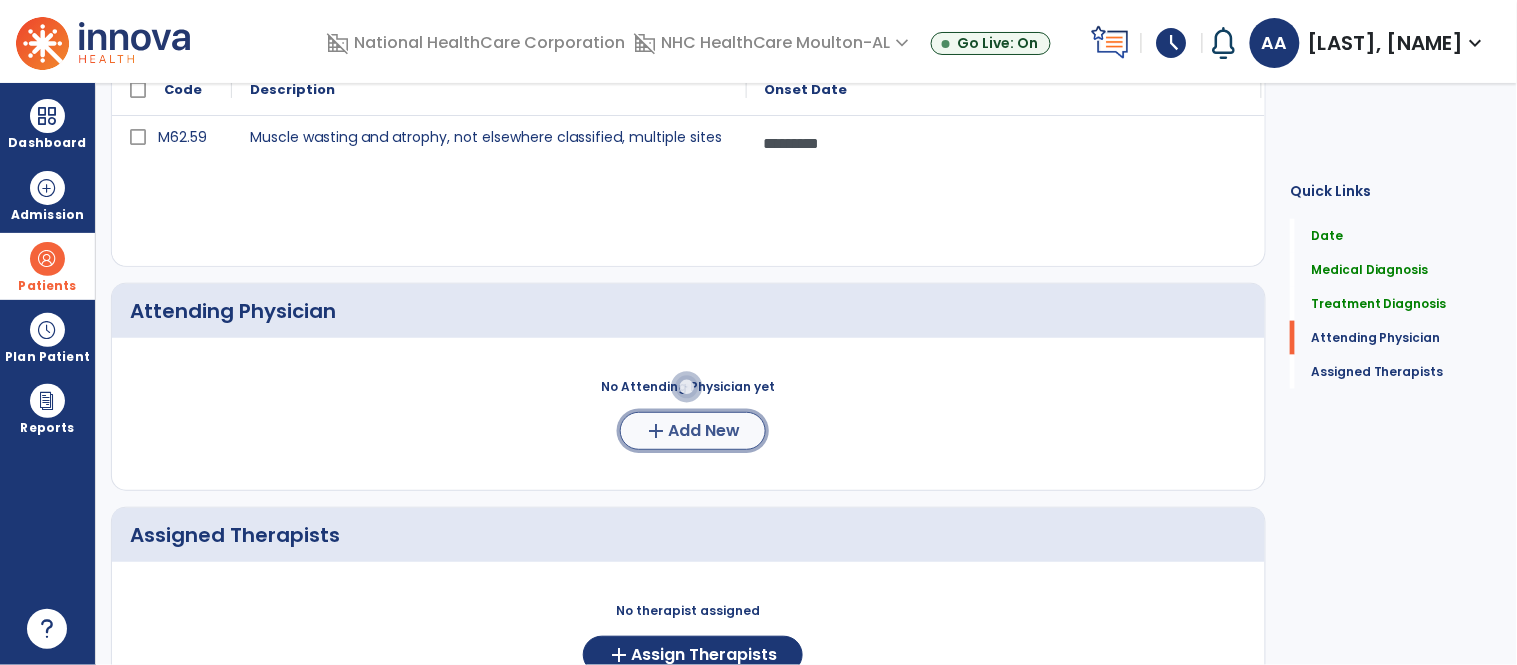 click on "Add New" 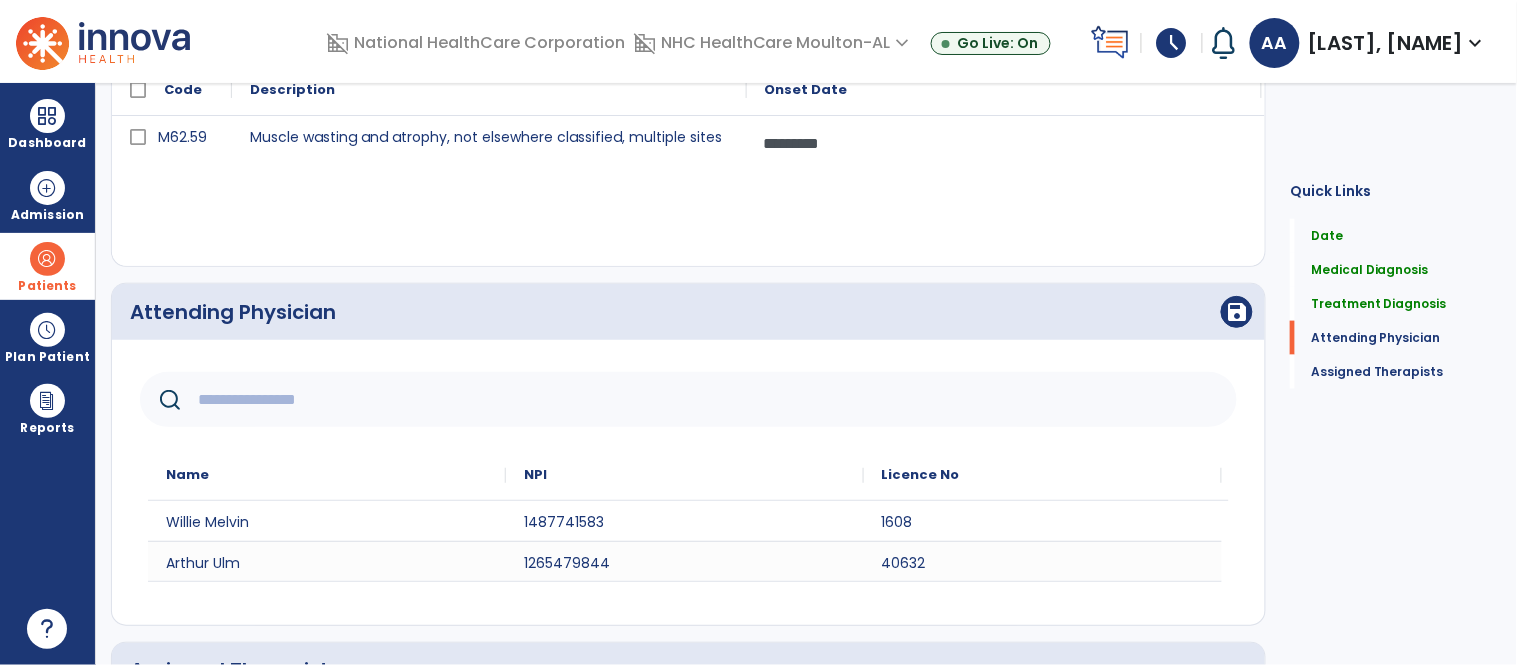 click 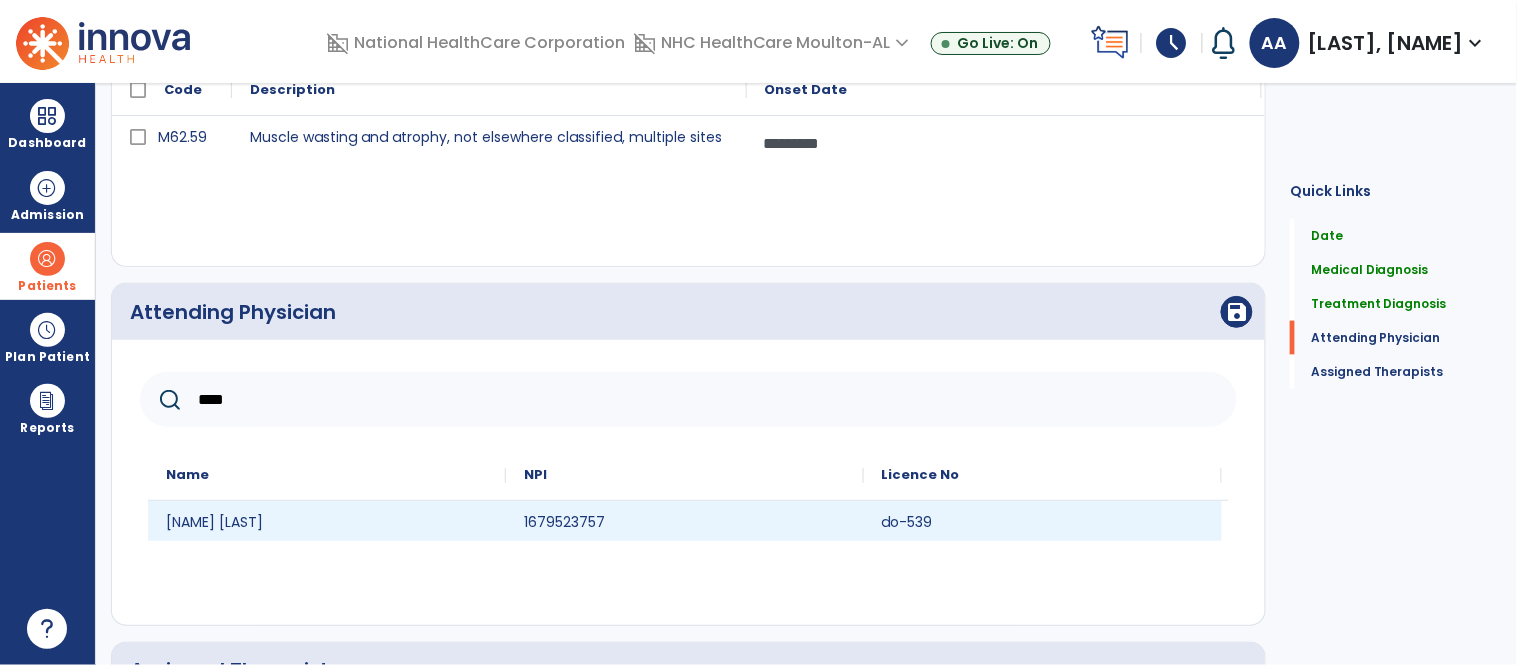 type on "****" 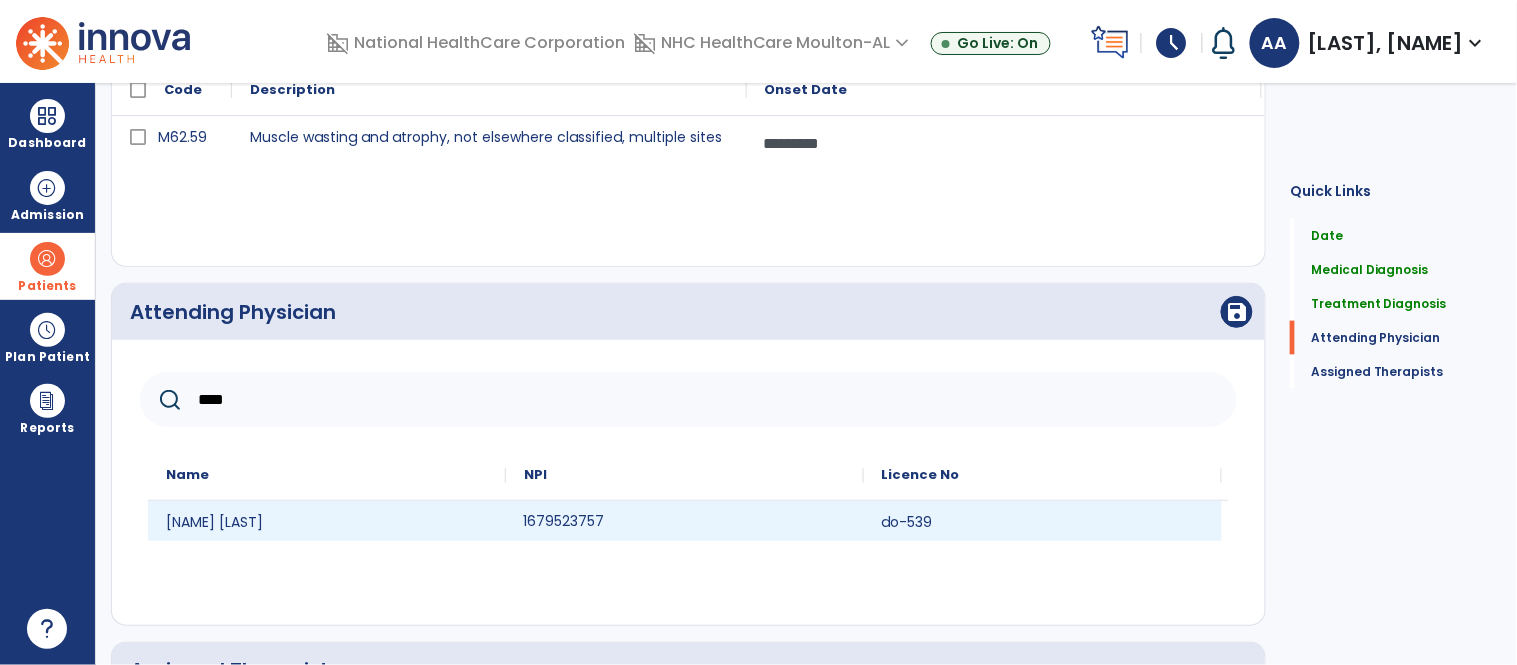 click on "1679523757" 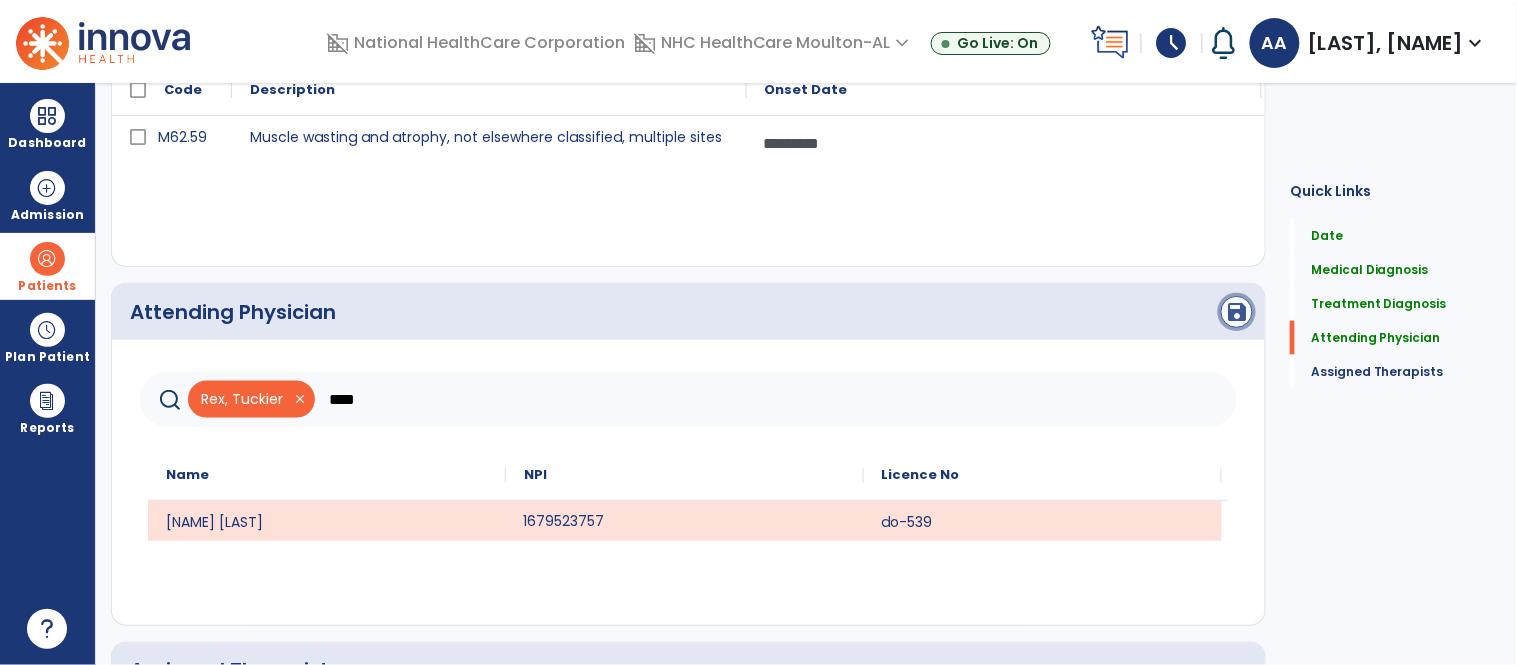 click on "save" 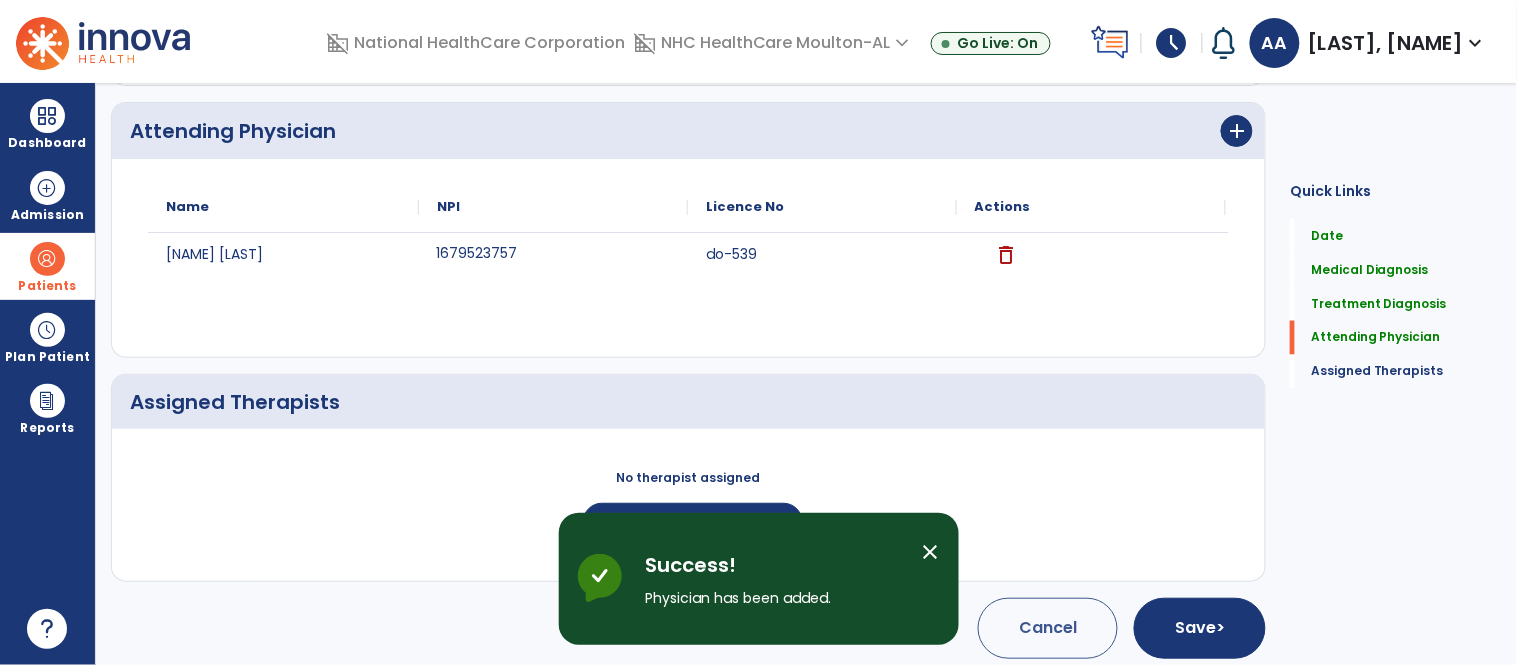 scroll, scrollTop: 731, scrollLeft: 0, axis: vertical 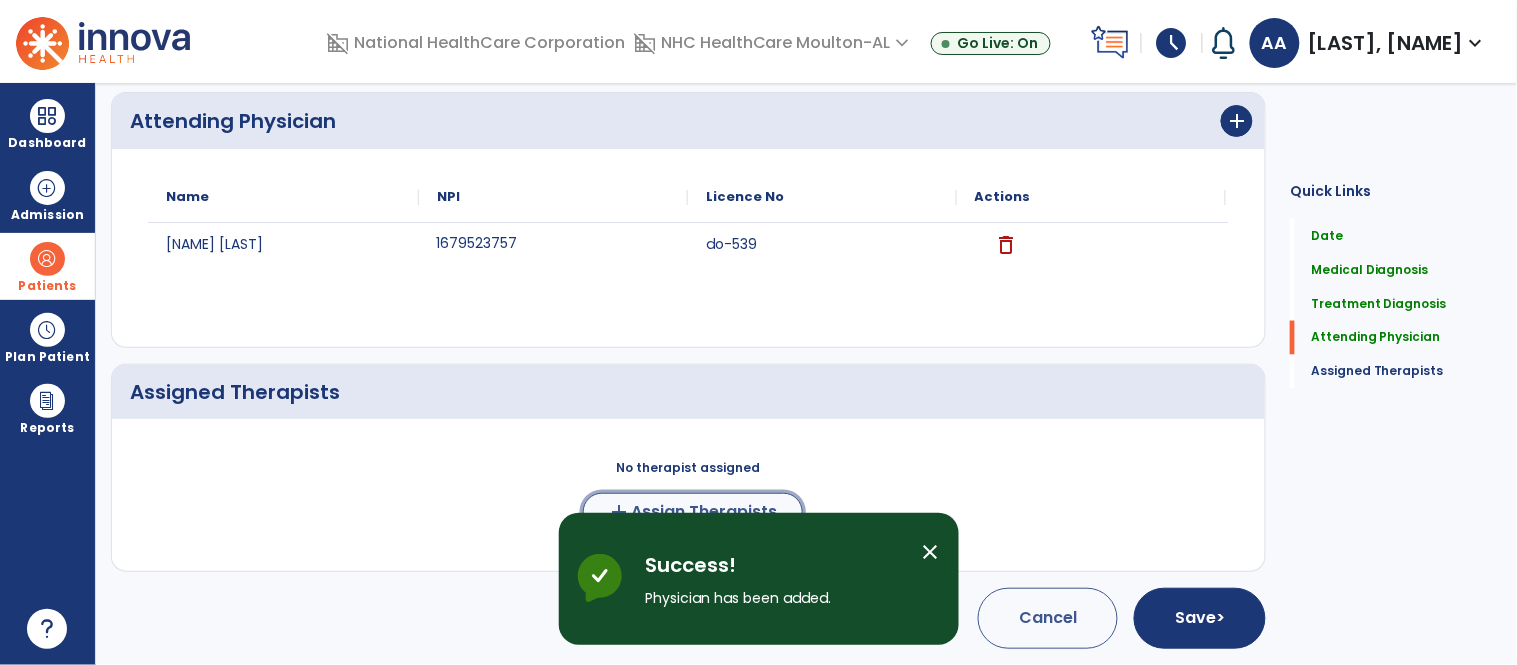 click on "add  Assign Therapists" 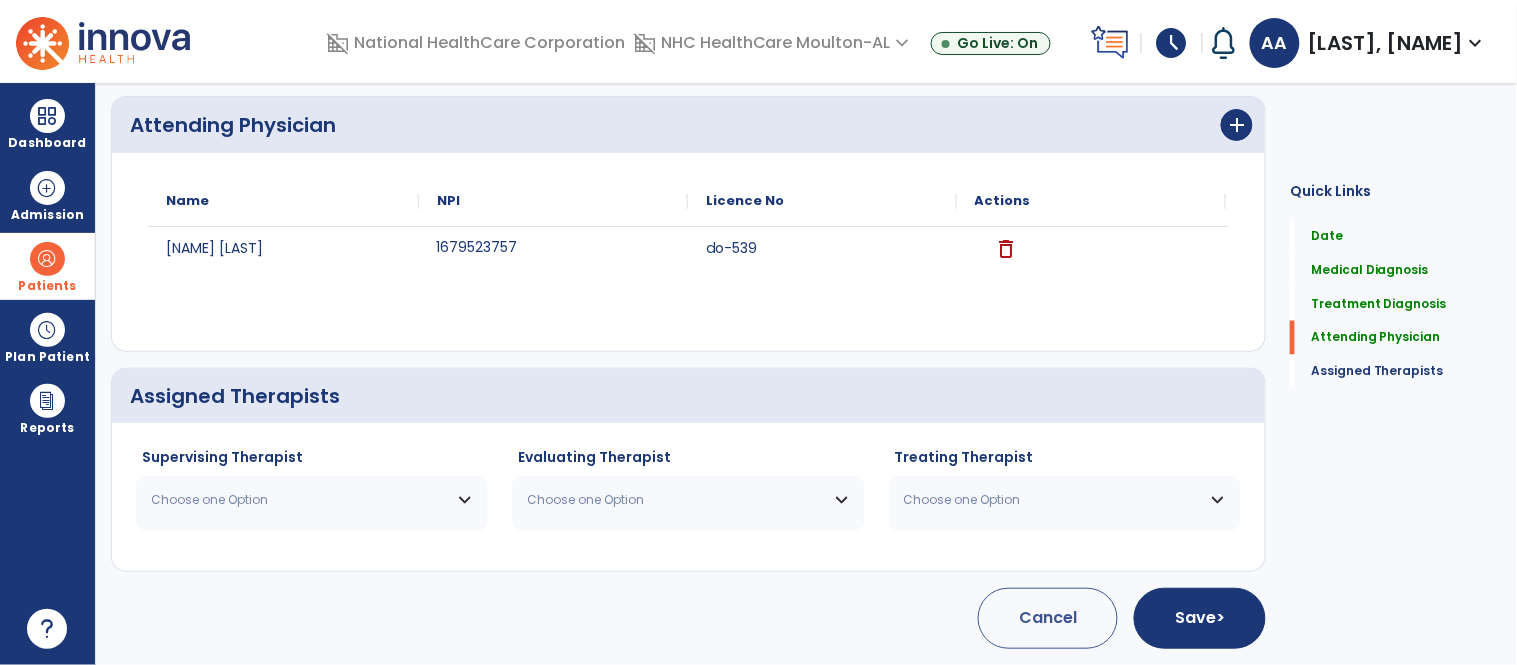 scroll, scrollTop: 727, scrollLeft: 0, axis: vertical 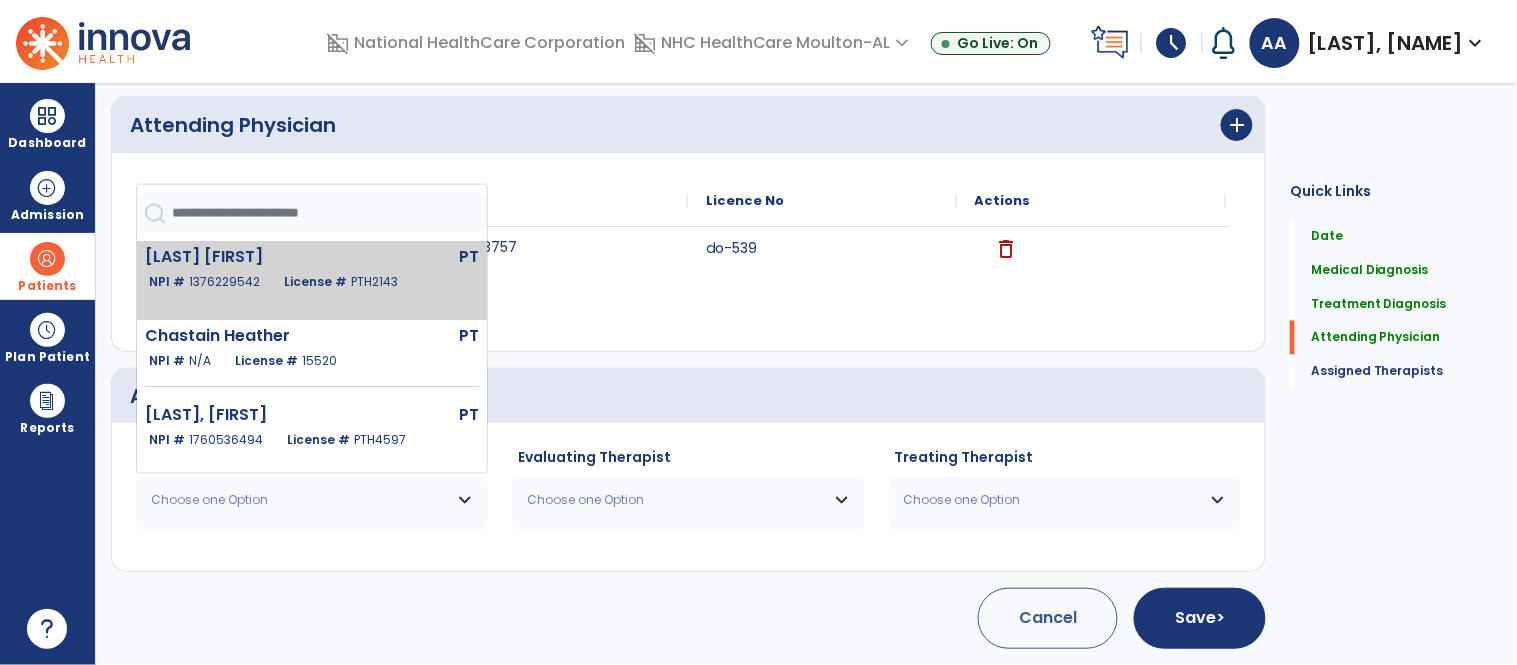 click on "PTH2143" 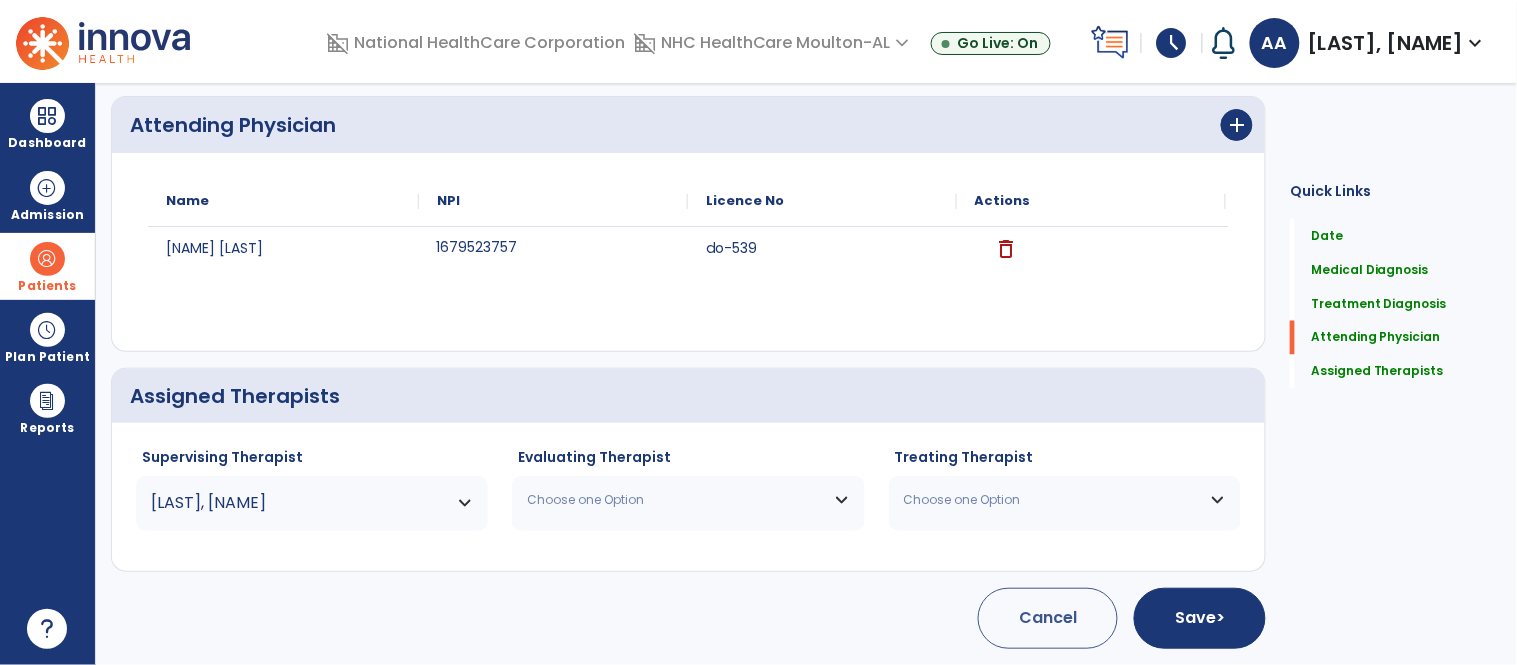 click on "Choose one Option" at bounding box center (675, 500) 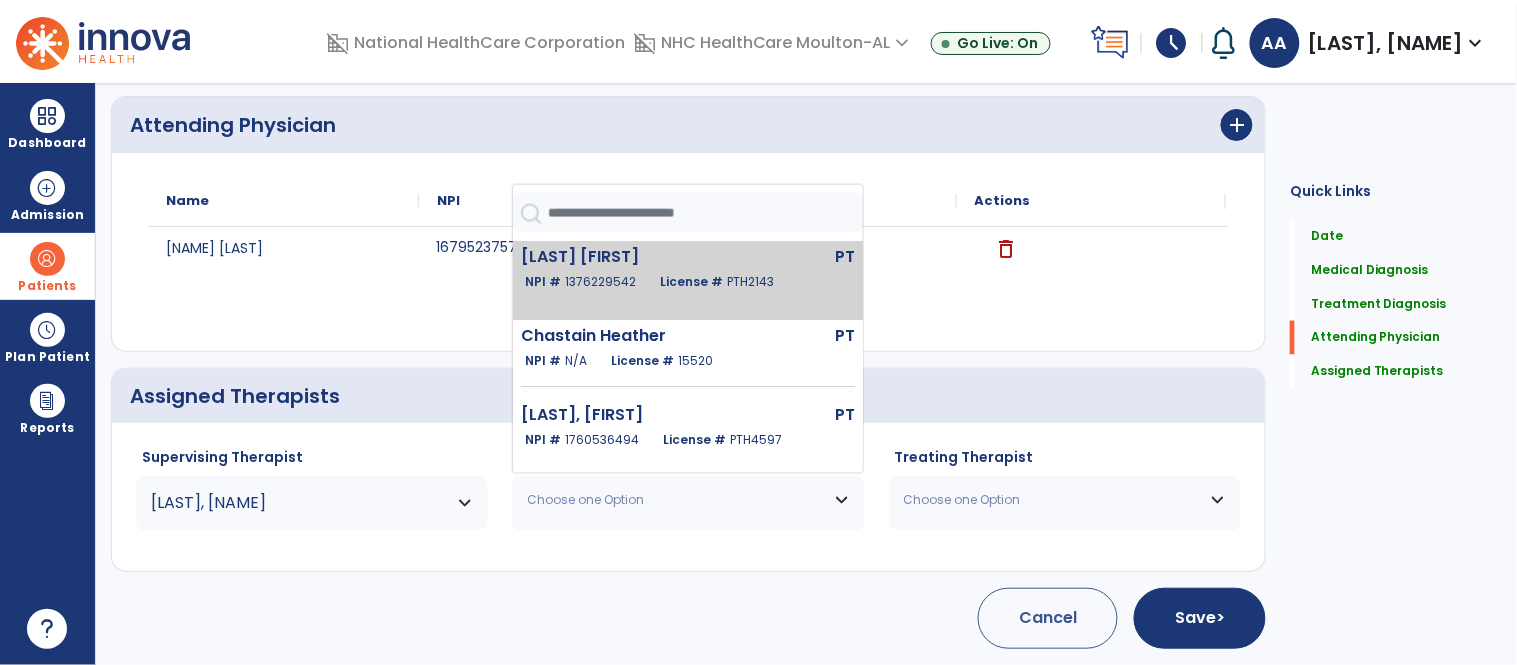 click on "[LAST] [FIRST] PT NPI # 1376229542 License # PTH2143" 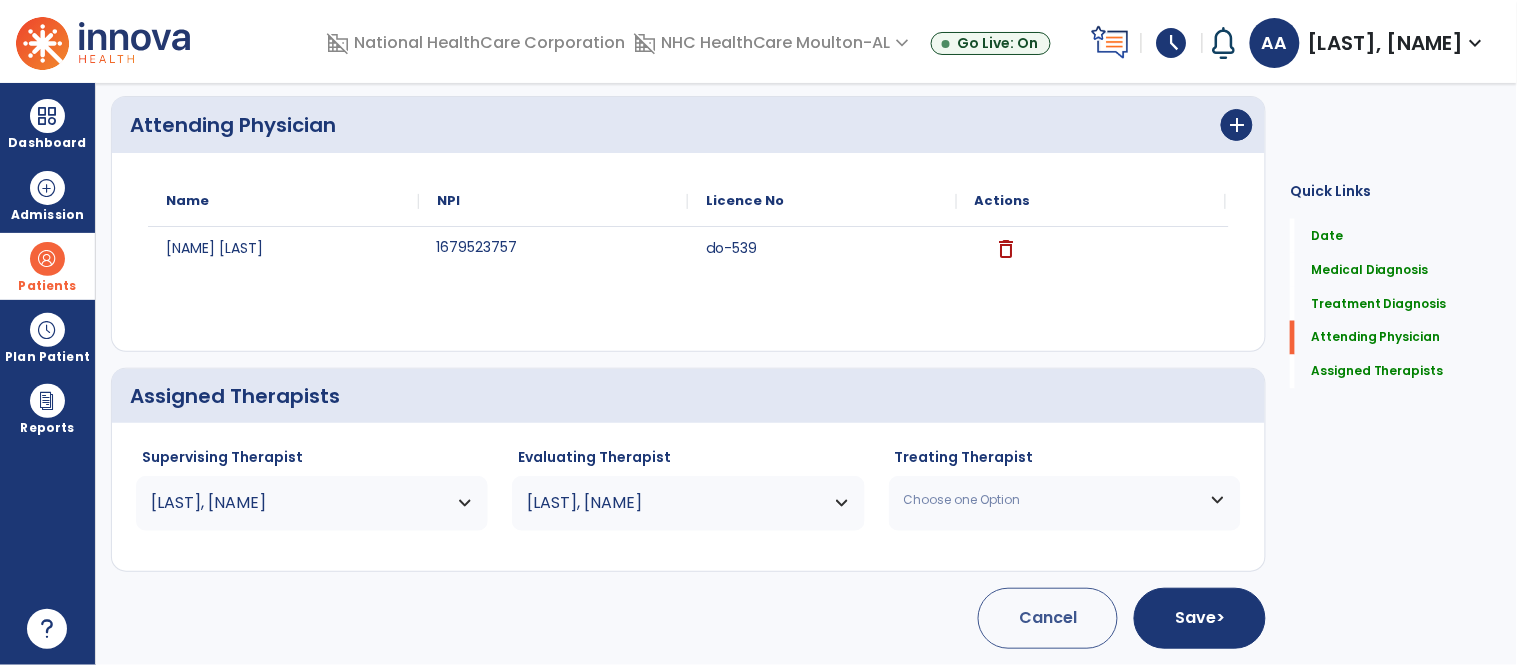 click on "Choose one Option" at bounding box center [1065, 500] 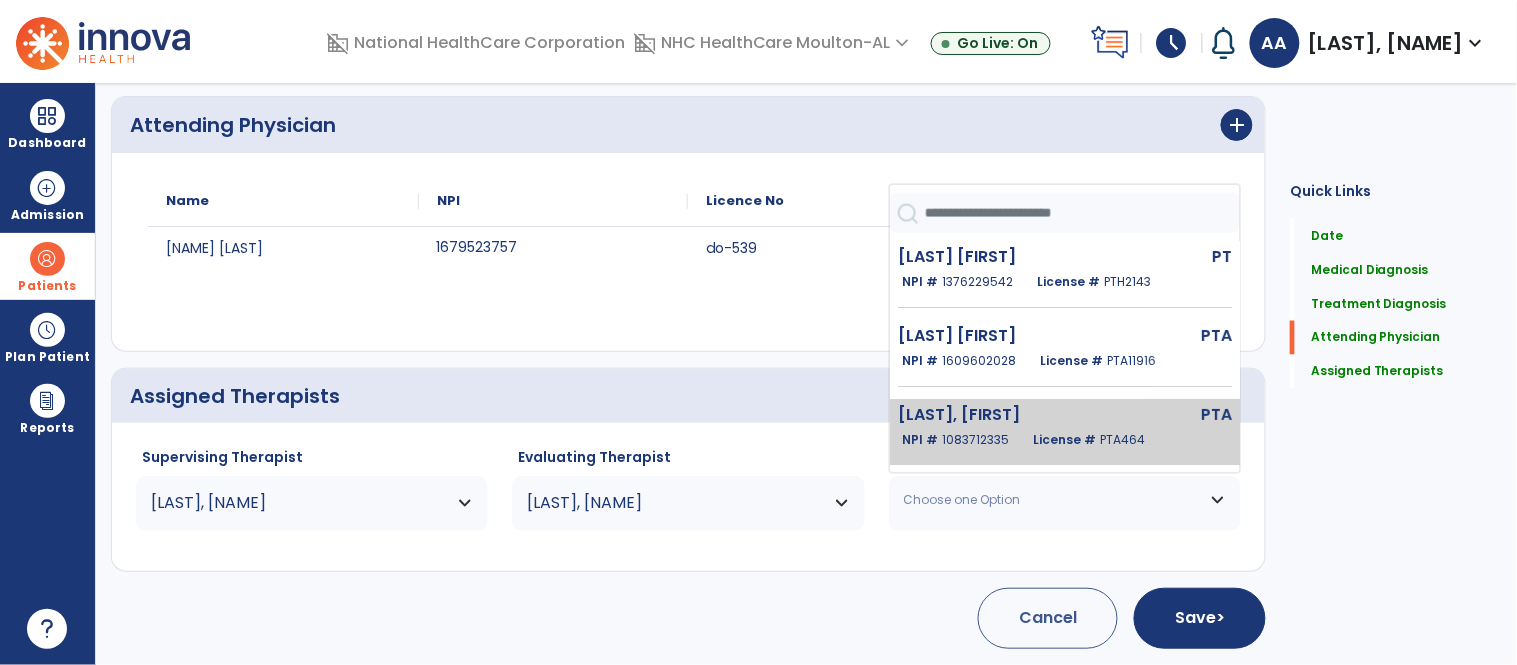 click on "[LAST] [FIRST] PTA NPI # 1083712335 License # PTA464" 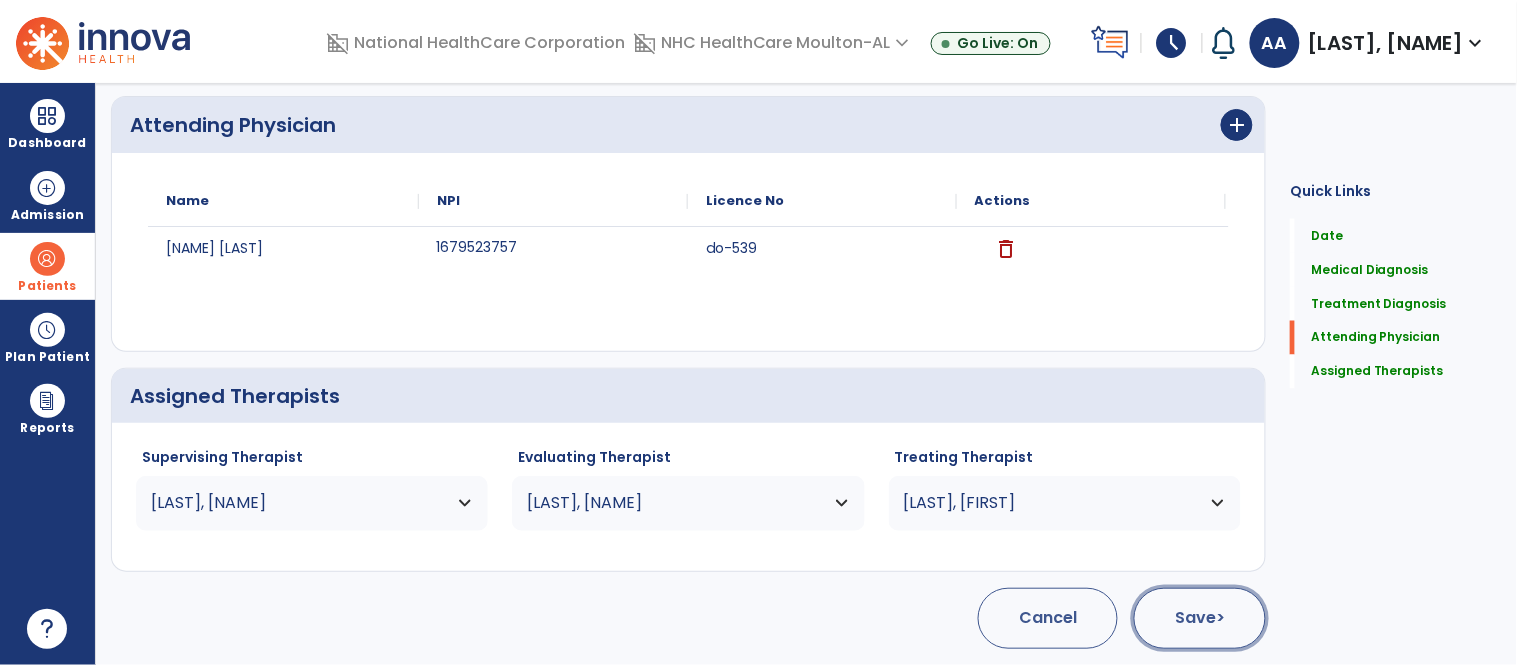 click on "Save  >" 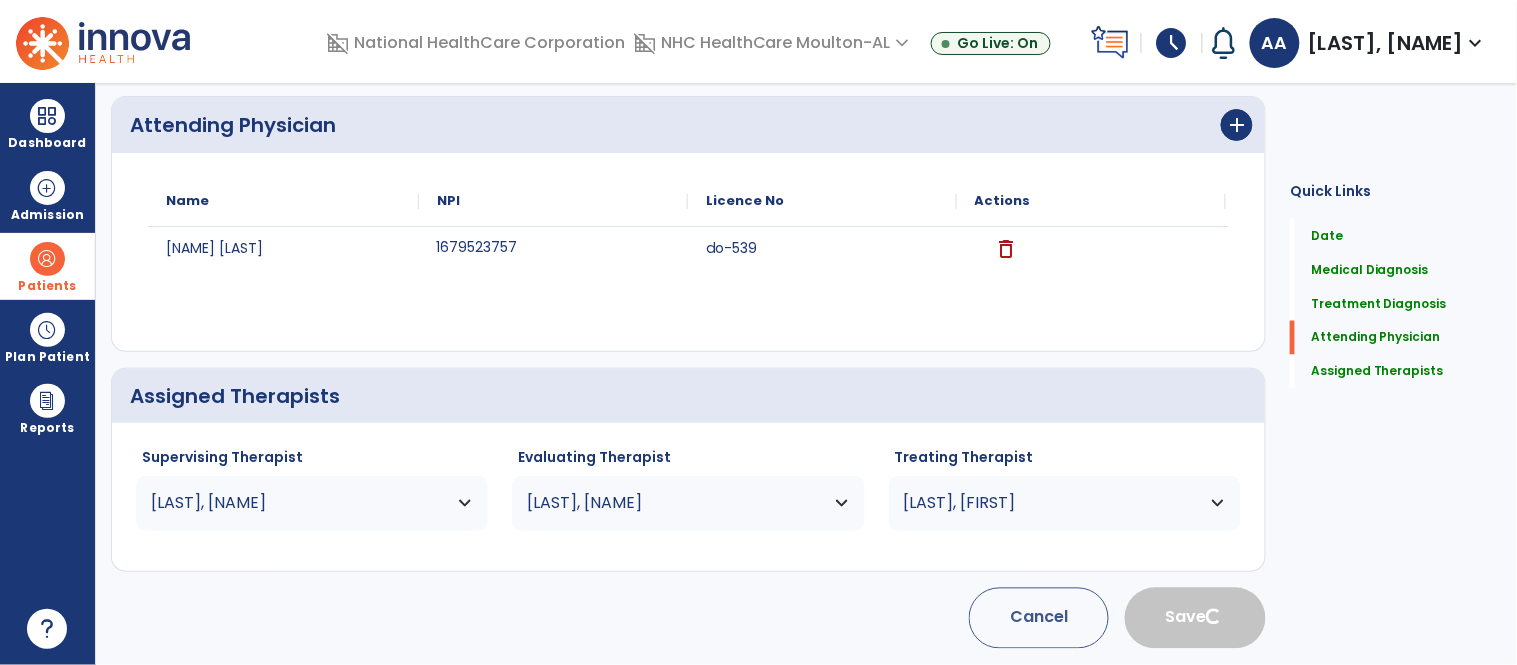 type 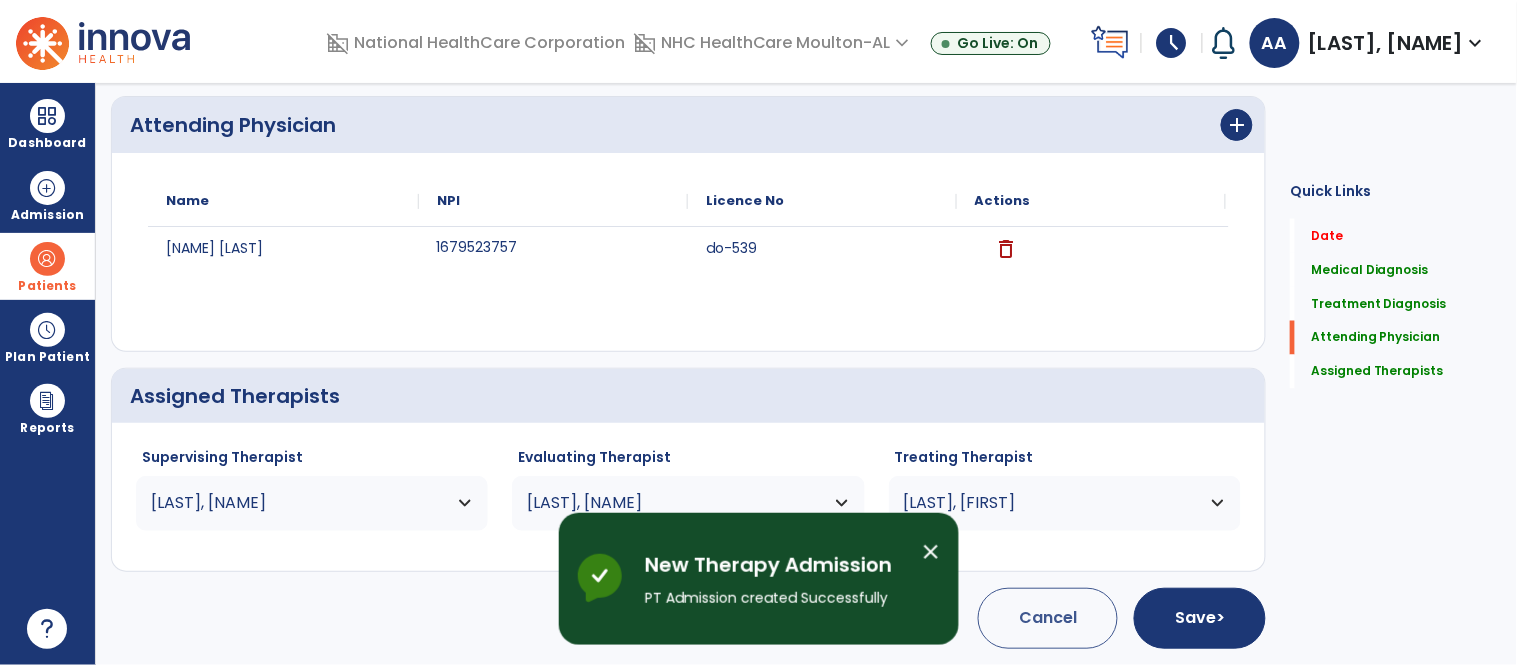scroll, scrollTop: 96, scrollLeft: 0, axis: vertical 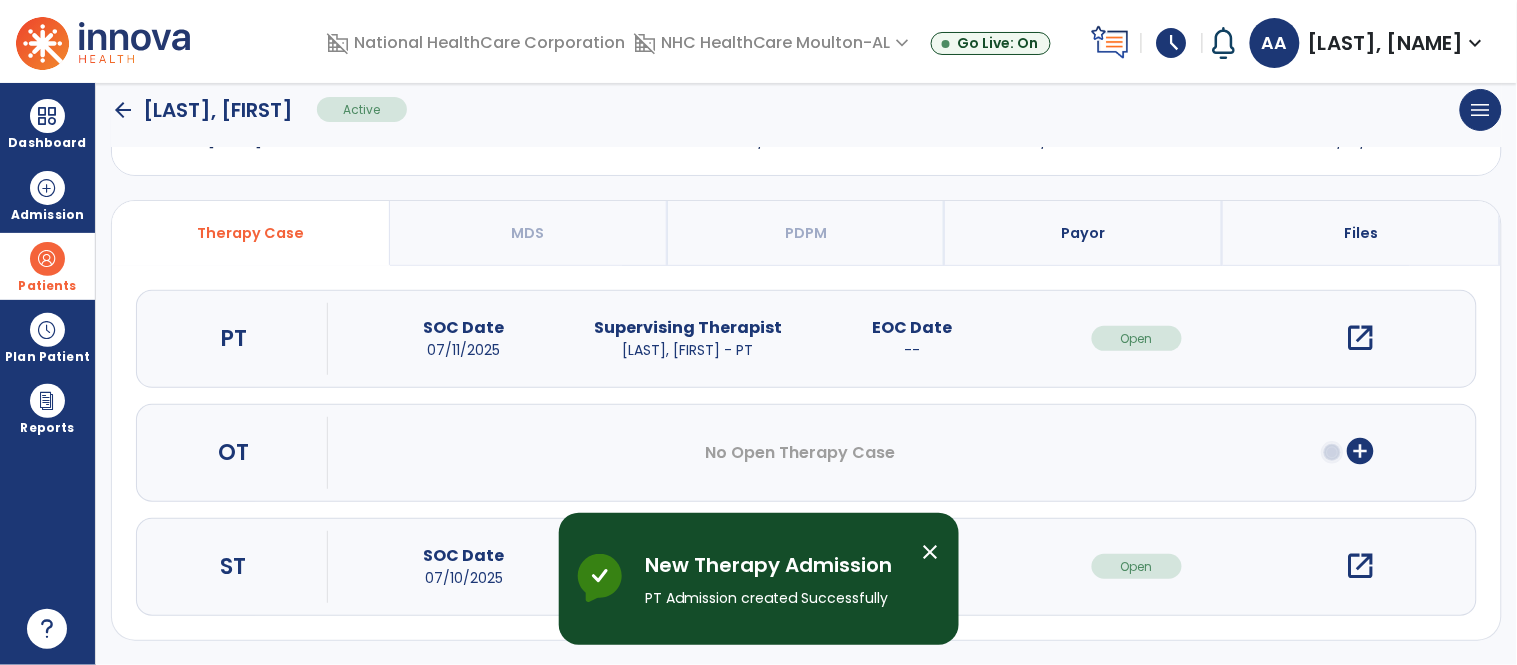 click on "open_in_new" at bounding box center (1361, 338) 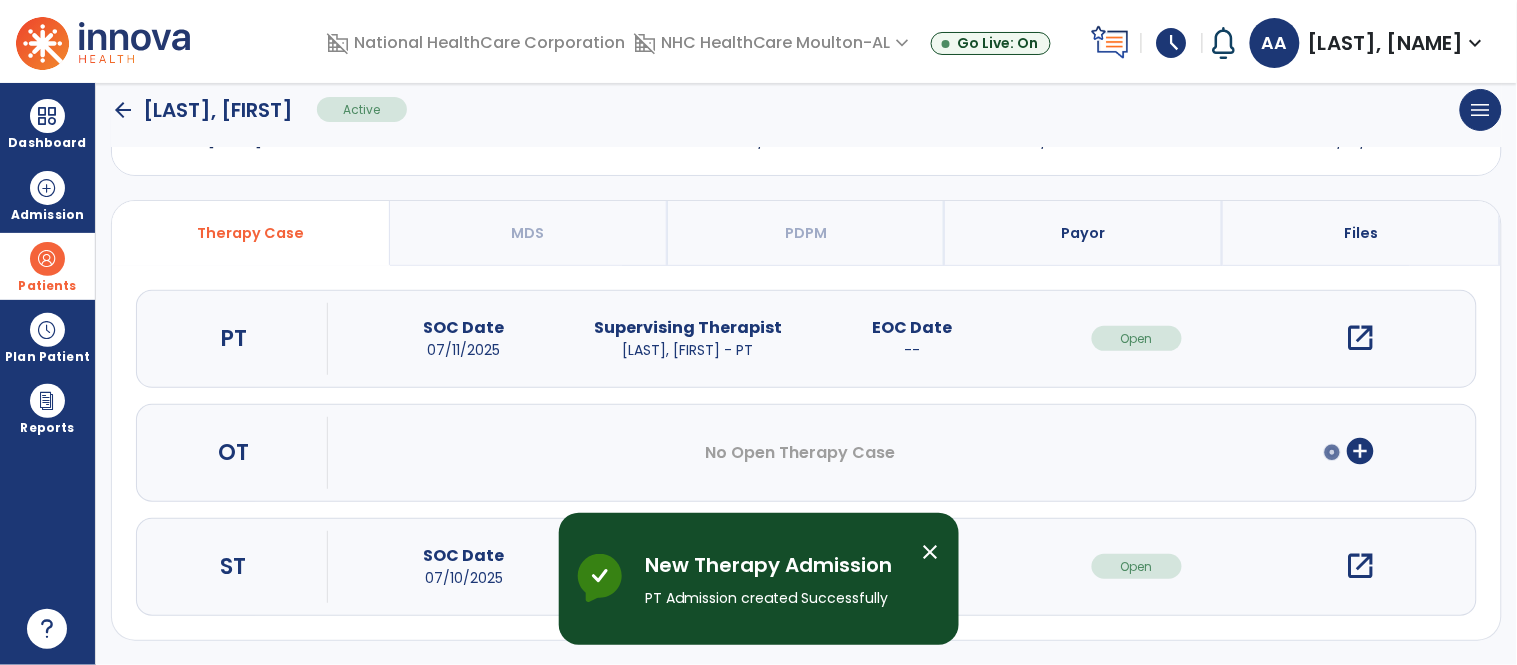 scroll, scrollTop: 0, scrollLeft: 0, axis: both 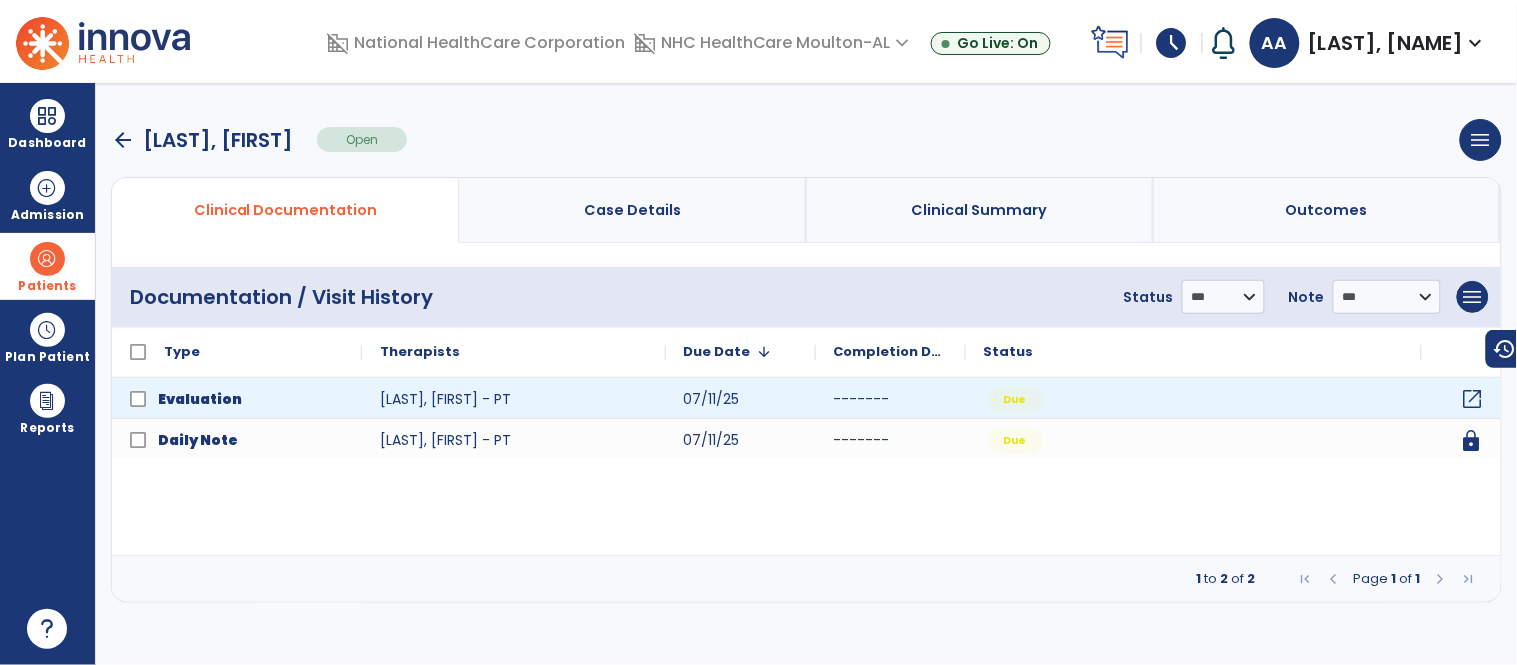 click on "open_in_new" 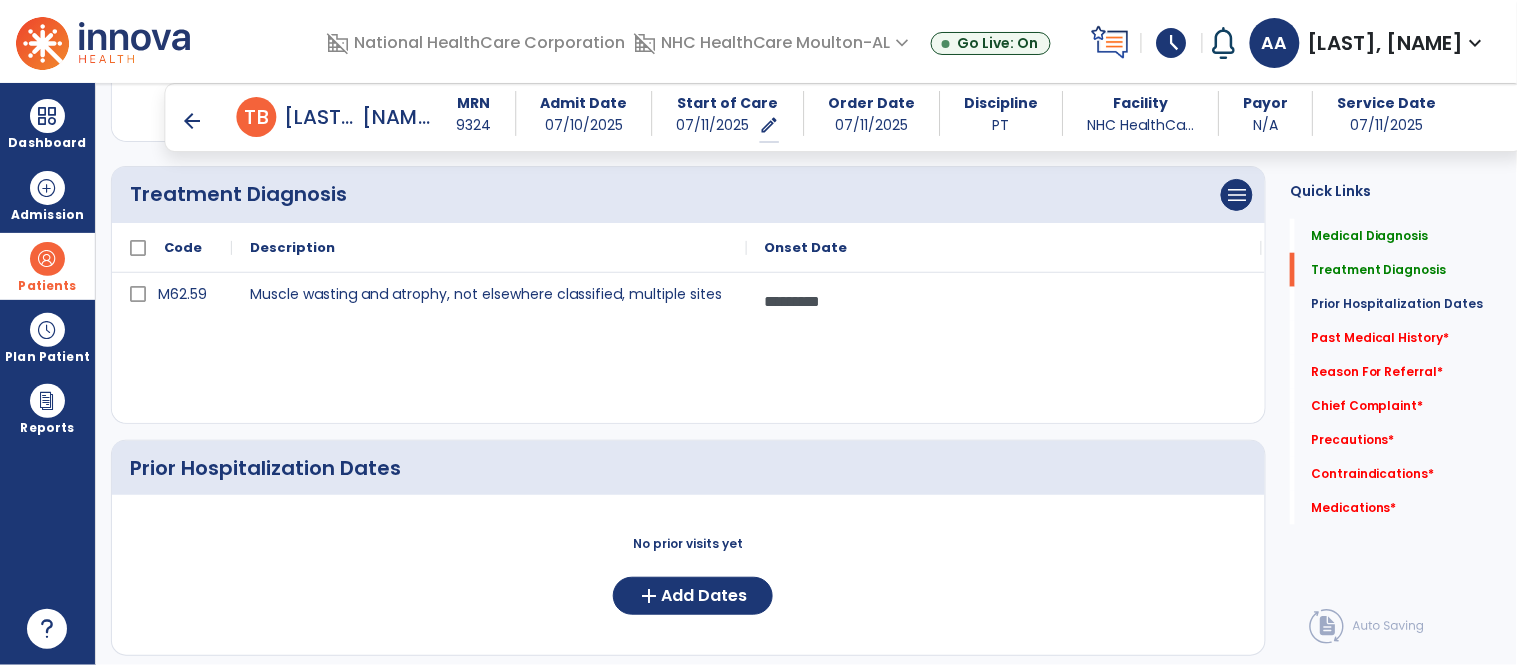 scroll, scrollTop: 555, scrollLeft: 0, axis: vertical 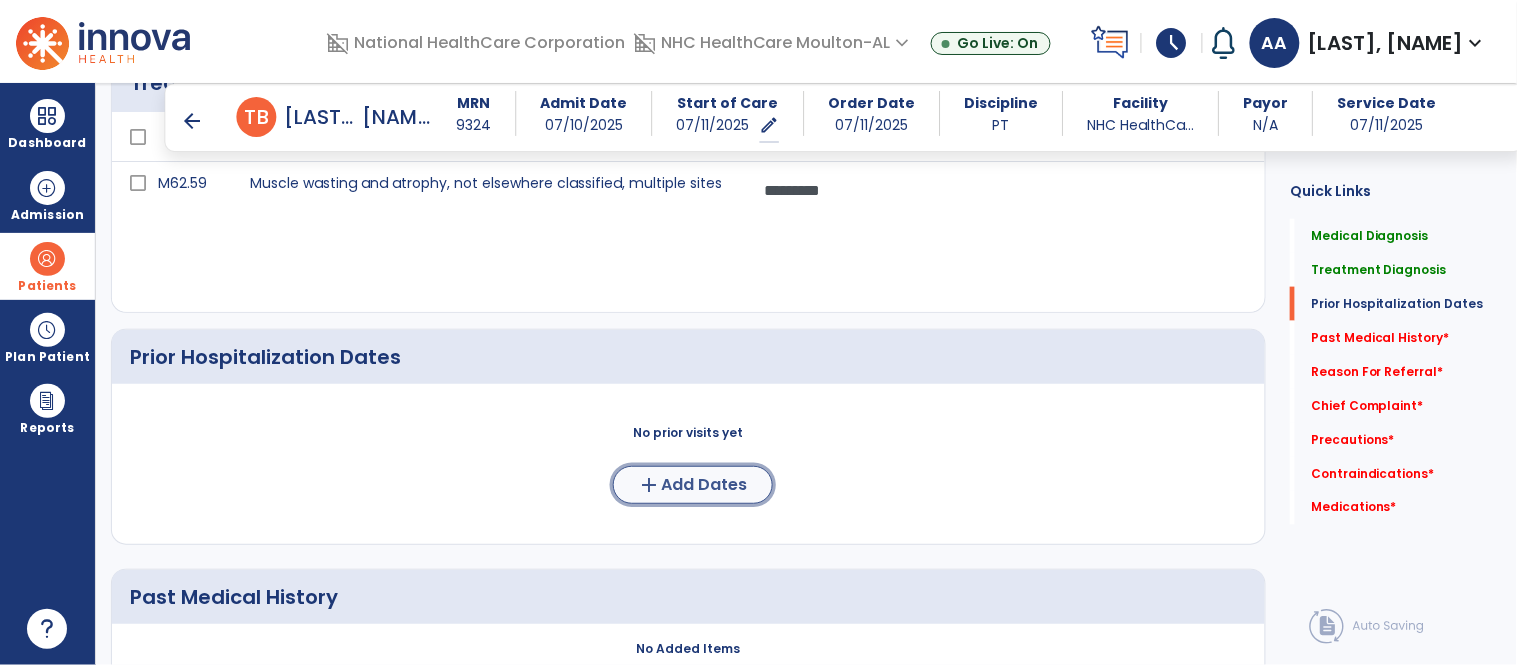 click on "Add Dates" 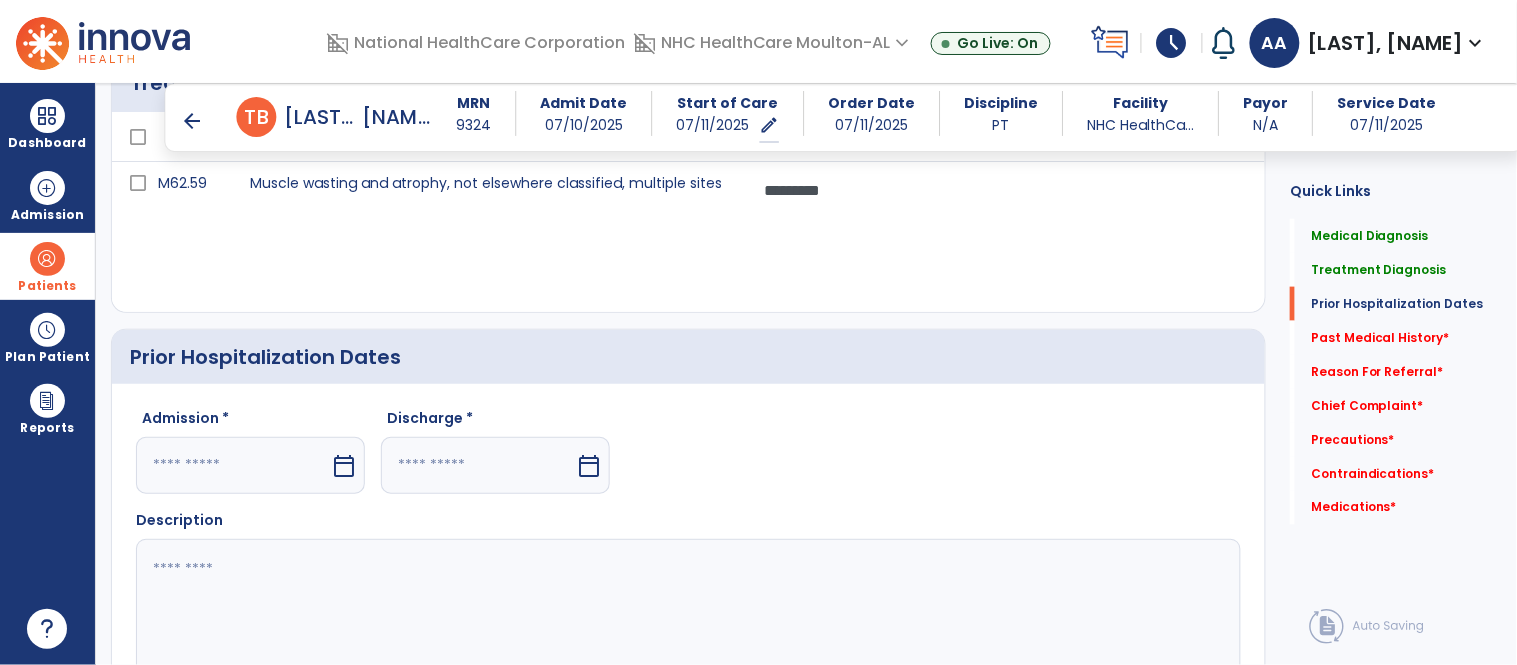 click at bounding box center (233, 465) 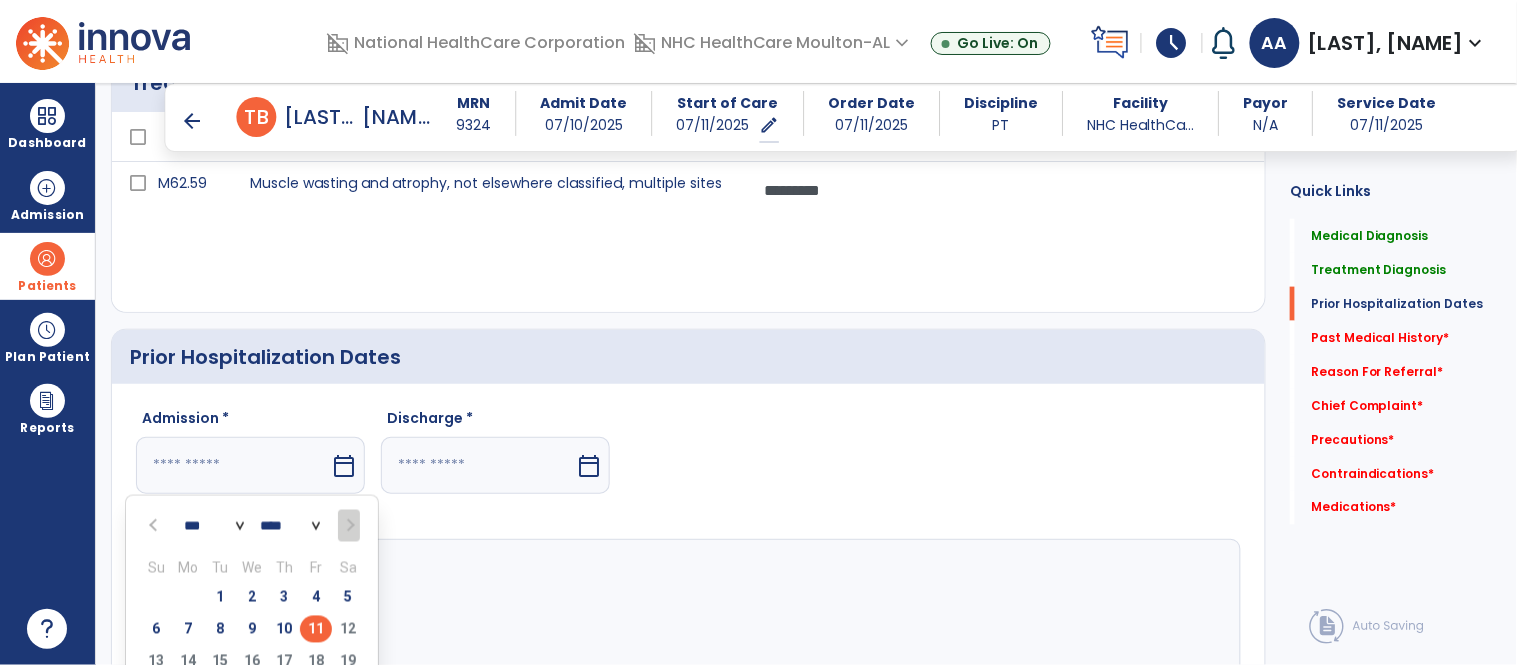 scroll, scrollTop: 666, scrollLeft: 0, axis: vertical 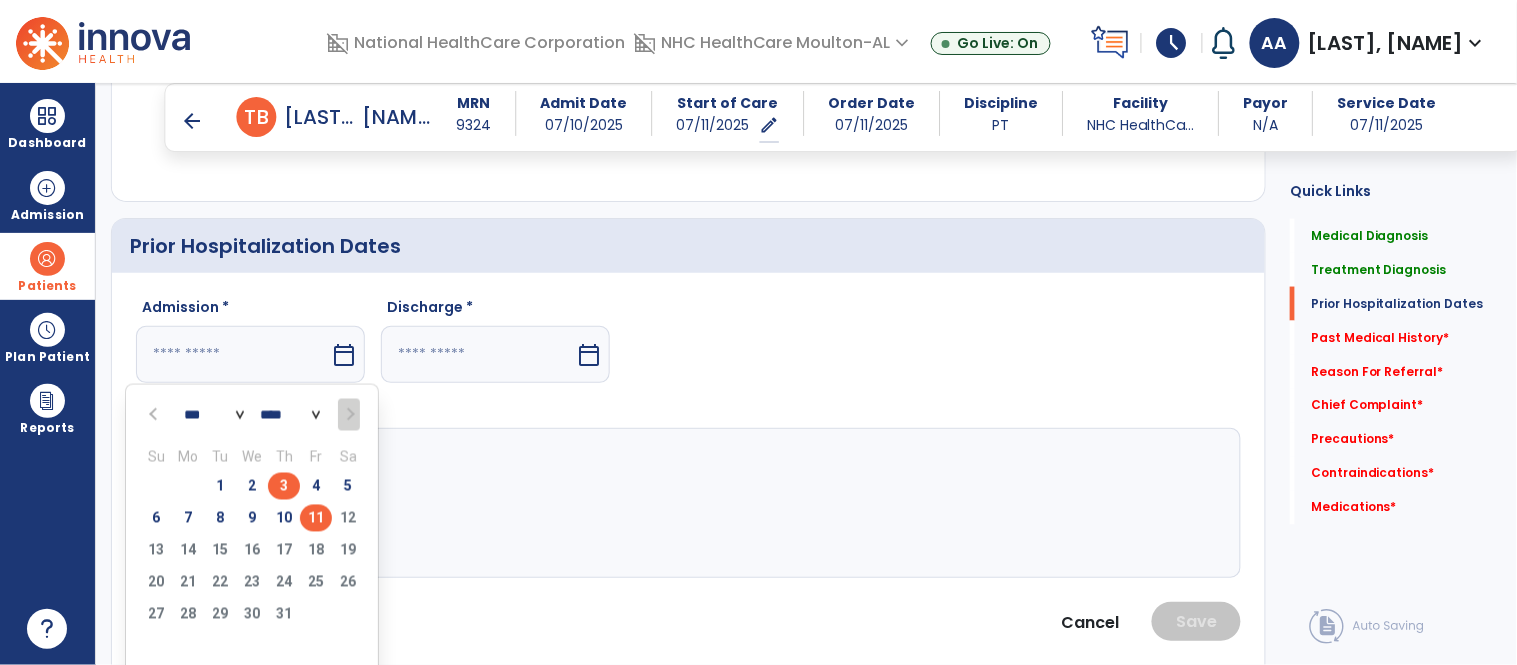 click on "3" at bounding box center [284, 486] 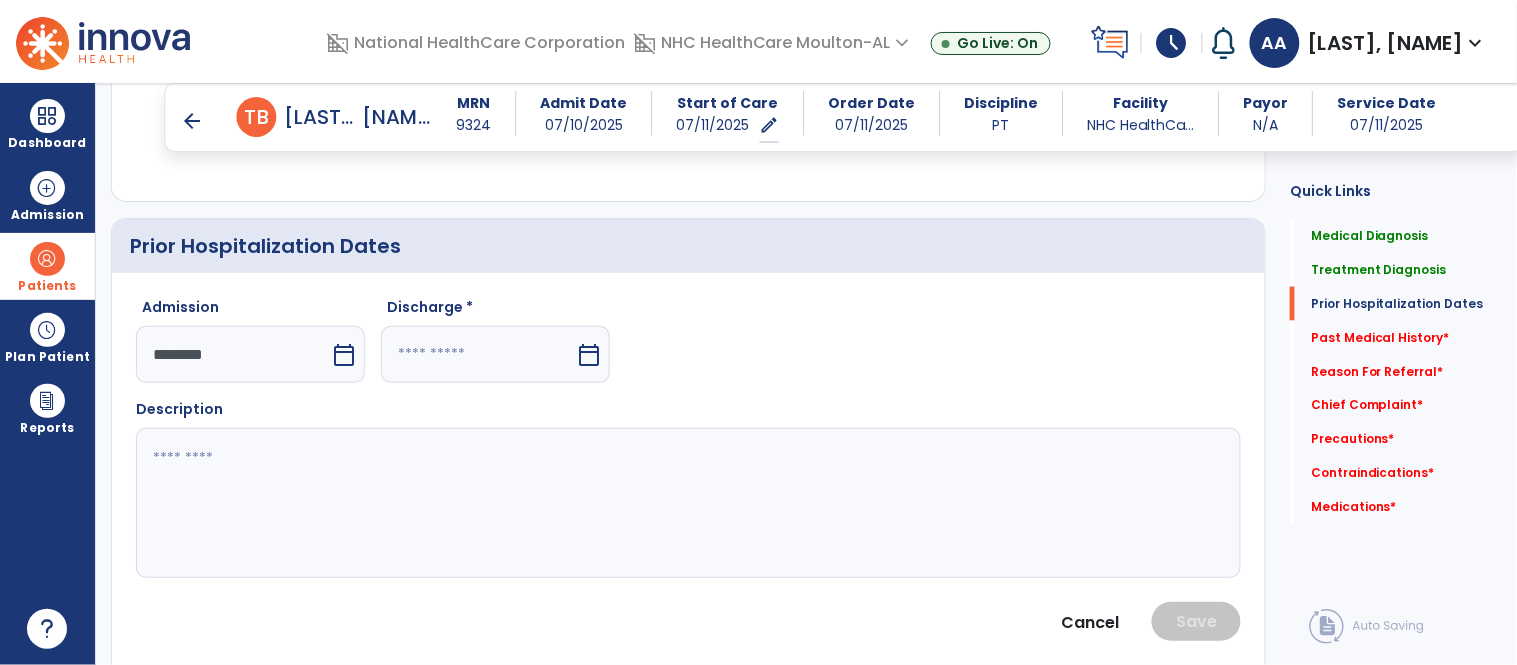click on "calendar_today" at bounding box center (591, 354) 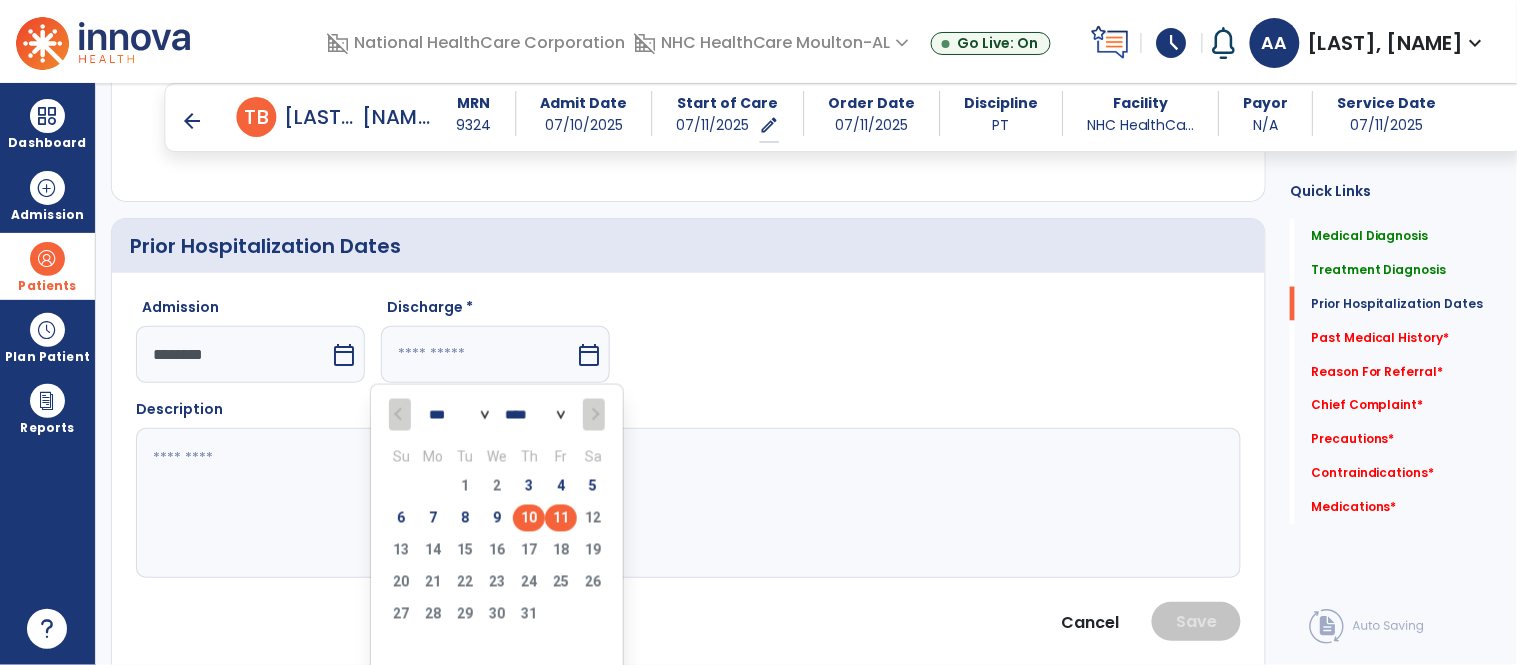 click on "10" at bounding box center [529, 518] 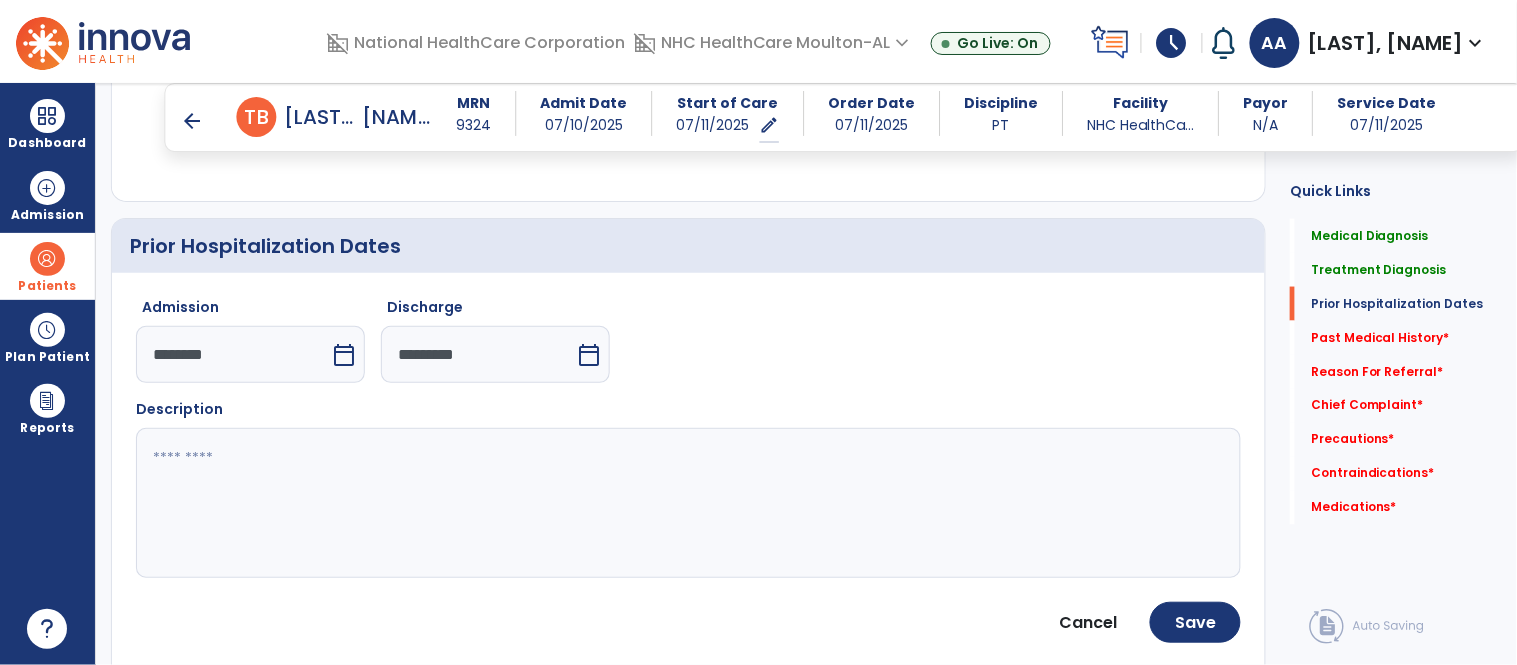 click 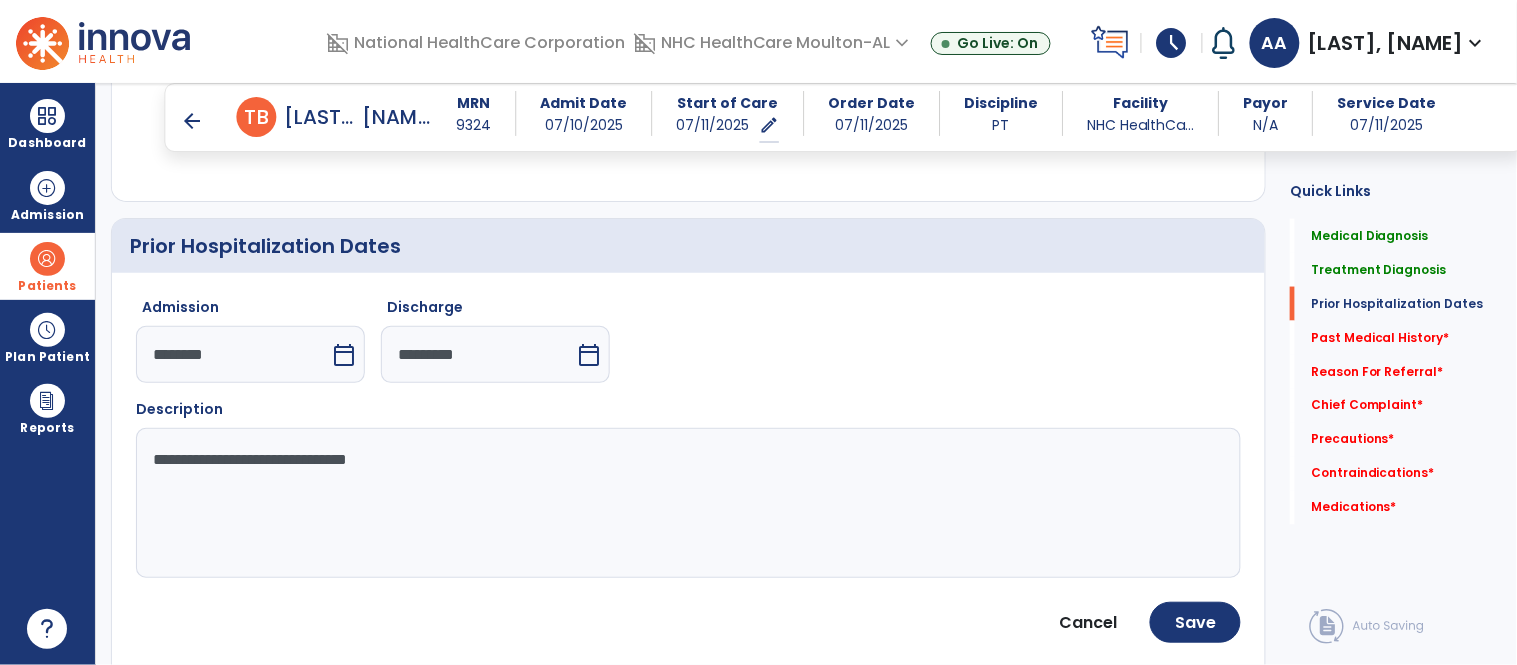 scroll, scrollTop: 777, scrollLeft: 0, axis: vertical 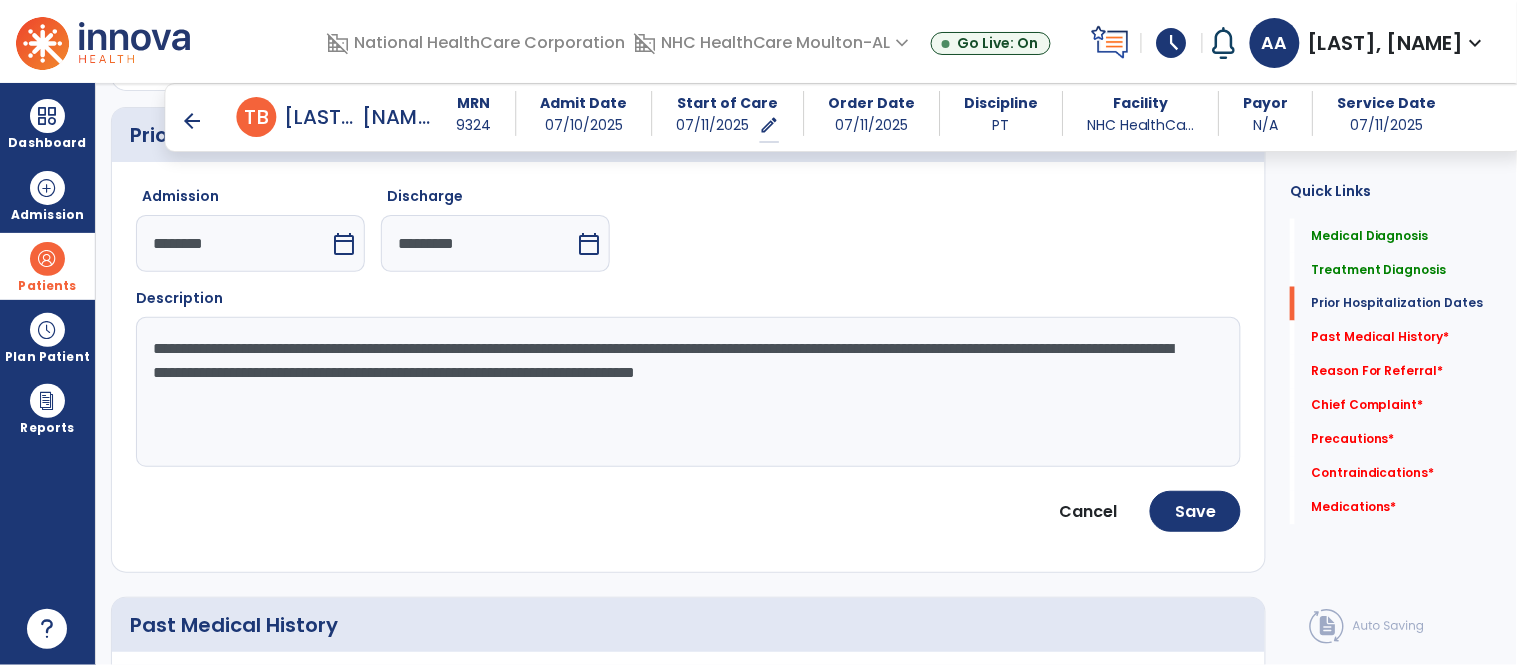 type on "**********" 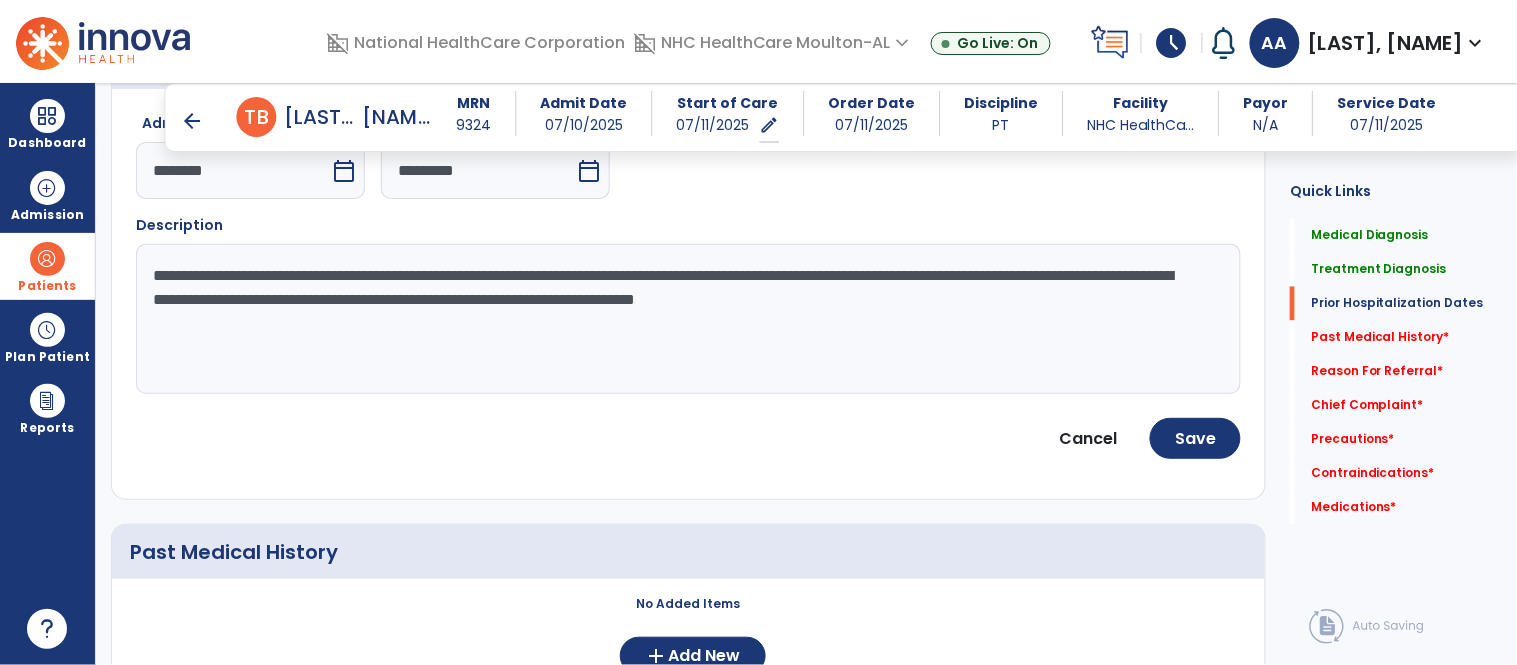 scroll, scrollTop: 888, scrollLeft: 0, axis: vertical 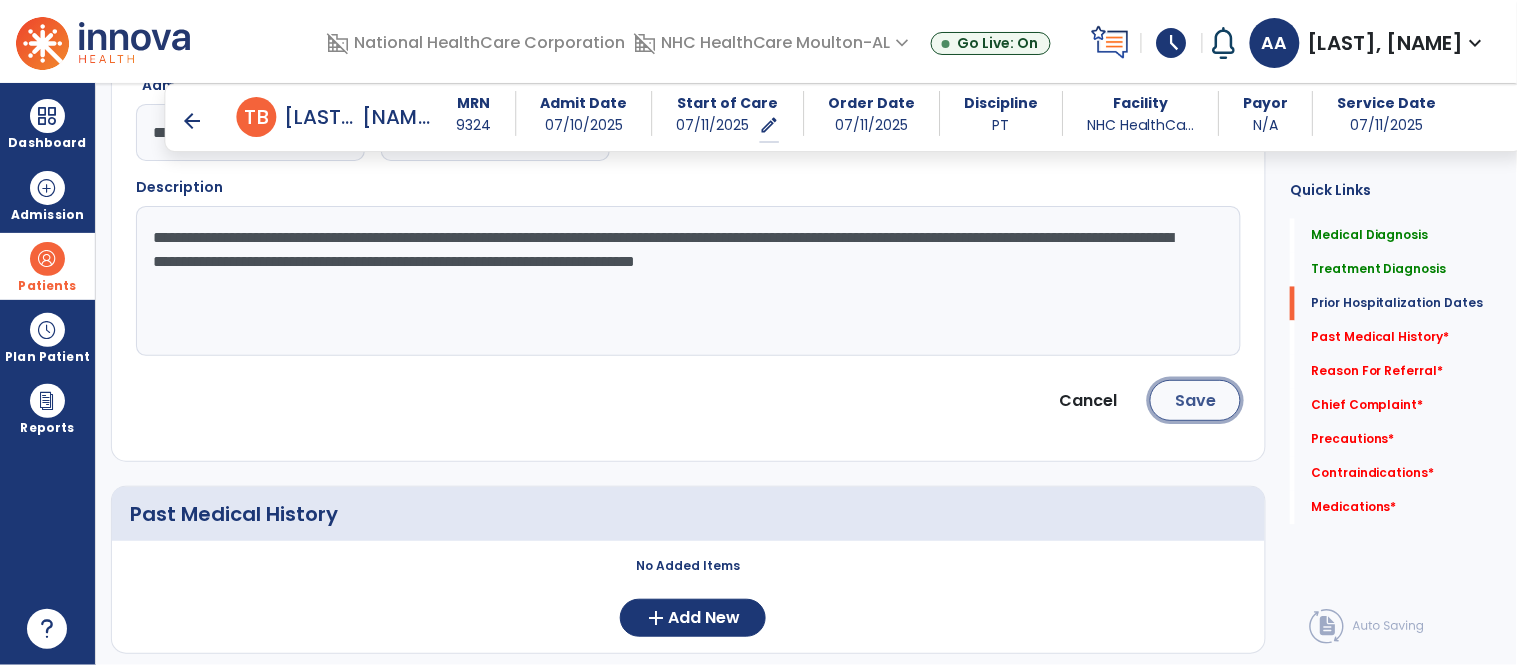 click on "Save" 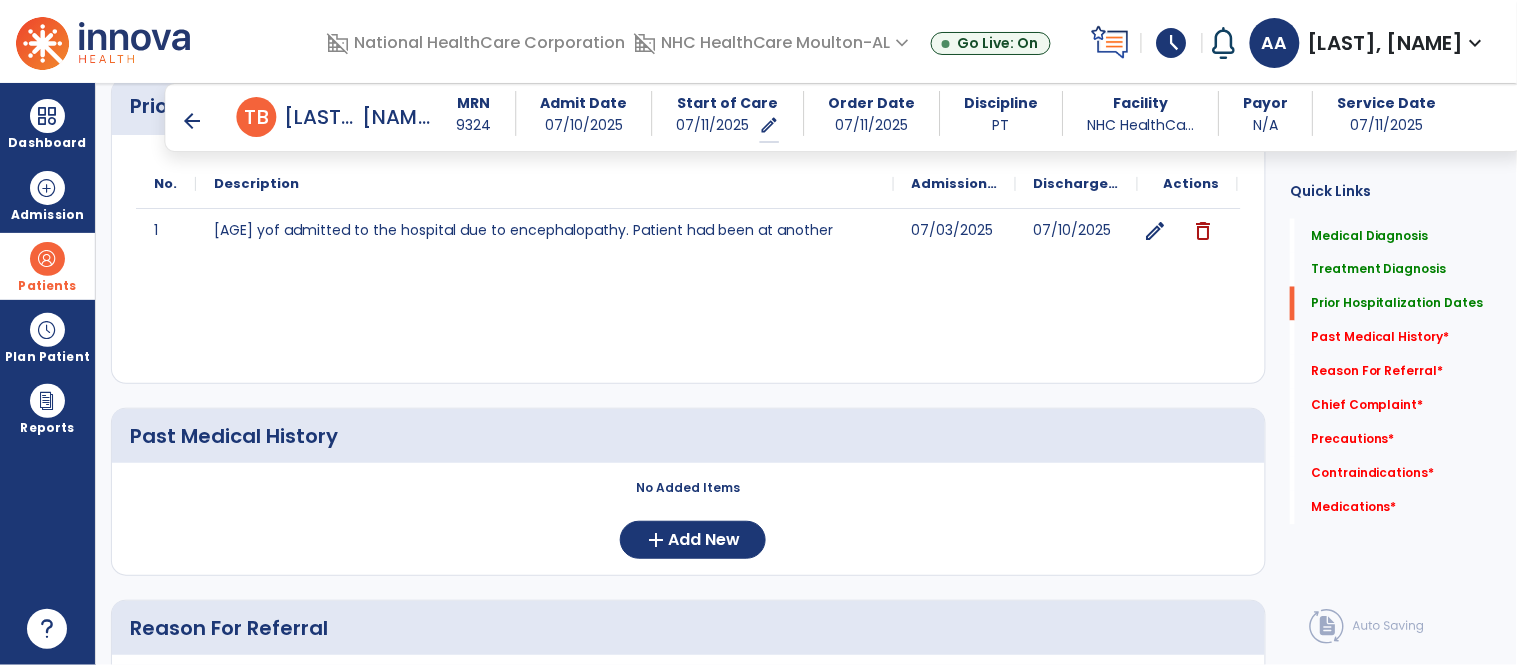 scroll, scrollTop: 804, scrollLeft: 0, axis: vertical 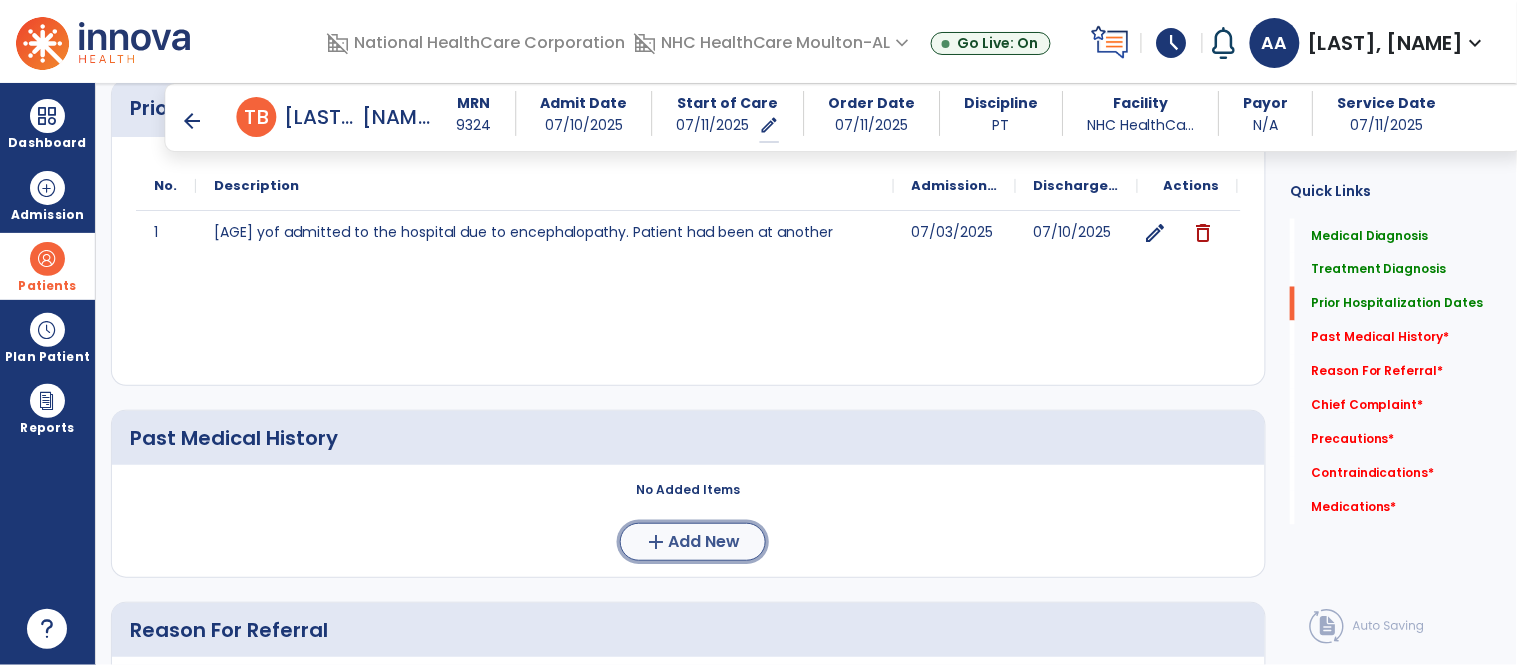 click on "Add New" 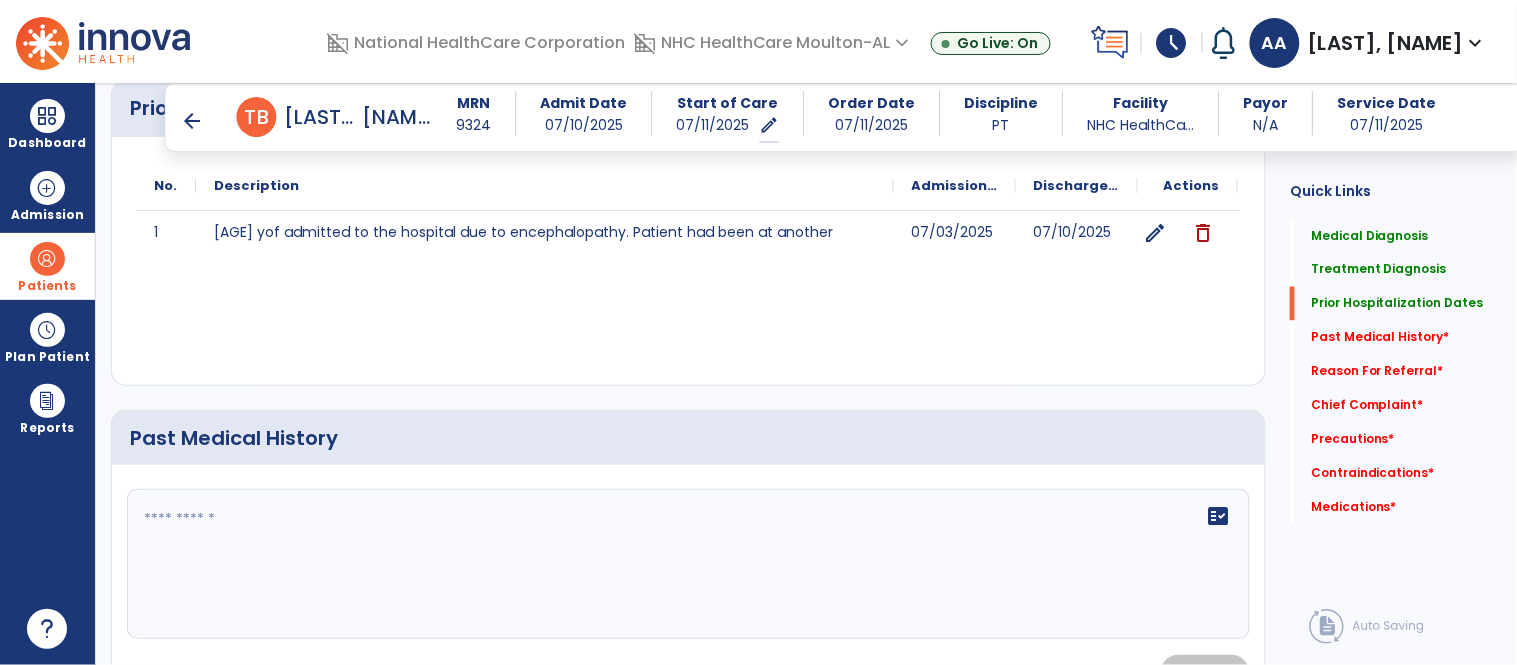 click 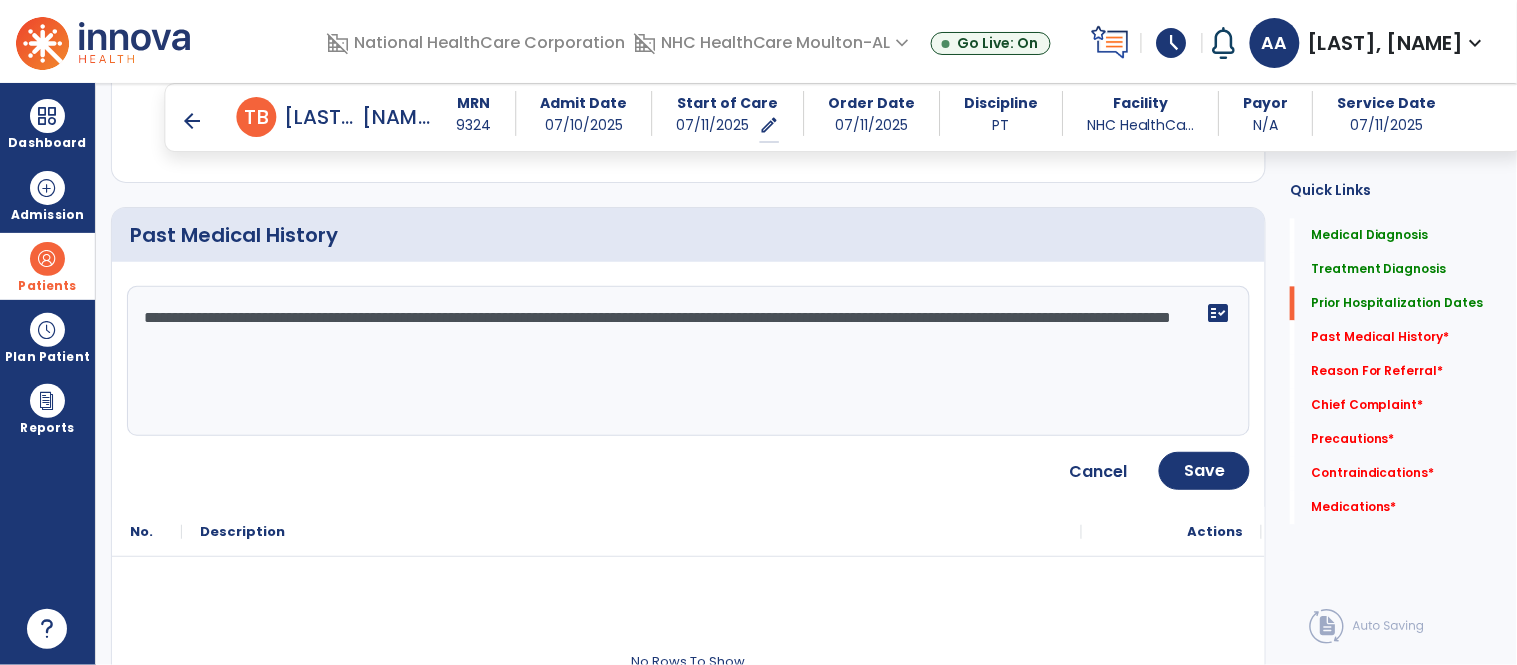 scroll, scrollTop: 1026, scrollLeft: 0, axis: vertical 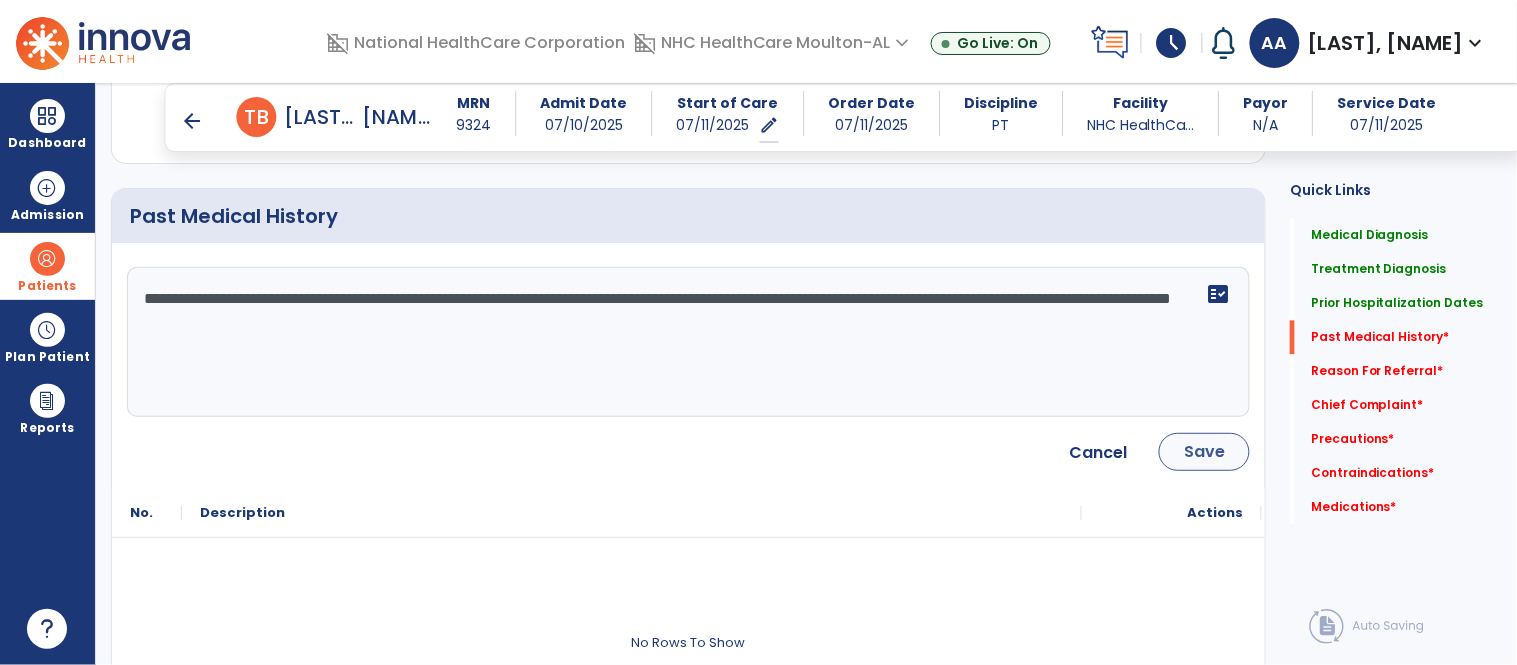 type on "**********" 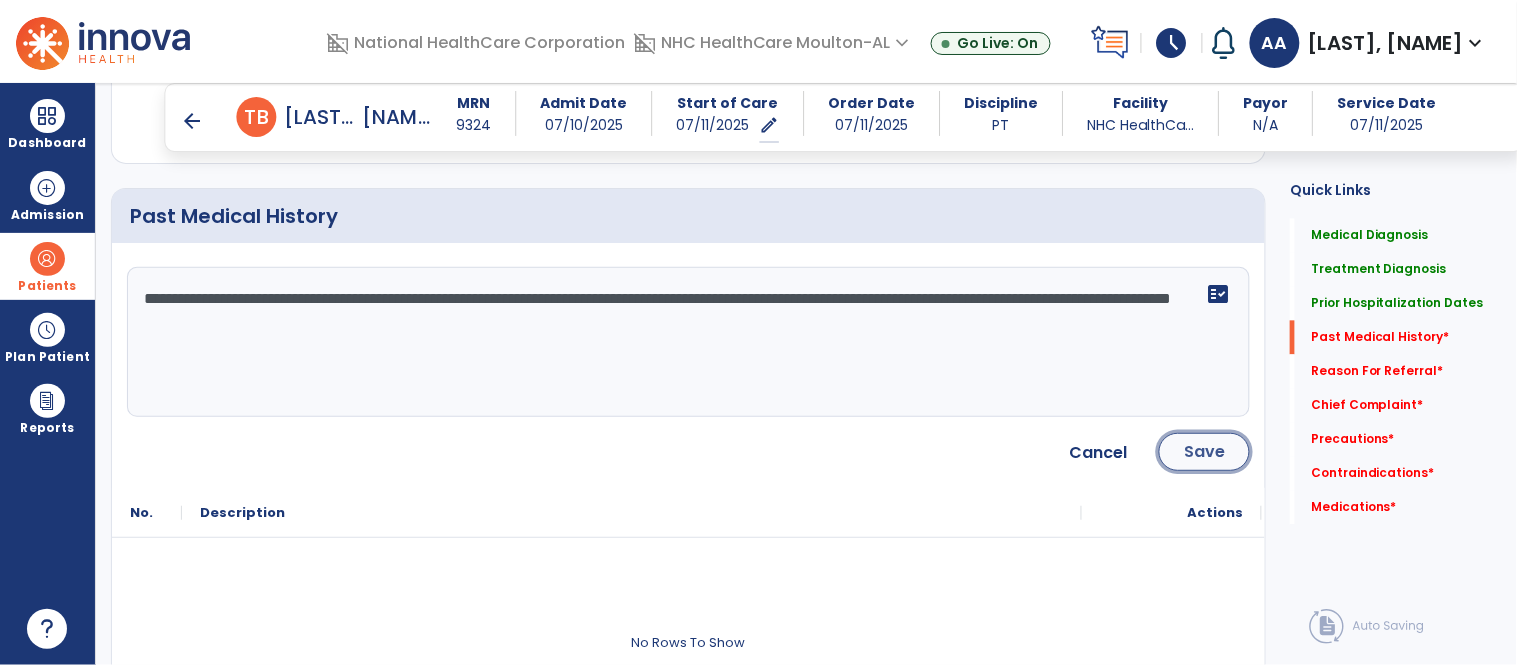 click on "Save" 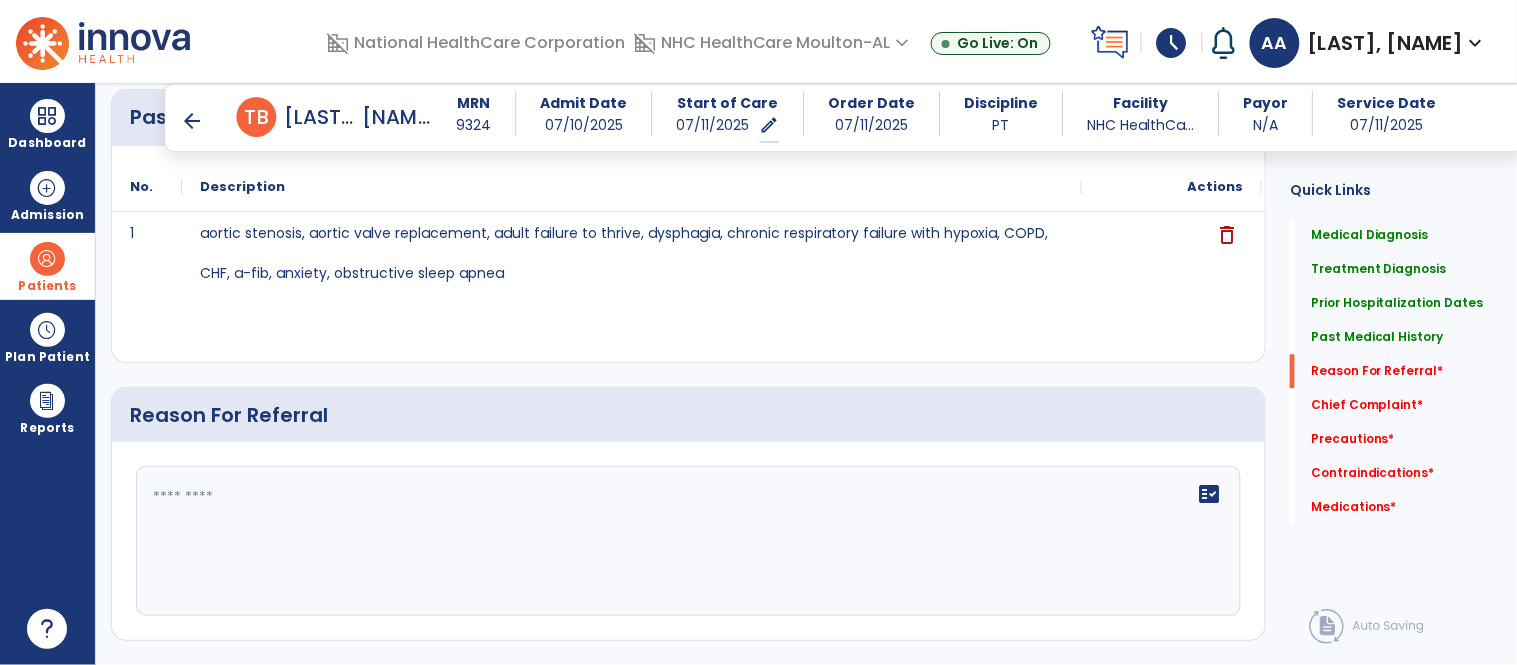 scroll, scrollTop: 1248, scrollLeft: 0, axis: vertical 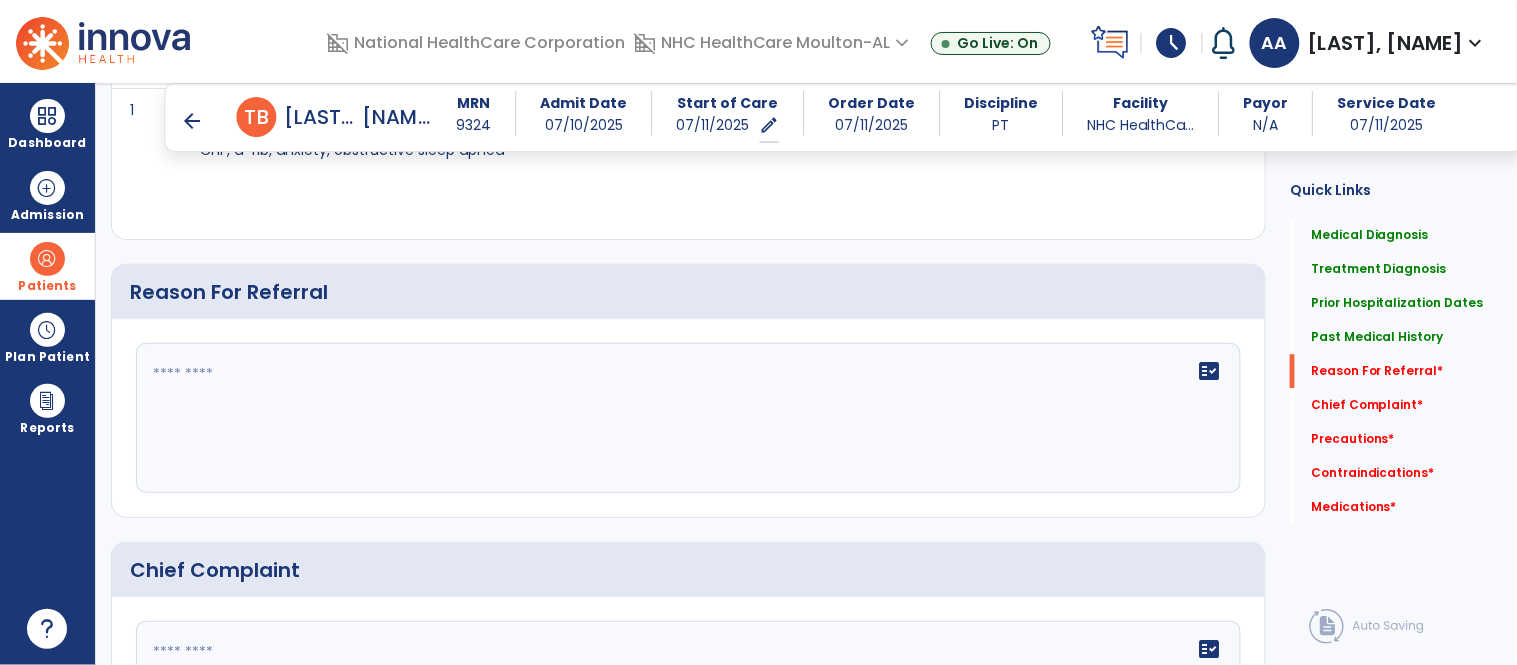 click 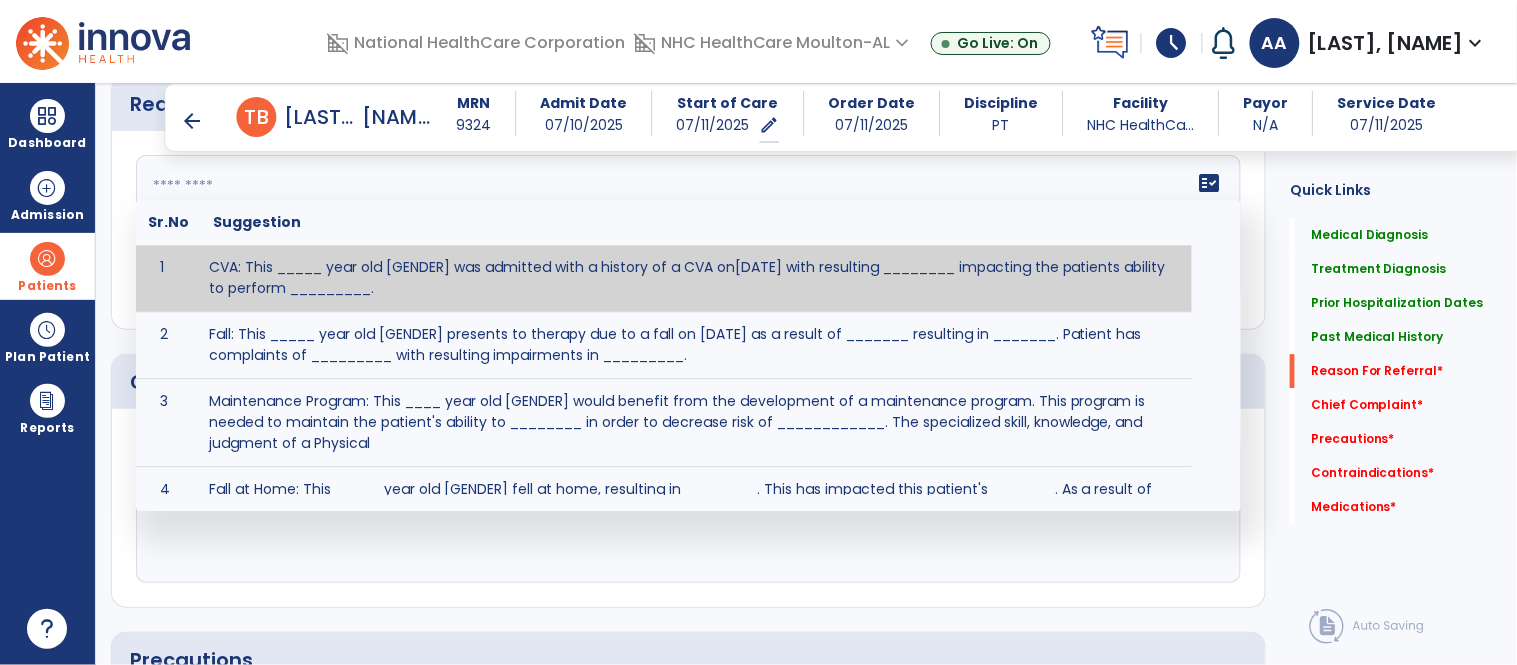 scroll, scrollTop: 1471, scrollLeft: 0, axis: vertical 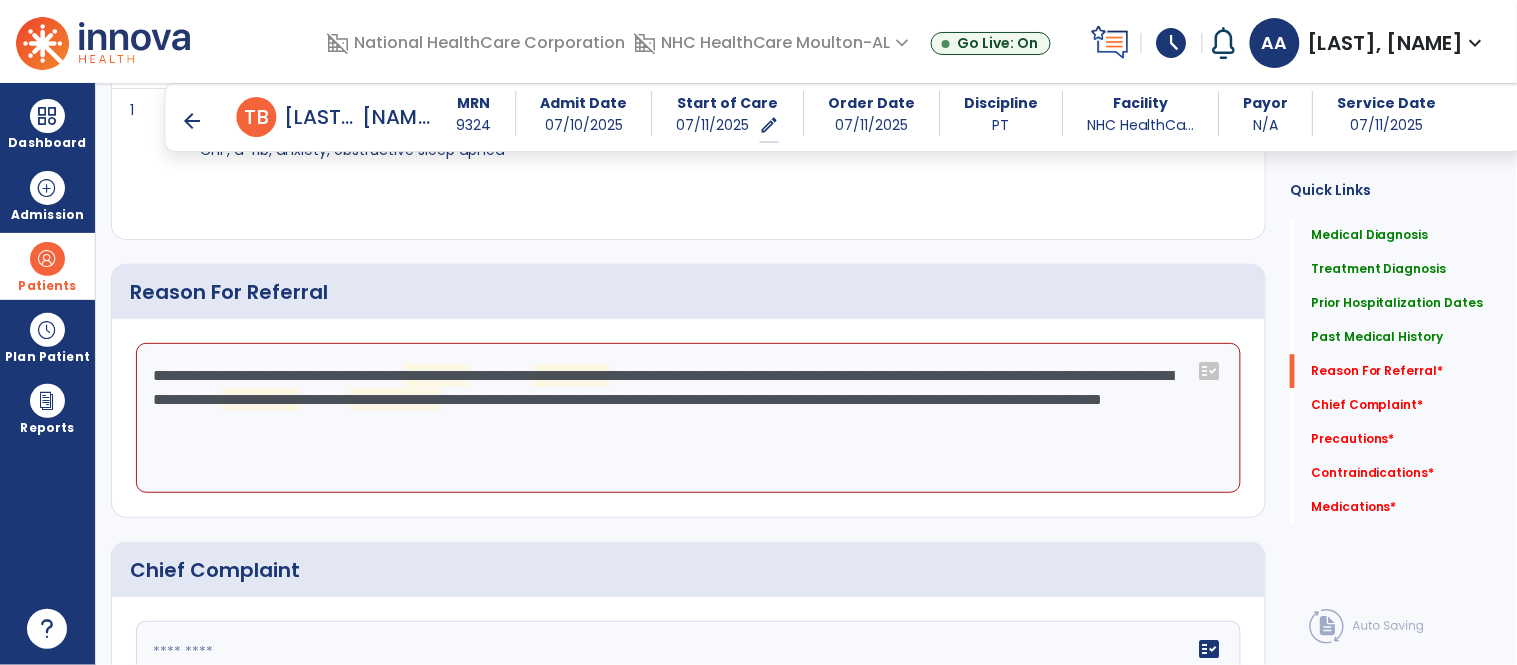 click on "**********" 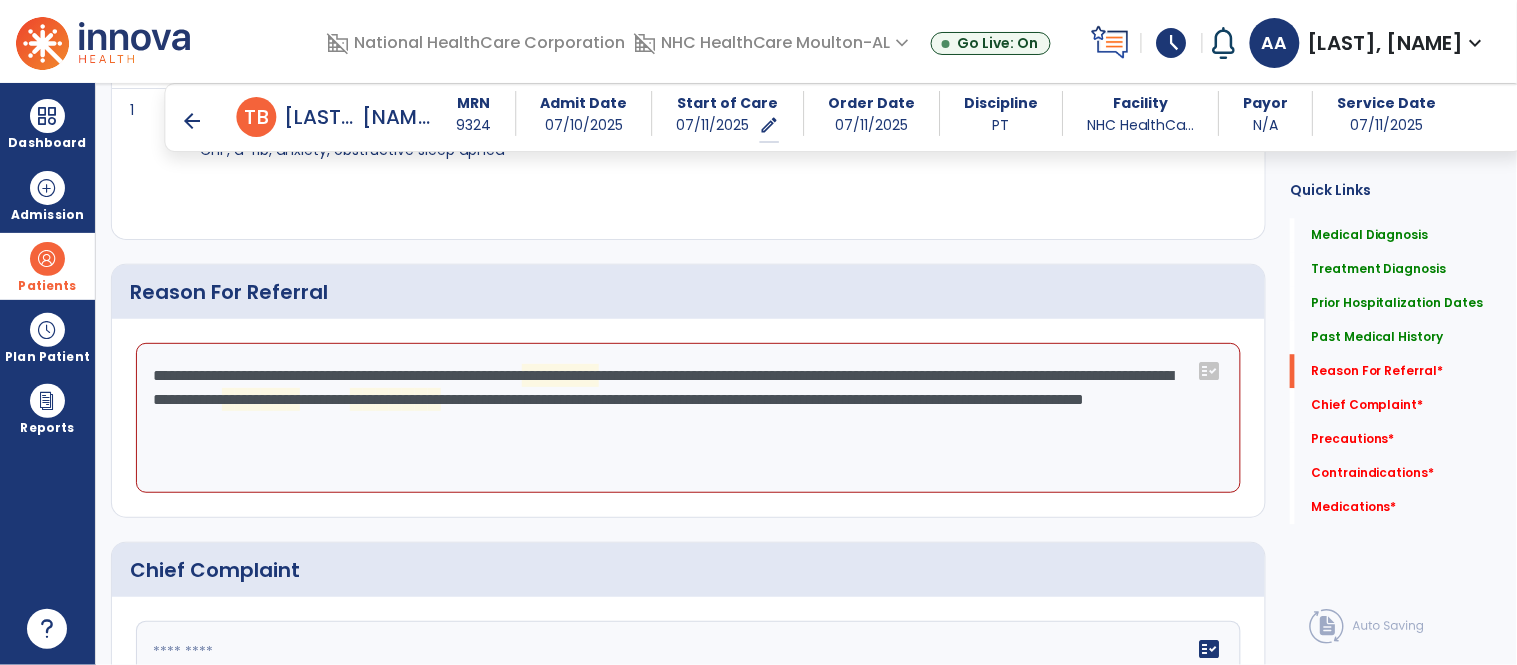 click on "**********" 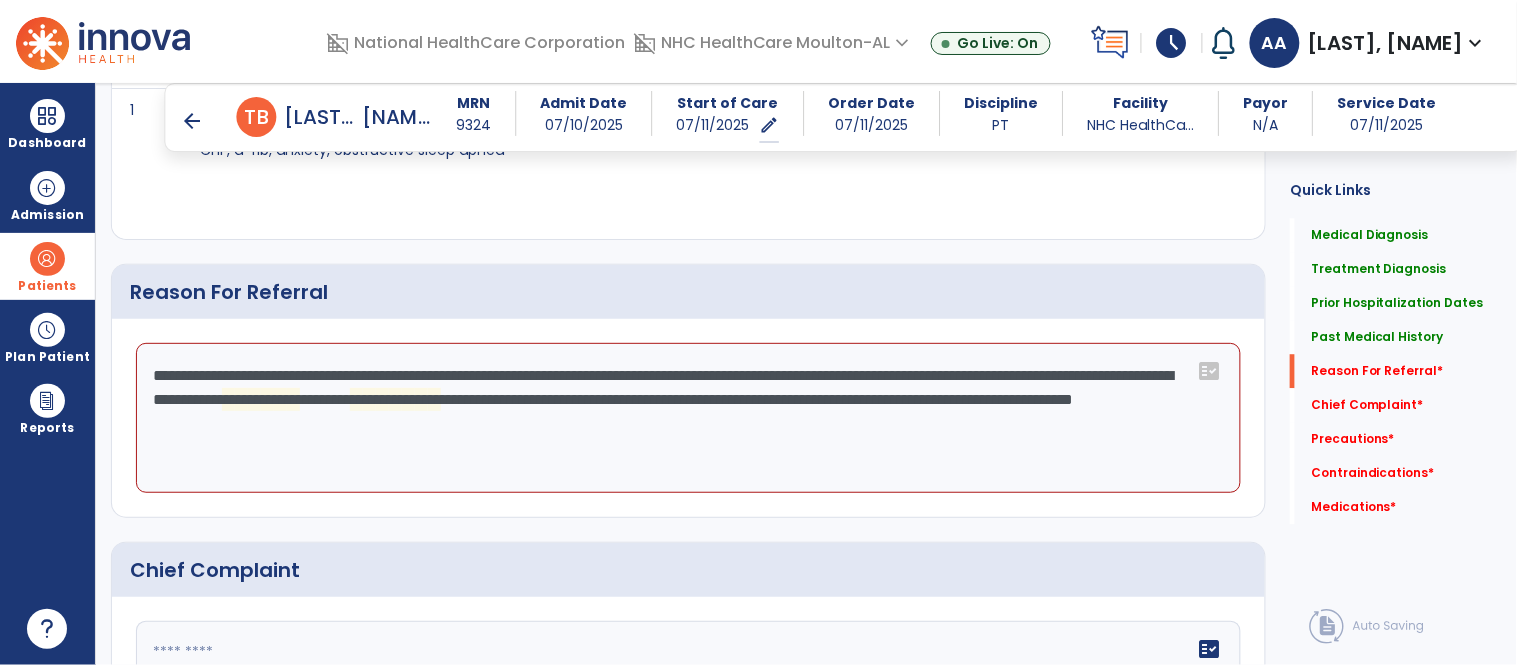 click on "**********" 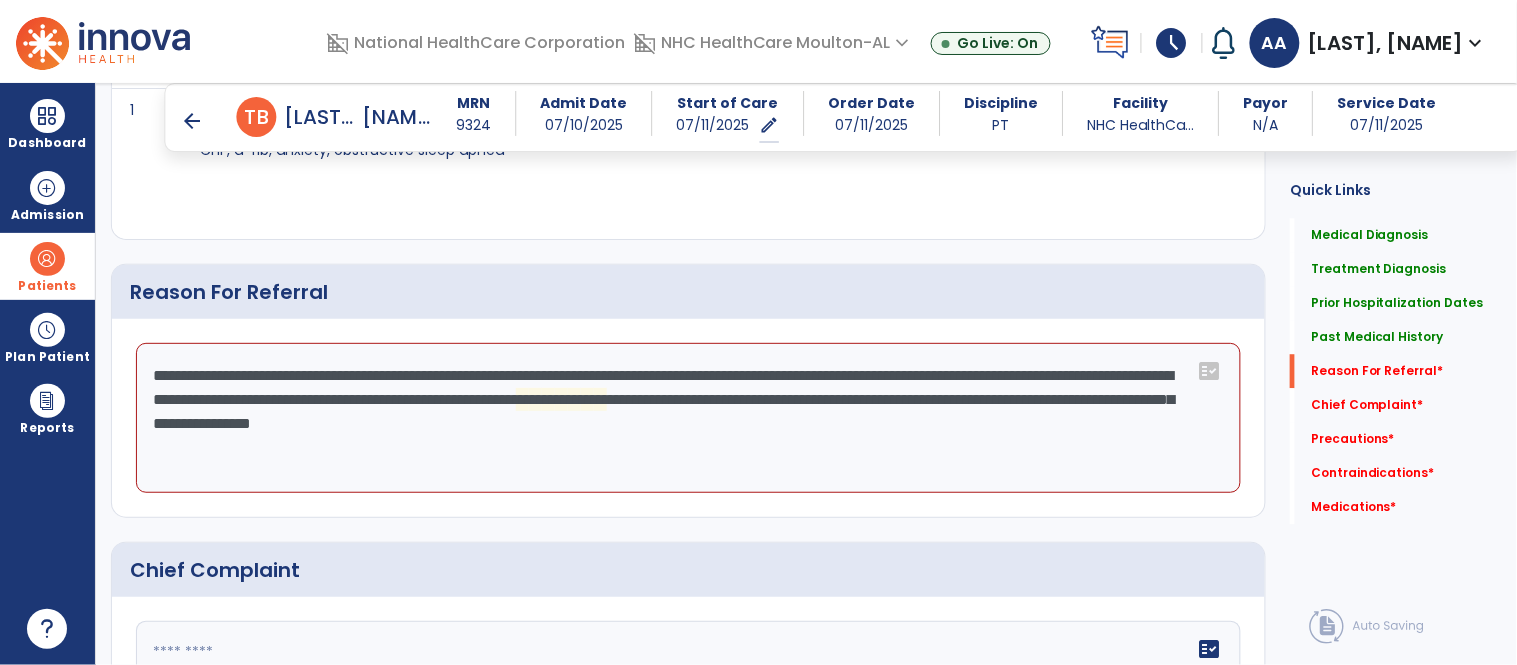 click on "**********" 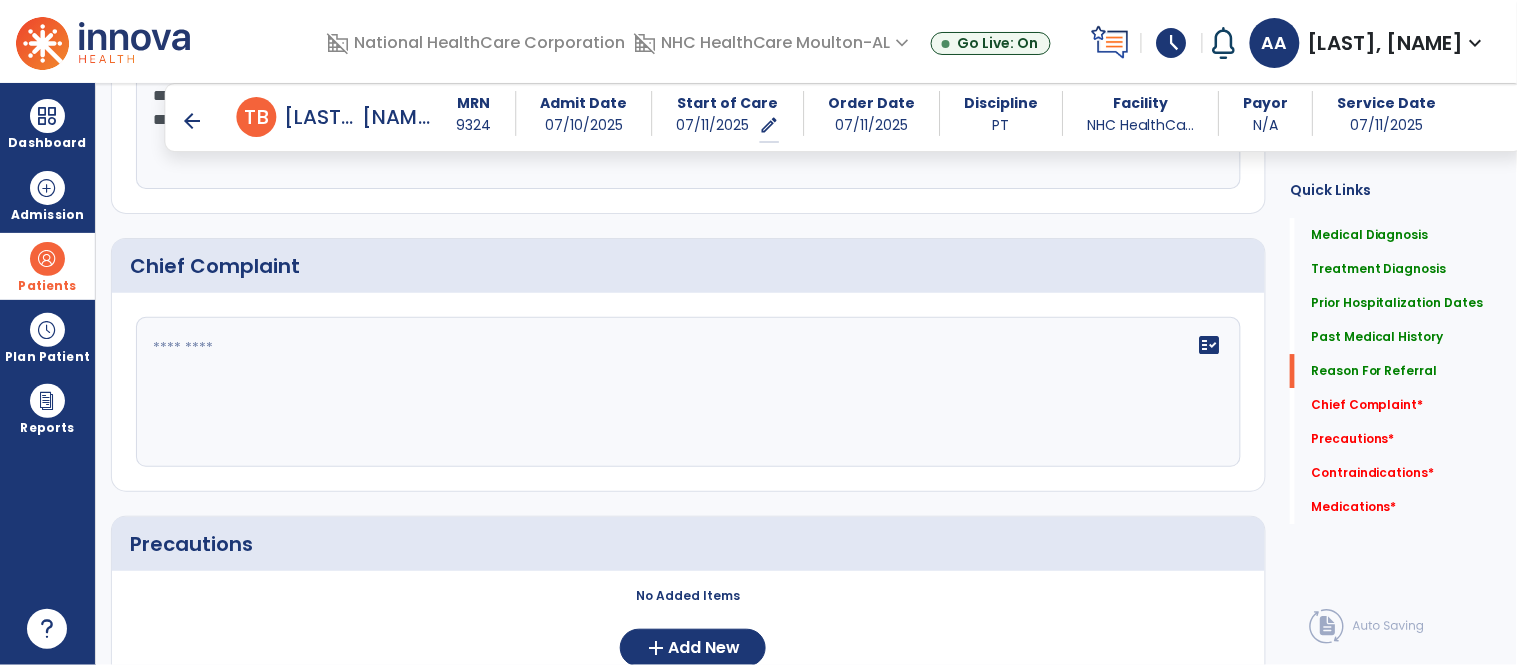 scroll, scrollTop: 1582, scrollLeft: 0, axis: vertical 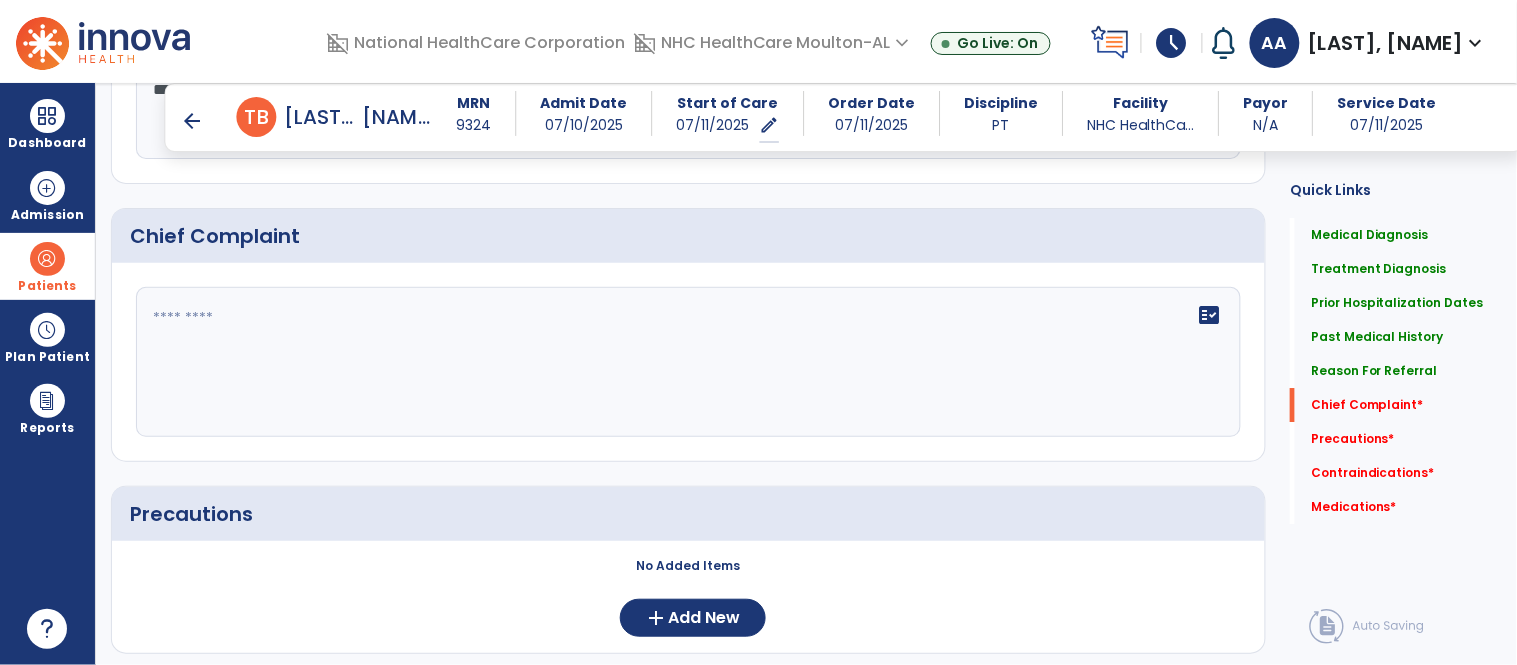 type on "**********" 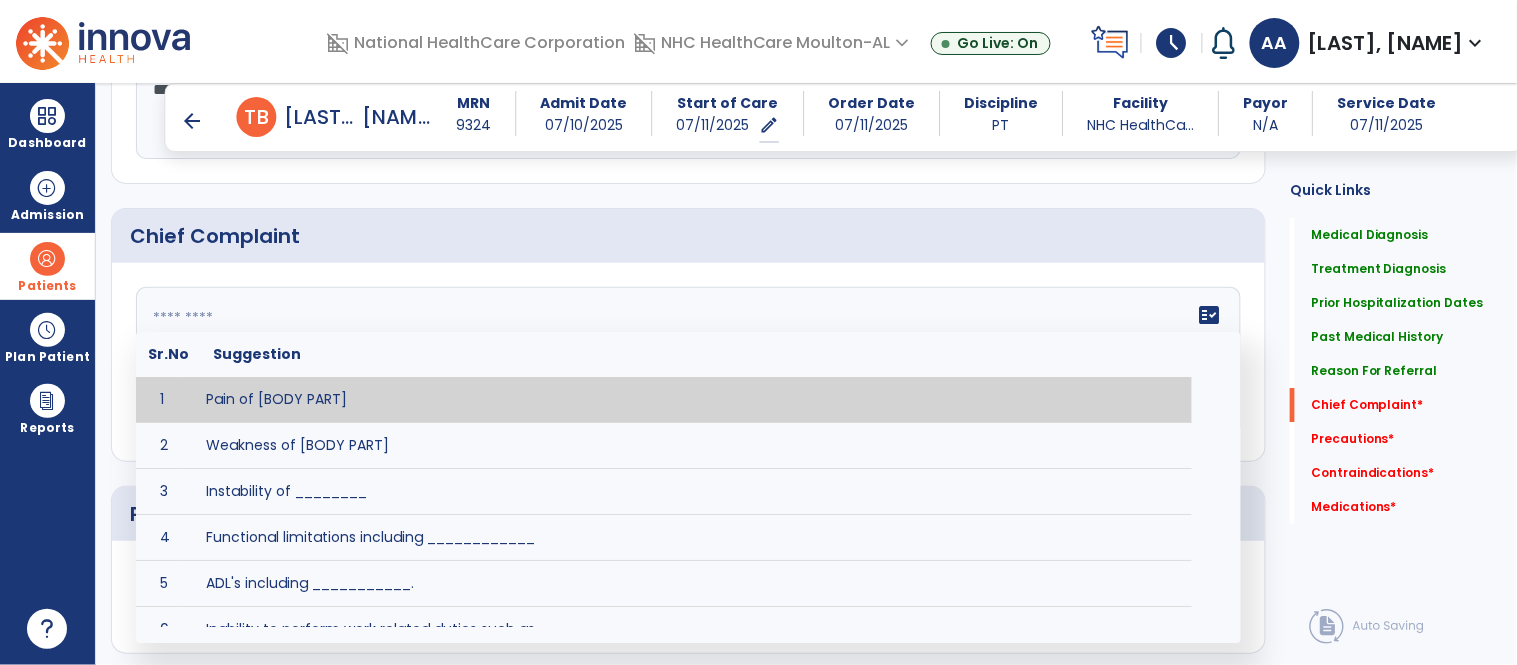click on "fact_check  Sr.No Suggestion 1 Pain of [BODY PART] 2 Weakness of [BODY PART] 3 Instability of ________ 4 Functional limitations including ____________ 5 ADL's including ___________. 6 Inability to perform work related duties such as _________ 7 Inability to perform house hold duties such as __________. 8 Loss of balance. 9 Problems with gait including _________." 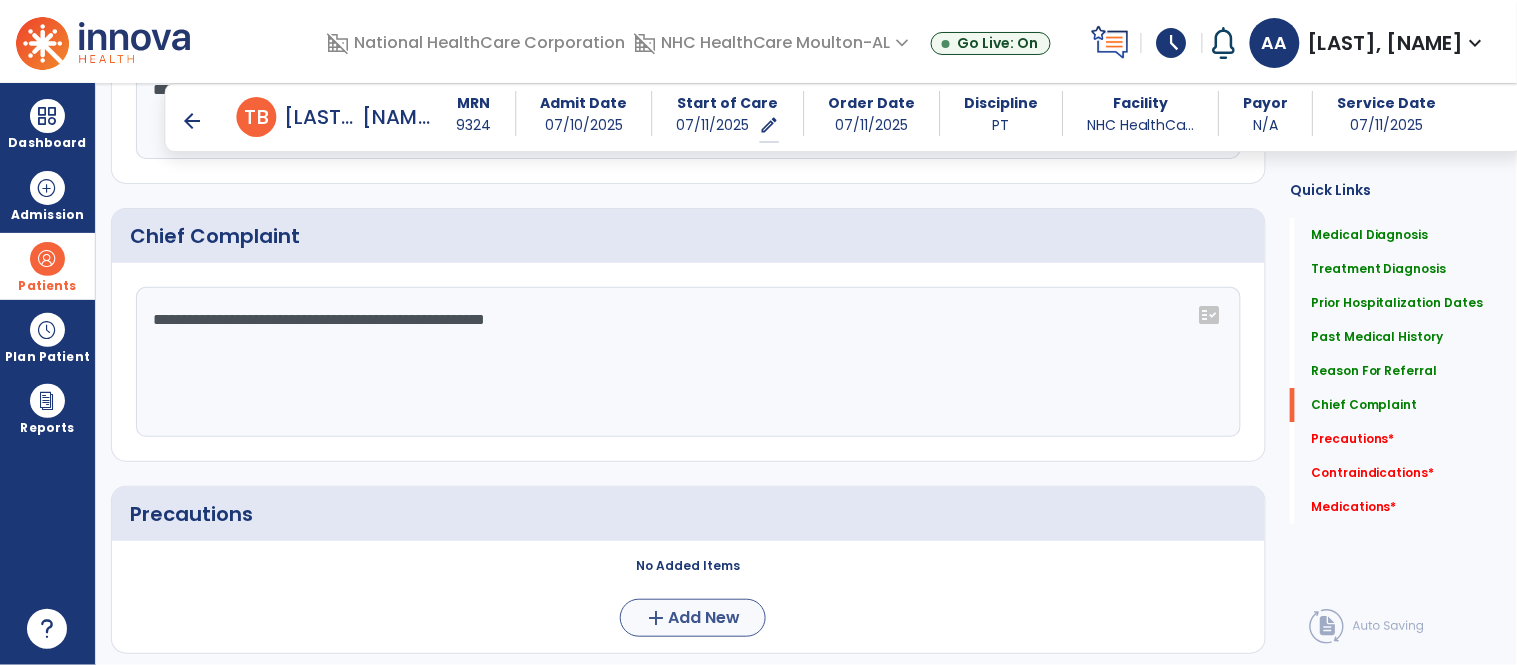 type on "**********" 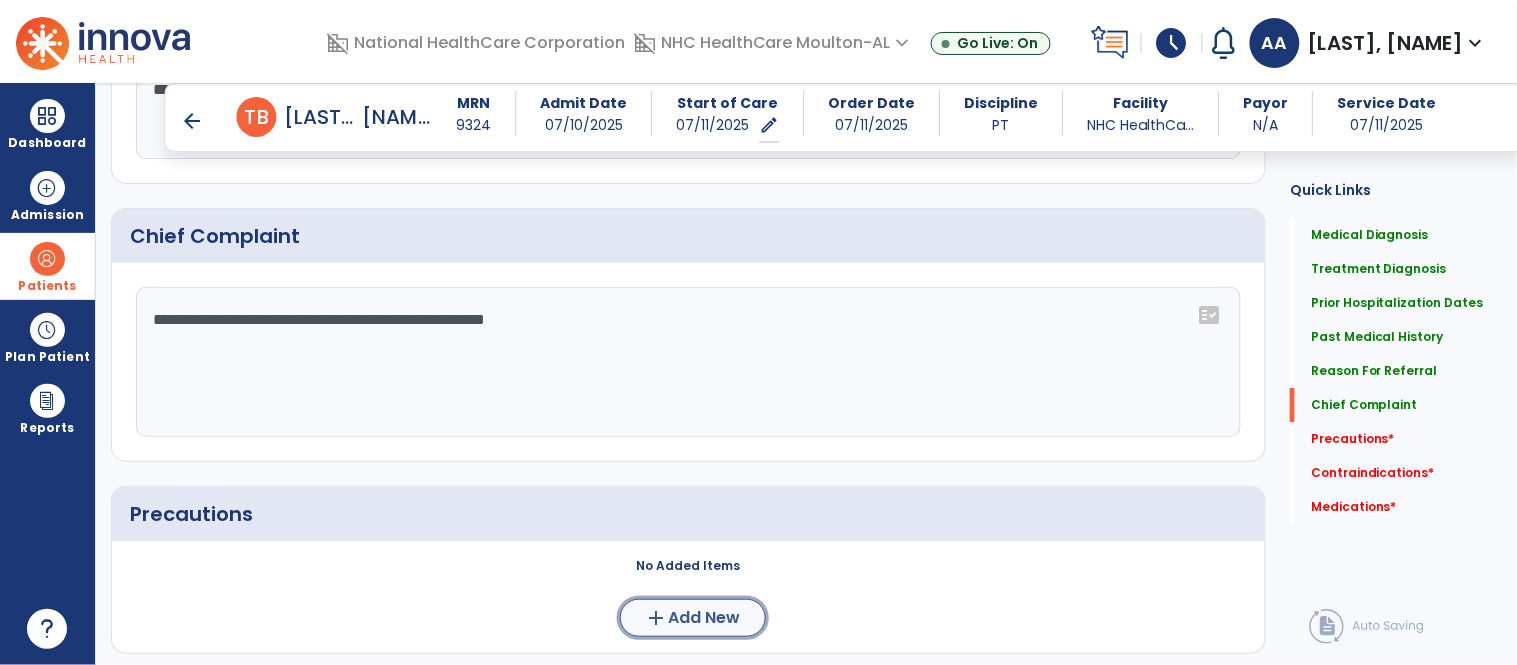 click on "Add New" 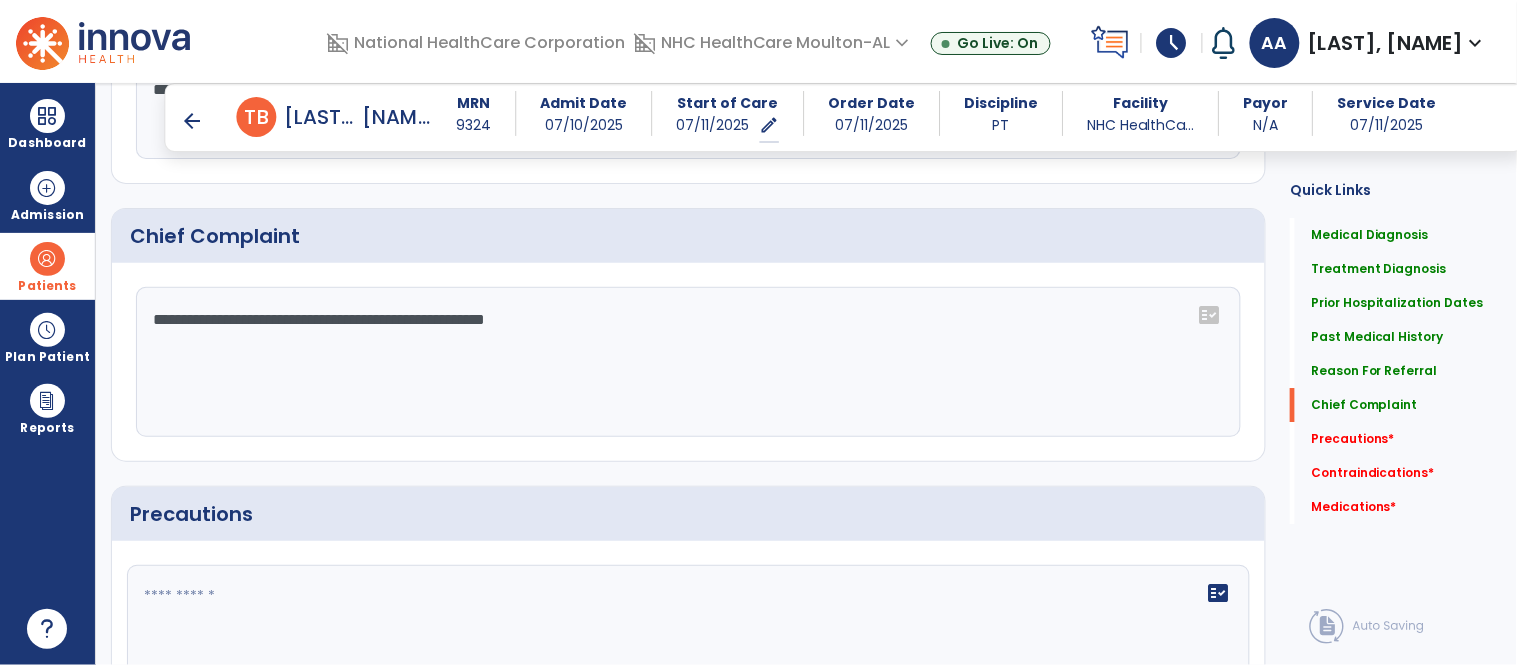 click 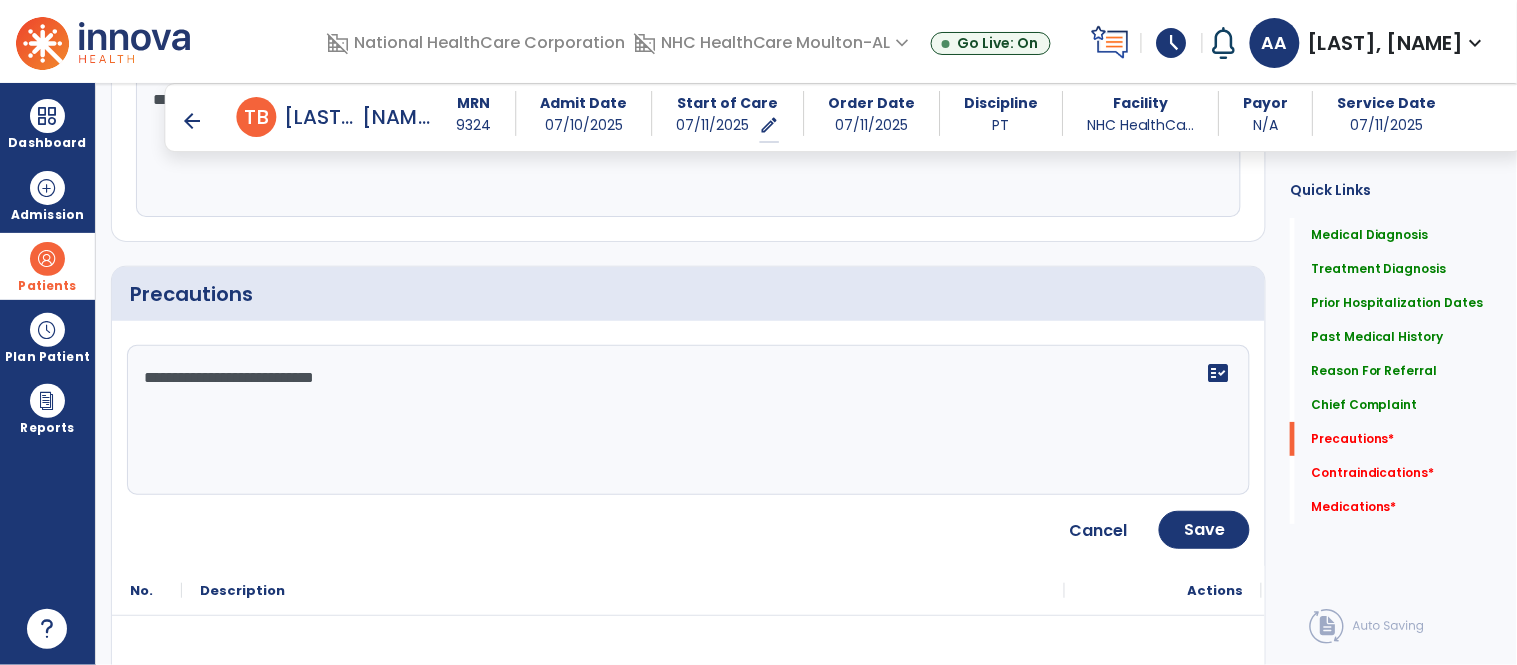 scroll, scrollTop: 1841, scrollLeft: 0, axis: vertical 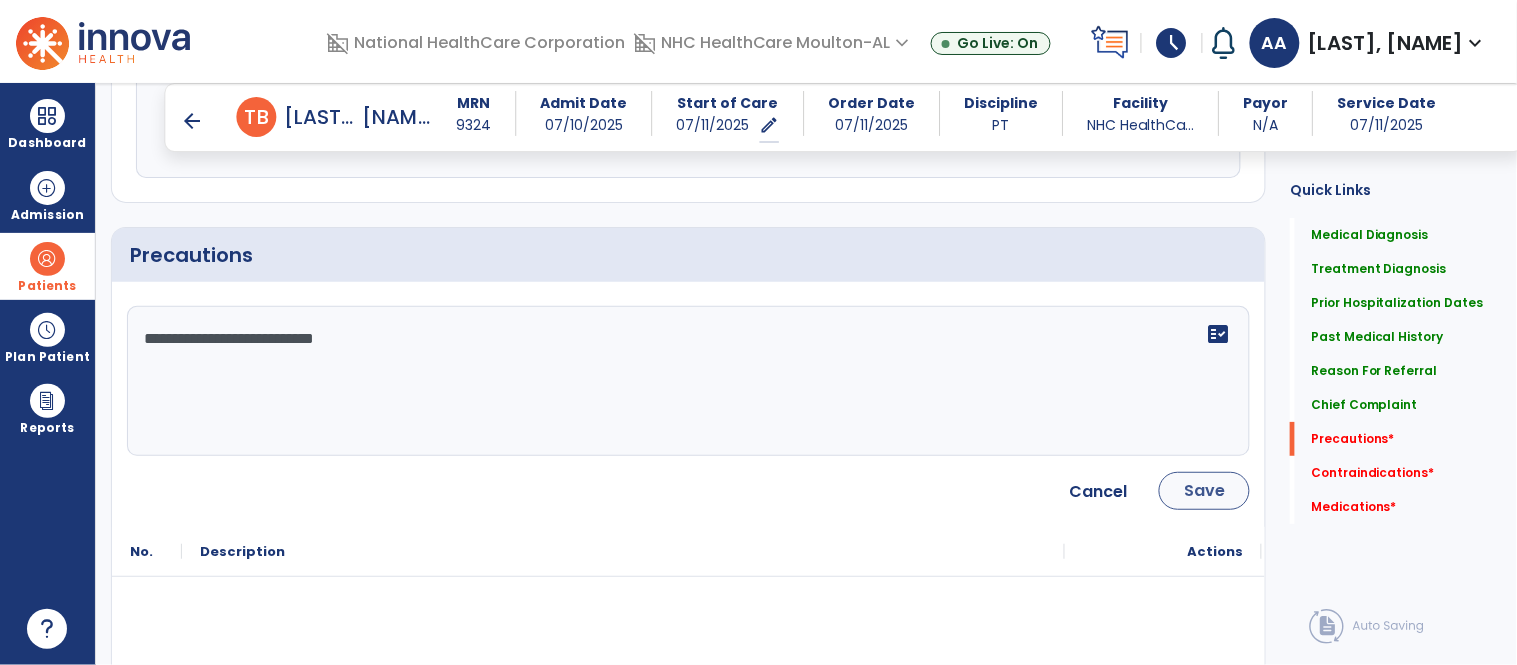 type on "**********" 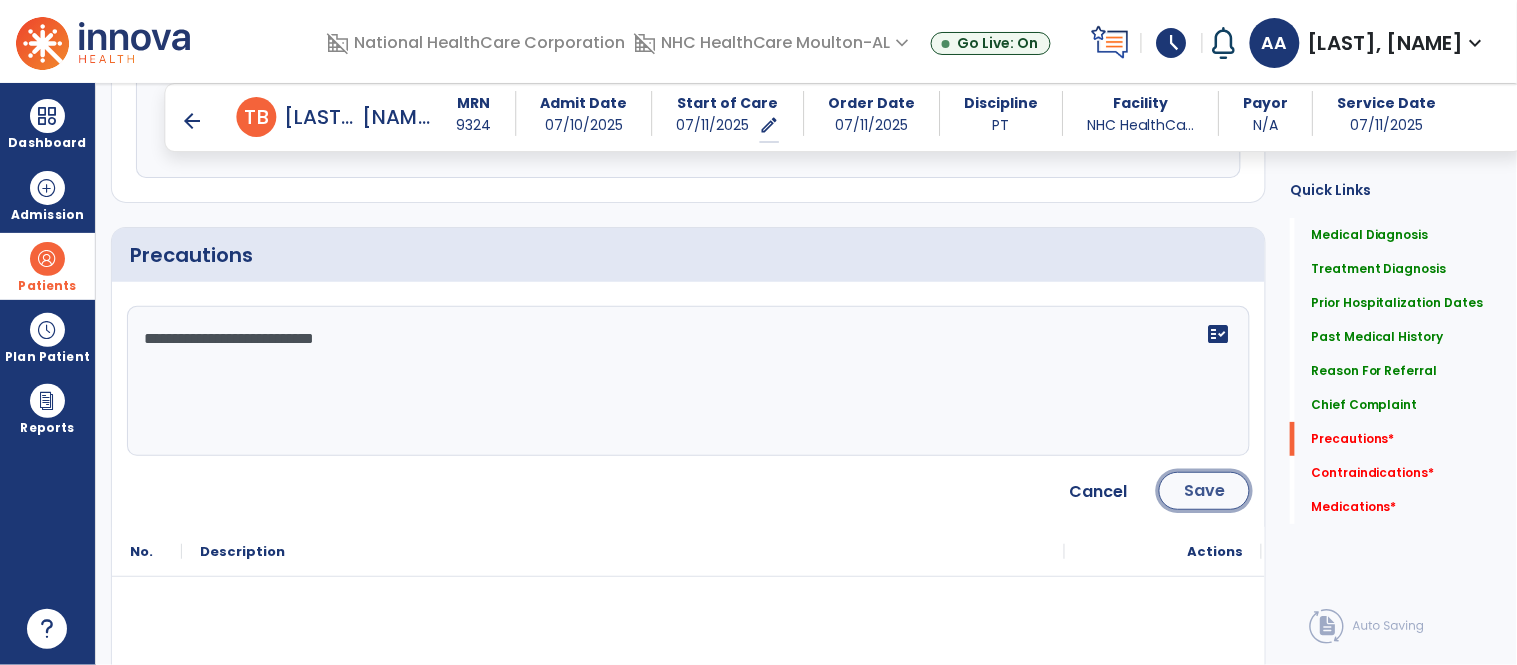 click on "Save" 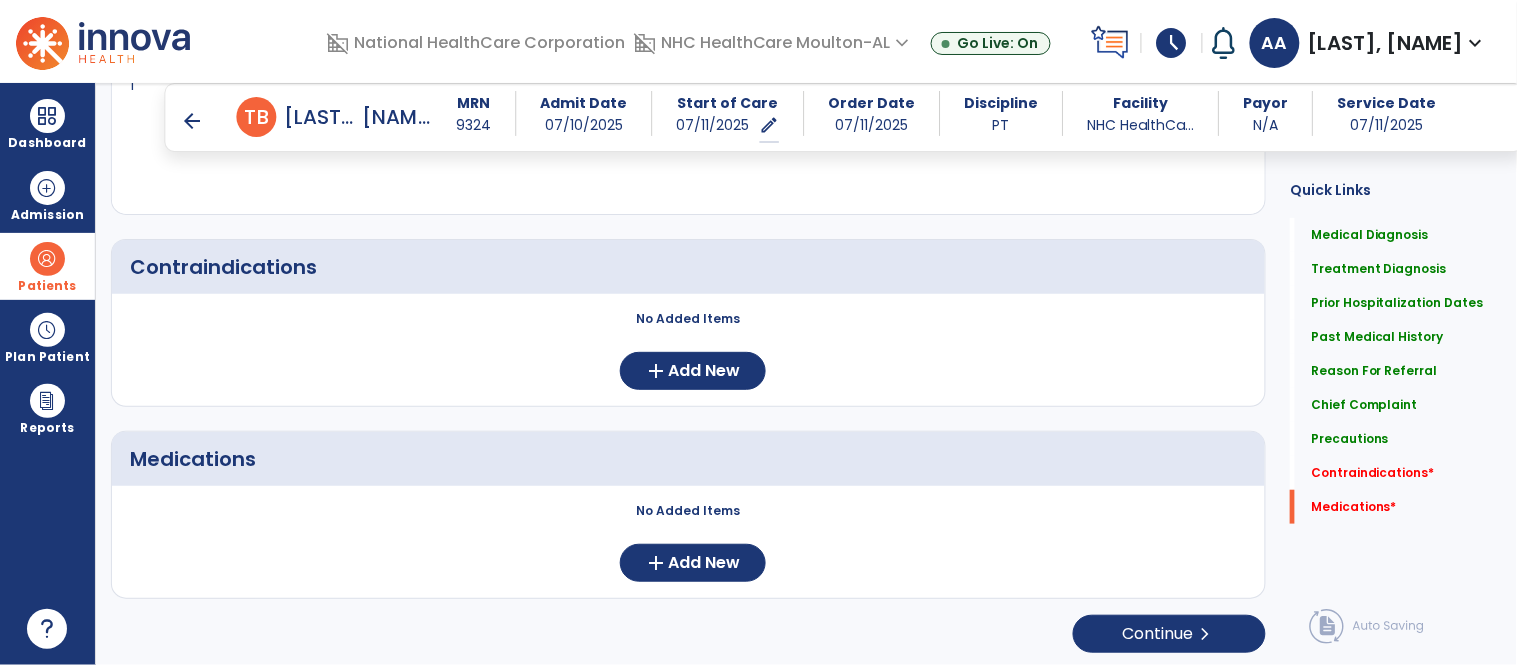 scroll, scrollTop: 2133, scrollLeft: 0, axis: vertical 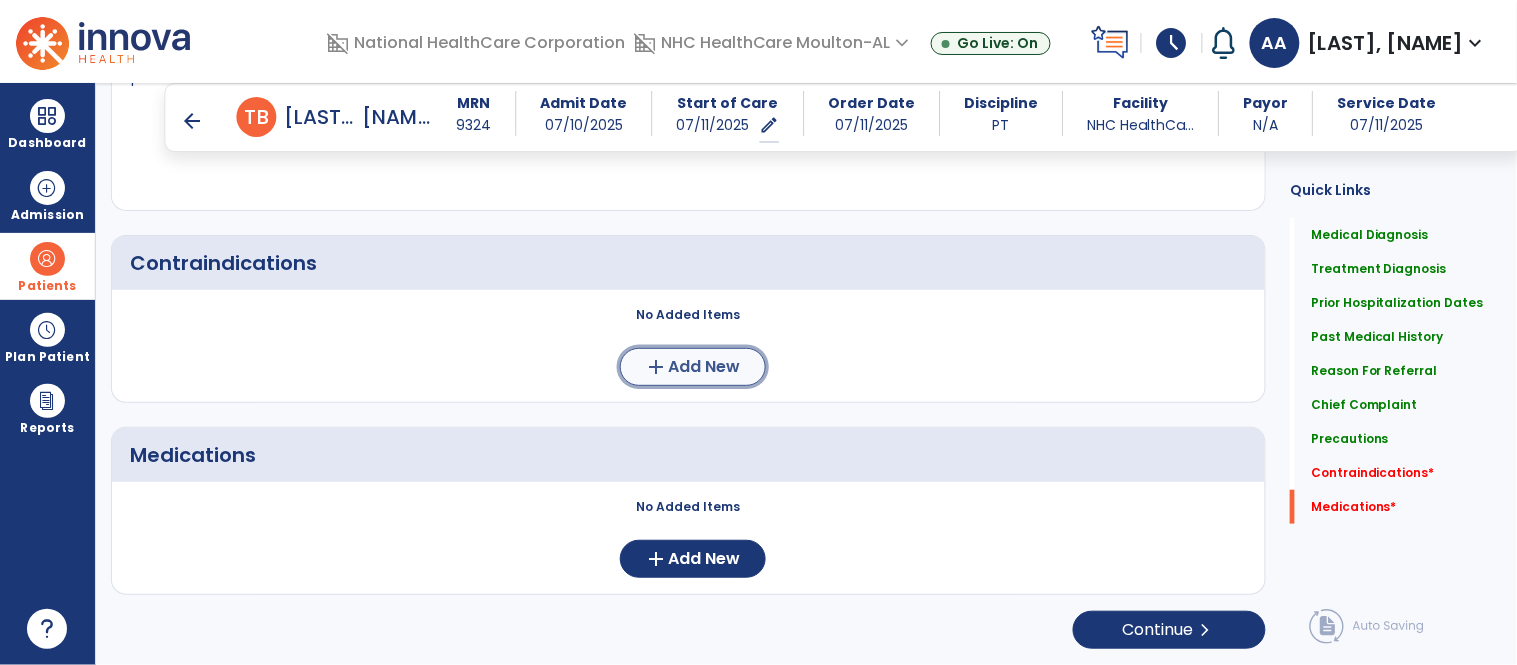 click on "Add New" 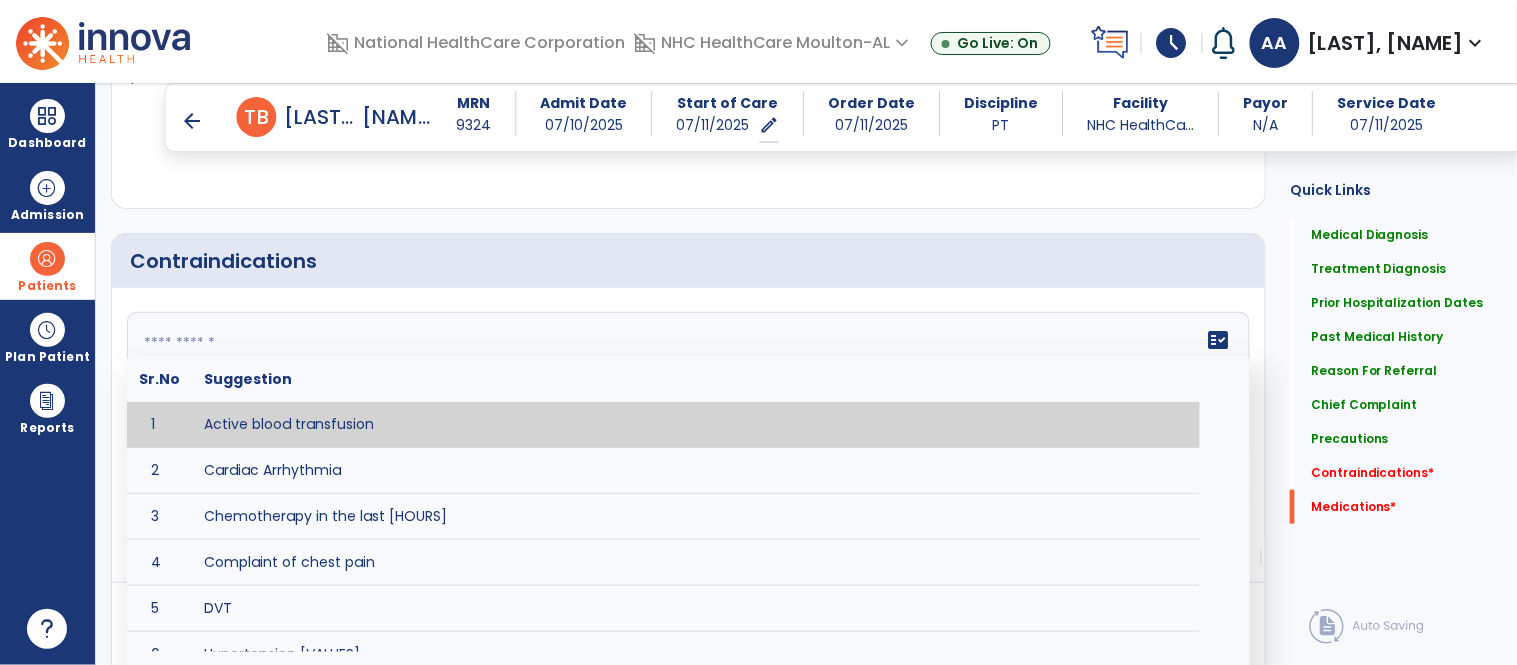 click on "fact_check  Sr.No Suggestion 1 Active blood transfusion 2 Cardiac Arrhythmia 3 Chemotherapy in the last [HOURS] 4 Complaint of chest pain 5 DVT 6 Hypertension [VALUES] 7 Inflammation or infection in the heart. 8 Oxygen saturation lower than [VALUE] 9 Pacemaker 10 Pulmonary infarction 11 Recent changes in EKG 12 Severe aortic stenosis 13 Severe dehydration 14 Severe diaphoresis 15 Severe orthostatic hypotension 16 Severe shortness of breath/dyspnea 17 Significantly elevated potassium levels 18 Significantly low potassium levels 19 Suspected or known dissecting aneurysm 20 Systemic infection 21 Uncontrolled diabetes with blood sugar levels greater than [VALUE] or less than [Value]  22 Unstable angina 23 Untreated blood clots" 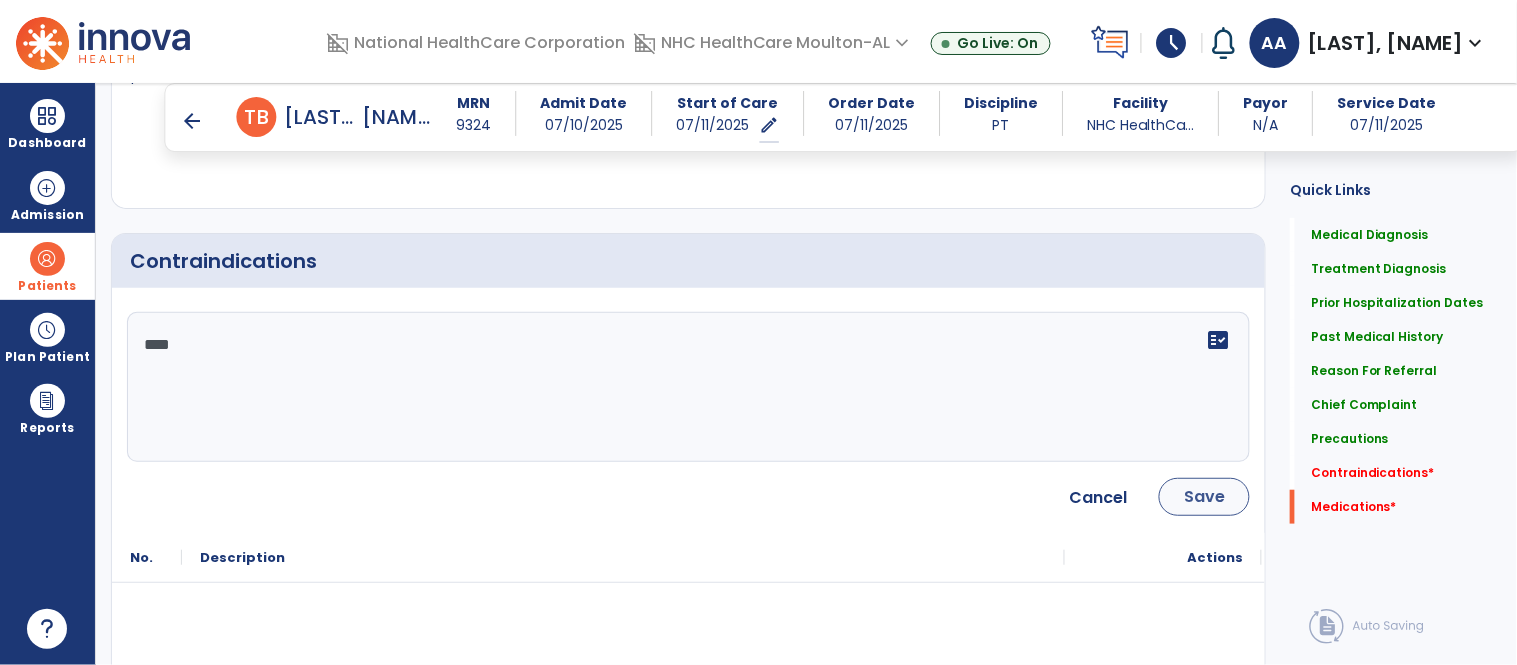 type on "****" 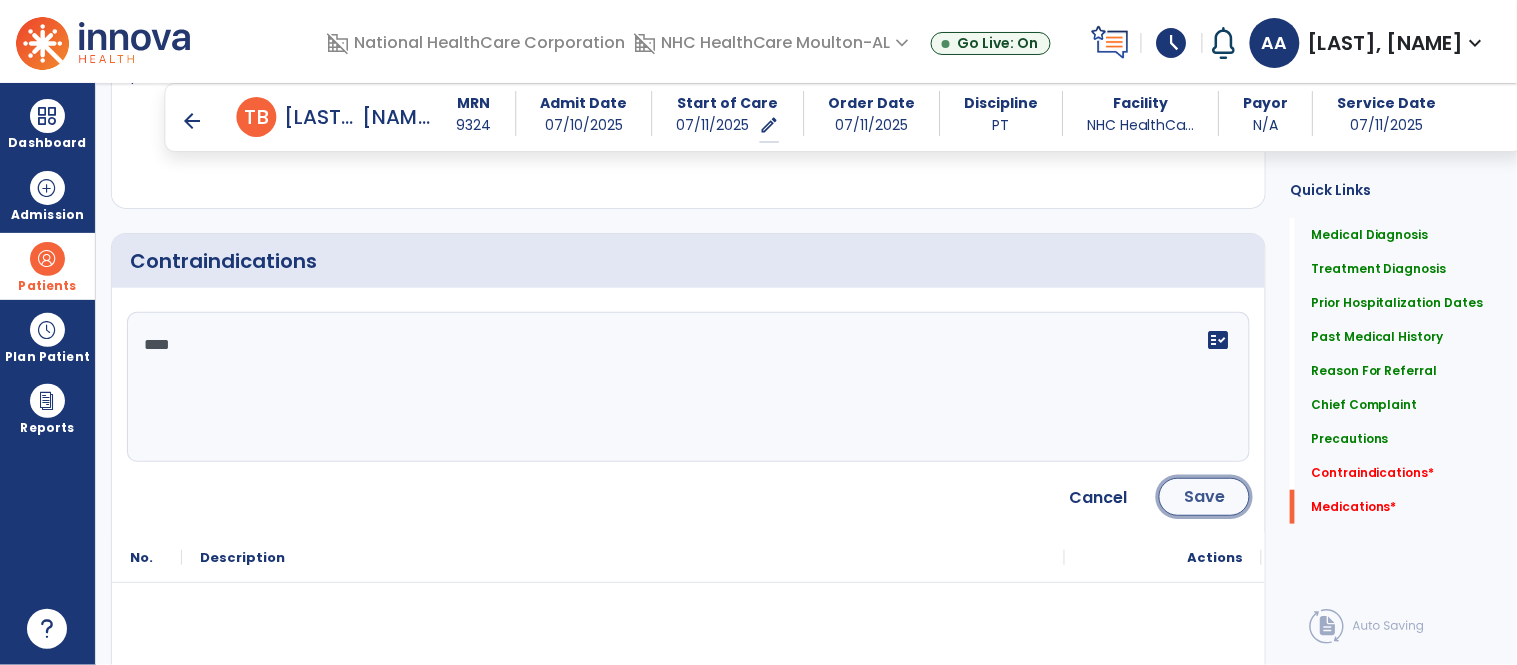 click on "Save" 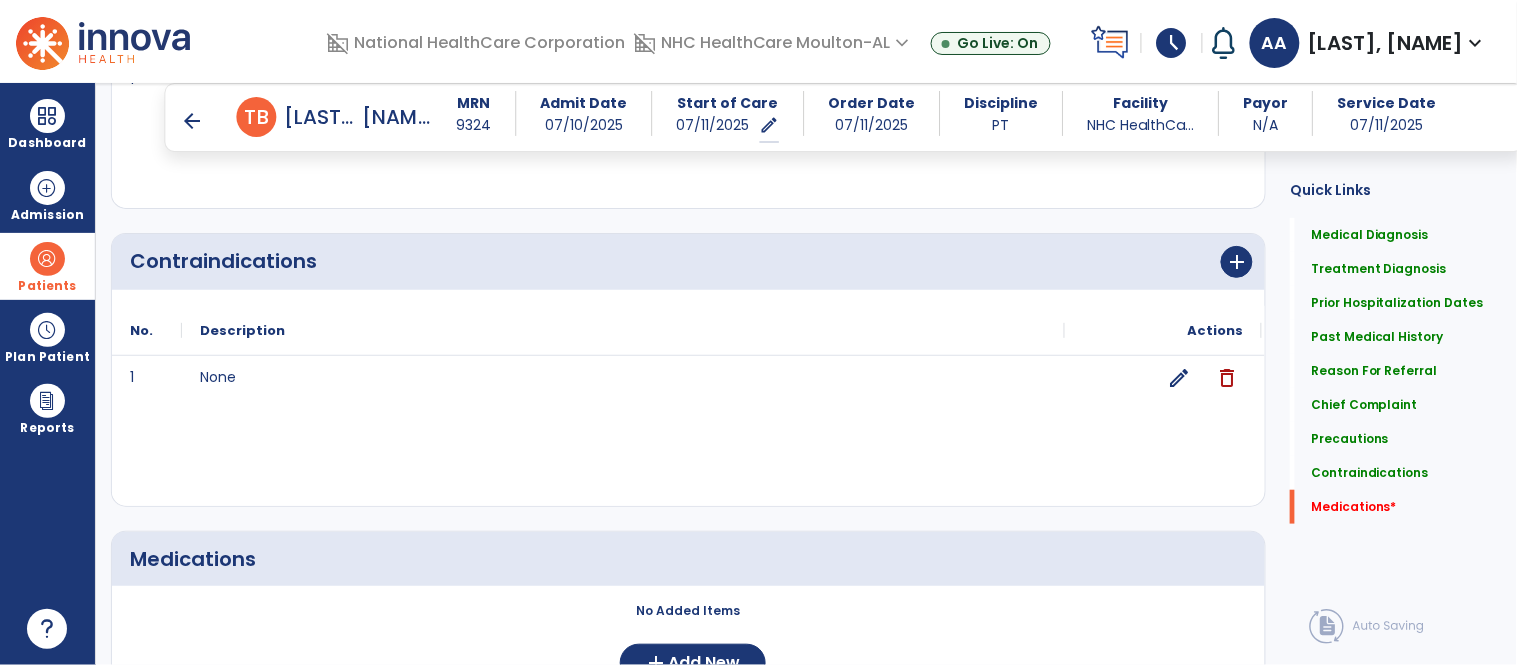 scroll, scrollTop: 2238, scrollLeft: 0, axis: vertical 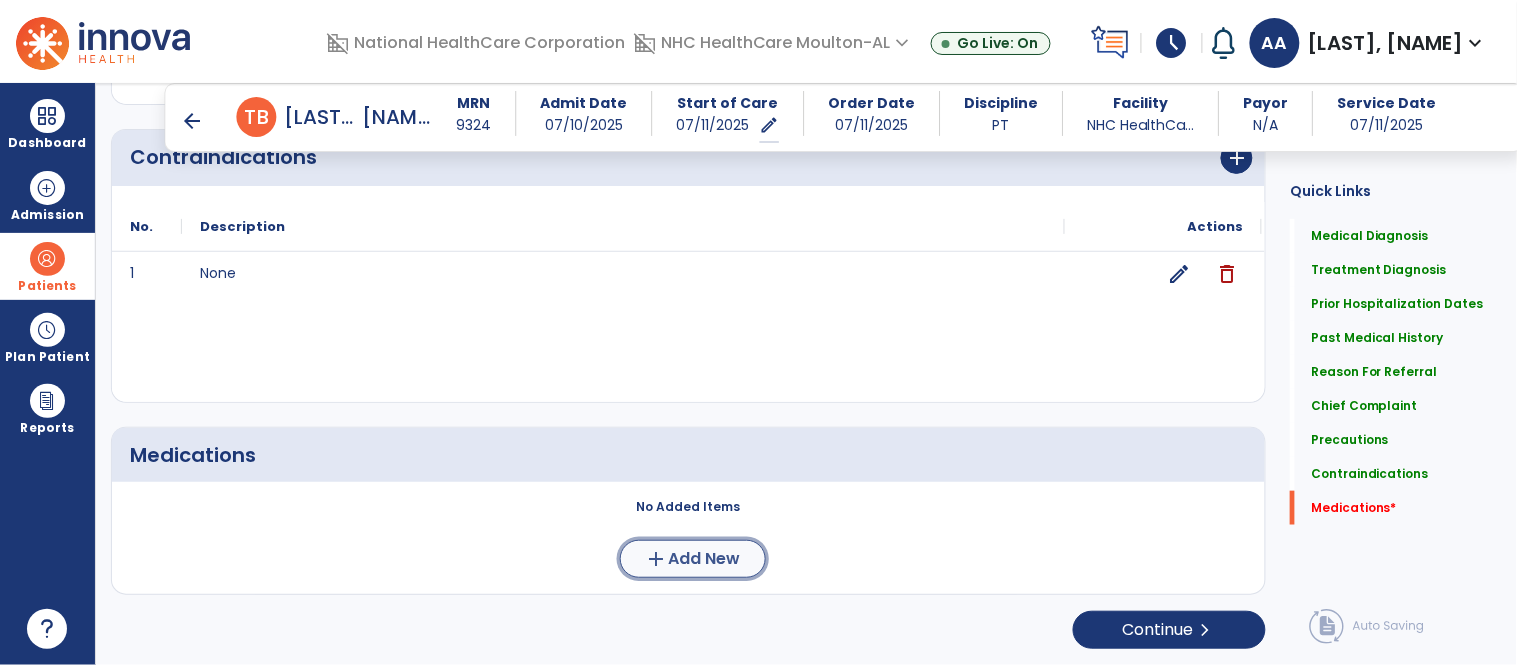 click on "Add New" 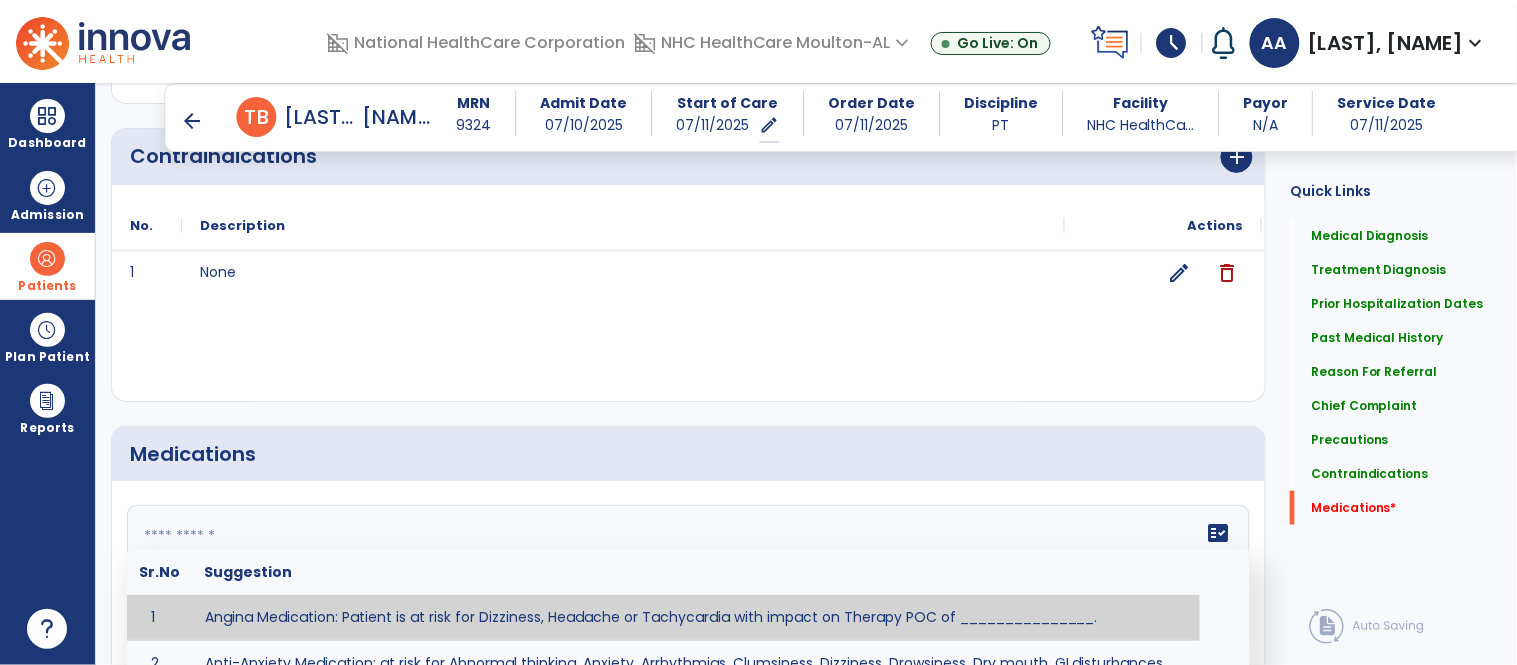 click on "fact_check  Sr.No Suggestion 1 Angina Medication: Patient is at risk for Dizziness, Headache or Tachycardia with impact on Therapy POC of _______________. 2 Anti-Anxiety Medication: at risk for Abnormal thinking, Anxiety, Arrhythmias, Clumsiness, Dizziness, Drowsiness, Dry mouth, GI disturbances, Headache, Increased appetite, Loss of appetite, Orthostatic hypotension, Sedation, Seizures, Tachycardia, Unsteadiness, Weakness or Weight gain with impact on Therapy POC of _____________. 3 Anti-Arrhythmic Agents: at risk for Arrhythmias, Confusion, EKG changes, Hallucinations, Hepatotoxicity, Increased blood pressure, Increased heart rate, Lethargy or Toxicity with impact on Therapy POC of 4 Anti-Coagulant medications: with potential risk for hemorrhage (including rectal bleeding and coughing up blood), and heparin-induced thrombocytopenia(HIT syndrome). Potential impact on therapy progress includes _________. 5 6 7 8 Aspirin for ______________. 9 10 11 12 13 14 15 16 17 18 19 20 21 22 23 24" 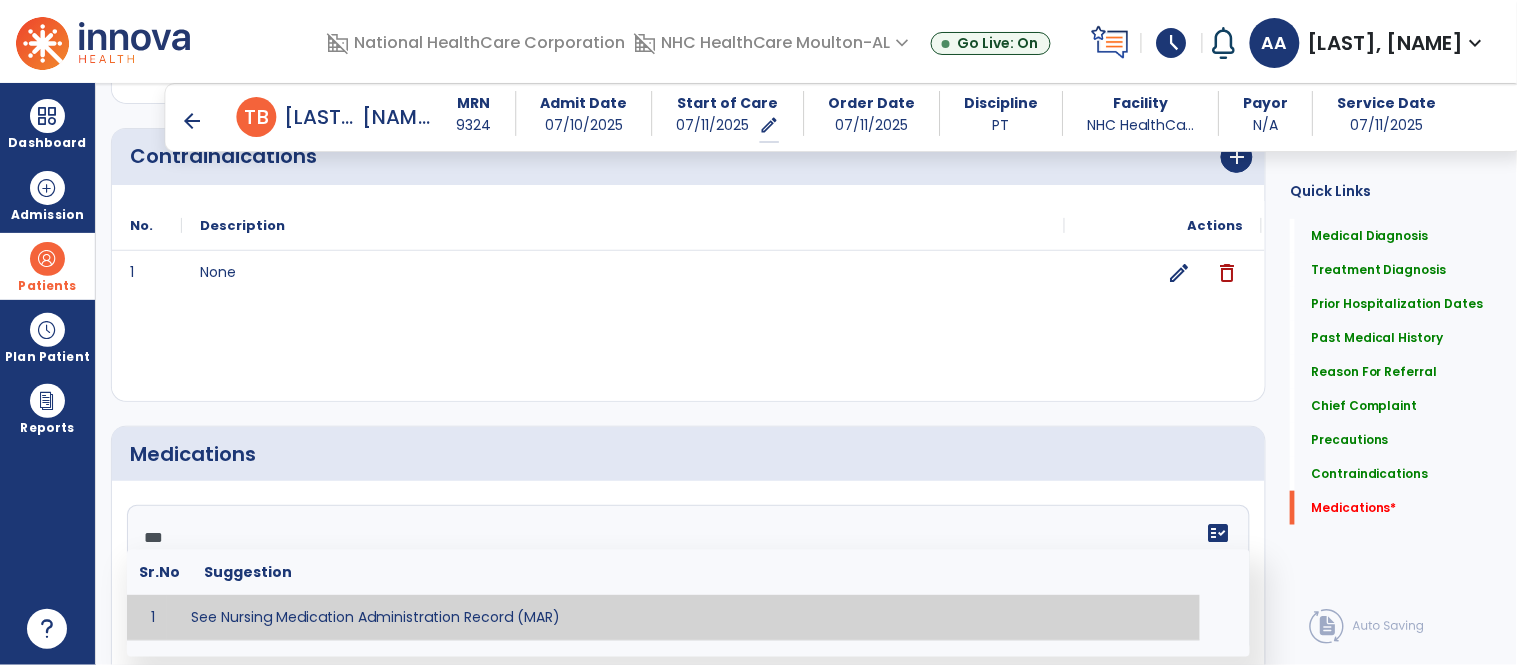 type on "**********" 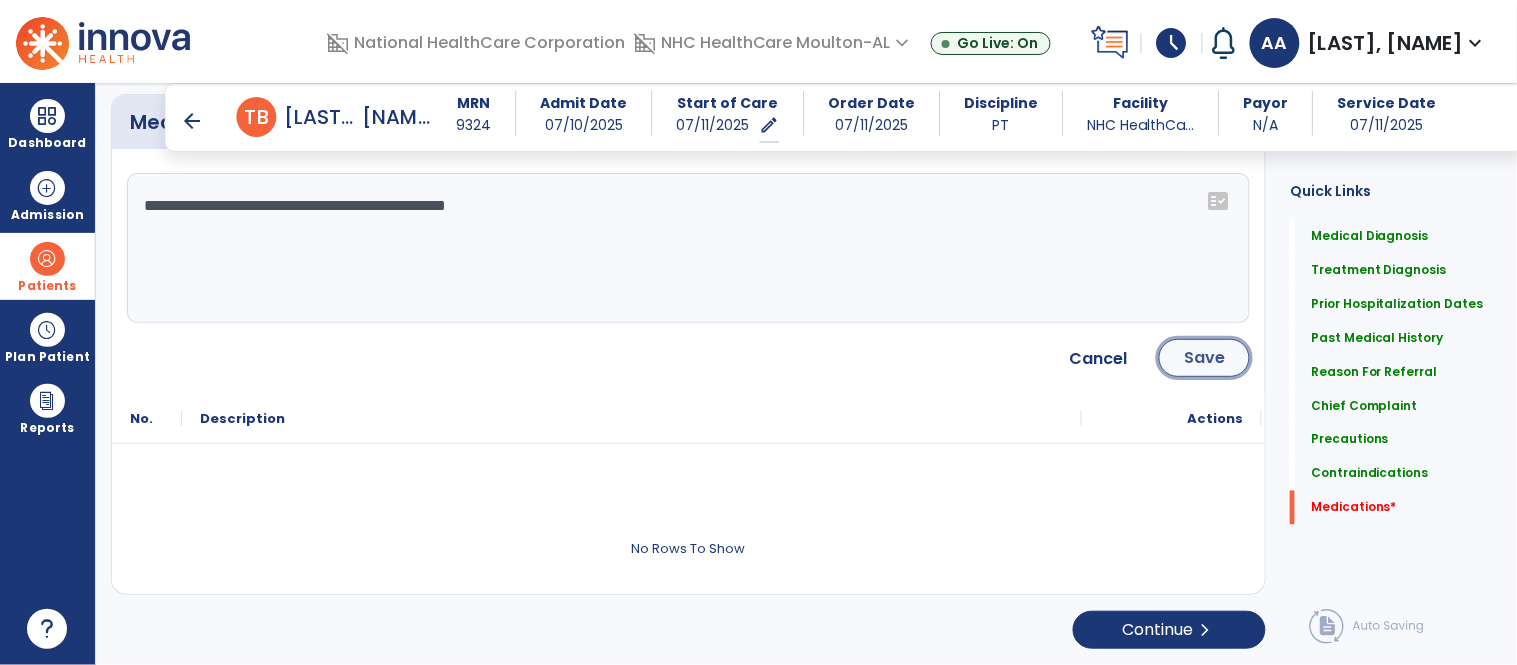 click on "Save" 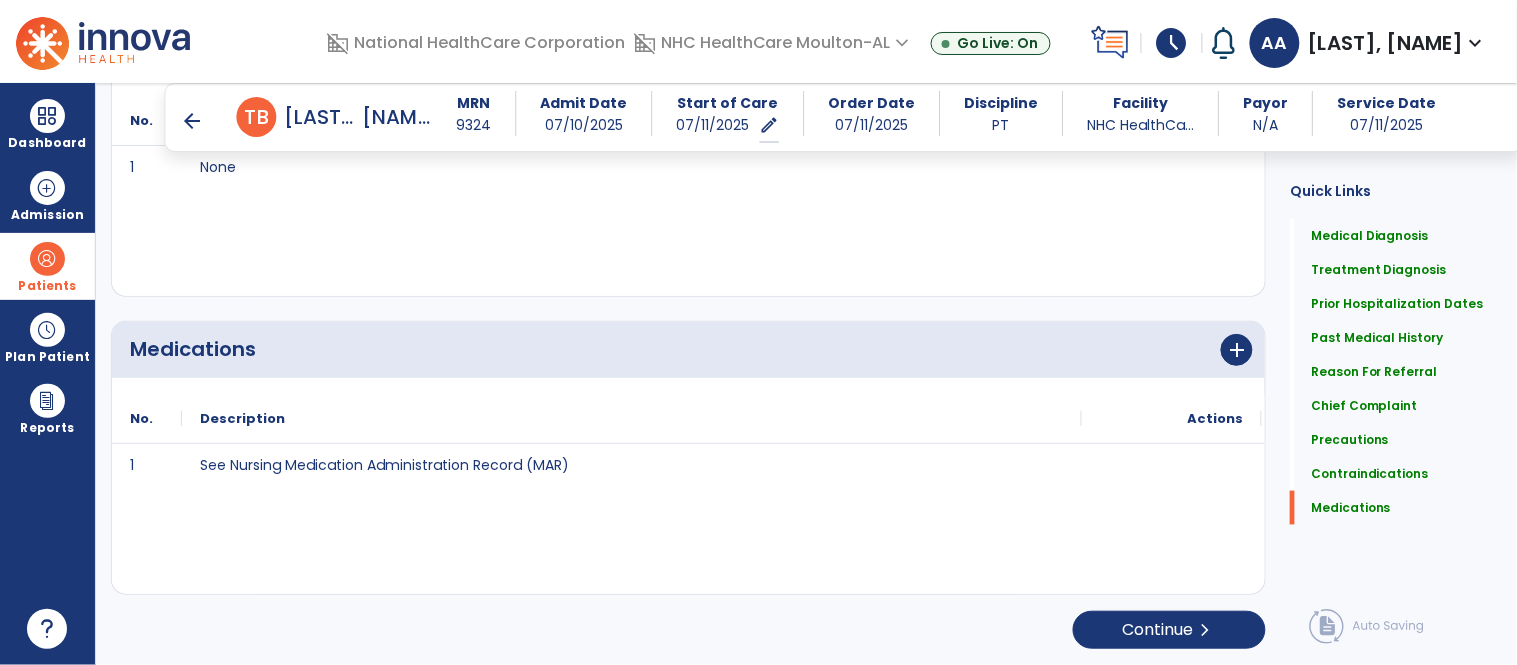 scroll, scrollTop: 2345, scrollLeft: 0, axis: vertical 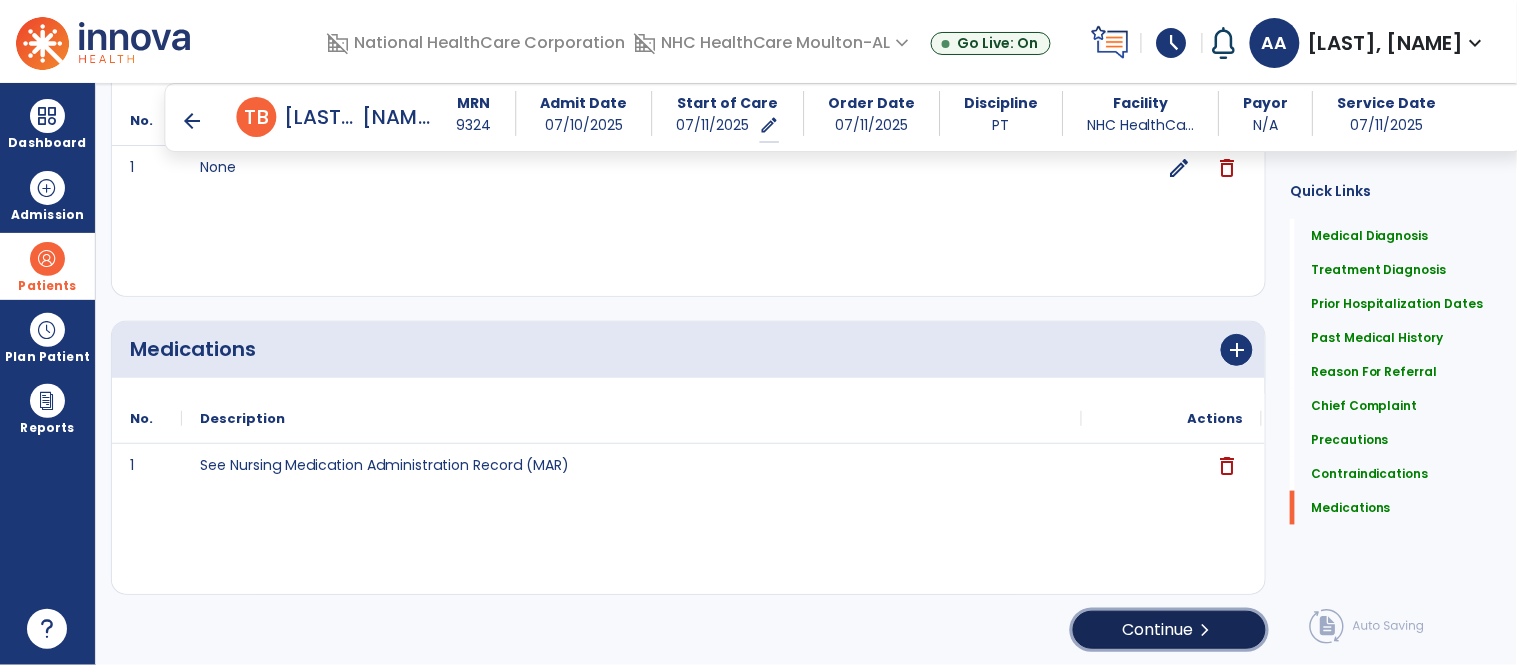 click on "Continue  chevron_right" 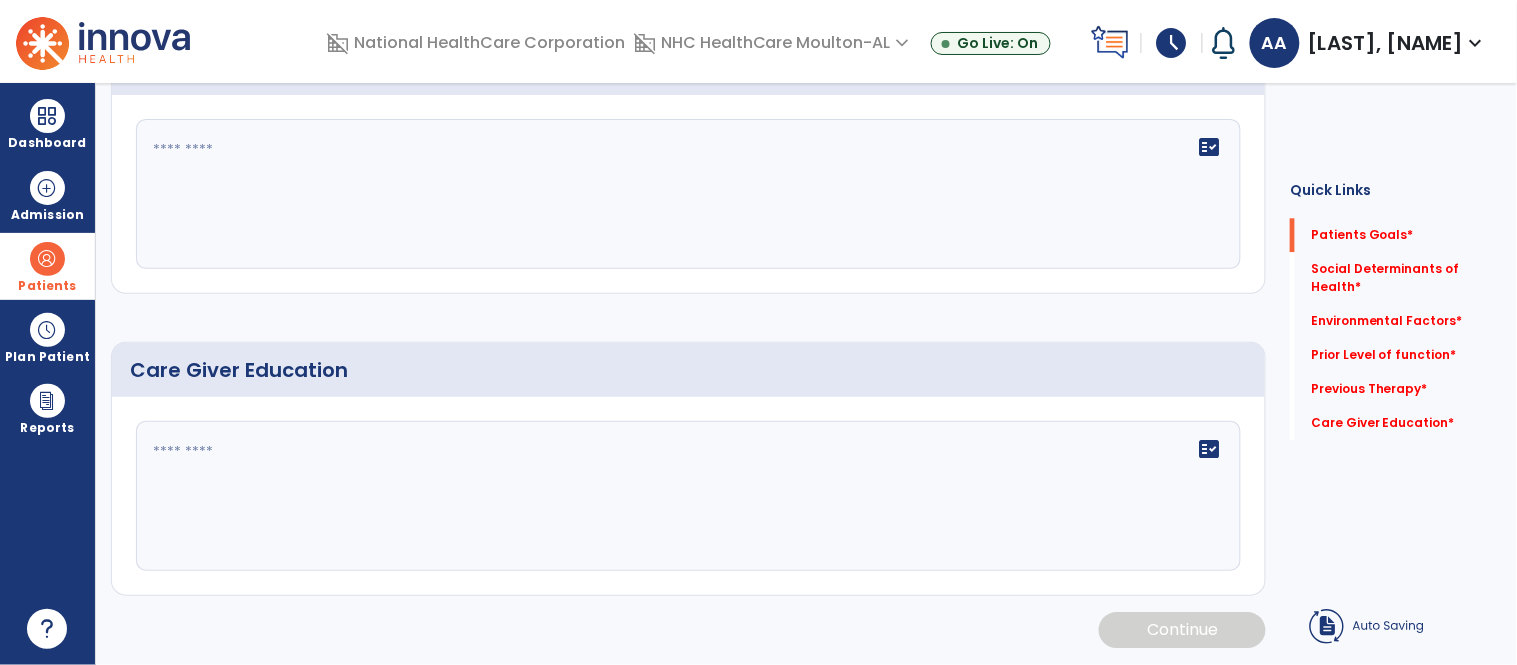 scroll, scrollTop: 38, scrollLeft: 0, axis: vertical 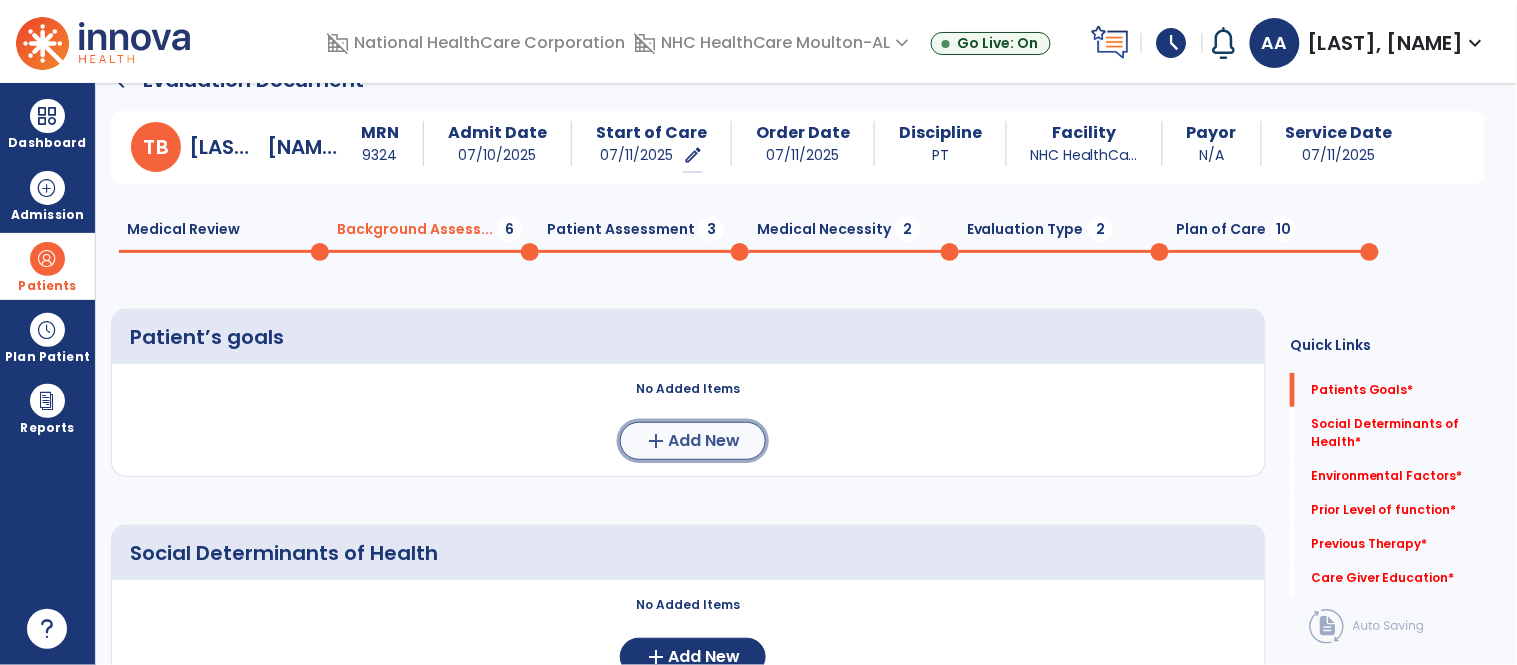 click on "add" 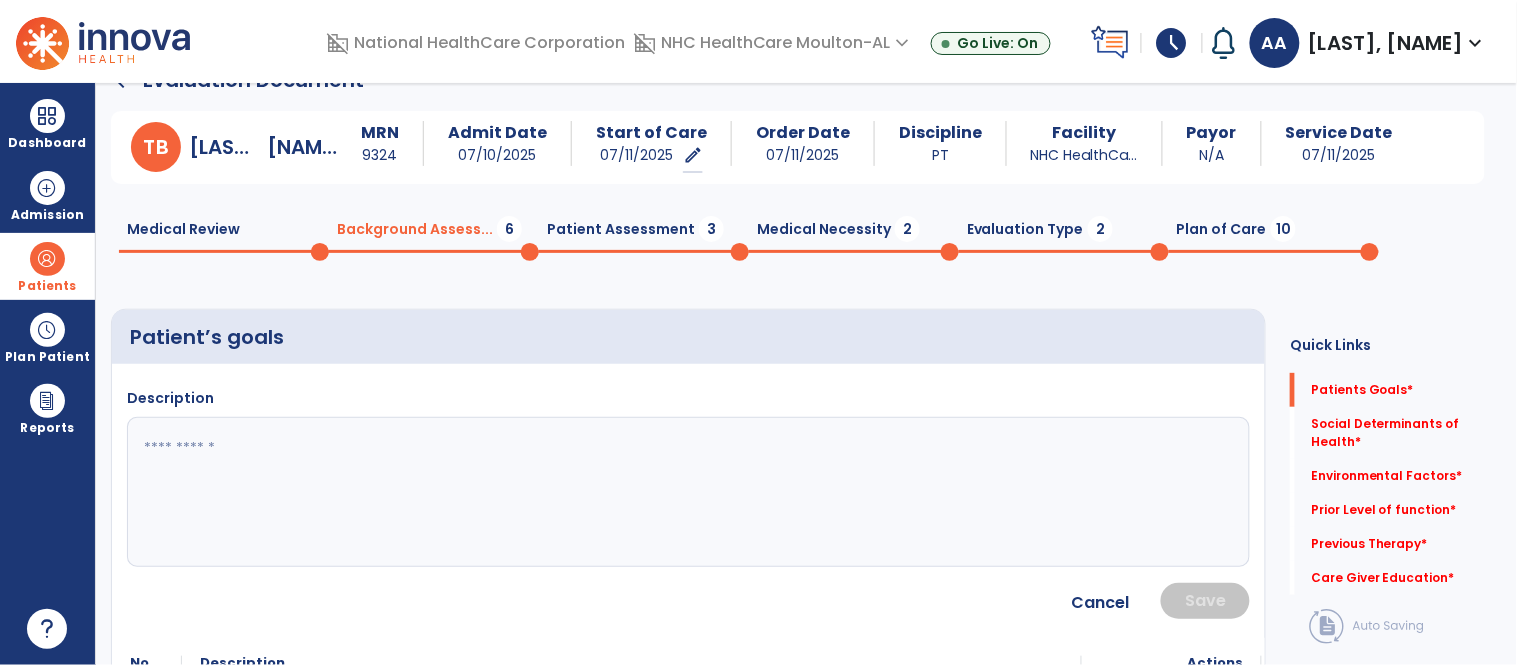 click 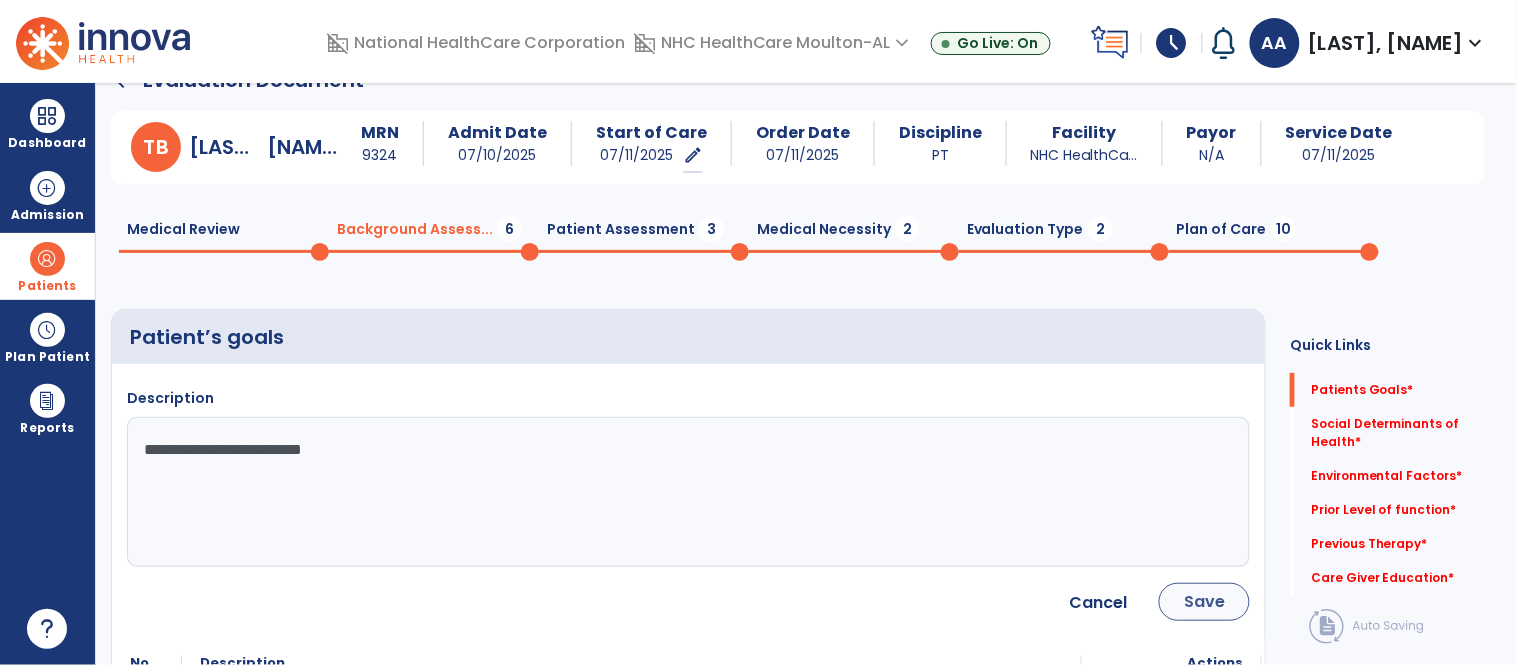 type on "**********" 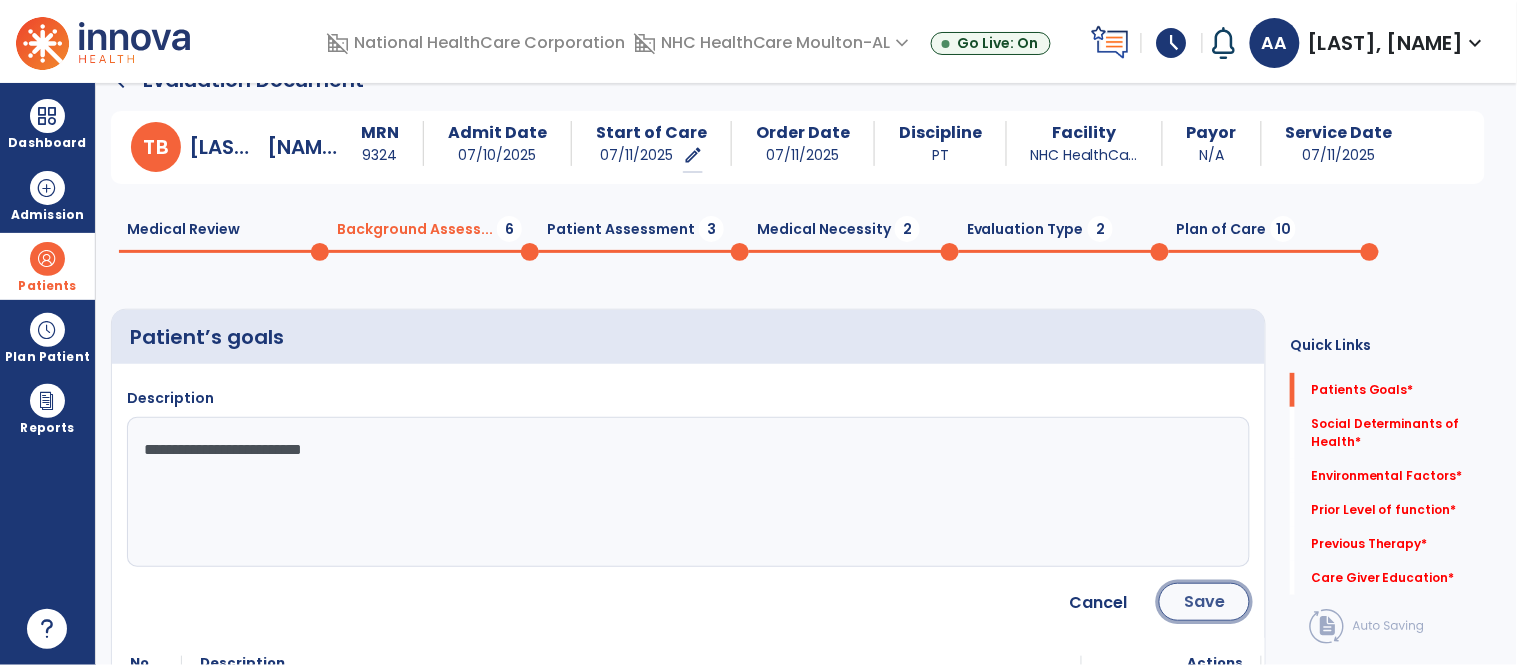 click on "Save" 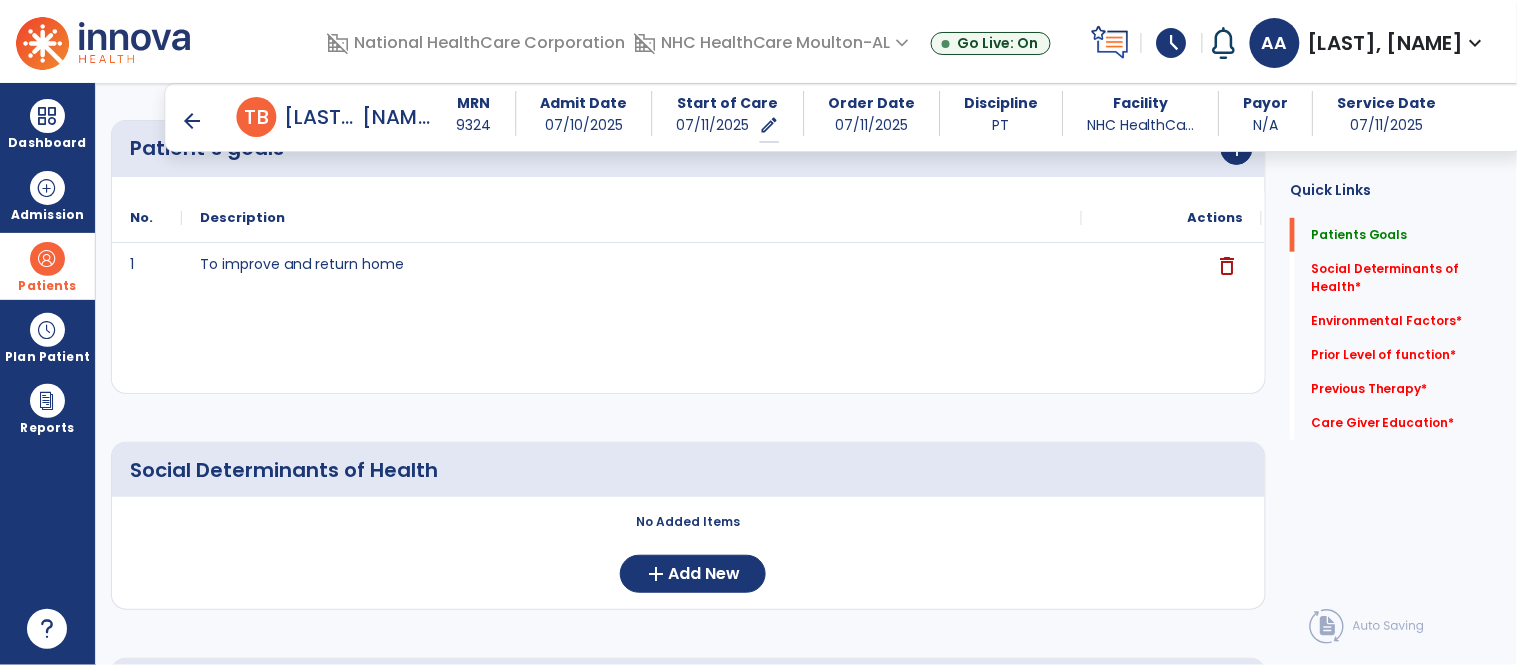 scroll, scrollTop: 261, scrollLeft: 0, axis: vertical 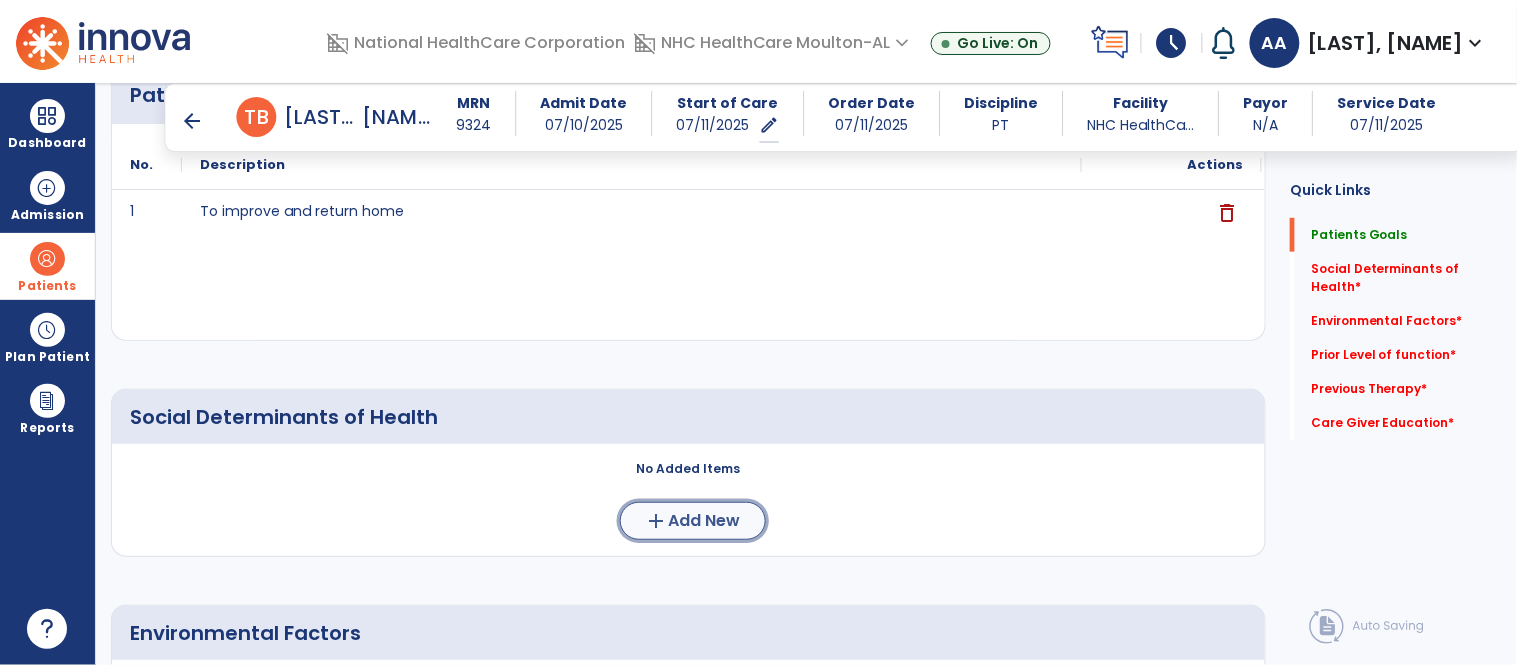 click on "Add New" 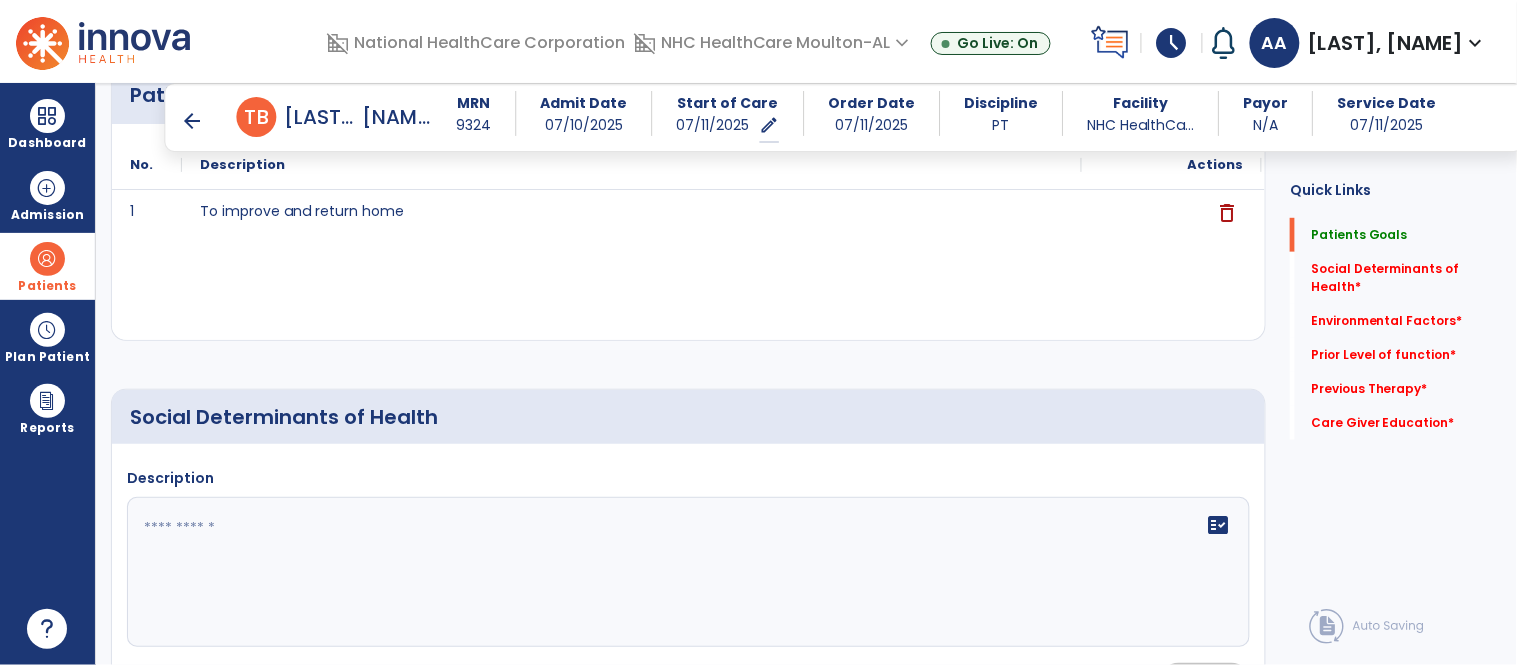 click 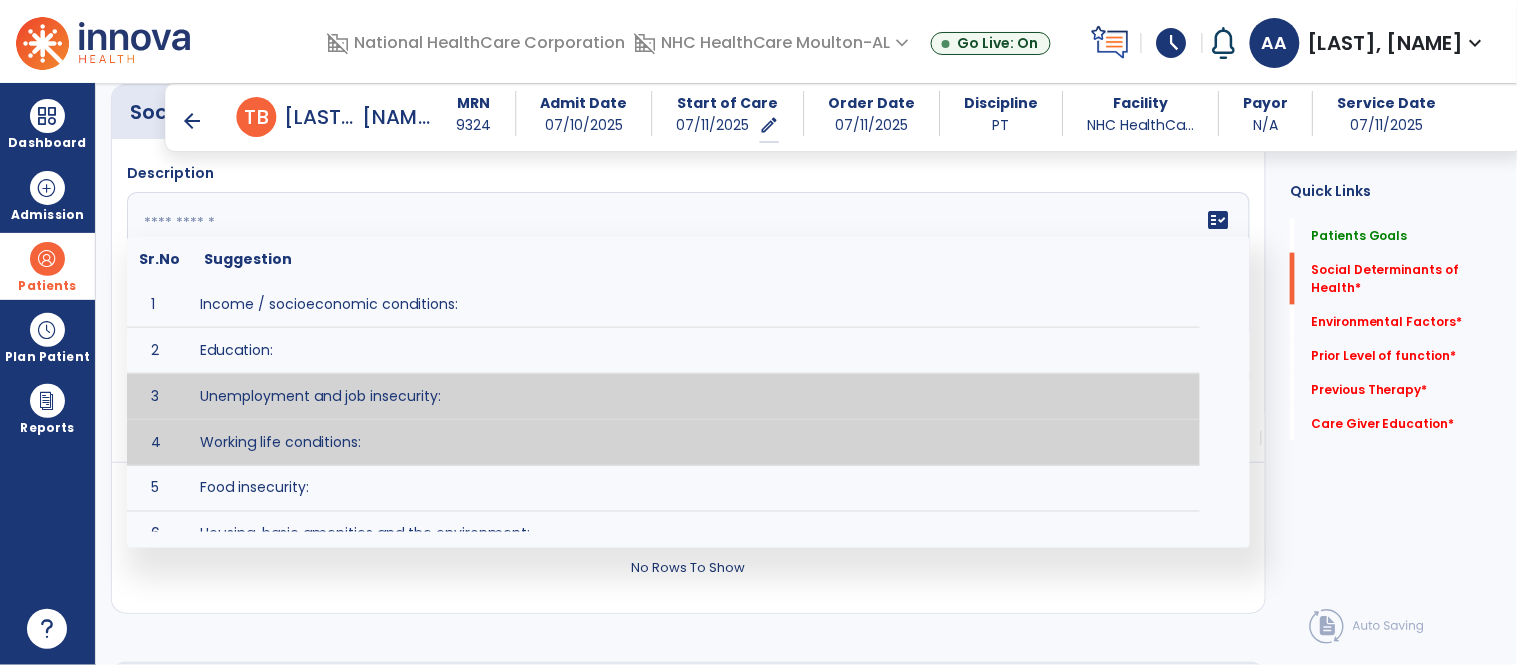 scroll, scrollTop: 594, scrollLeft: 0, axis: vertical 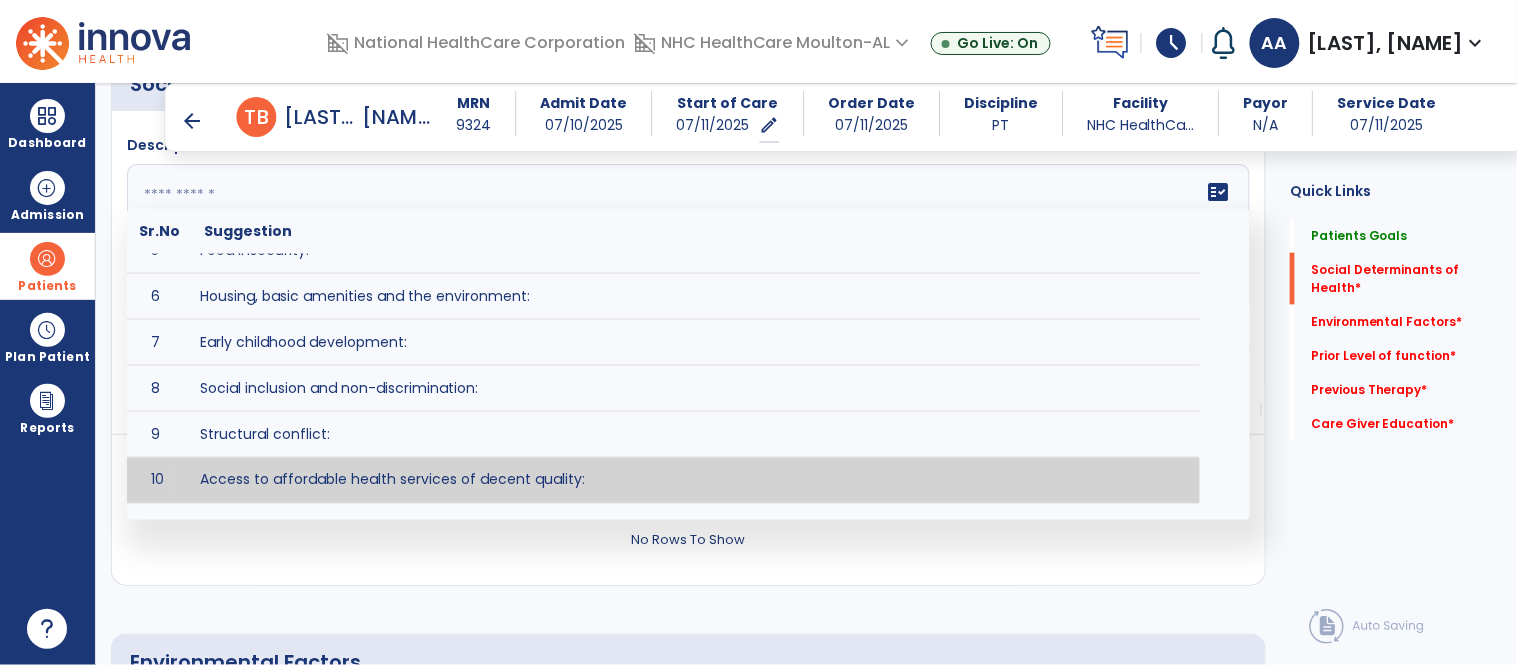 type on "**********" 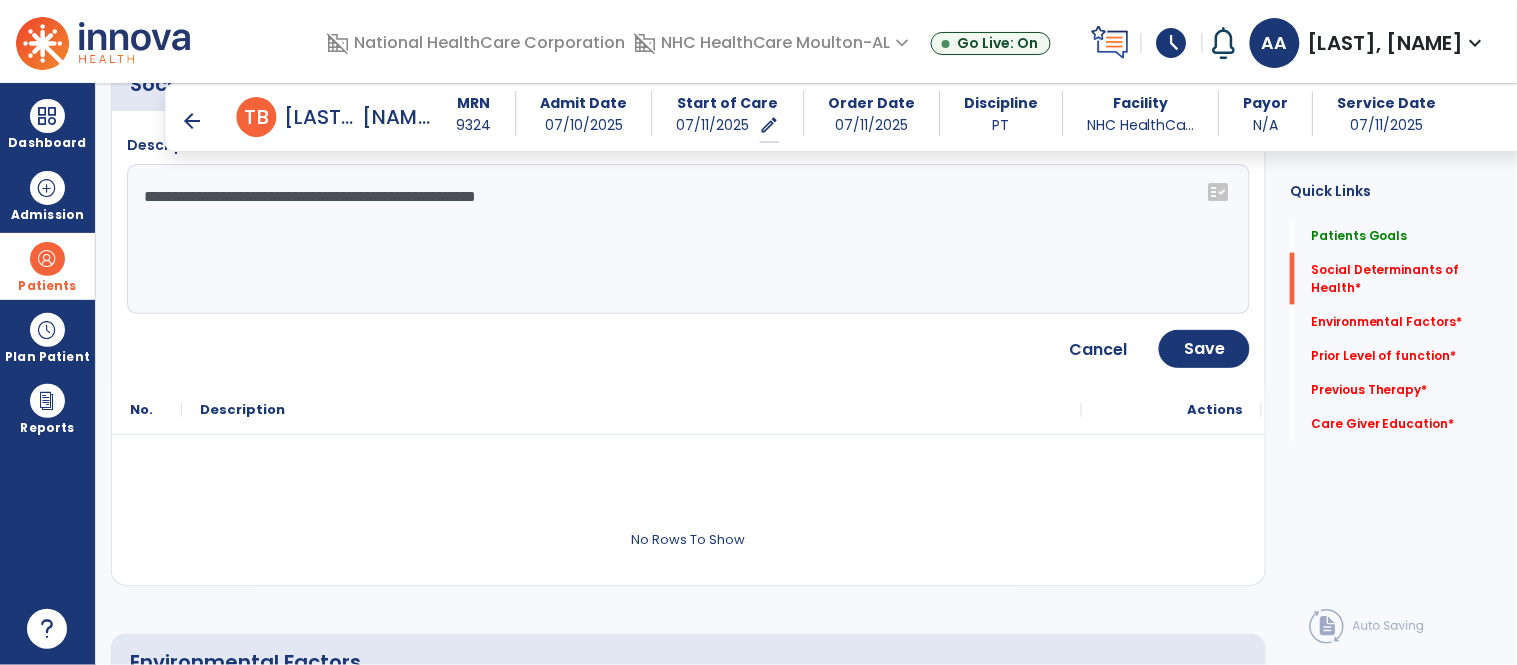 scroll, scrollTop: 372, scrollLeft: 0, axis: vertical 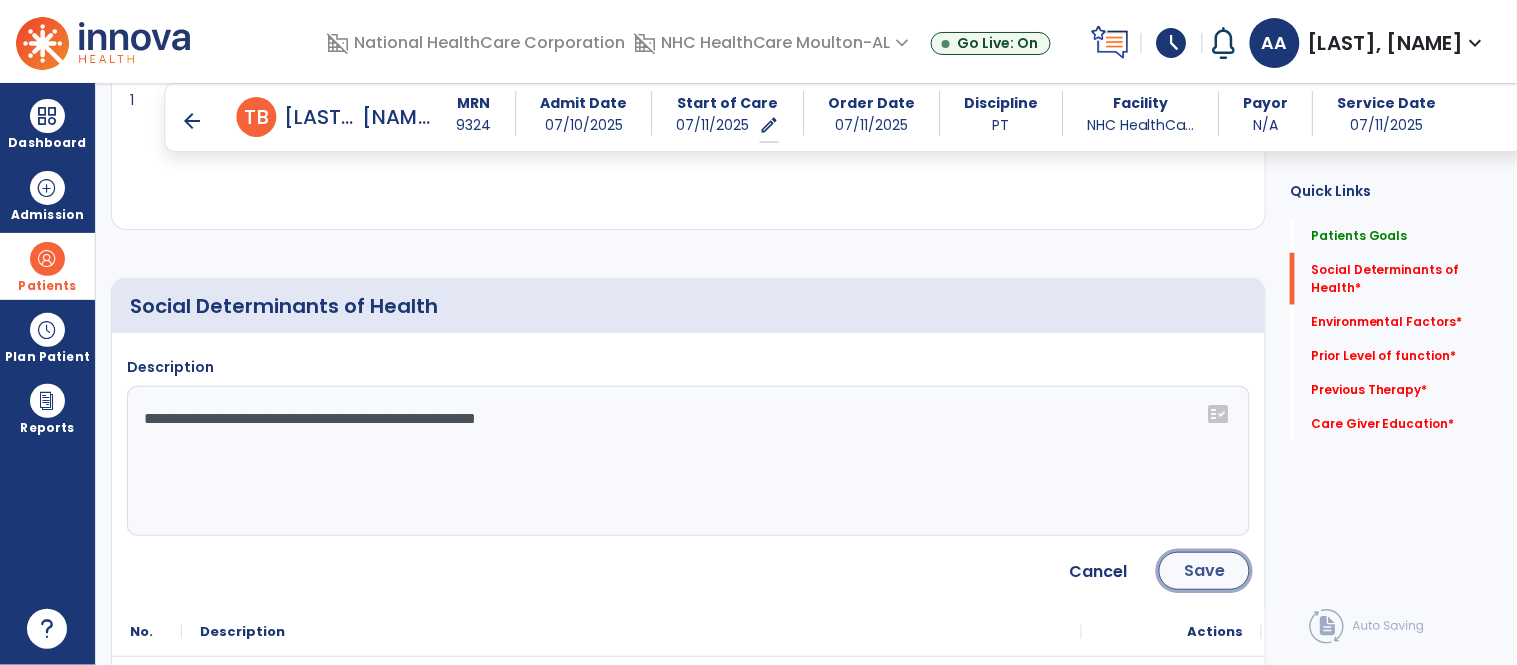 click on "Save" 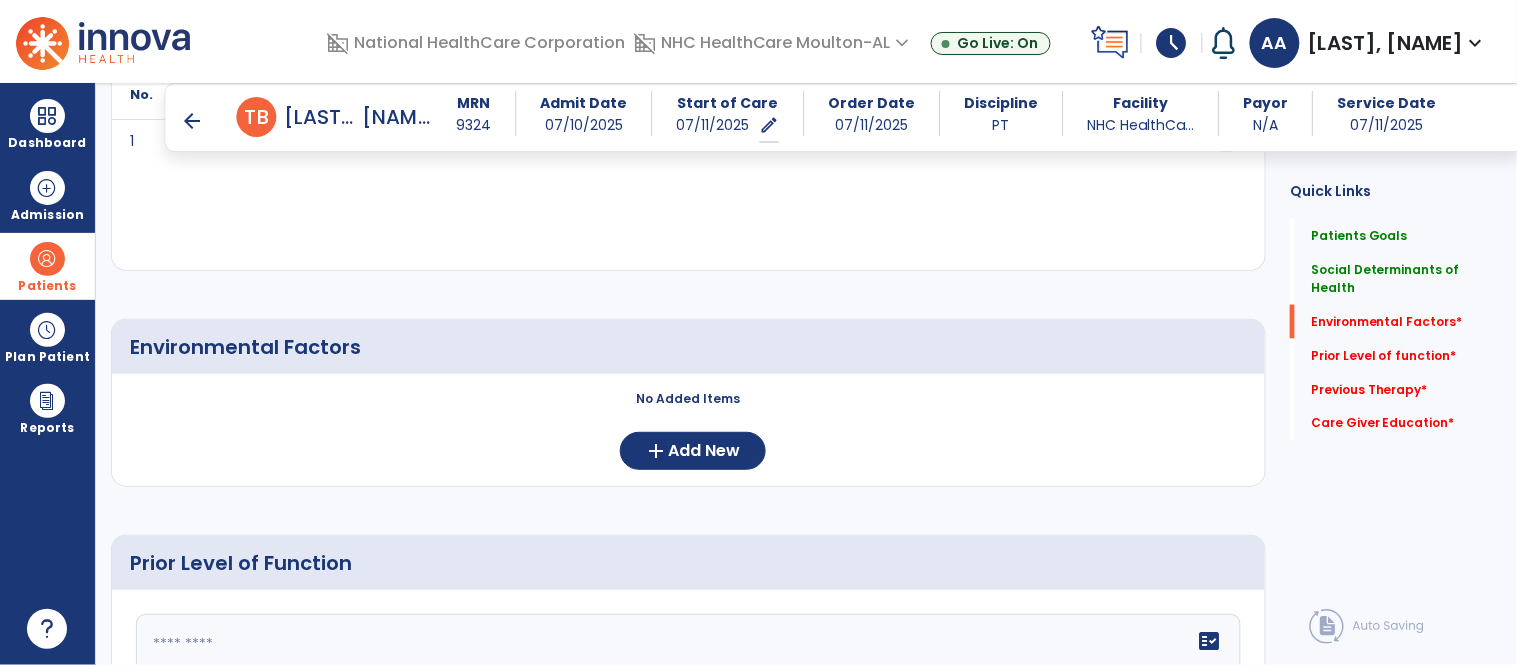 scroll, scrollTop: 705, scrollLeft: 0, axis: vertical 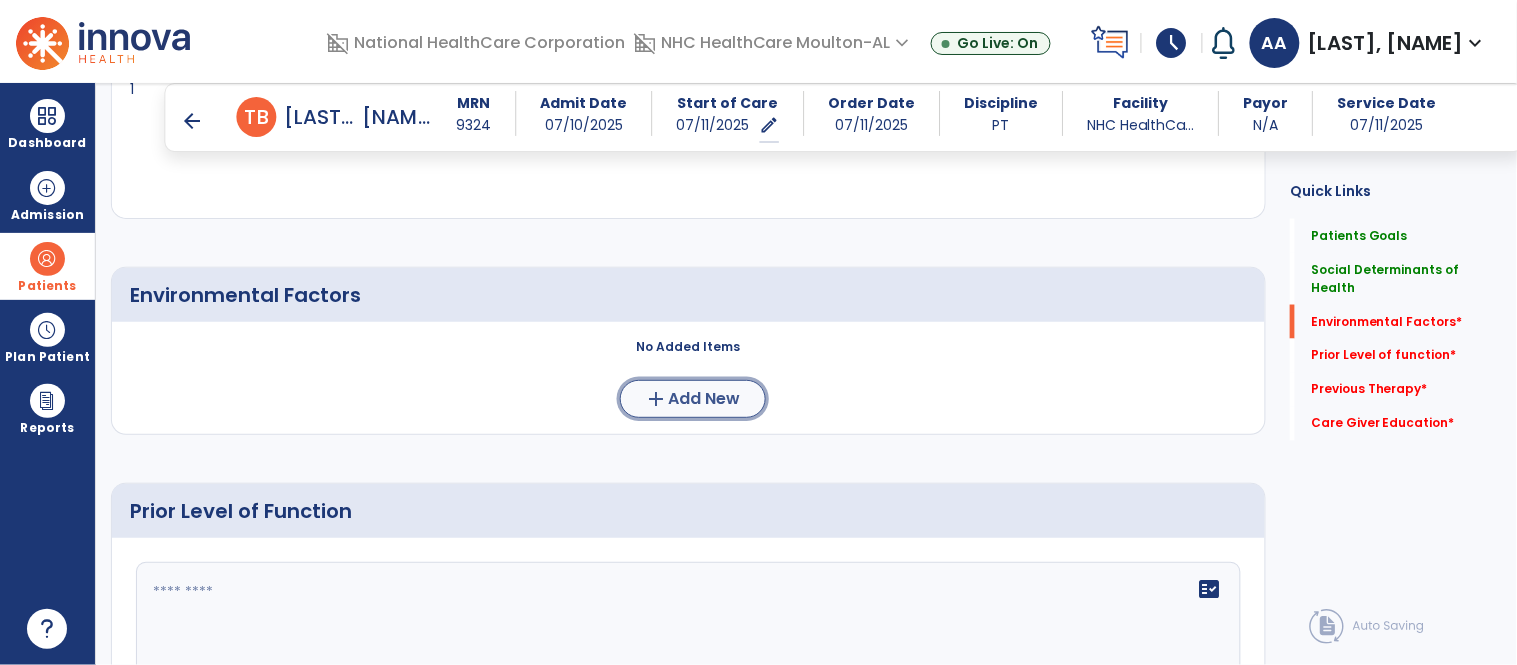 click on "add  Add New" 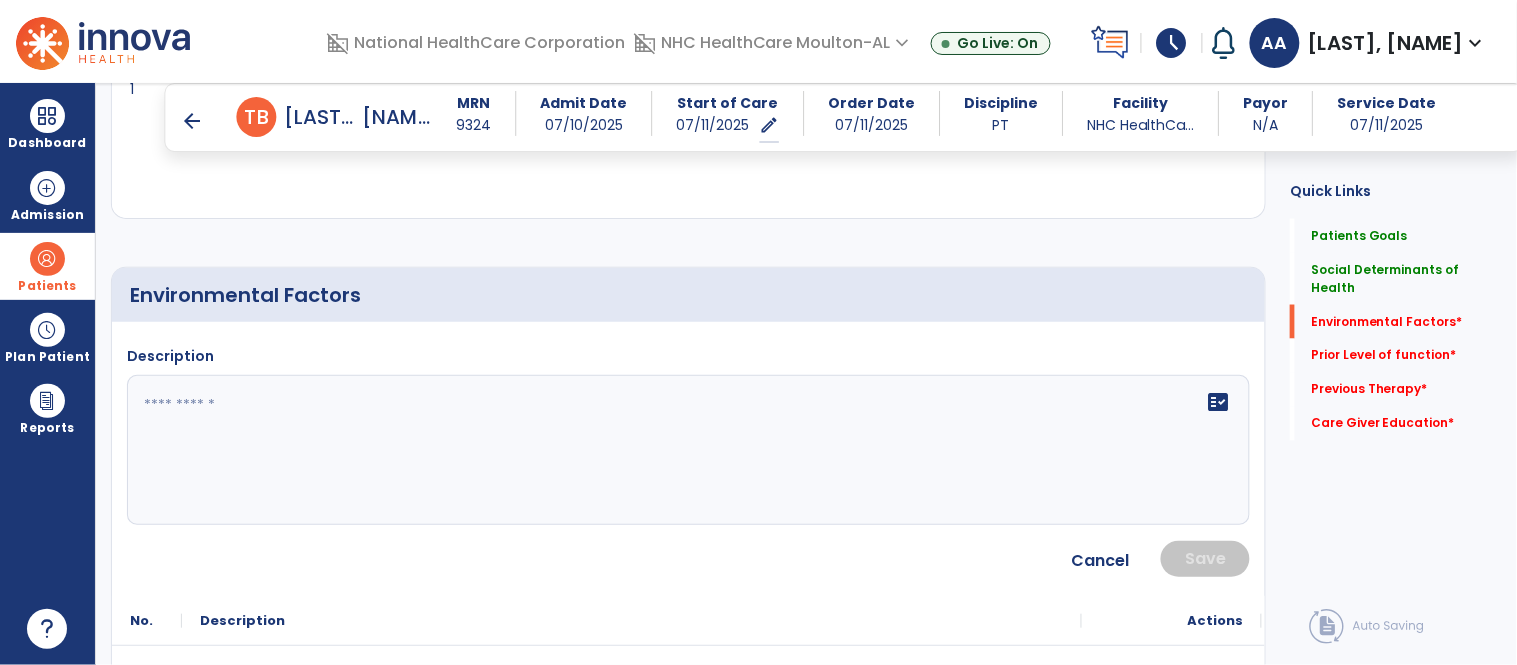 click 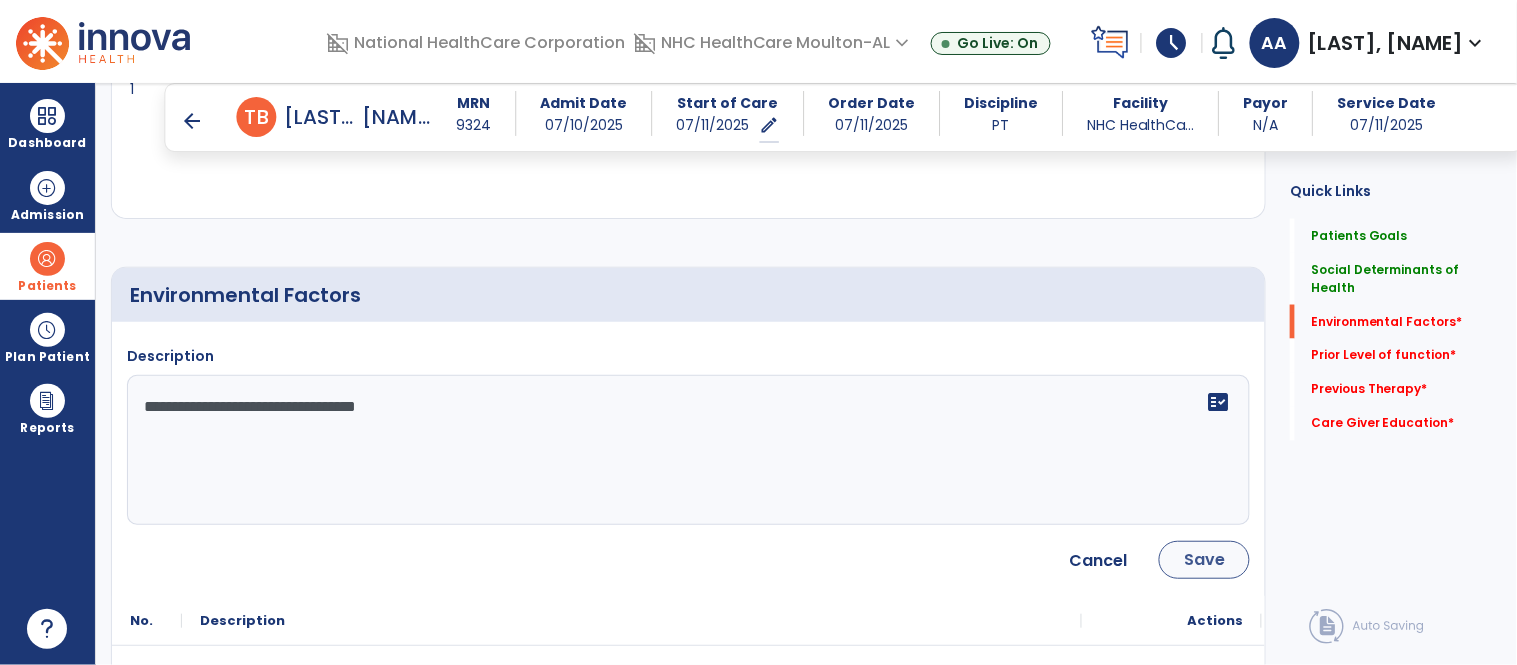 type on "**********" 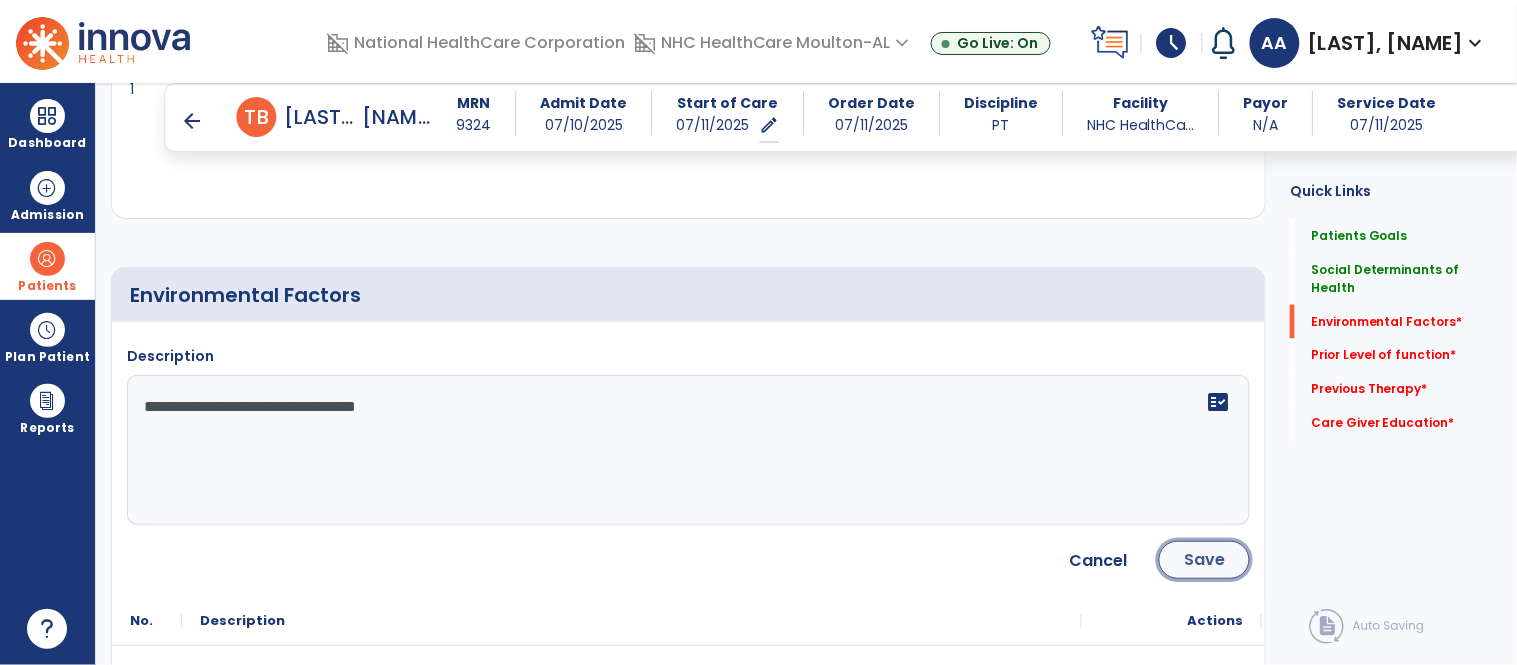 click on "Save" 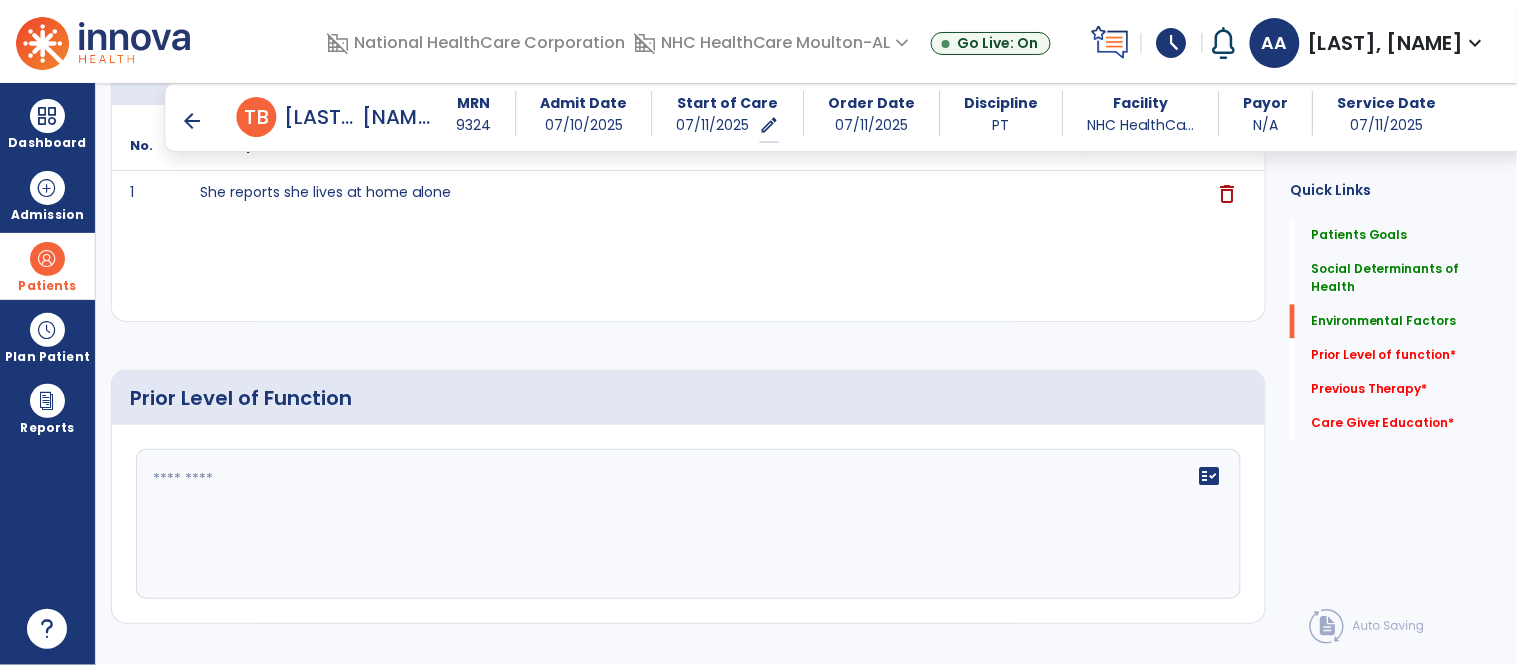 scroll, scrollTop: 927, scrollLeft: 0, axis: vertical 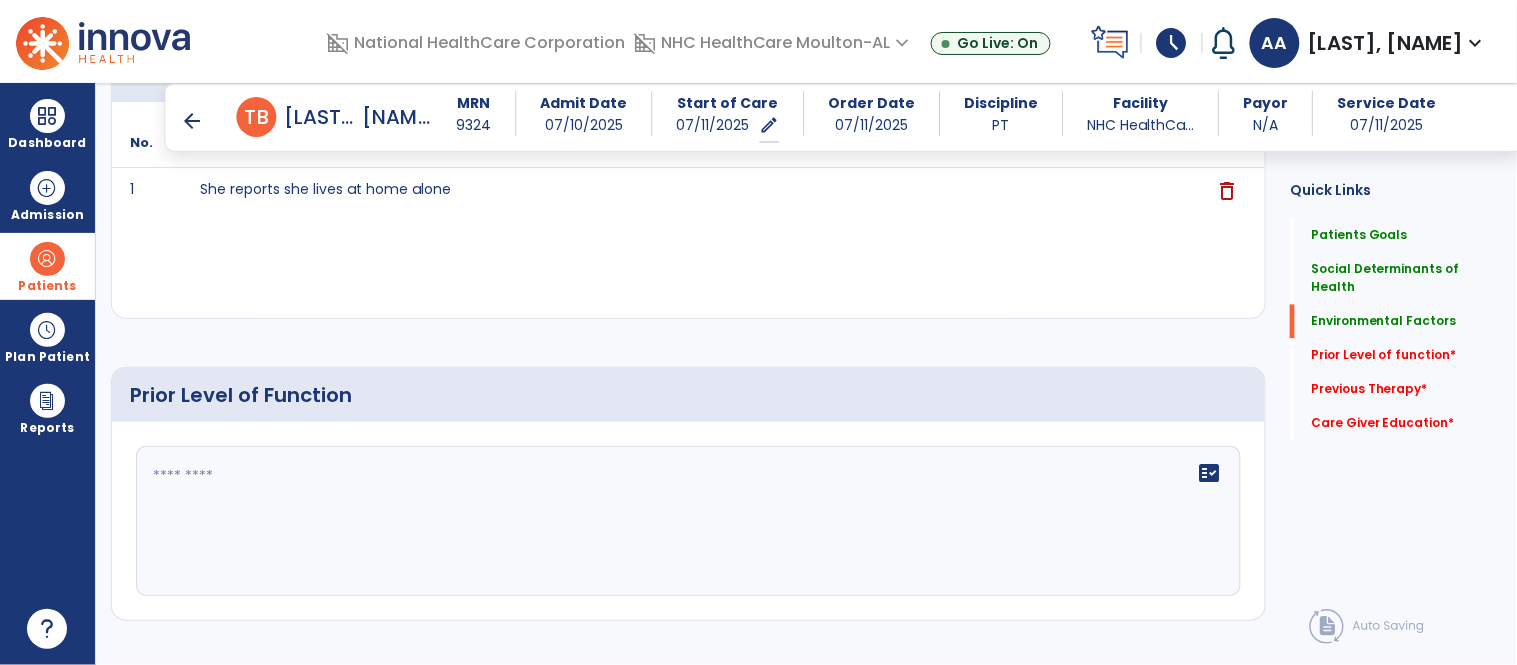 click on "fact_check" 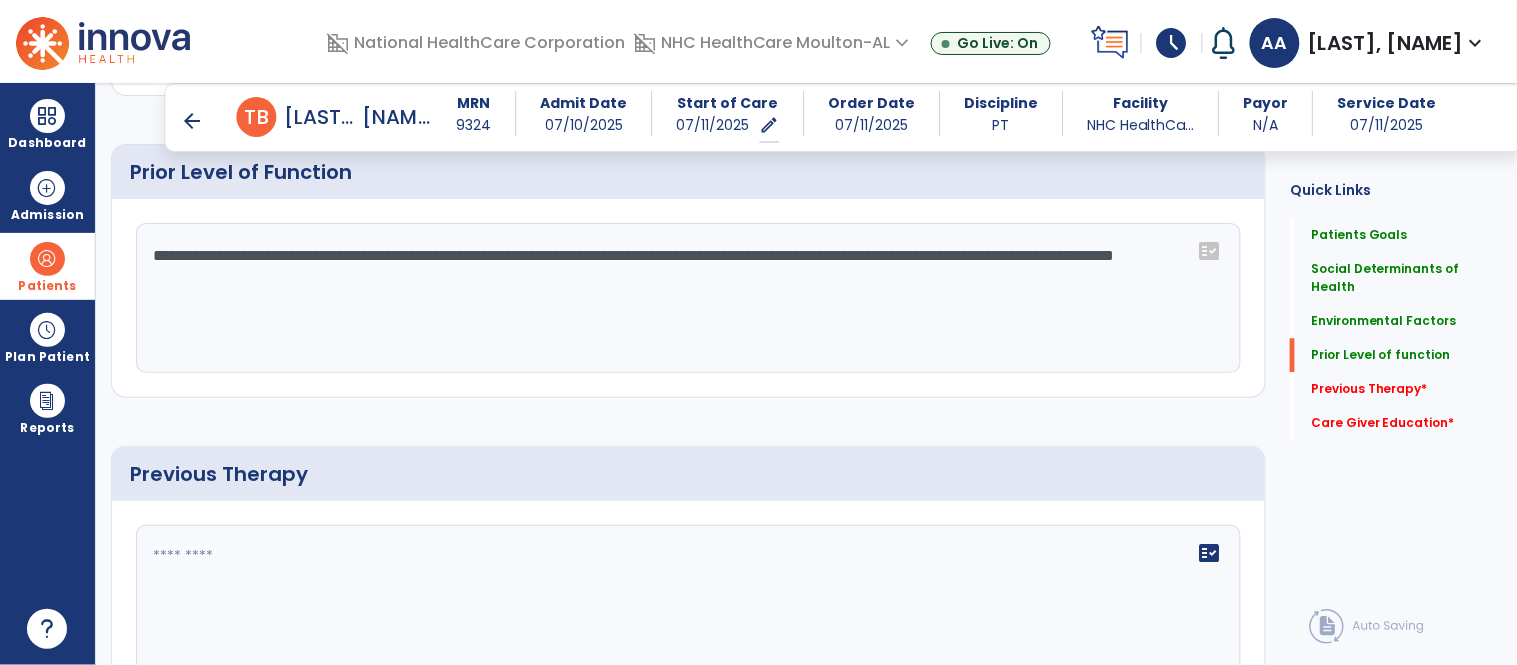 scroll, scrollTop: 1261, scrollLeft: 0, axis: vertical 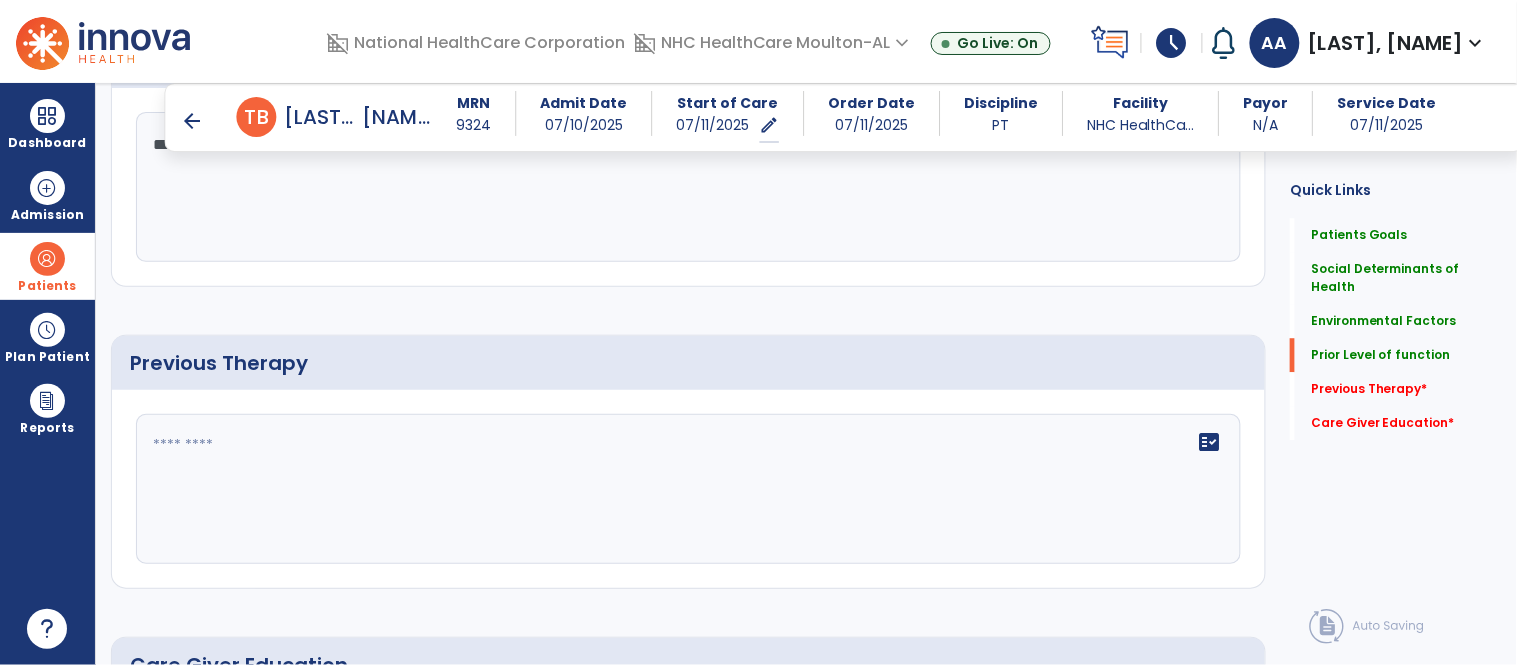 type on "**********" 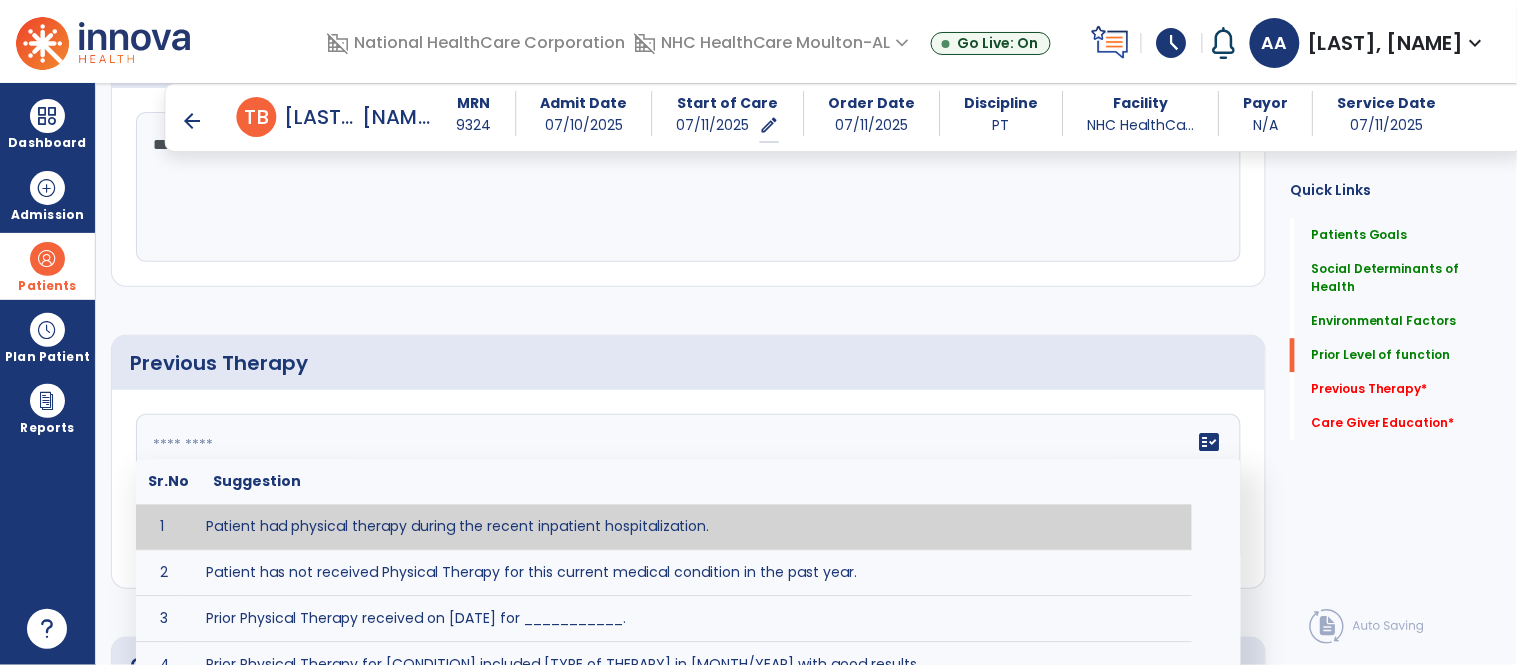 type on "**********" 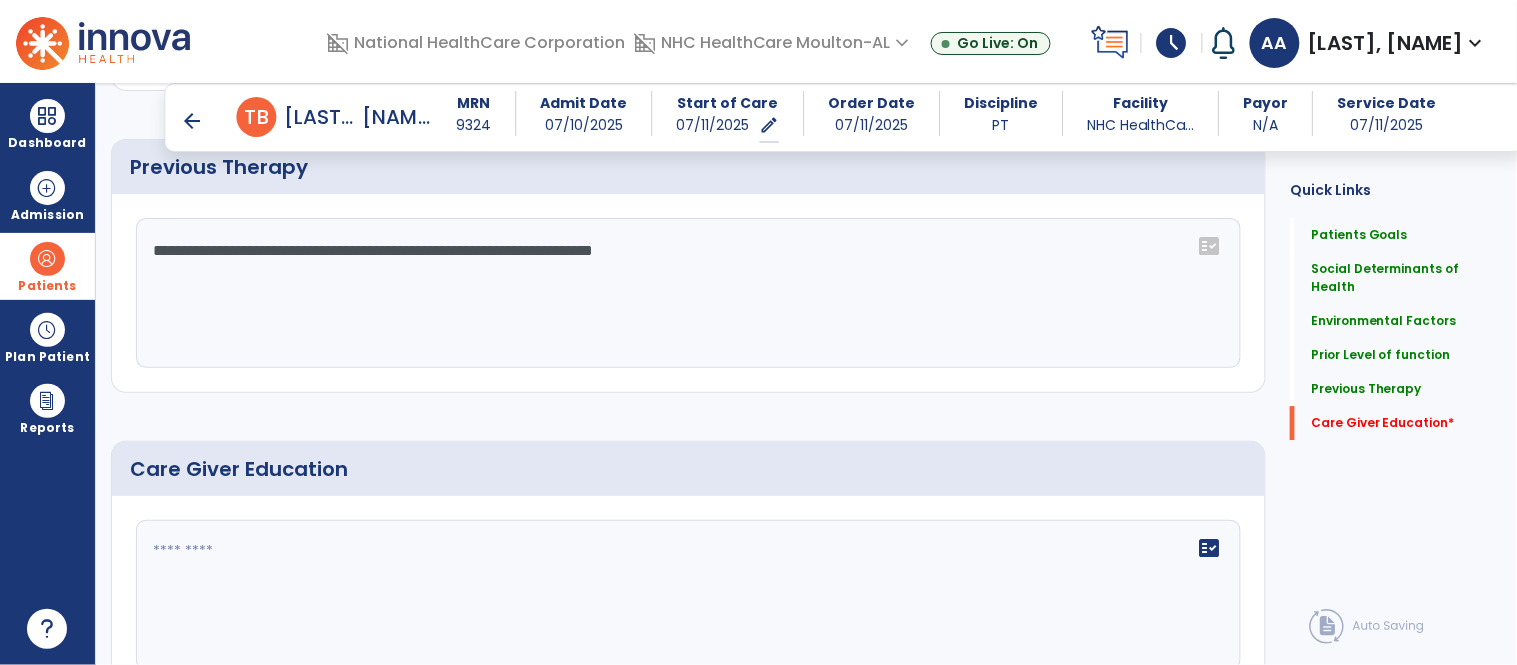 scroll, scrollTop: 1558, scrollLeft: 0, axis: vertical 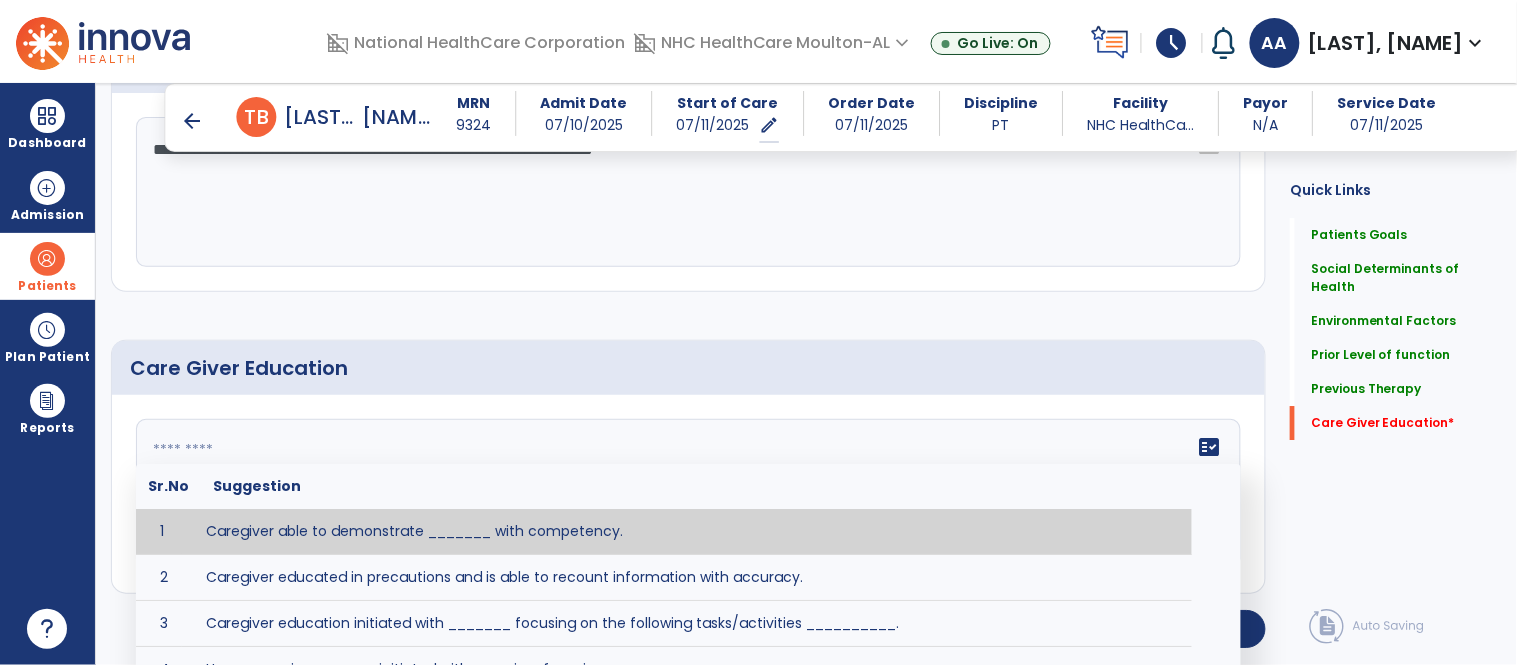 click 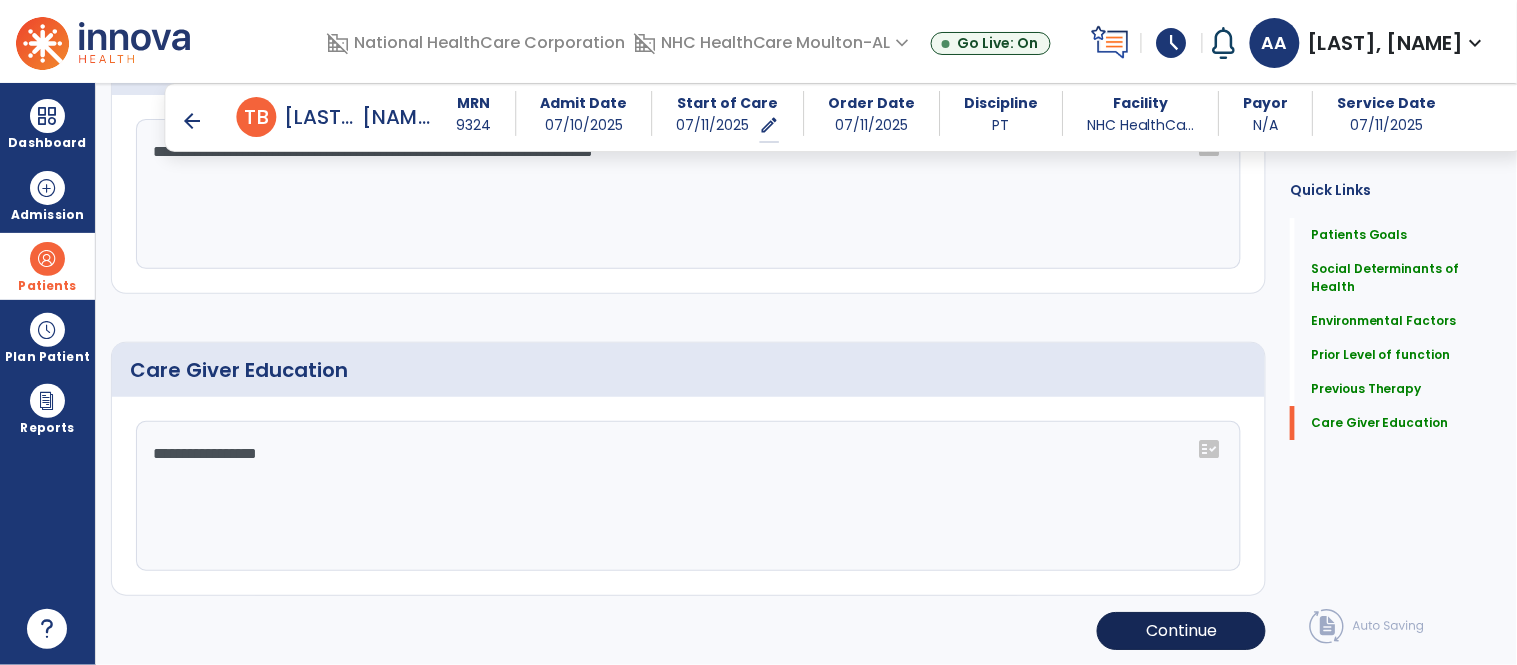 scroll, scrollTop: 1558, scrollLeft: 0, axis: vertical 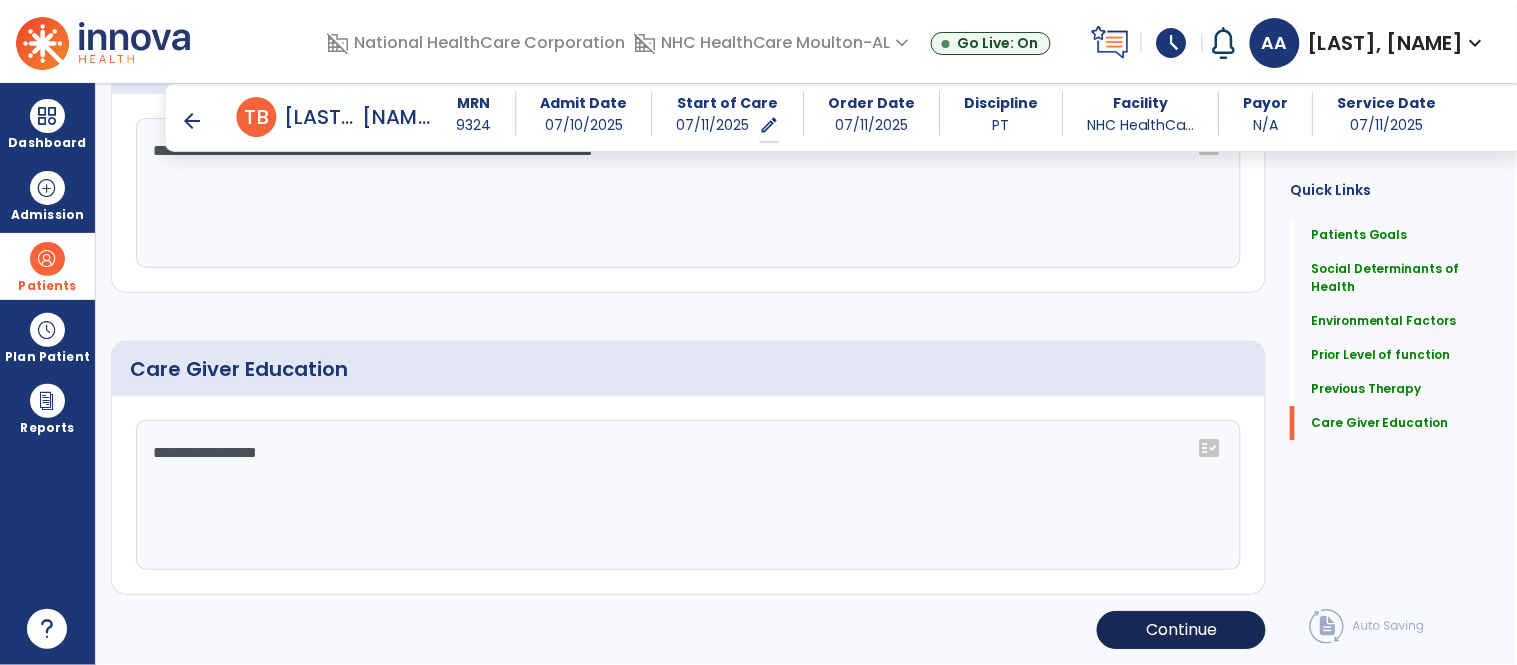 type on "**********" 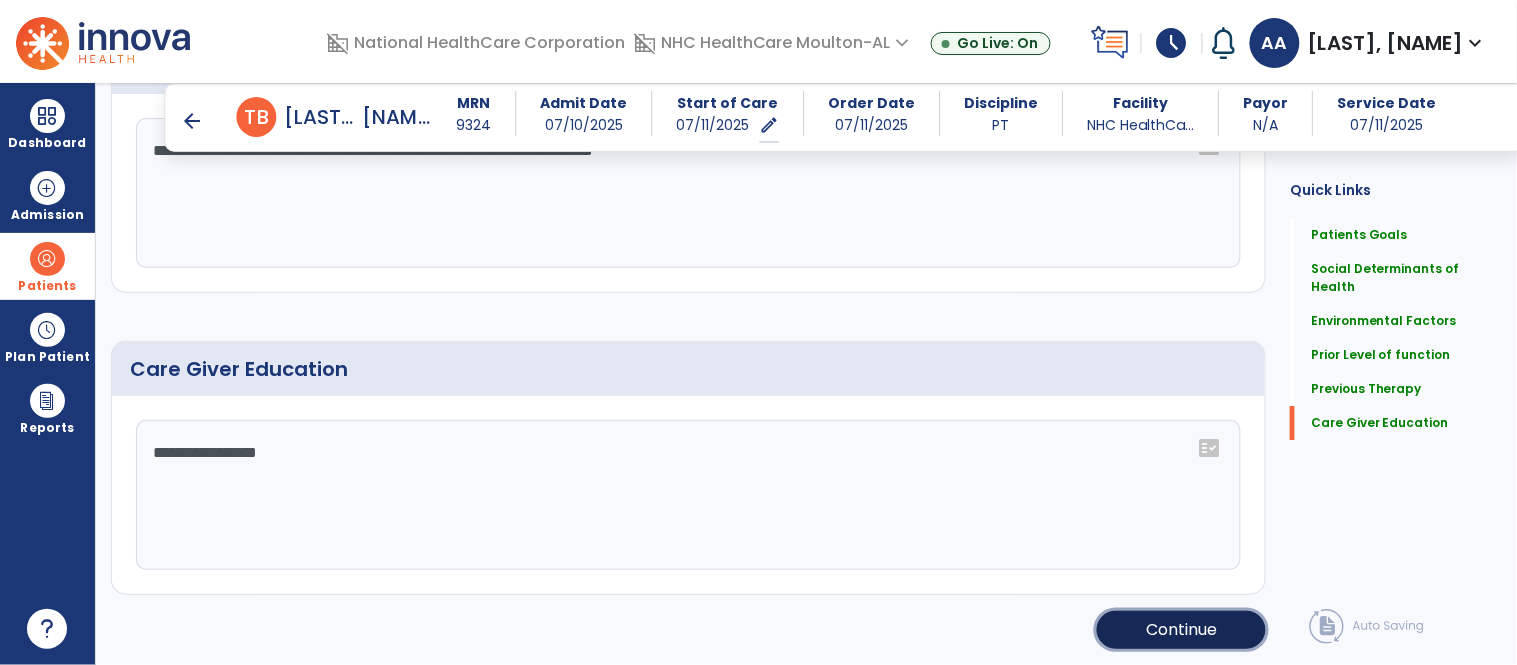 click on "Continue" 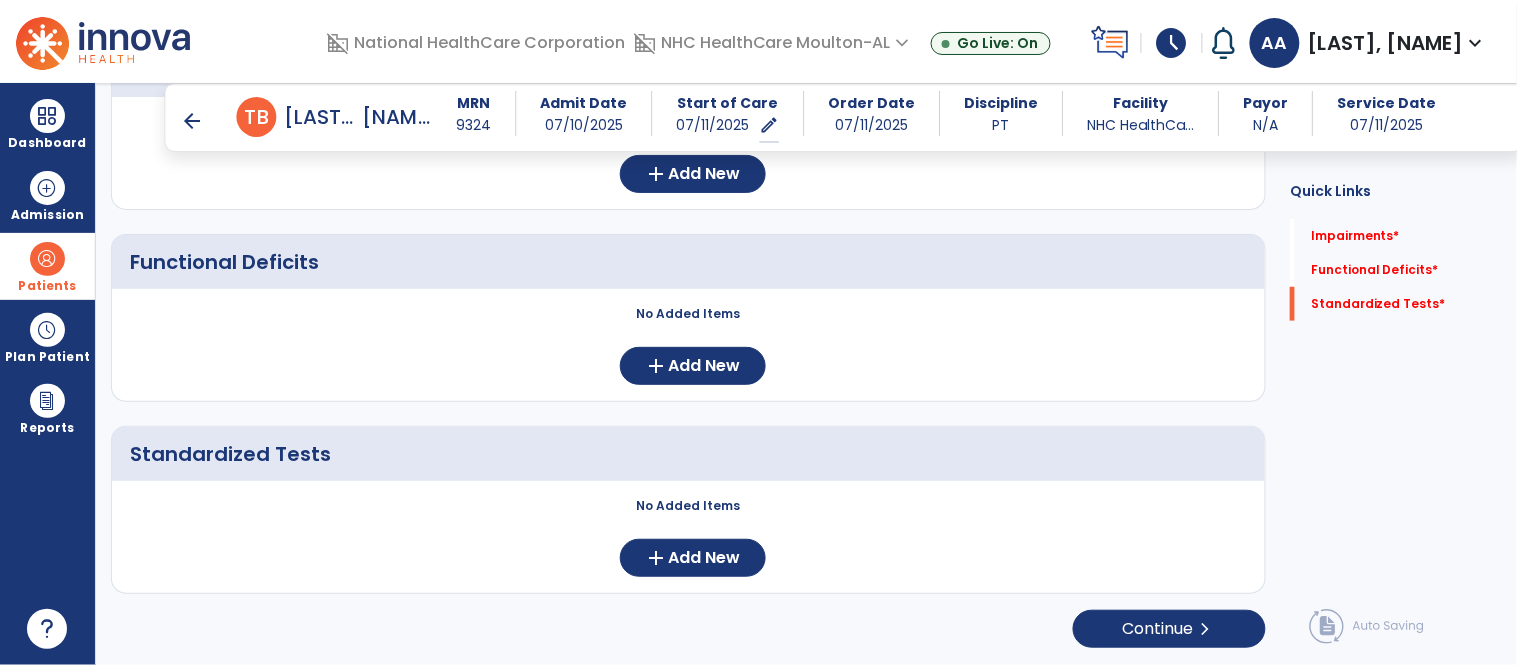 scroll, scrollTop: 0, scrollLeft: 0, axis: both 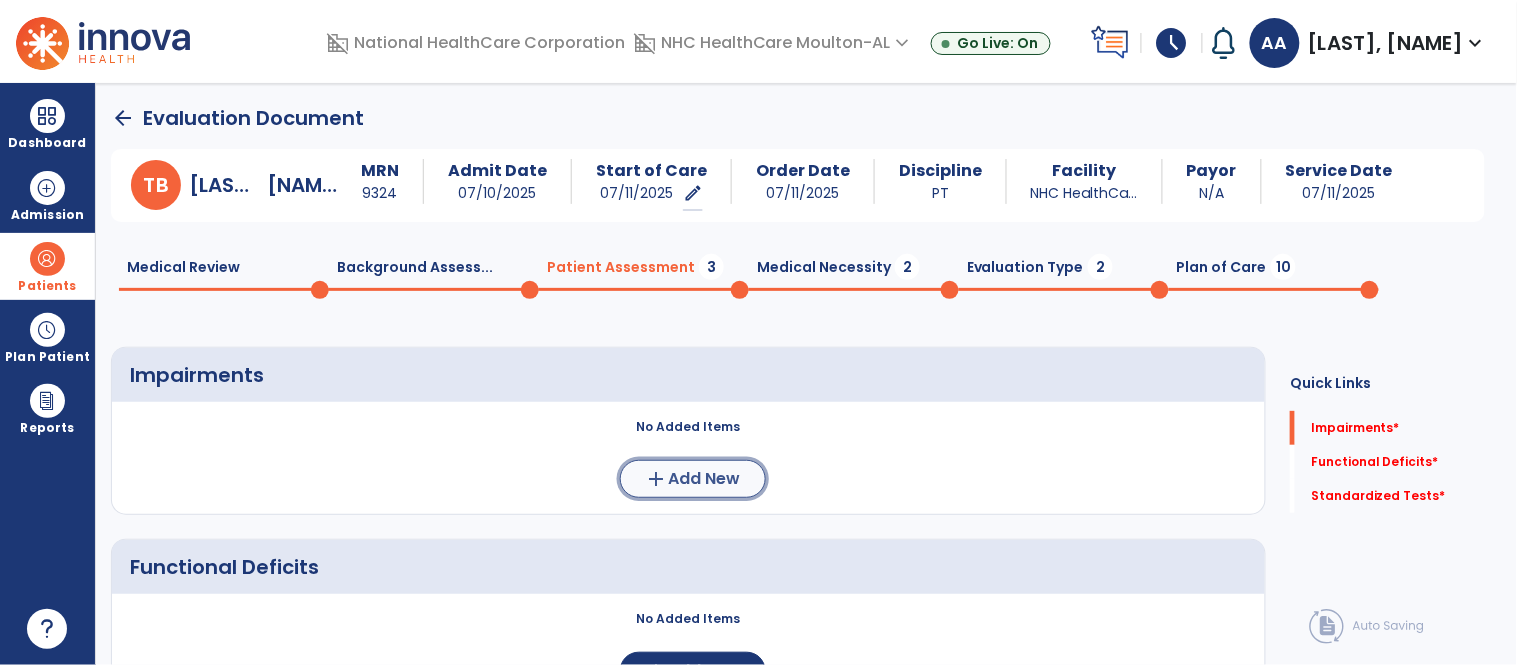 click on "Add New" 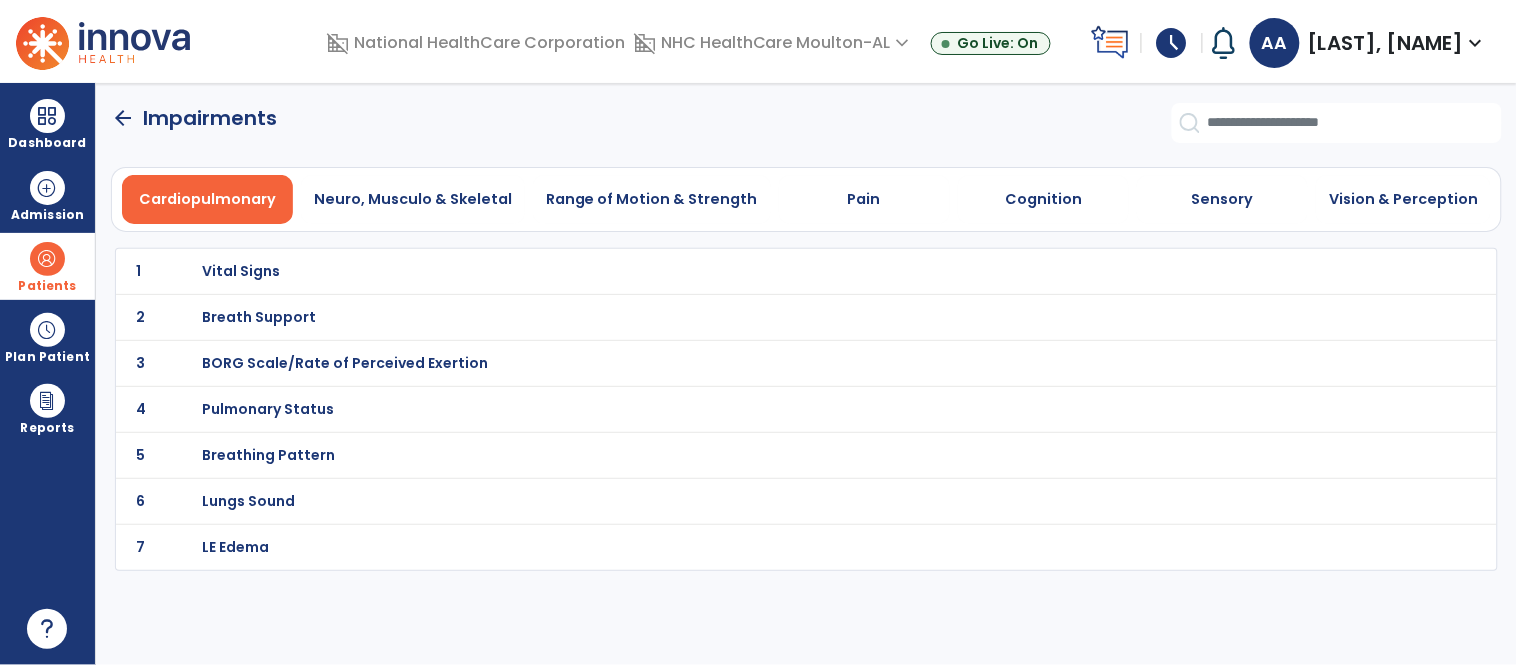 click on "Breath Support" at bounding box center (762, 271) 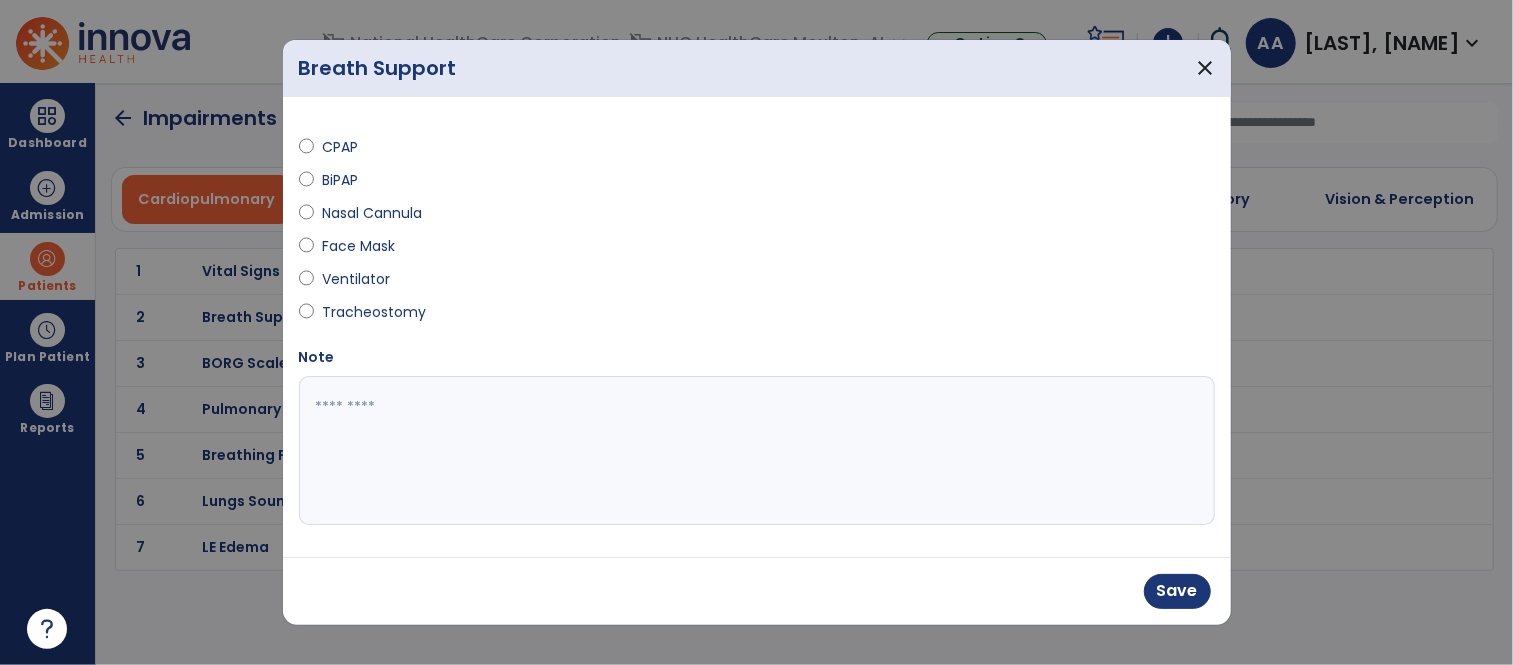 click at bounding box center (757, 451) 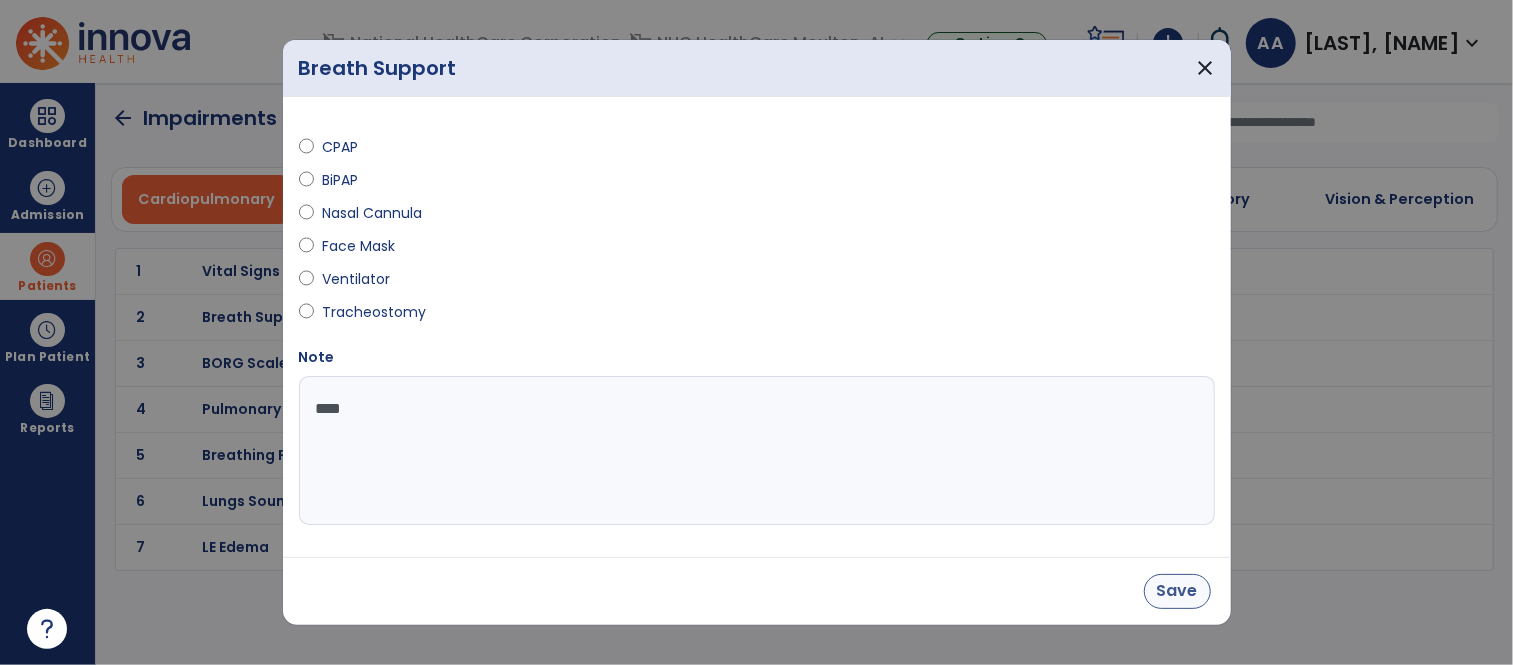 type on "****" 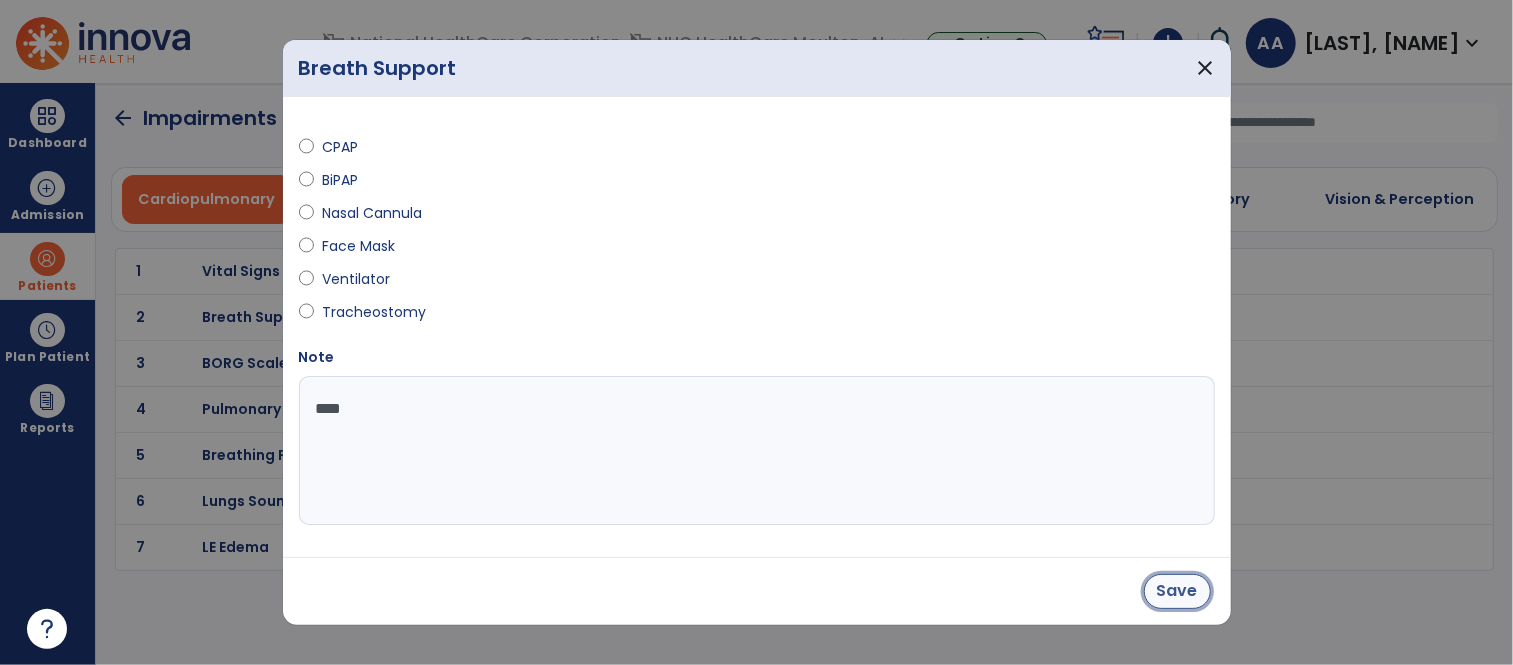 click on "Save" at bounding box center (1177, 591) 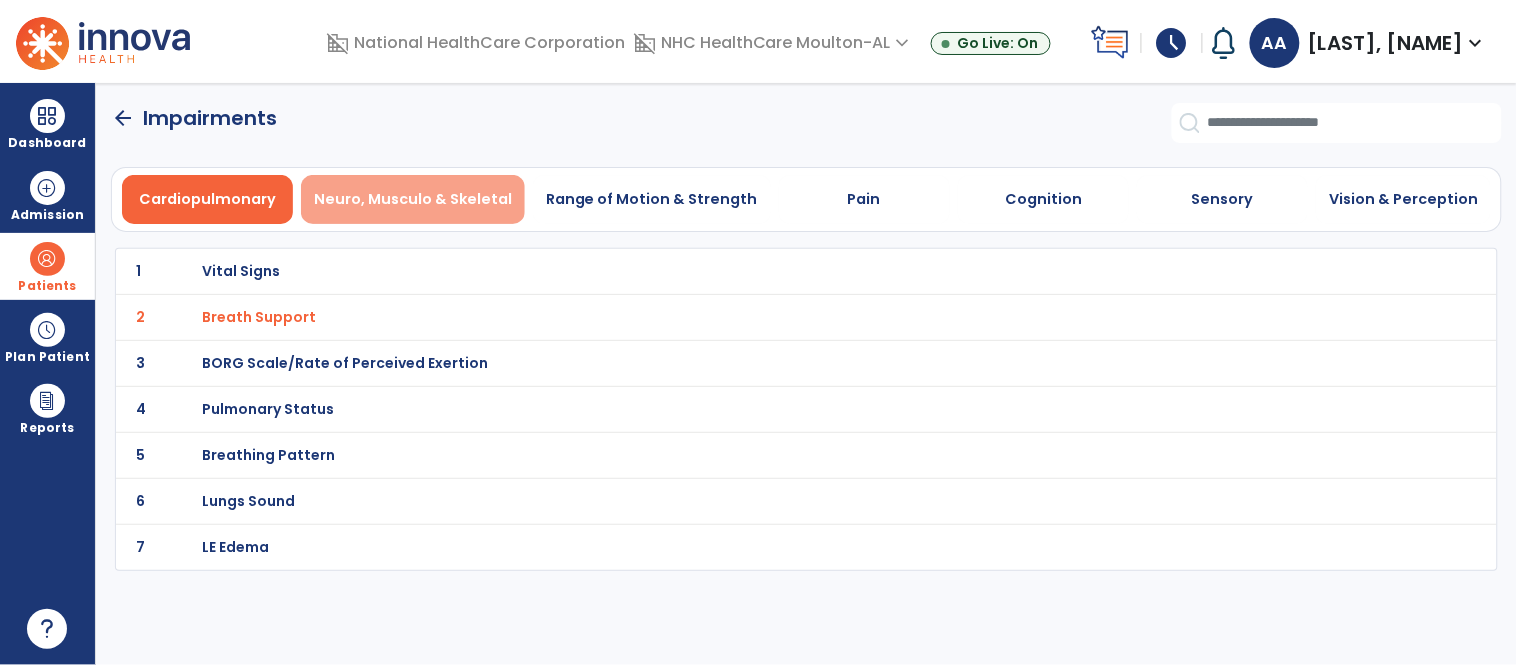click on "Neuro, Musculo & Skeletal" at bounding box center [413, 199] 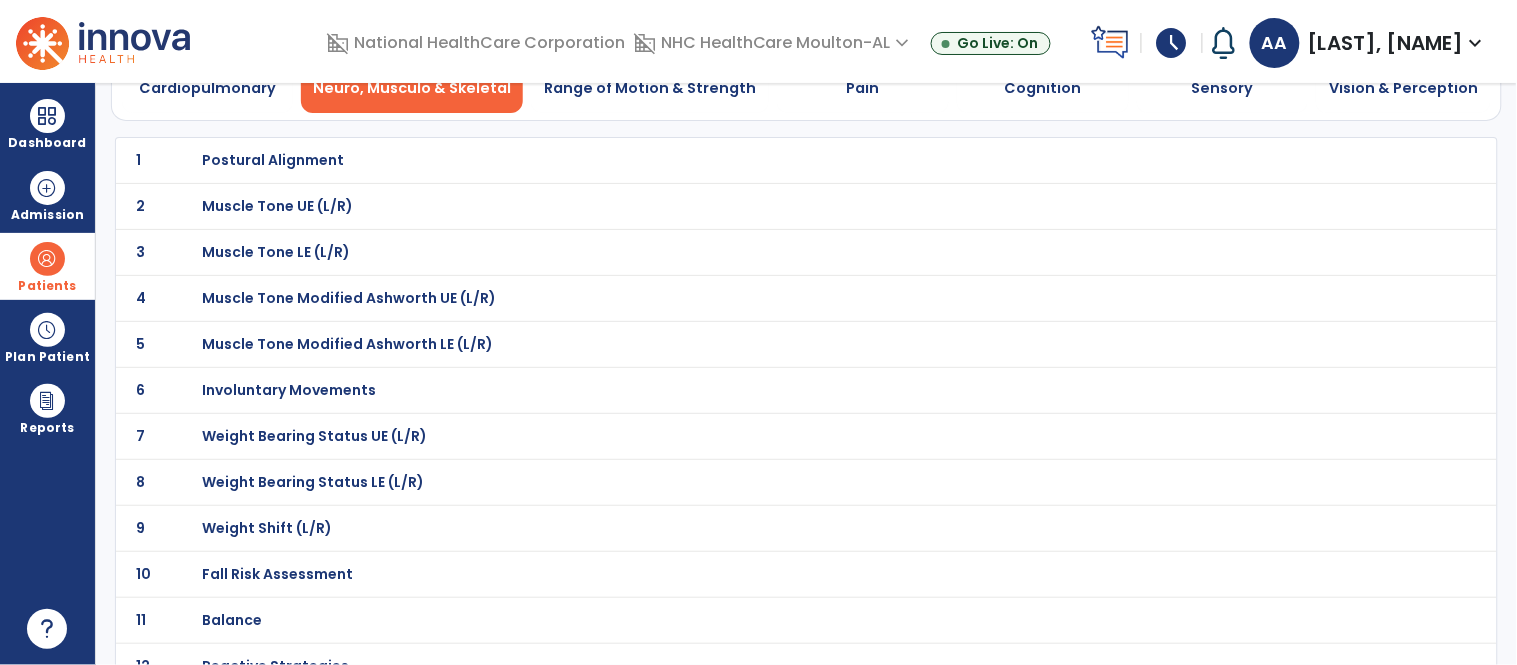 scroll, scrollTop: 222, scrollLeft: 0, axis: vertical 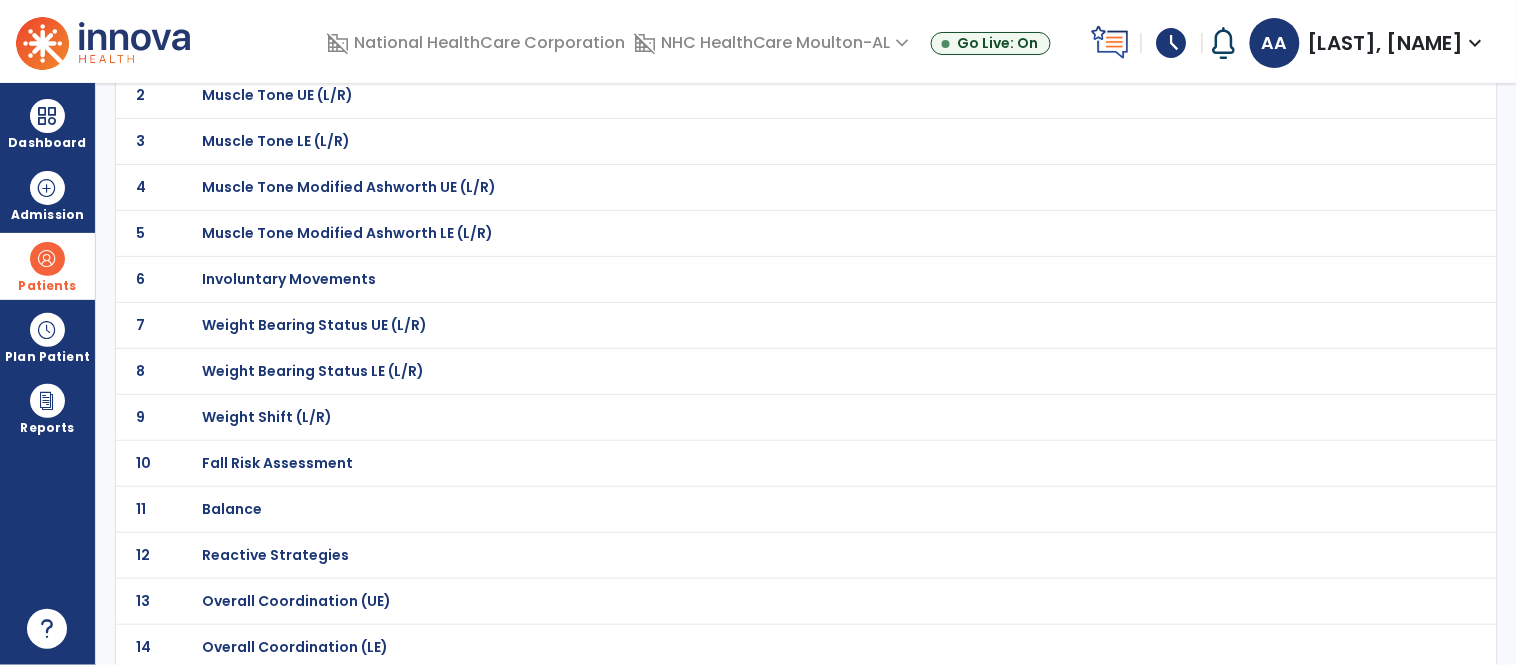 click on "Fall Risk Assessment" at bounding box center [273, 49] 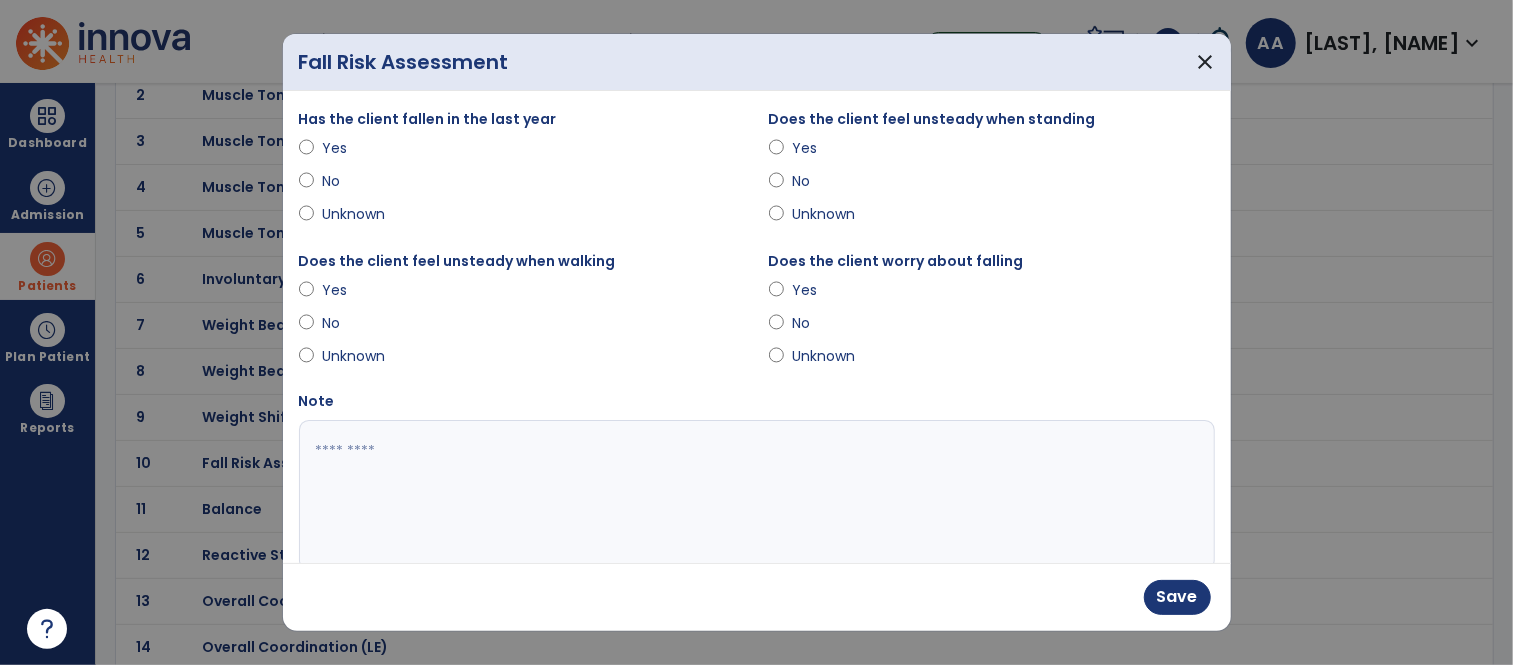 click at bounding box center [754, 495] 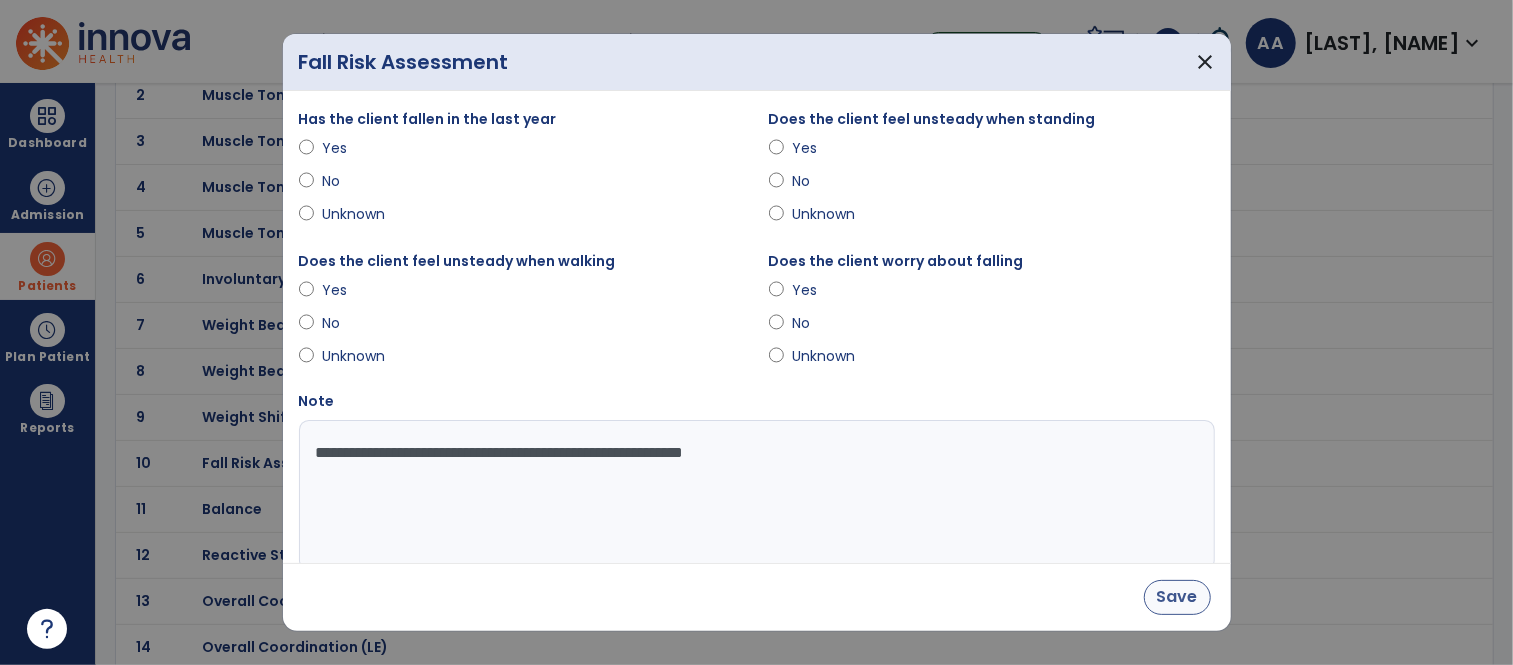 type on "**********" 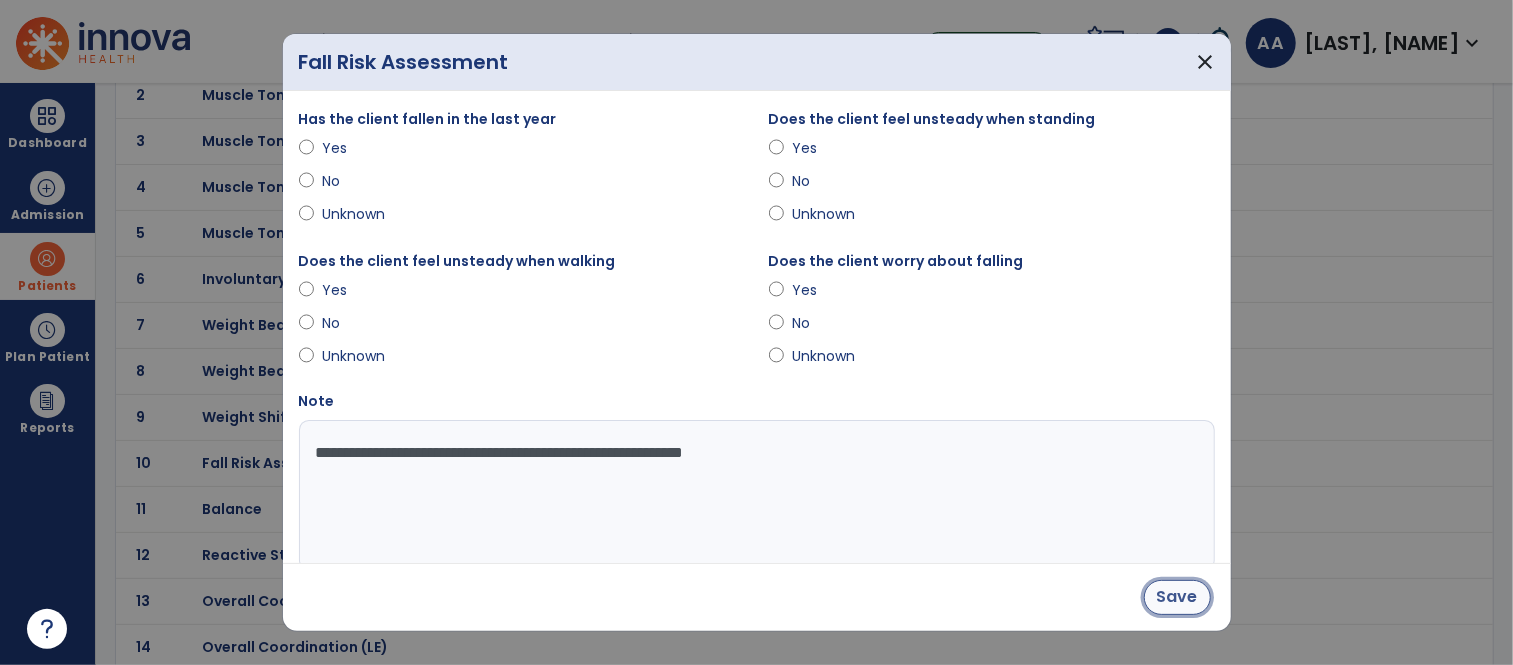 click on "Save" at bounding box center (1177, 597) 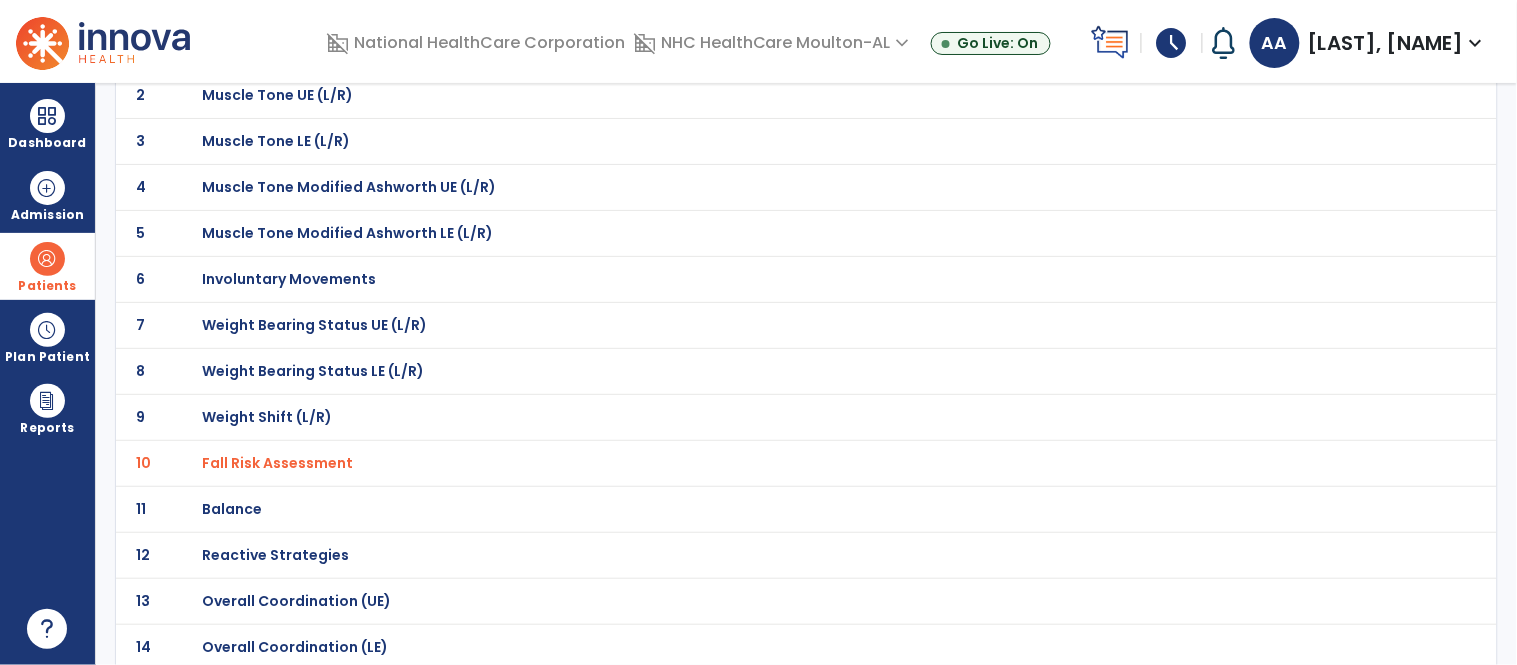 click on "Balance" at bounding box center [762, 49] 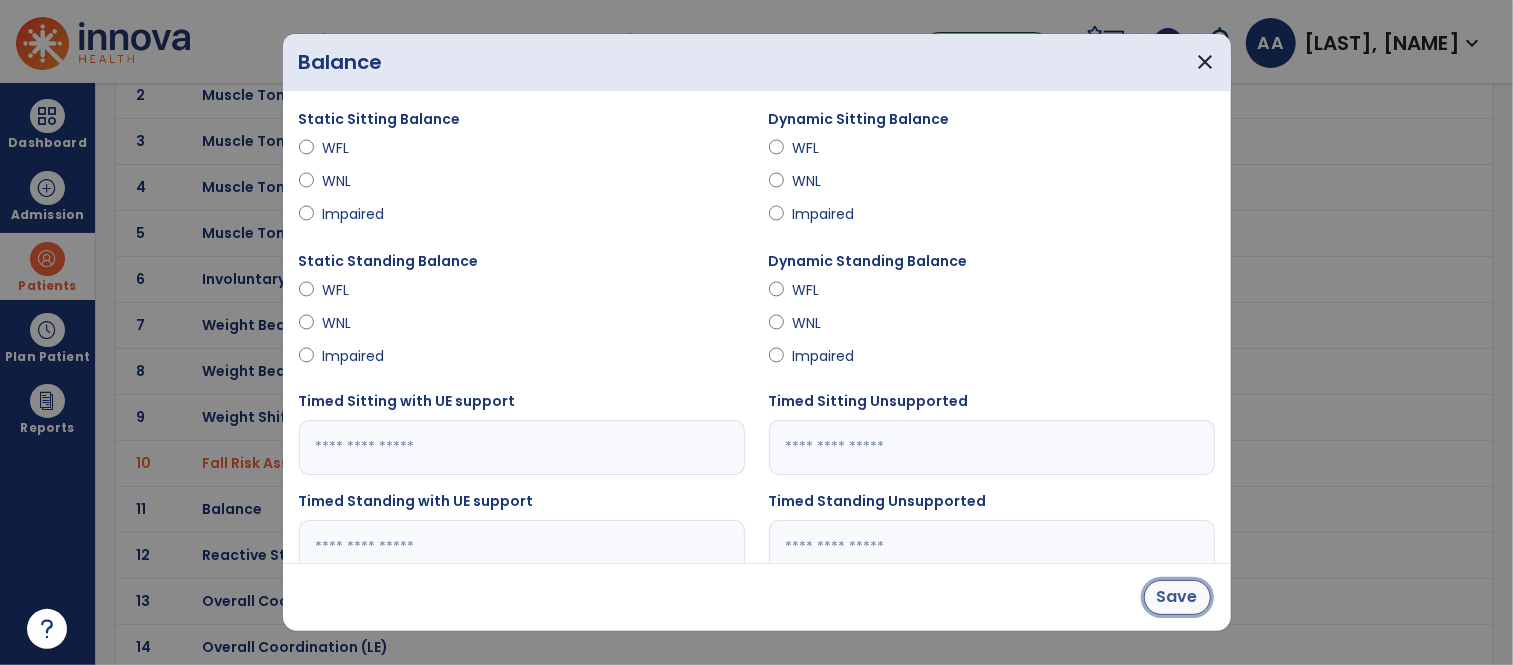 click on "Save" at bounding box center [1177, 597] 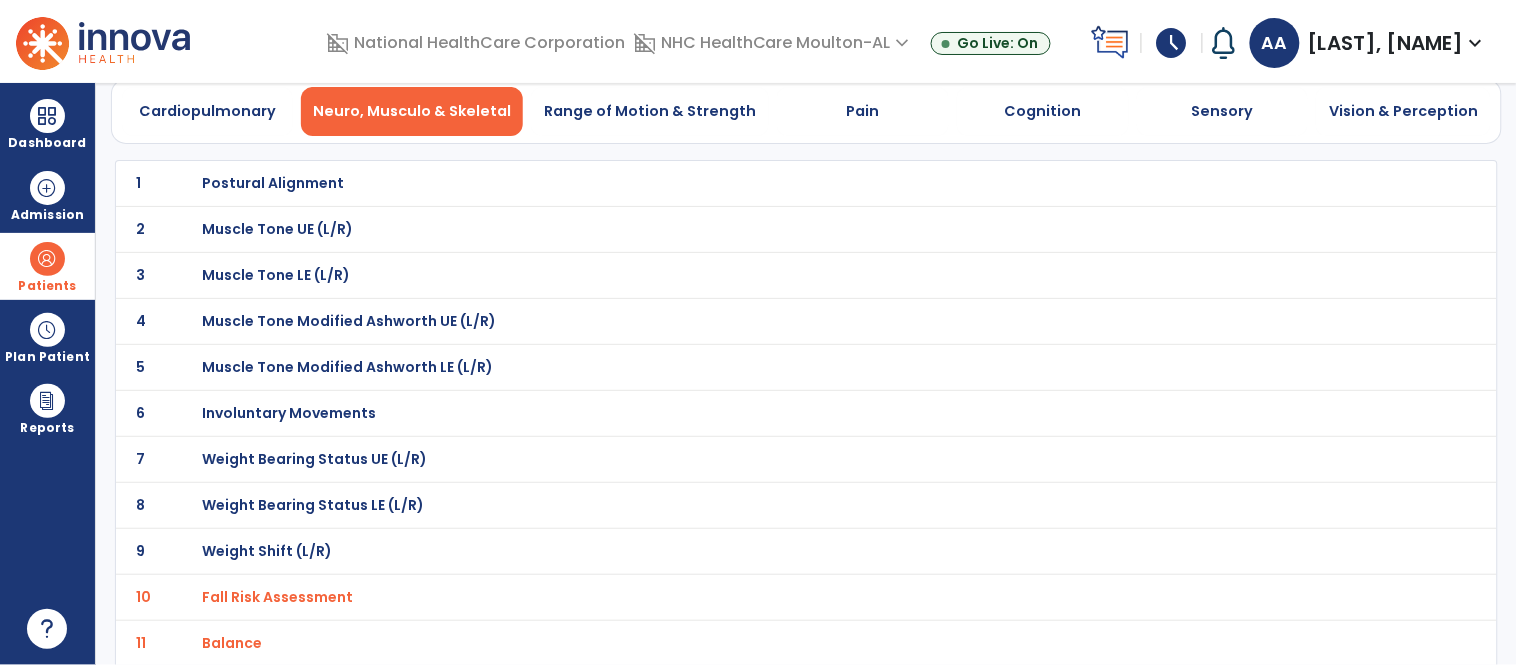 scroll, scrollTop: 0, scrollLeft: 0, axis: both 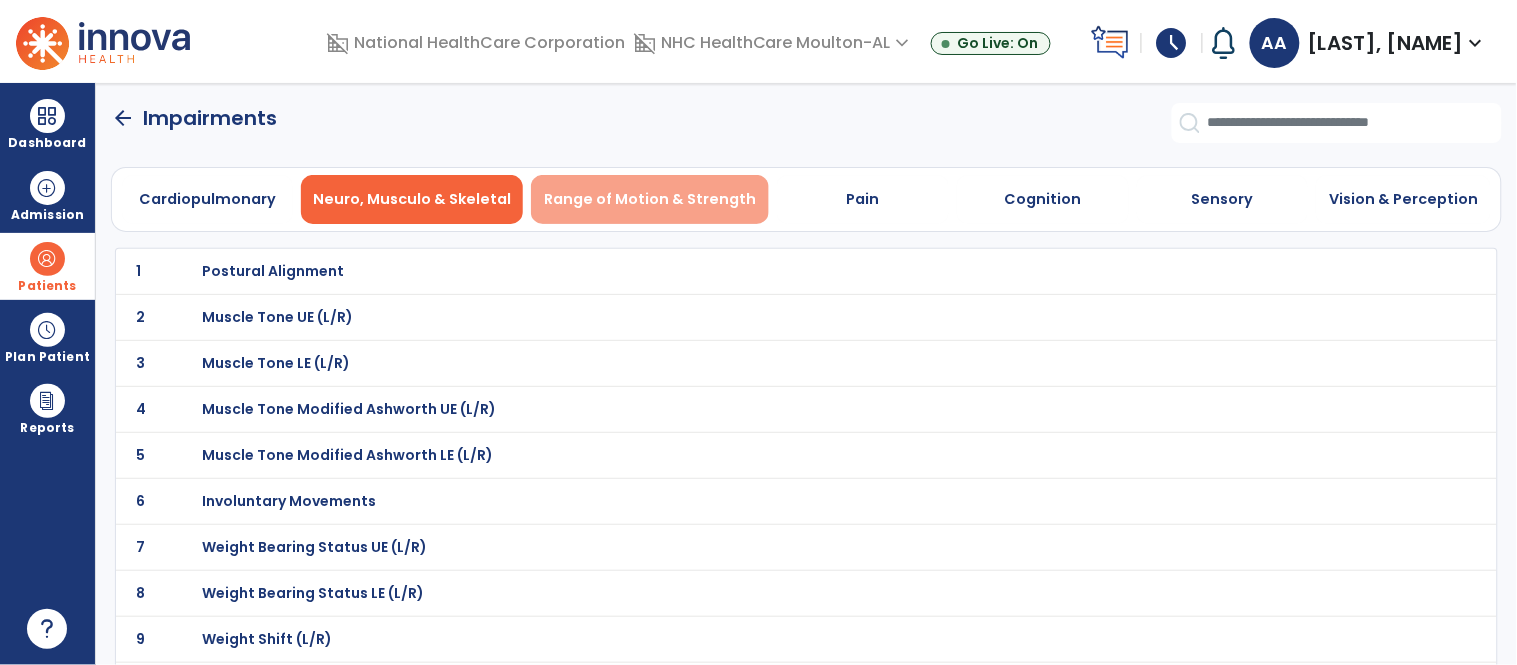 click on "Range of Motion & Strength" at bounding box center [650, 199] 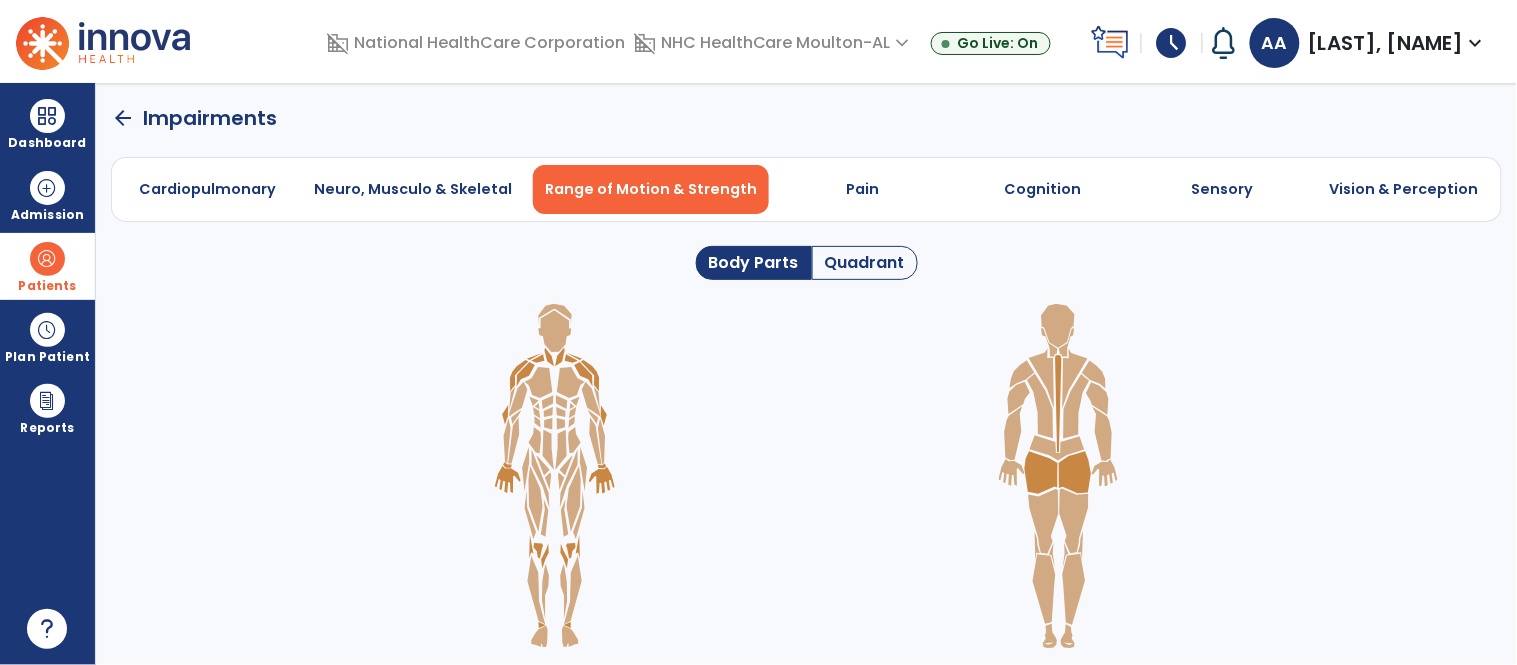 click on "Quadrant" 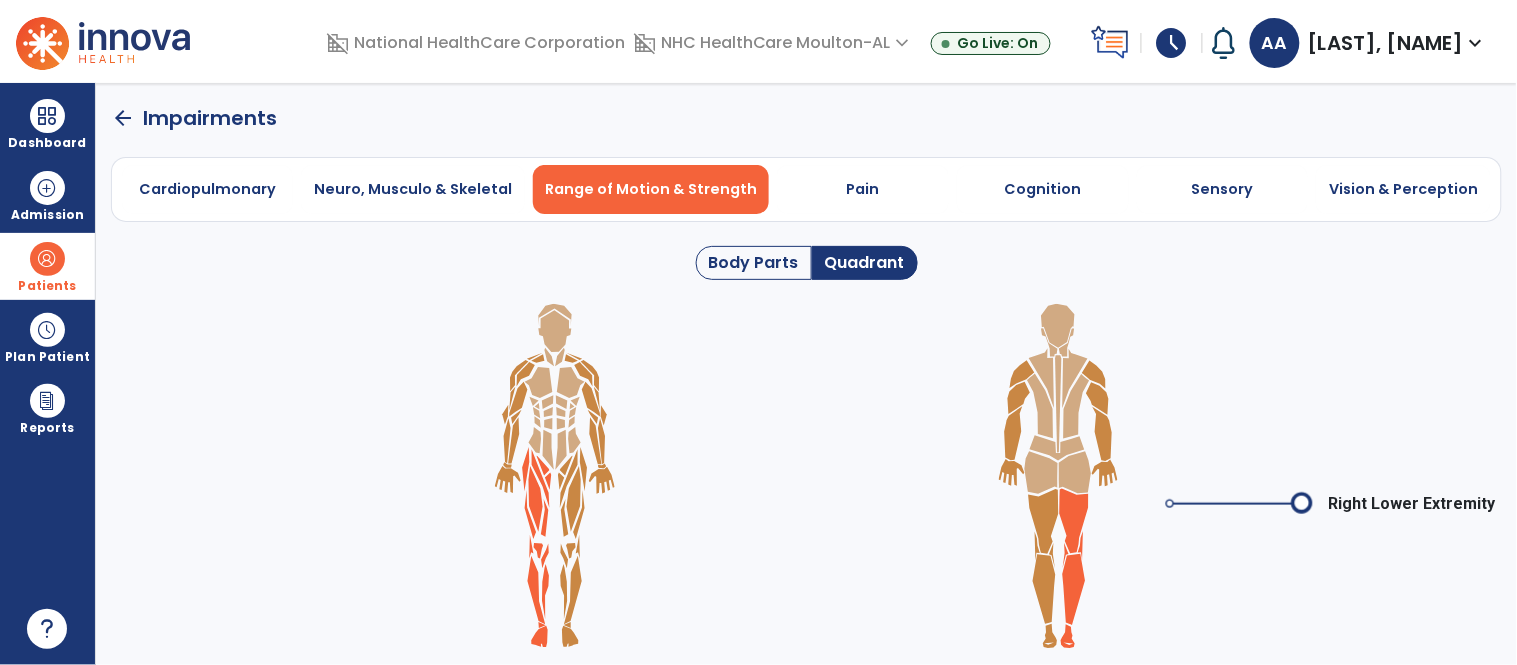 click 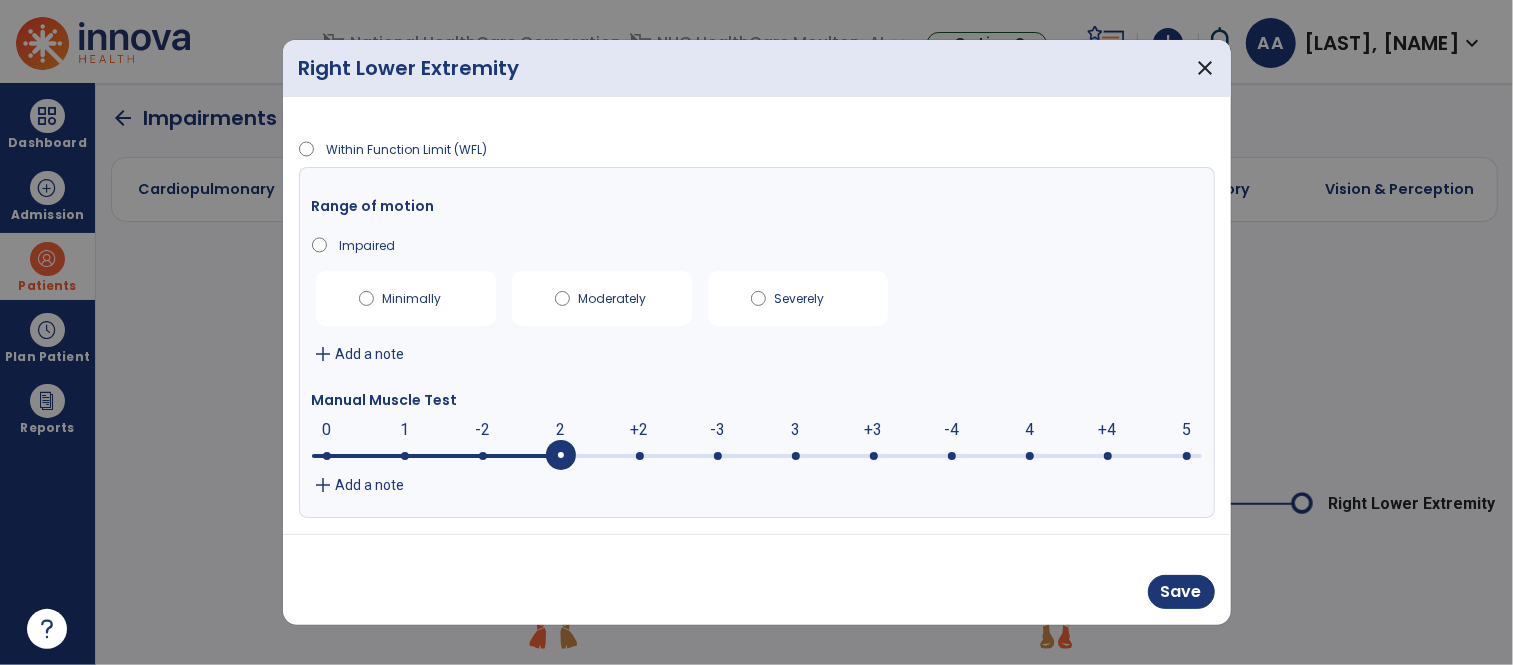 click at bounding box center (561, 456) 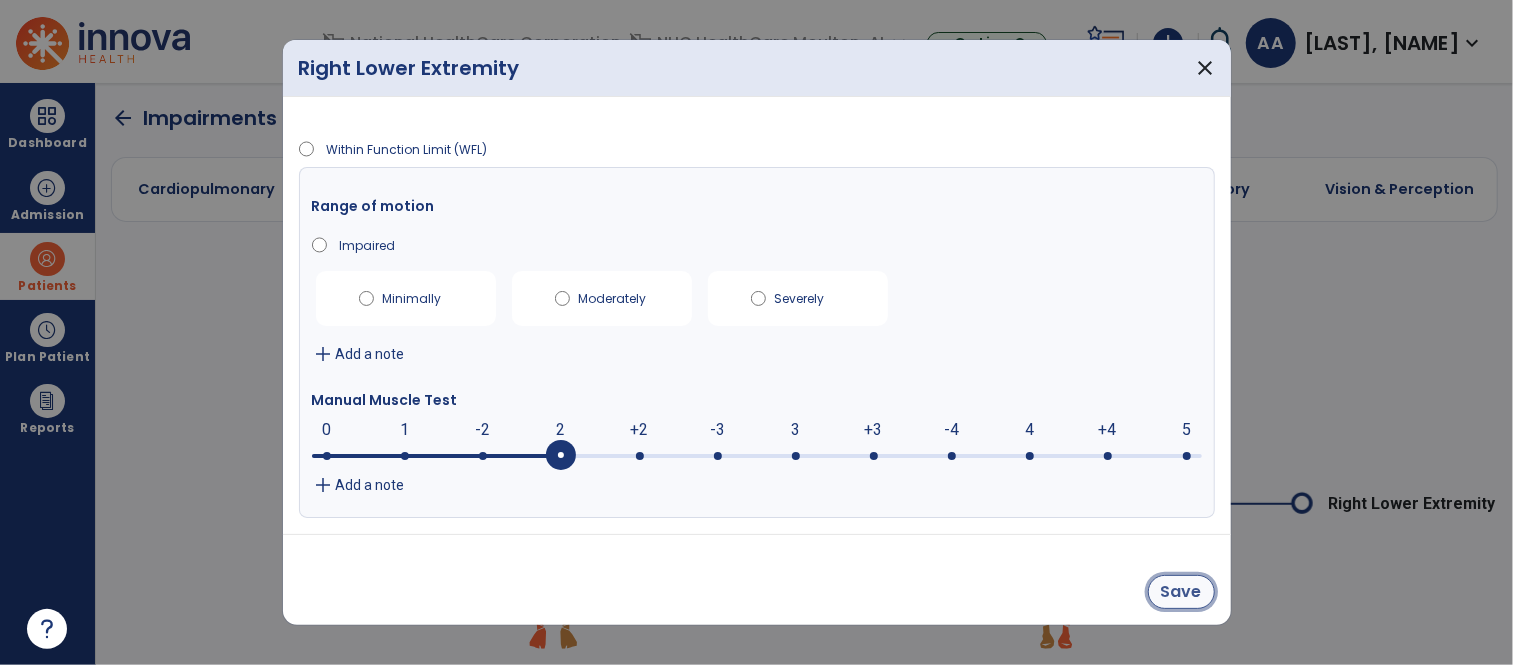 click on "Save" at bounding box center (1181, 592) 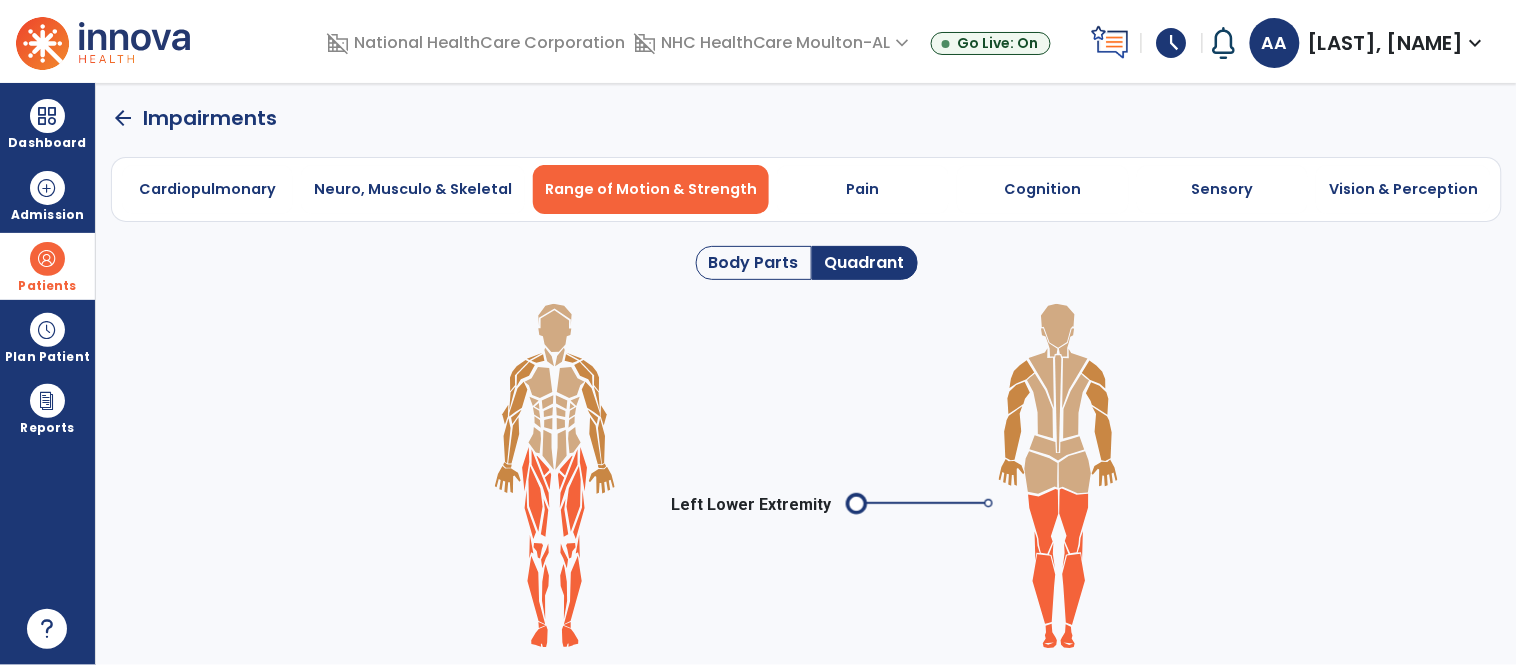 click 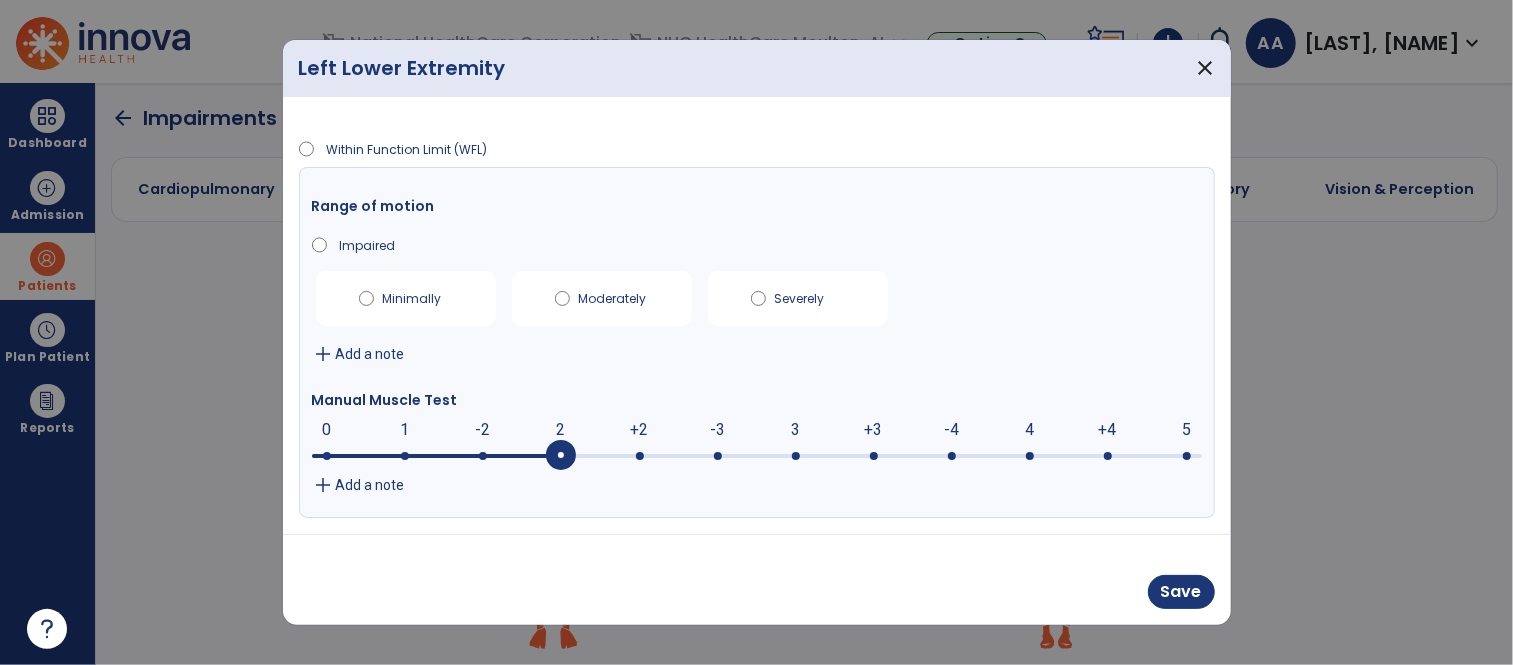 click at bounding box center [757, 454] 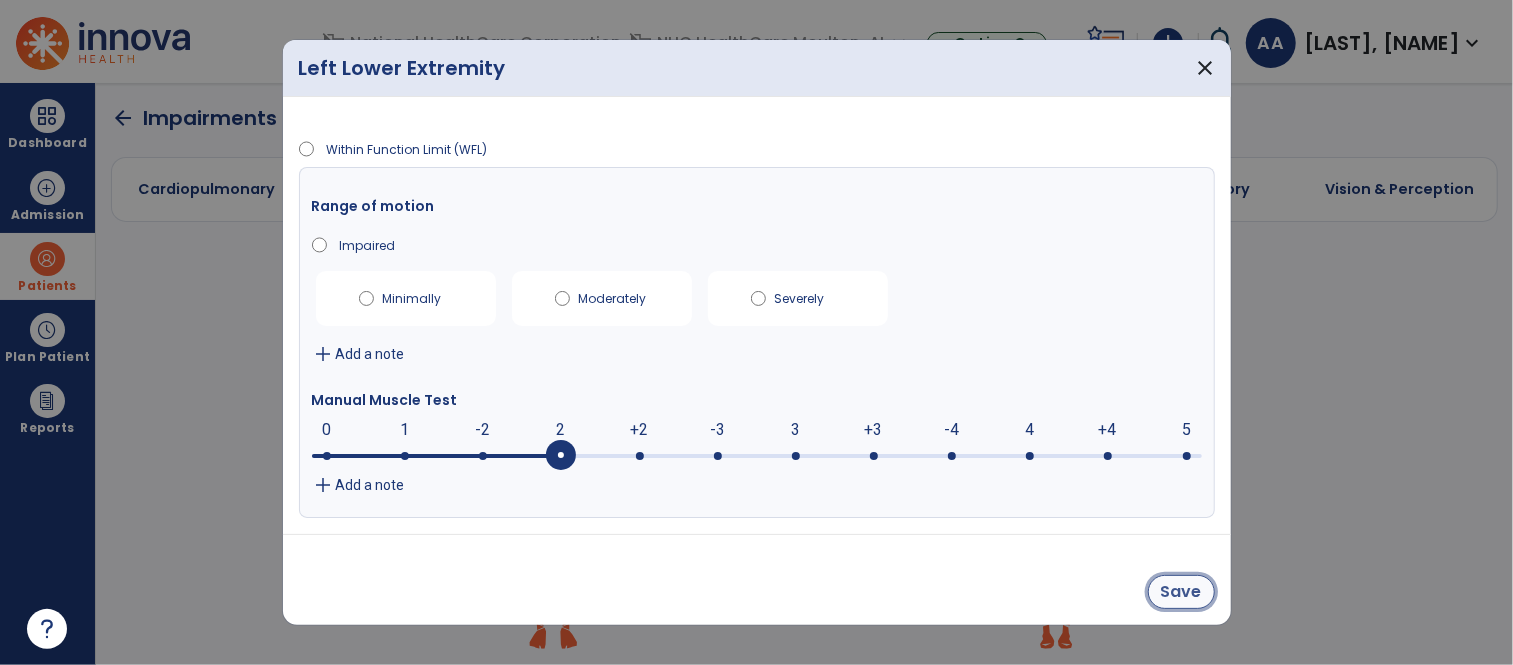 click on "Save" at bounding box center (1181, 592) 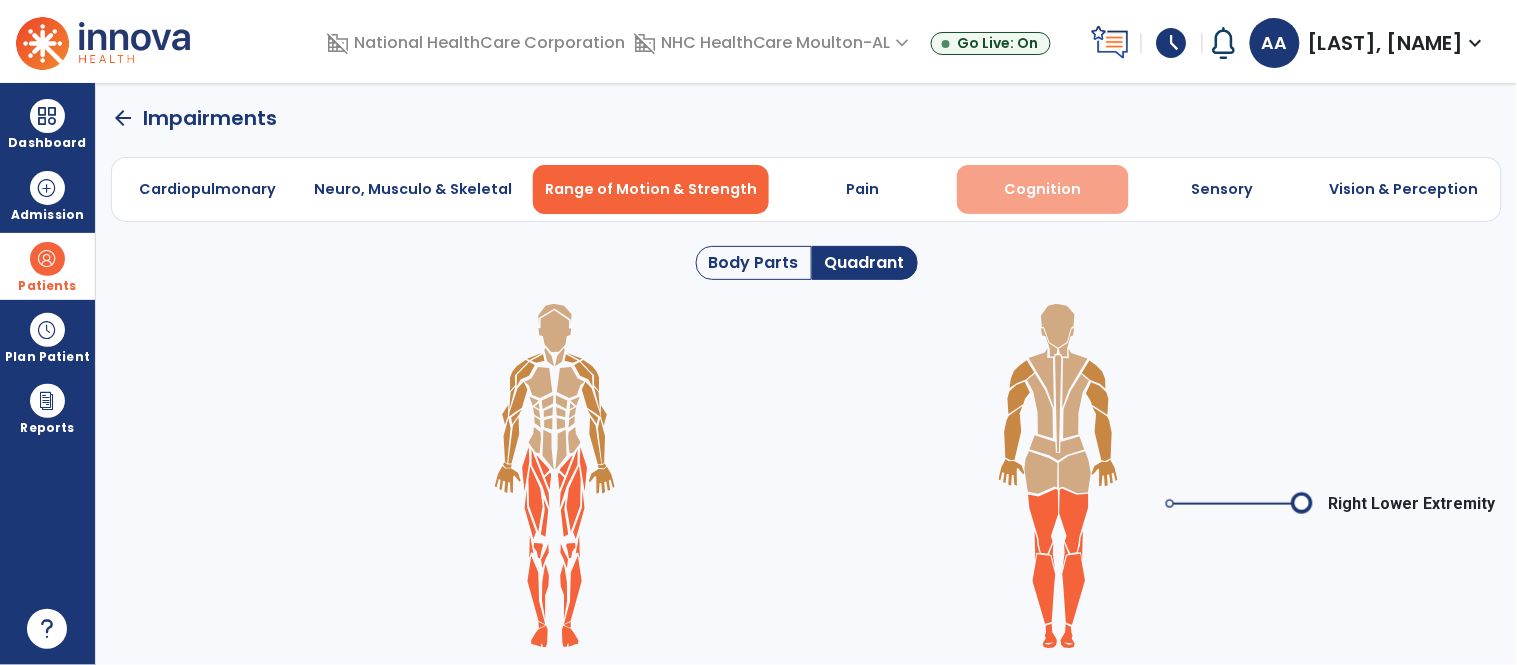 click on "Cognition" at bounding box center [1042, 189] 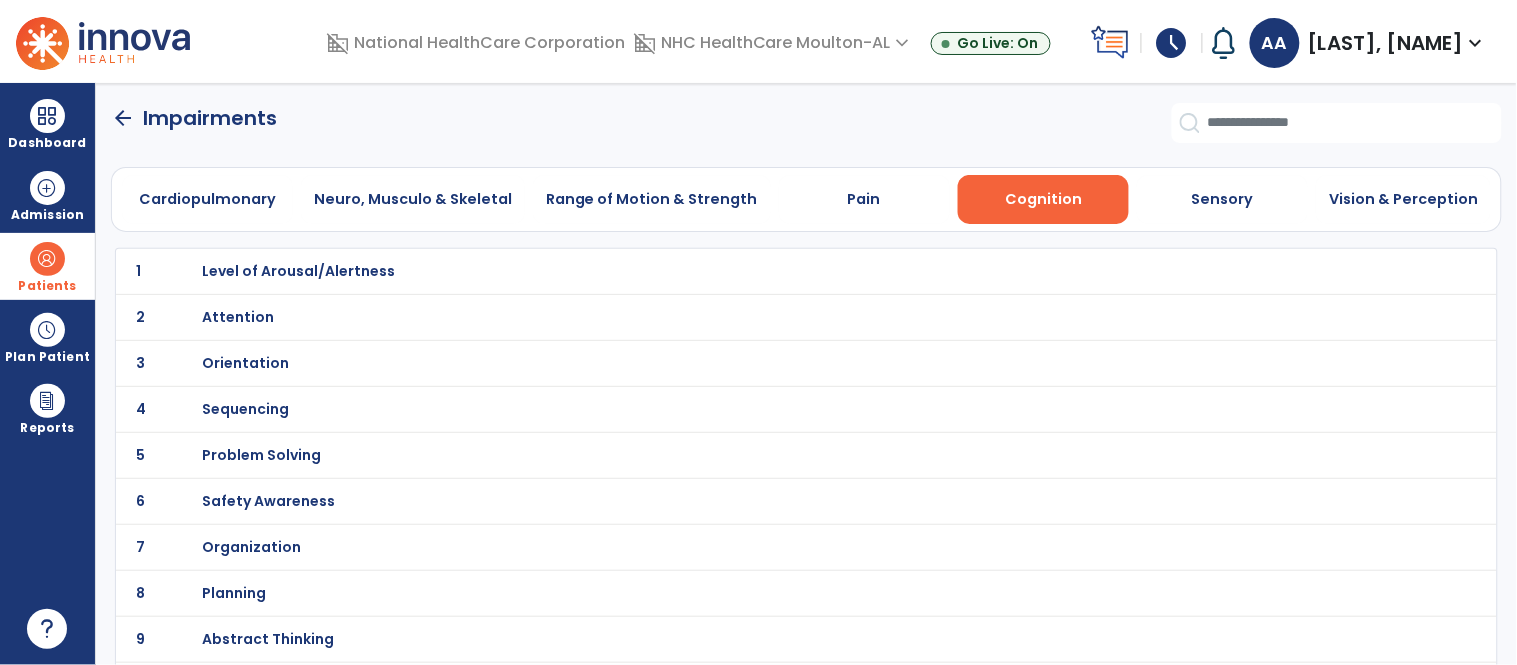 click on "Problem Solving" at bounding box center (762, 271) 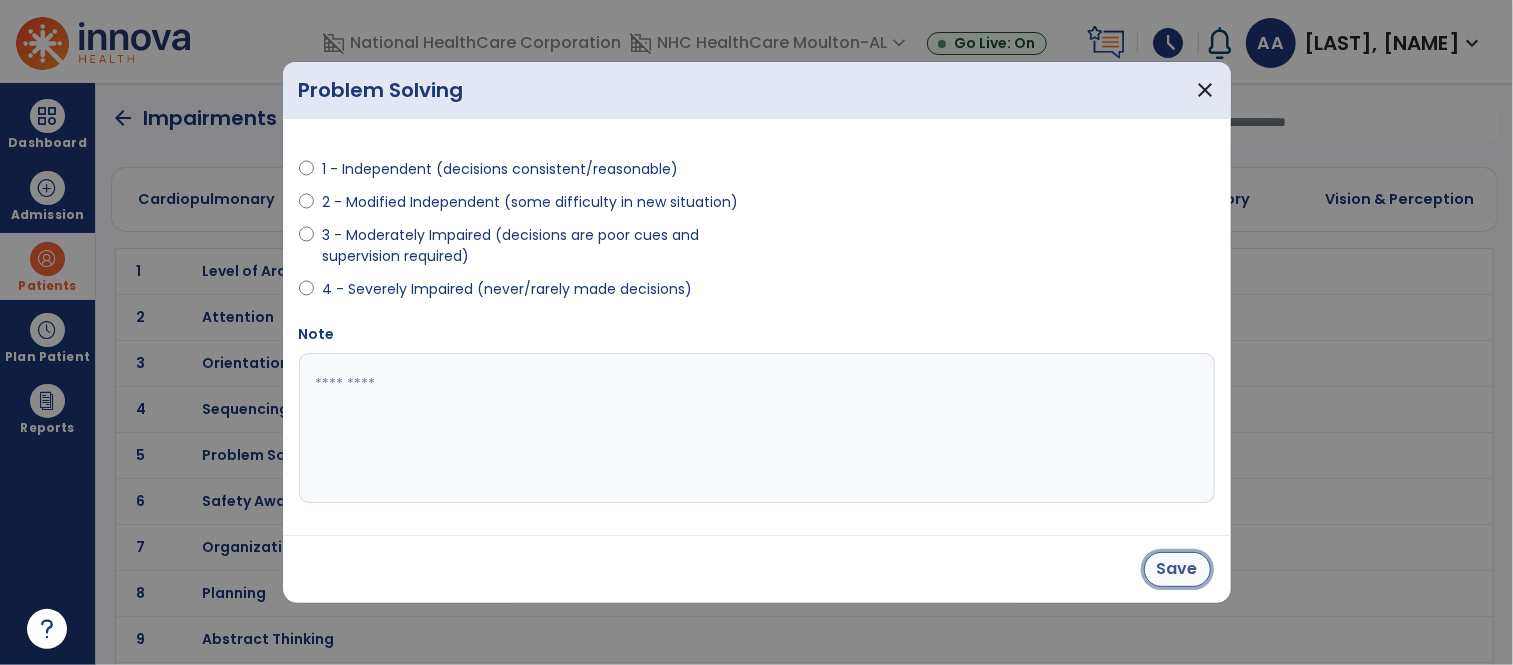 click on "Save" at bounding box center [1177, 569] 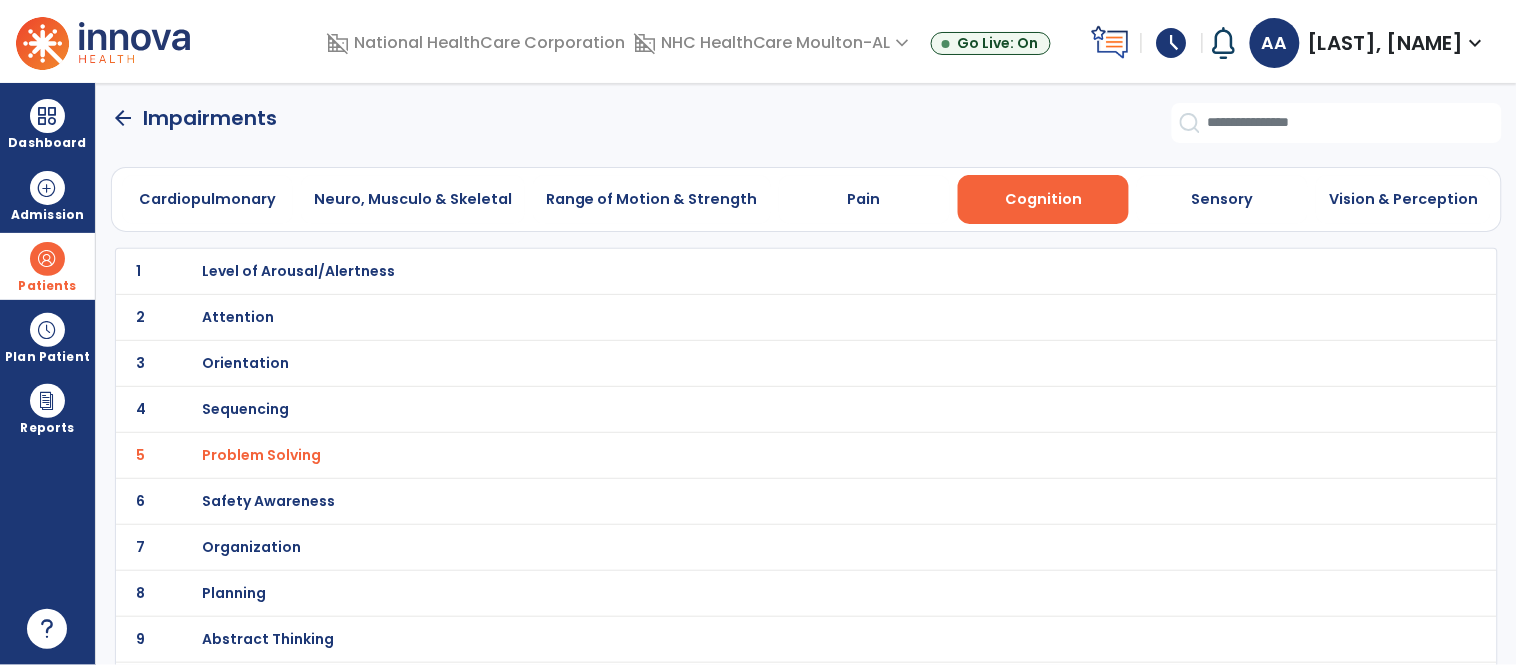 click on "Safety Awareness" at bounding box center [298, 271] 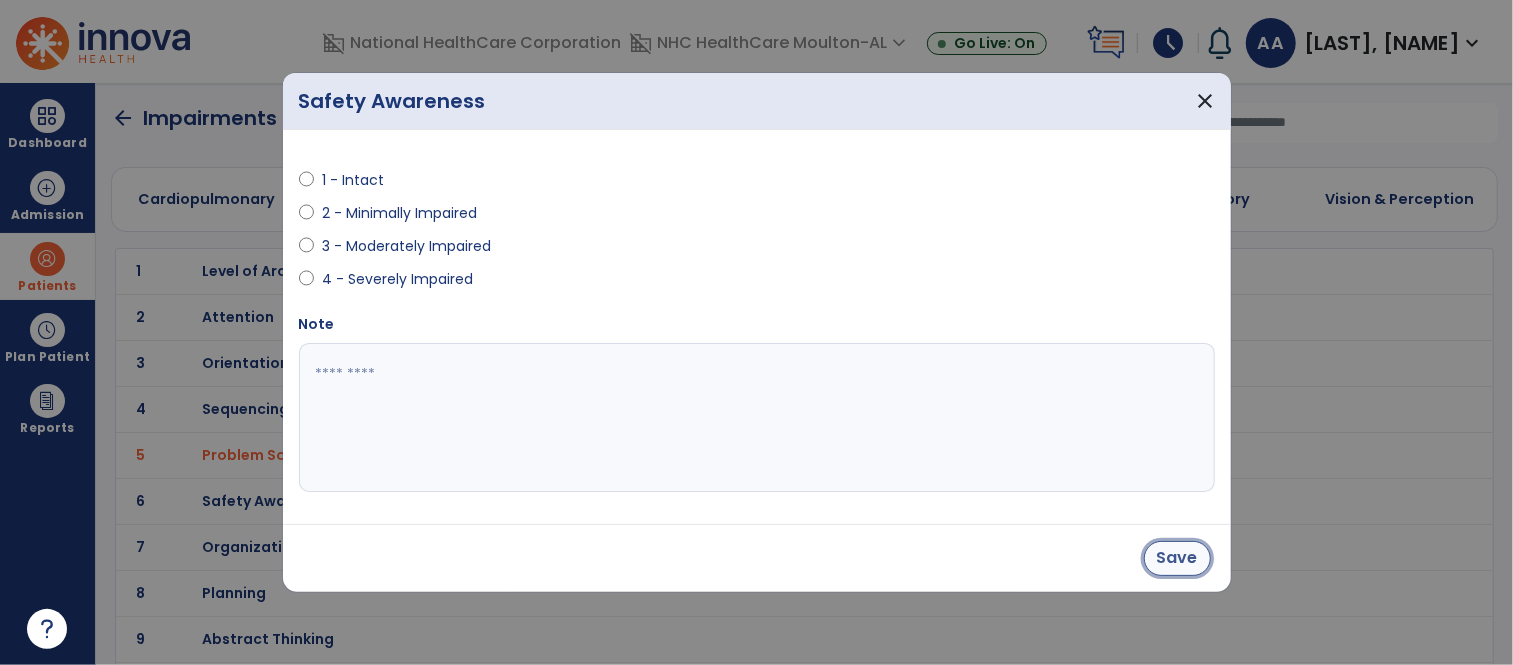 click on "Save" at bounding box center (1177, 558) 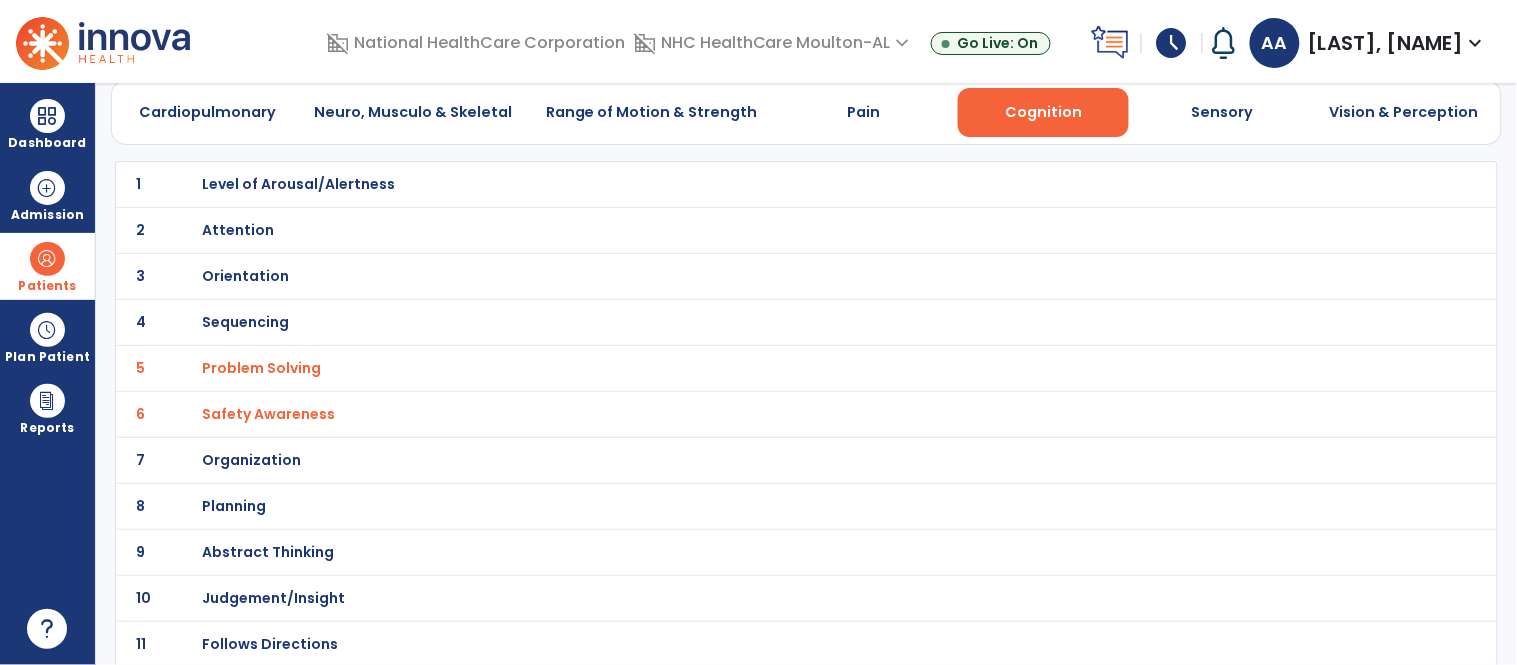 scroll, scrollTop: 0, scrollLeft: 0, axis: both 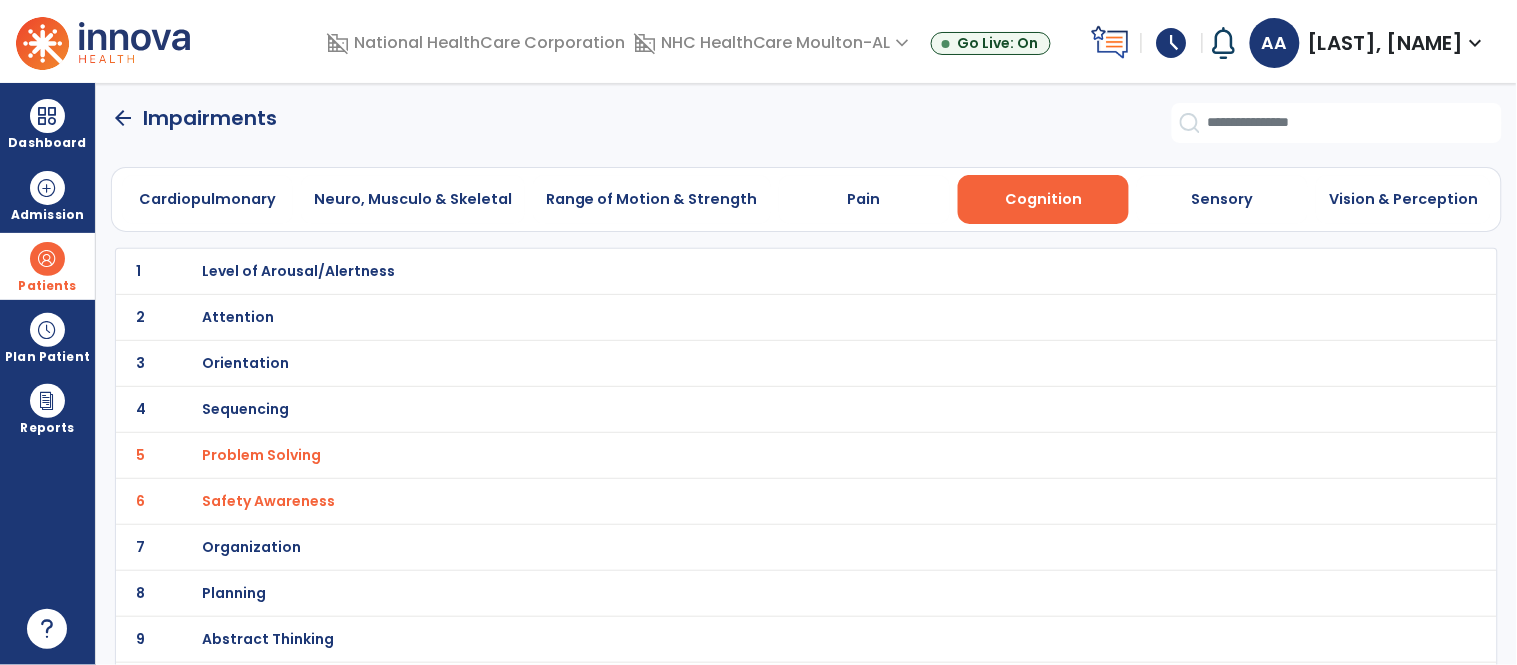 click on "arrow_back" 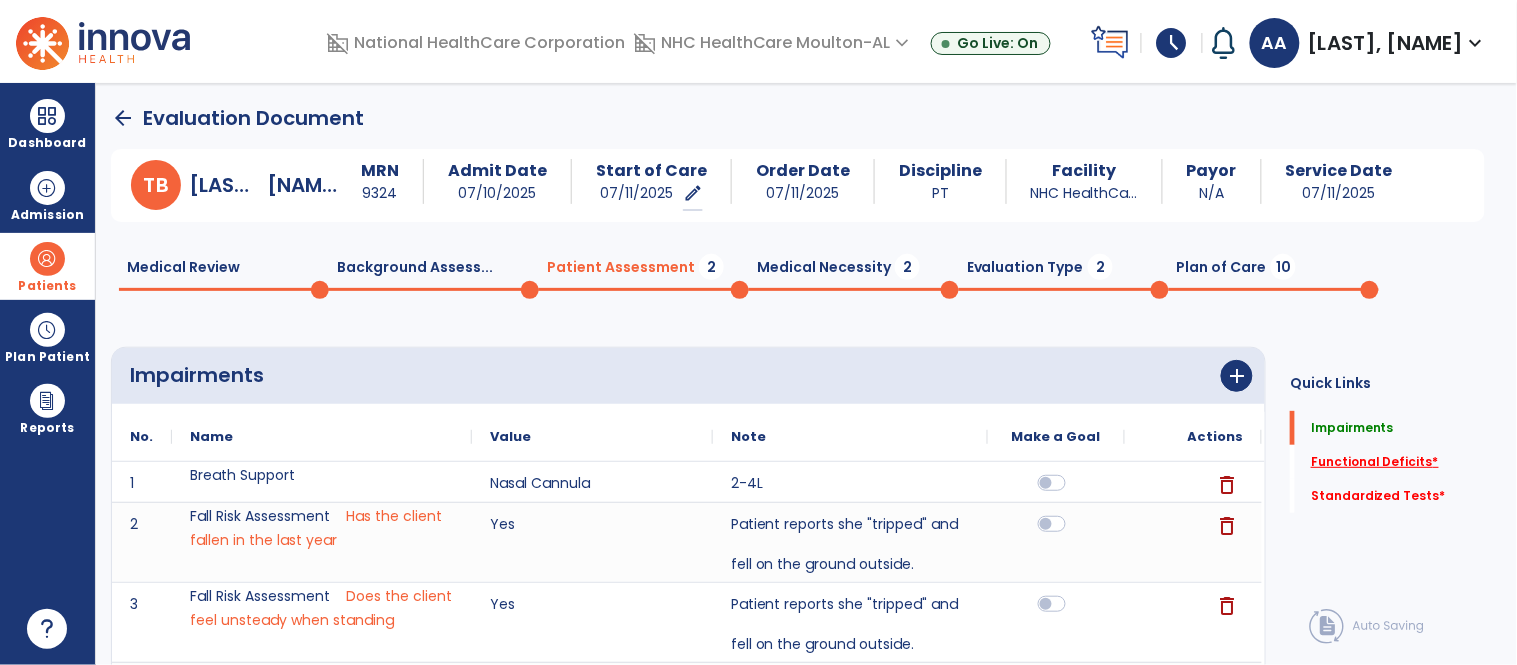 click on "Functional Deficits   *" 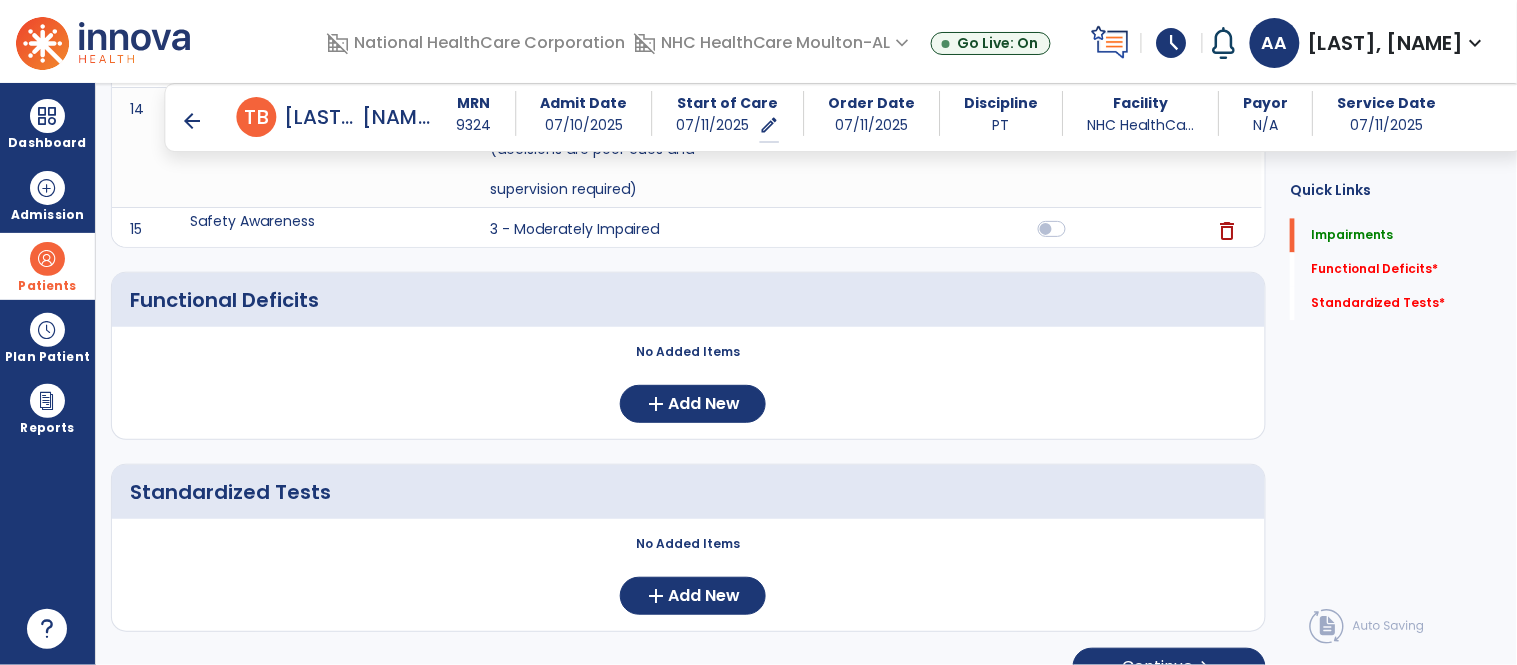scroll, scrollTop: 1037, scrollLeft: 0, axis: vertical 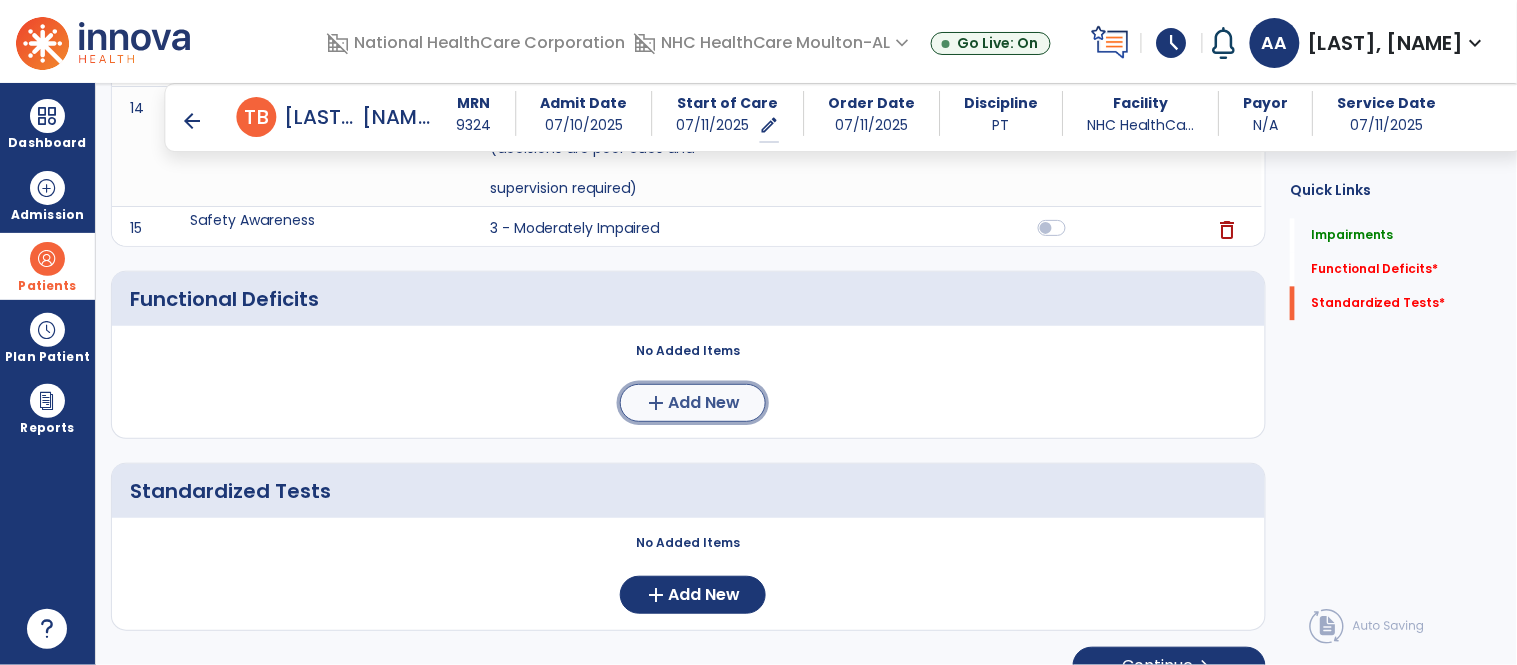 click on "Add New" 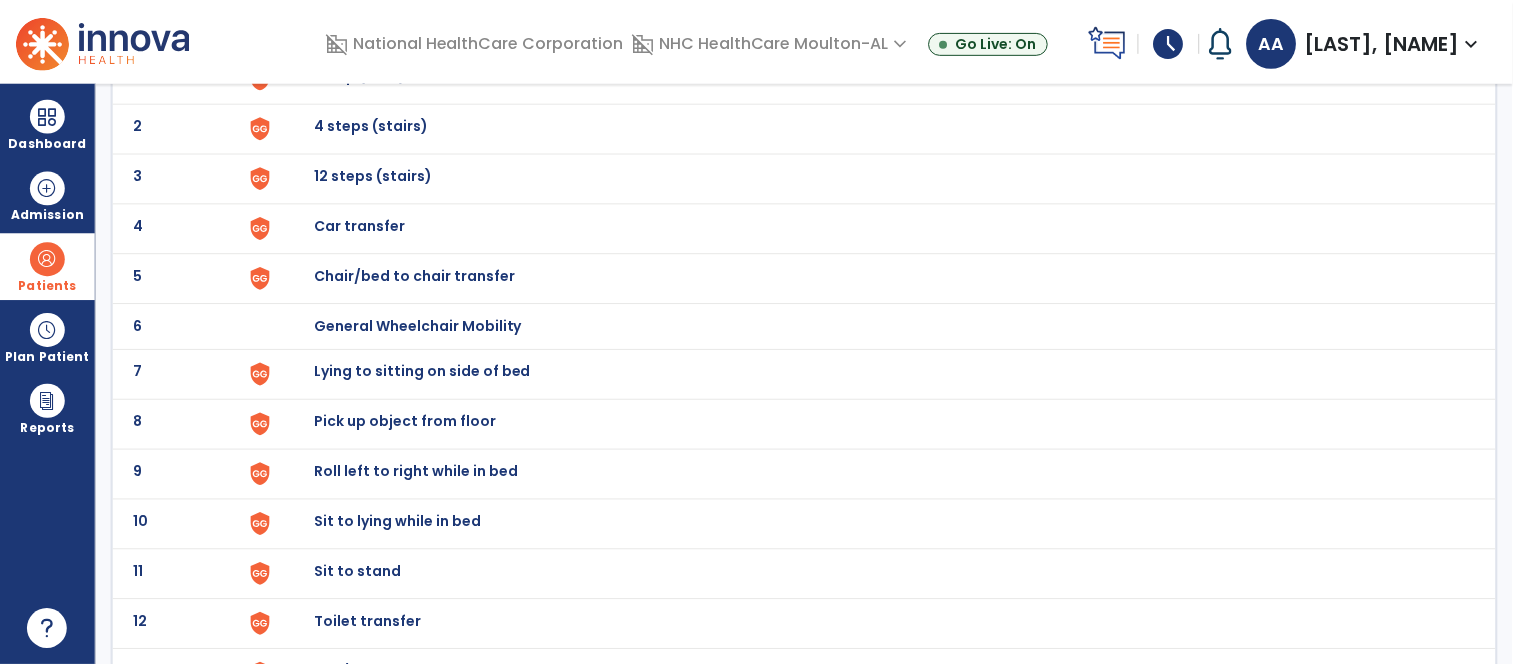 scroll, scrollTop: 222, scrollLeft: 0, axis: vertical 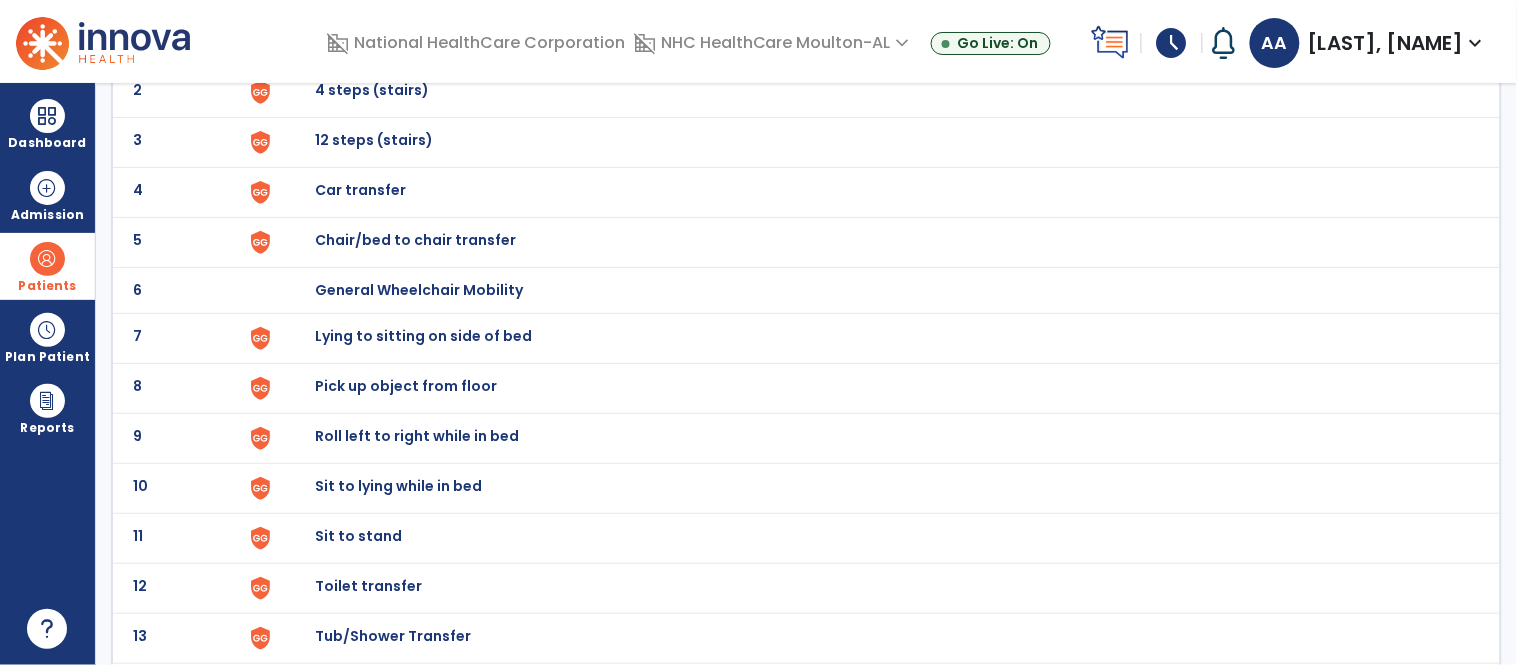 click on "Lying to sitting on side of bed" at bounding box center (361, 40) 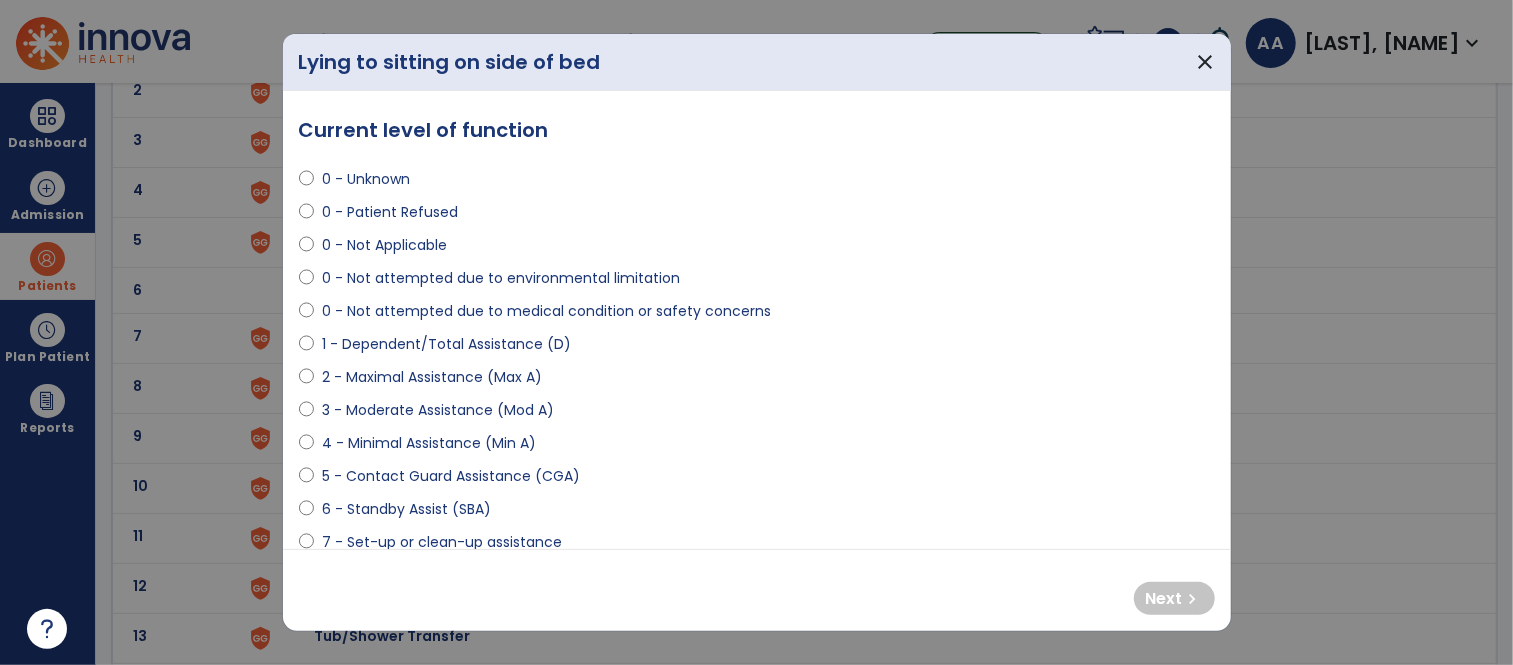 select on "**********" 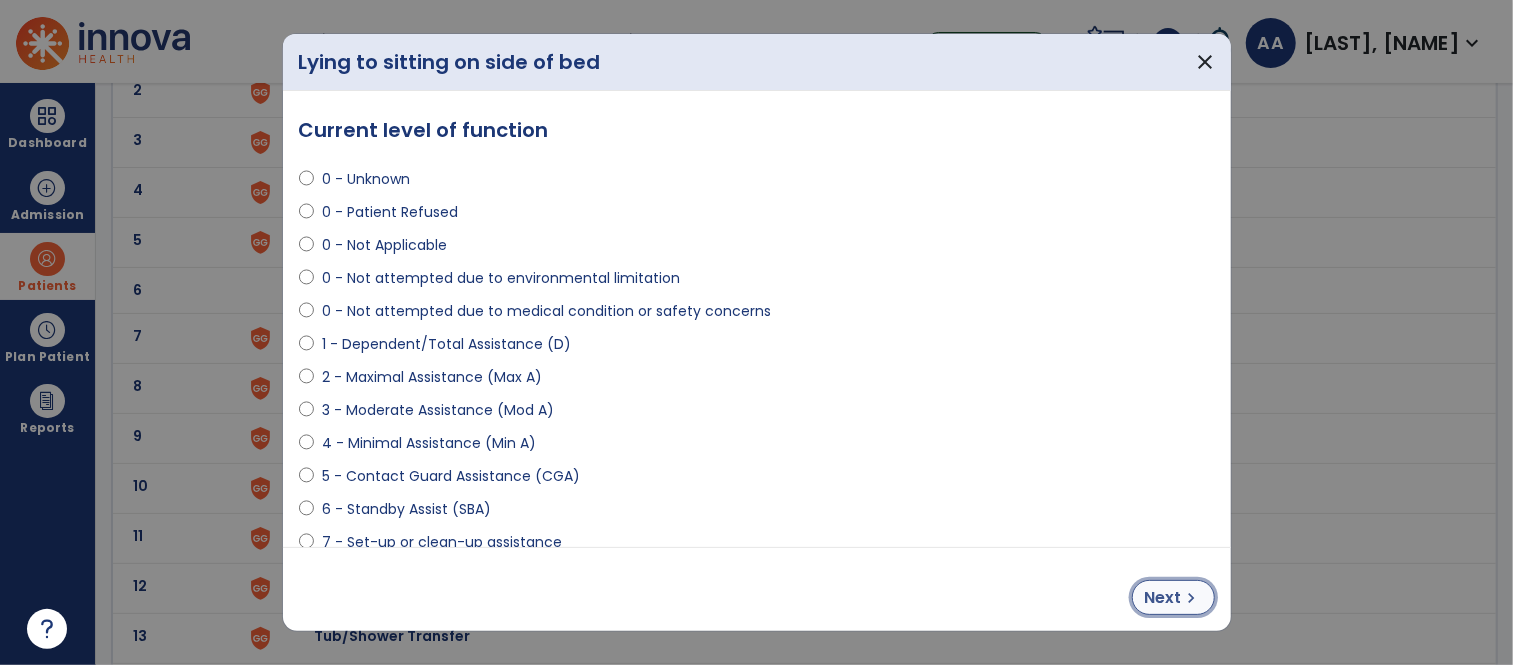 click on "Next" at bounding box center [1163, 598] 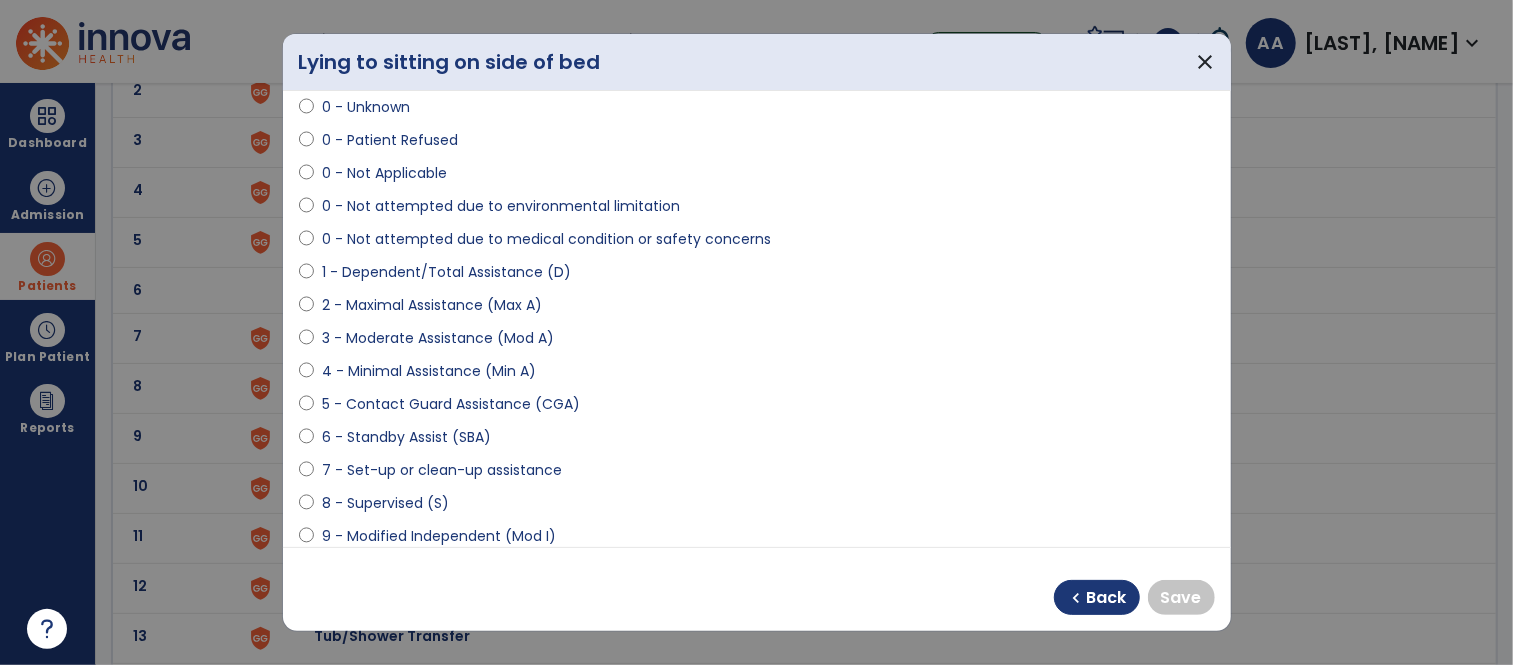 scroll, scrollTop: 111, scrollLeft: 0, axis: vertical 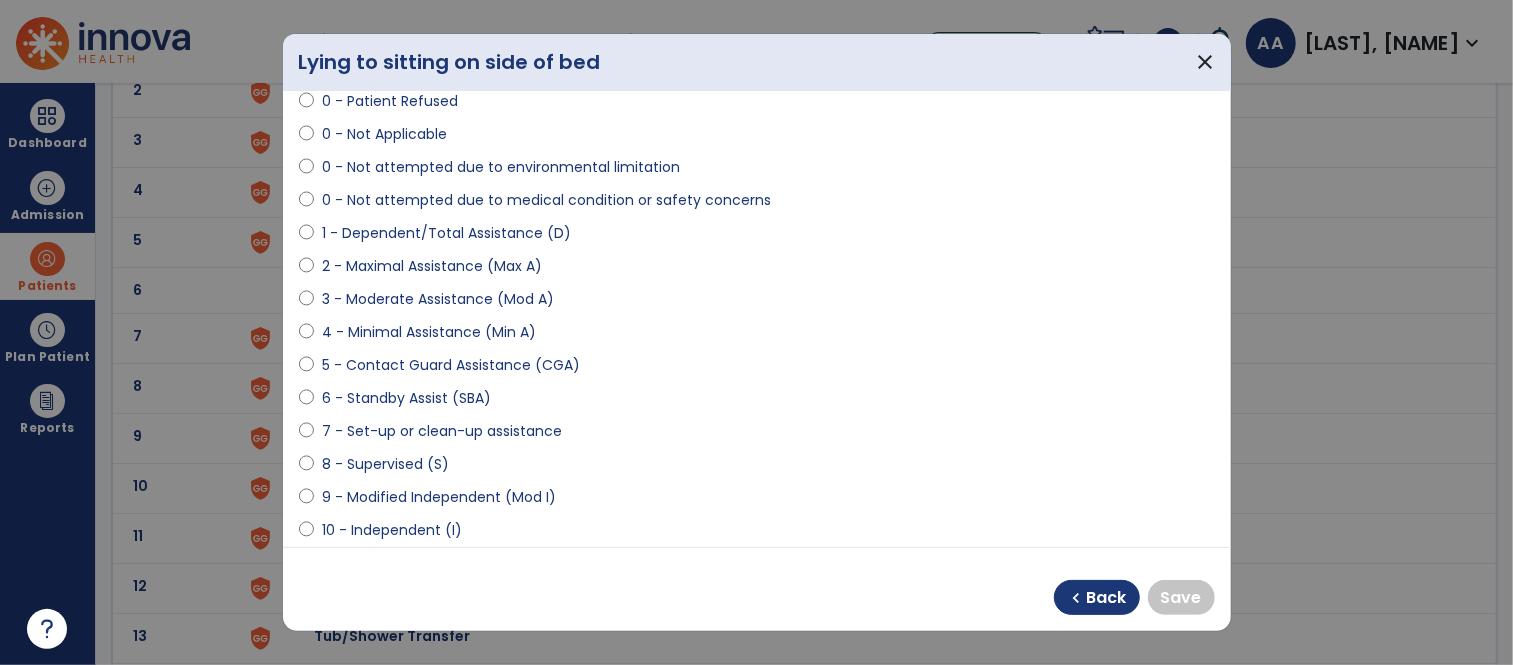 select on "**********" 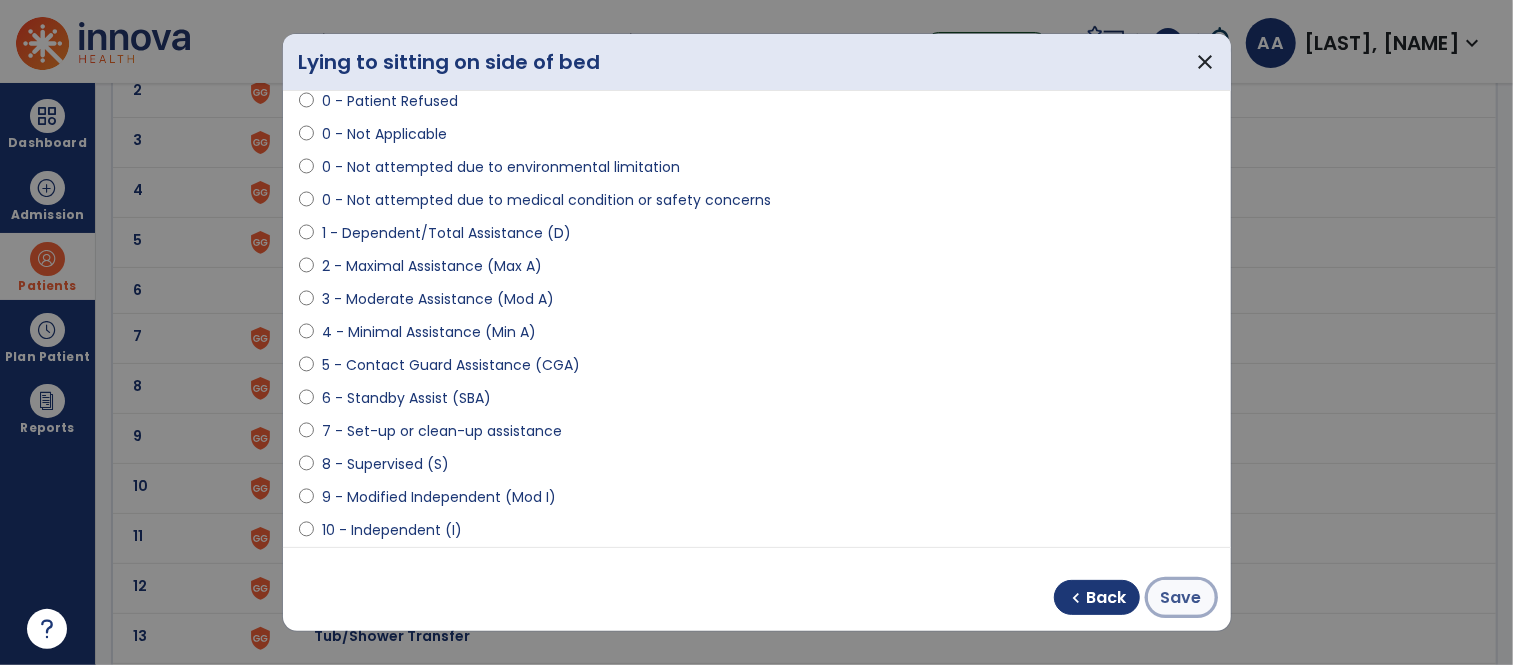 click on "Save" at bounding box center (1181, 598) 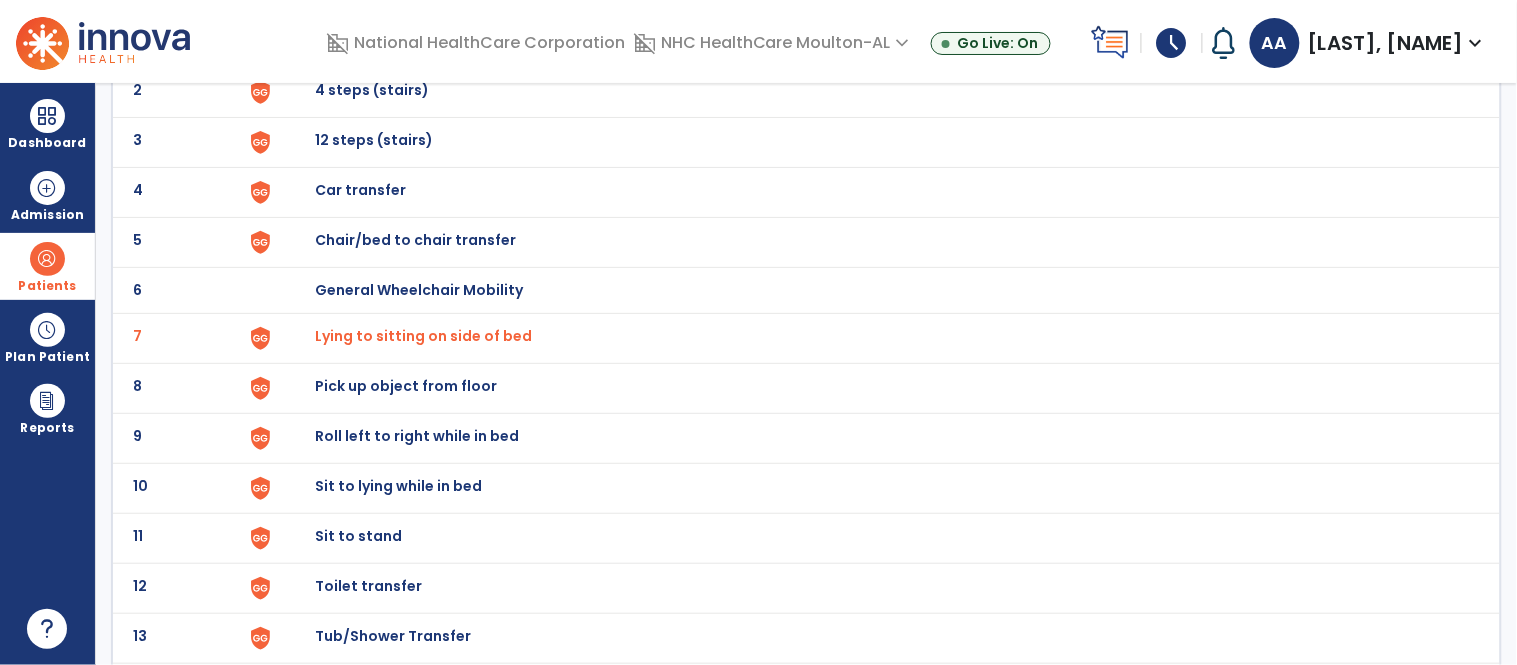 click on "Sit to lying while in bed" at bounding box center [361, 40] 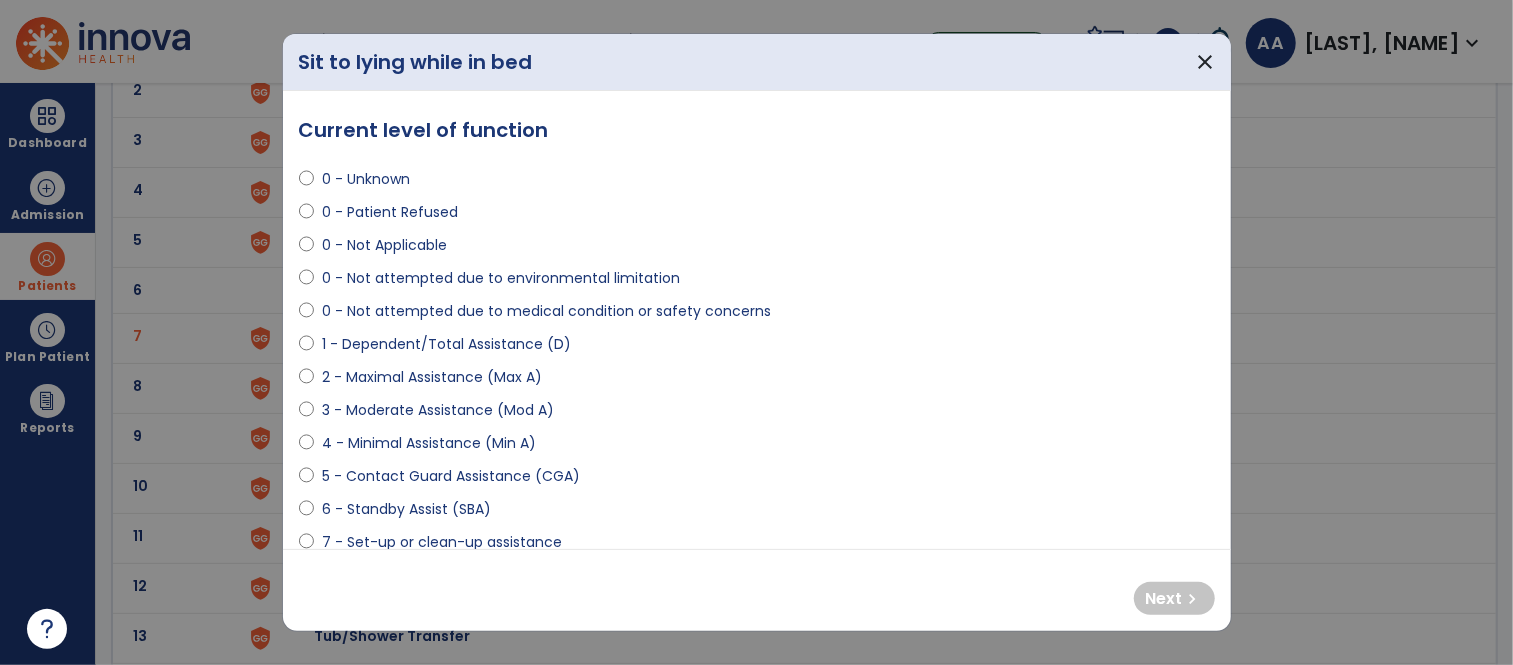 select on "**********" 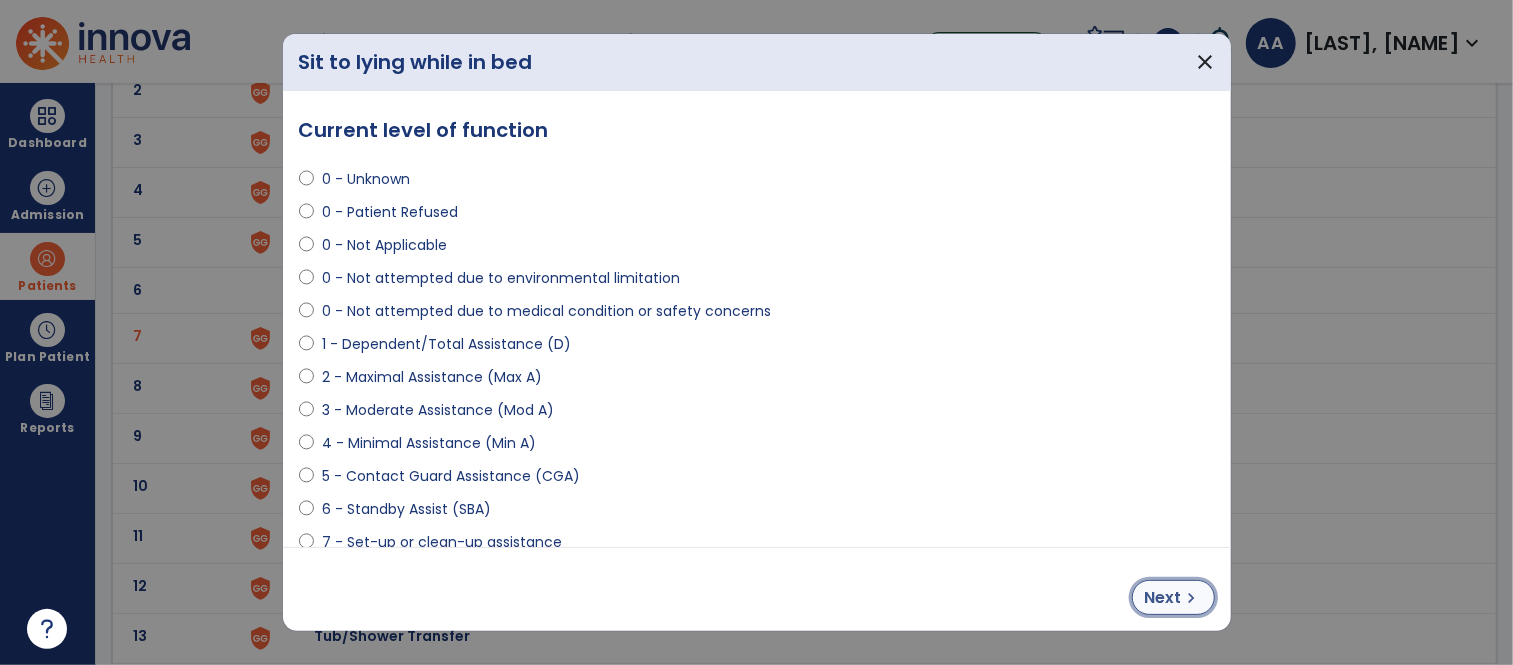 click on "Next  chevron_right" at bounding box center (1173, 597) 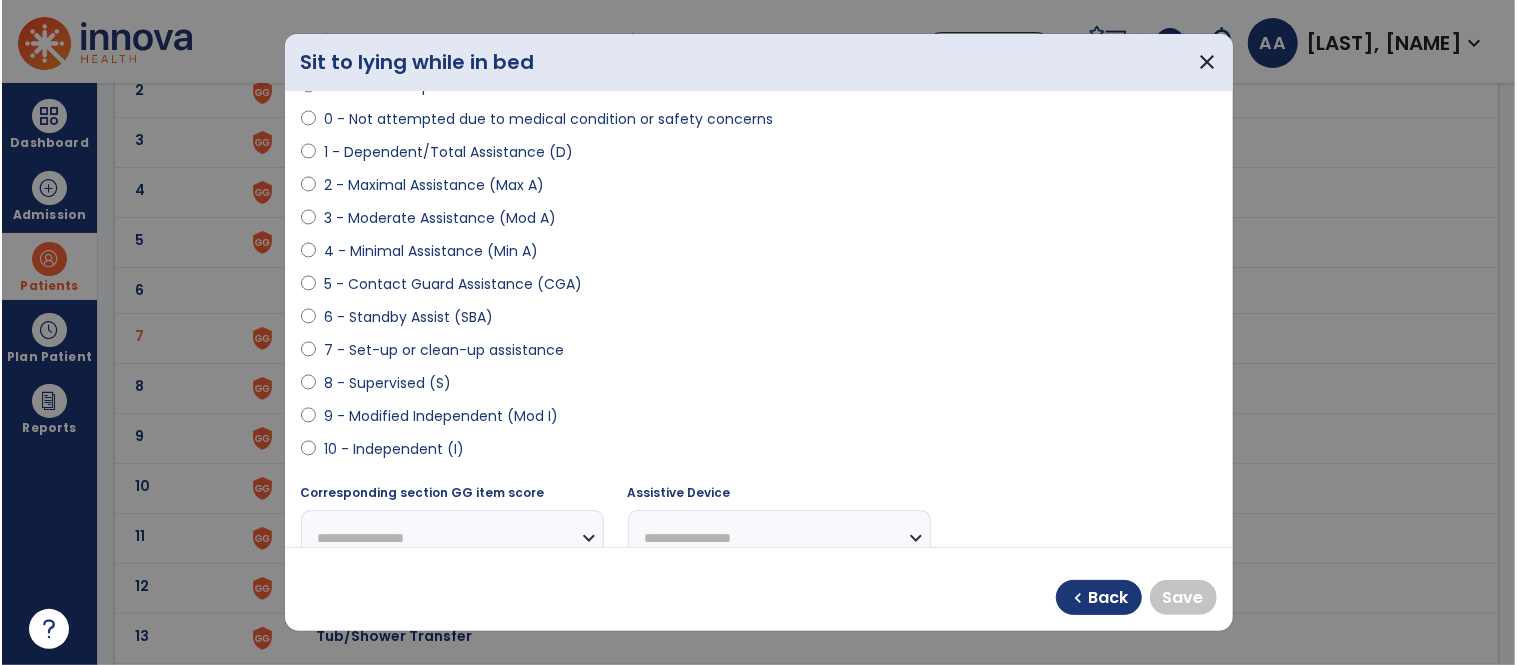 scroll, scrollTop: 222, scrollLeft: 0, axis: vertical 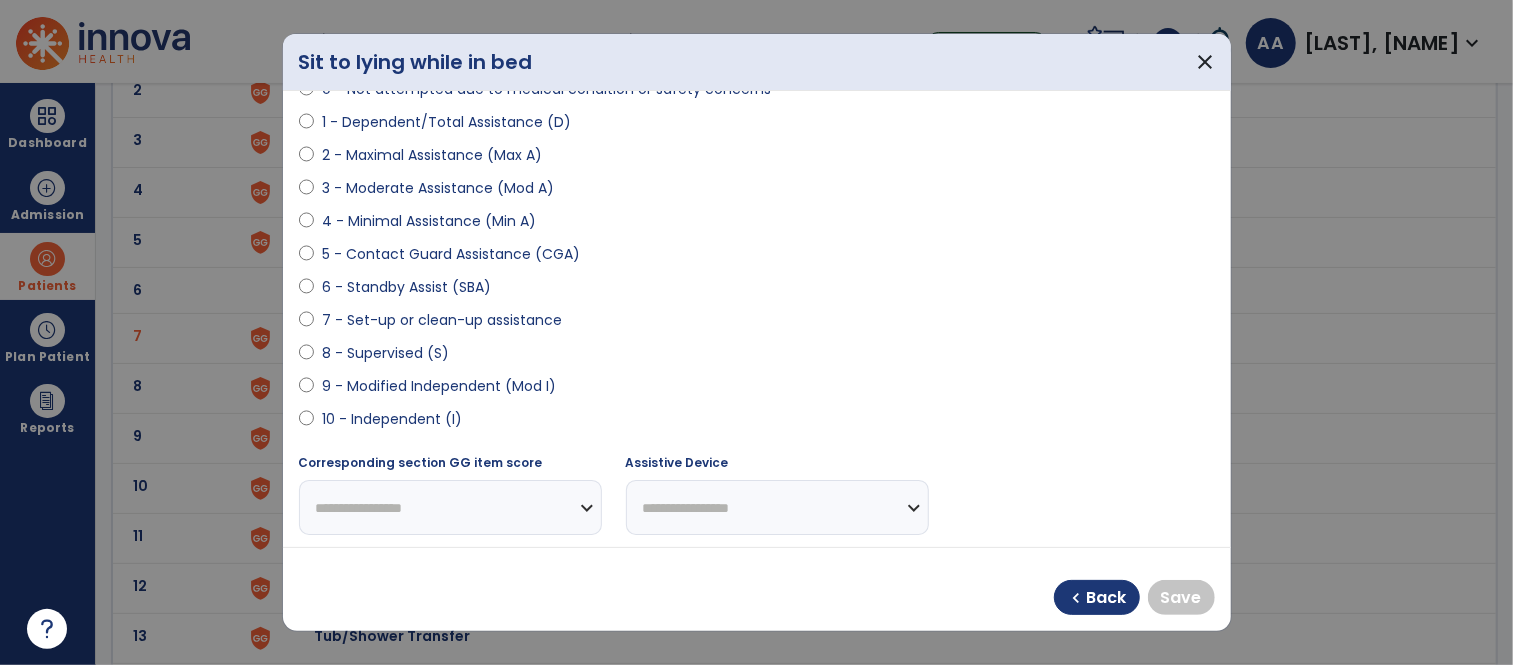 select on "**********" 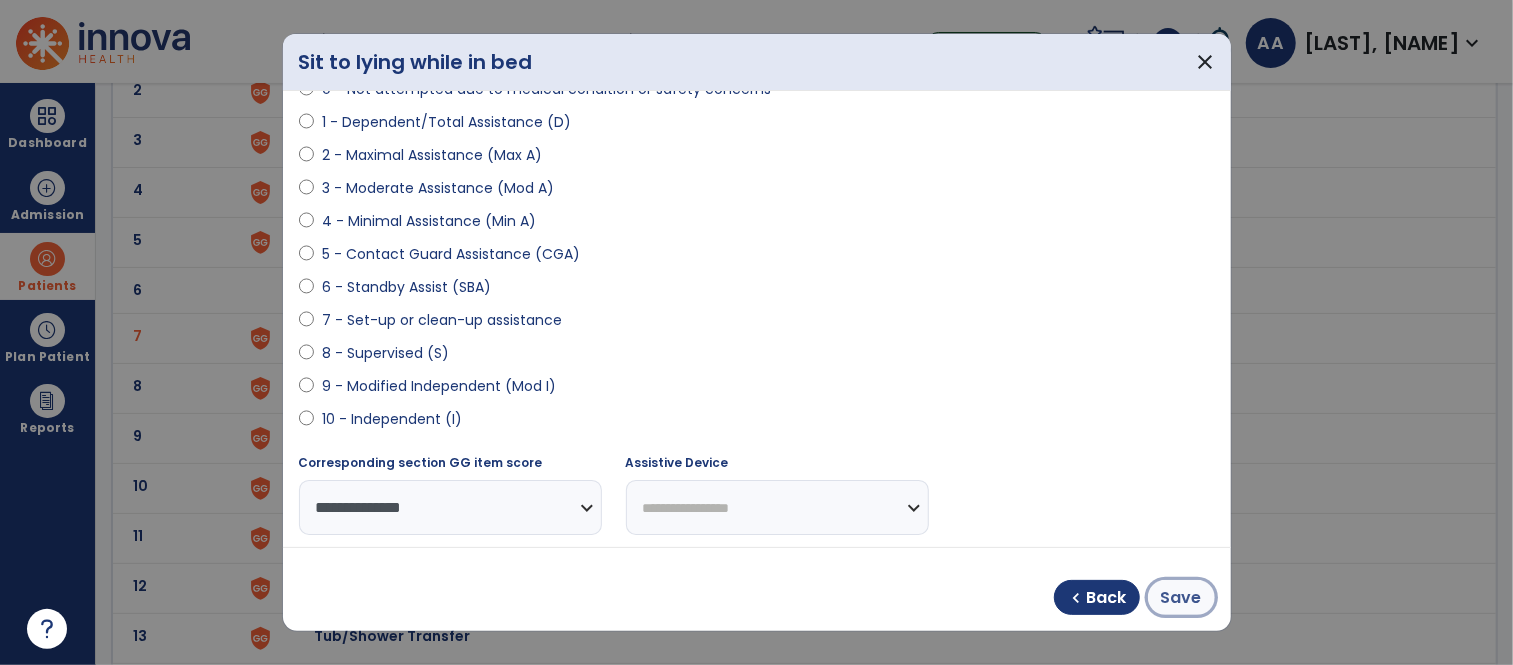 click on "Save" at bounding box center (1181, 597) 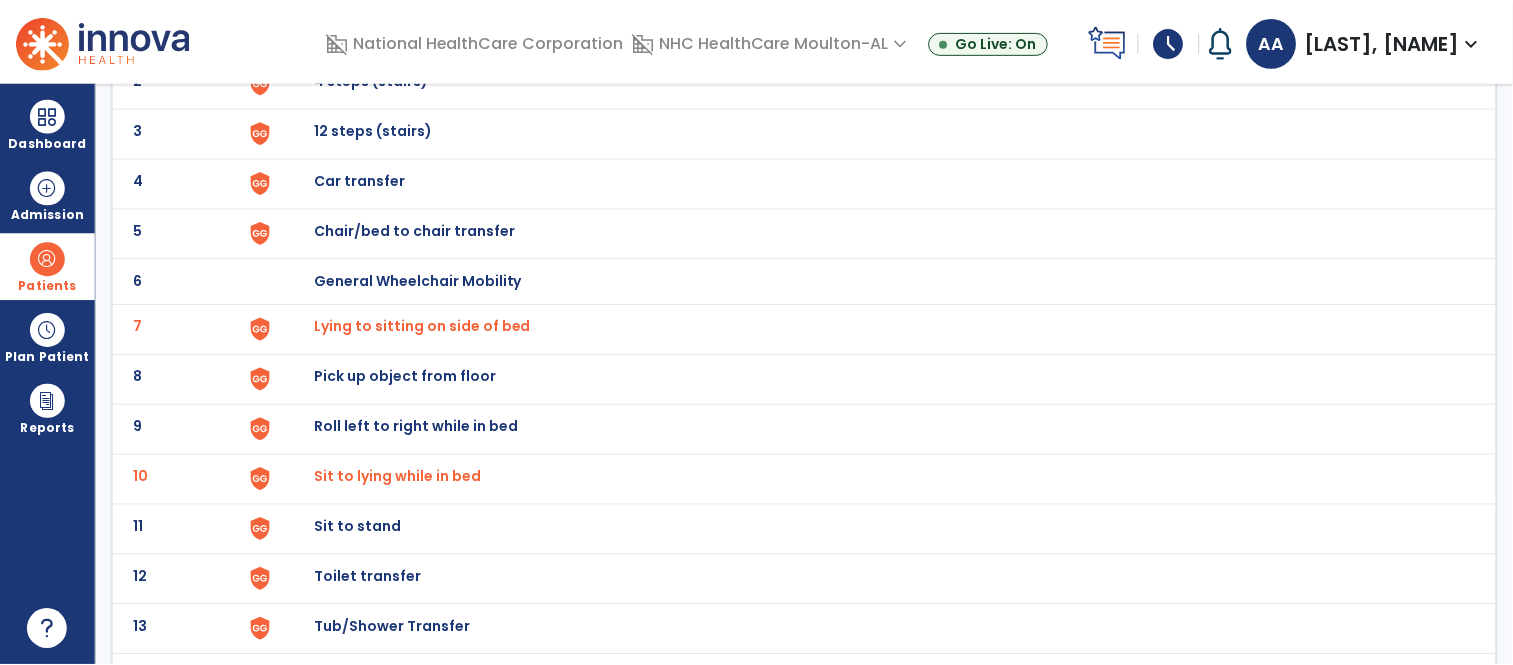 scroll, scrollTop: 222, scrollLeft: 0, axis: vertical 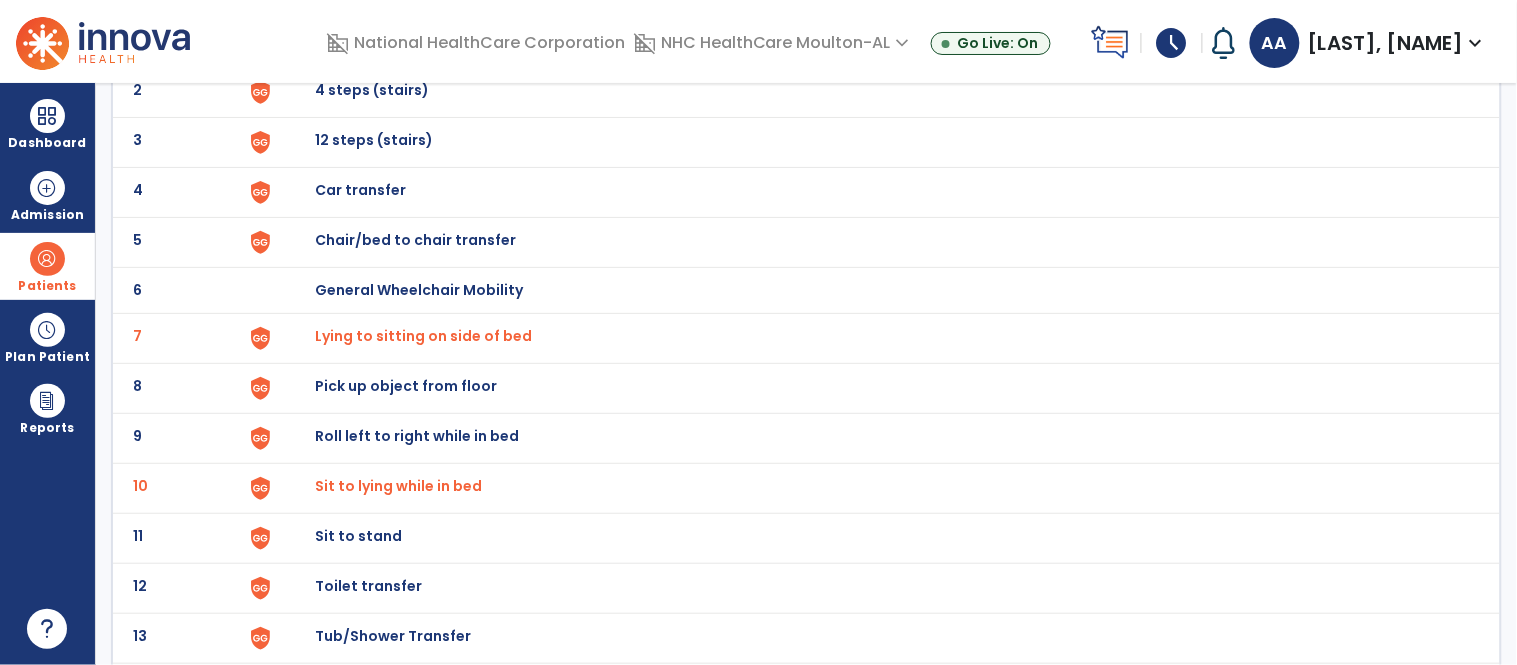 click on "11 Sit to stand" 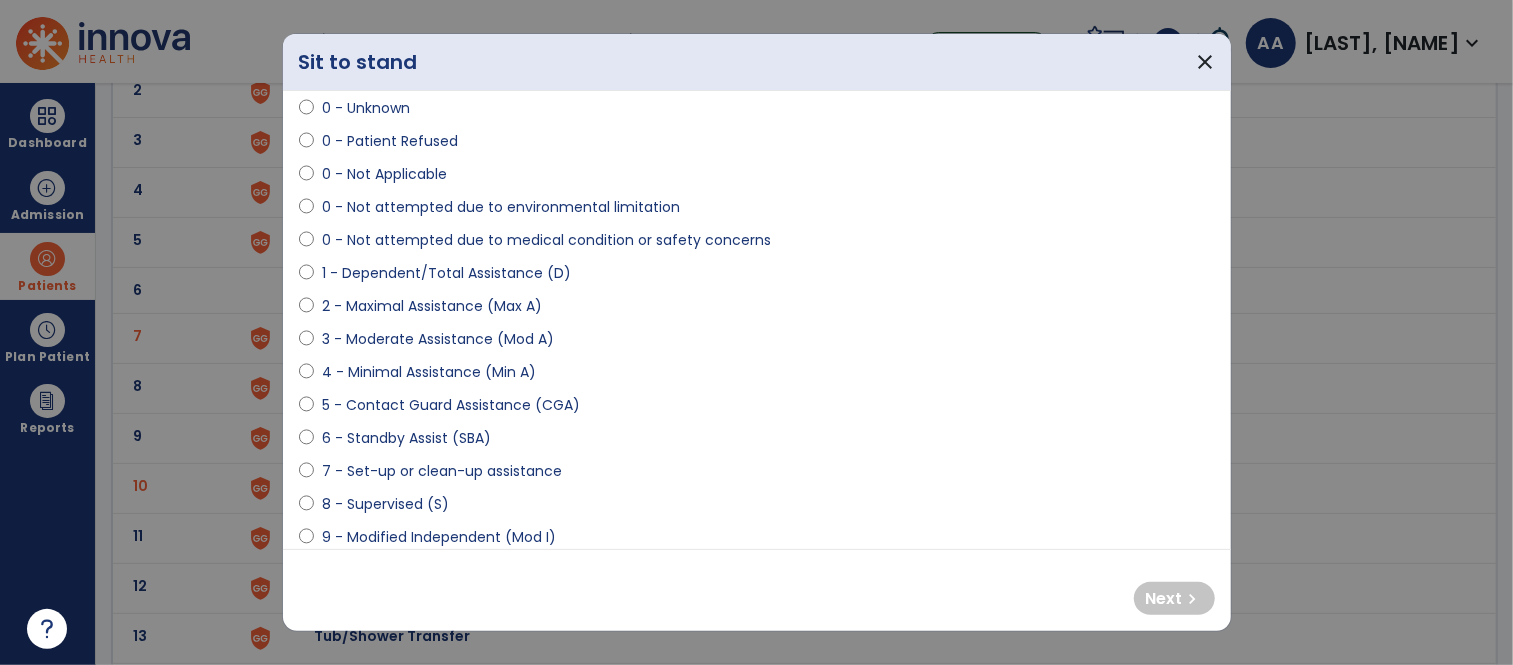 scroll, scrollTop: 111, scrollLeft: 0, axis: vertical 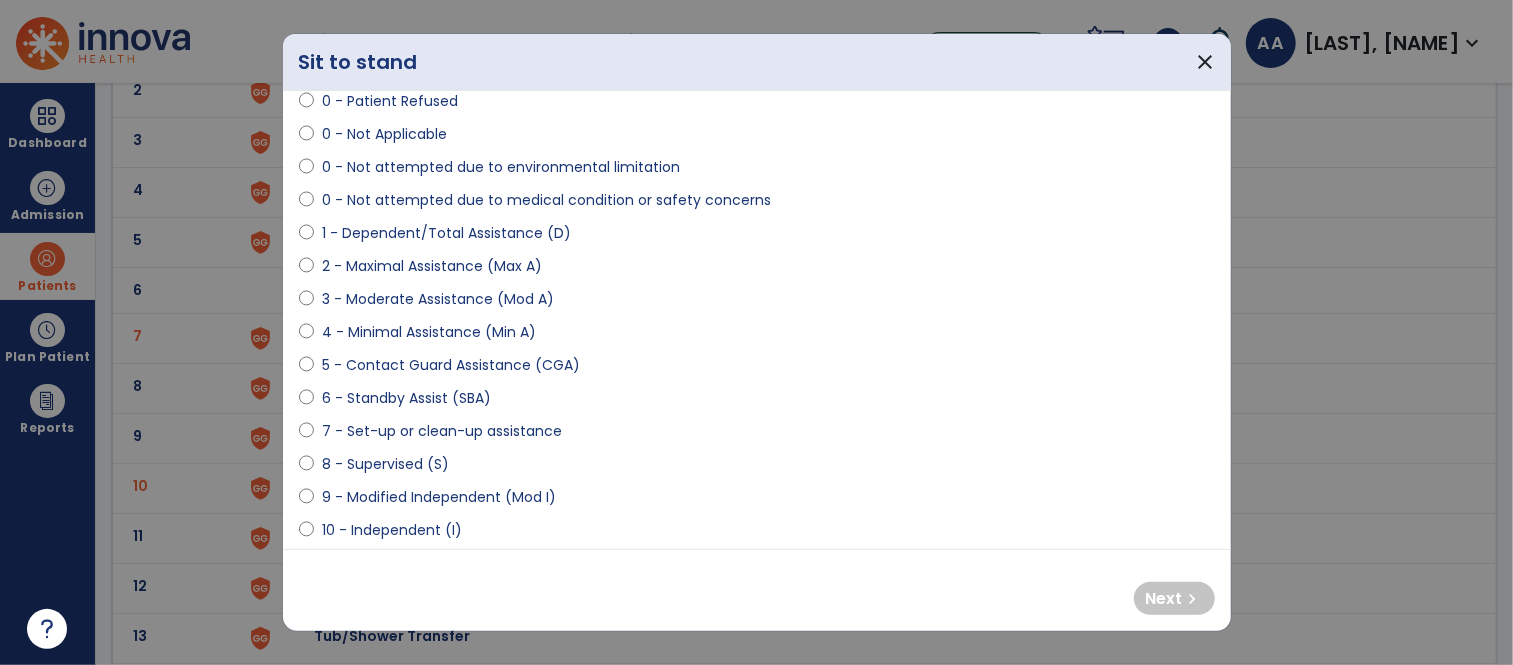 select on "**********" 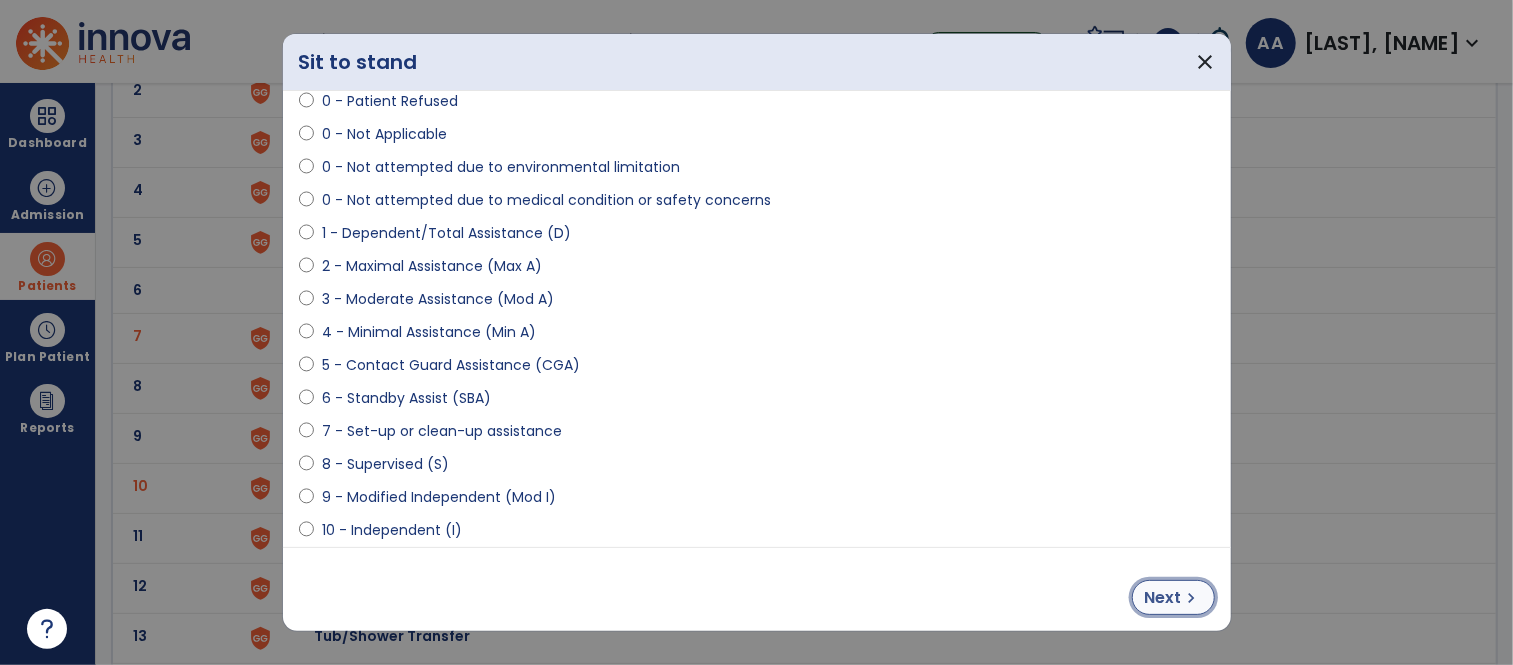 click on "Next" at bounding box center [1163, 598] 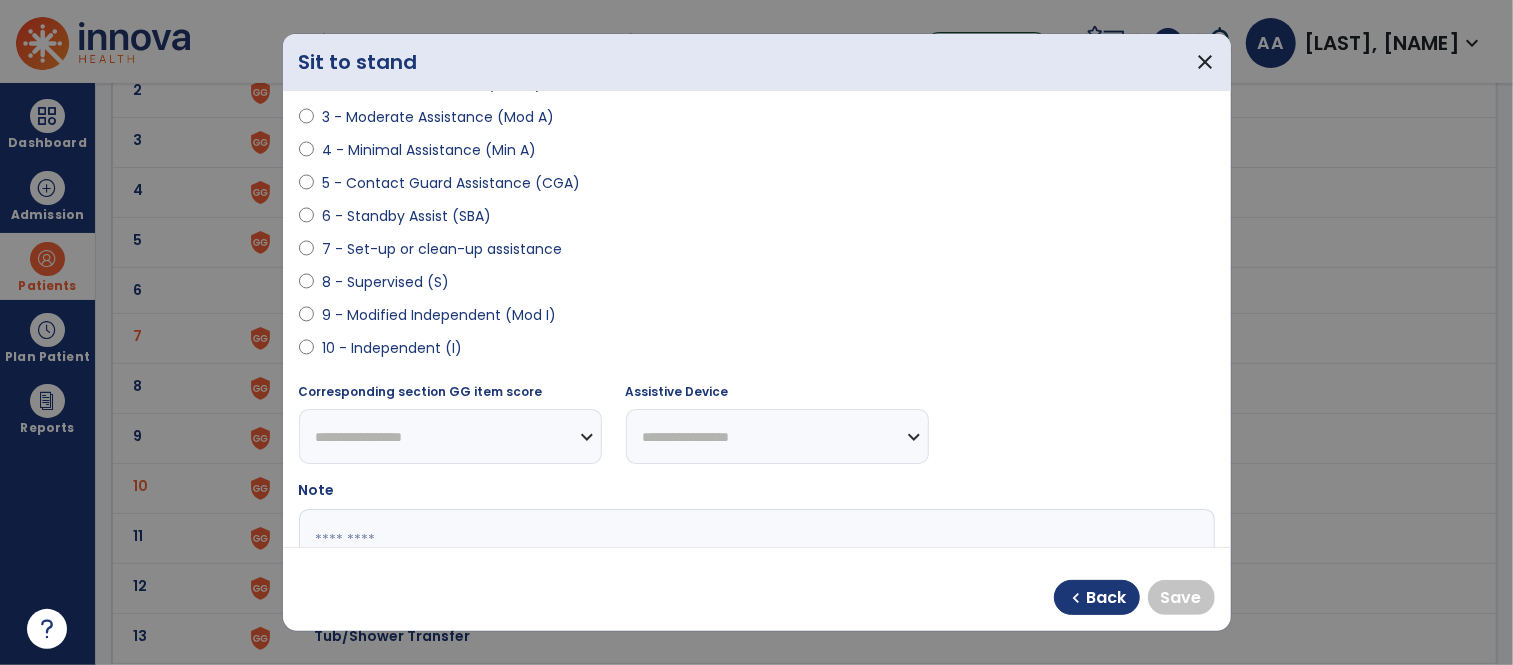 scroll, scrollTop: 333, scrollLeft: 0, axis: vertical 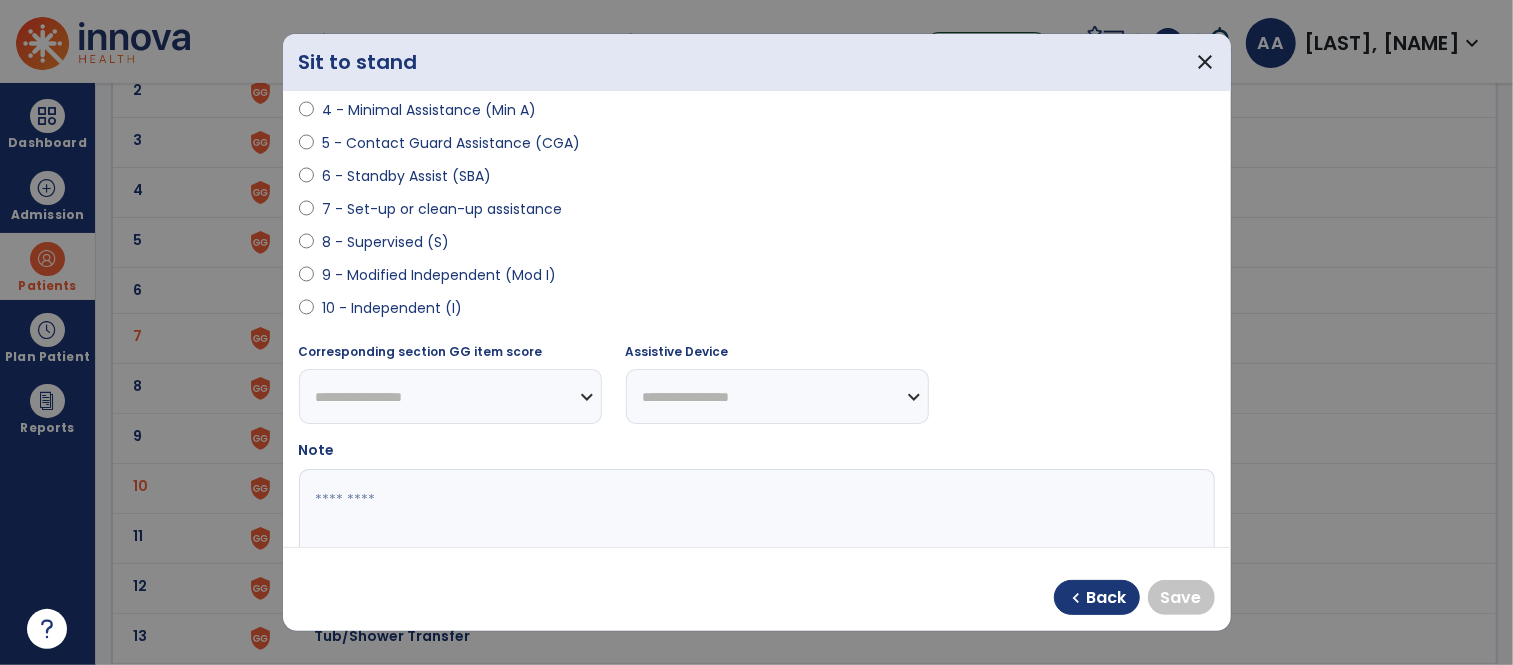 select on "**********" 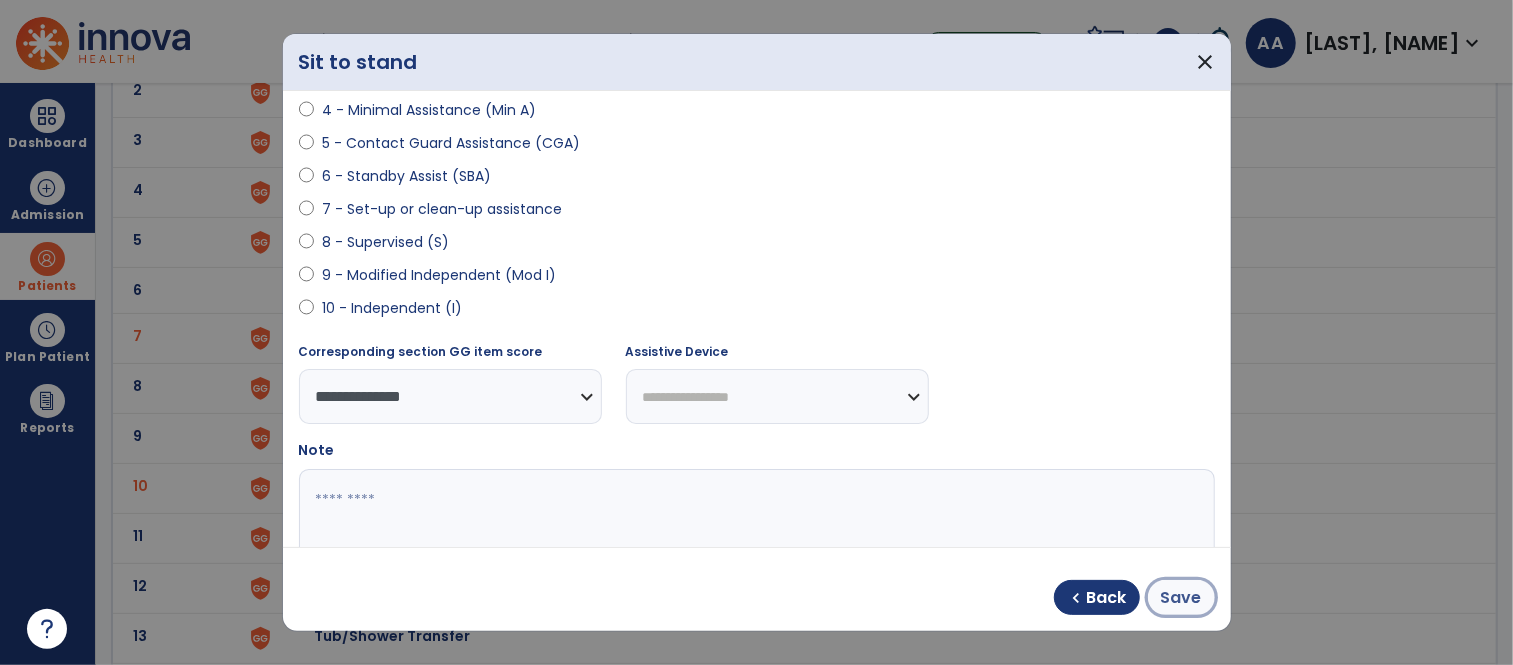 click on "Save" at bounding box center [1181, 597] 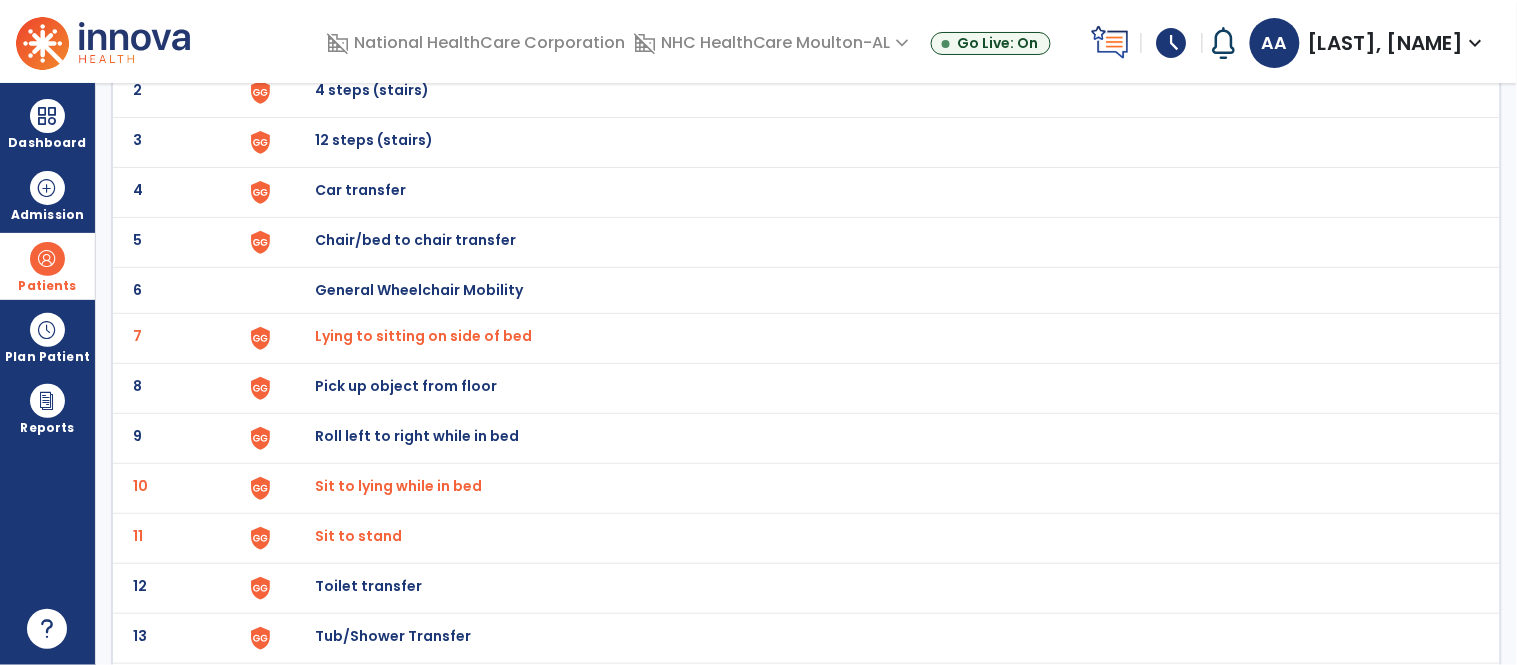 click on "Chair/bed to chair transfer" at bounding box center (361, 40) 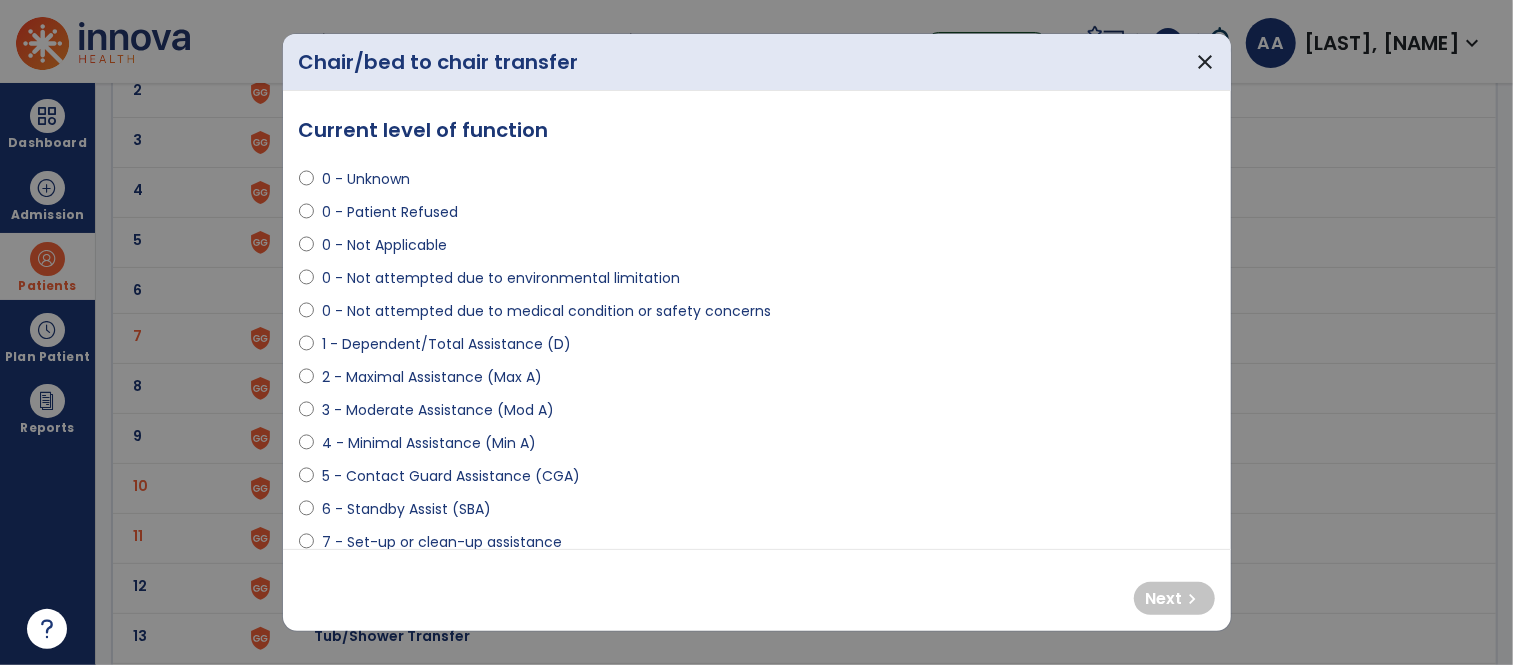 select on "**********" 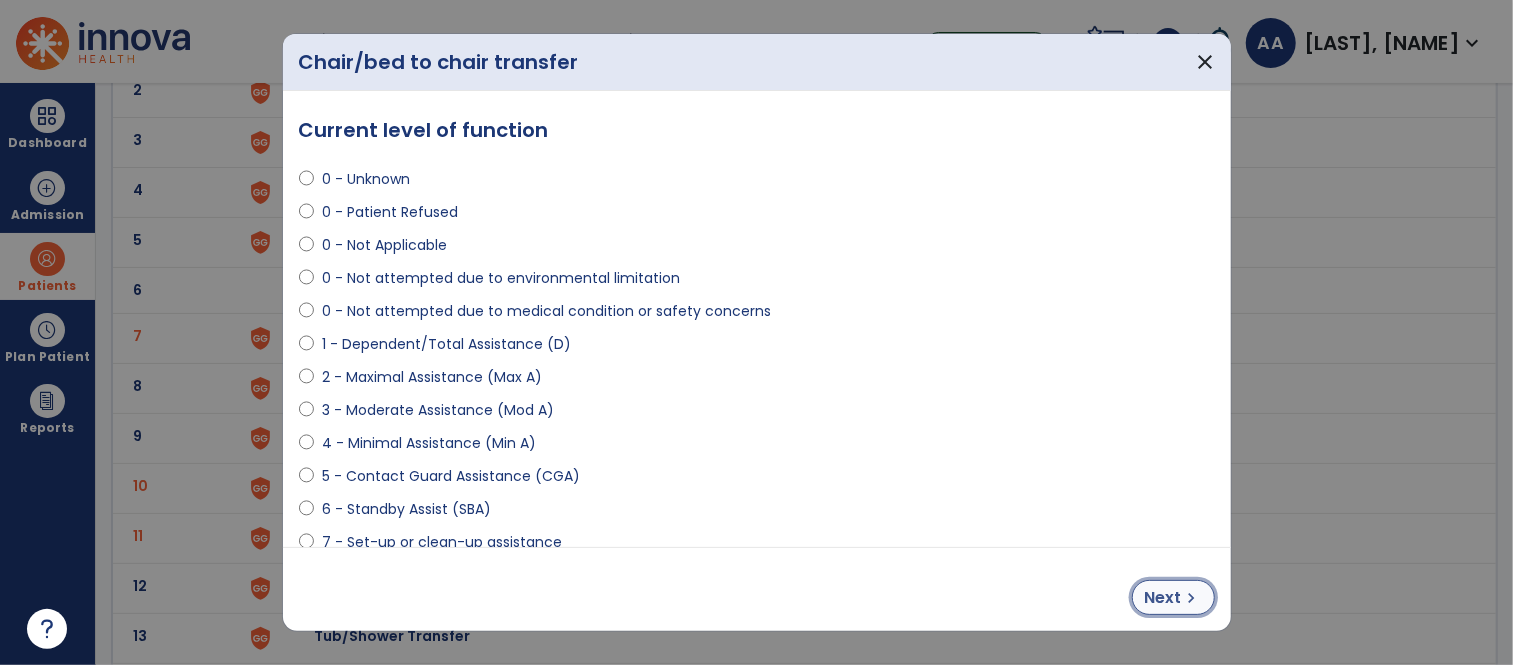 click on "Next  chevron_right" at bounding box center [1173, 597] 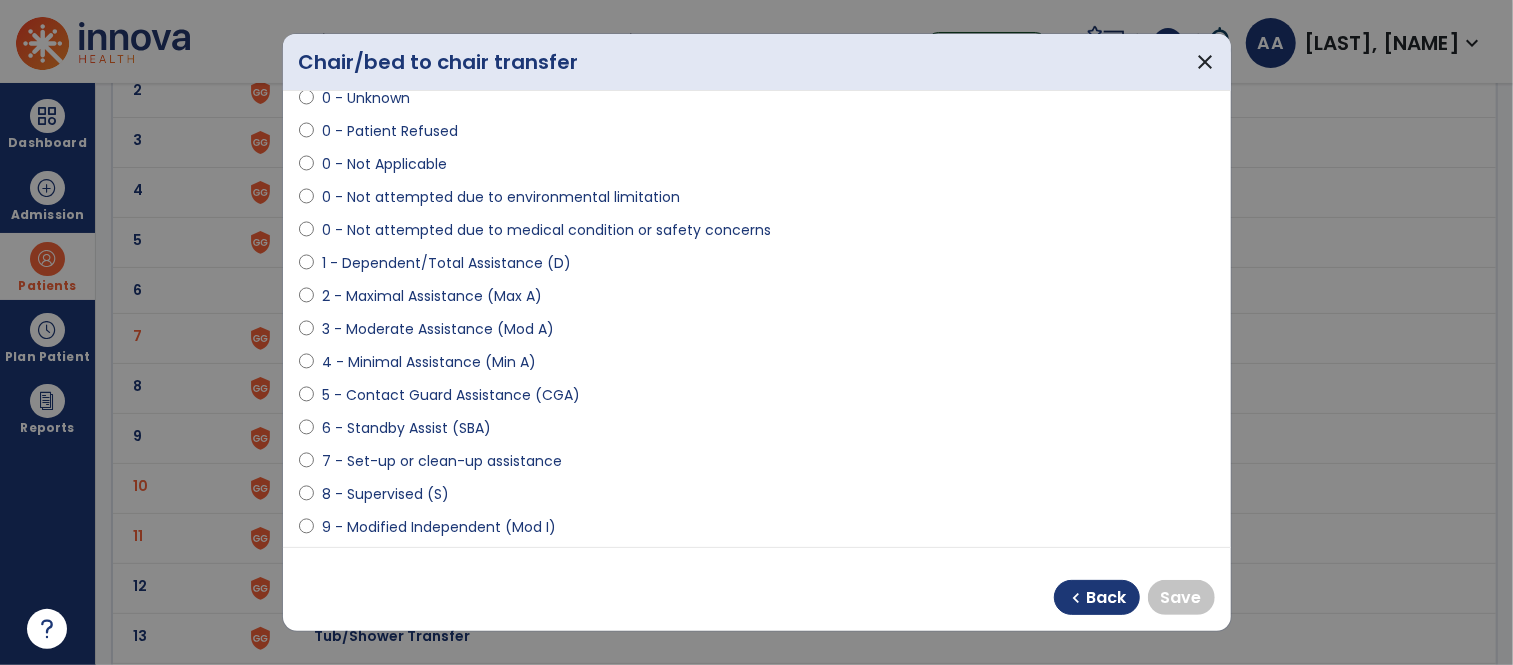 scroll, scrollTop: 111, scrollLeft: 0, axis: vertical 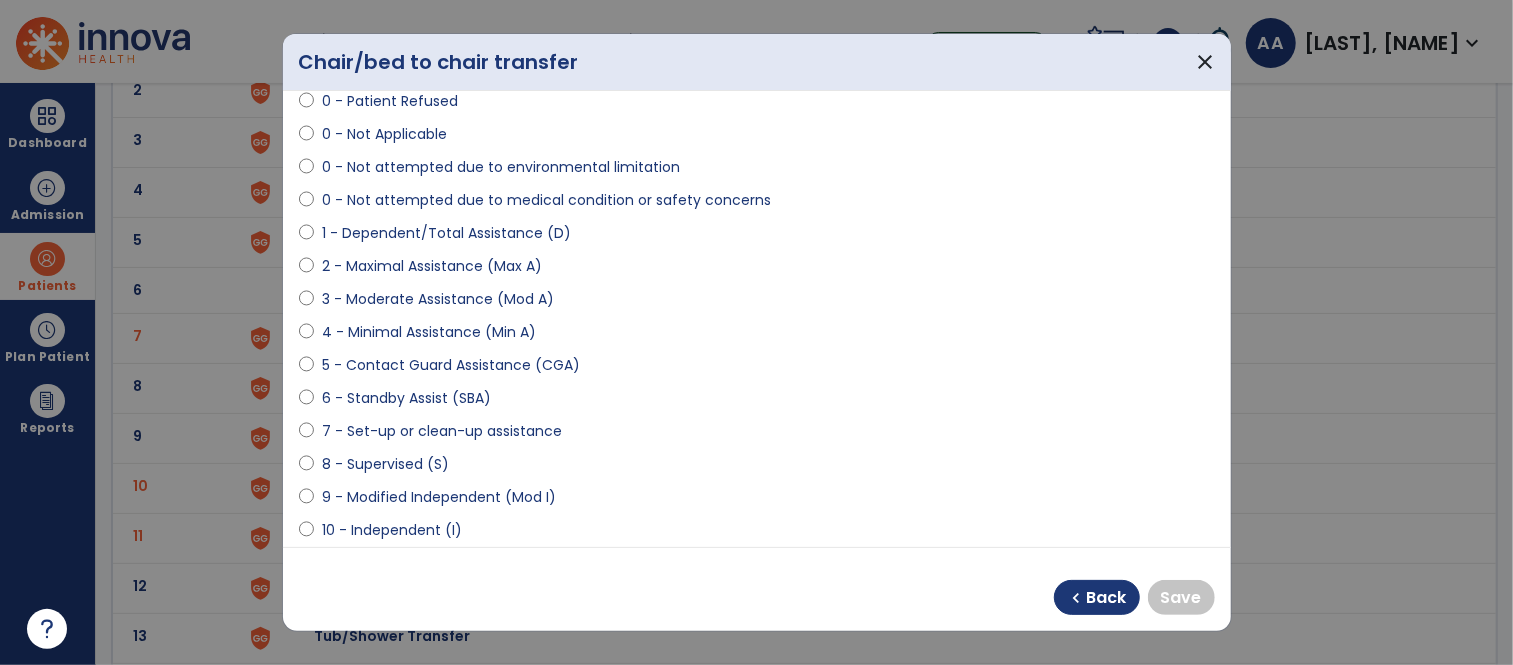 select on "**********" 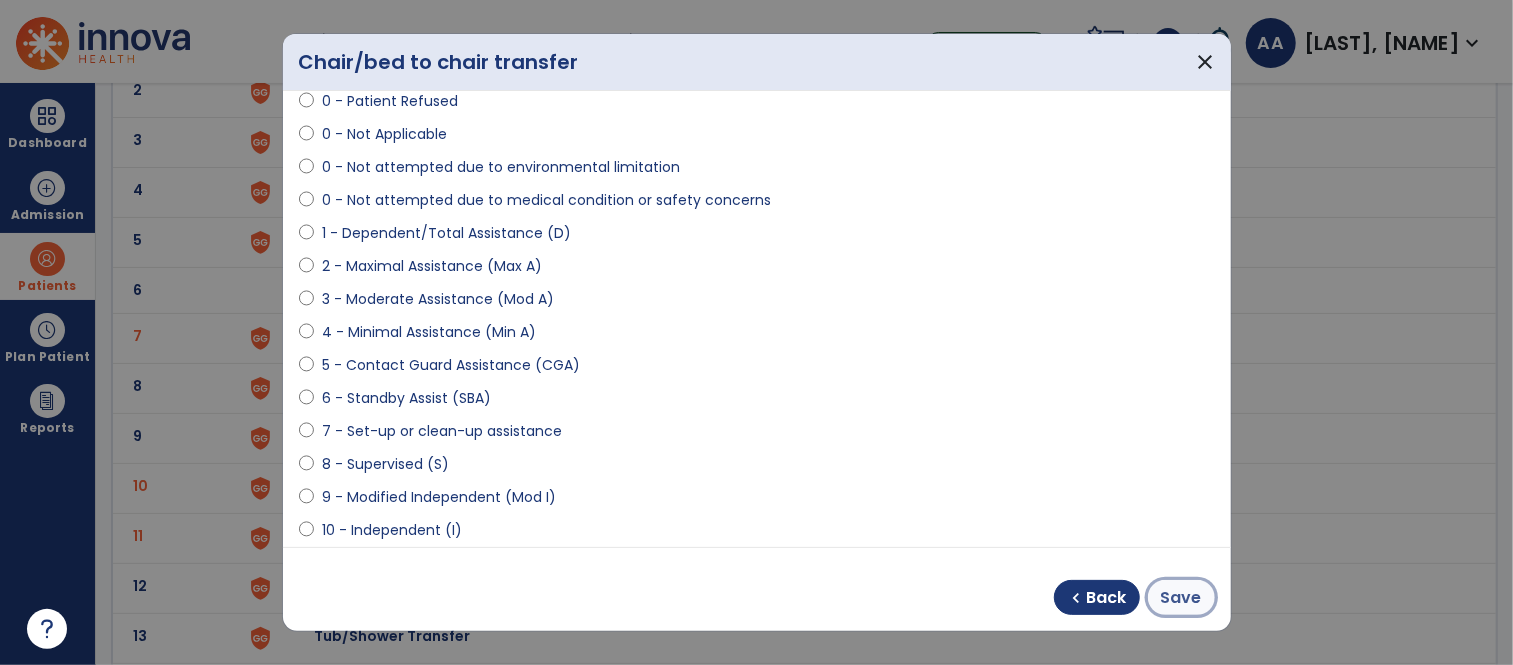 click on "Save" at bounding box center [1181, 598] 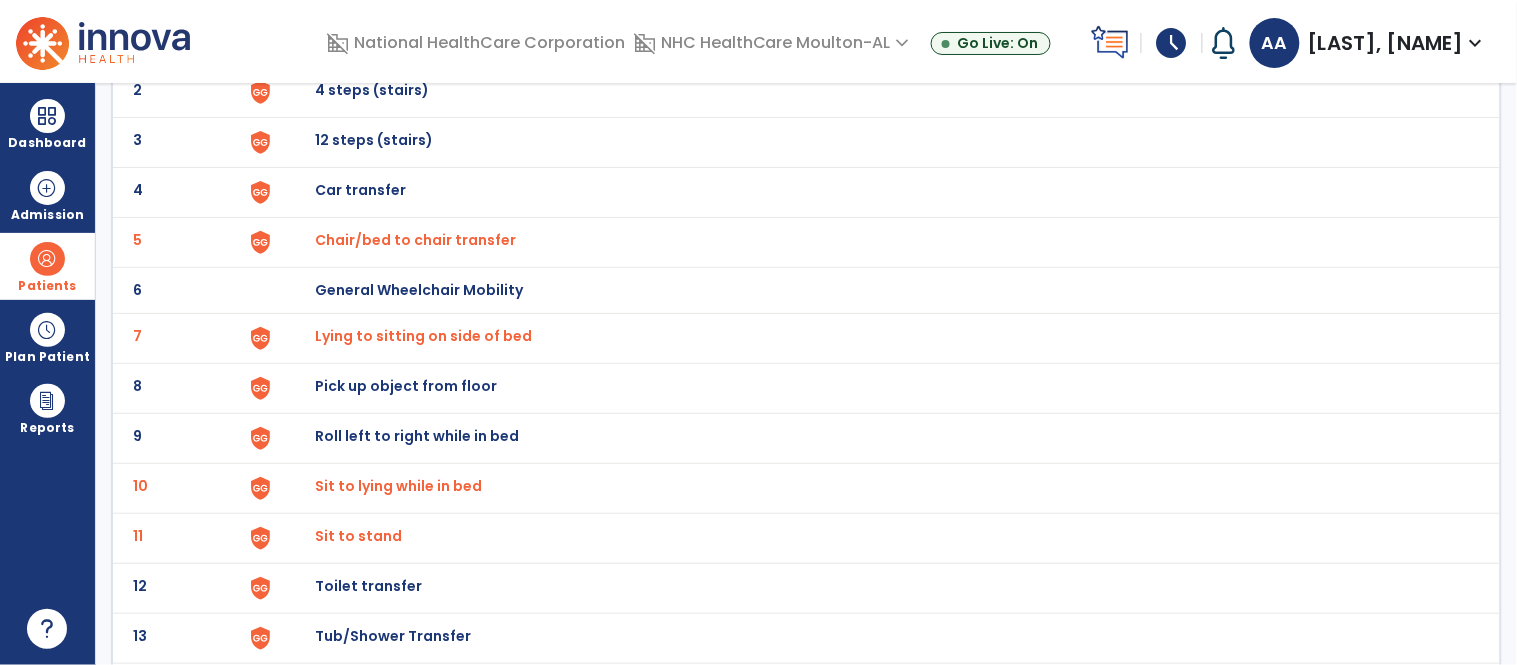 click on "12 Toilet transfer" 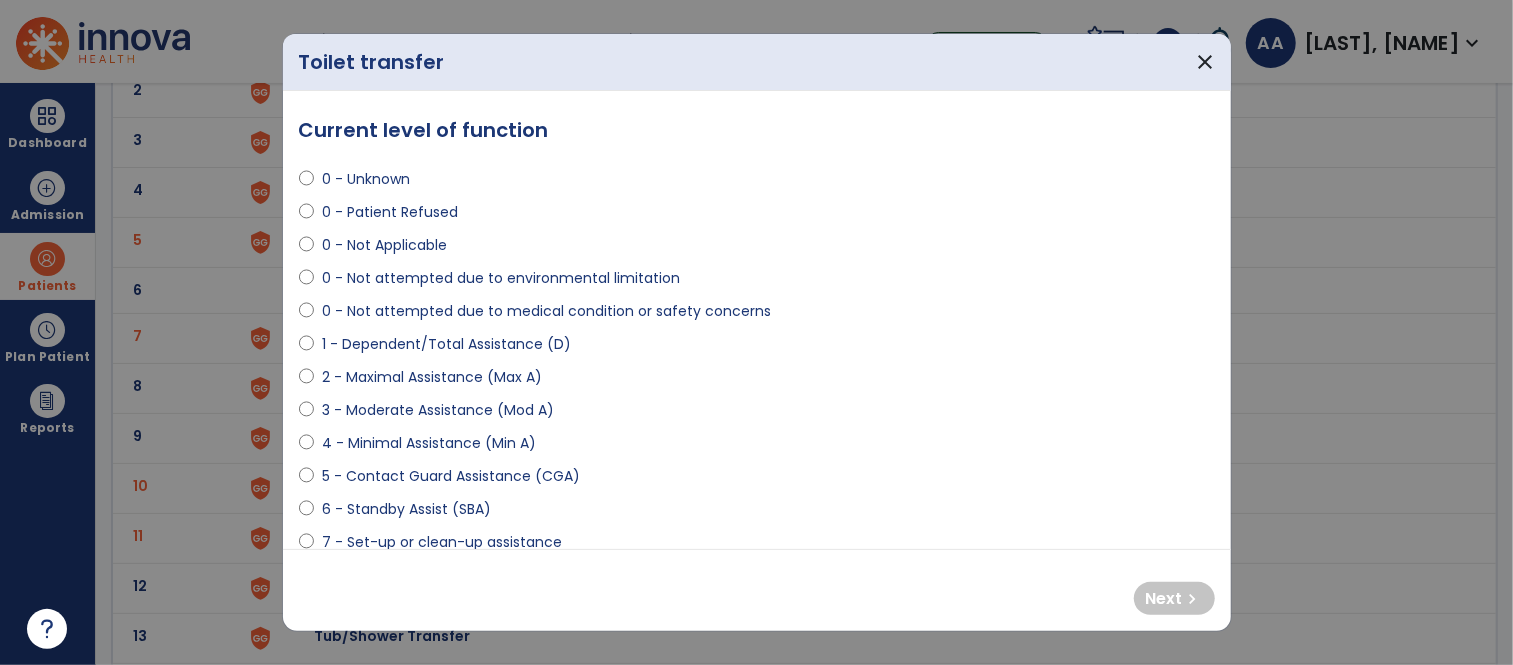 select on "**********" 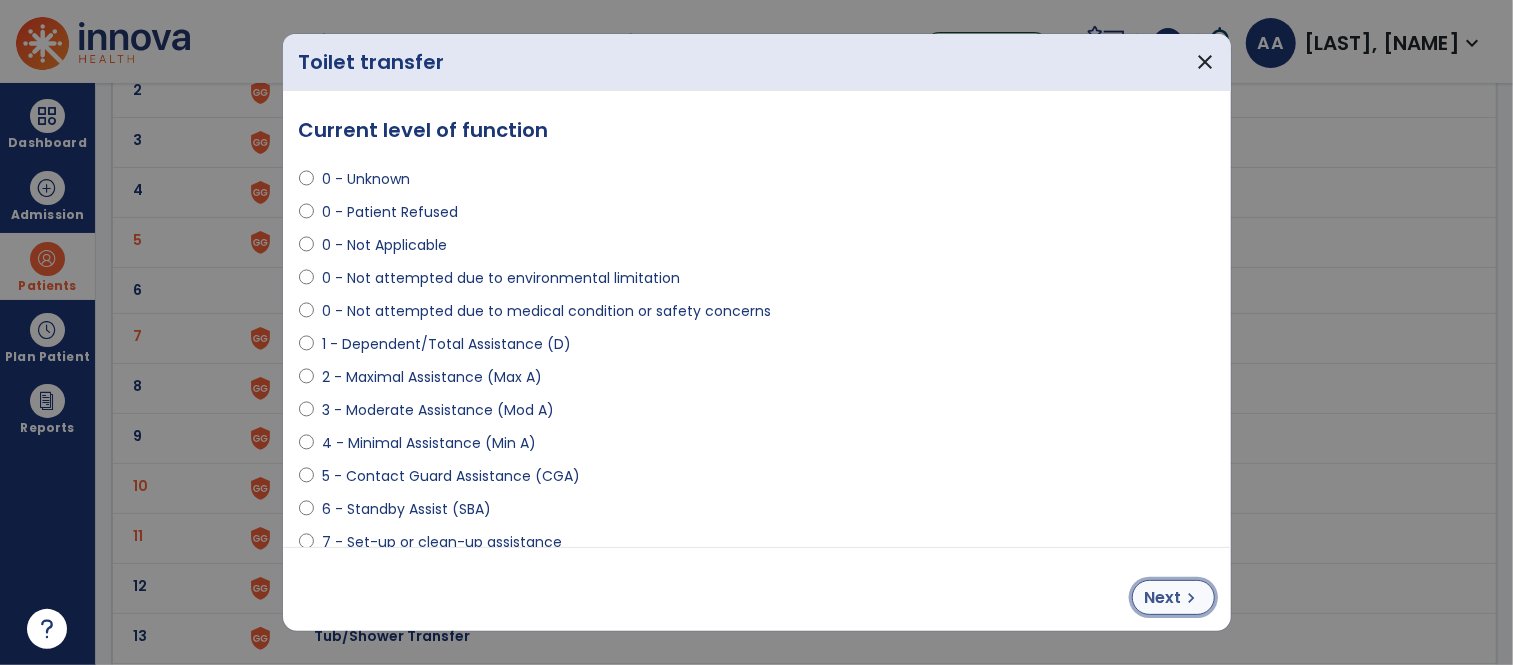 click on "chevron_right" at bounding box center [1192, 598] 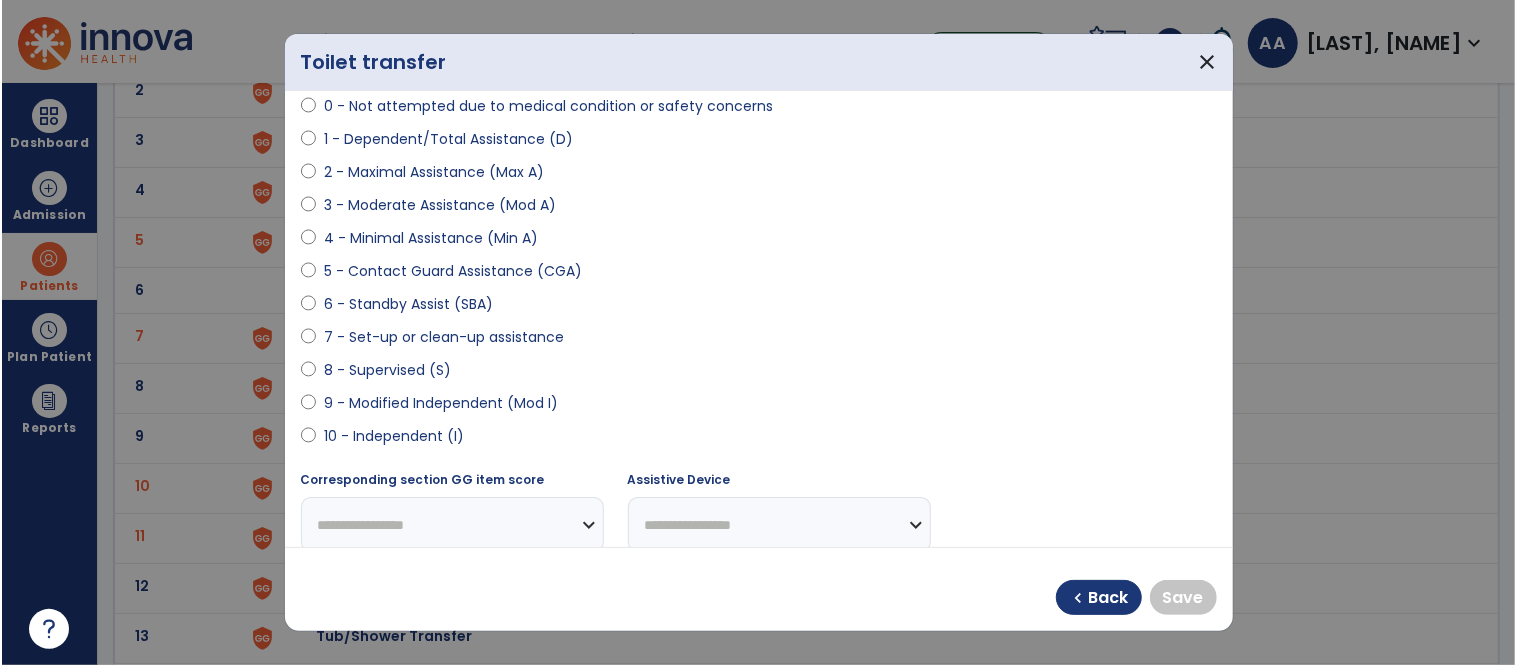 scroll, scrollTop: 222, scrollLeft: 0, axis: vertical 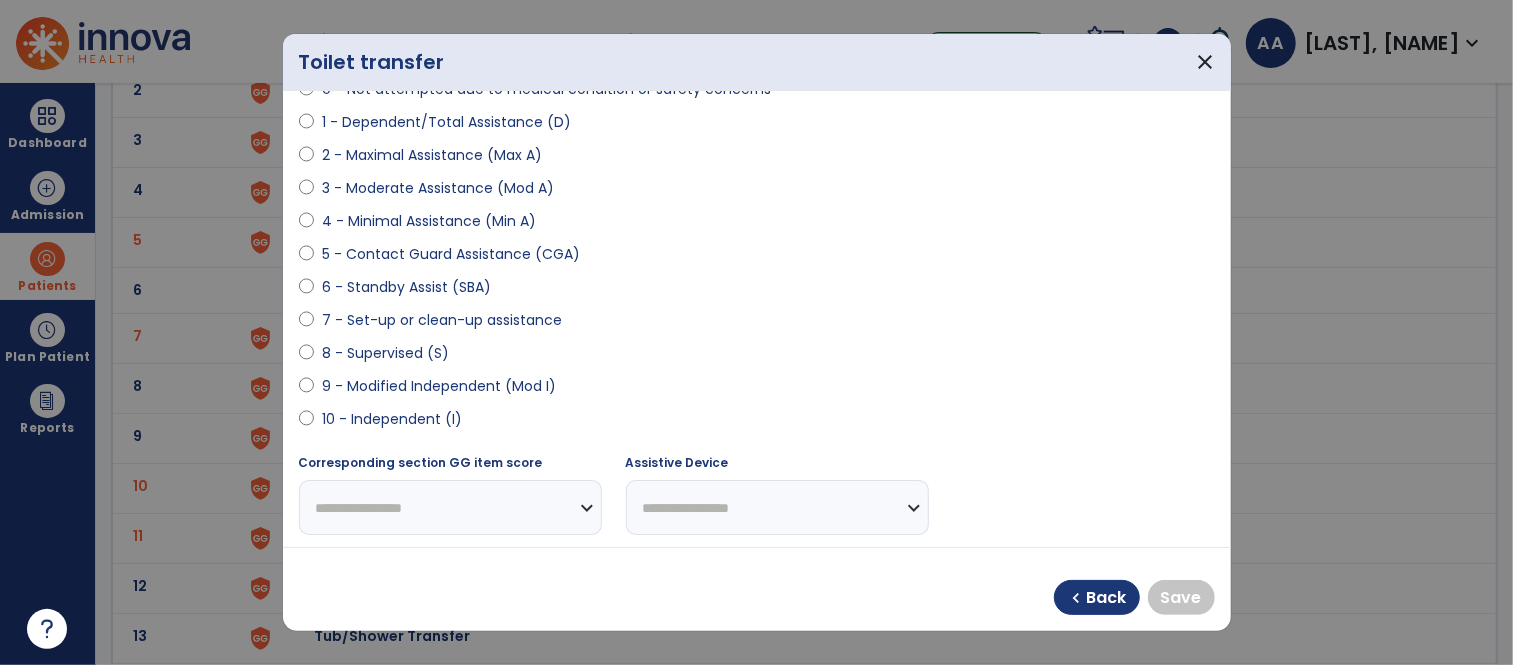 select on "**********" 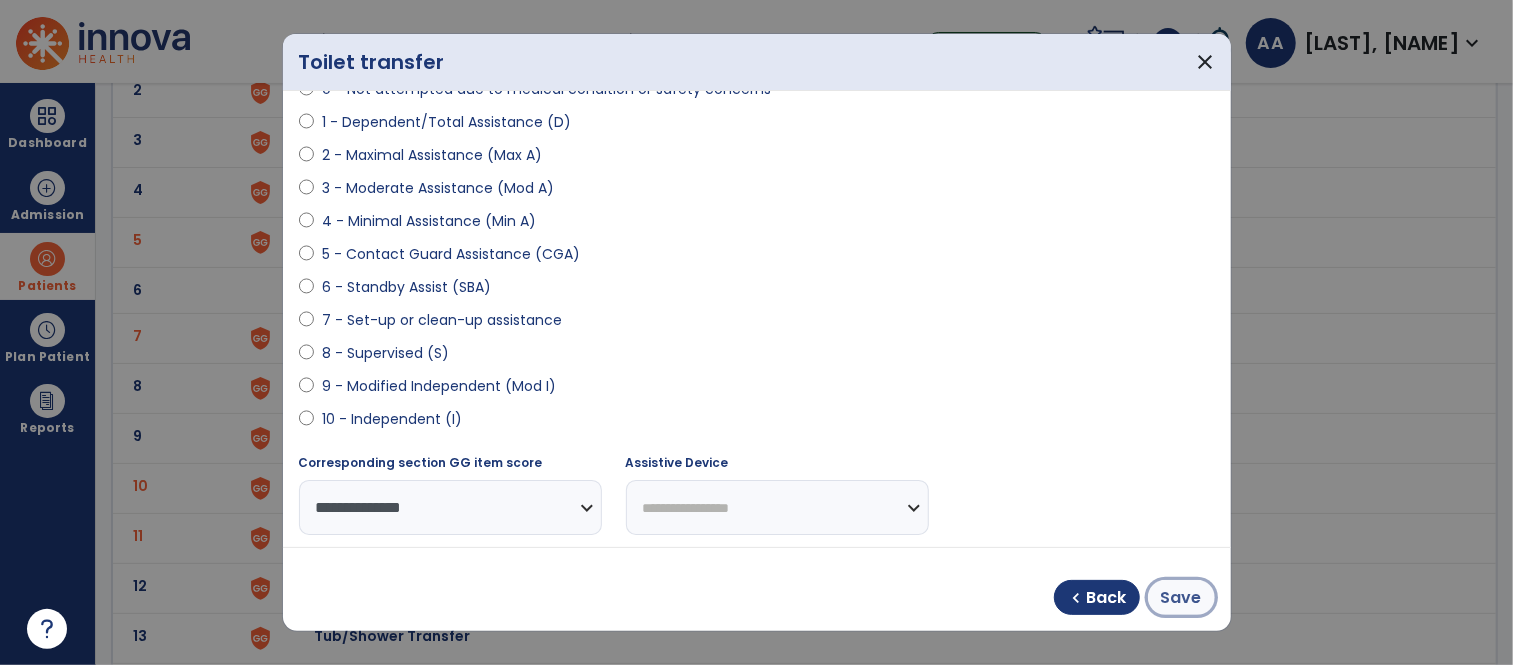click on "Save" at bounding box center [1181, 598] 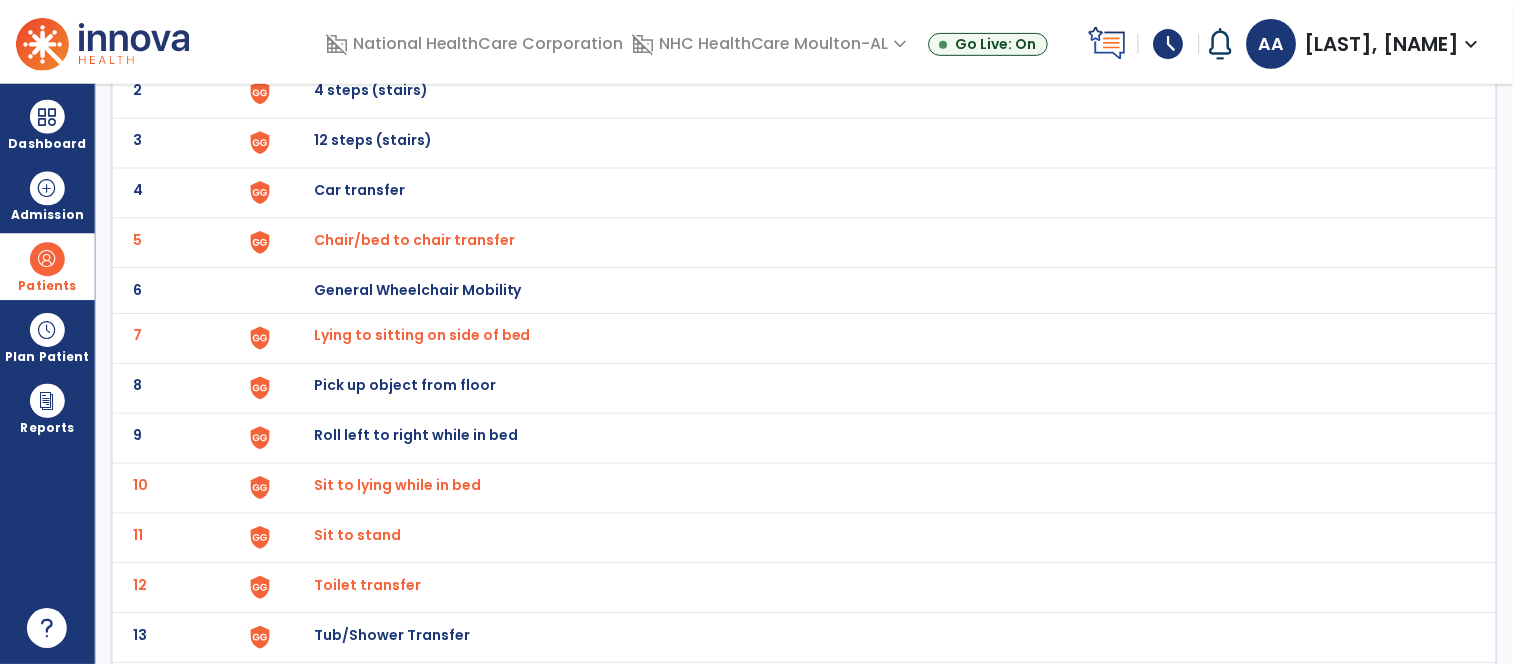 scroll, scrollTop: 111, scrollLeft: 0, axis: vertical 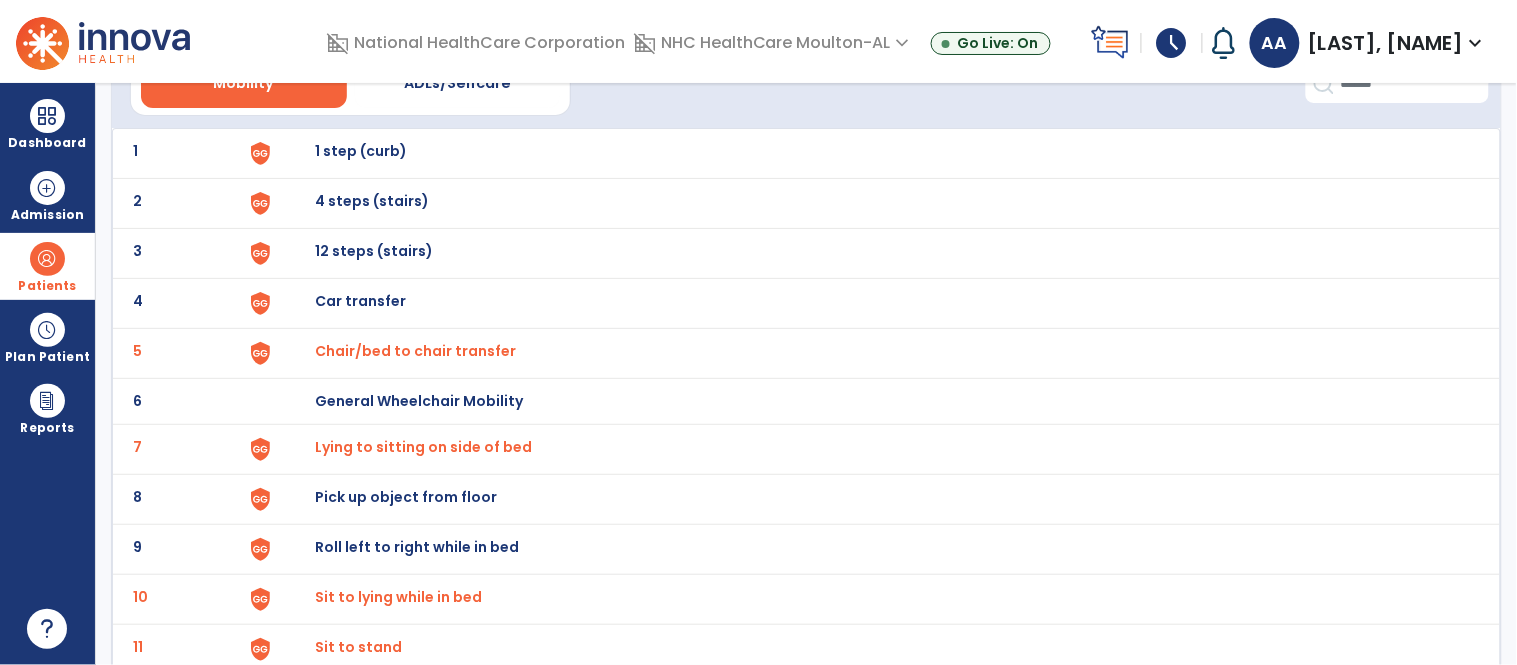 click on "Car transfer" at bounding box center (361, 151) 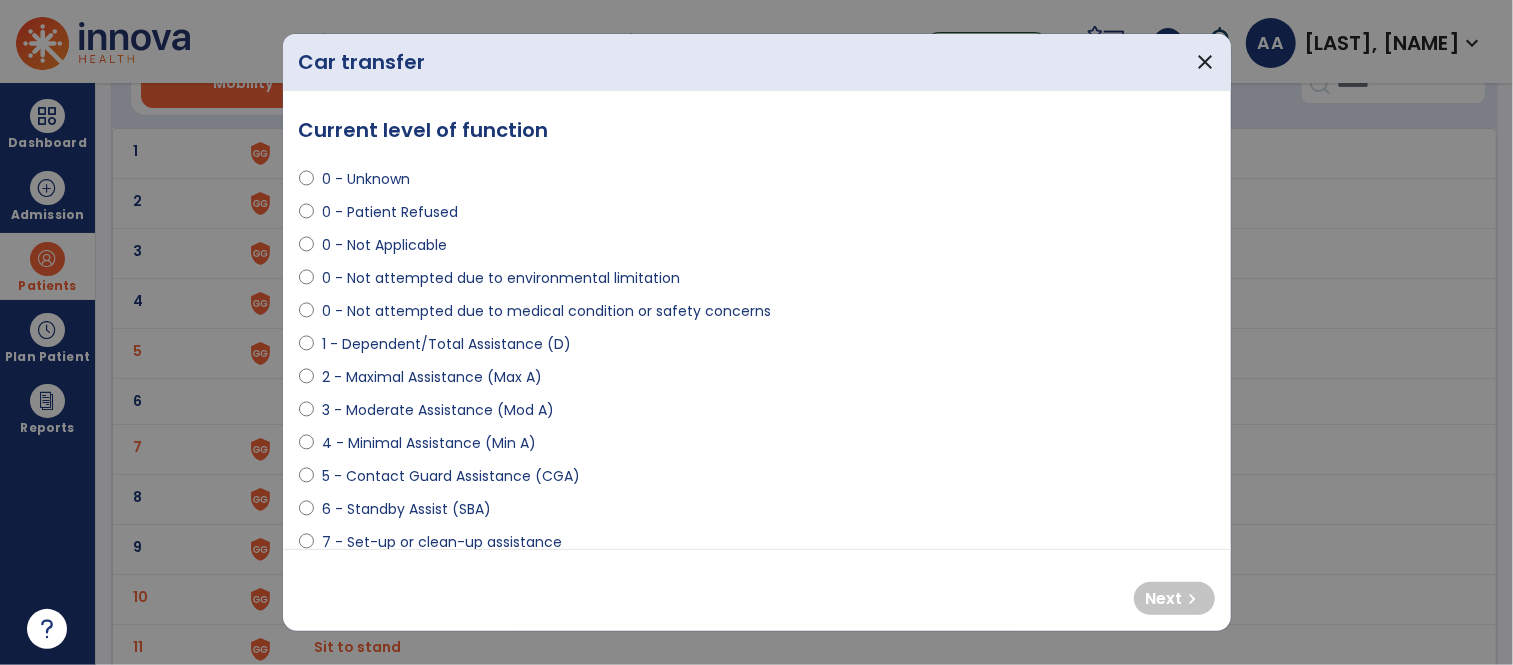 select on "**********" 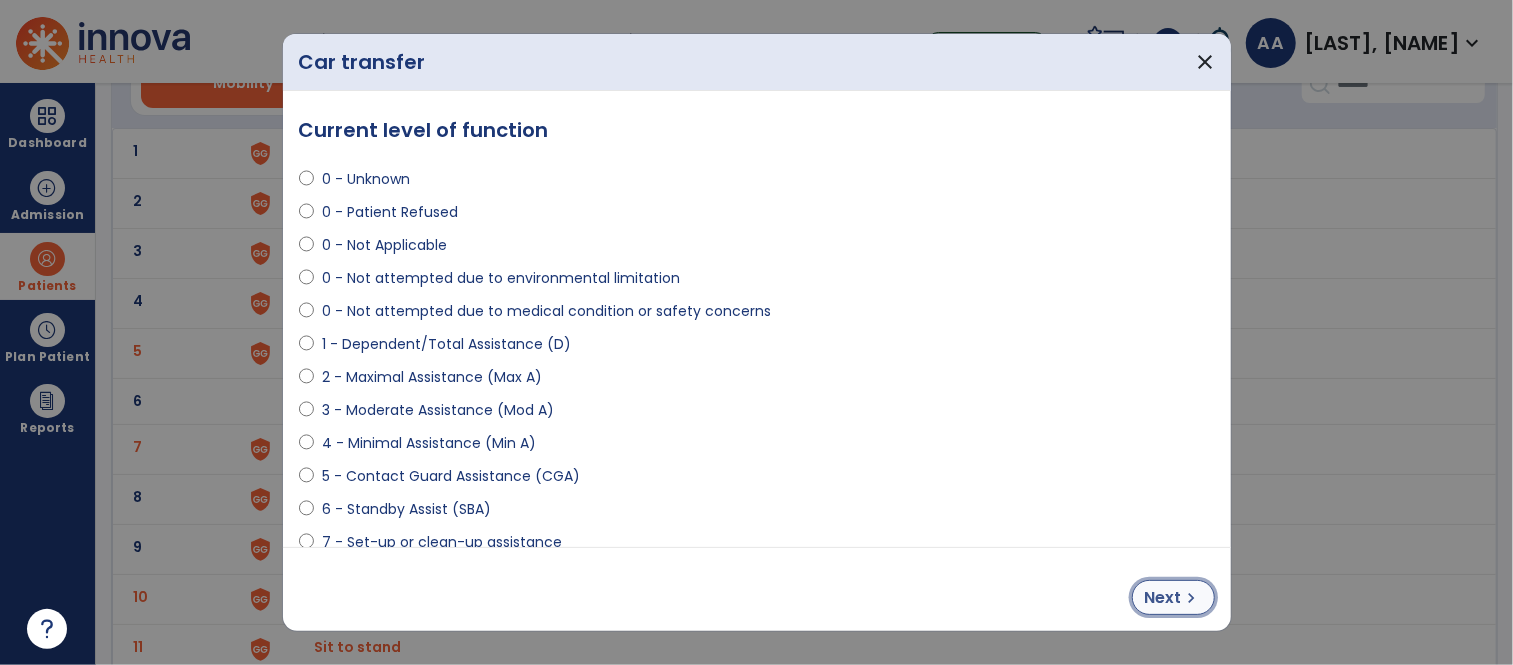 click on "Next" at bounding box center [1163, 598] 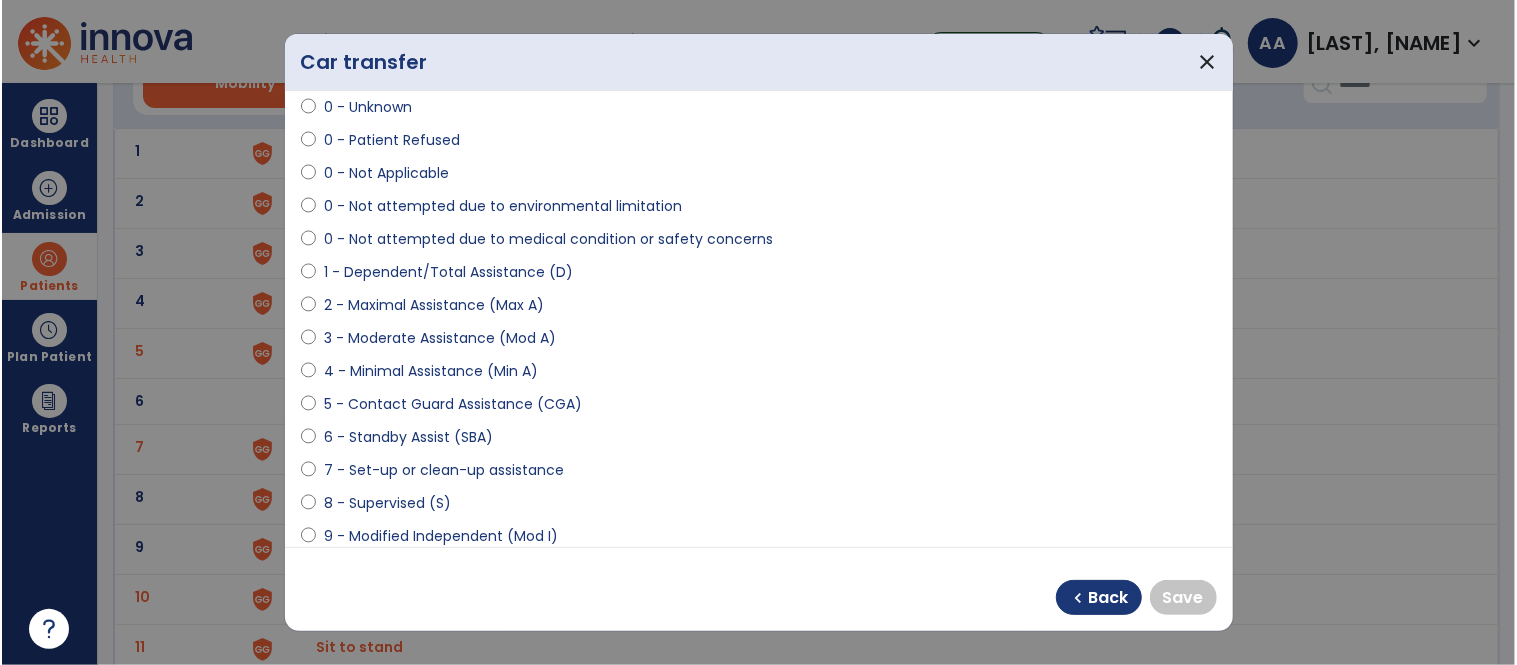 scroll, scrollTop: 222, scrollLeft: 0, axis: vertical 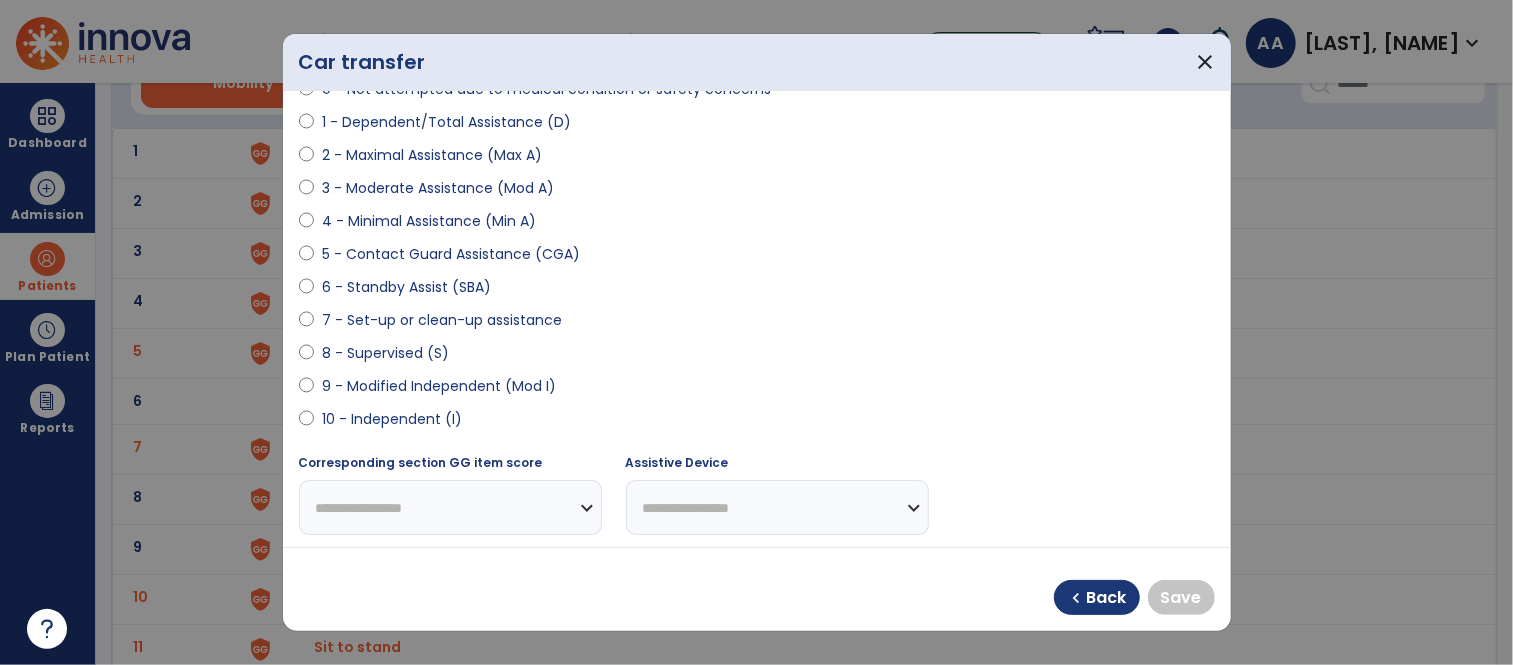 select on "**********" 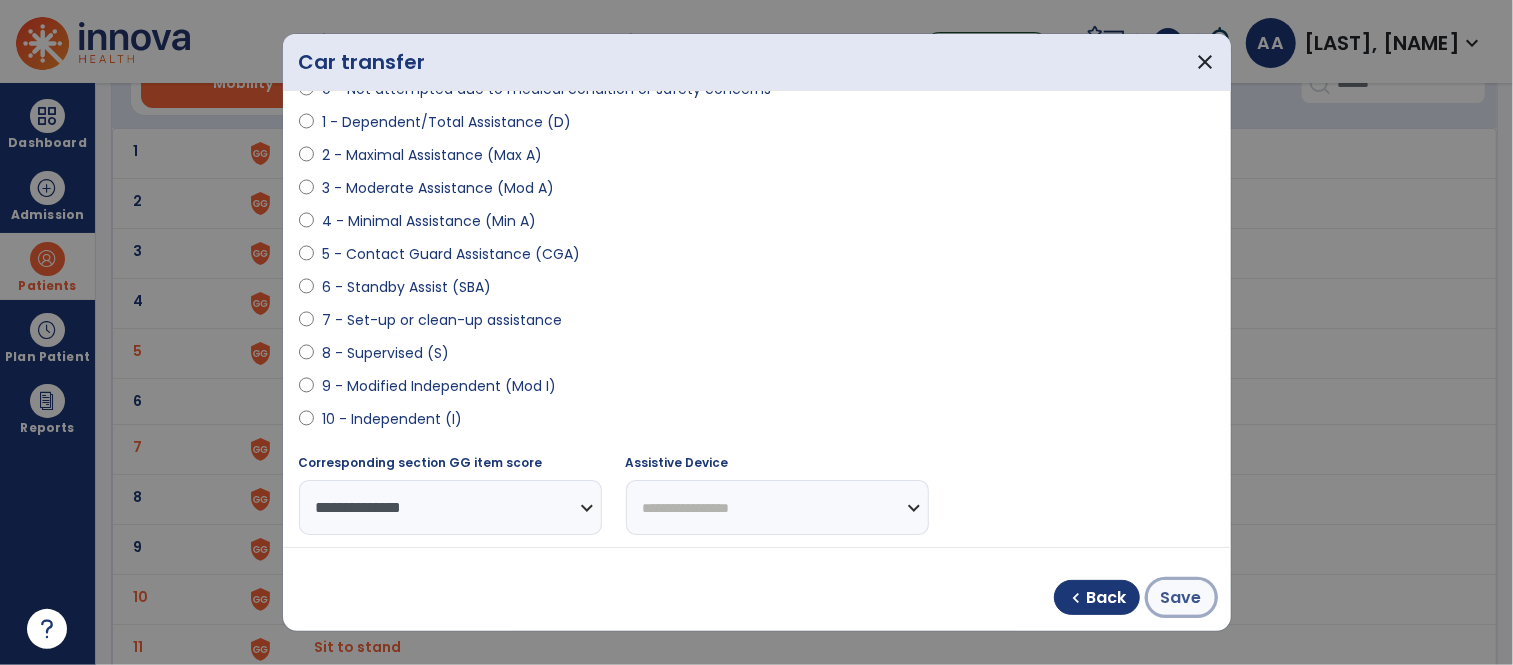 click on "Save" at bounding box center [1181, 598] 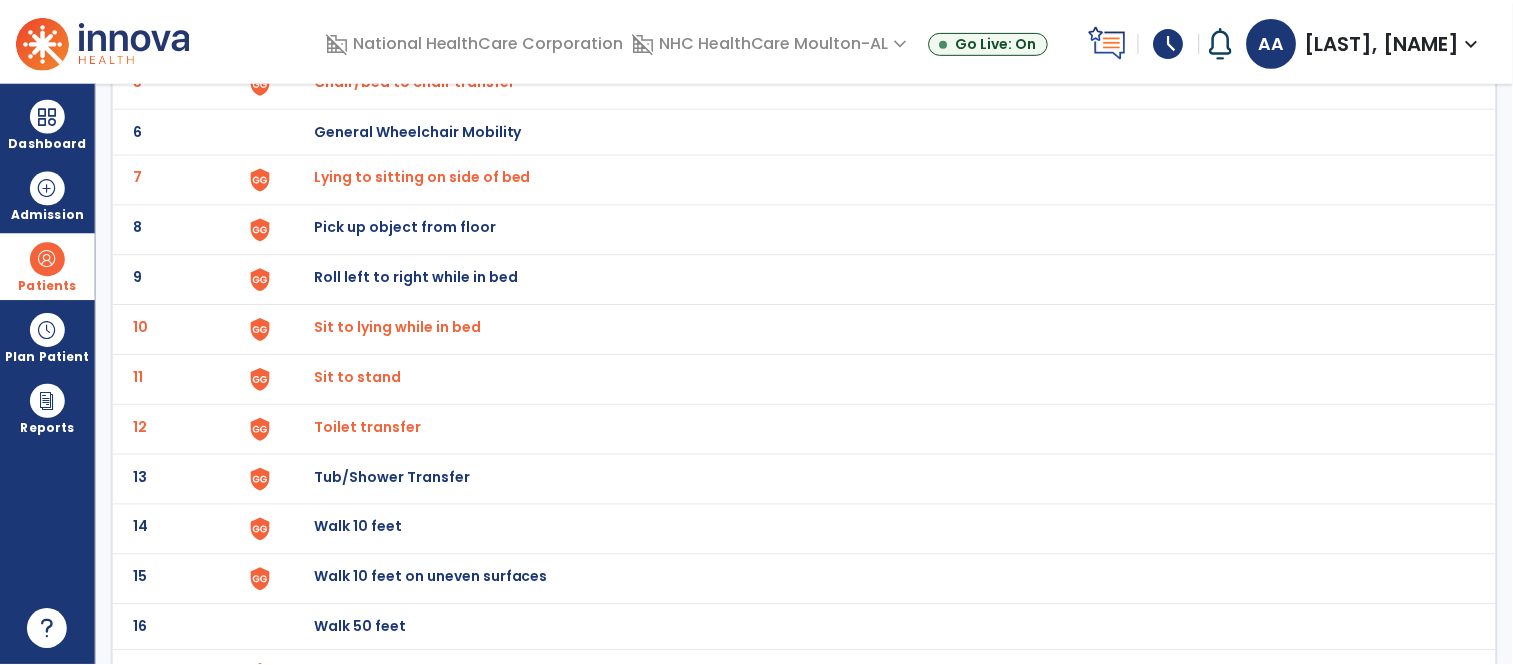scroll, scrollTop: 444, scrollLeft: 0, axis: vertical 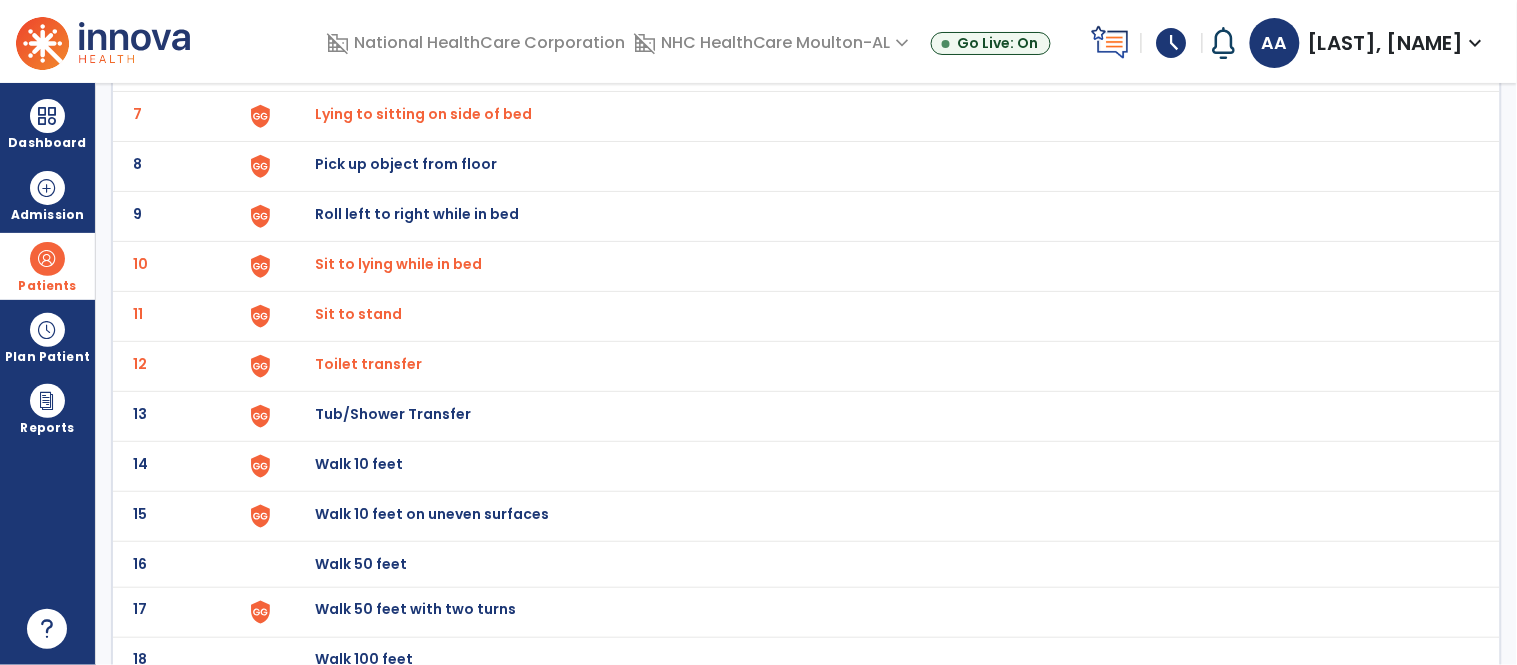 click on "Walk 10 feet" at bounding box center [361, -182] 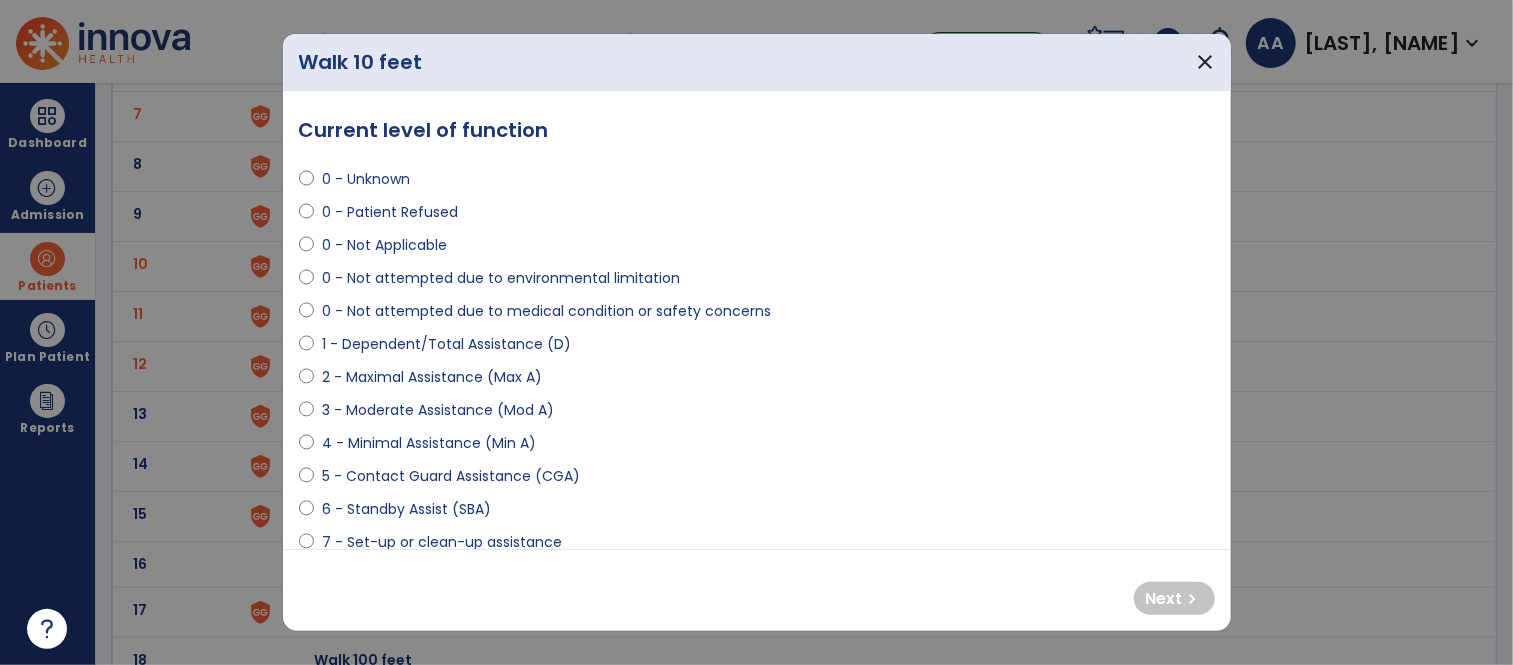 select on "**********" 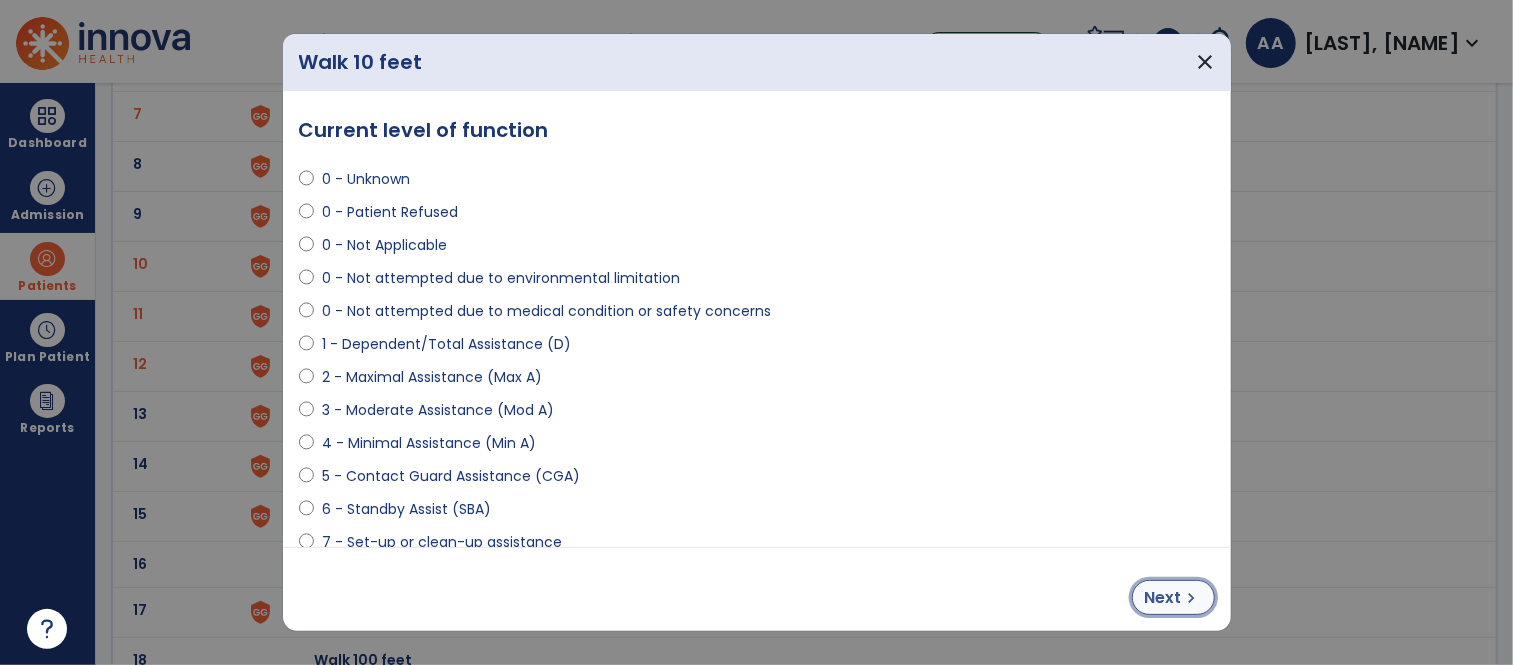 click on "Next  chevron_right" at bounding box center (1173, 597) 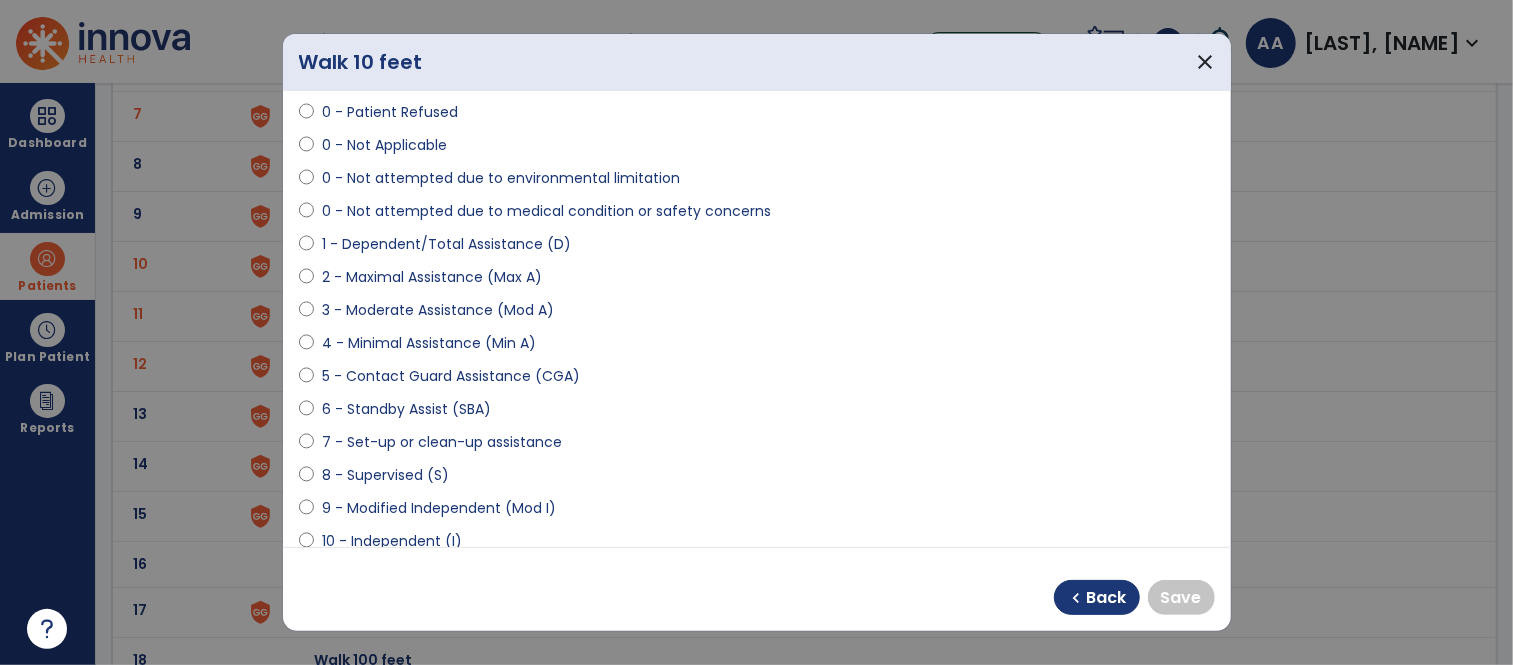 scroll, scrollTop: 222, scrollLeft: 0, axis: vertical 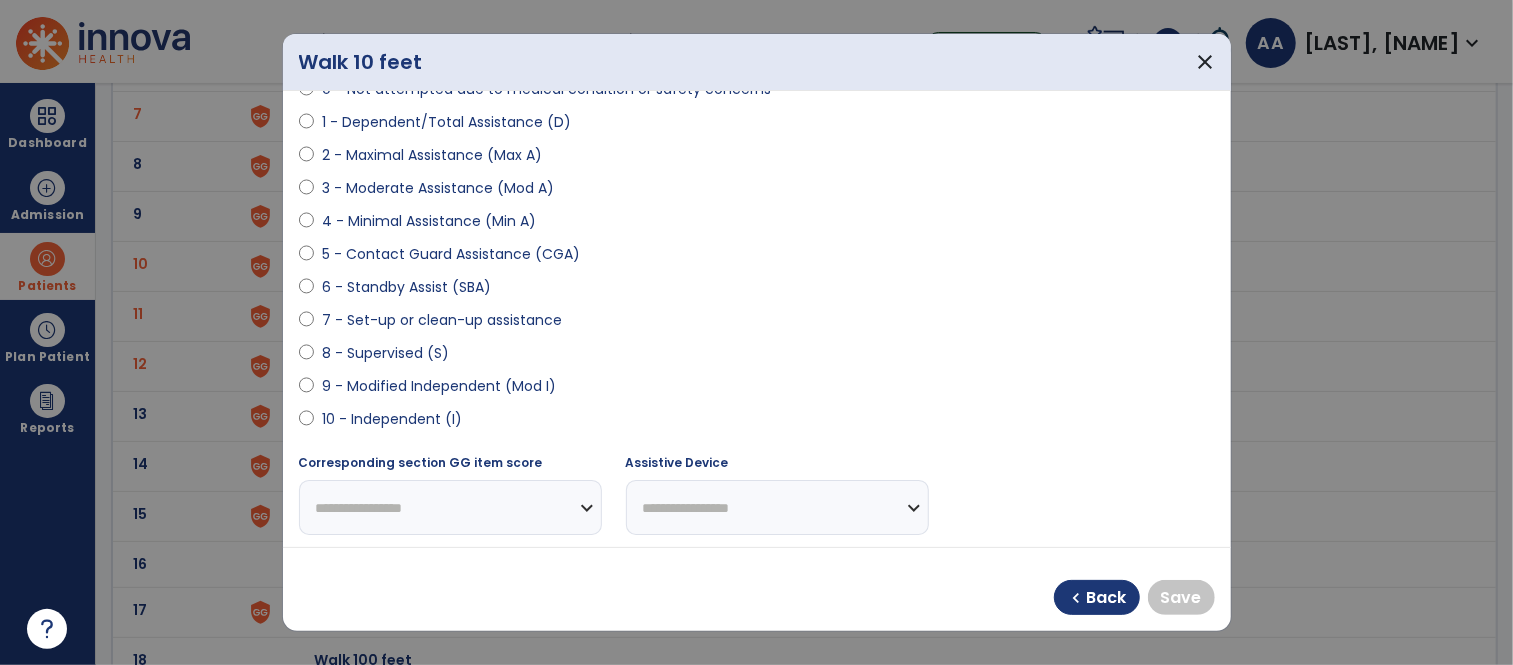 select on "**********" 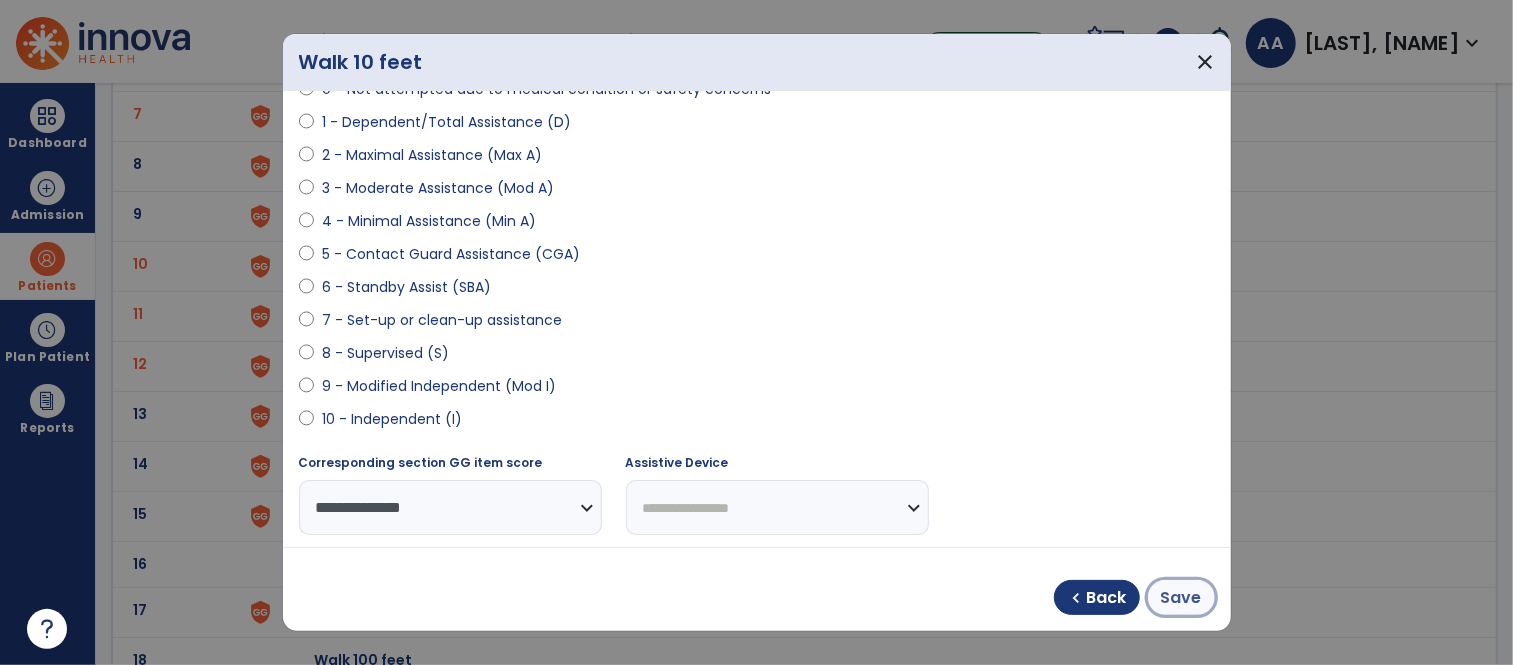 click on "Save" at bounding box center [1181, 598] 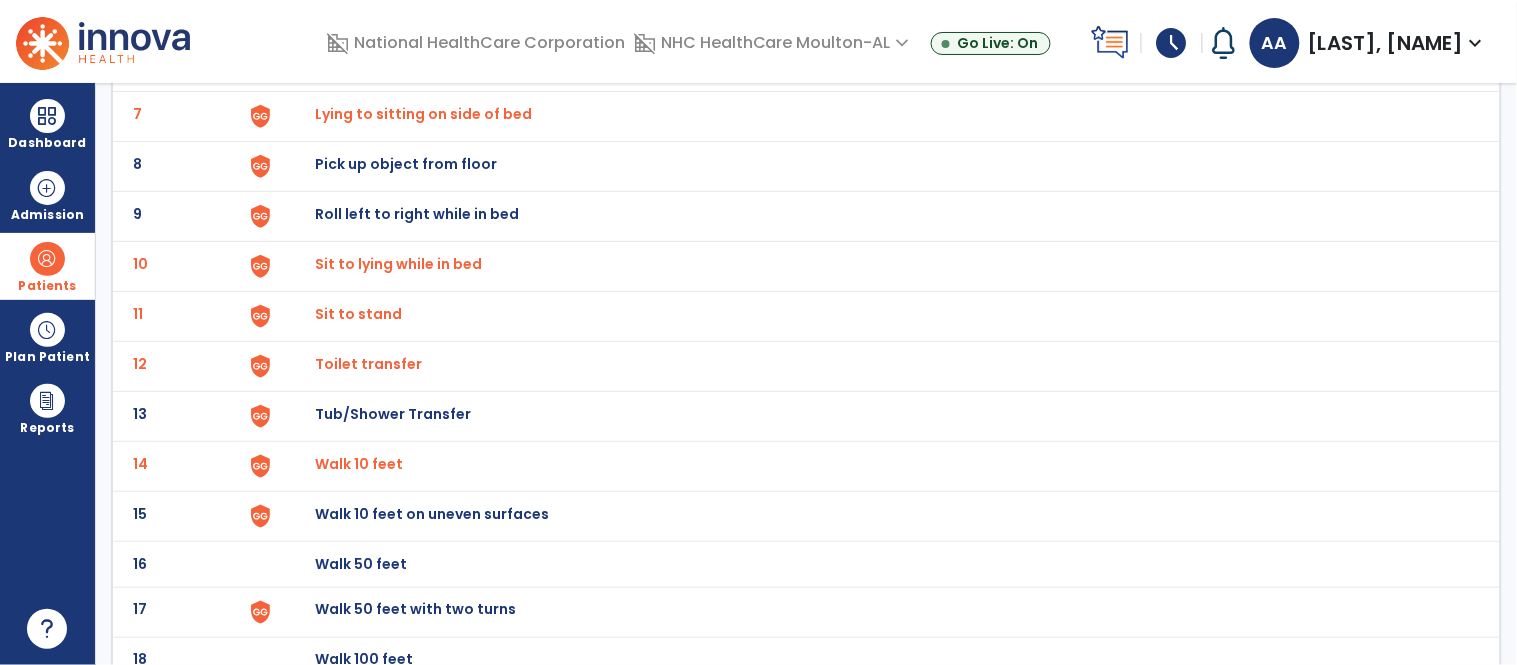click on "17 Walk 50 feet with two turns" 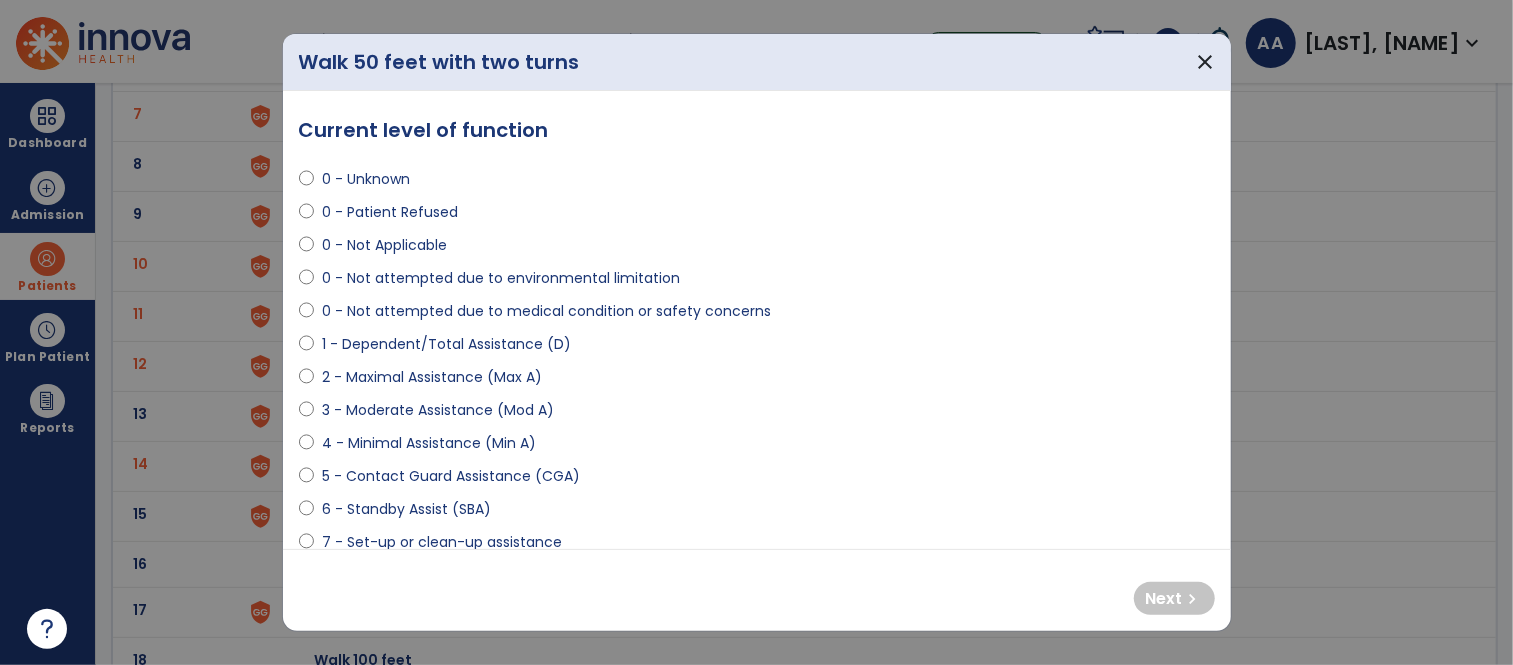 select on "**********" 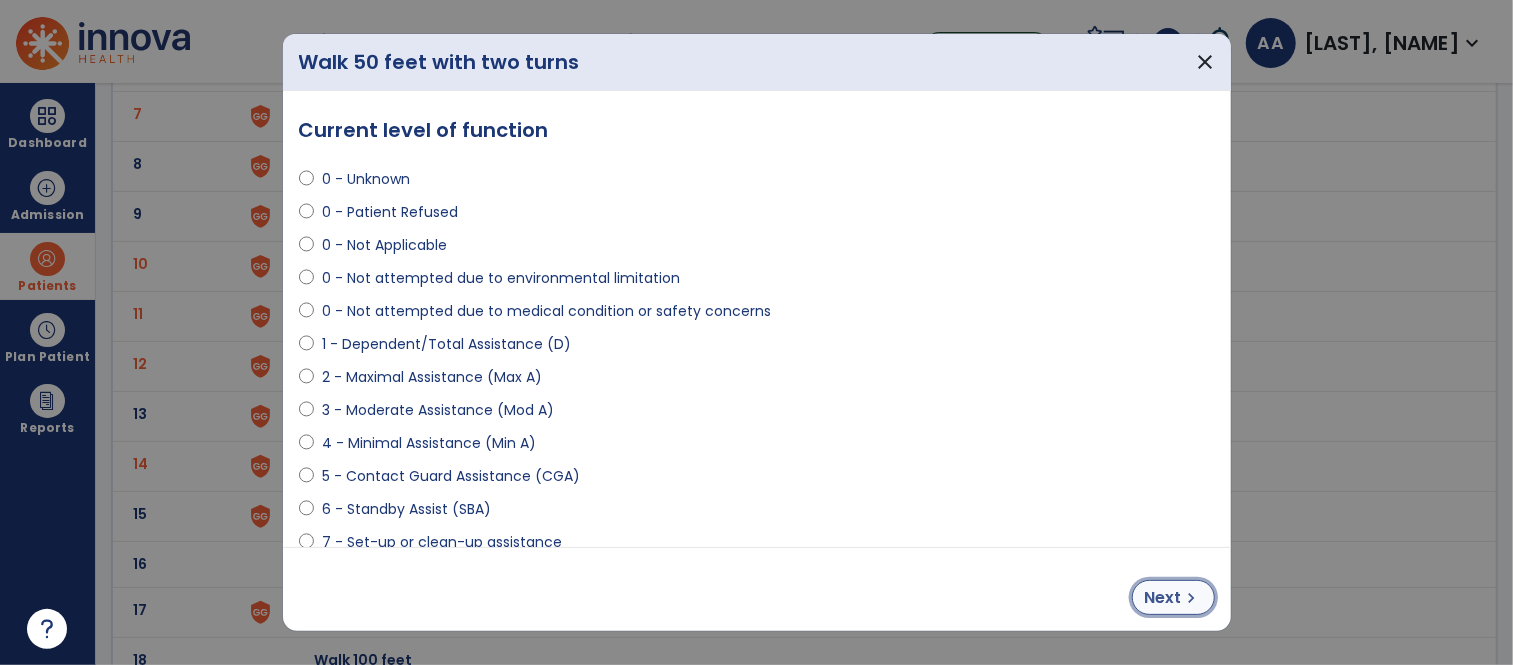 click on "Next" at bounding box center [1163, 598] 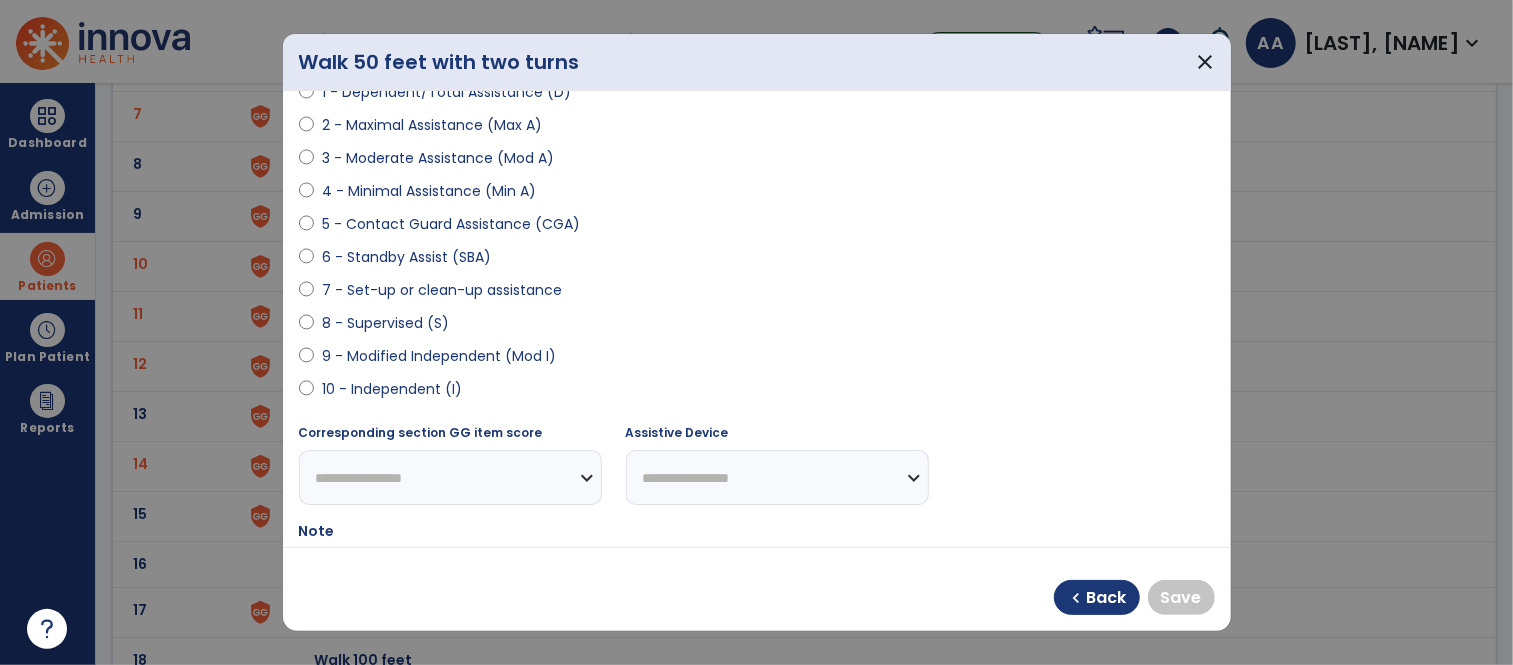 scroll, scrollTop: 333, scrollLeft: 0, axis: vertical 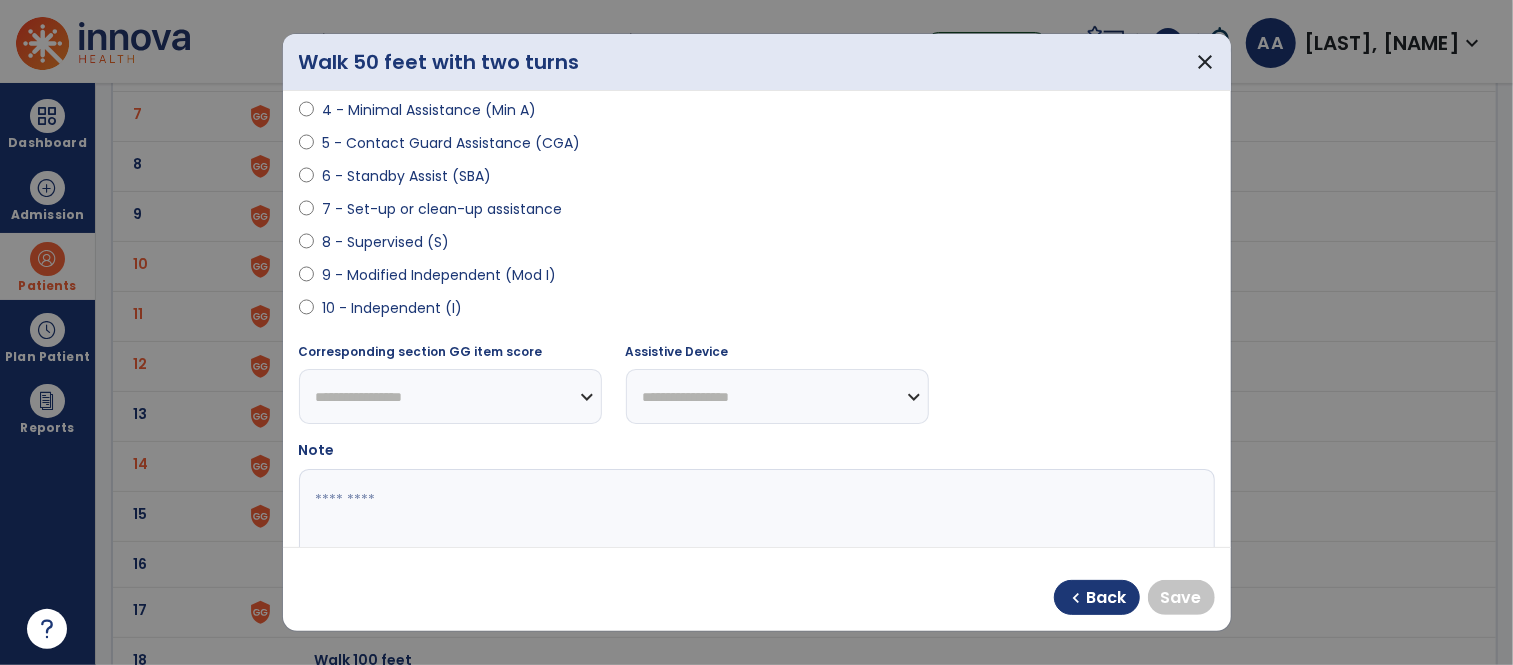 select on "**********" 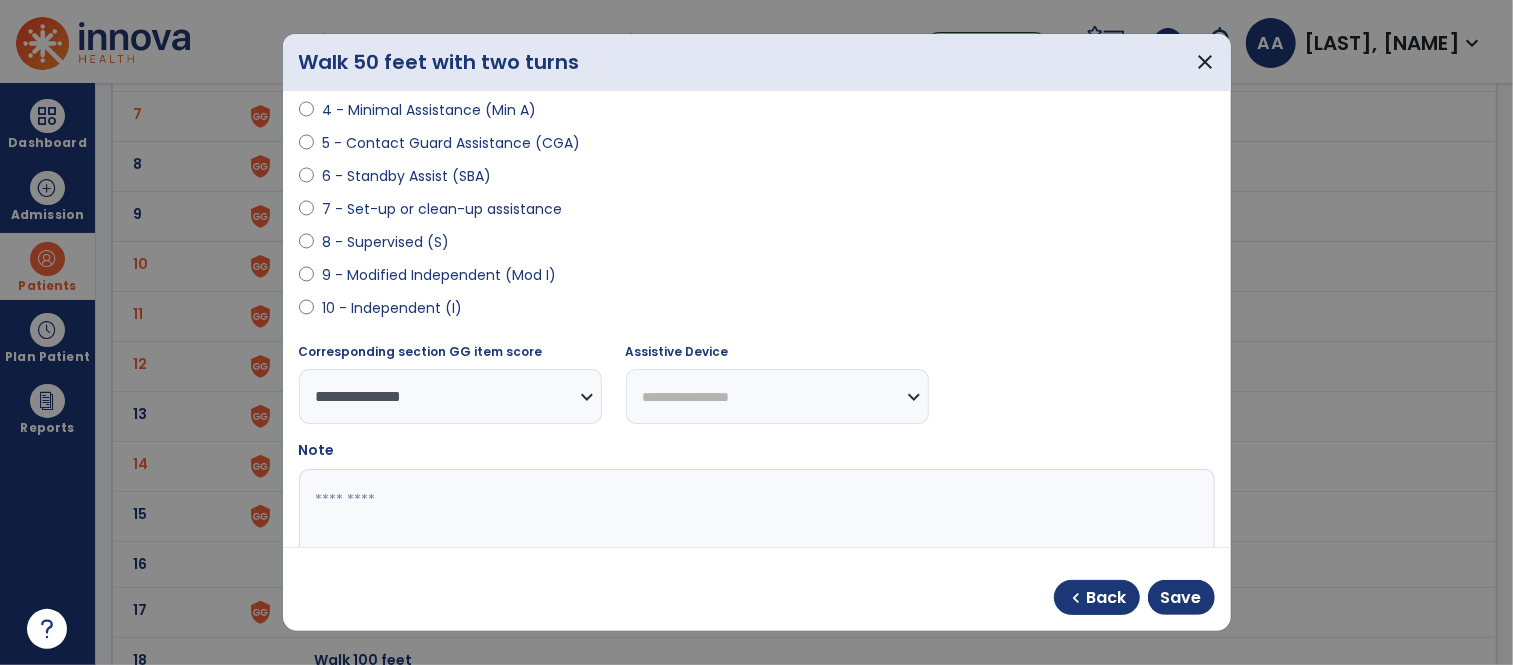 click on "**********" at bounding box center [777, 396] 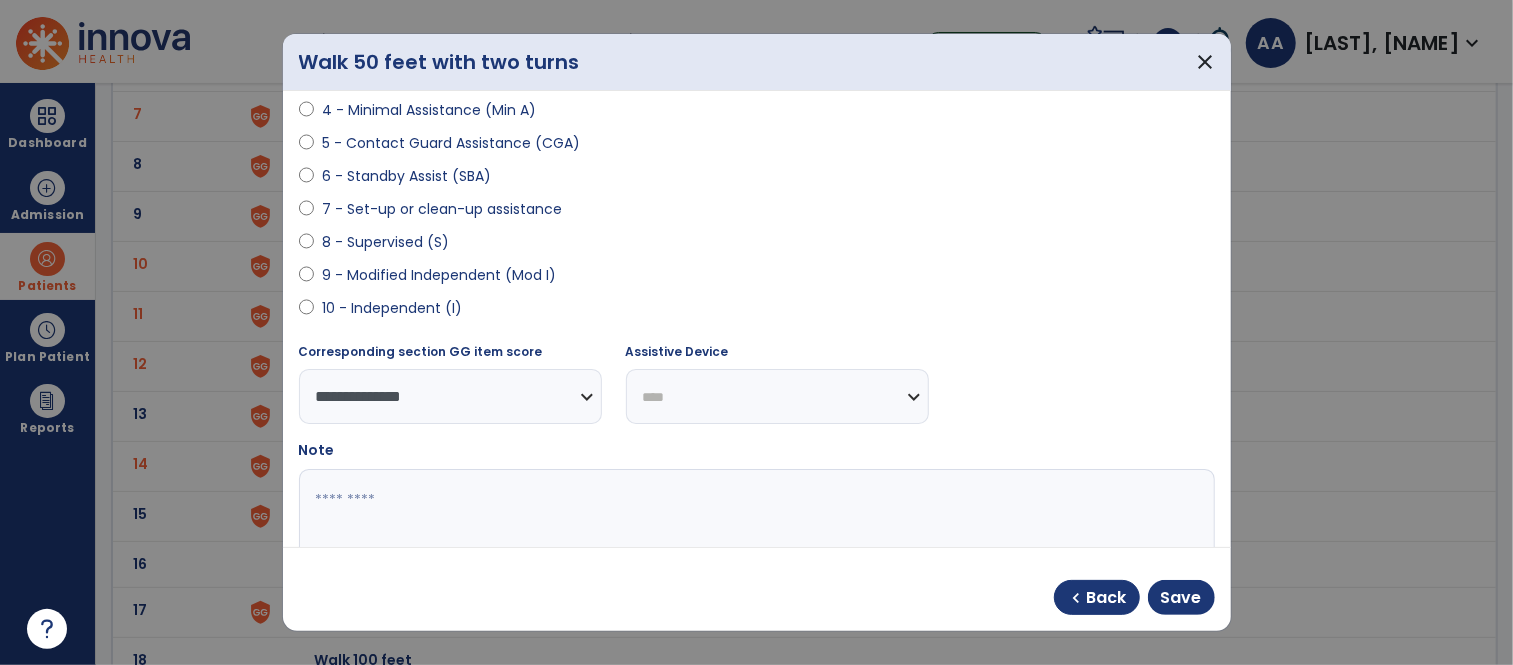 click on "**********" at bounding box center (777, 396) 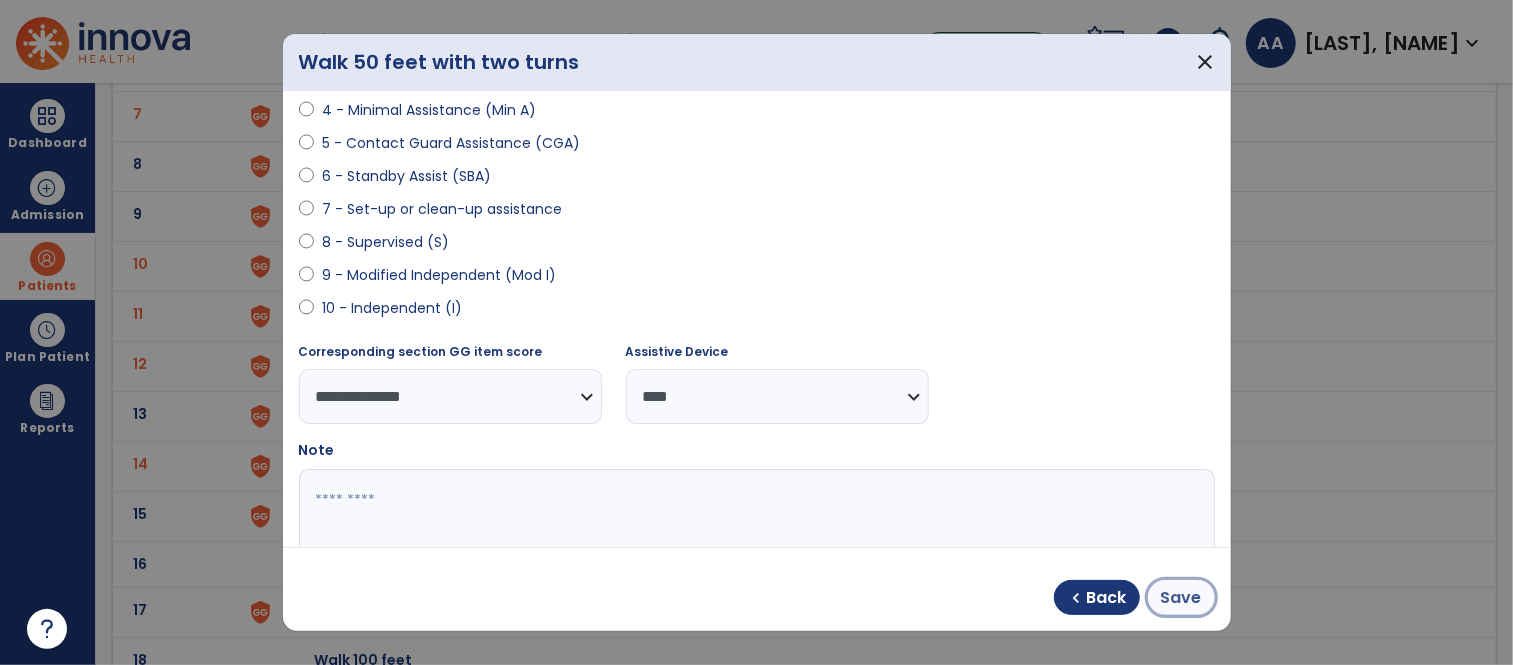 click on "Save" at bounding box center [1181, 598] 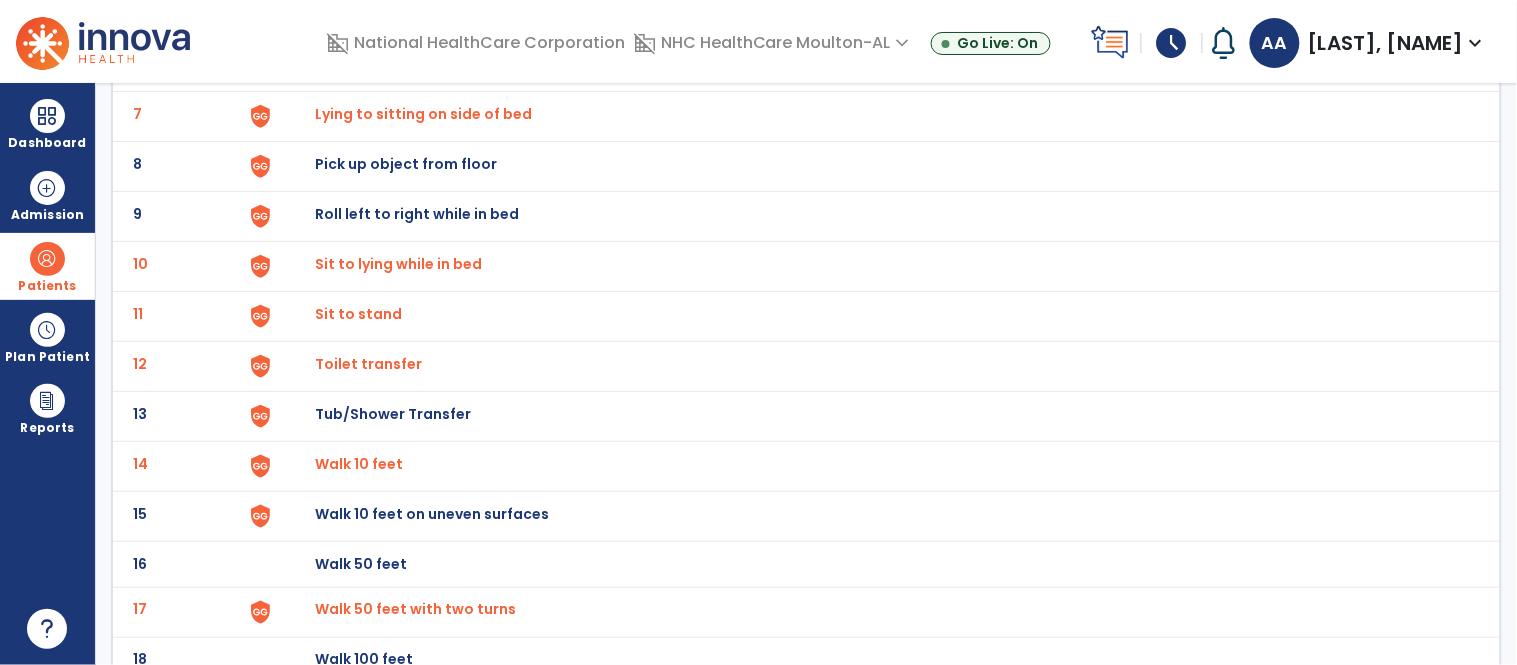 click on "Walk 10 feet" at bounding box center [877, -180] 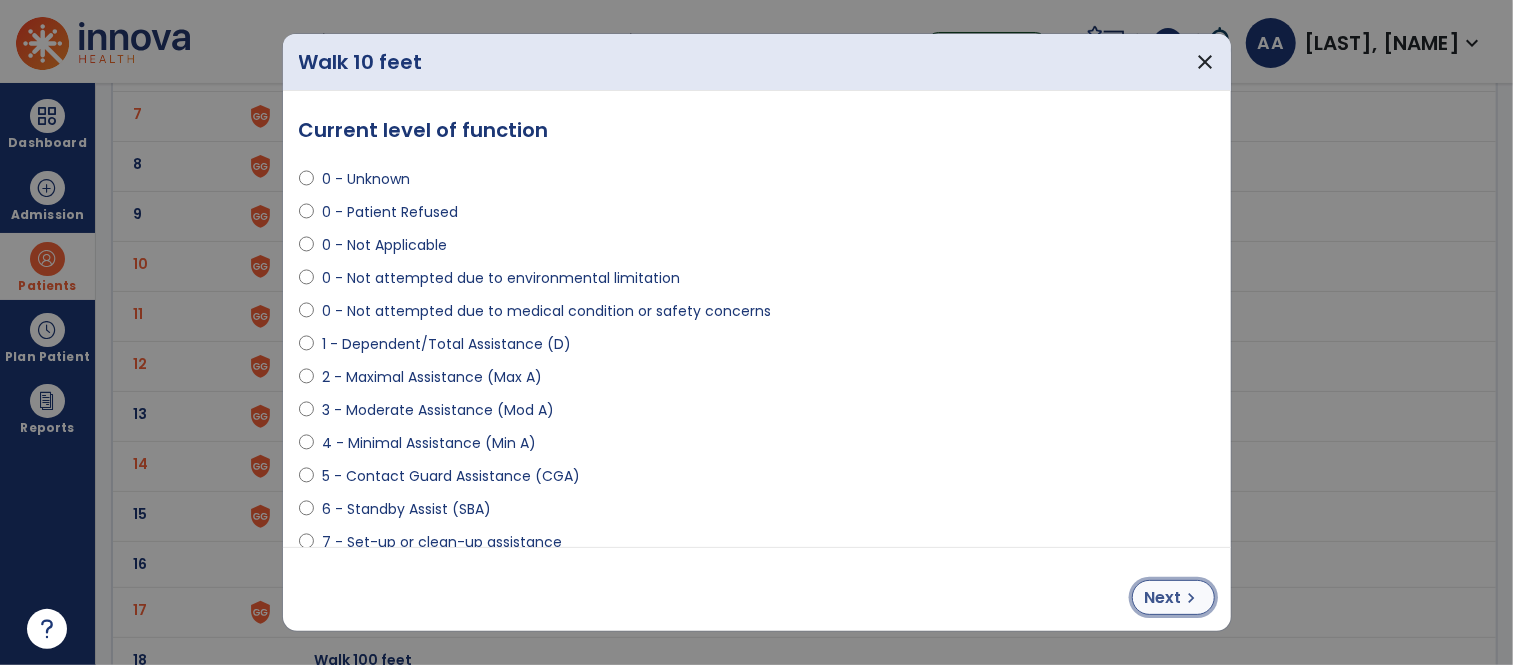 click on "chevron_right" at bounding box center [1192, 598] 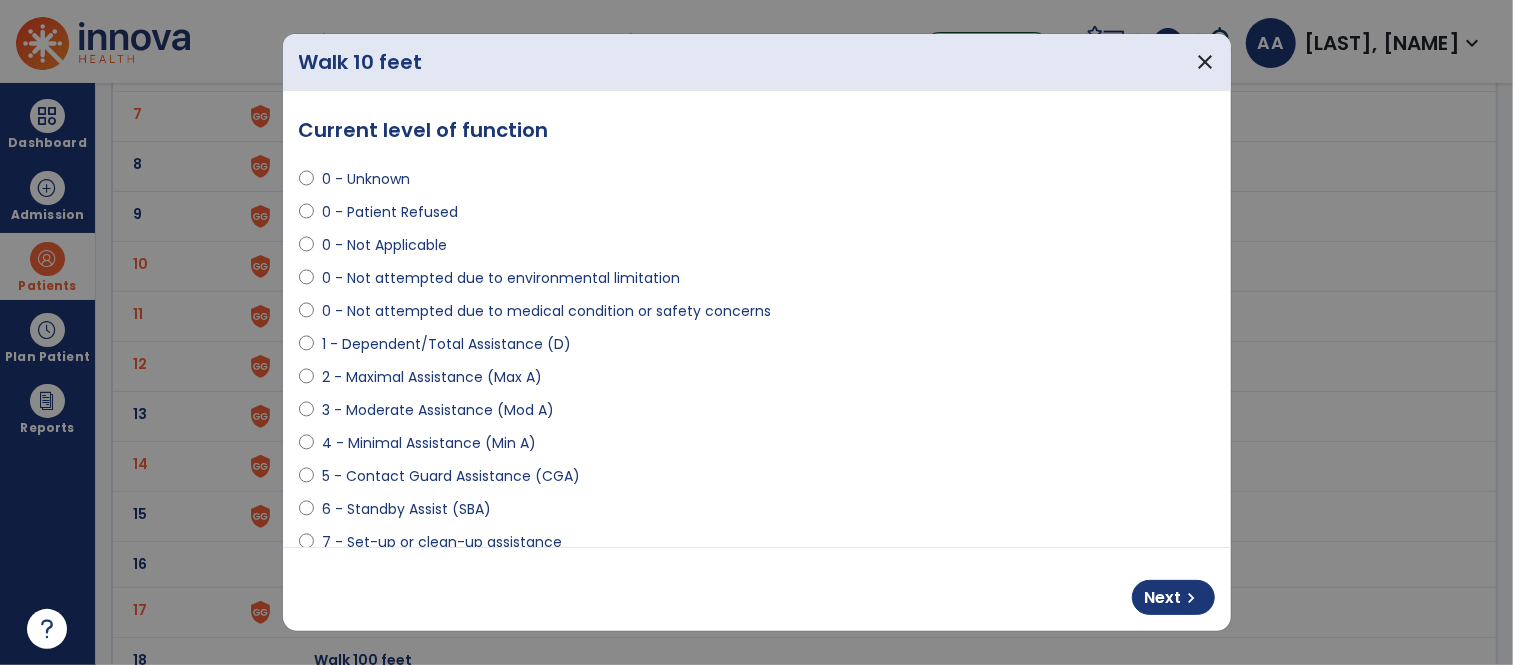 select on "**********" 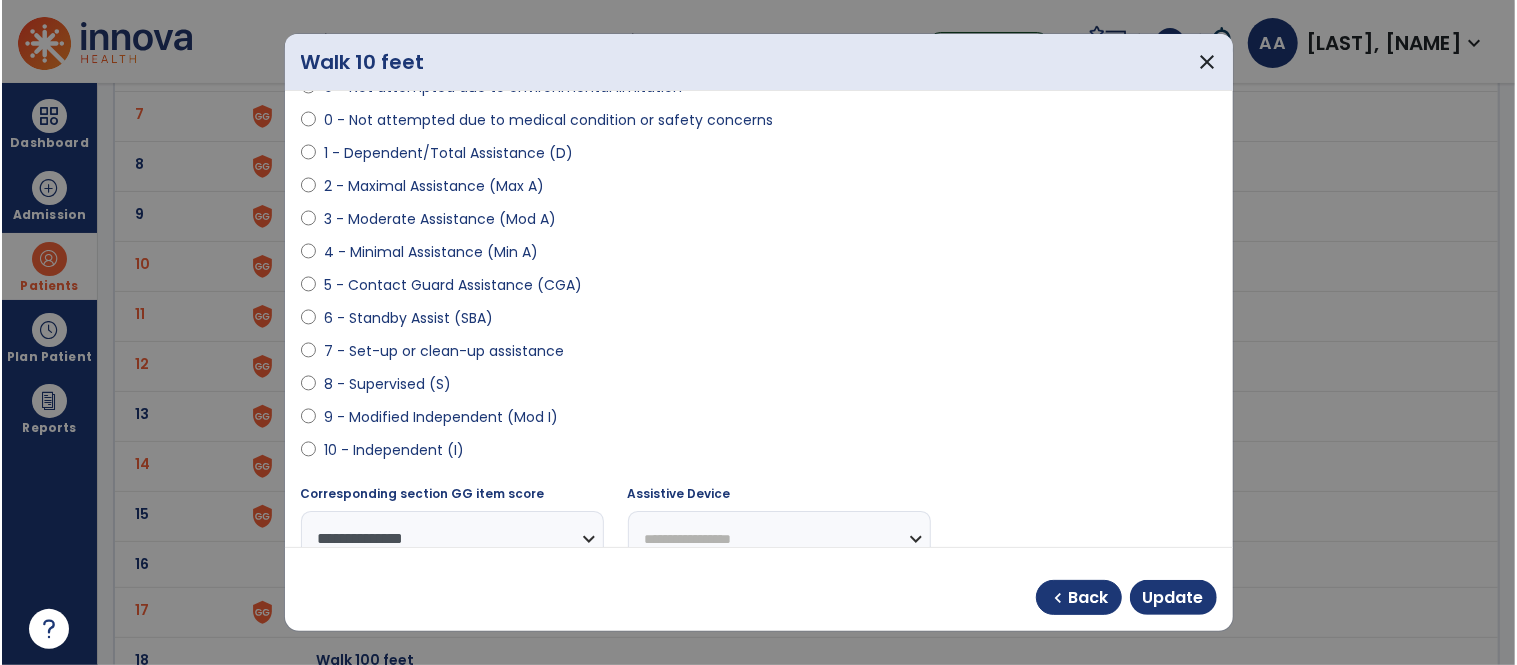 scroll, scrollTop: 222, scrollLeft: 0, axis: vertical 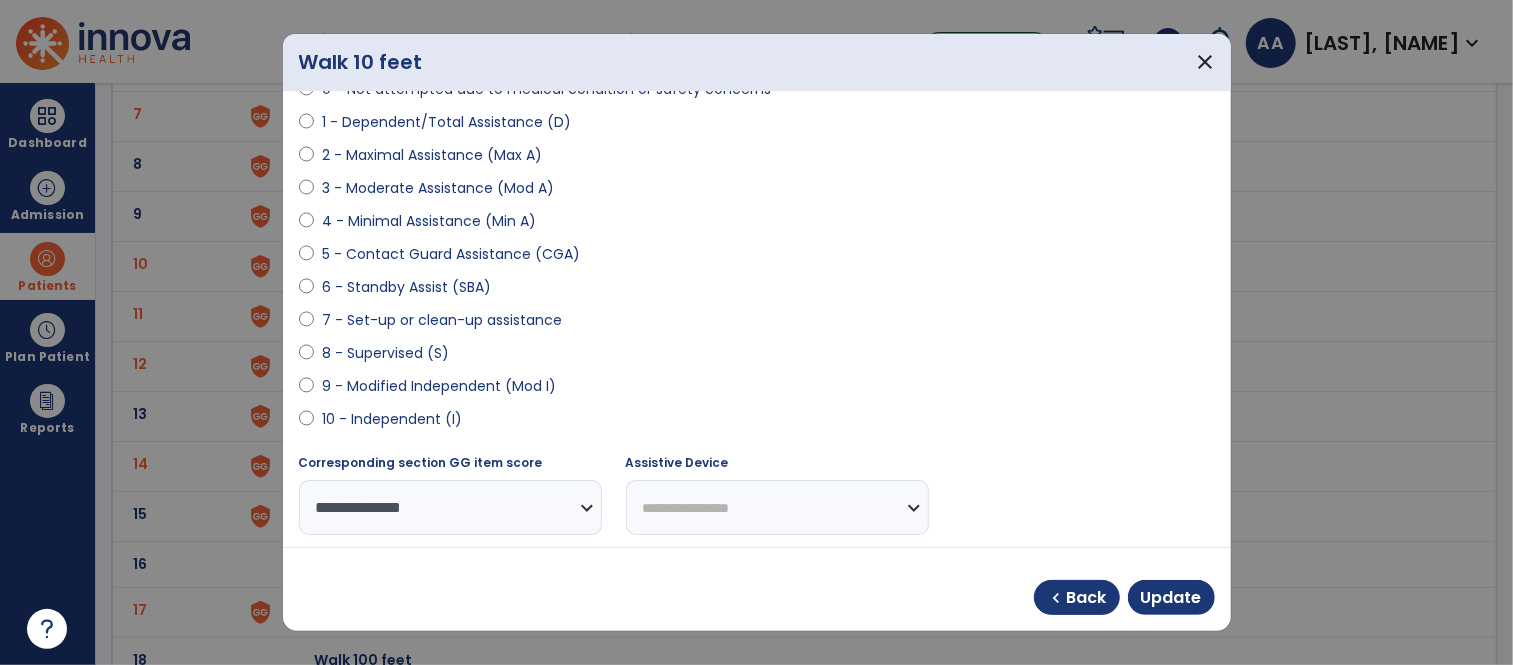click on "**********" at bounding box center (777, 507) 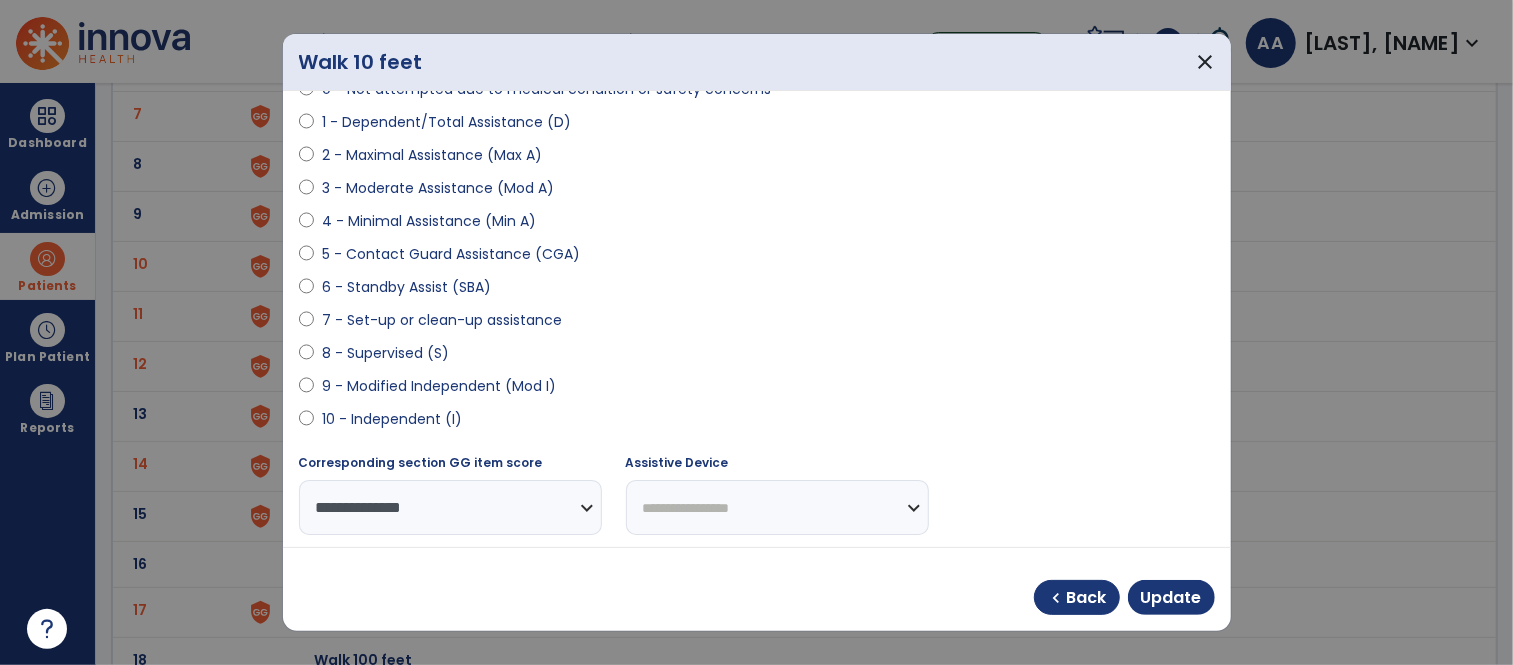 select on "****" 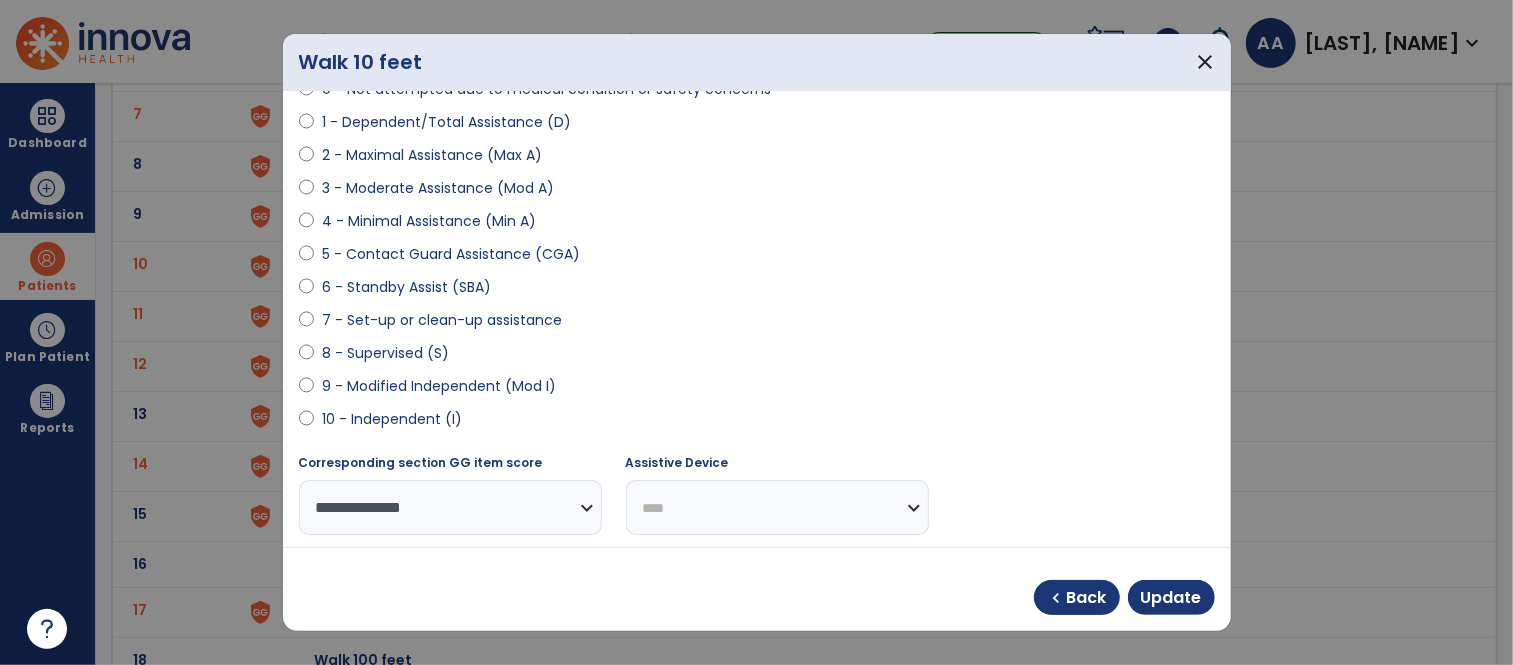 click on "**********" at bounding box center [777, 507] 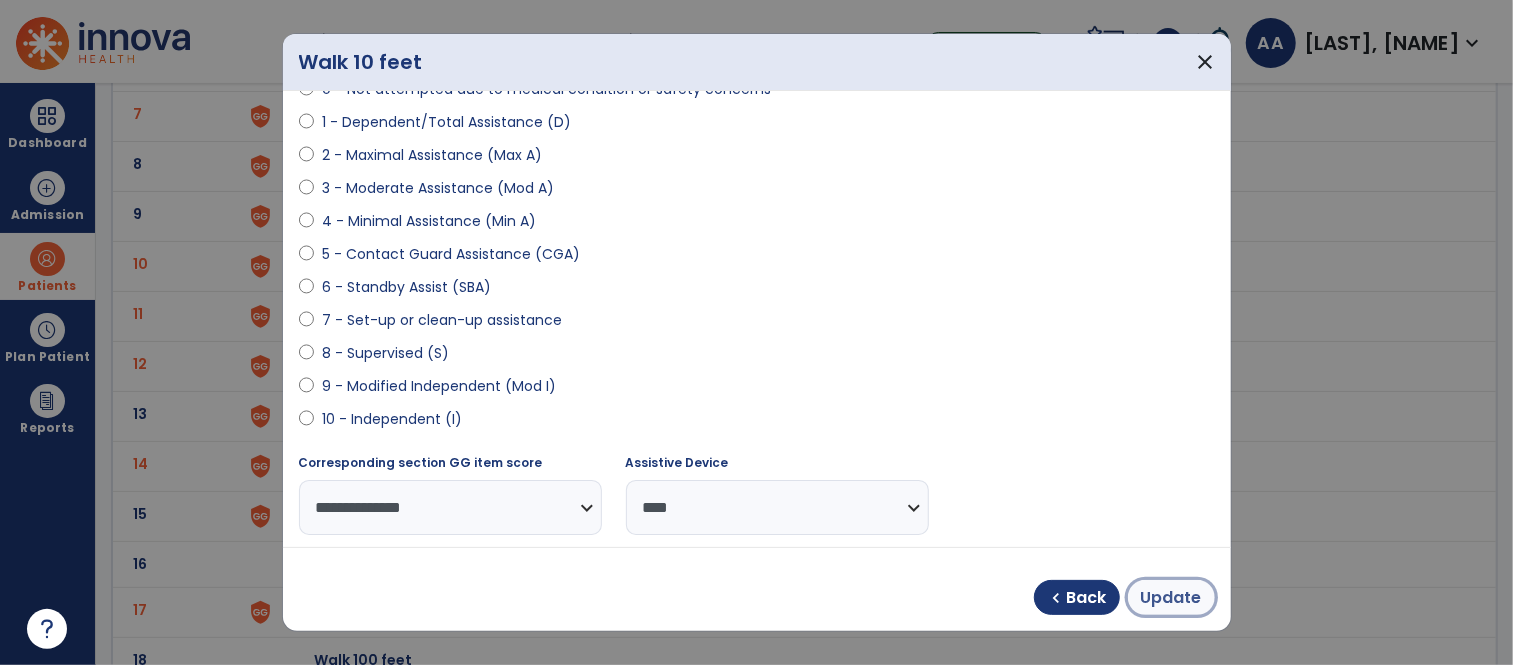 click on "Update" at bounding box center [1171, 598] 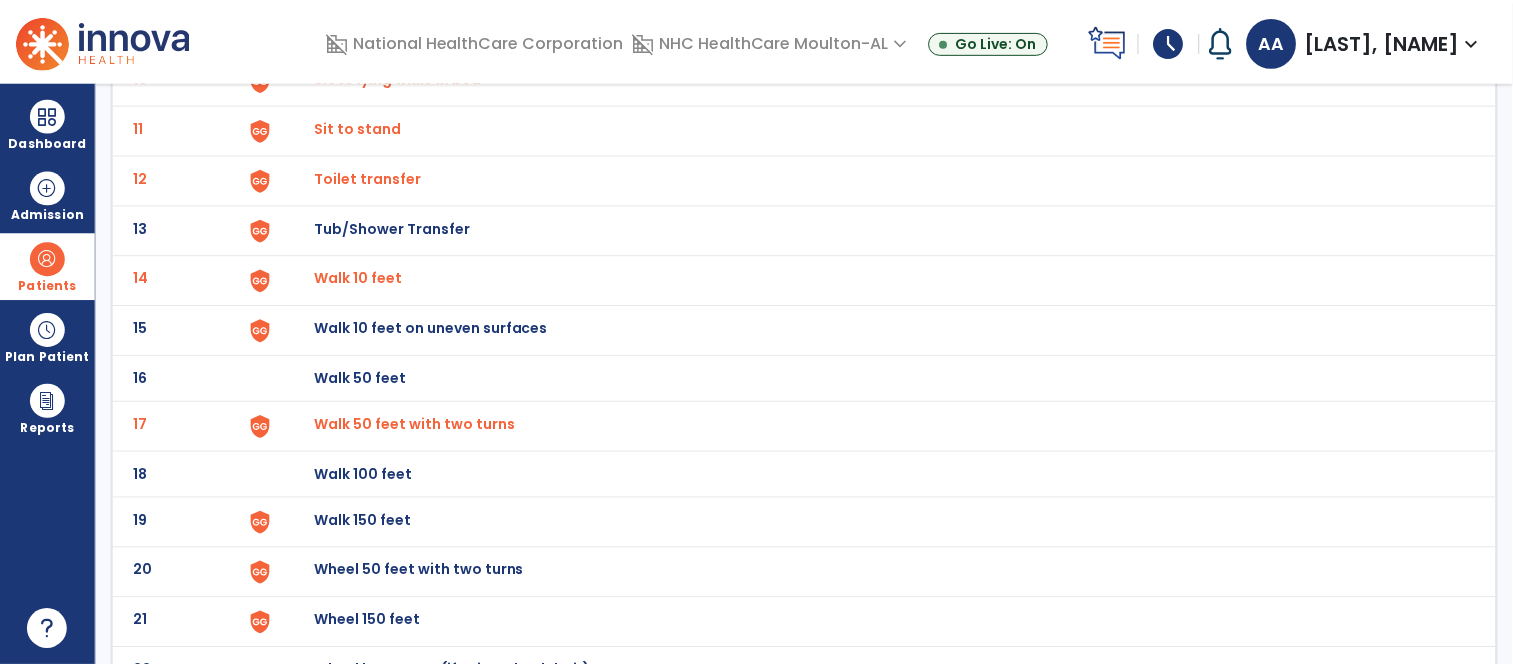 scroll, scrollTop: 666, scrollLeft: 0, axis: vertical 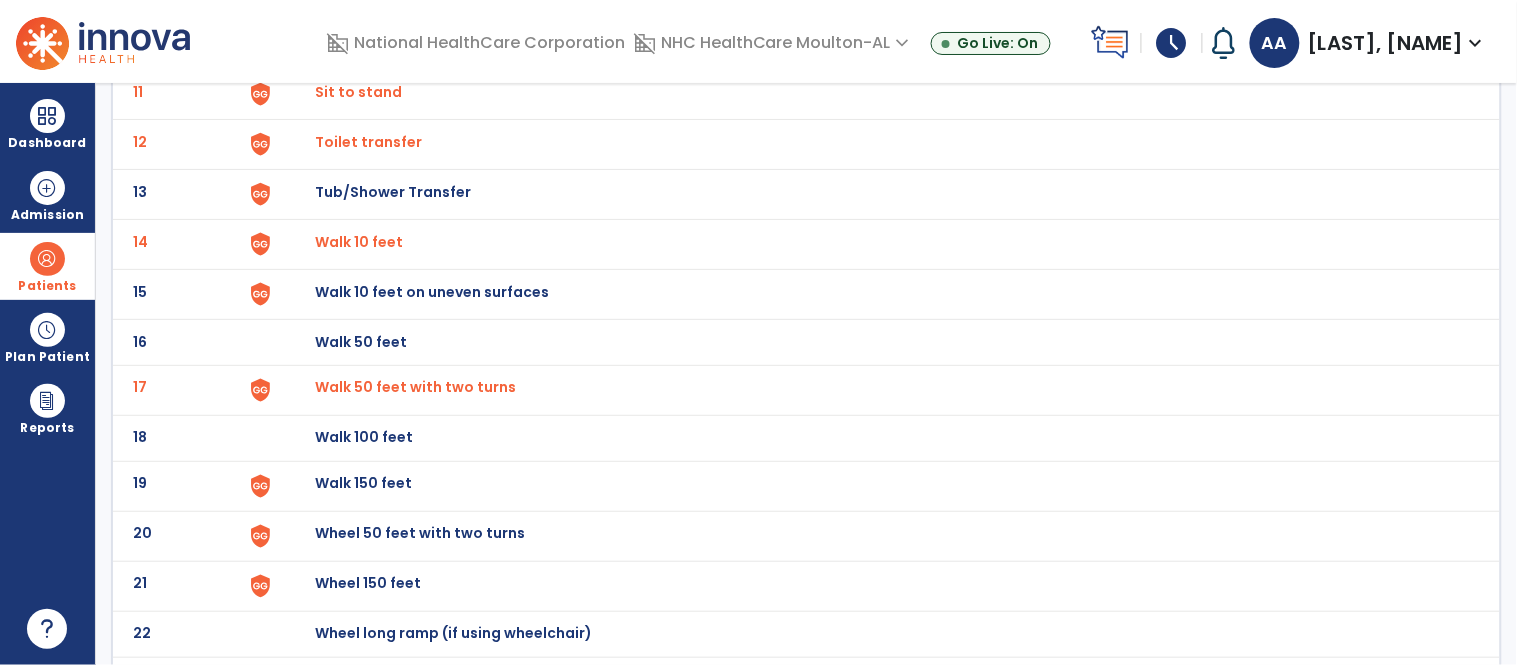 click on "Walk 150 feet" at bounding box center [361, -404] 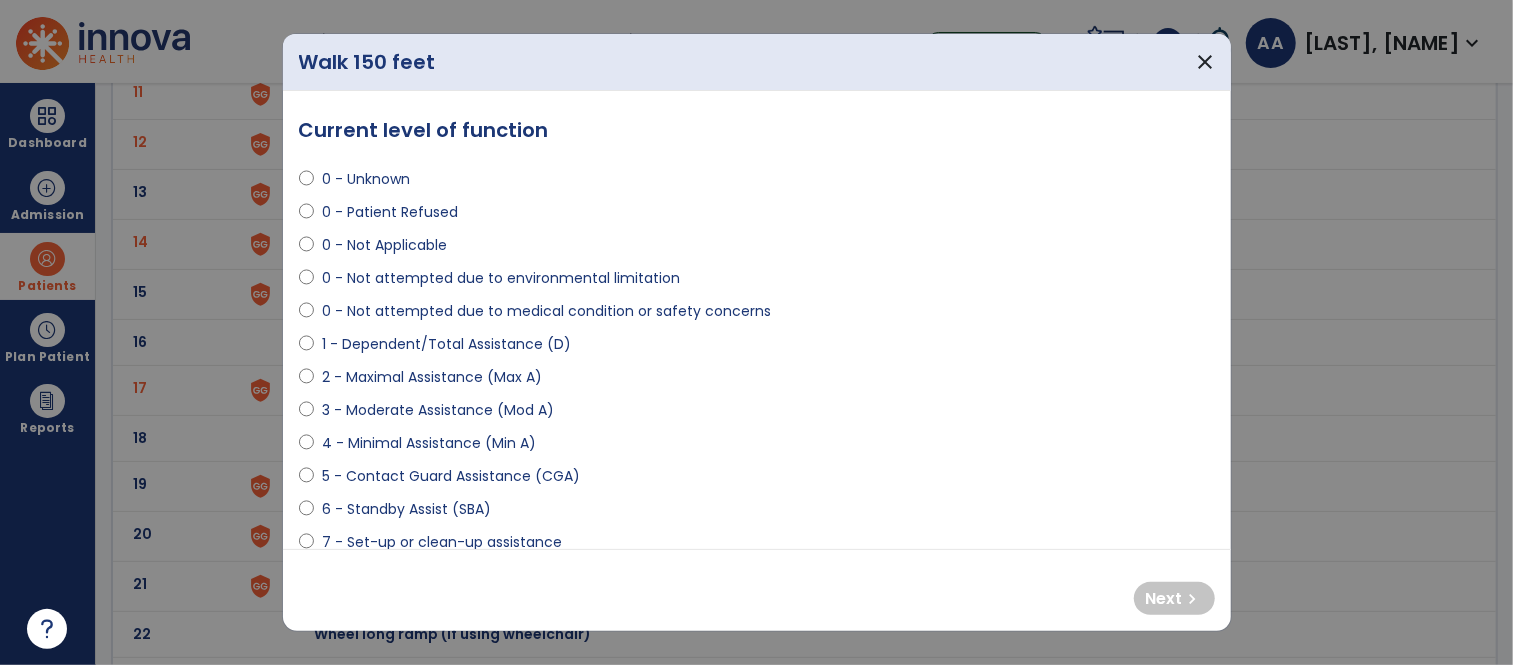 select on "**********" 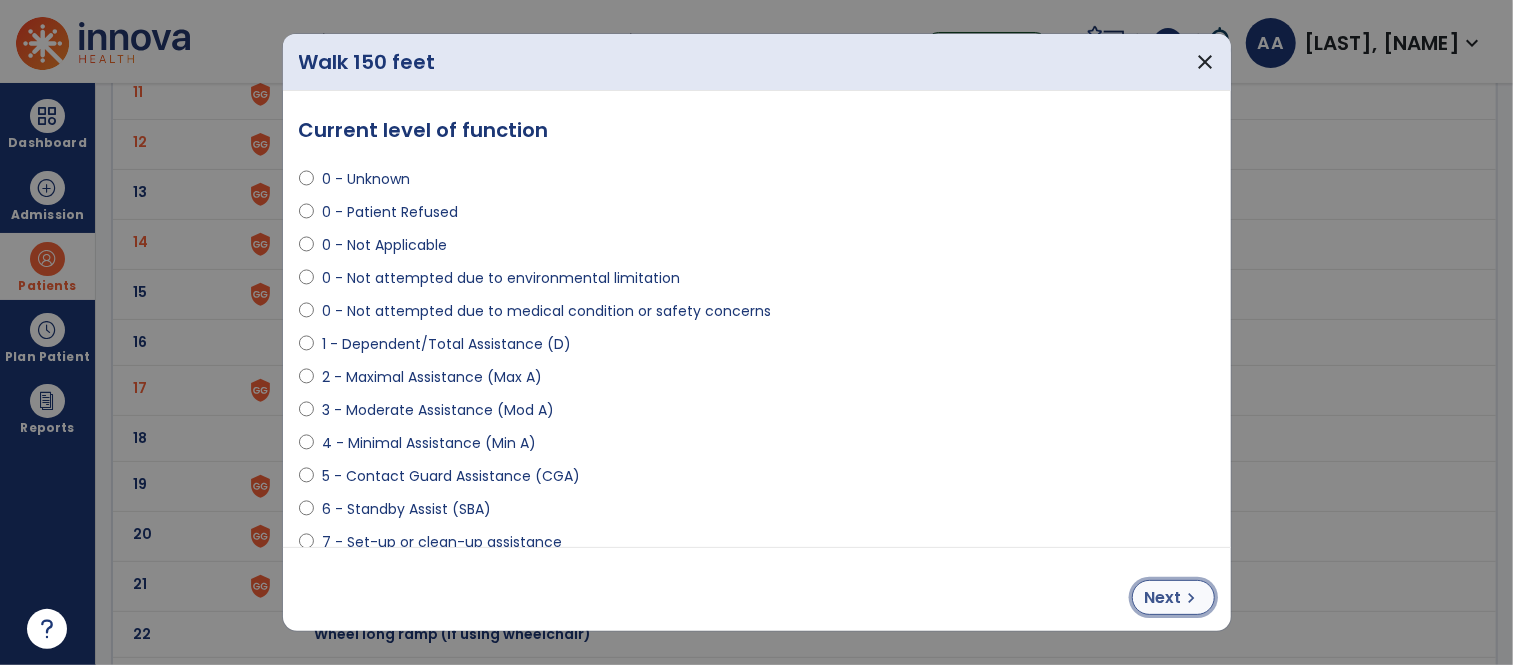 click on "Next" at bounding box center [1163, 598] 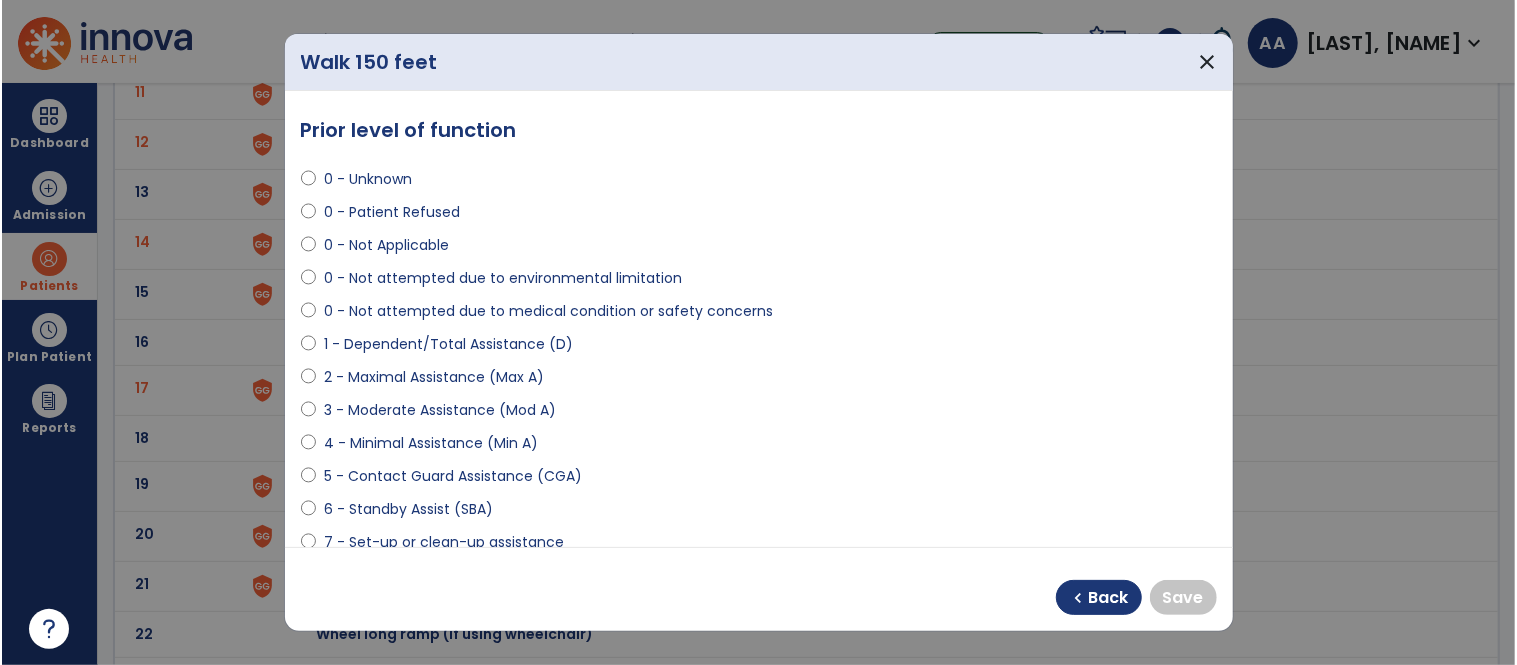 scroll, scrollTop: 222, scrollLeft: 0, axis: vertical 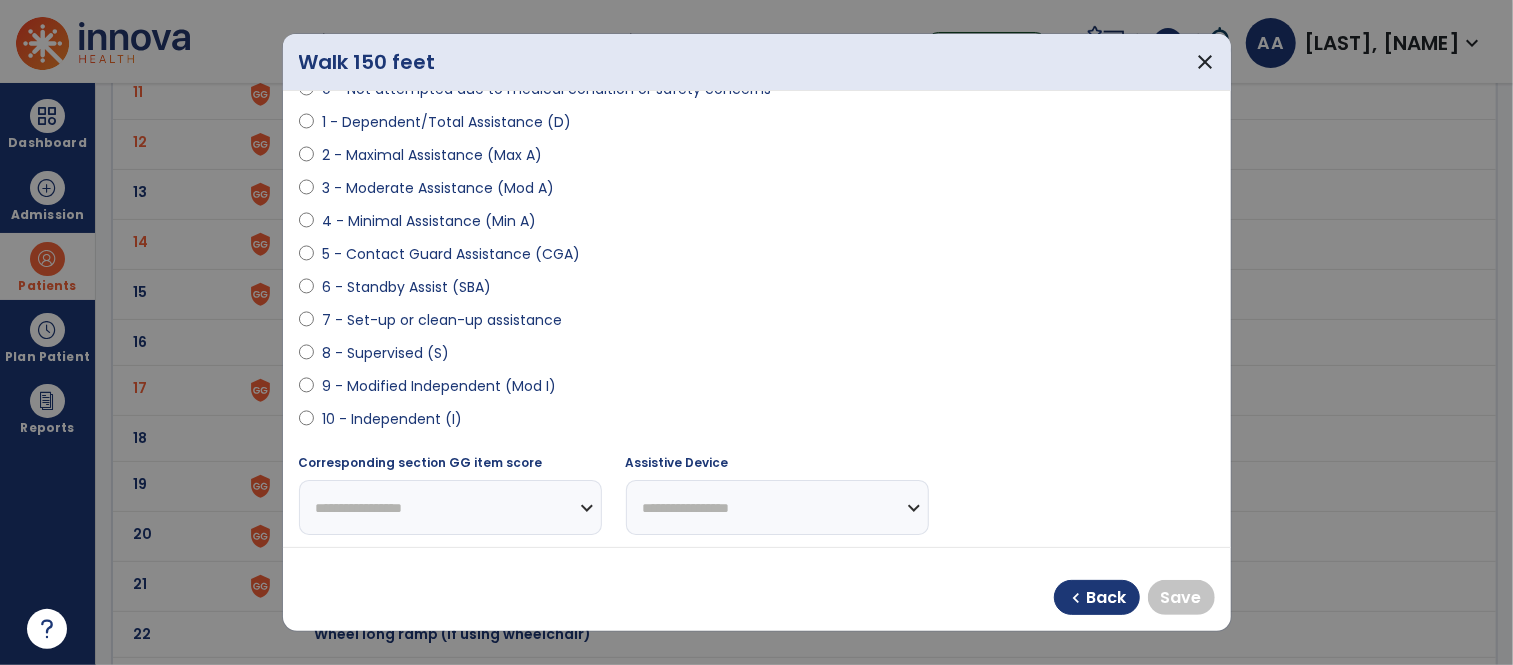 click on "10 - Independent (I)" at bounding box center (757, 423) 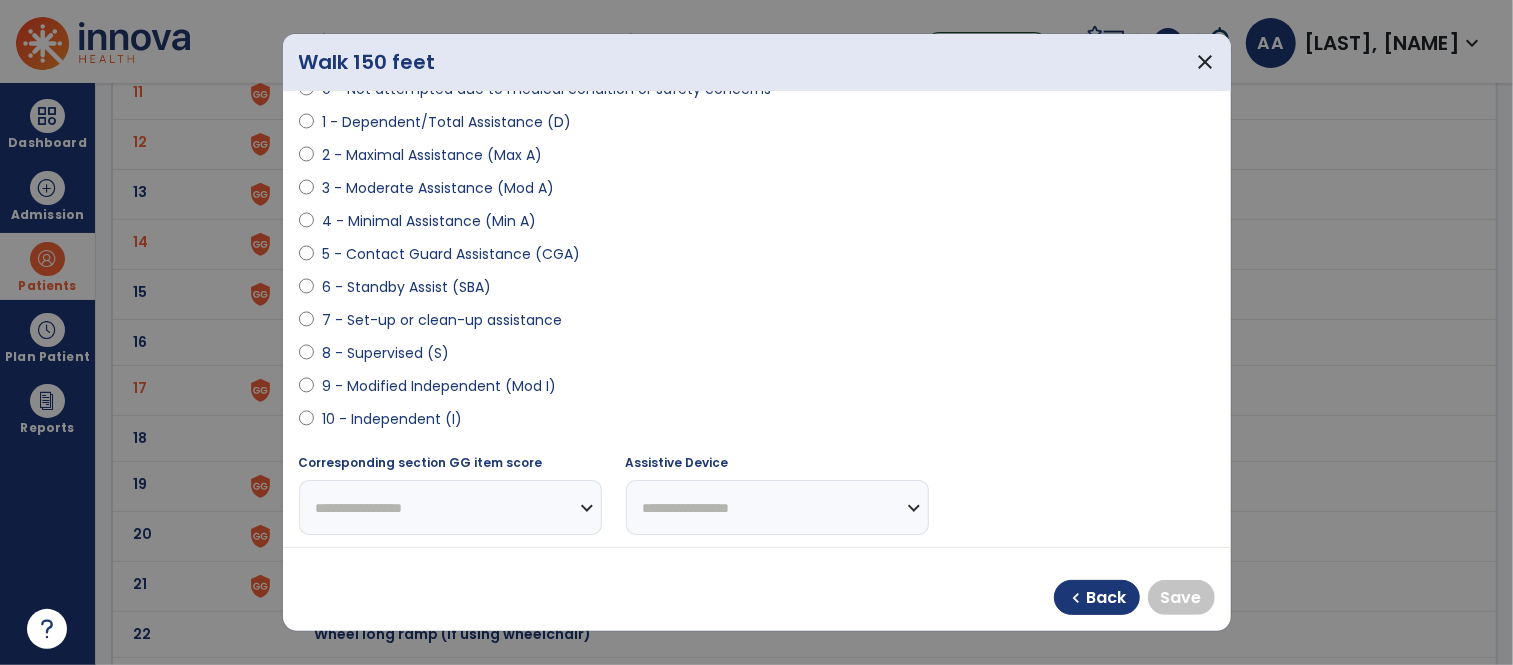 select on "**********" 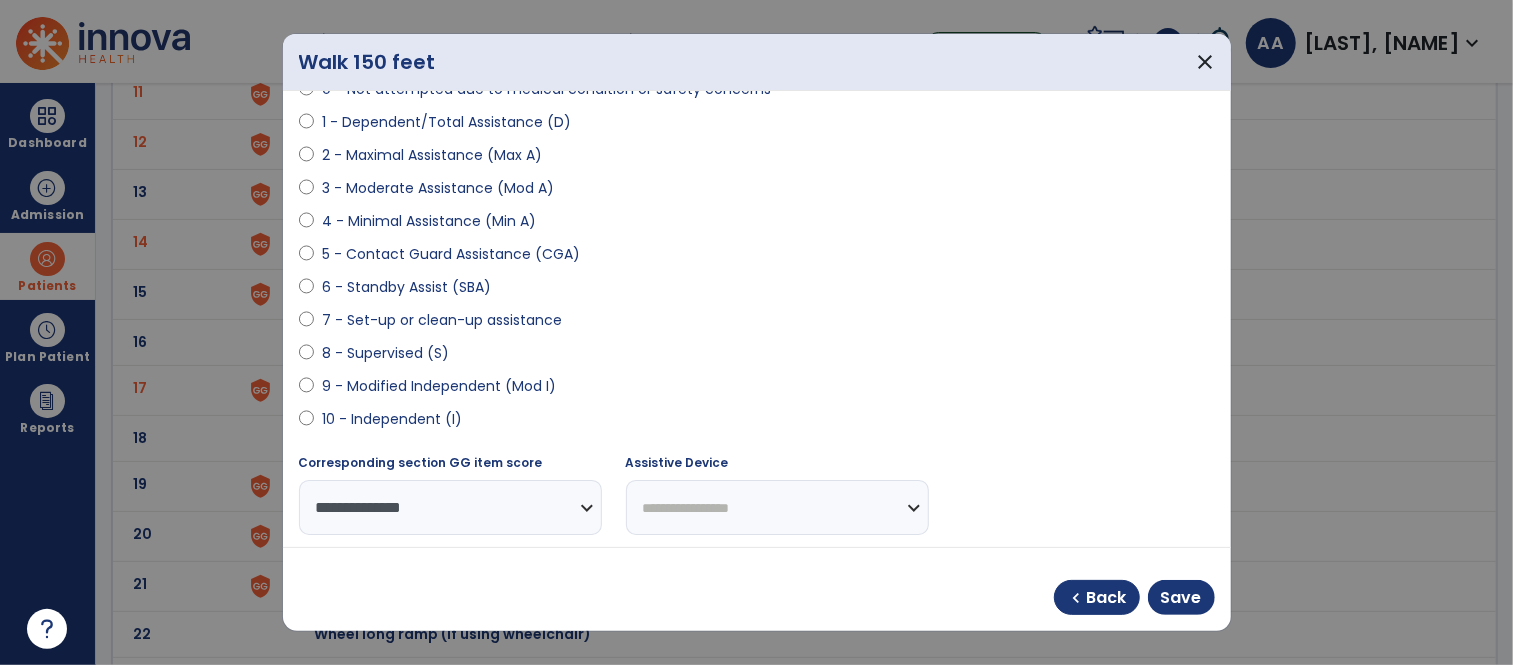 click on "**********" at bounding box center (777, 507) 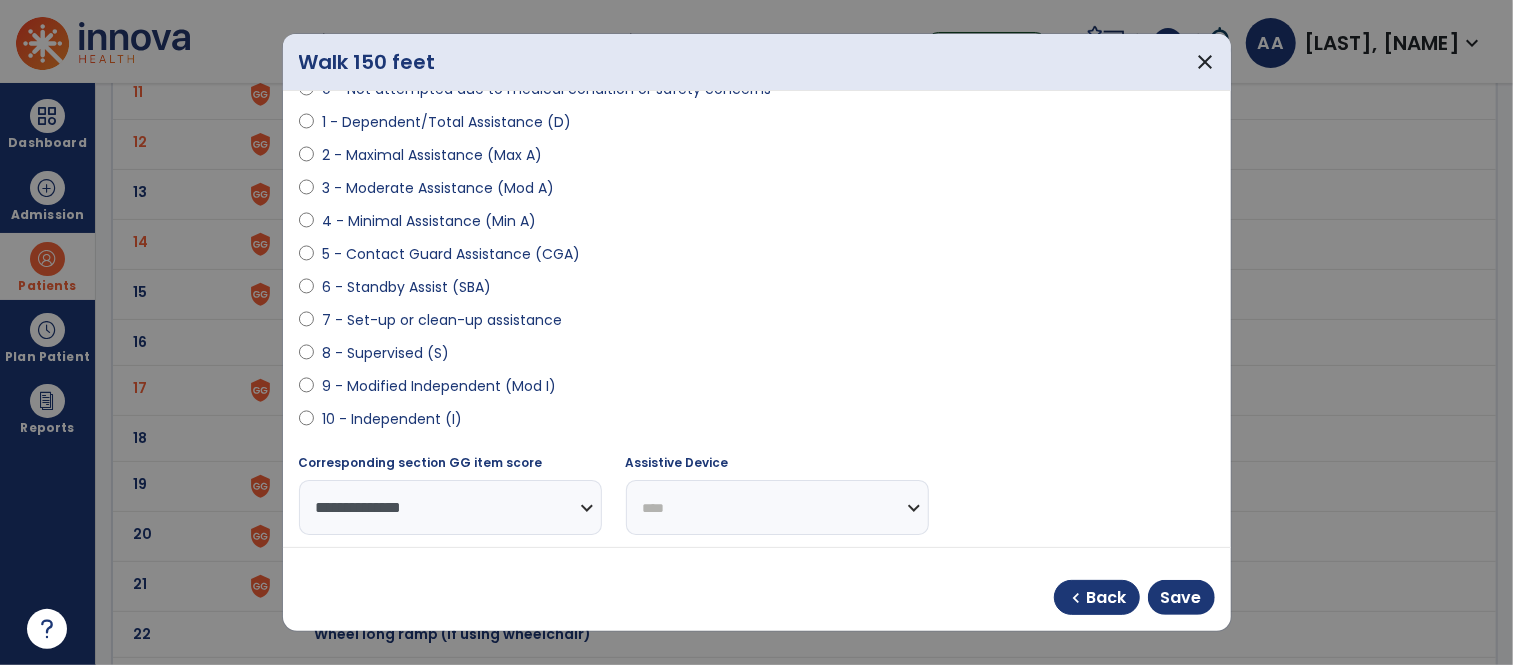 click on "**********" at bounding box center [777, 507] 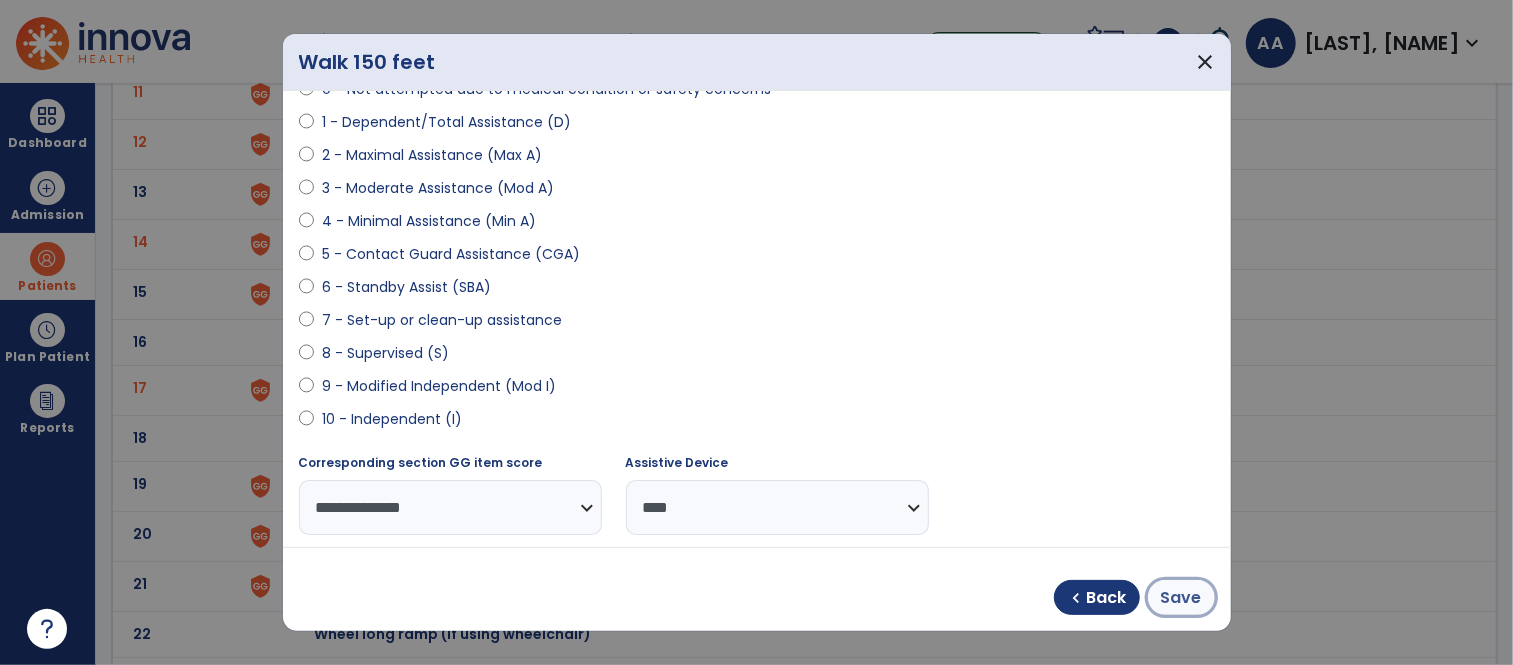 click on "Save" at bounding box center (1181, 598) 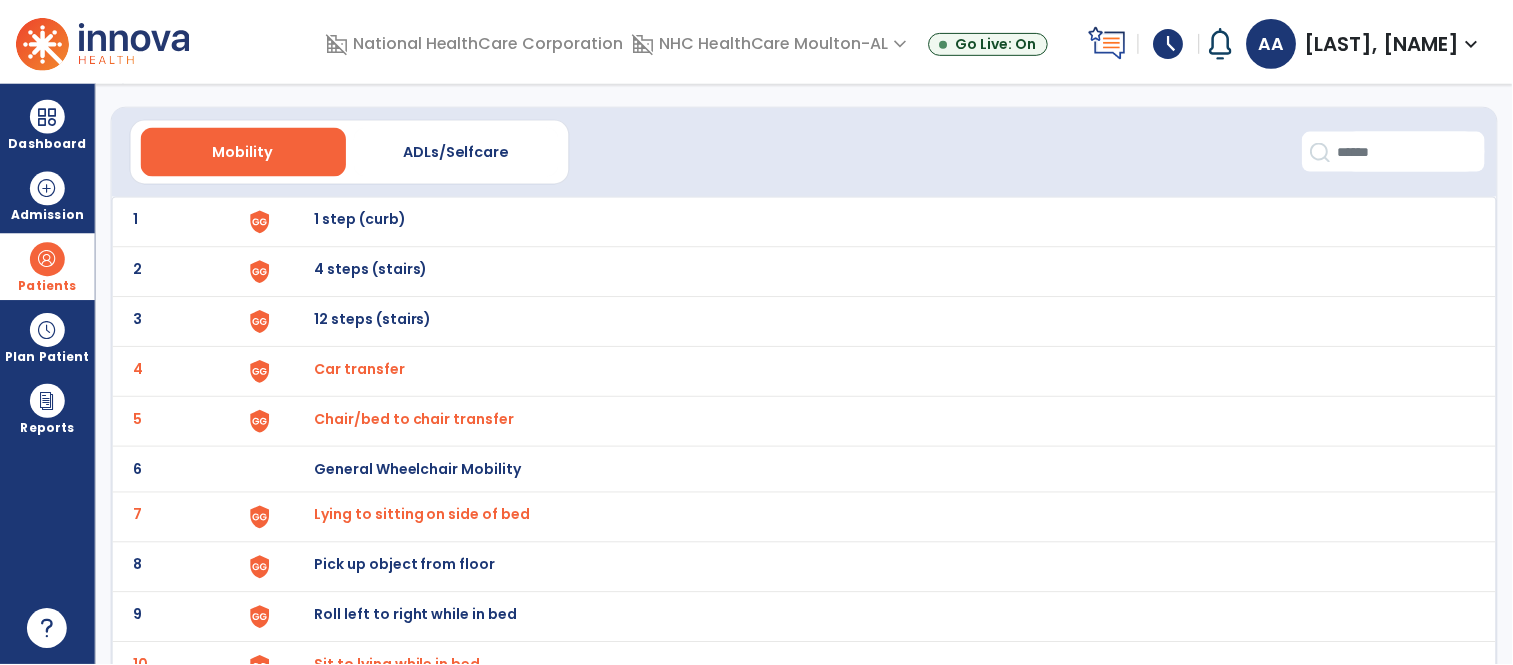 scroll, scrollTop: 41, scrollLeft: 0, axis: vertical 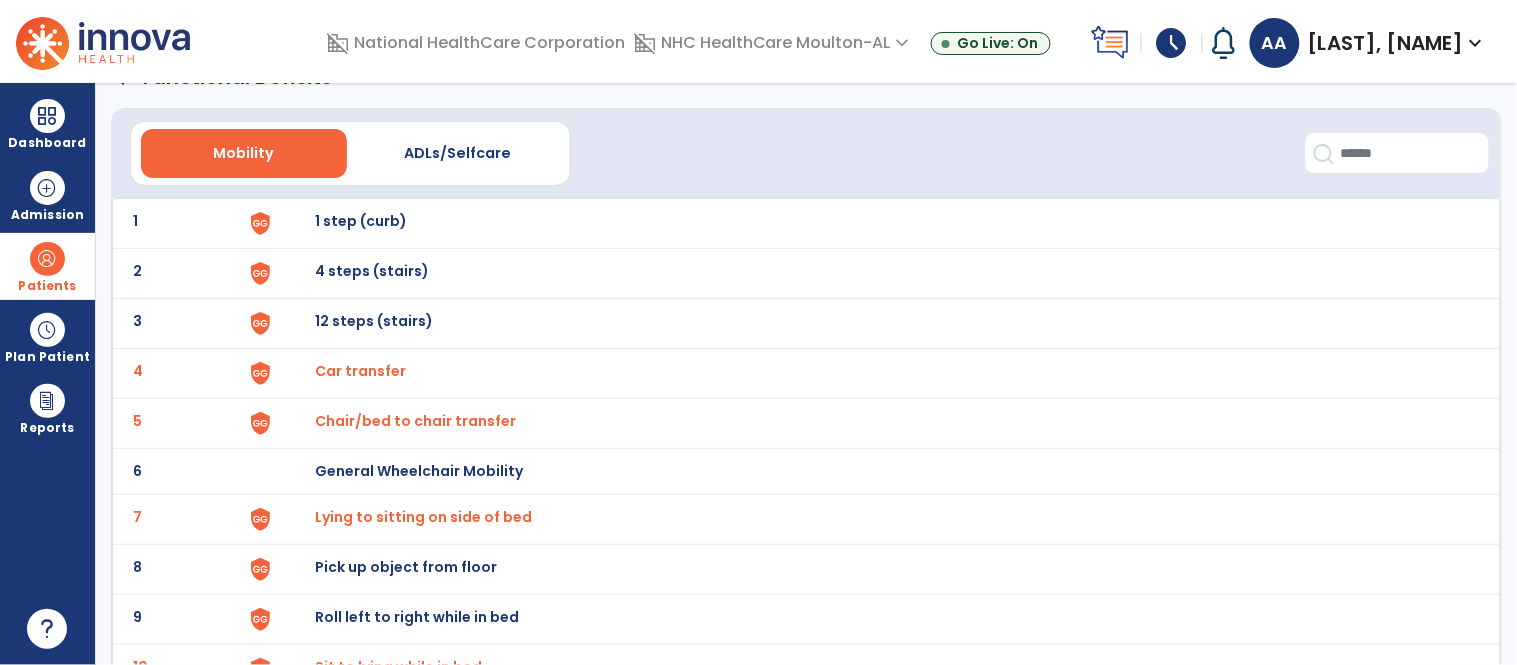 click on "4 steps (stairs)" at bounding box center [361, 221] 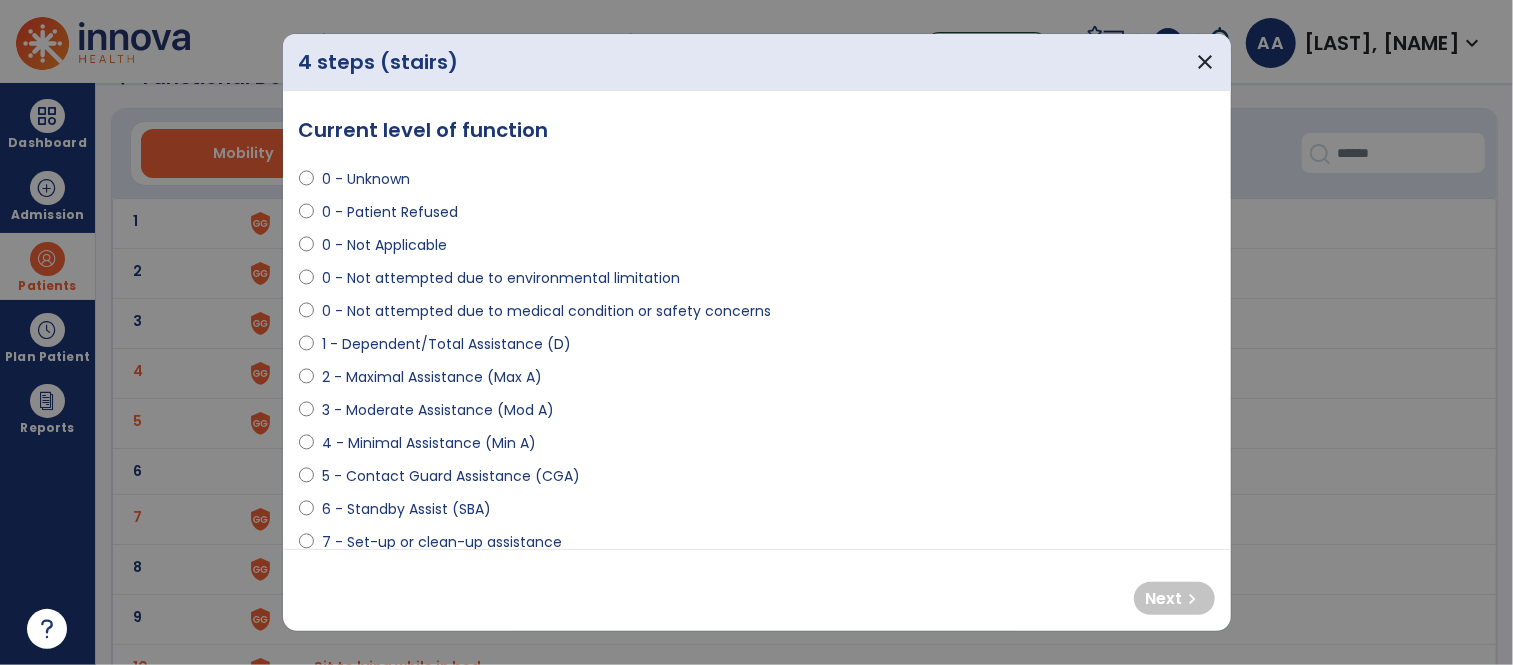 select on "**********" 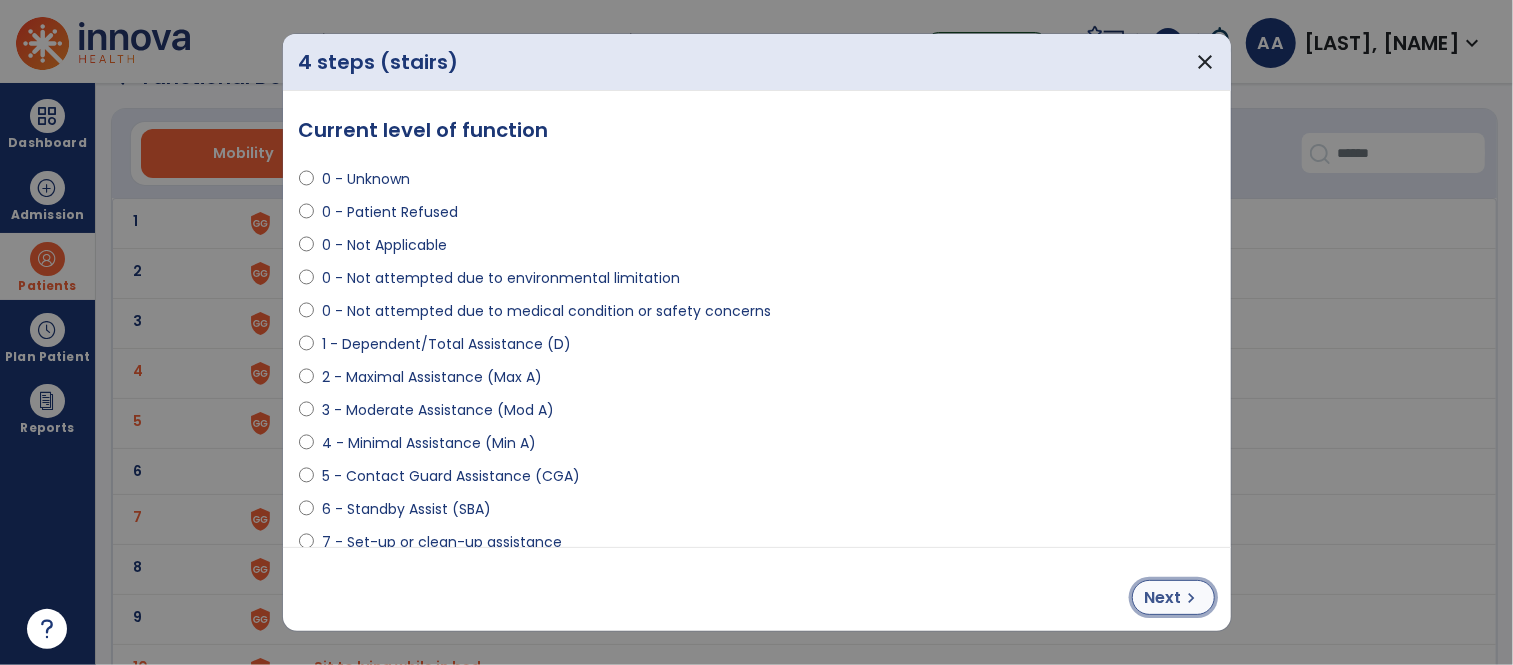 click on "Next" at bounding box center [1163, 598] 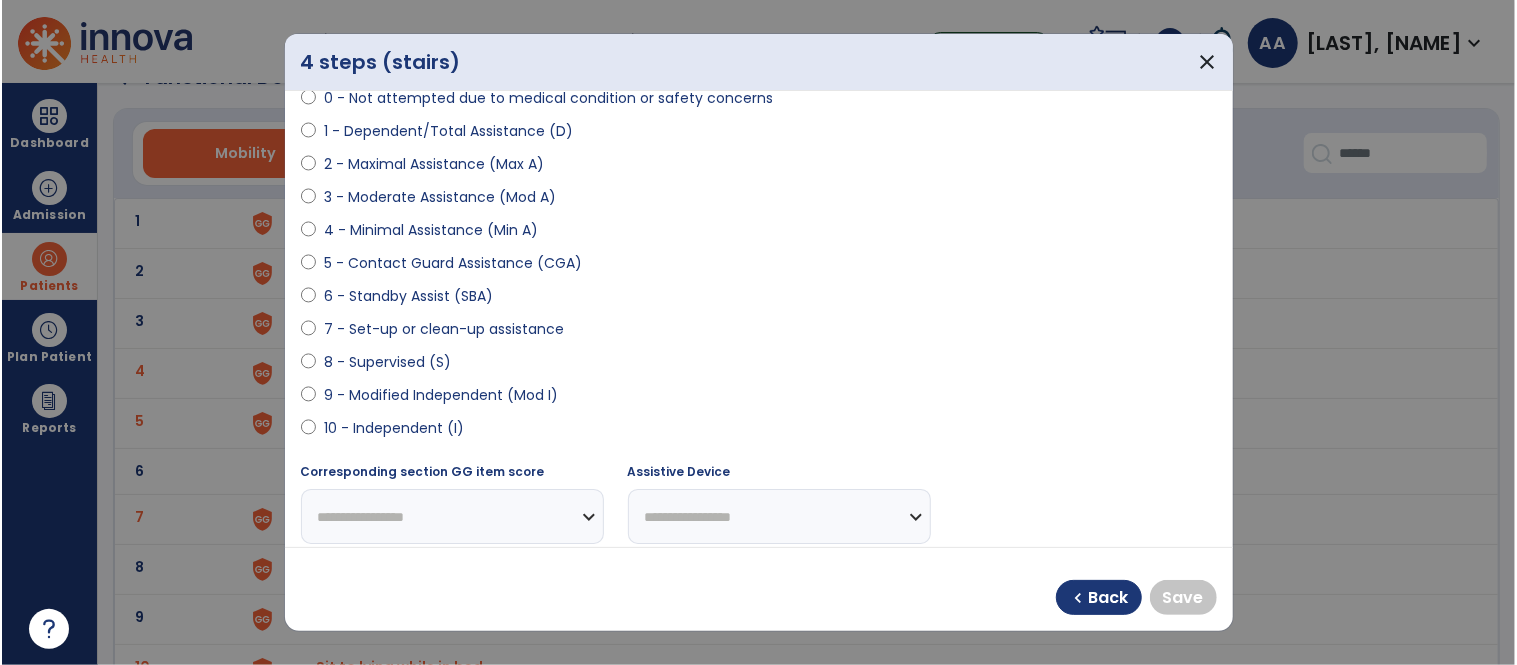 scroll, scrollTop: 222, scrollLeft: 0, axis: vertical 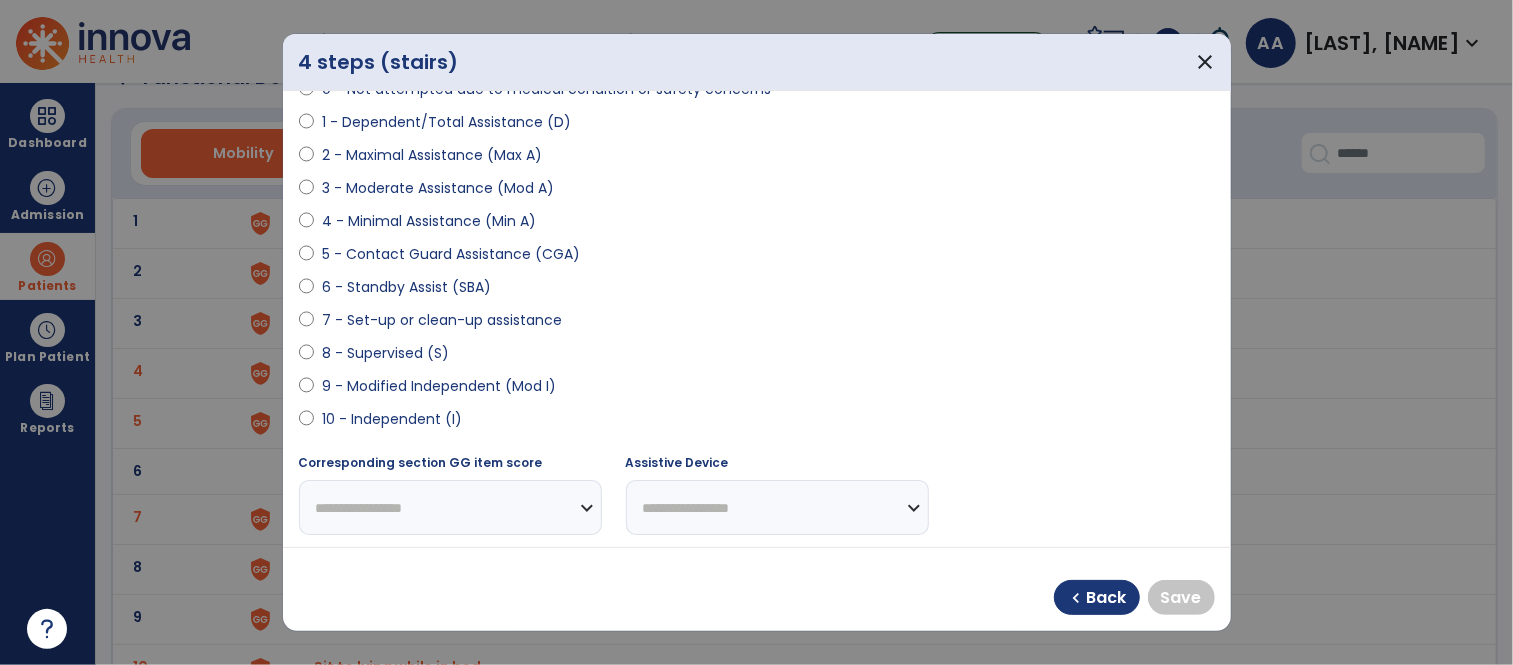 select on "**********" 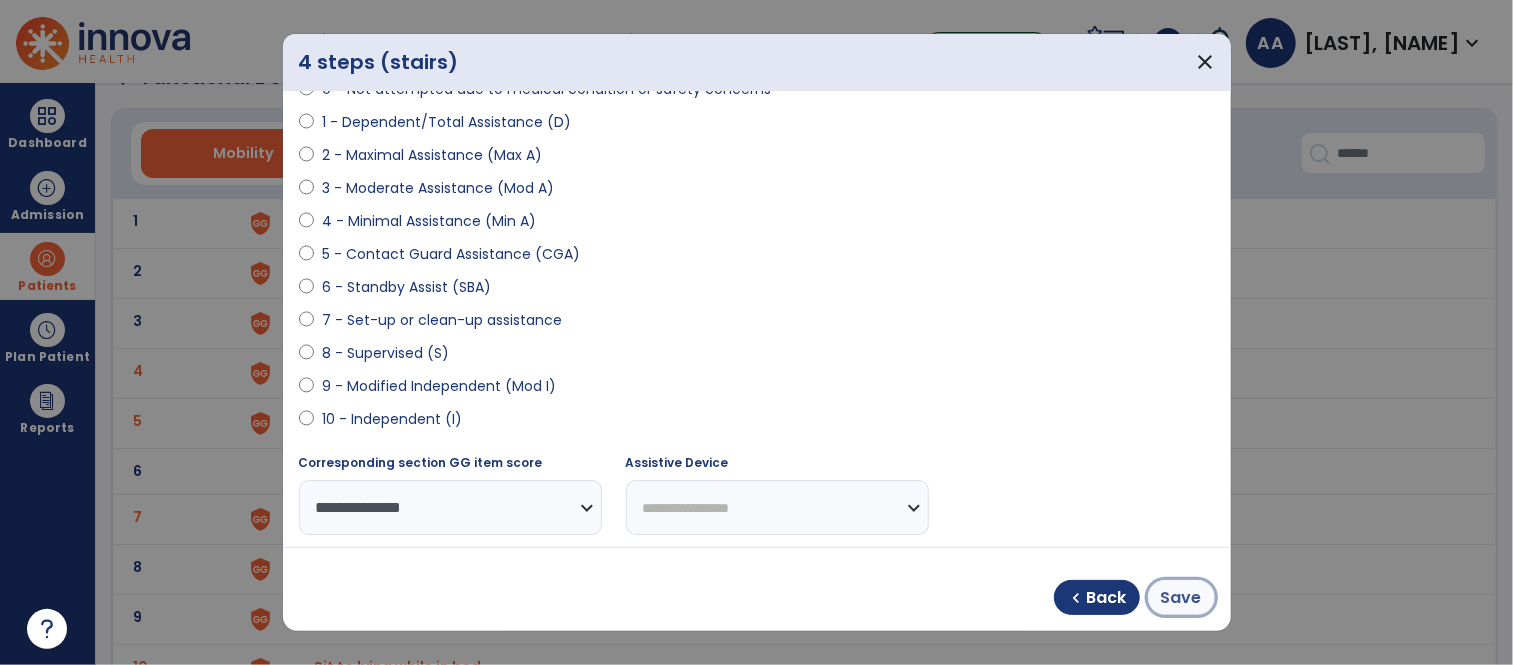click on "Save" at bounding box center [1181, 598] 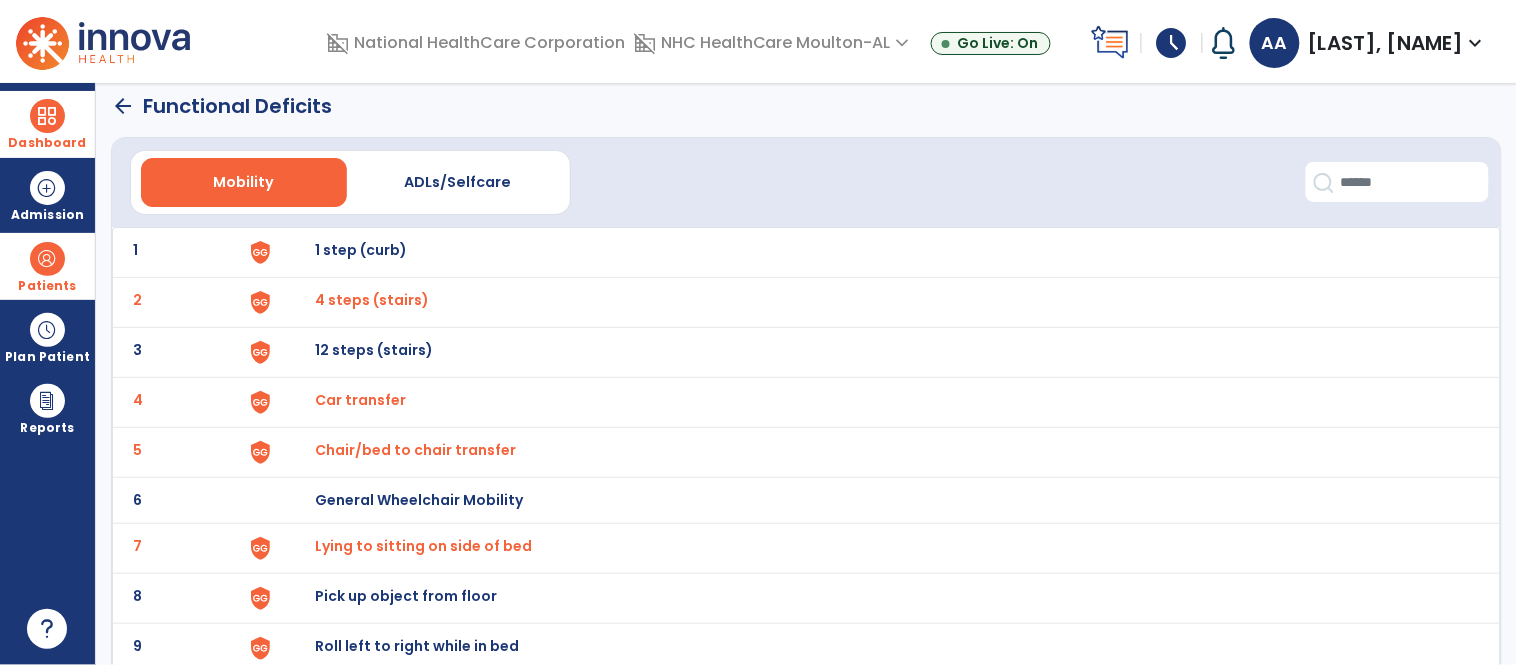 scroll, scrollTop: 0, scrollLeft: 0, axis: both 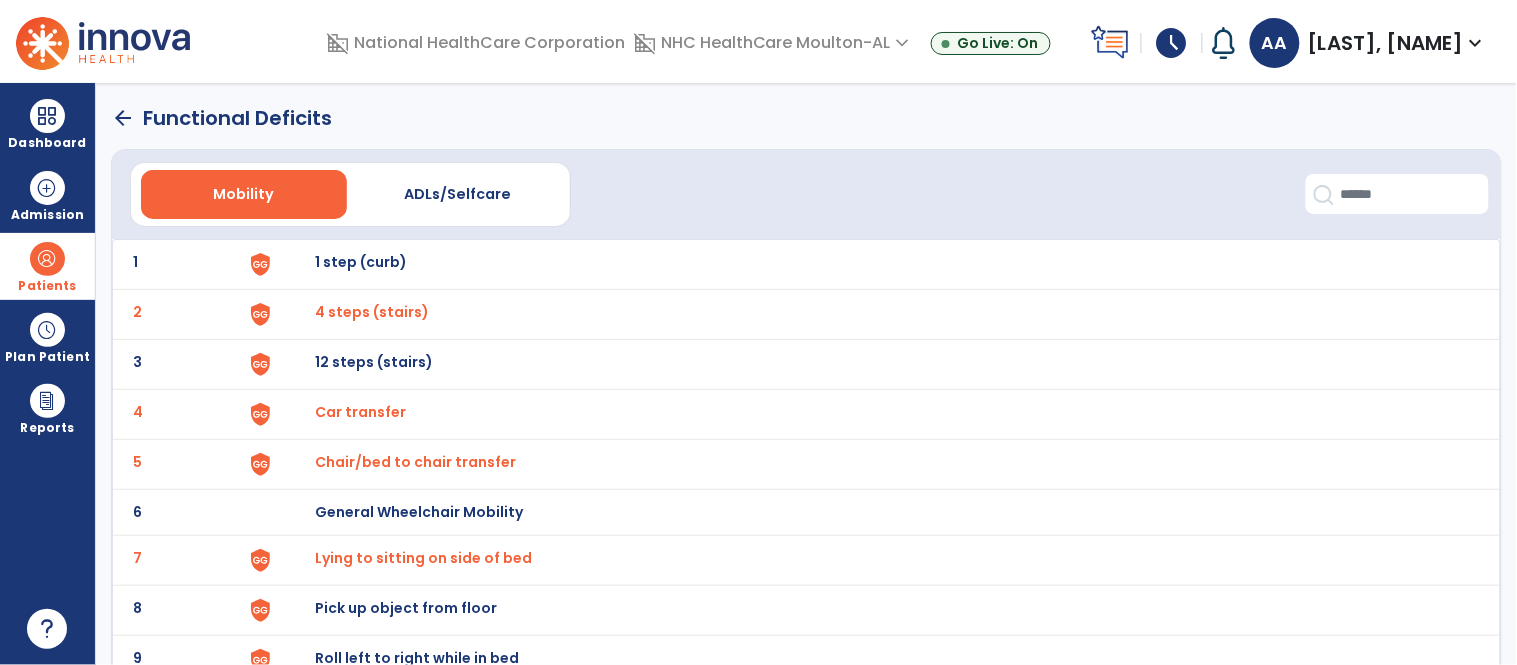 click on "arrow_back" 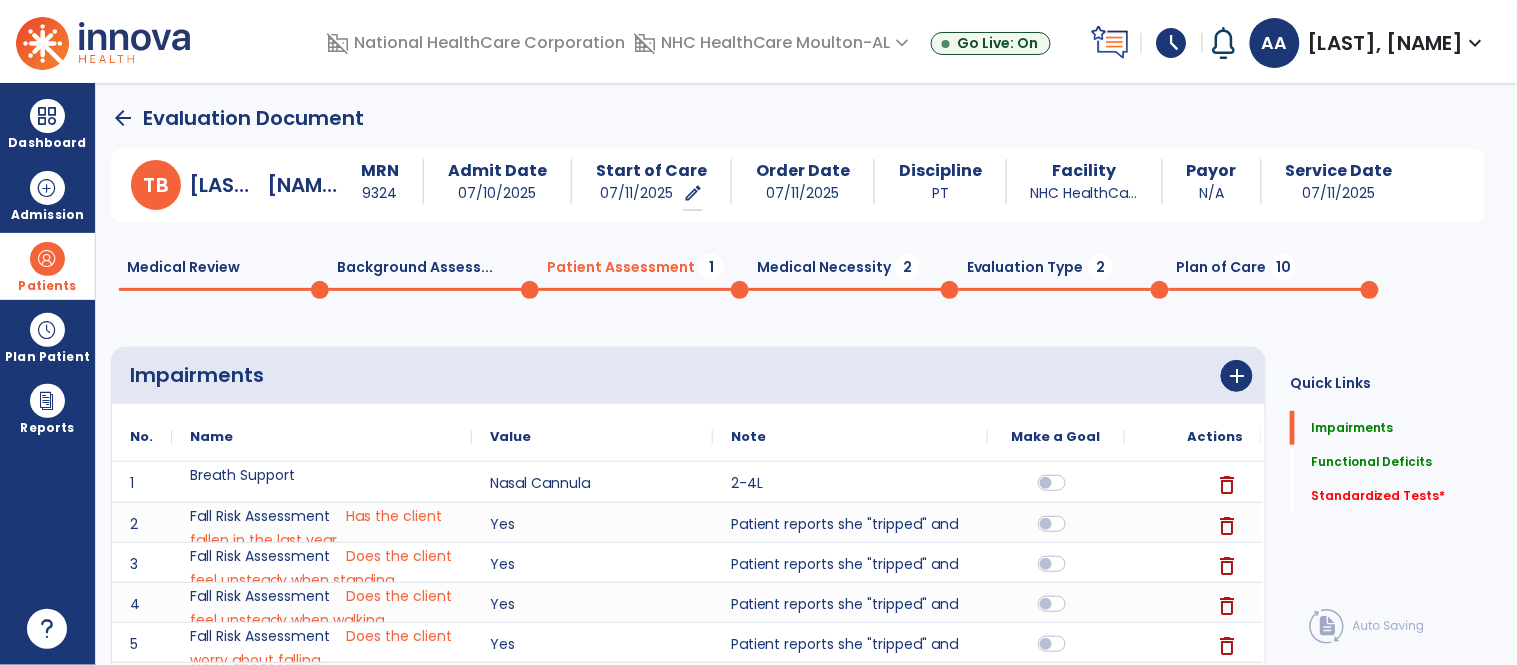 scroll, scrollTop: 20, scrollLeft: 0, axis: vertical 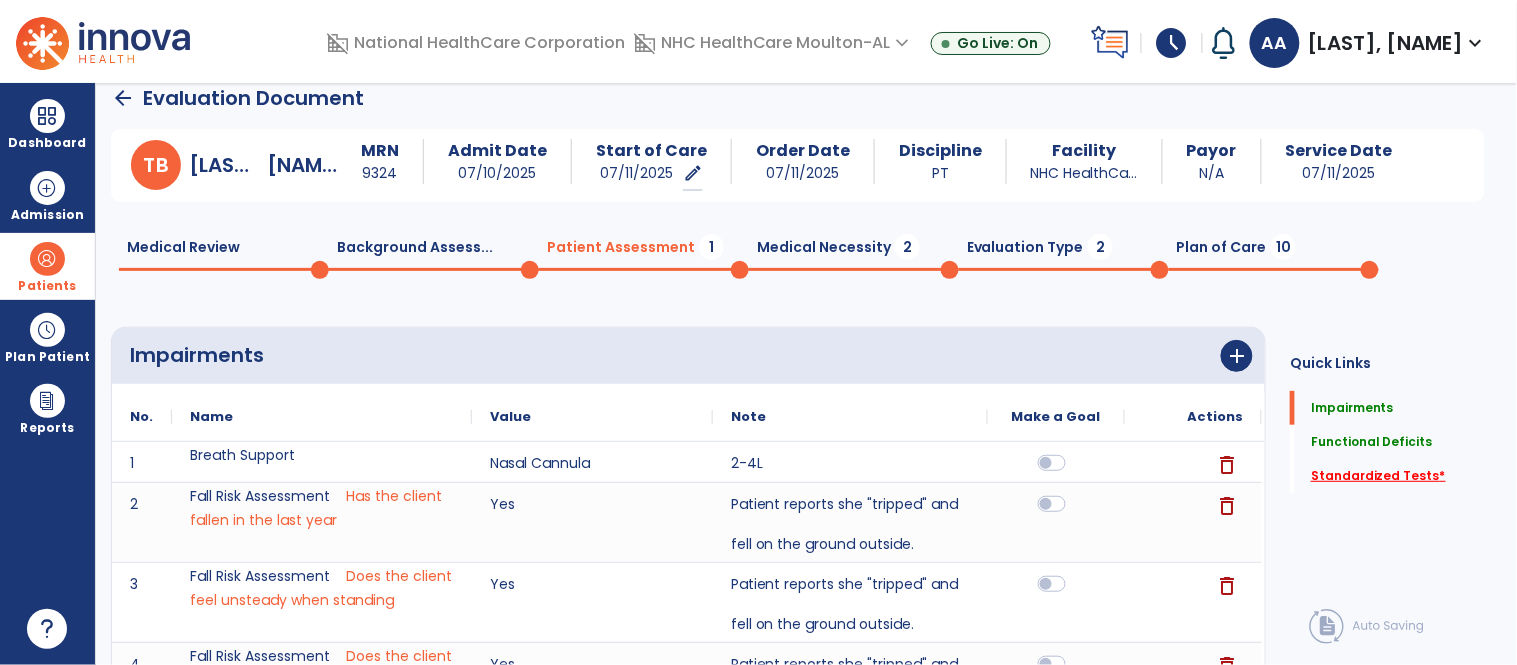 click on "Standardized Tests   *" 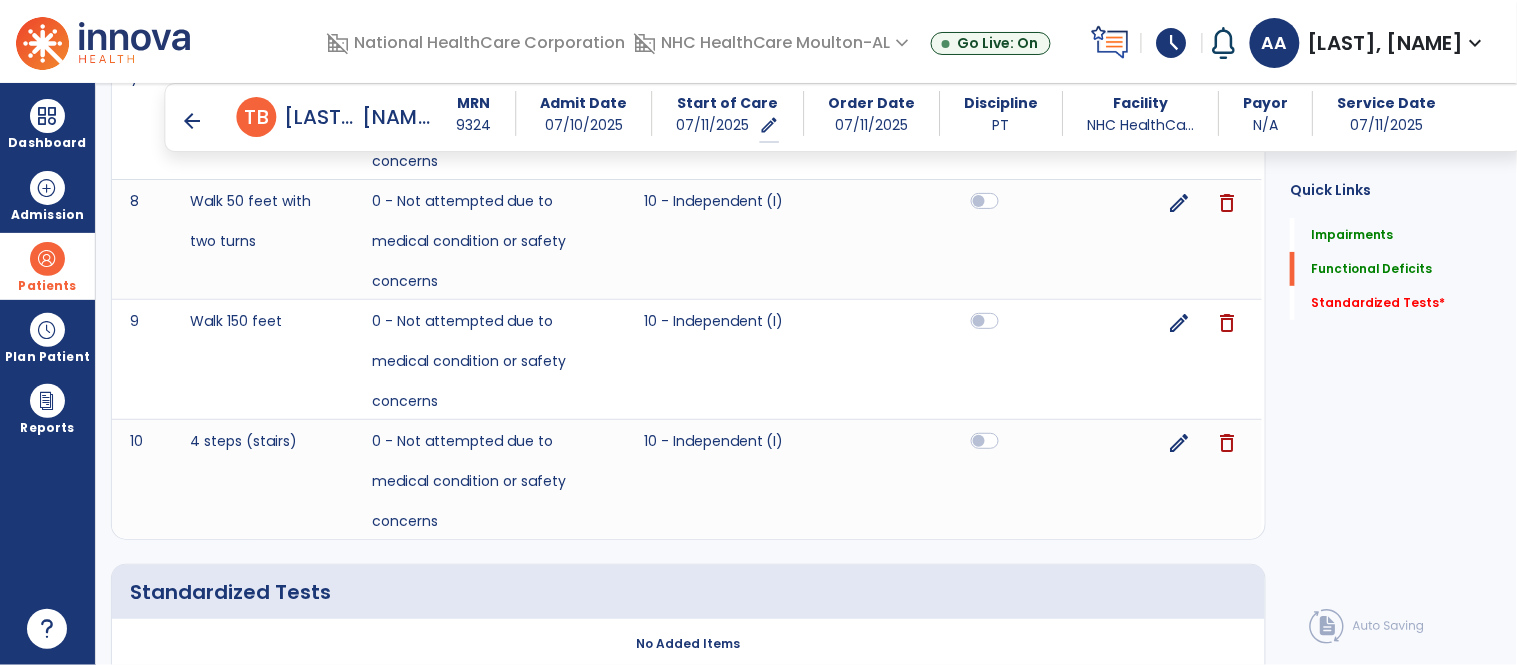scroll, scrollTop: 2102, scrollLeft: 0, axis: vertical 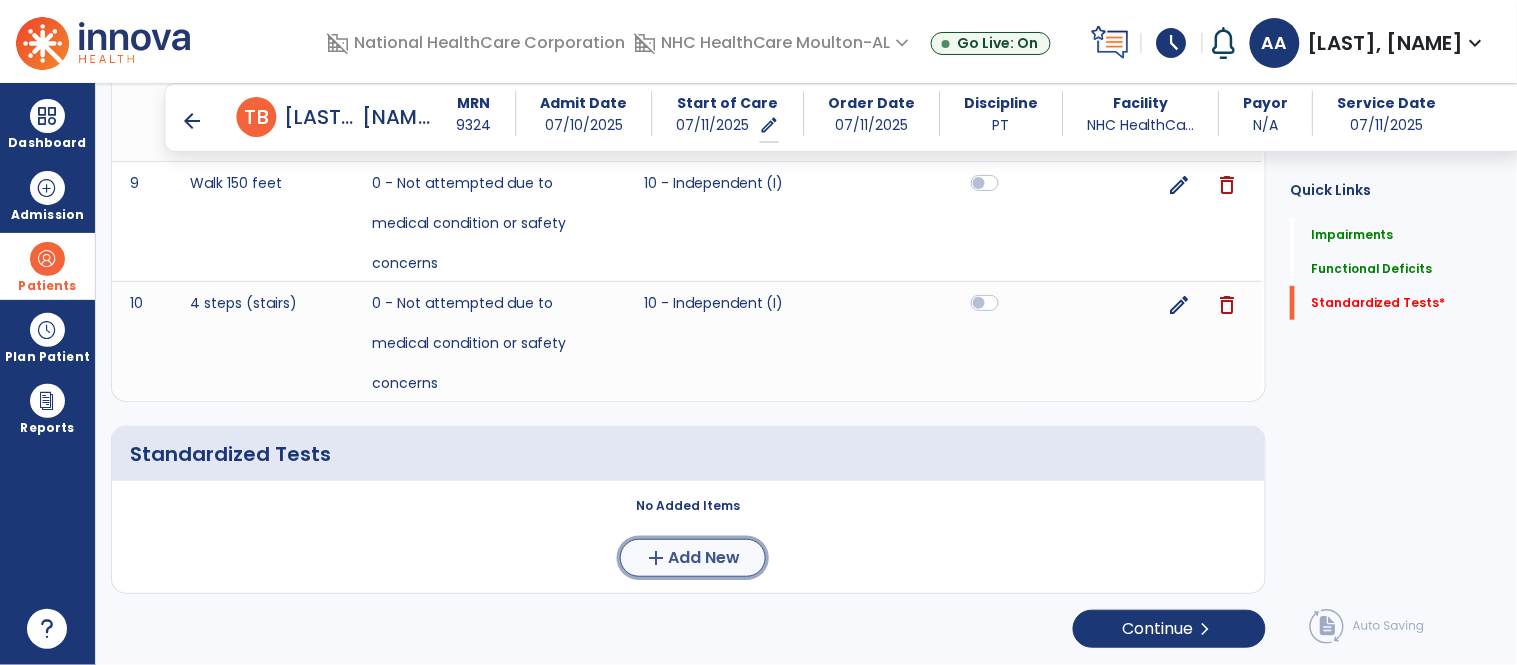 click on "add  Add New" 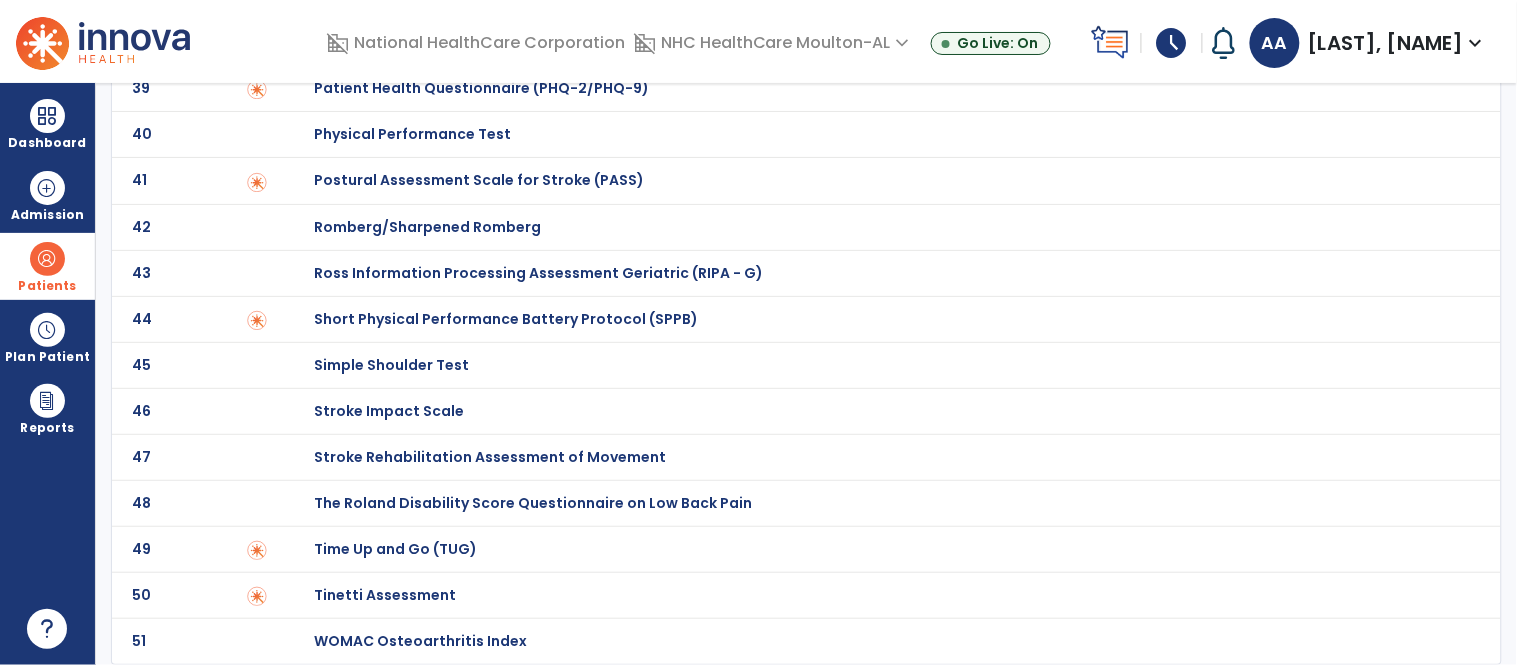 scroll, scrollTop: 0, scrollLeft: 0, axis: both 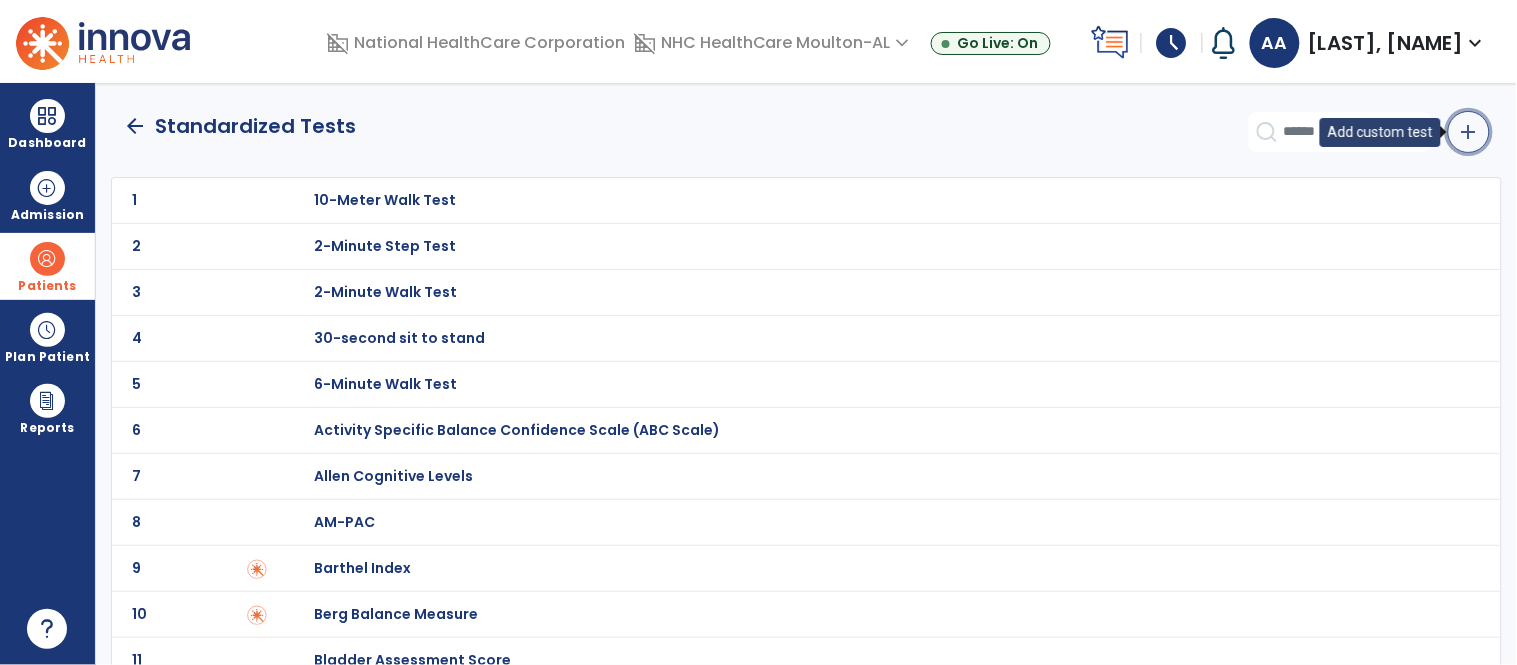 click on "add" 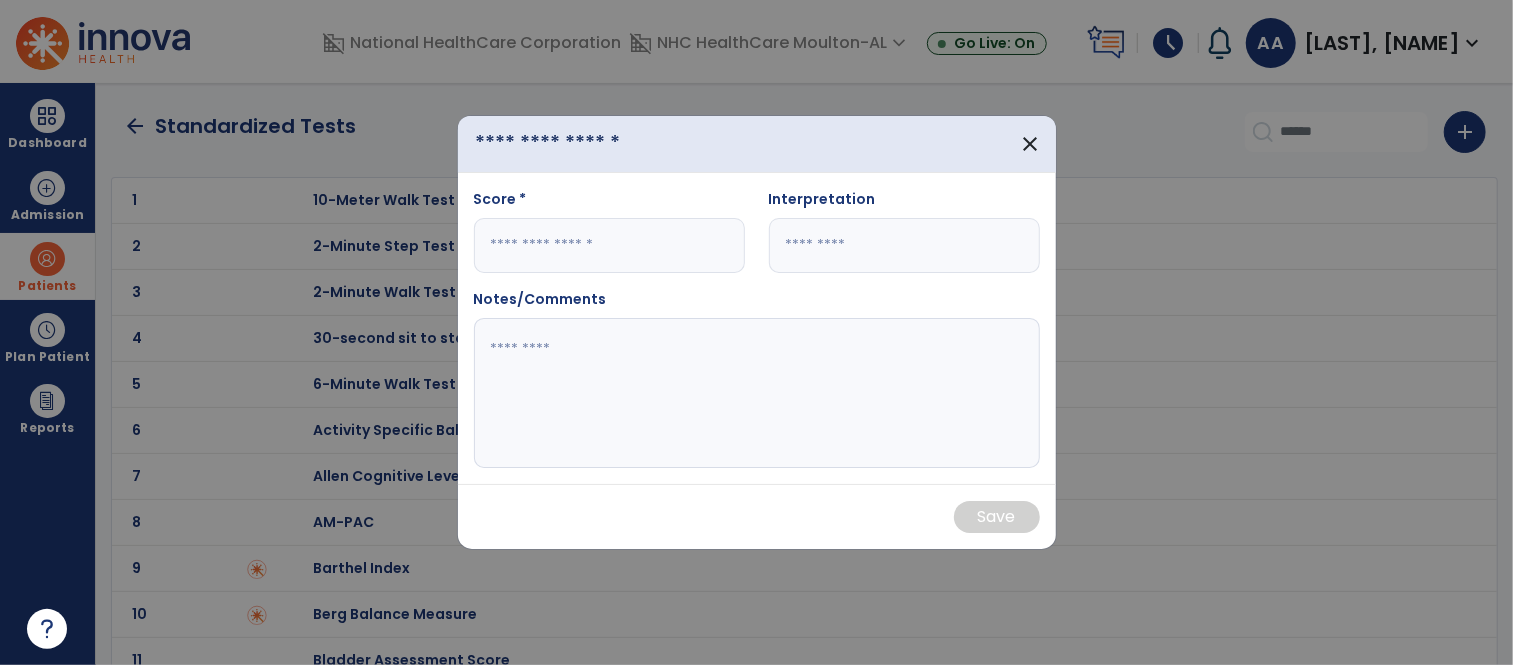 drag, startPoint x: 592, startPoint y: 146, endPoint x: 596, endPoint y: 125, distance: 21.377558 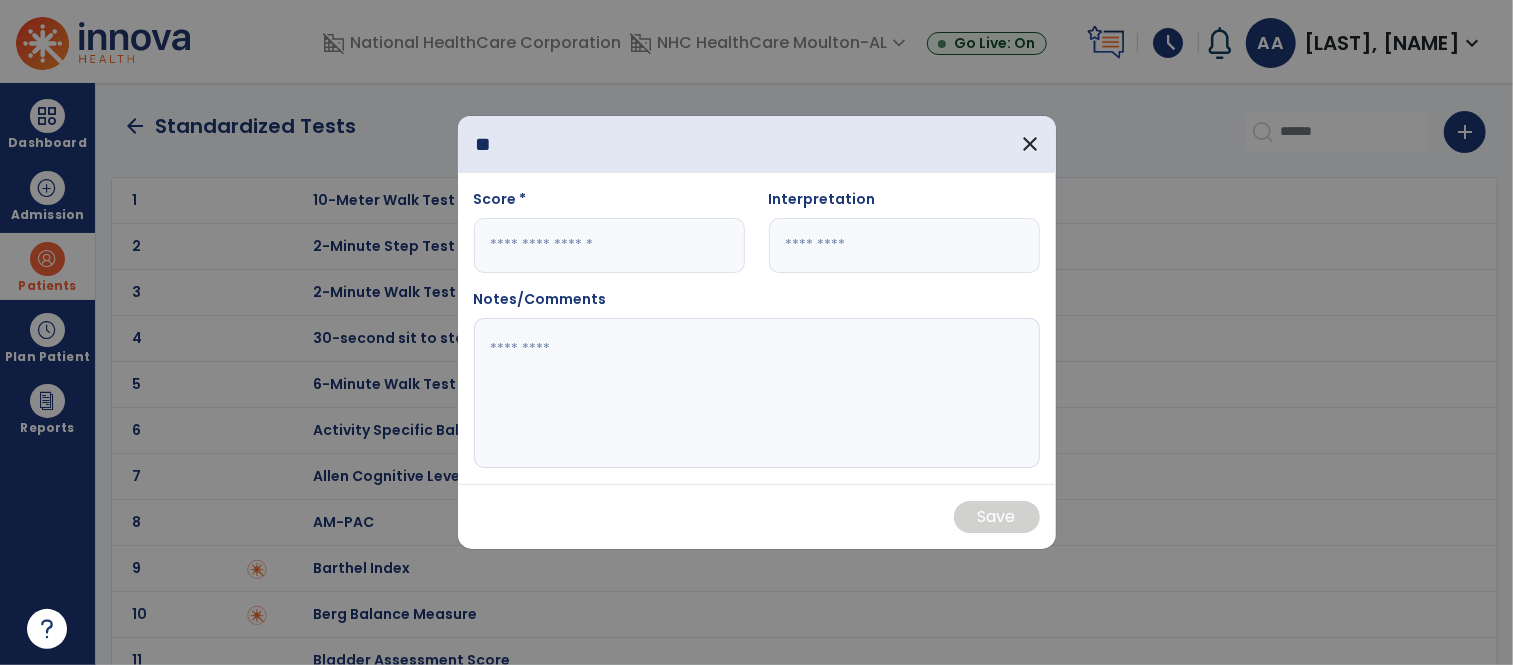 type on "**" 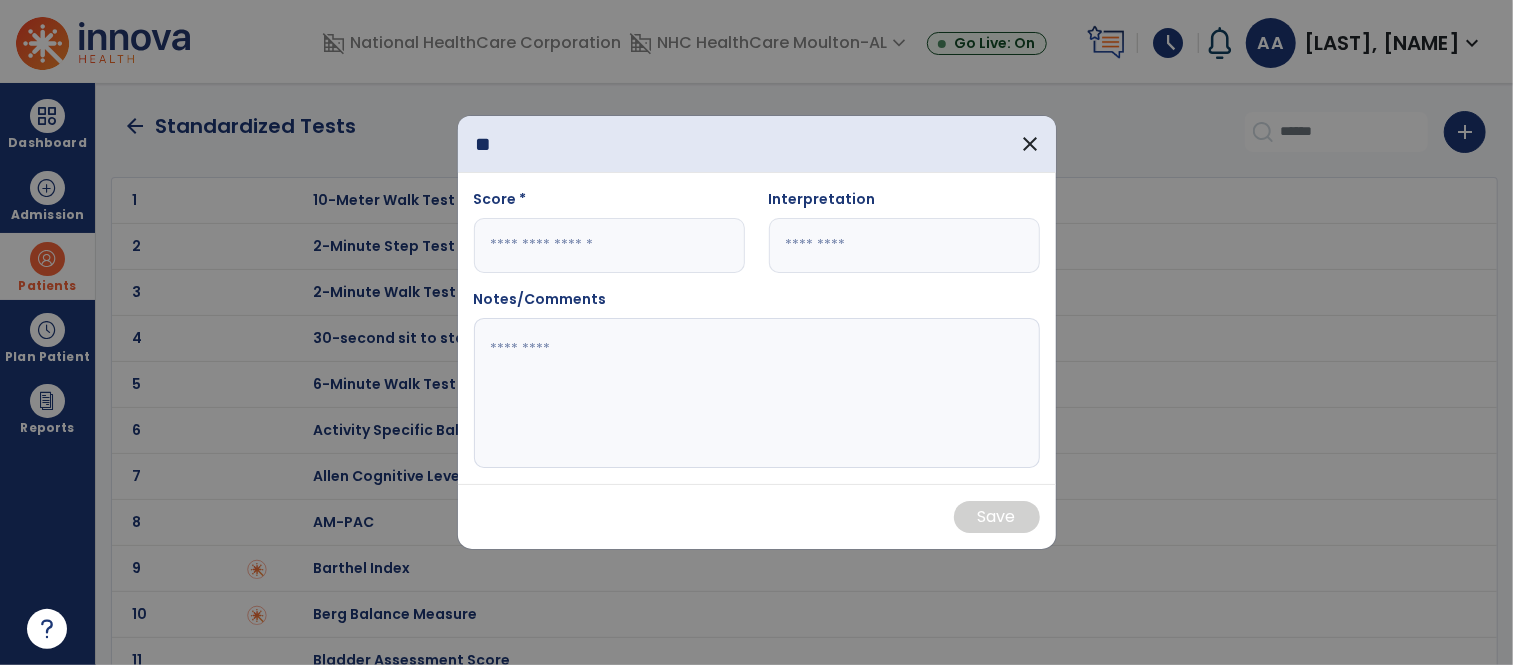 click at bounding box center [609, 245] 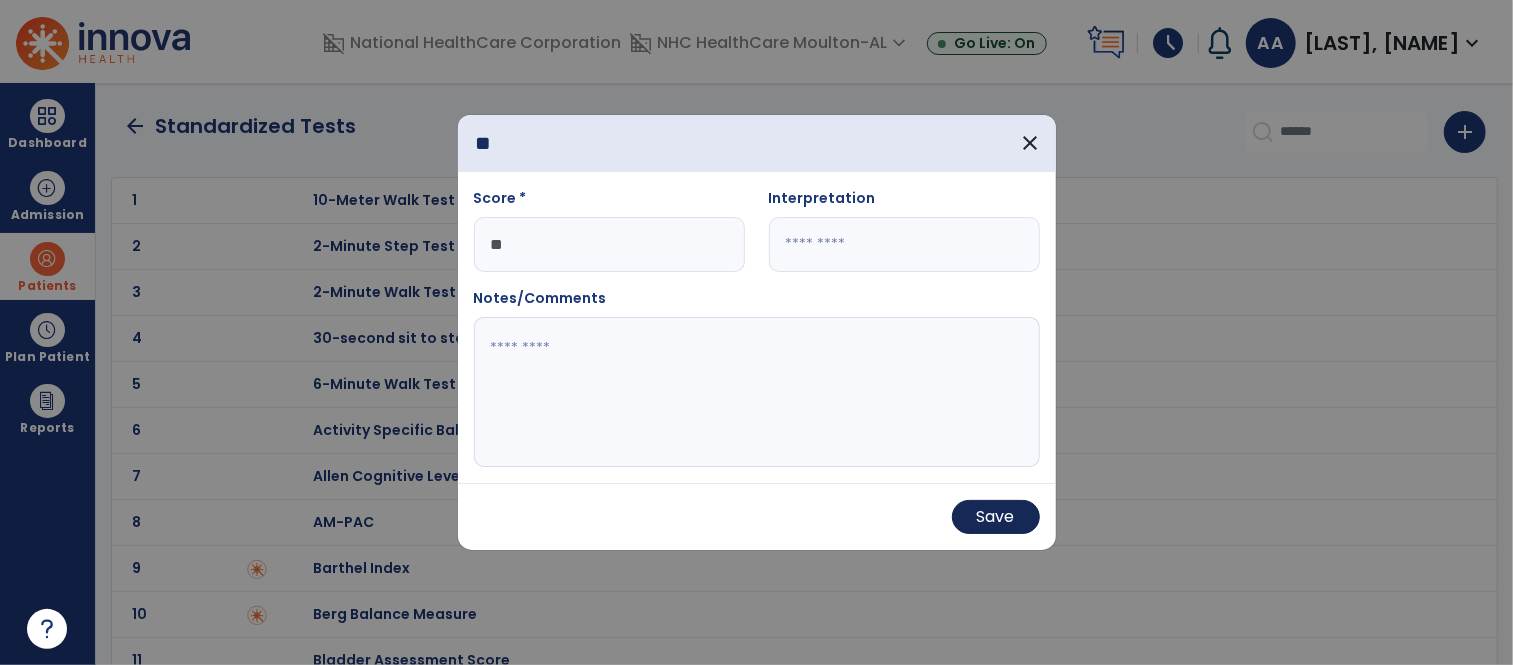 type on "**" 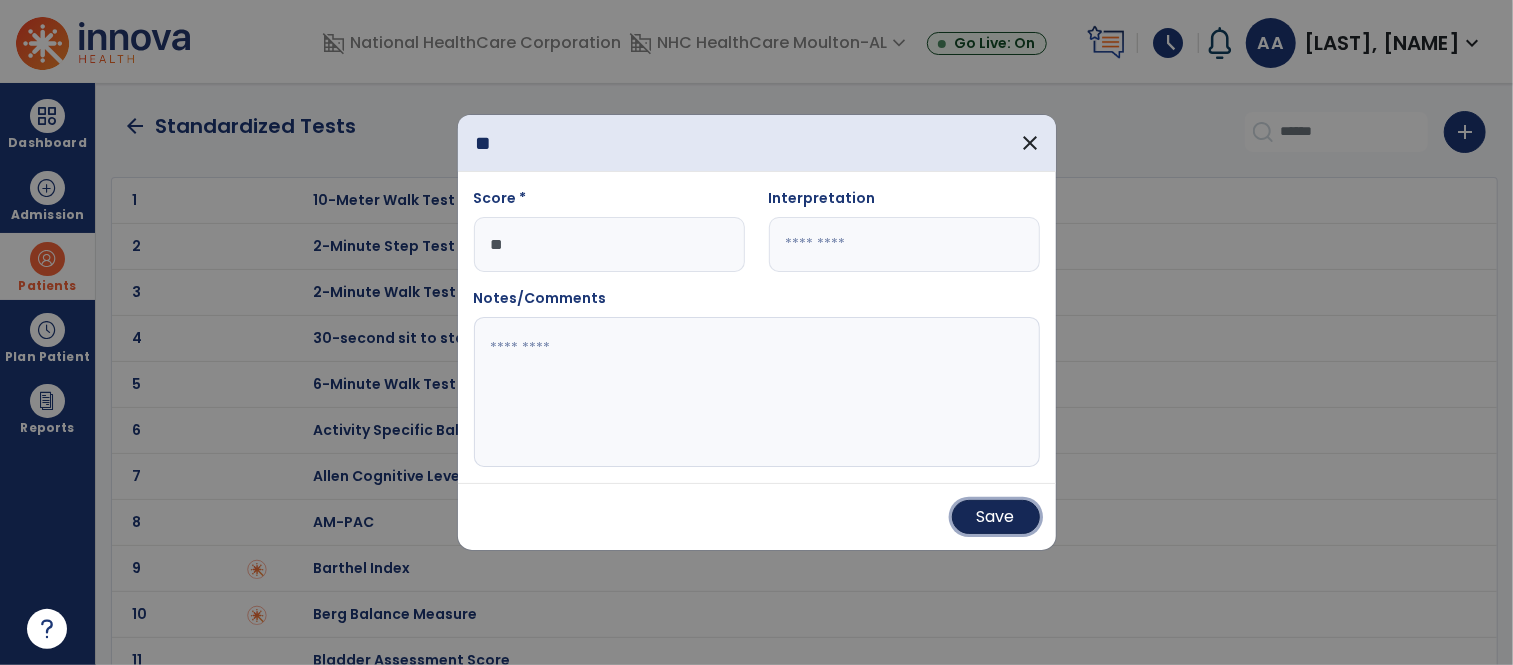 click on "Save" at bounding box center (996, 517) 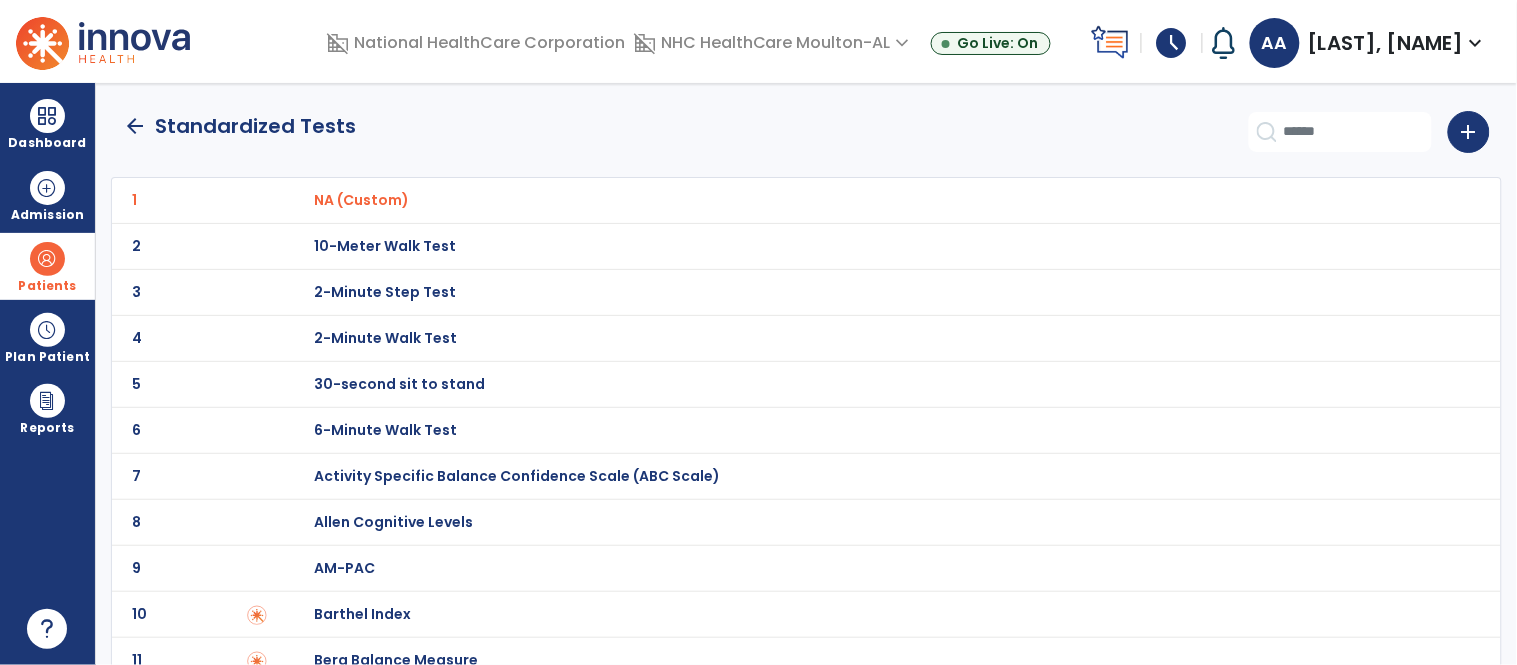 click on "arrow_back" 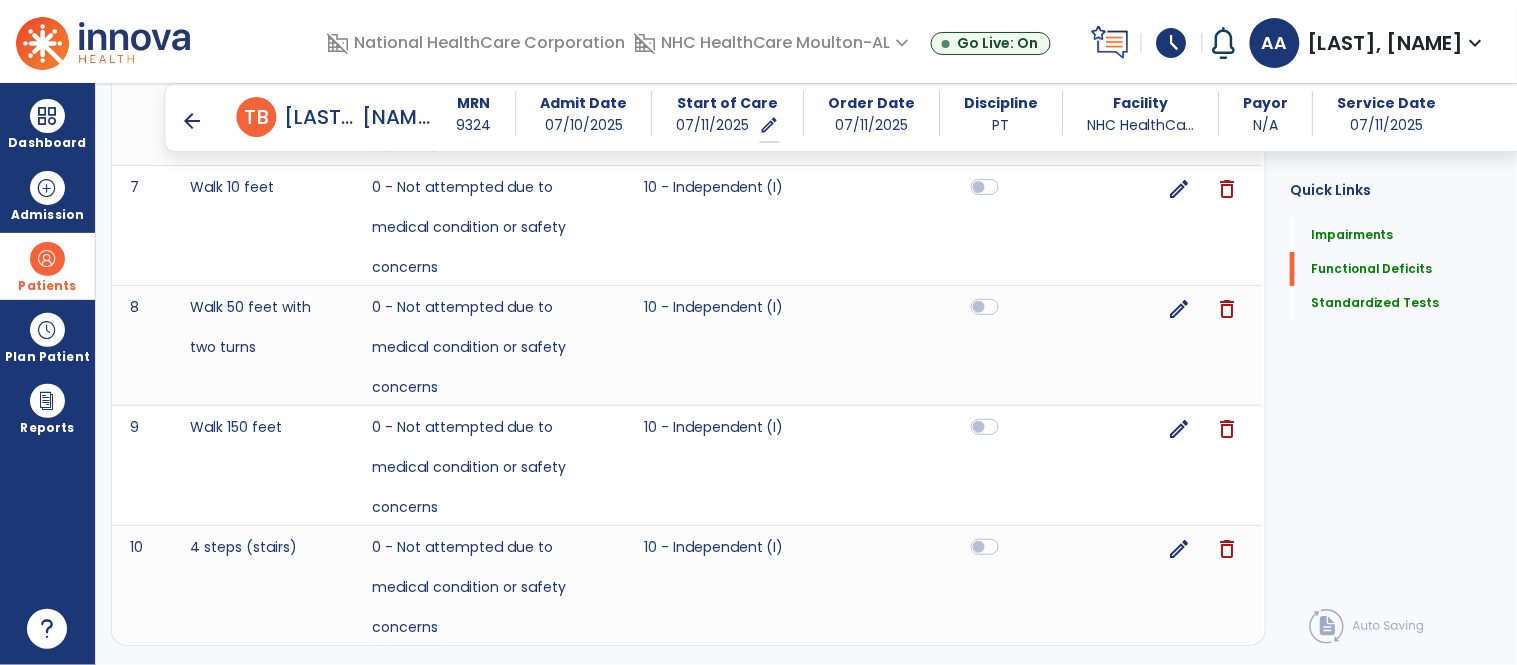 scroll, scrollTop: 2200, scrollLeft: 0, axis: vertical 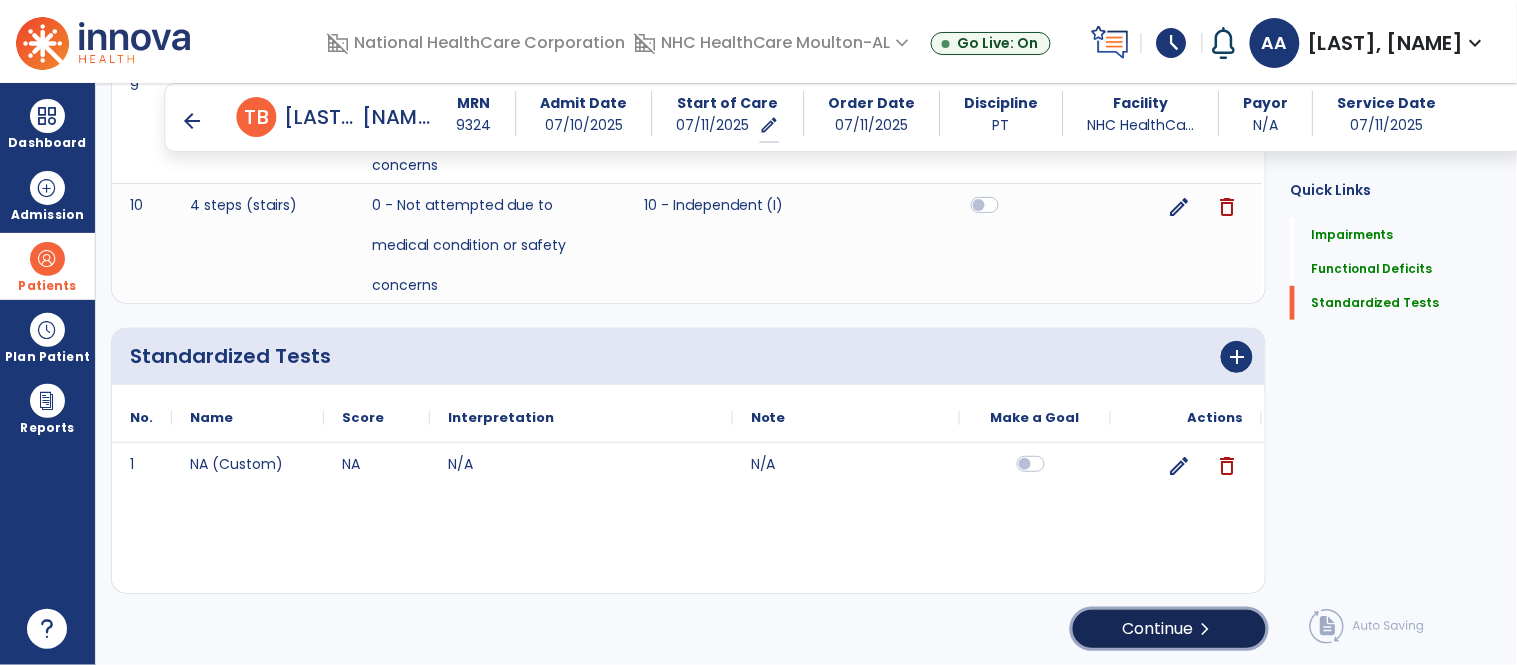 click on "Continue  chevron_right" 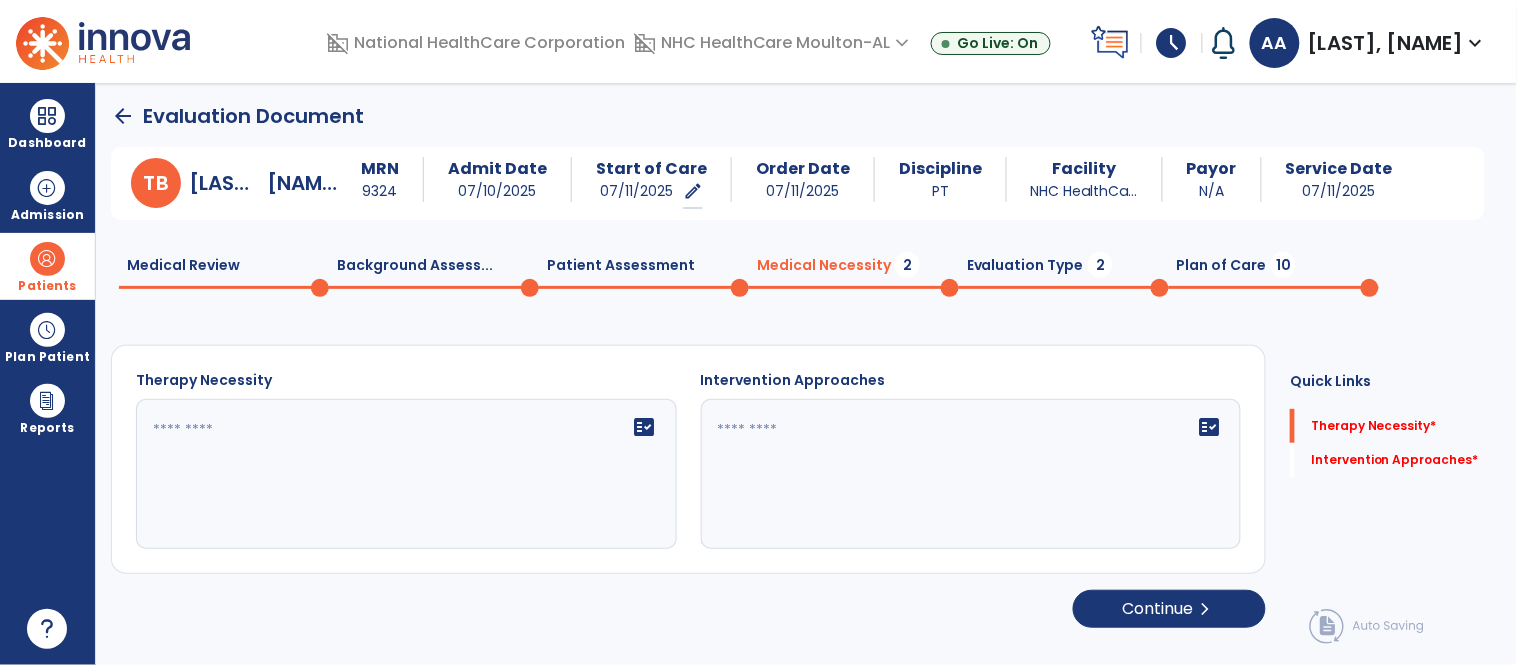 scroll, scrollTop: 0, scrollLeft: 0, axis: both 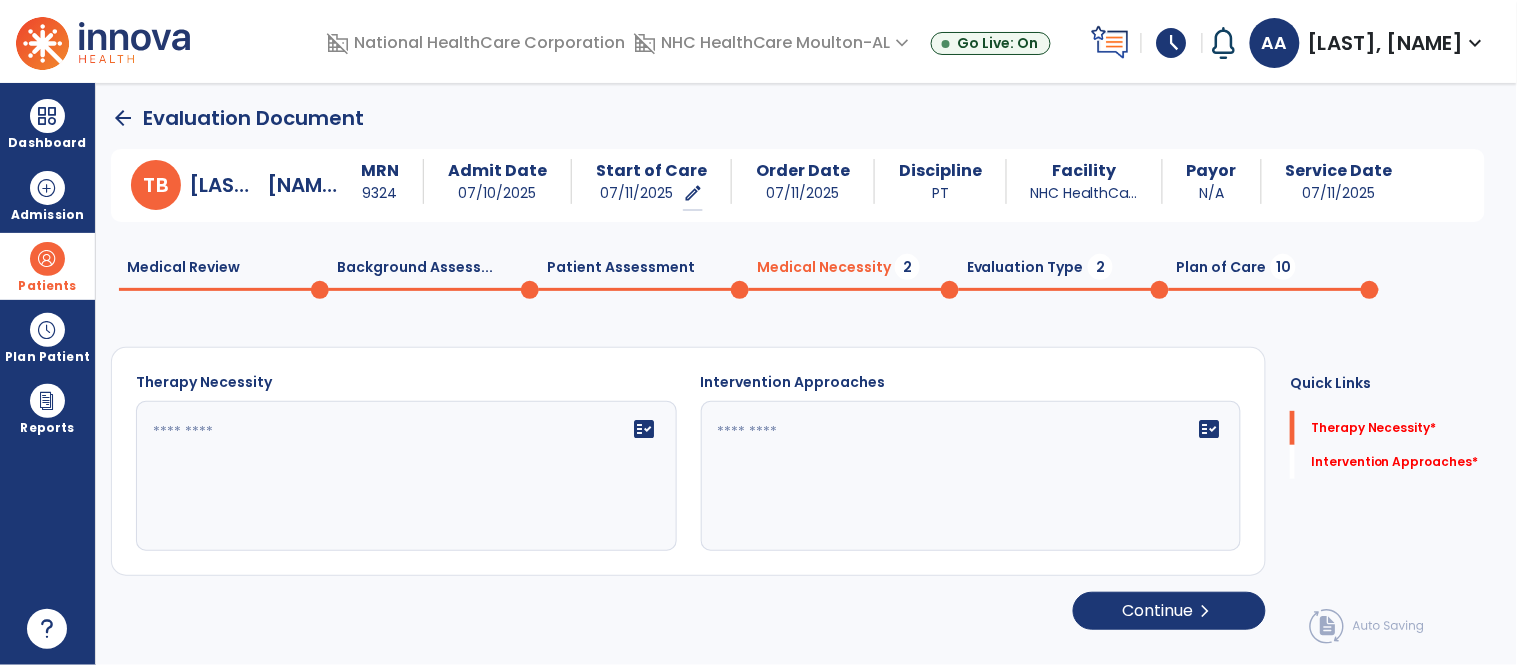 click 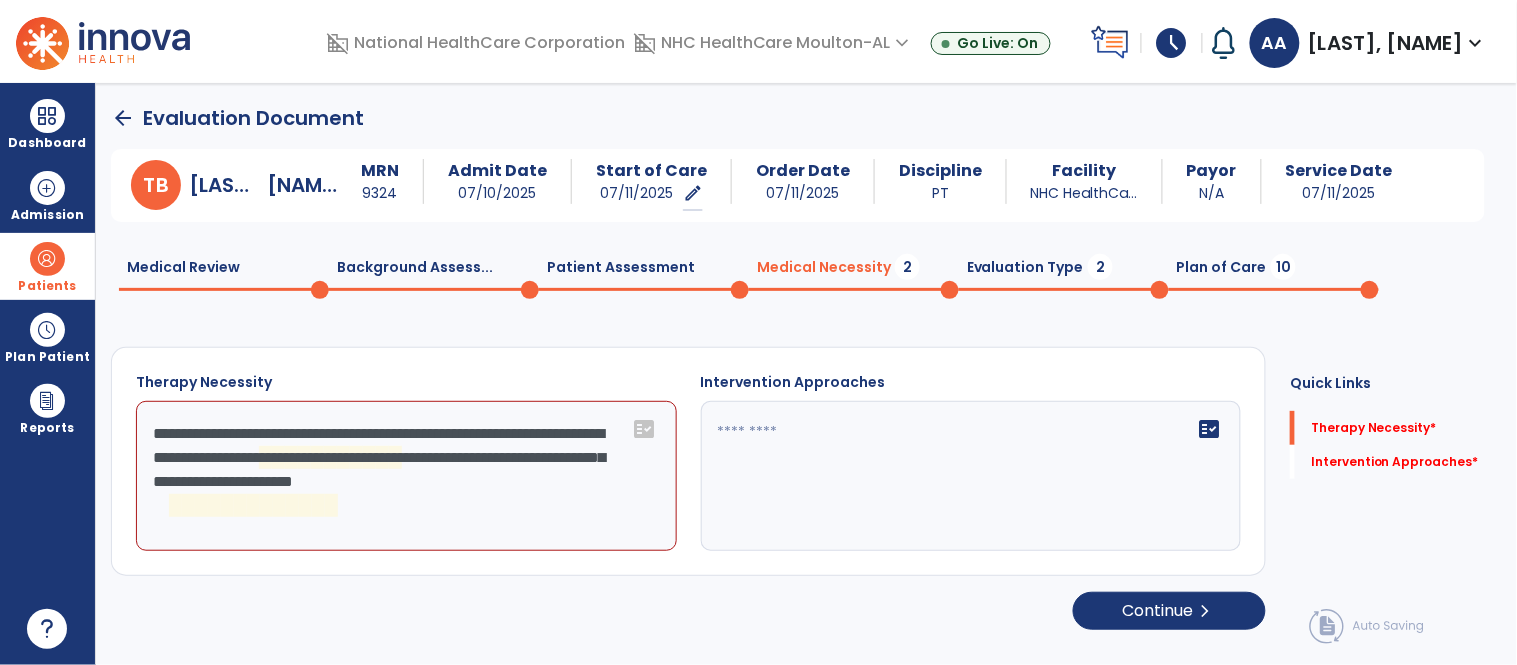 click on "**********" 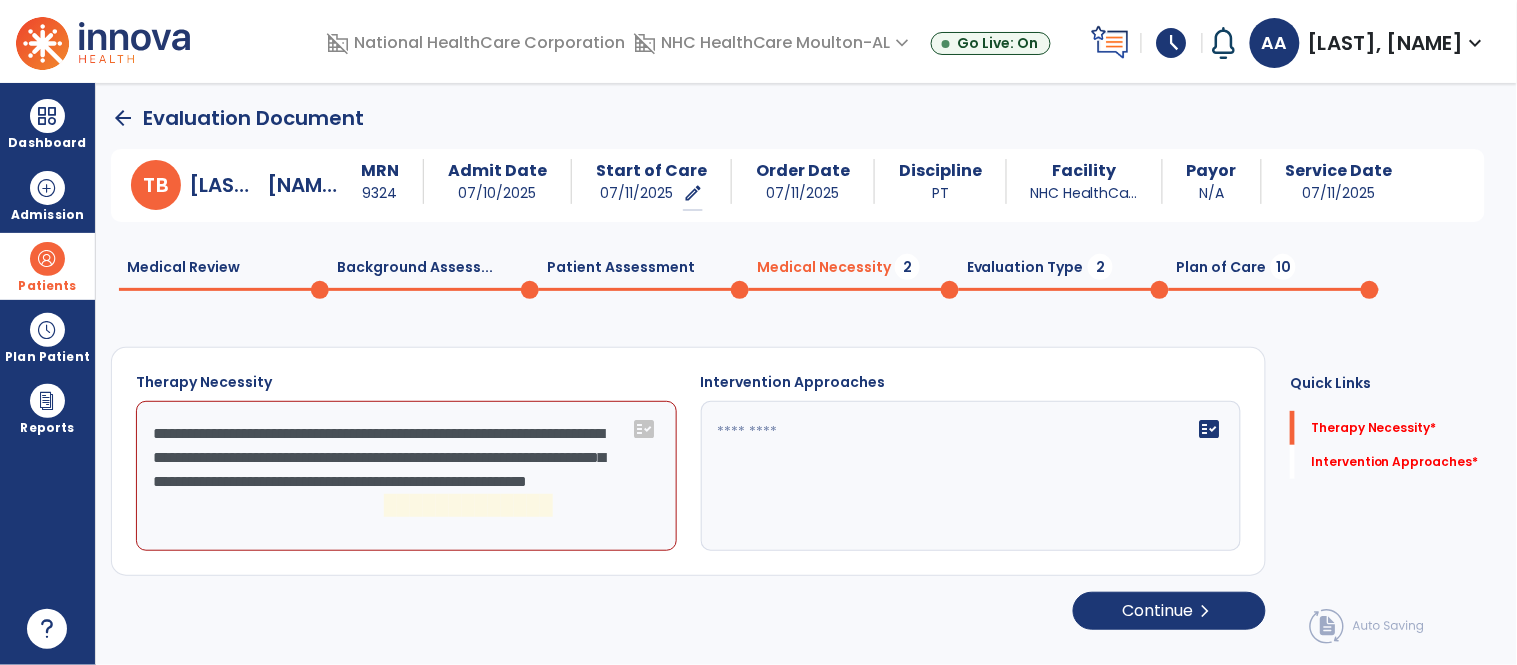 click on "**********" 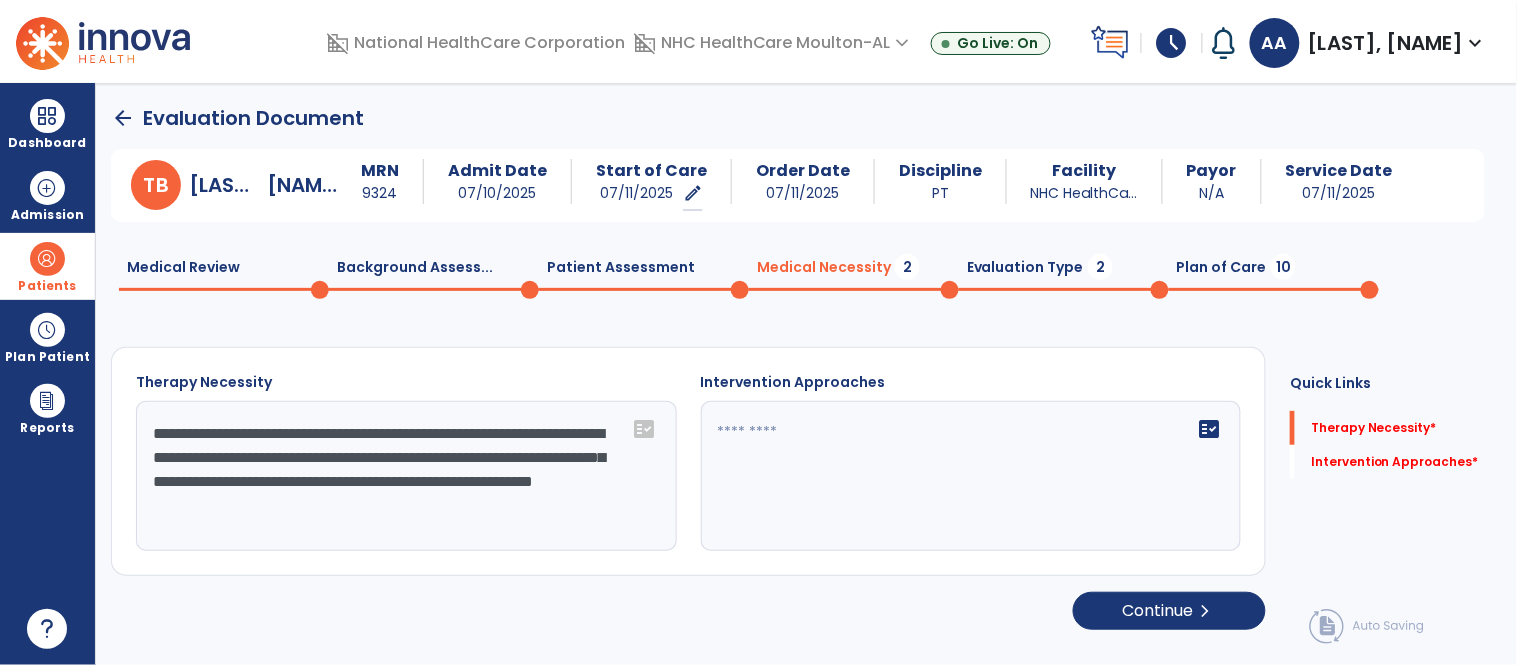type on "**********" 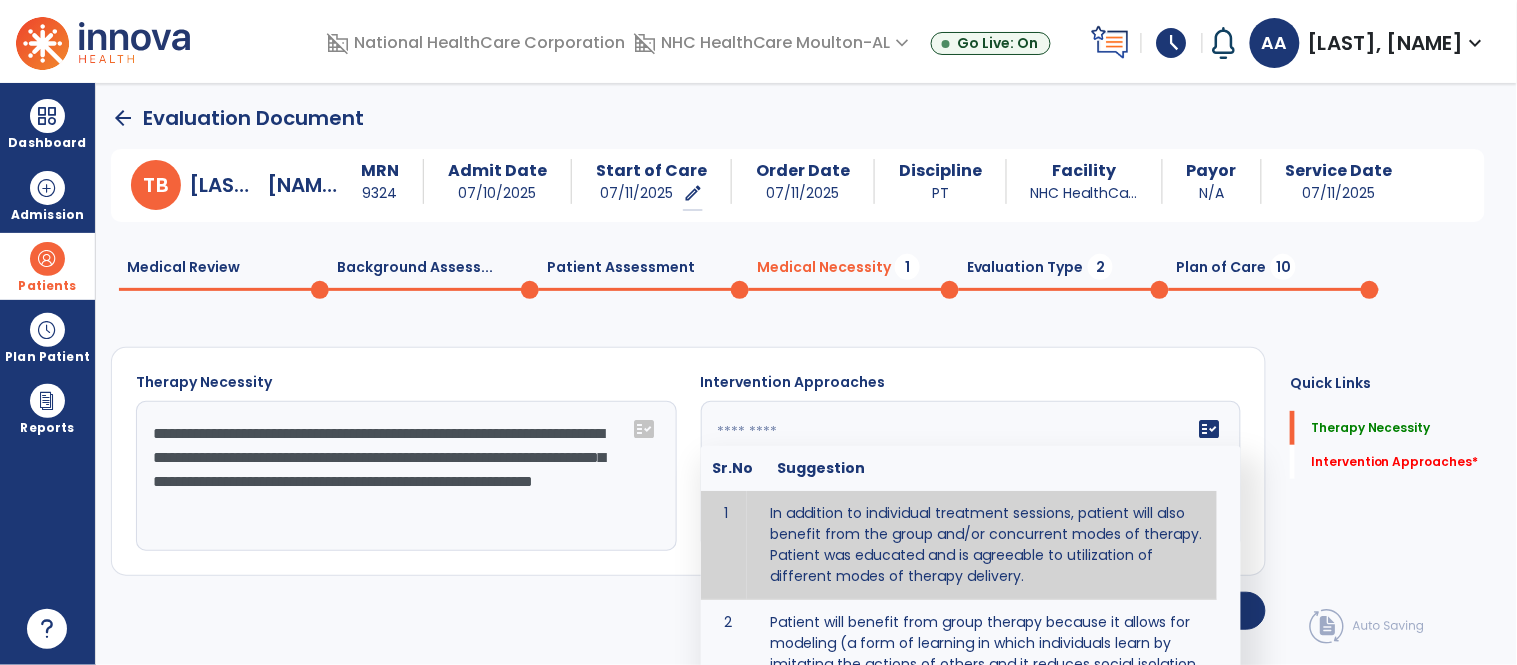 type on "**********" 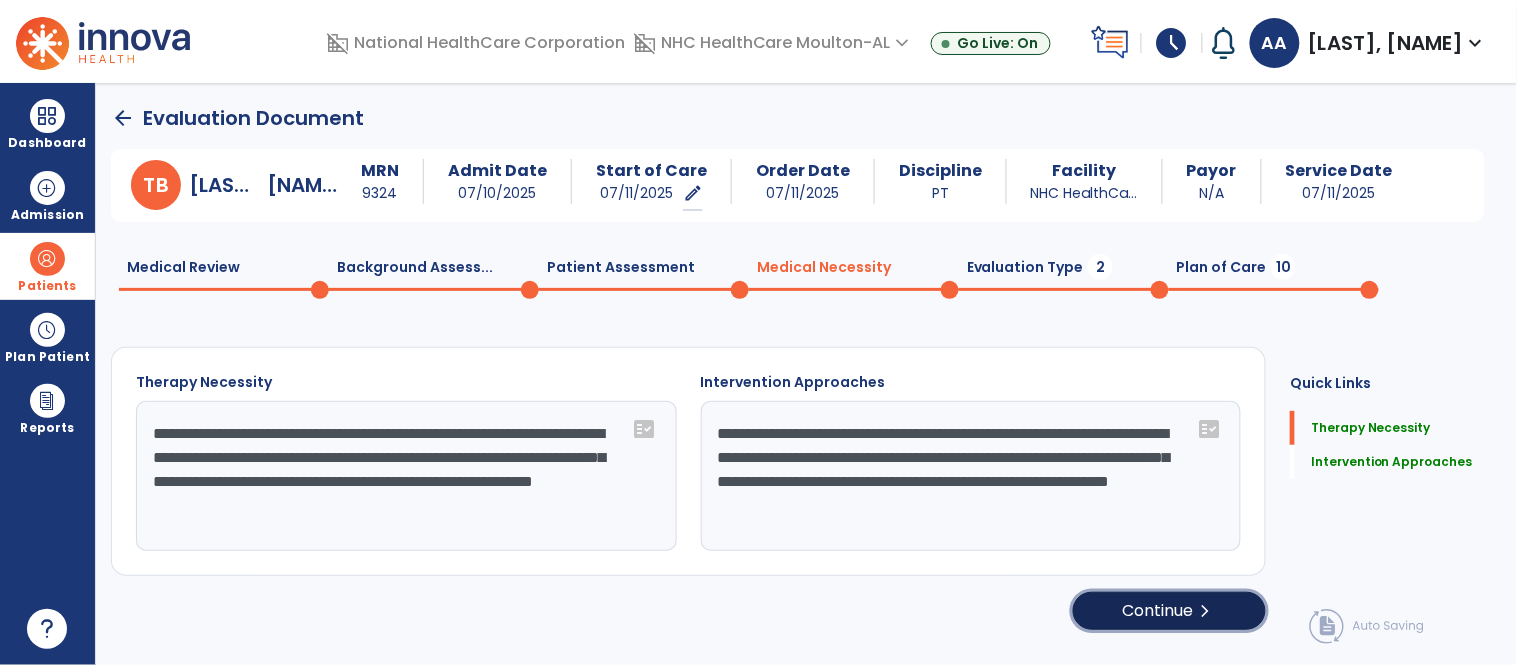 click on "Continue  chevron_right" 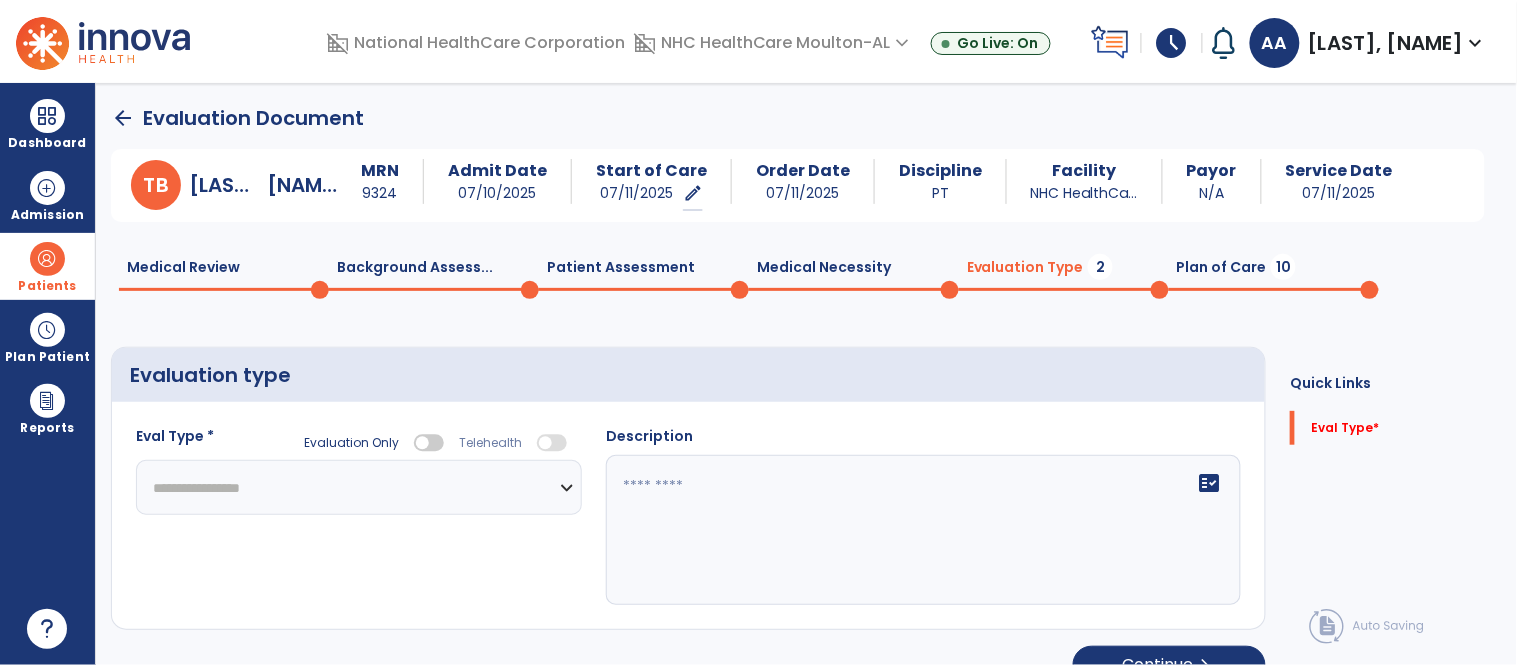 click on "**********" 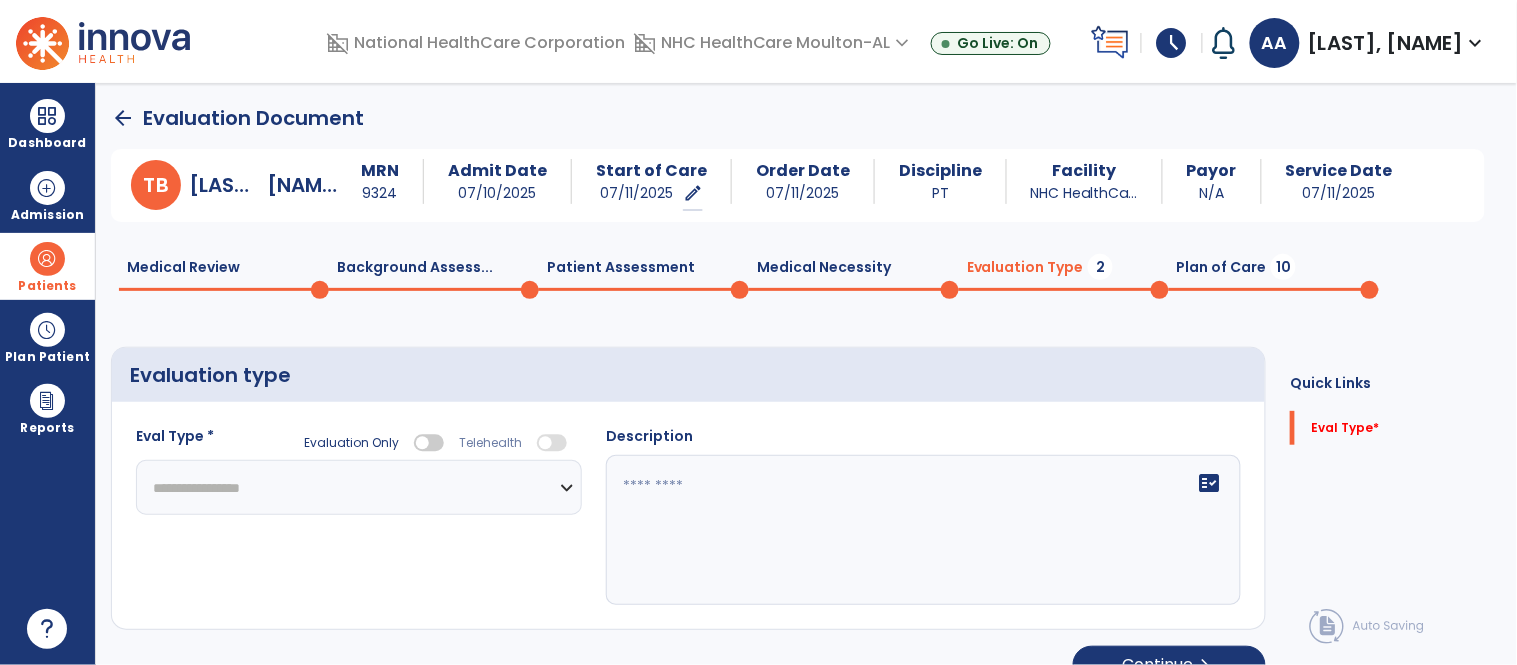 select on "**********" 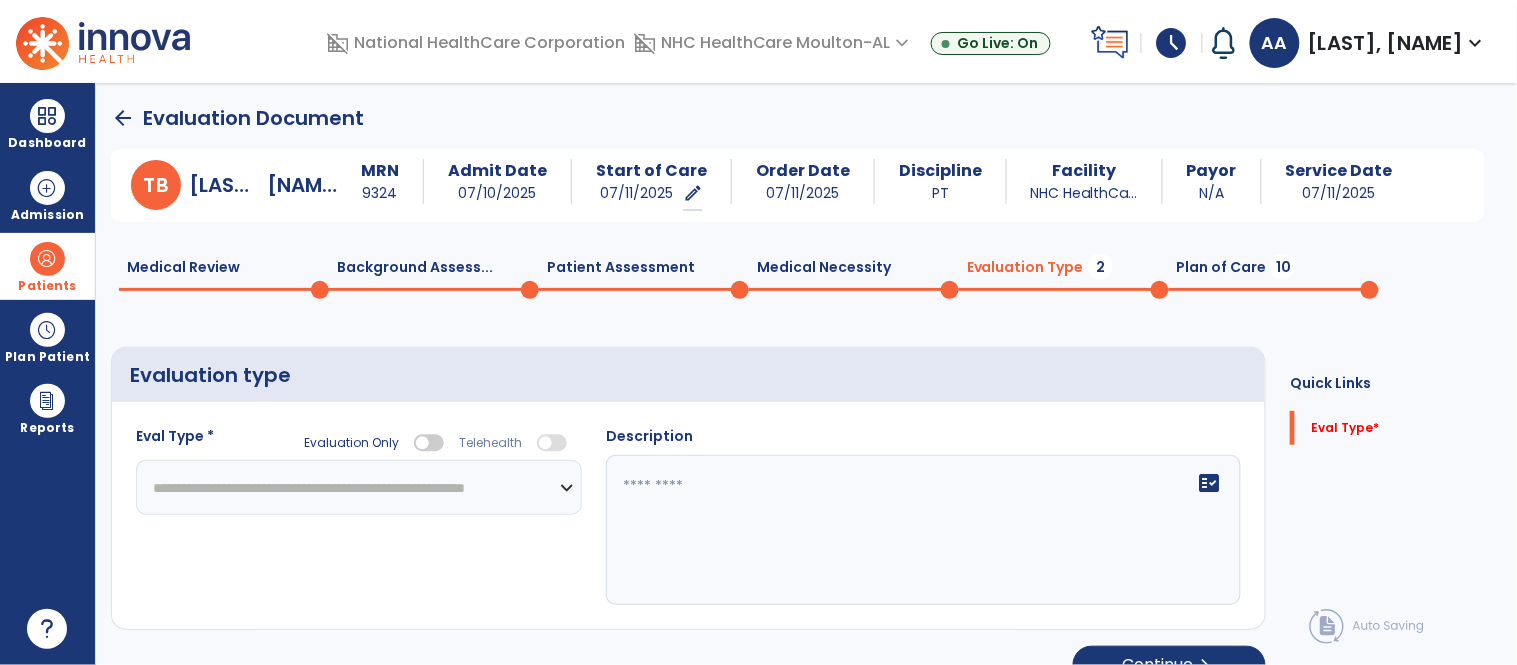 click on "**********" 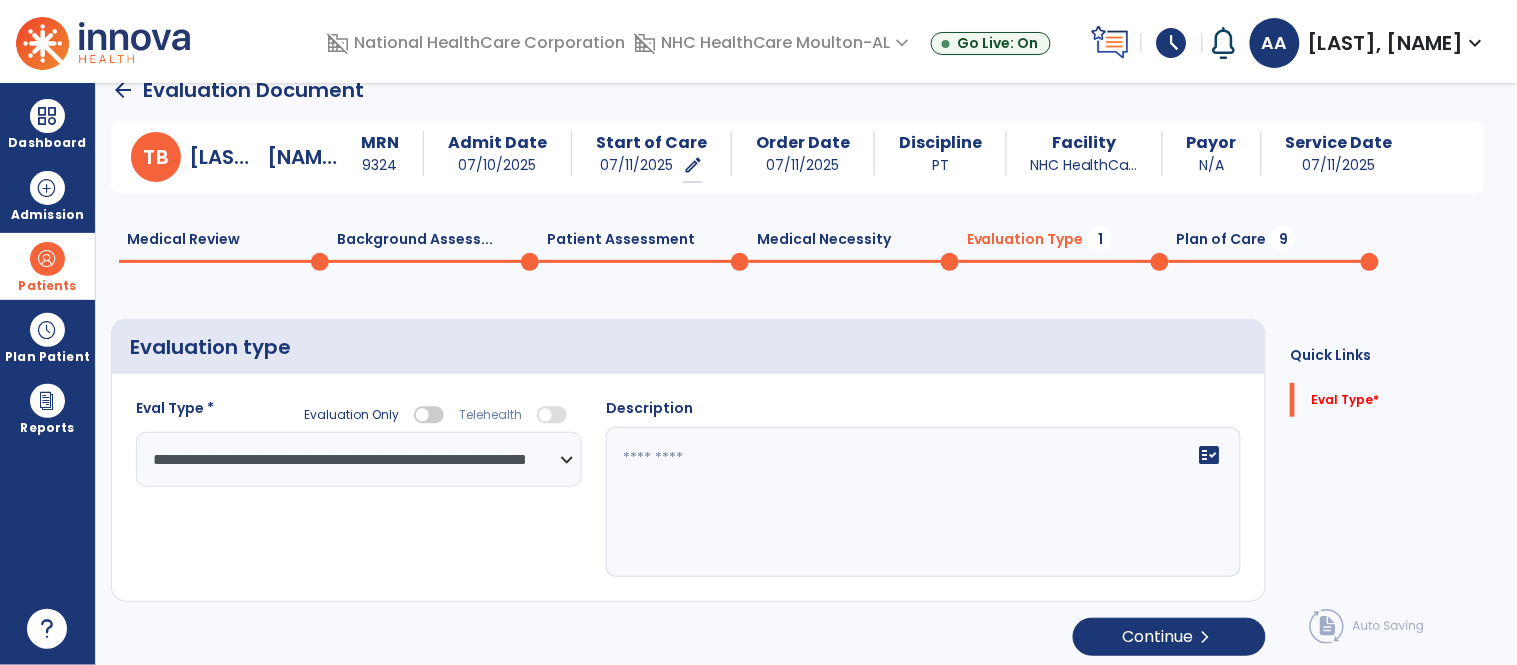 scroll, scrollTop: 35, scrollLeft: 0, axis: vertical 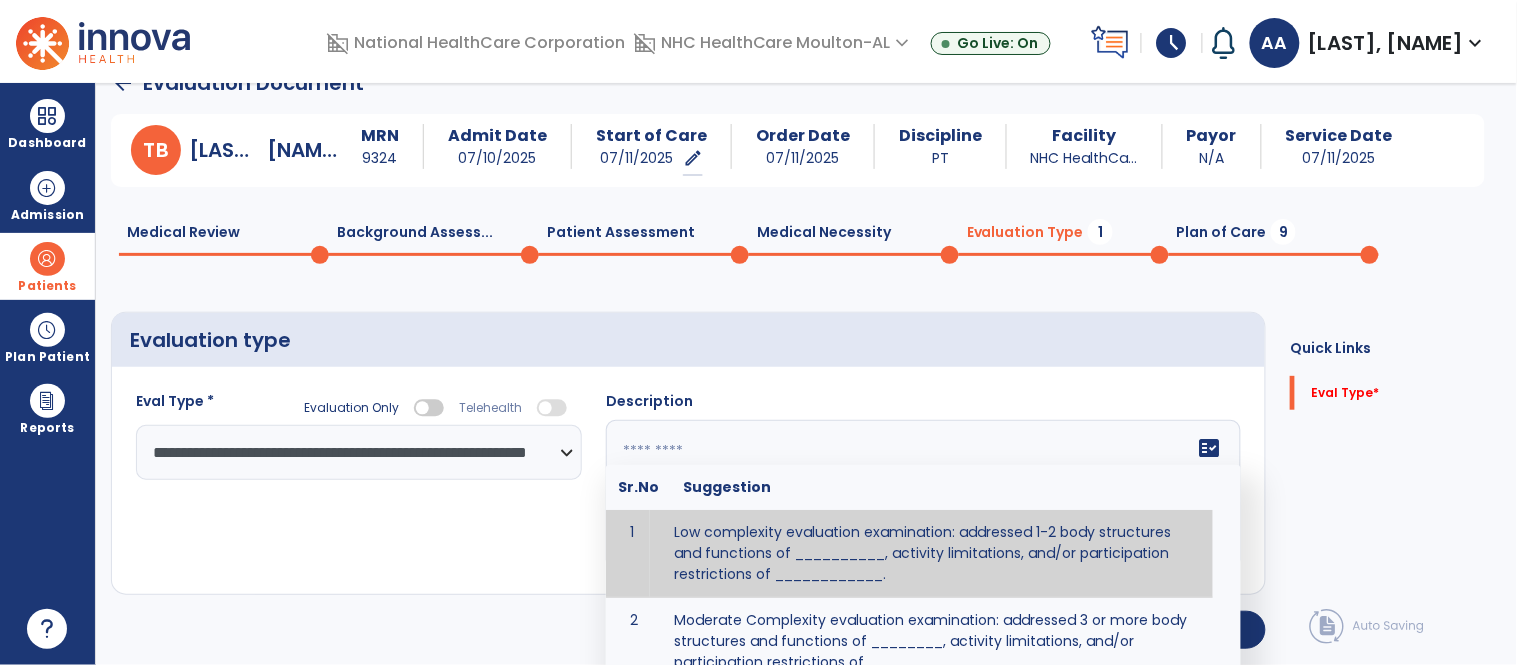 click 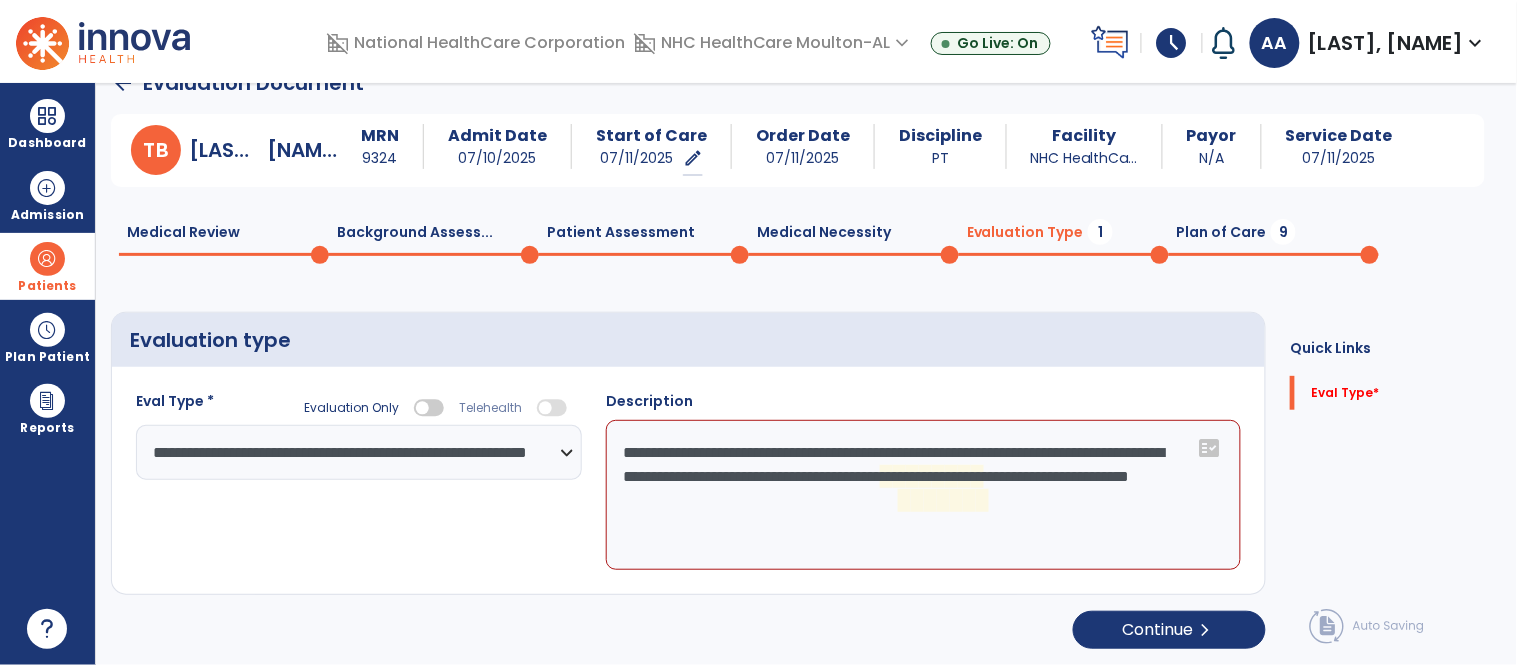 click on "**********" 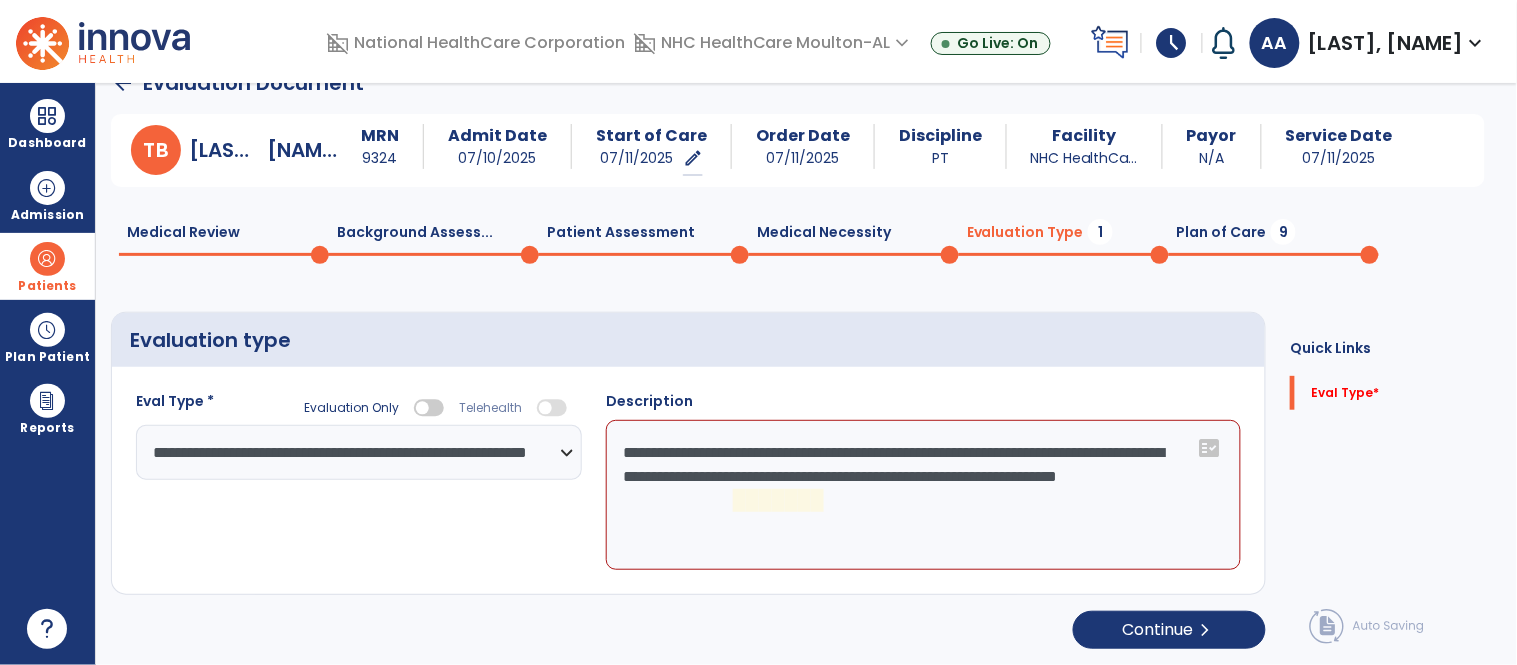 click on "**********" 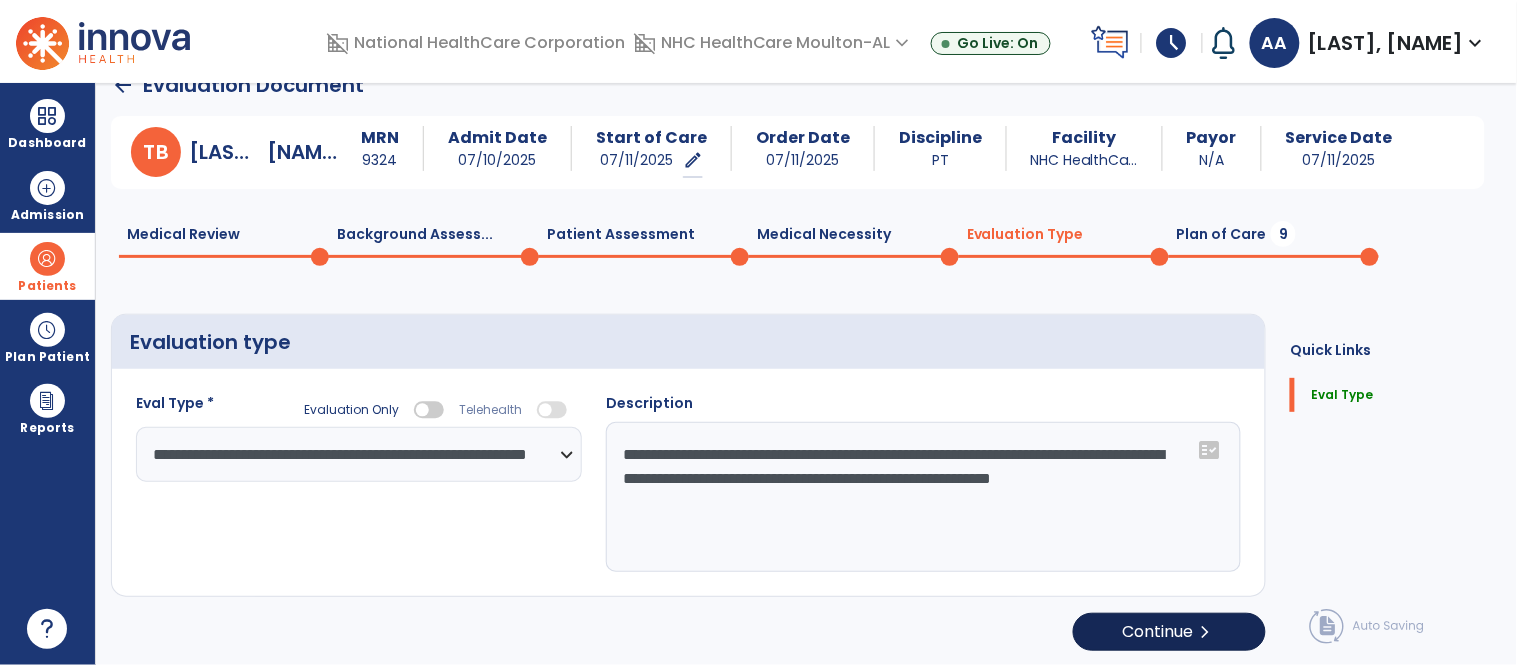 scroll, scrollTop: 35, scrollLeft: 0, axis: vertical 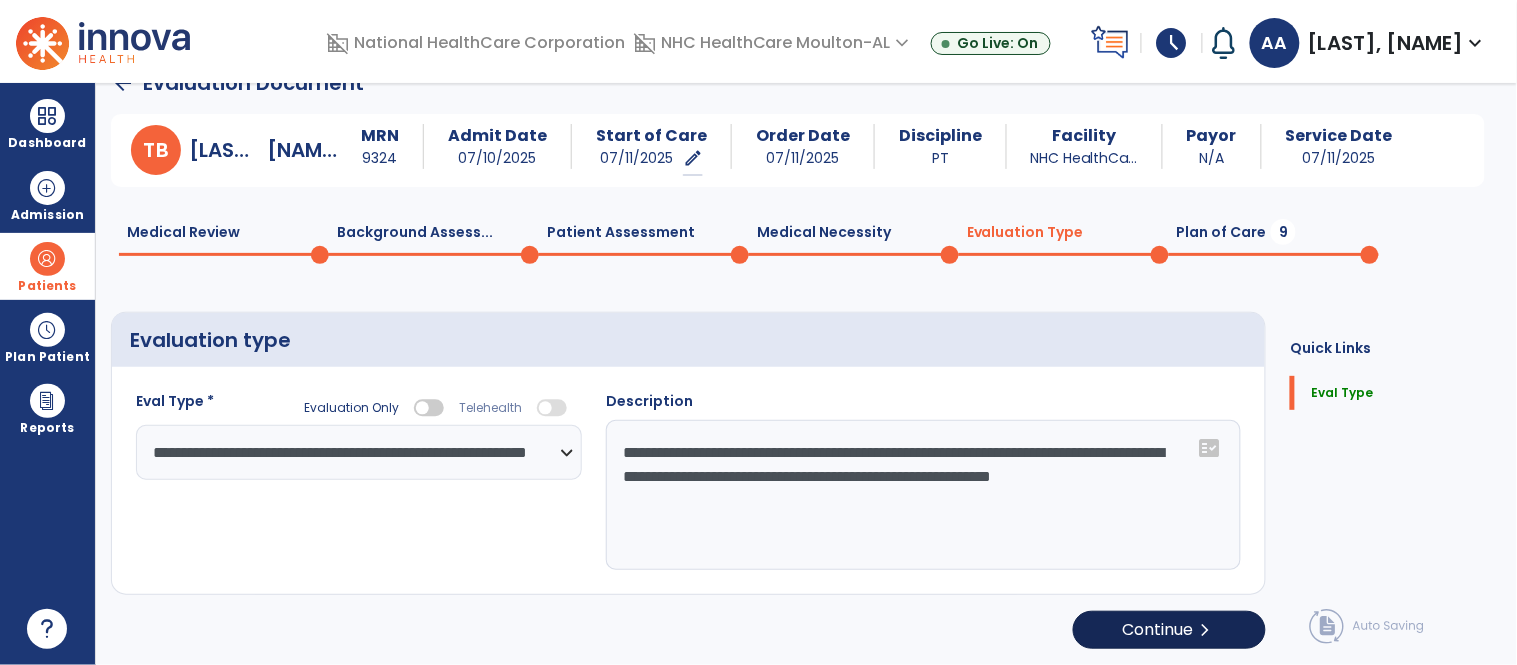 type on "**********" 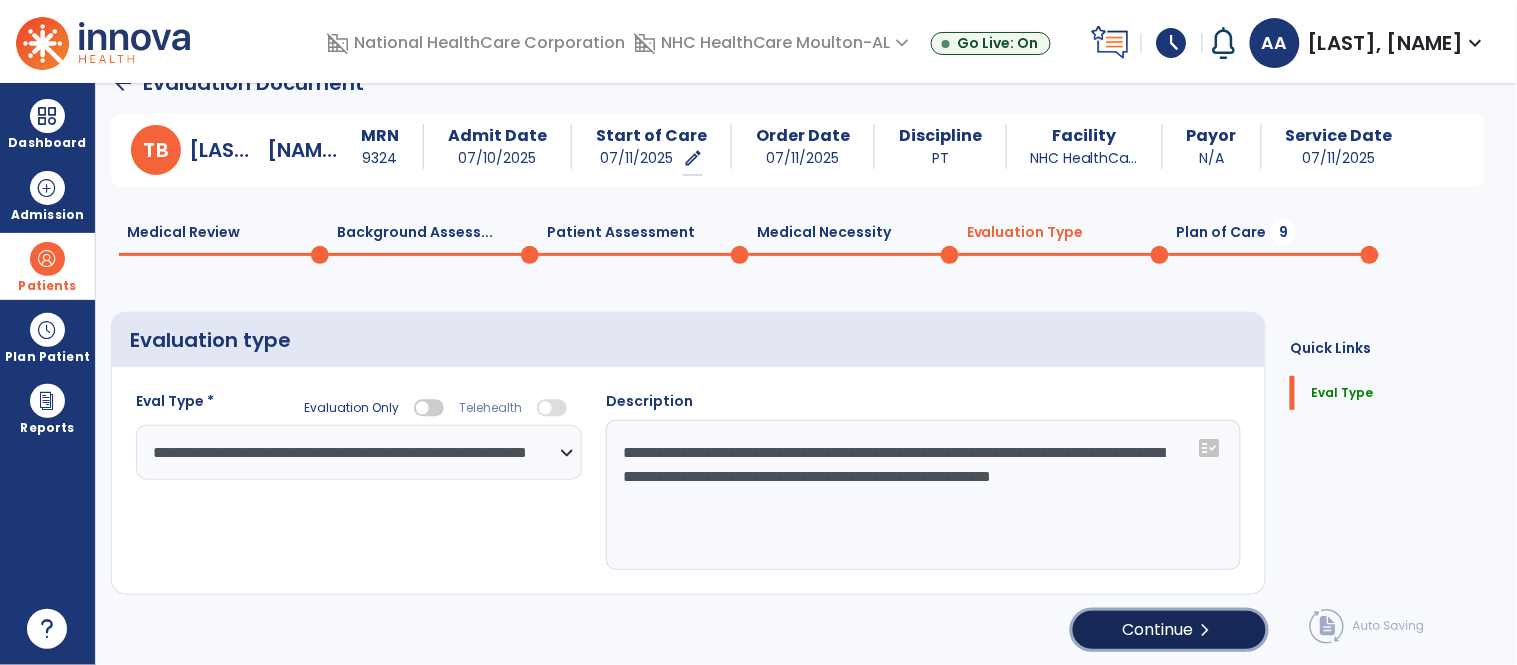 click on "Continue  chevron_right" 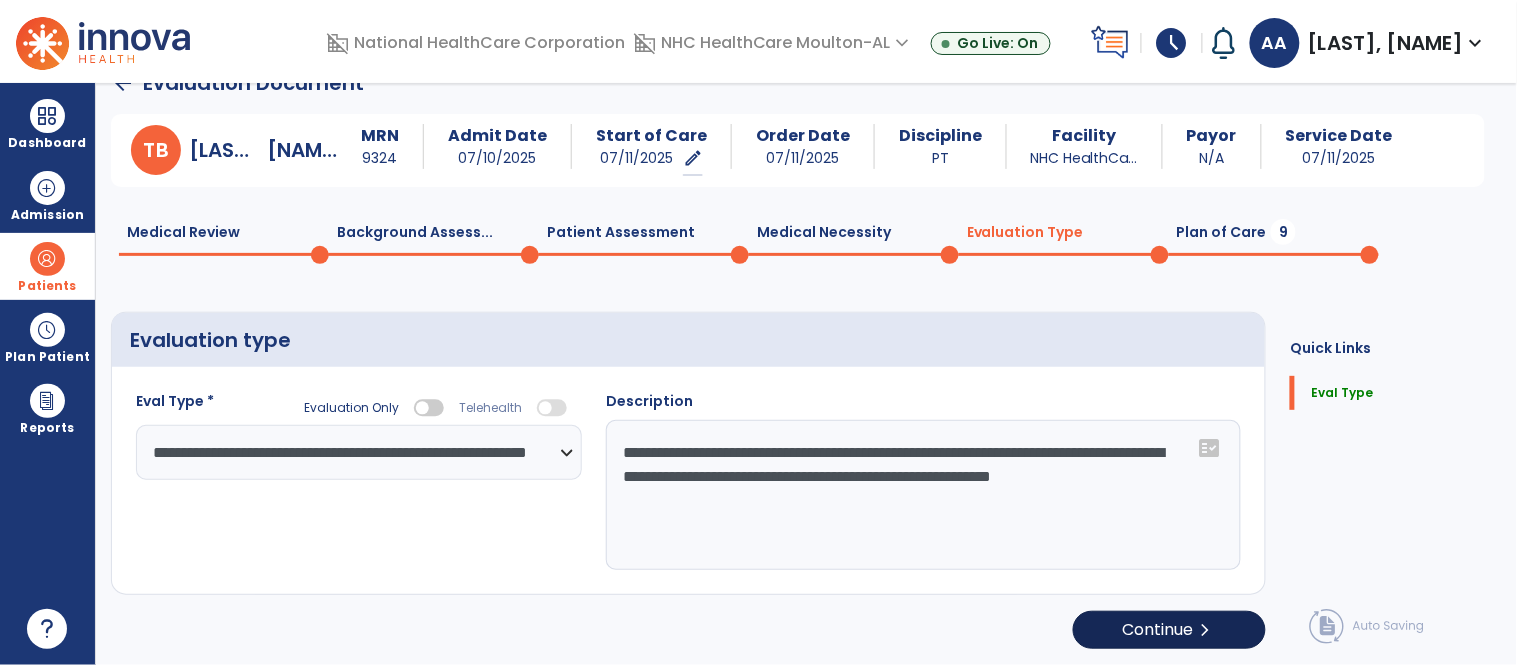 select on "*****" 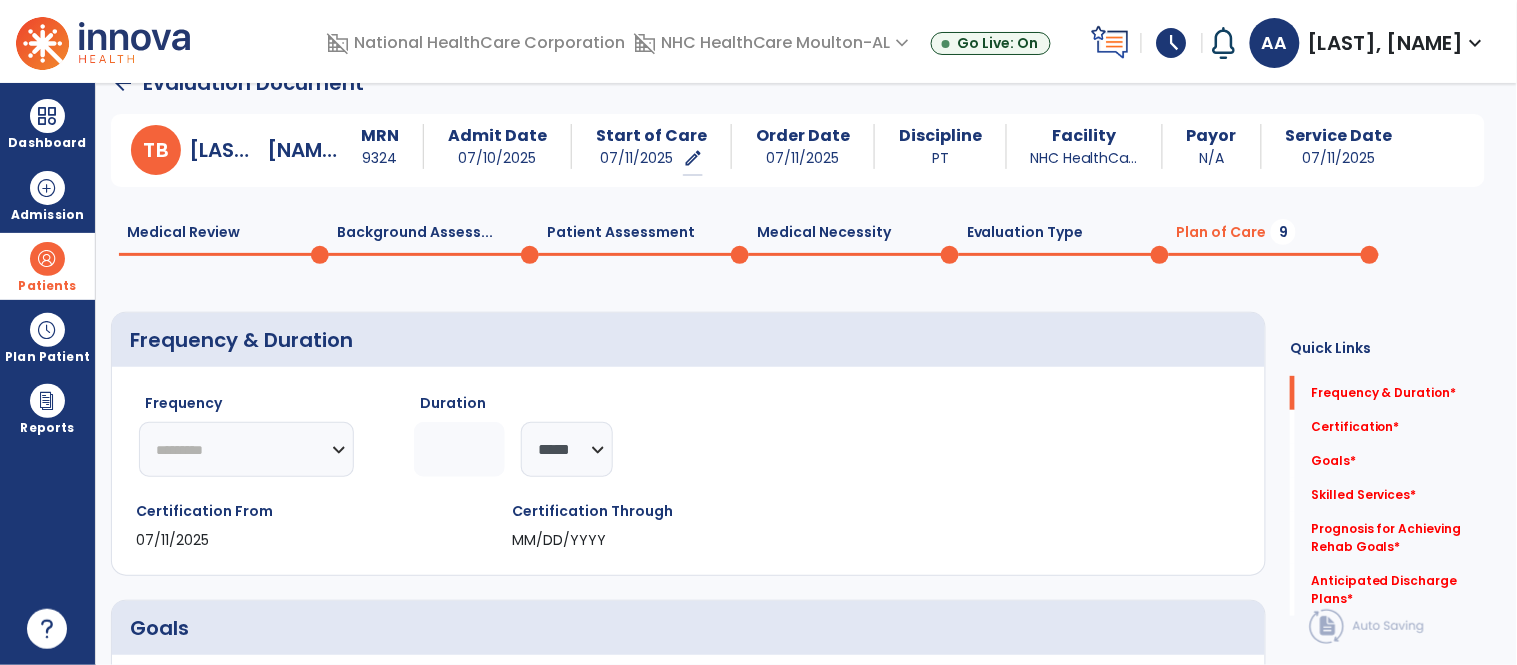 click on "********* ** ** ** ** ** ** **" 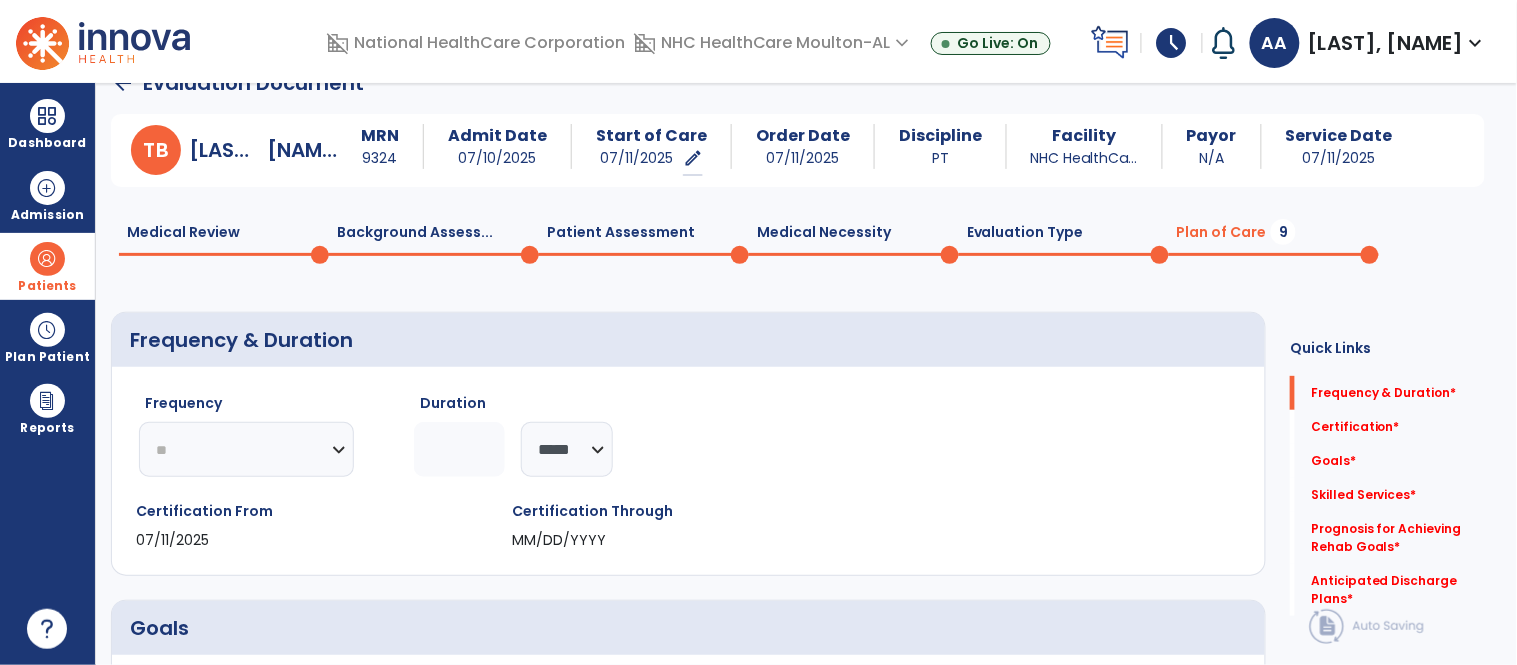 click on "********* ** ** ** ** ** ** **" 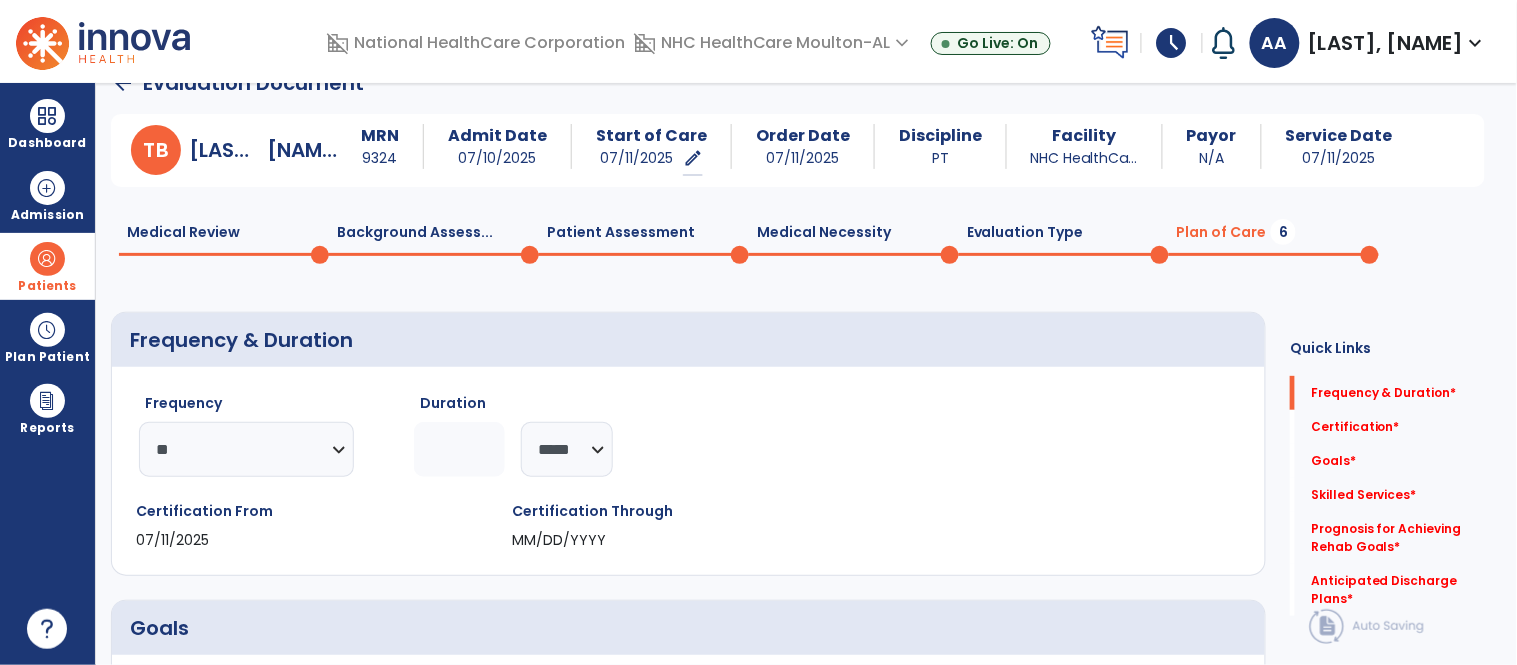 click 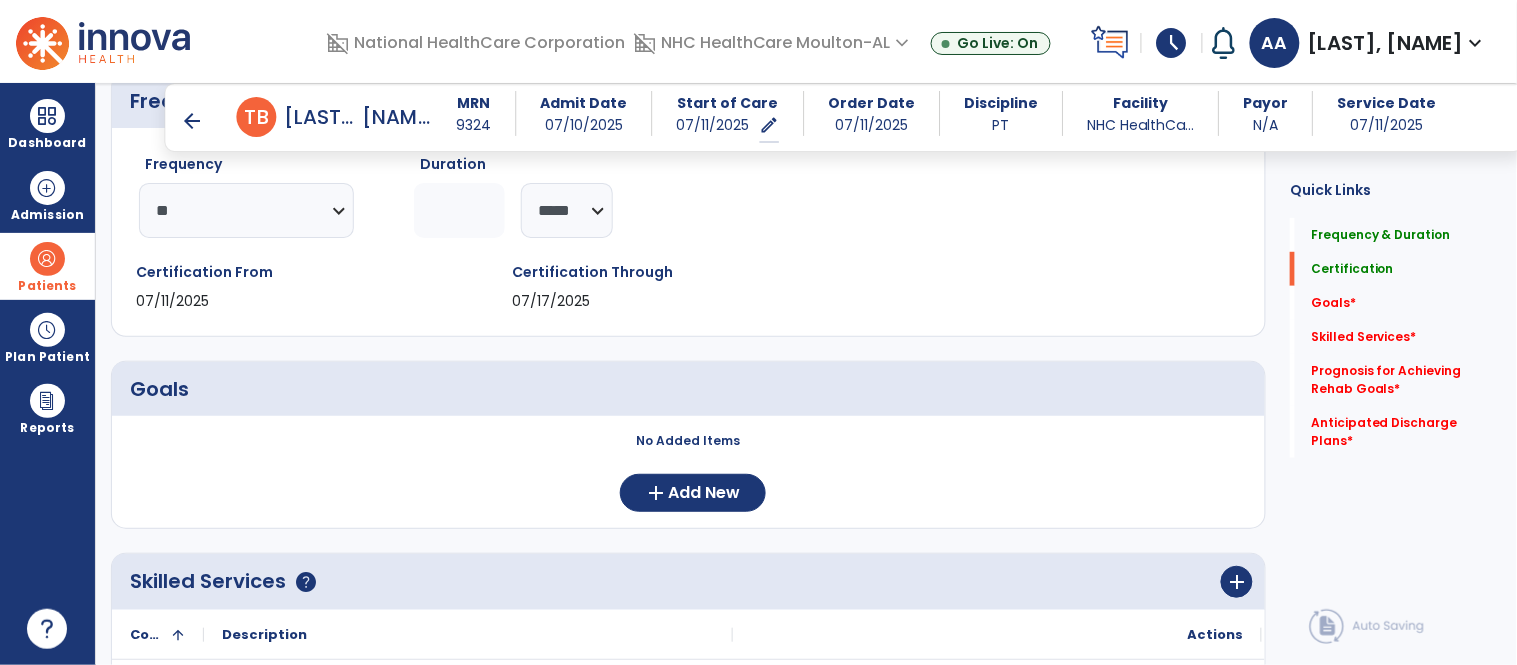 scroll, scrollTop: 257, scrollLeft: 0, axis: vertical 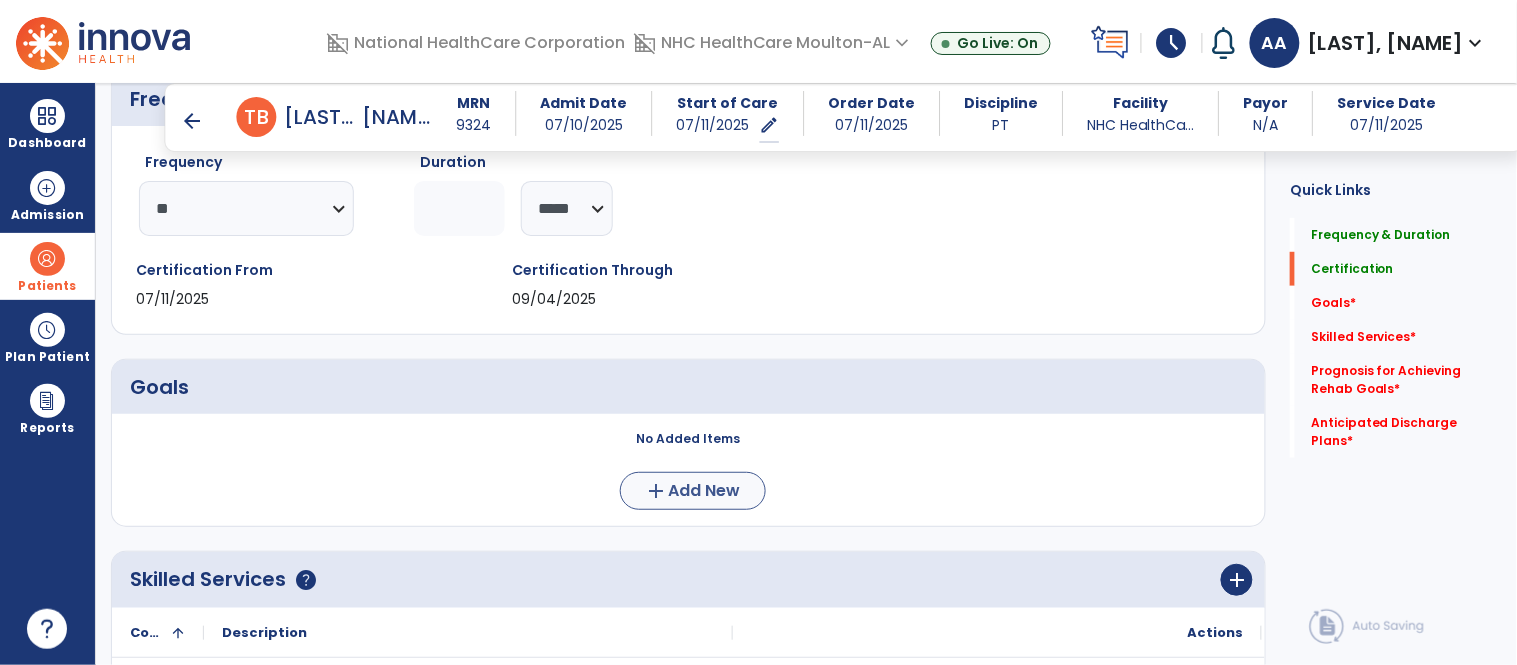 type on "*" 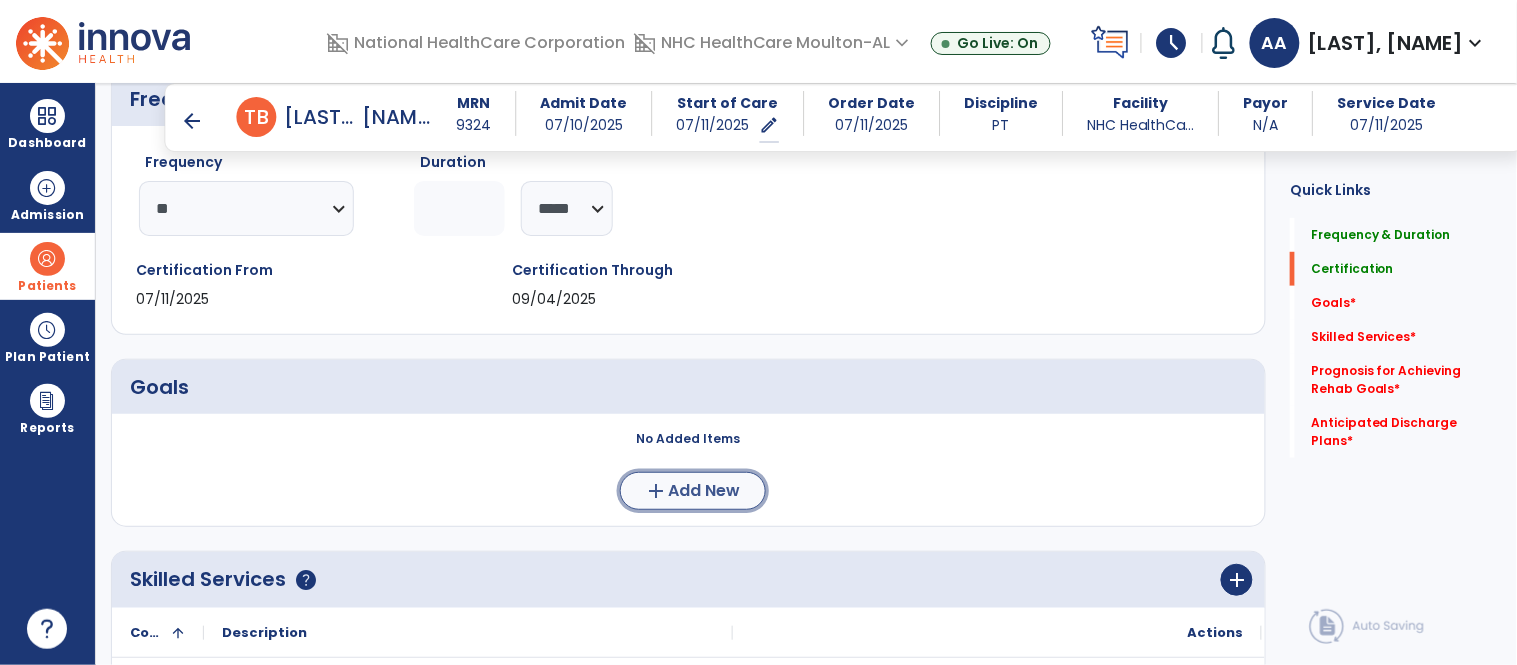 click on "Add New" at bounding box center [705, 491] 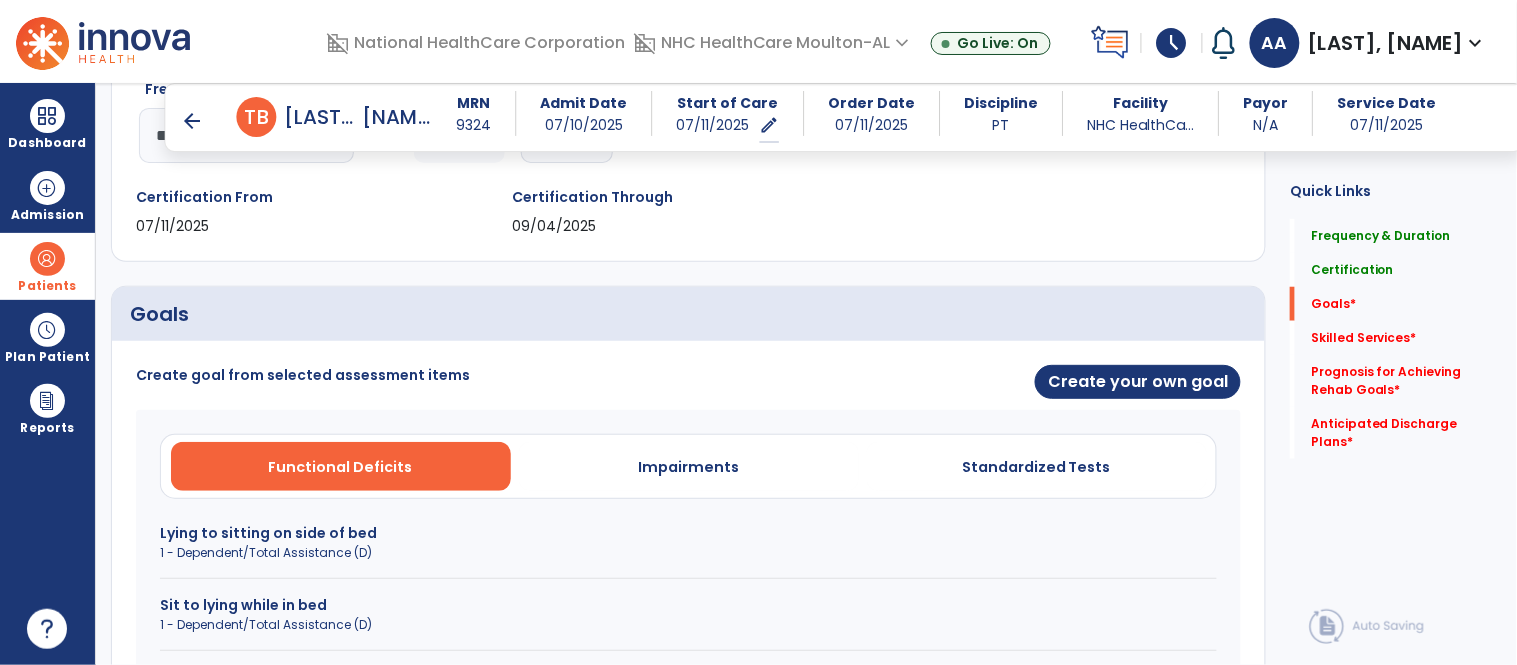 scroll, scrollTop: 368, scrollLeft: 0, axis: vertical 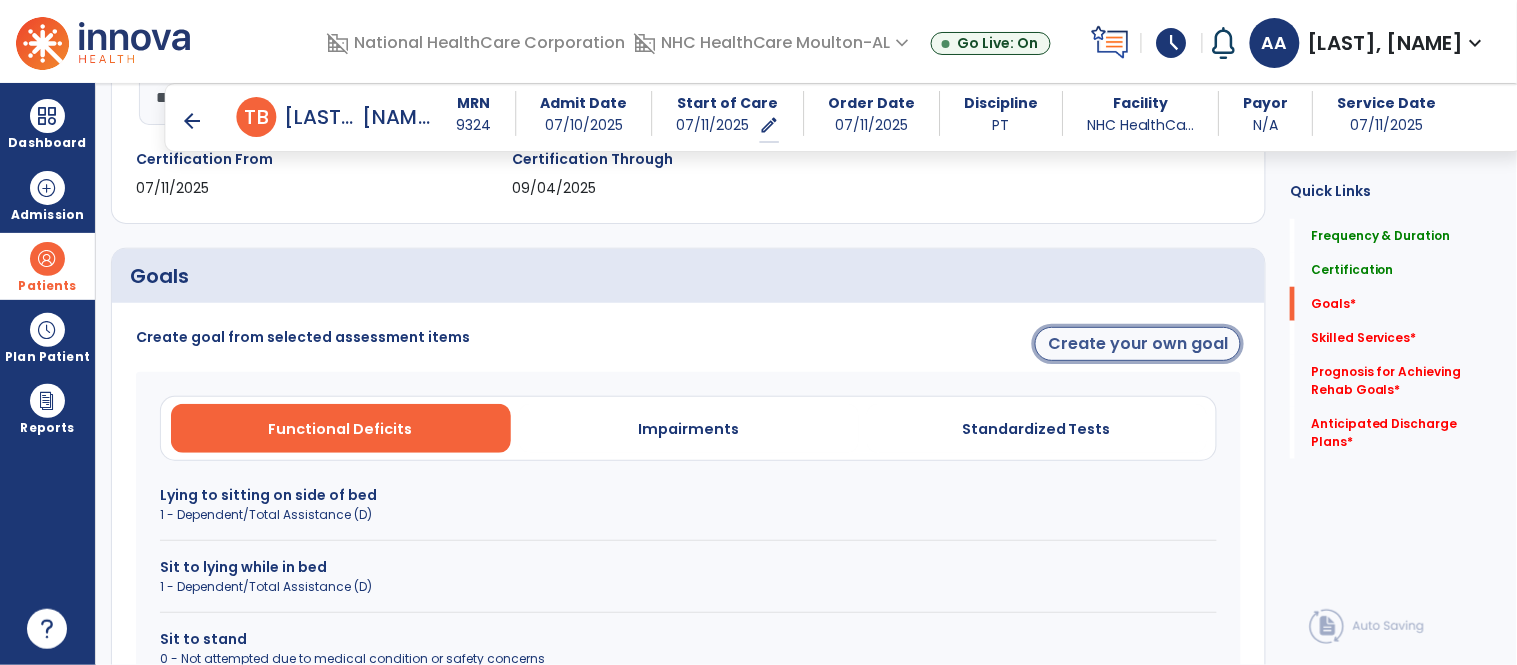 click on "Create your own goal" at bounding box center [1138, 344] 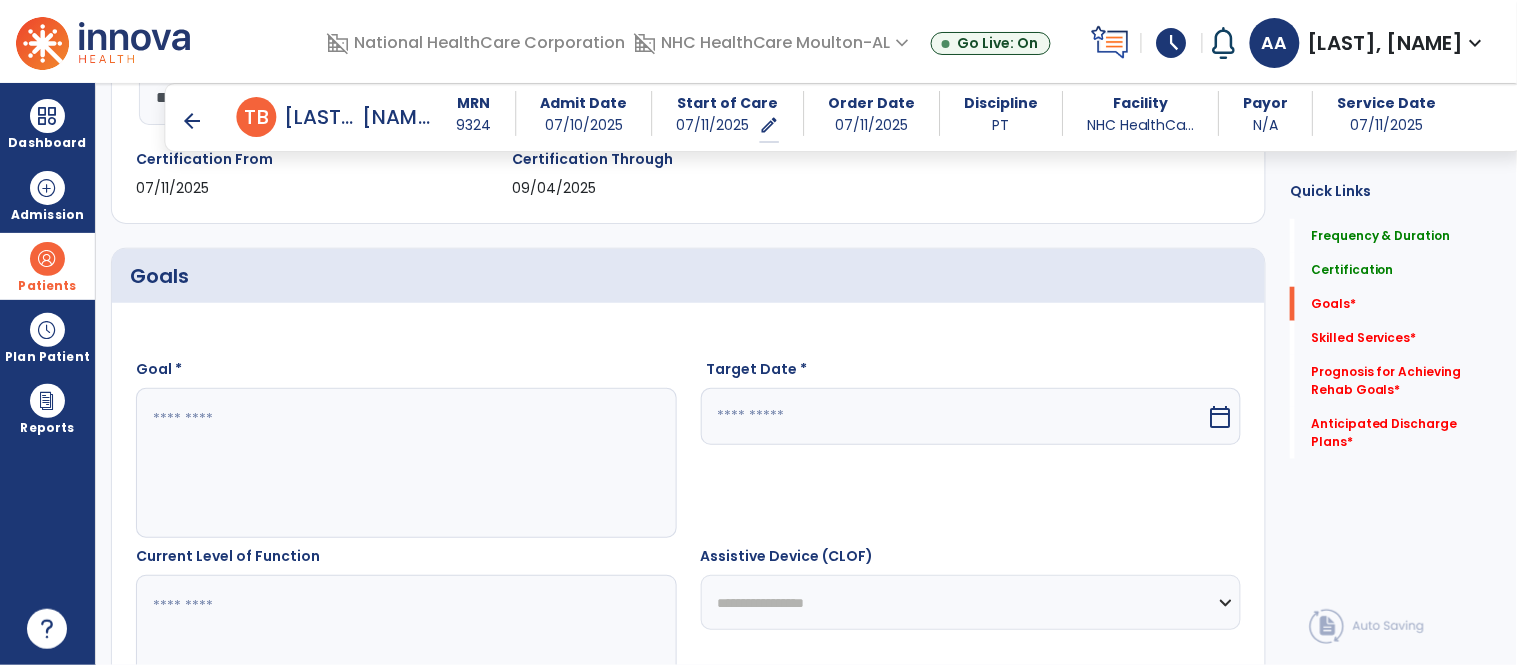click at bounding box center [405, 463] 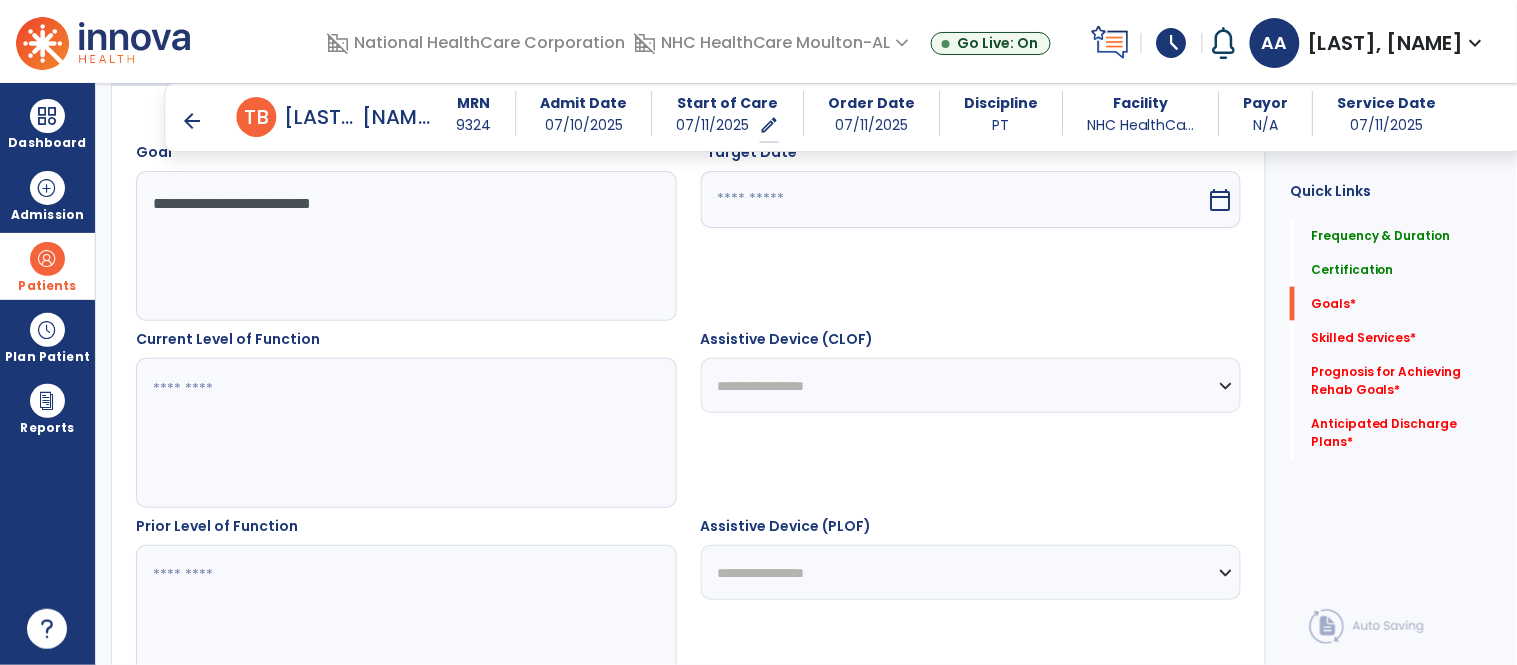 scroll, scrollTop: 591, scrollLeft: 0, axis: vertical 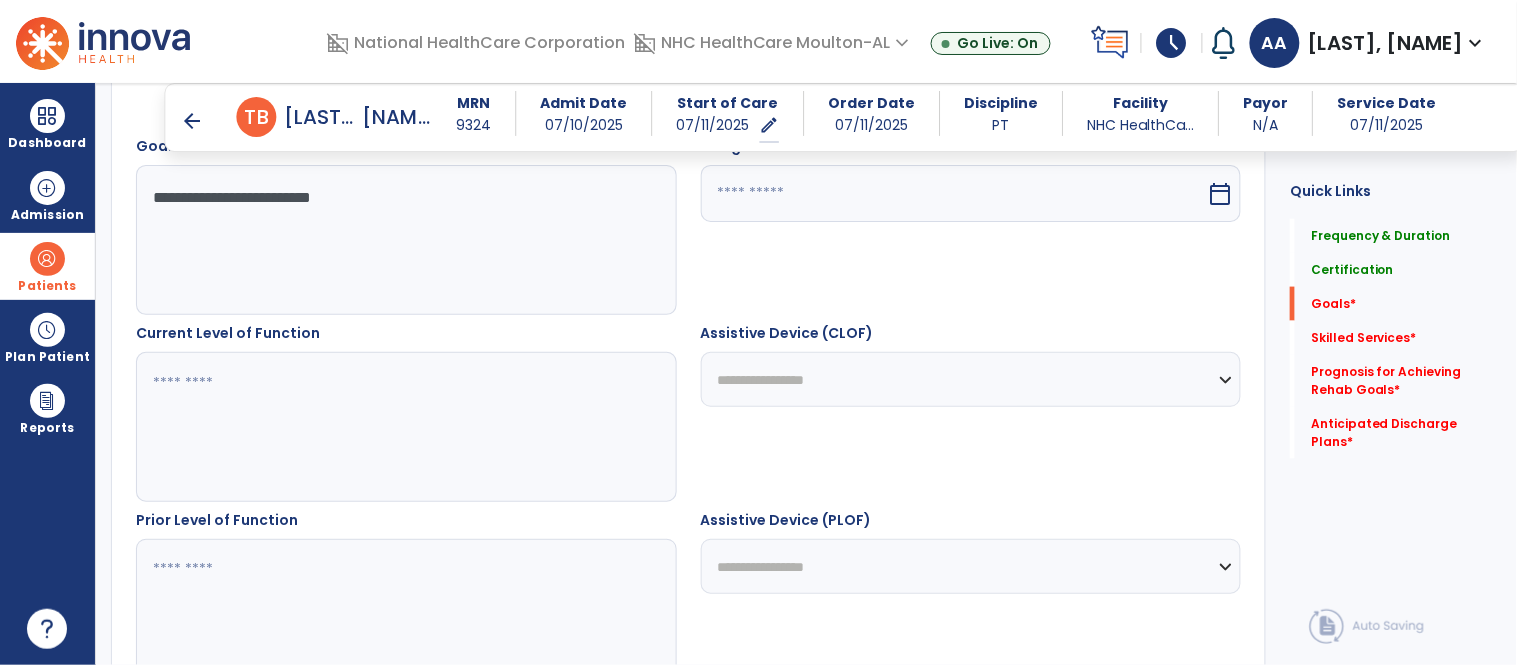 type on "**********" 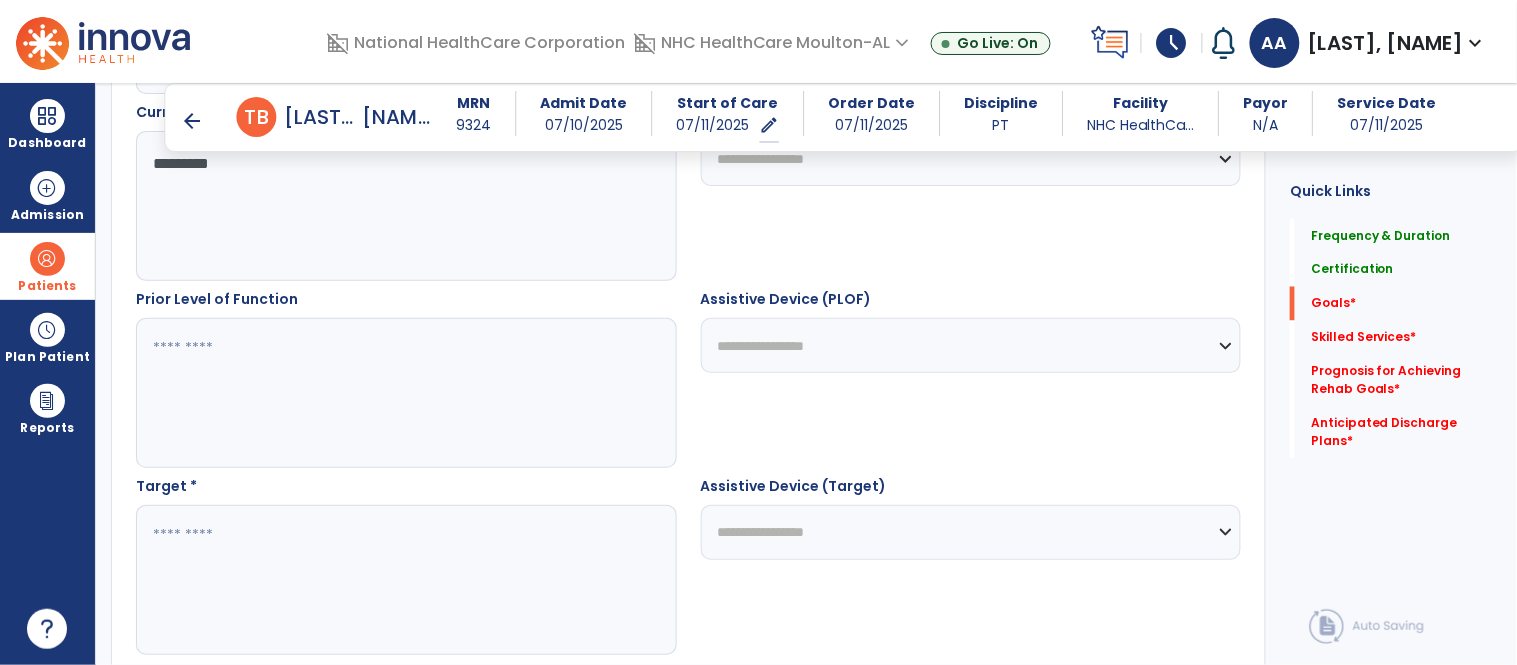scroll, scrollTop: 813, scrollLeft: 0, axis: vertical 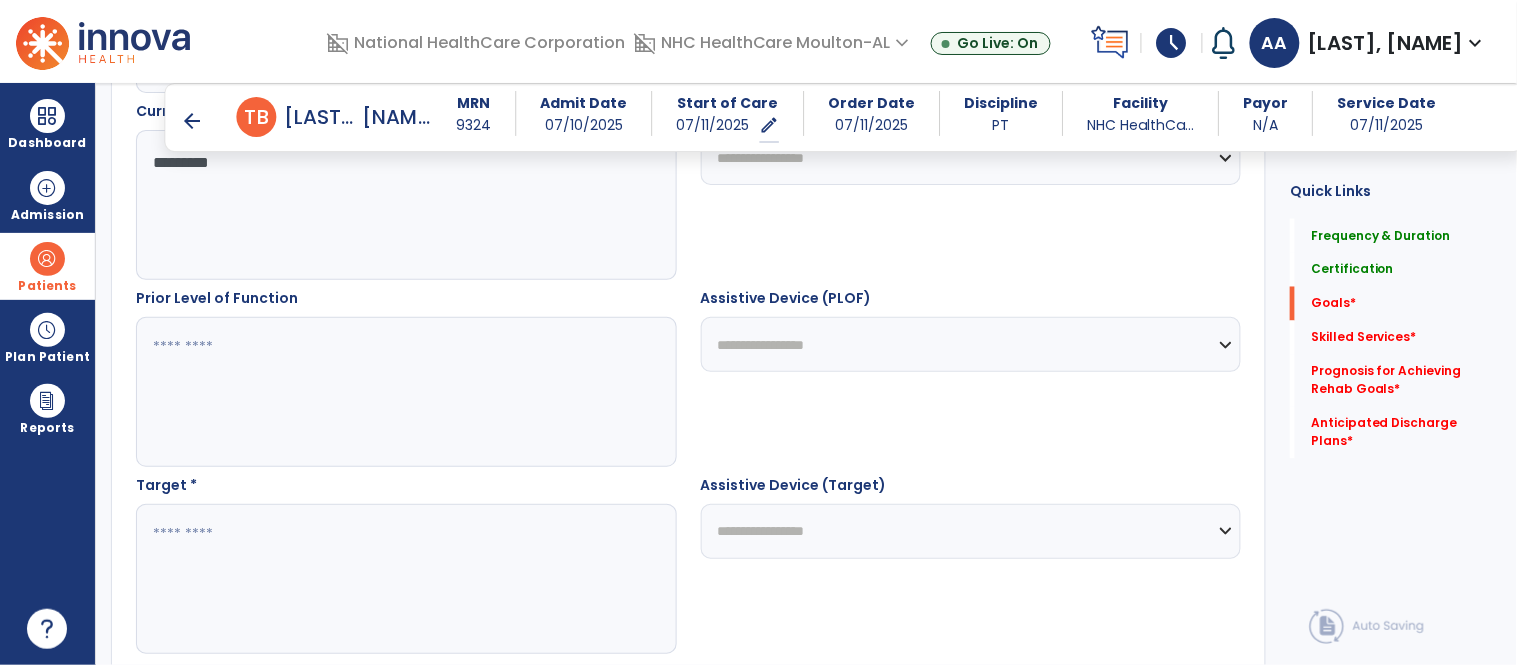 type on "*********" 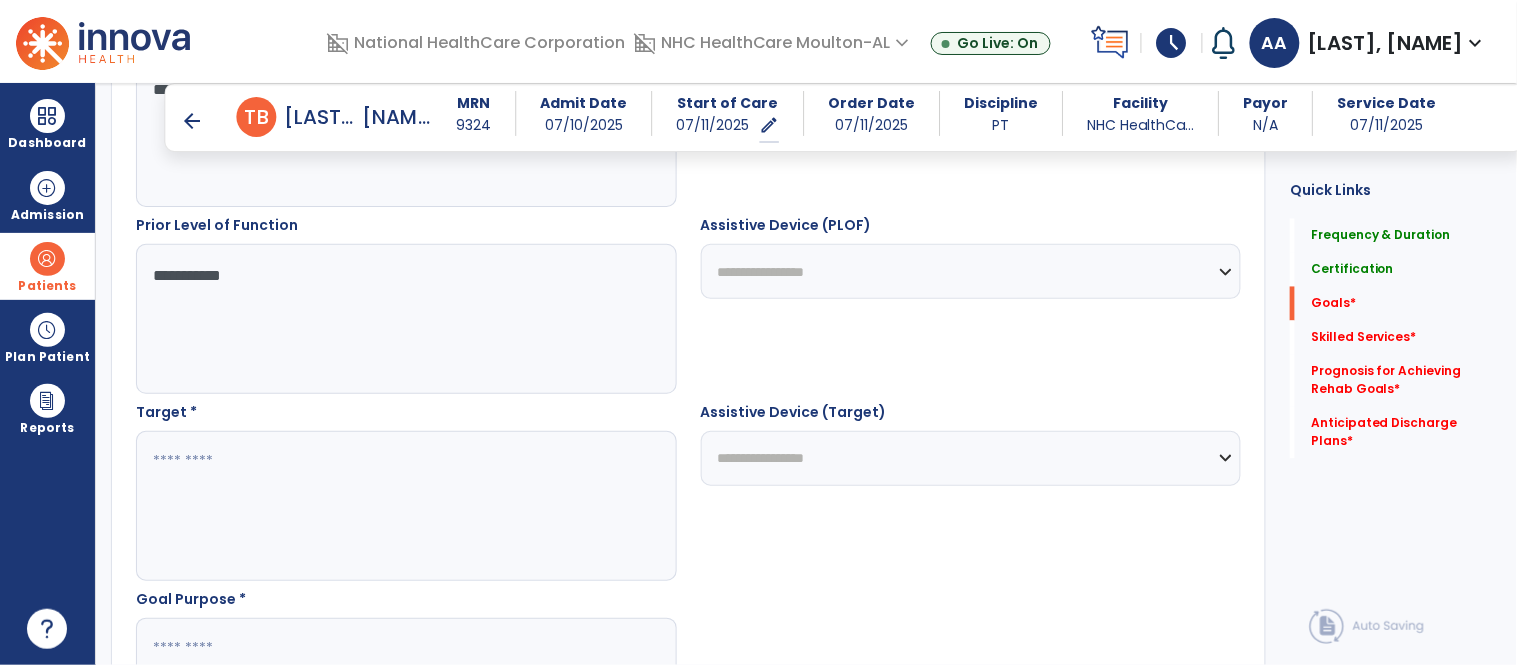 scroll, scrollTop: 1035, scrollLeft: 0, axis: vertical 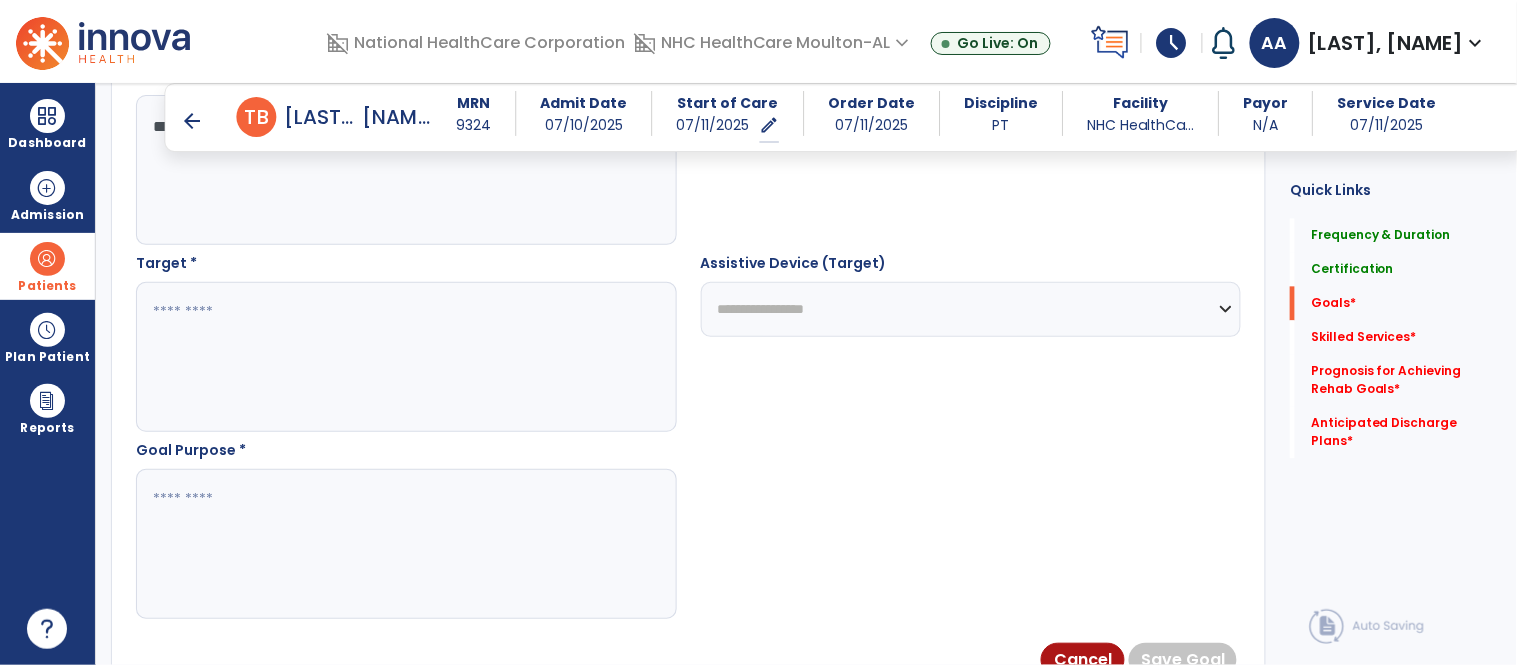 type on "**********" 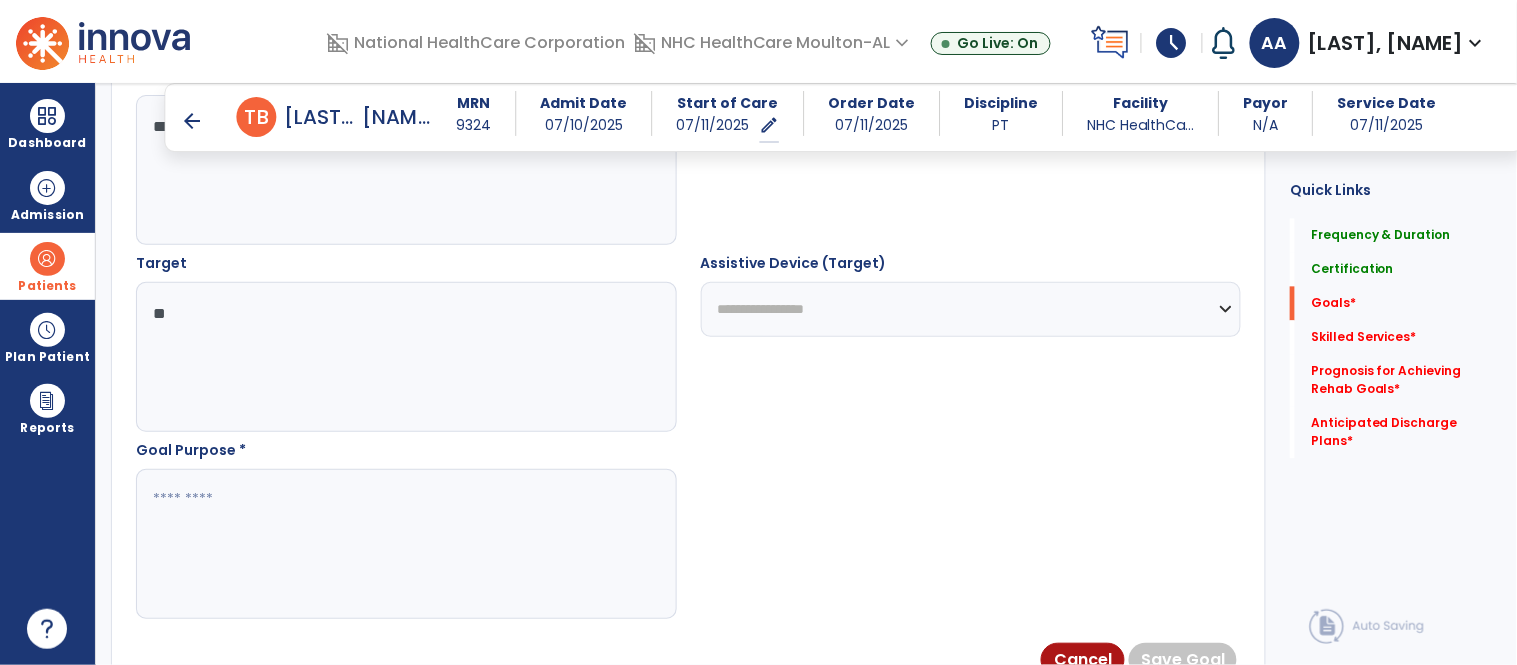 type on "*" 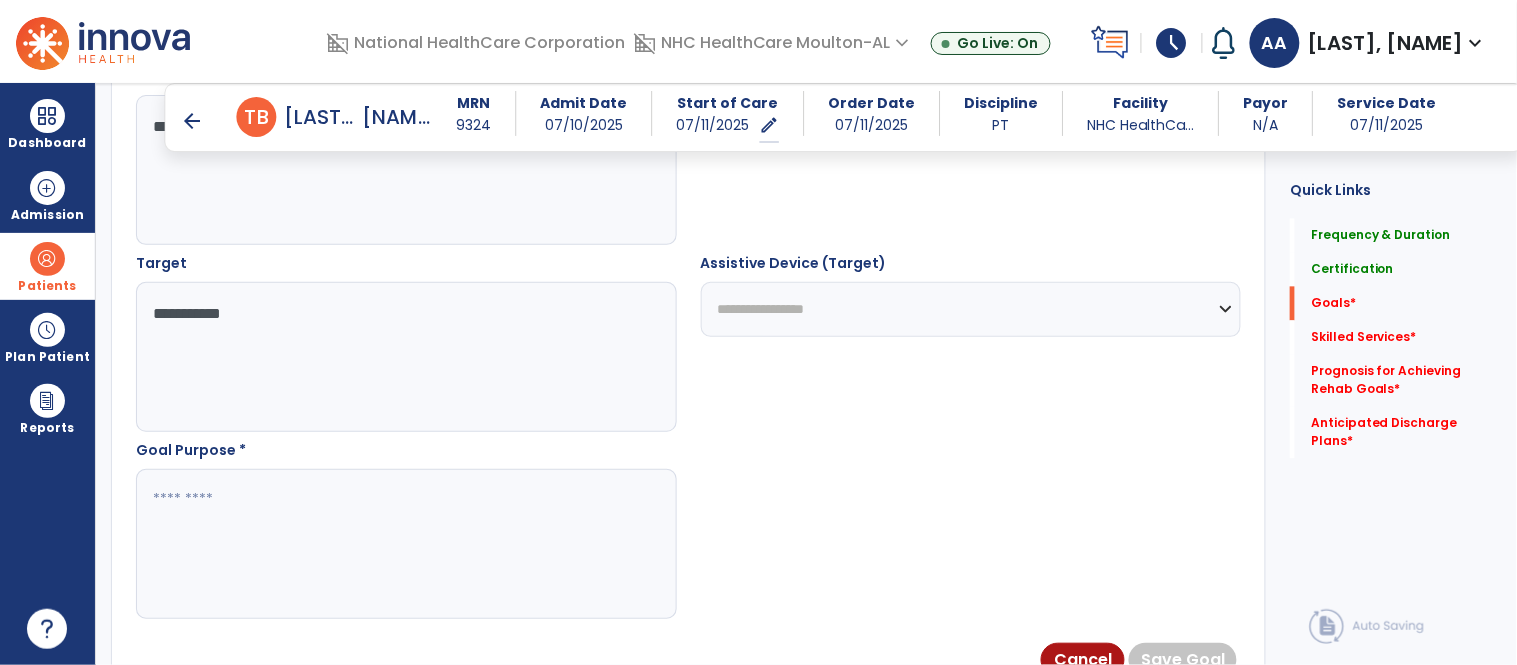 type on "**********" 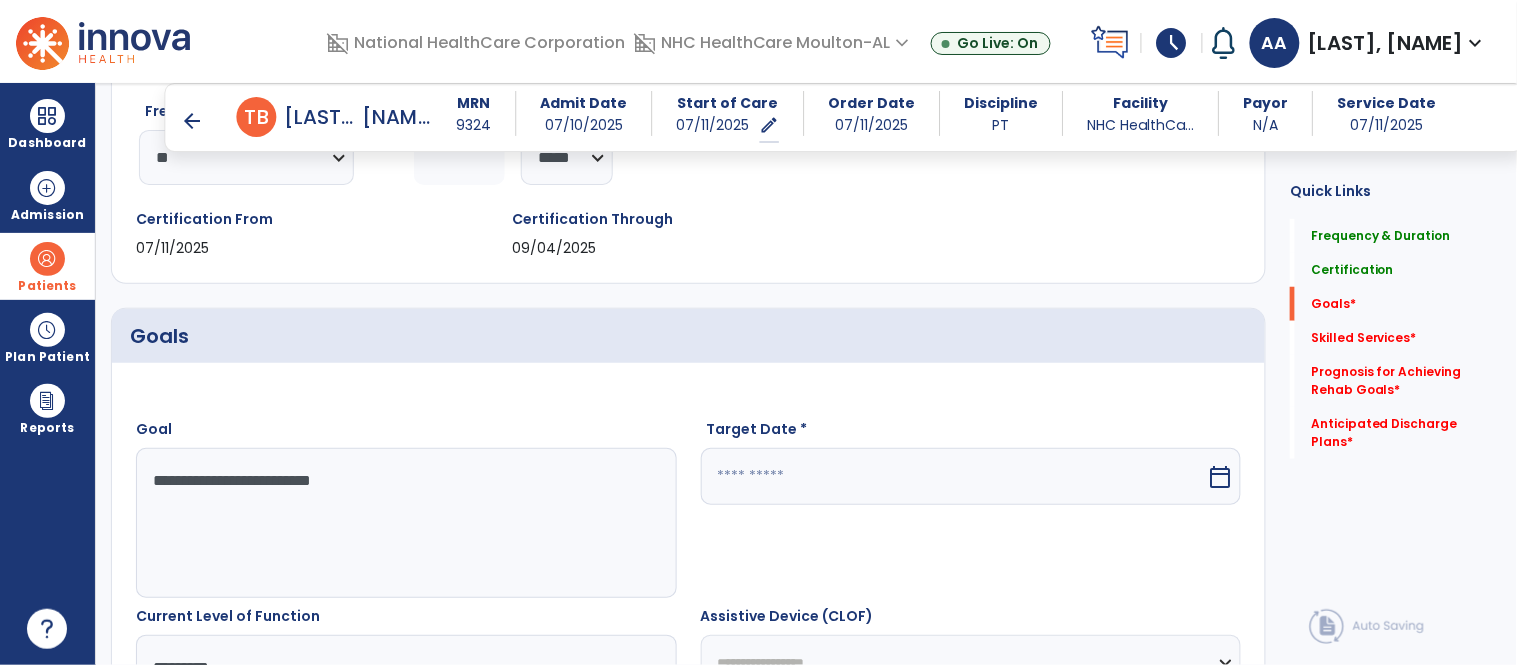 scroll, scrollTop: 257, scrollLeft: 0, axis: vertical 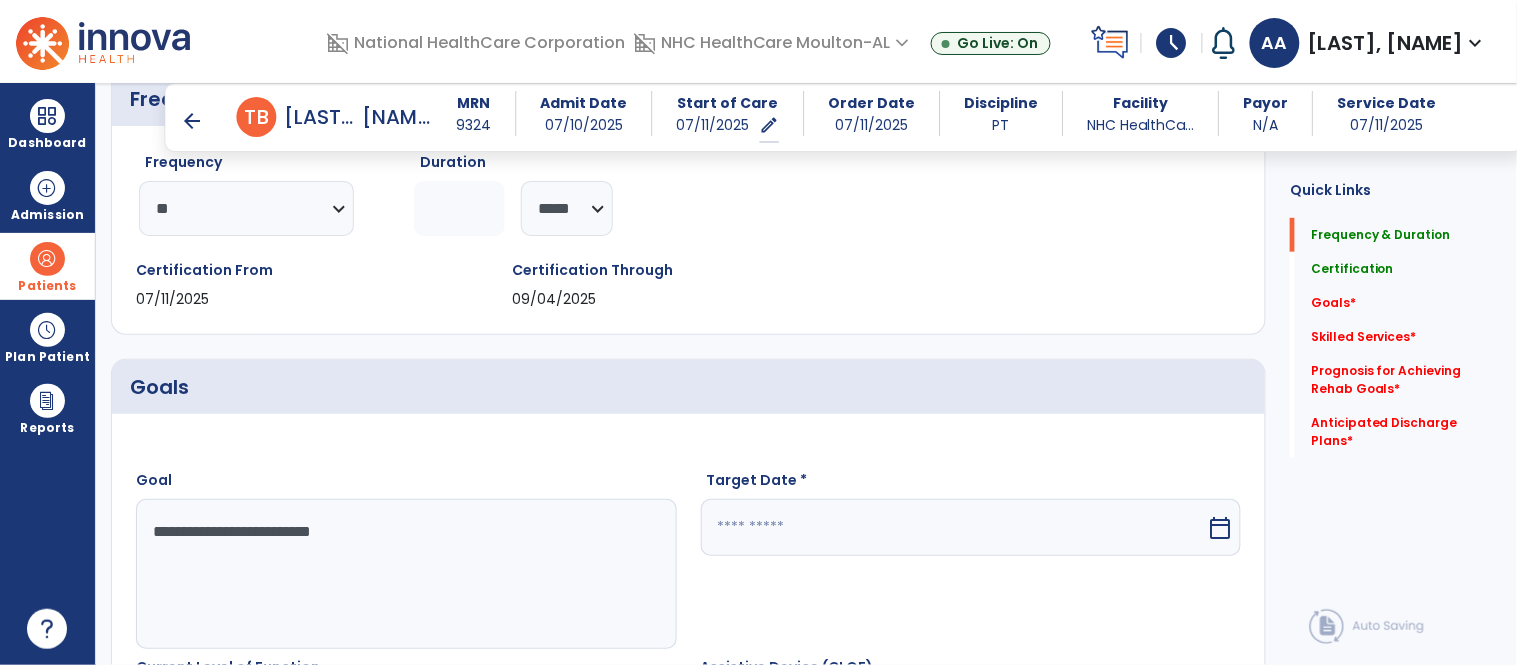 type on "**********" 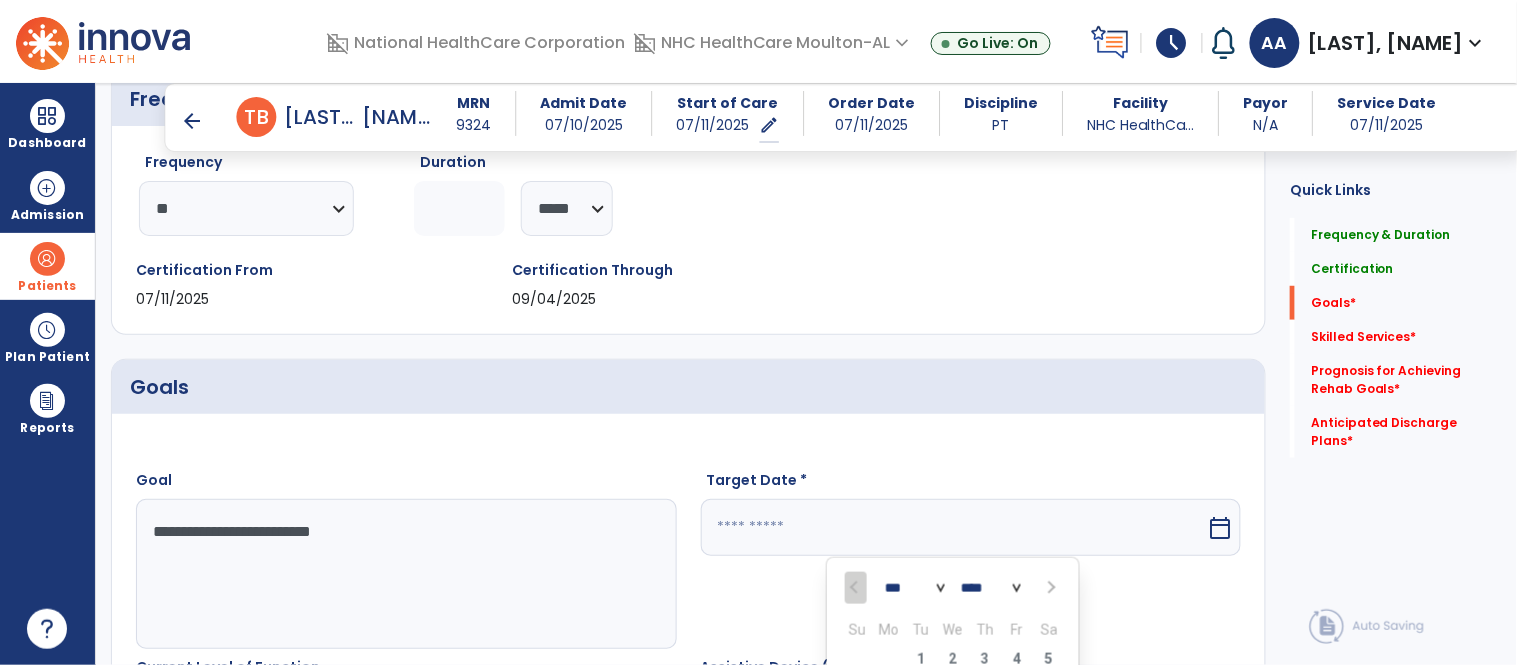 scroll, scrollTop: 578, scrollLeft: 0, axis: vertical 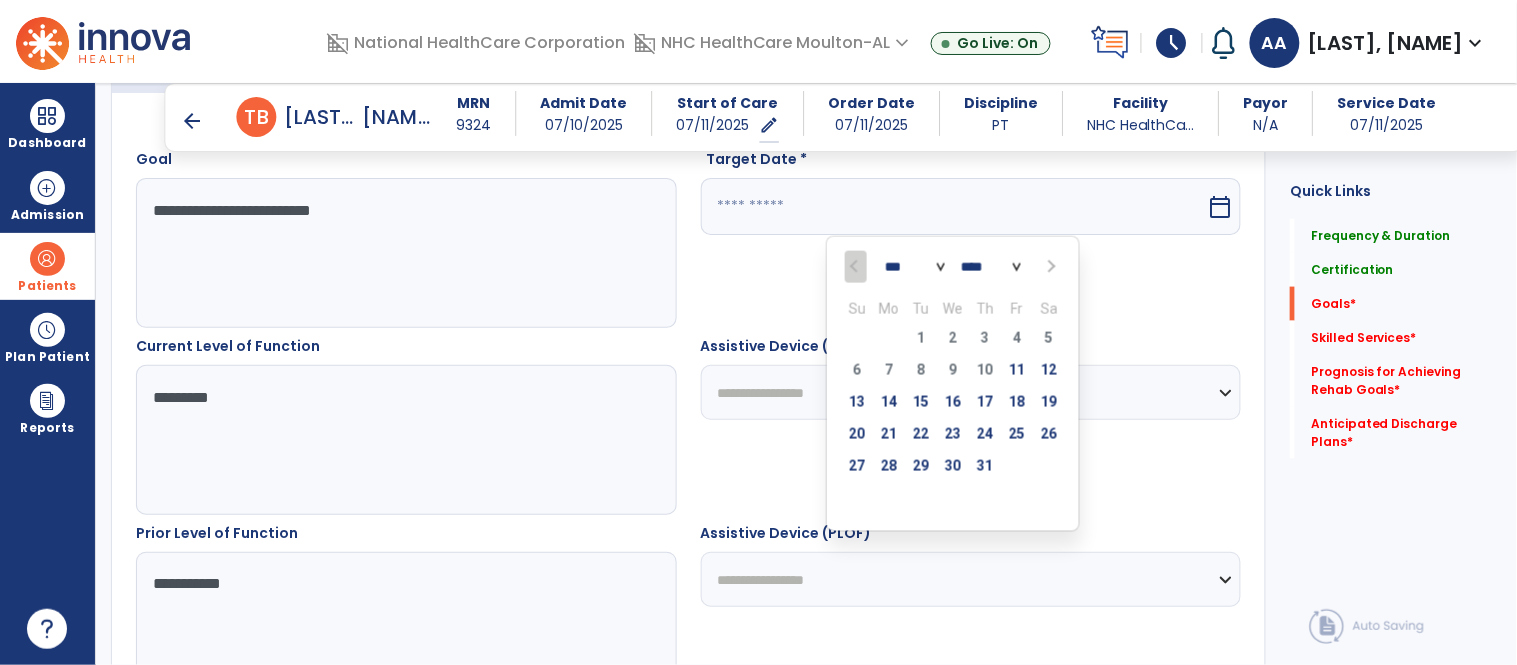 click at bounding box center (1050, 267) 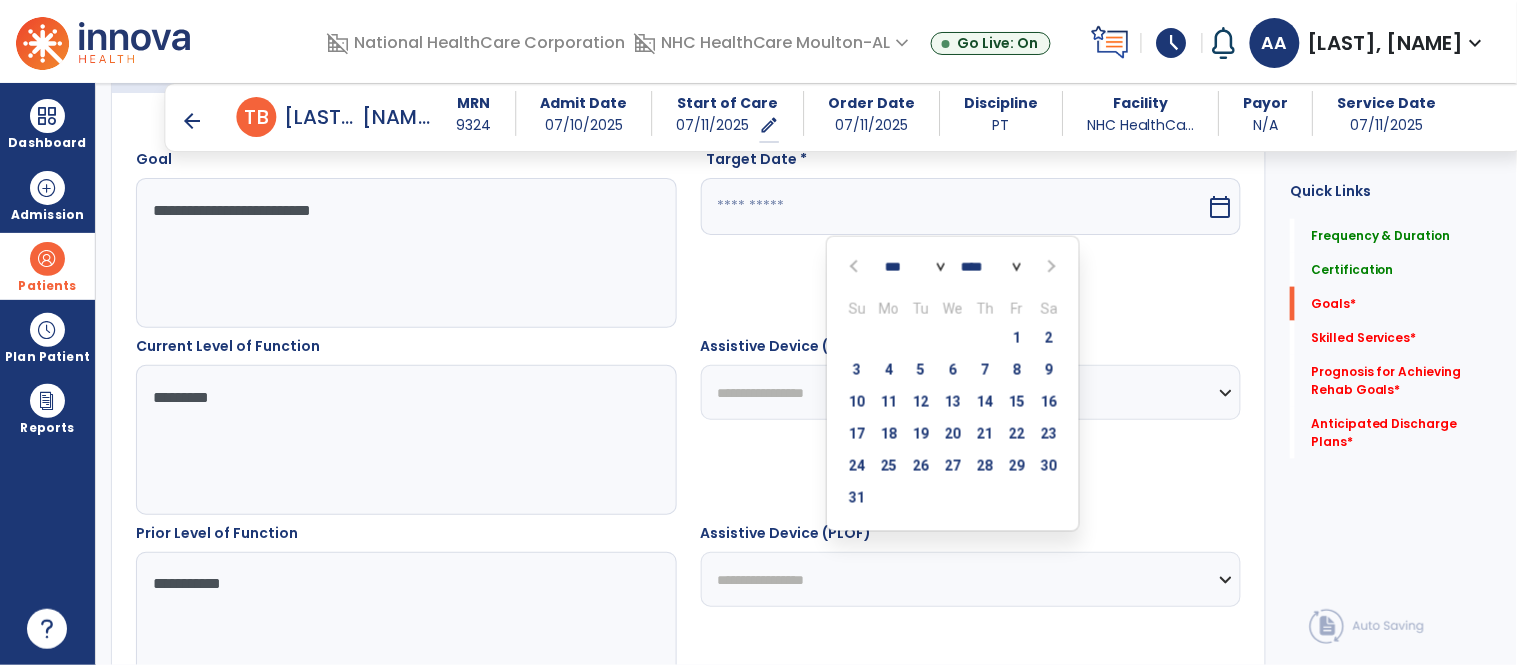 click at bounding box center (1050, 267) 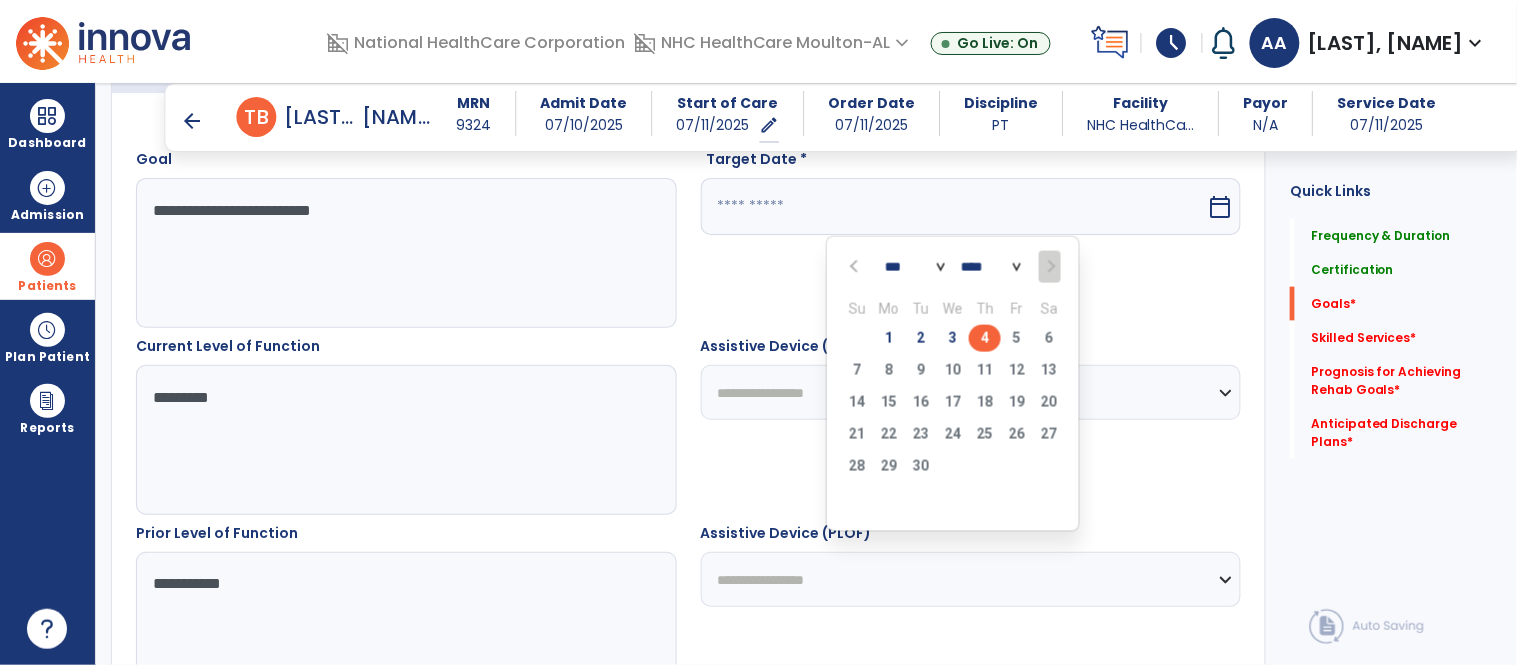 click on "4" at bounding box center (985, 338) 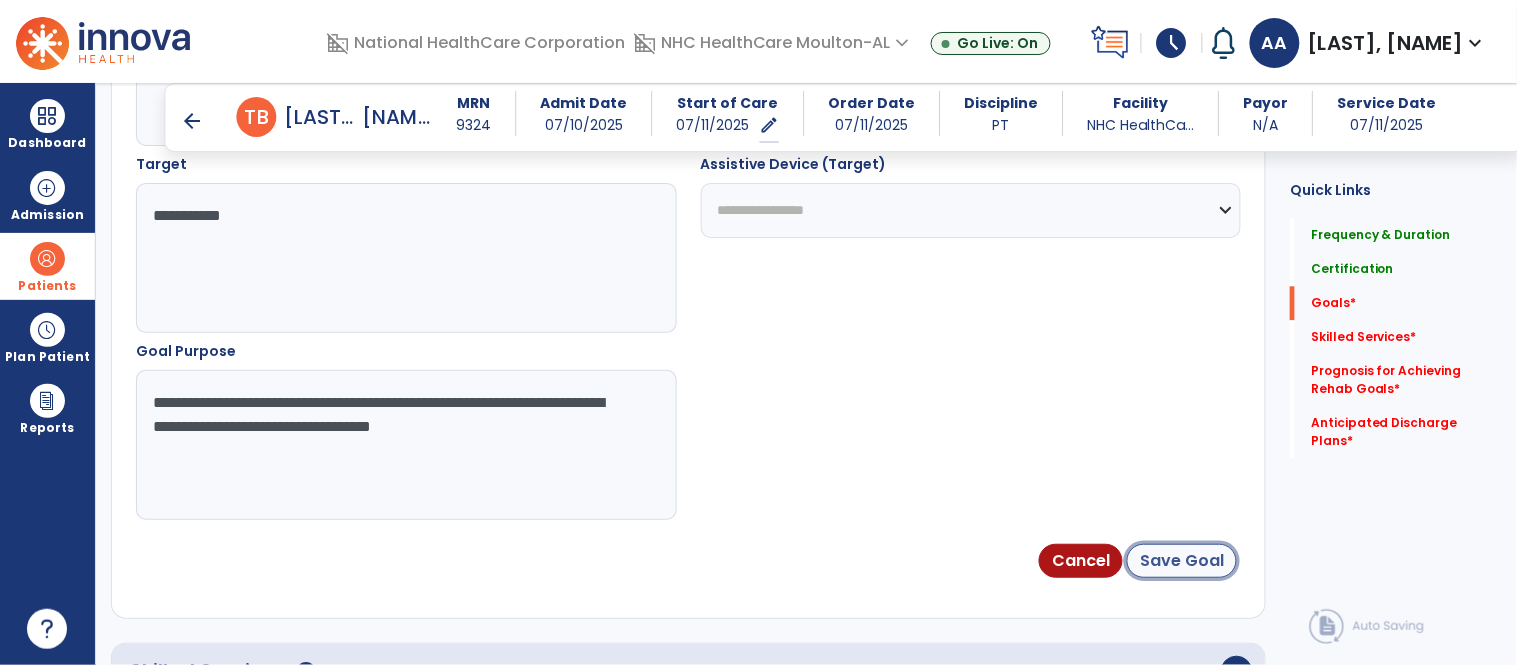 click on "Save Goal" at bounding box center [1182, 561] 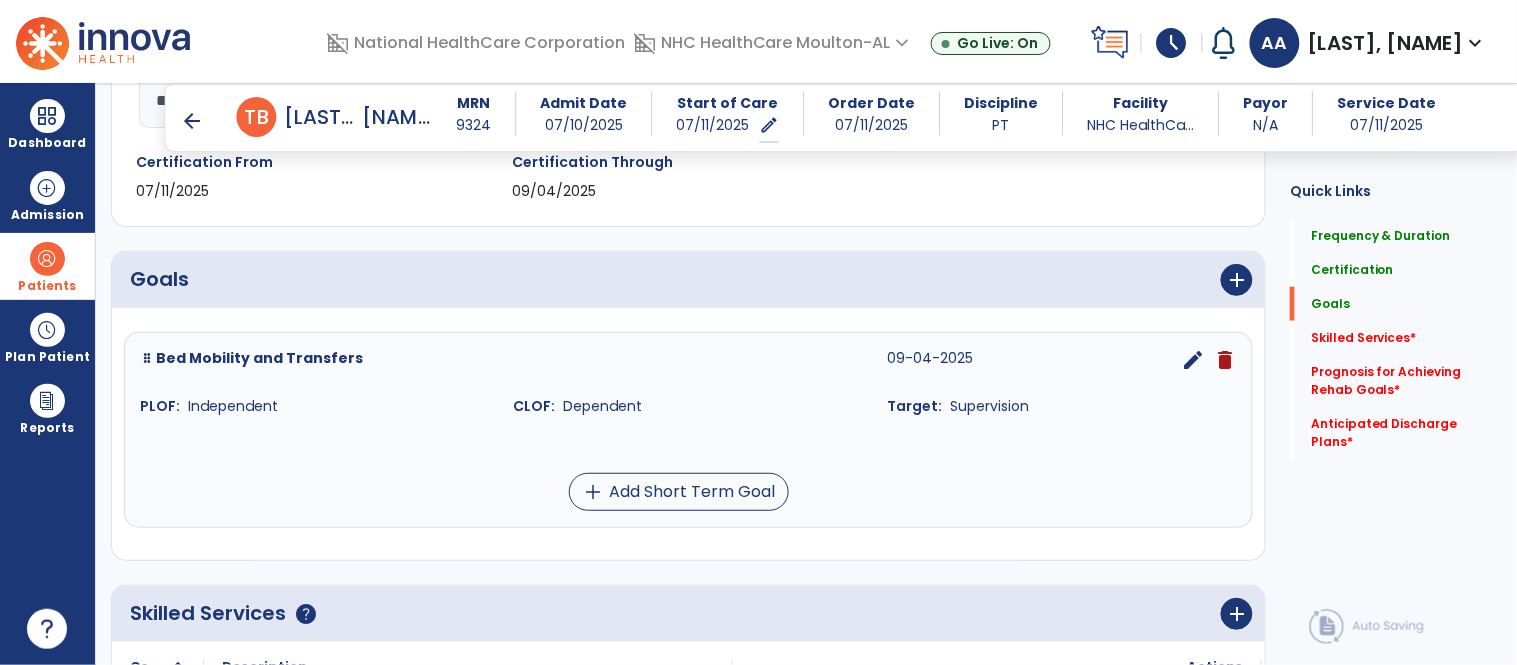 scroll, scrollTop: 500, scrollLeft: 0, axis: vertical 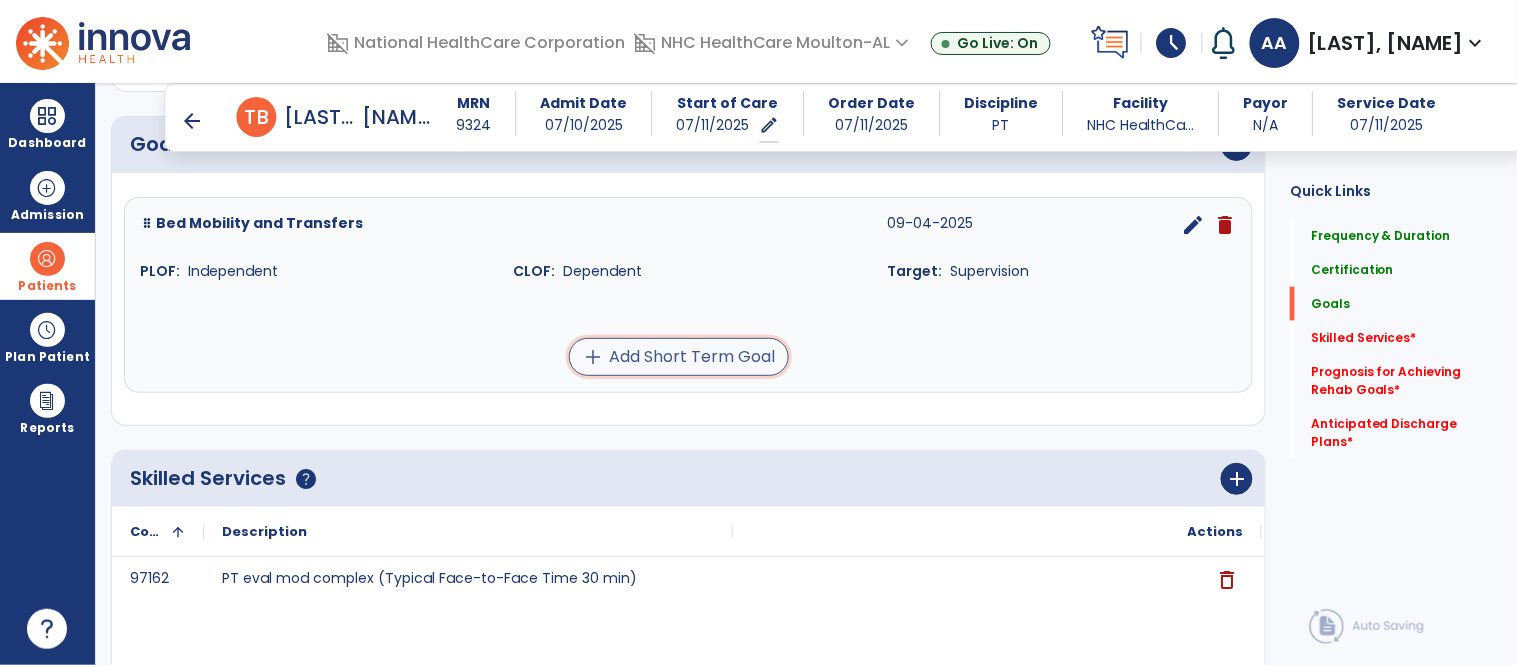 click on "add  Add Short Term Goal" at bounding box center (679, 357) 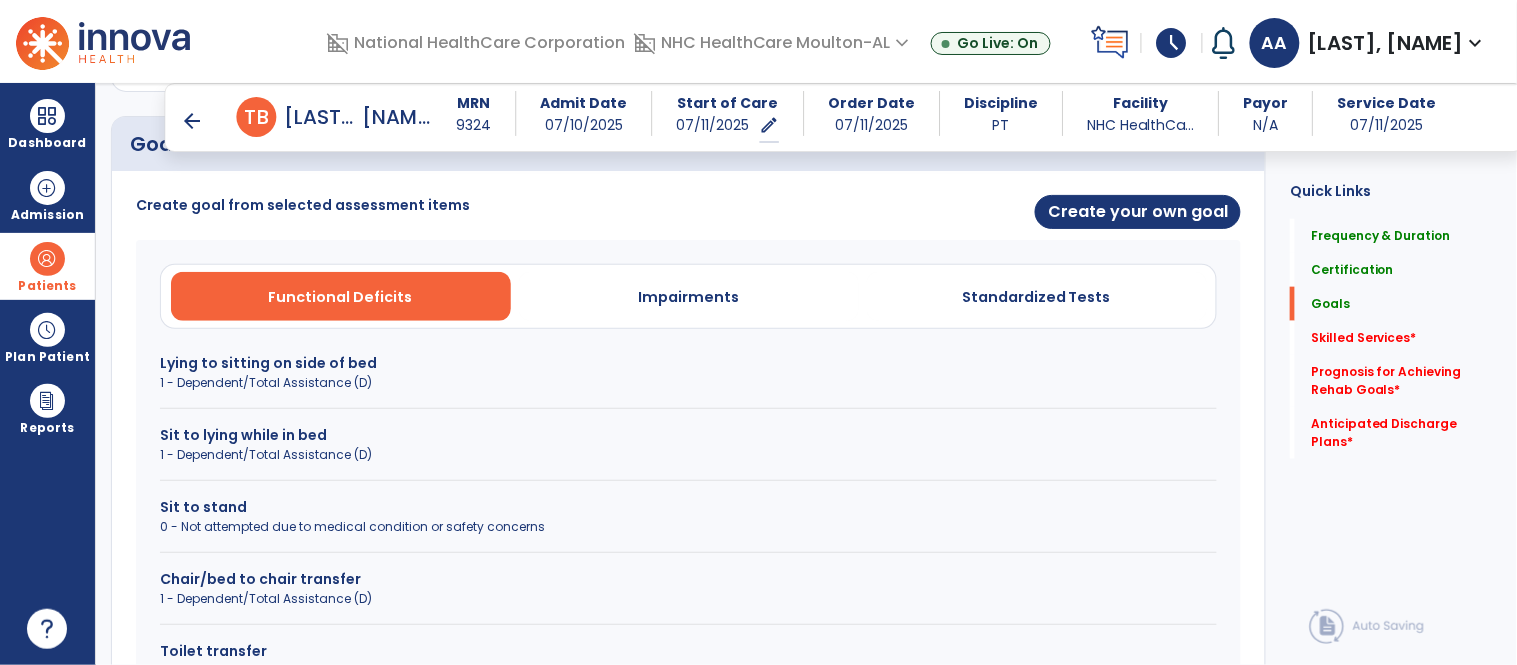 click on "1 - Dependent/Total Assistance (D)" at bounding box center [688, 383] 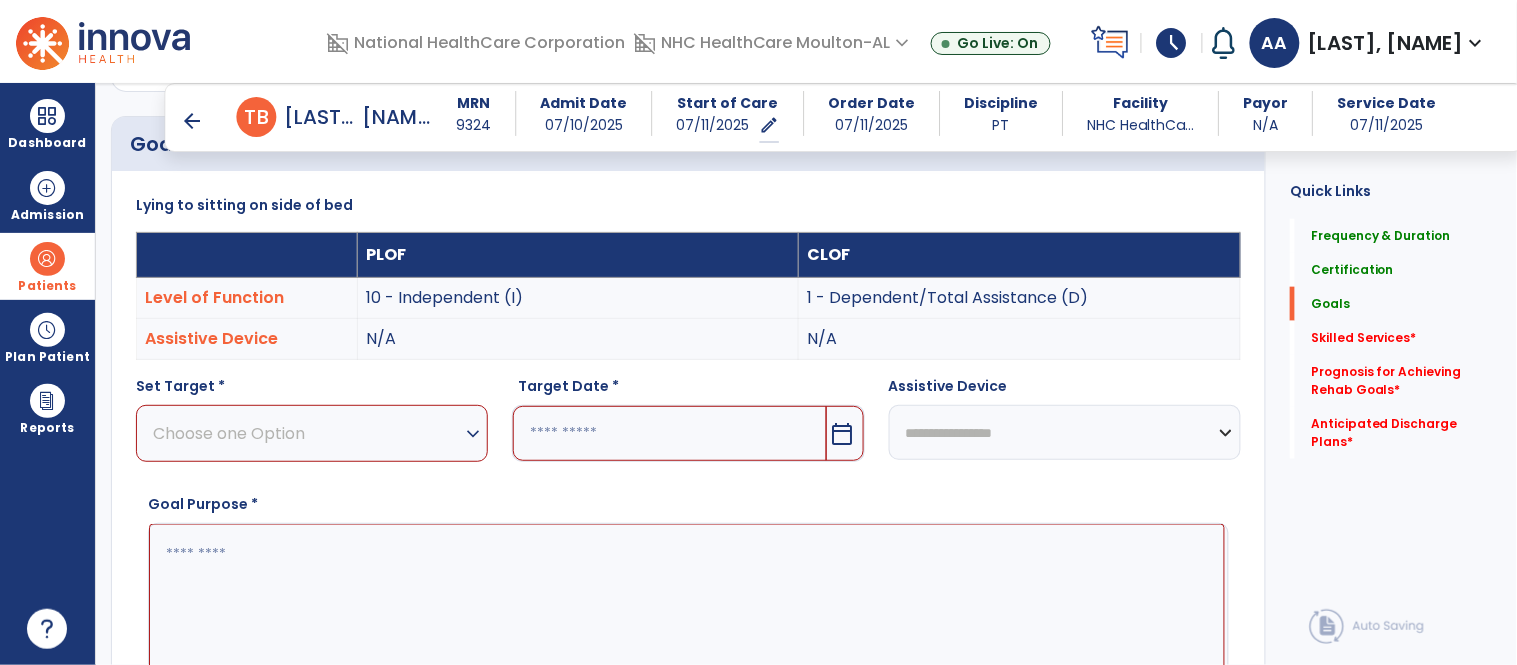 click on "expand_more" at bounding box center [473, 434] 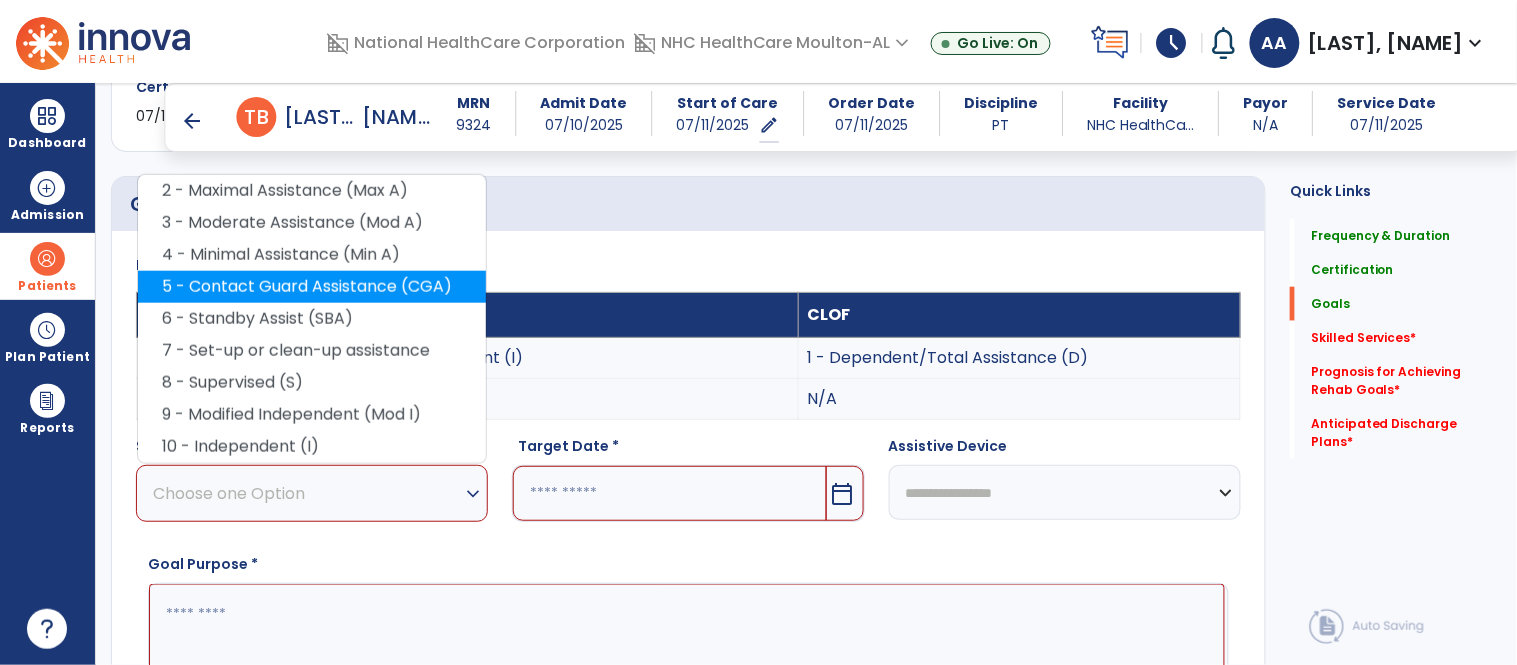 scroll, scrollTop: 388, scrollLeft: 0, axis: vertical 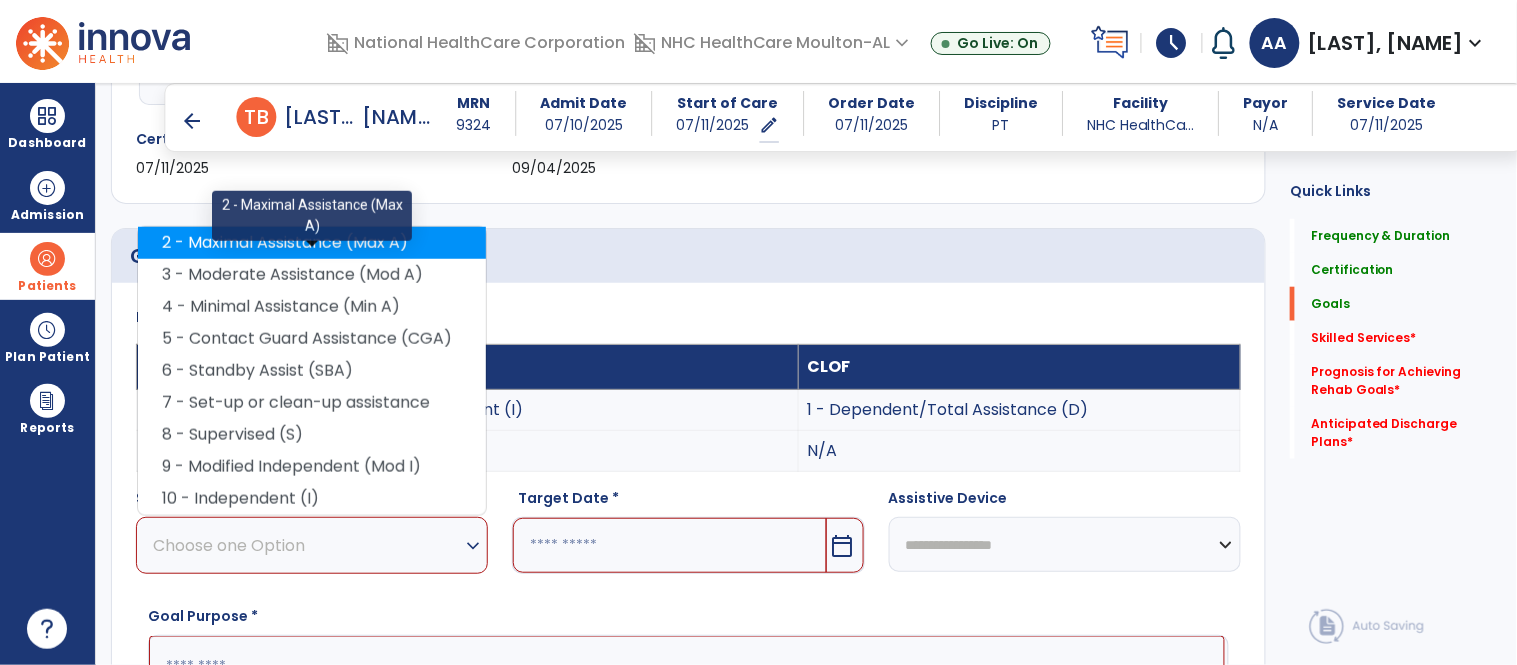click on "2 - Maximal Assistance (Max A)" at bounding box center (312, 243) 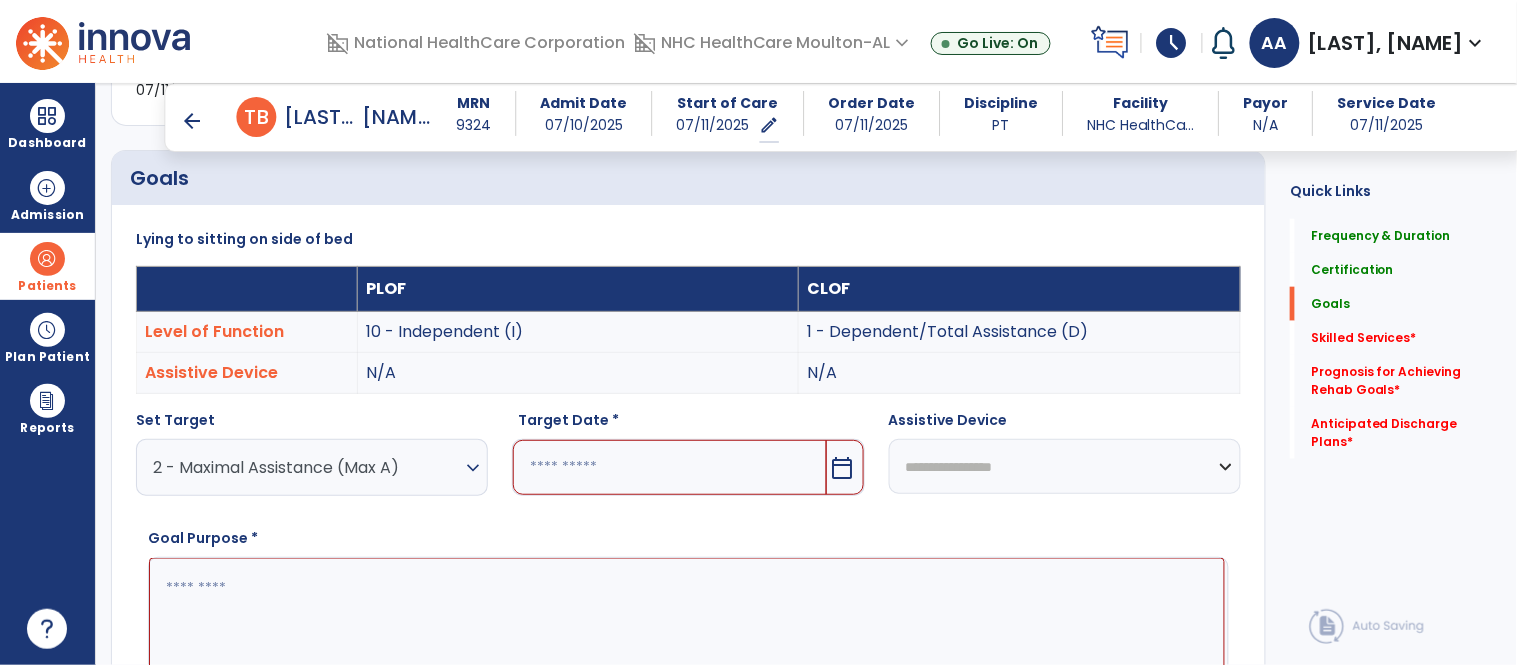 scroll, scrollTop: 500, scrollLeft: 0, axis: vertical 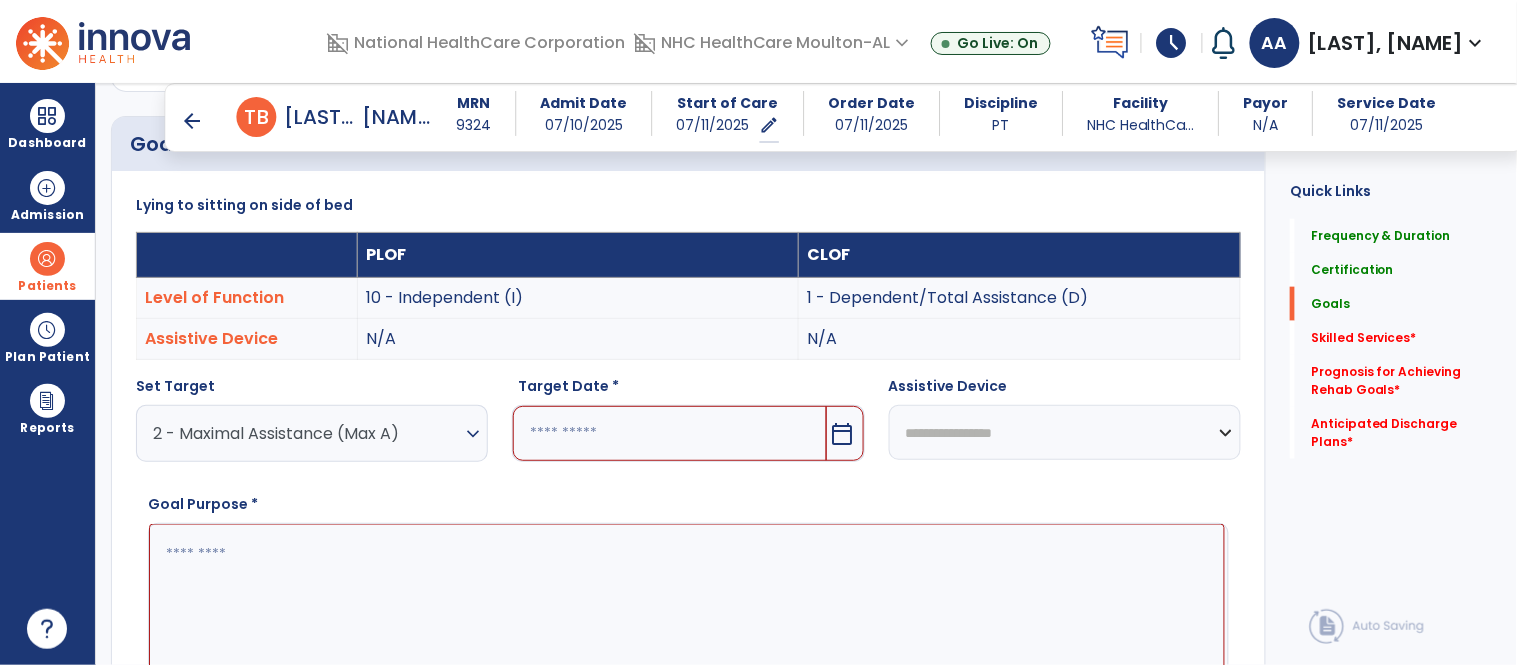 click on "calendar_today" at bounding box center (845, 433) 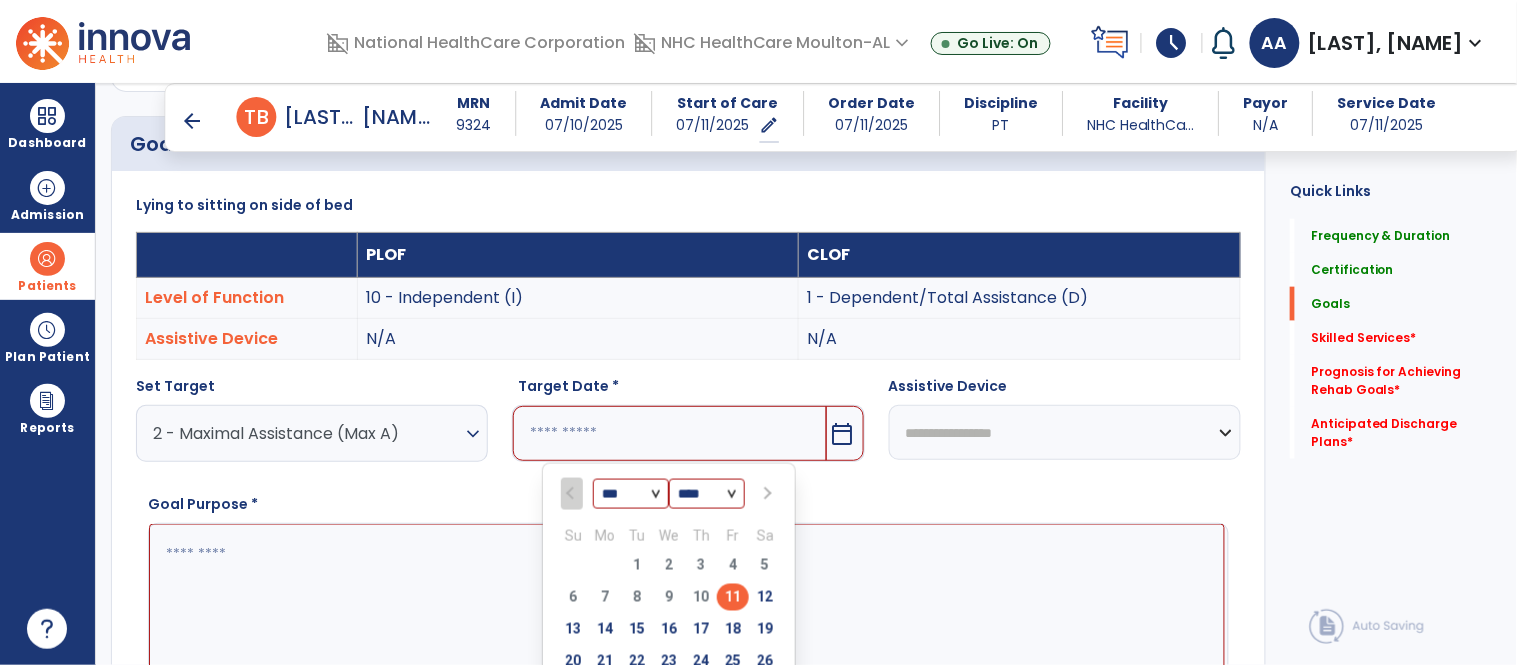 scroll, scrollTop: 722, scrollLeft: 0, axis: vertical 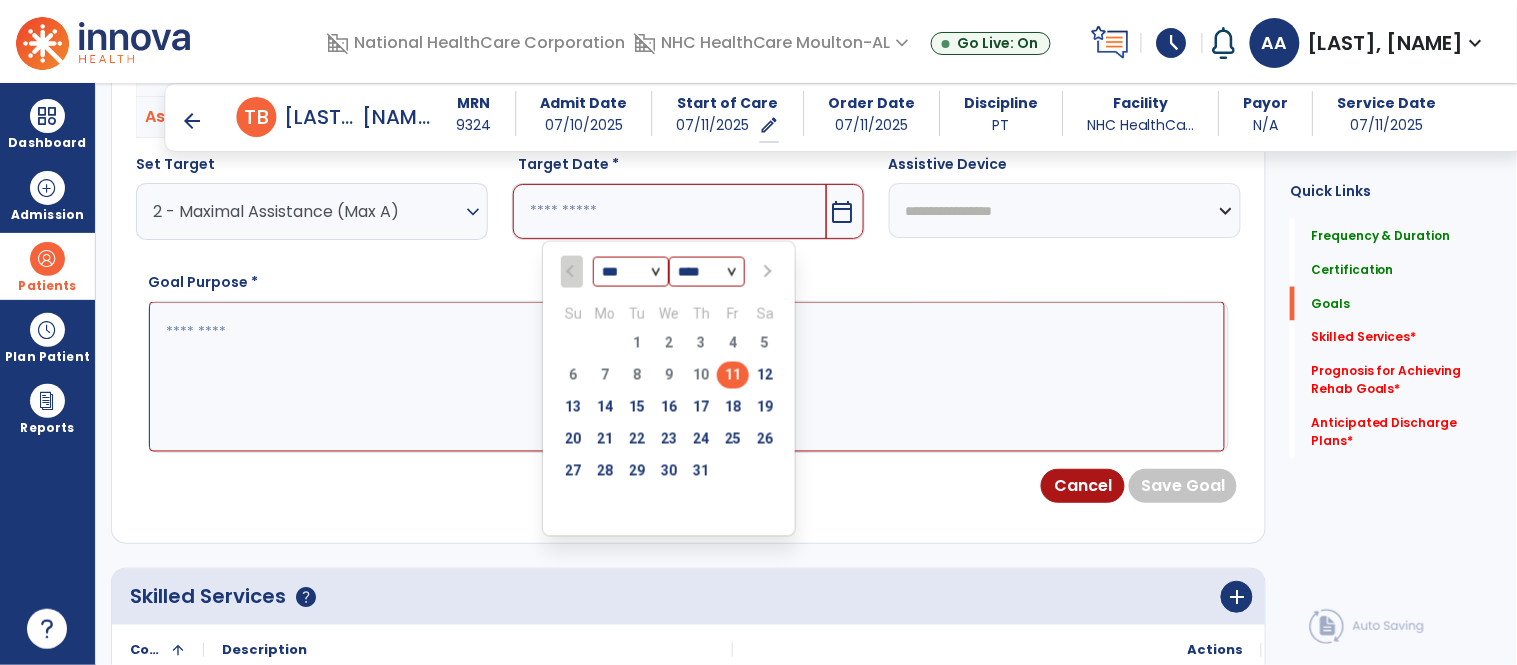 click at bounding box center [767, 272] 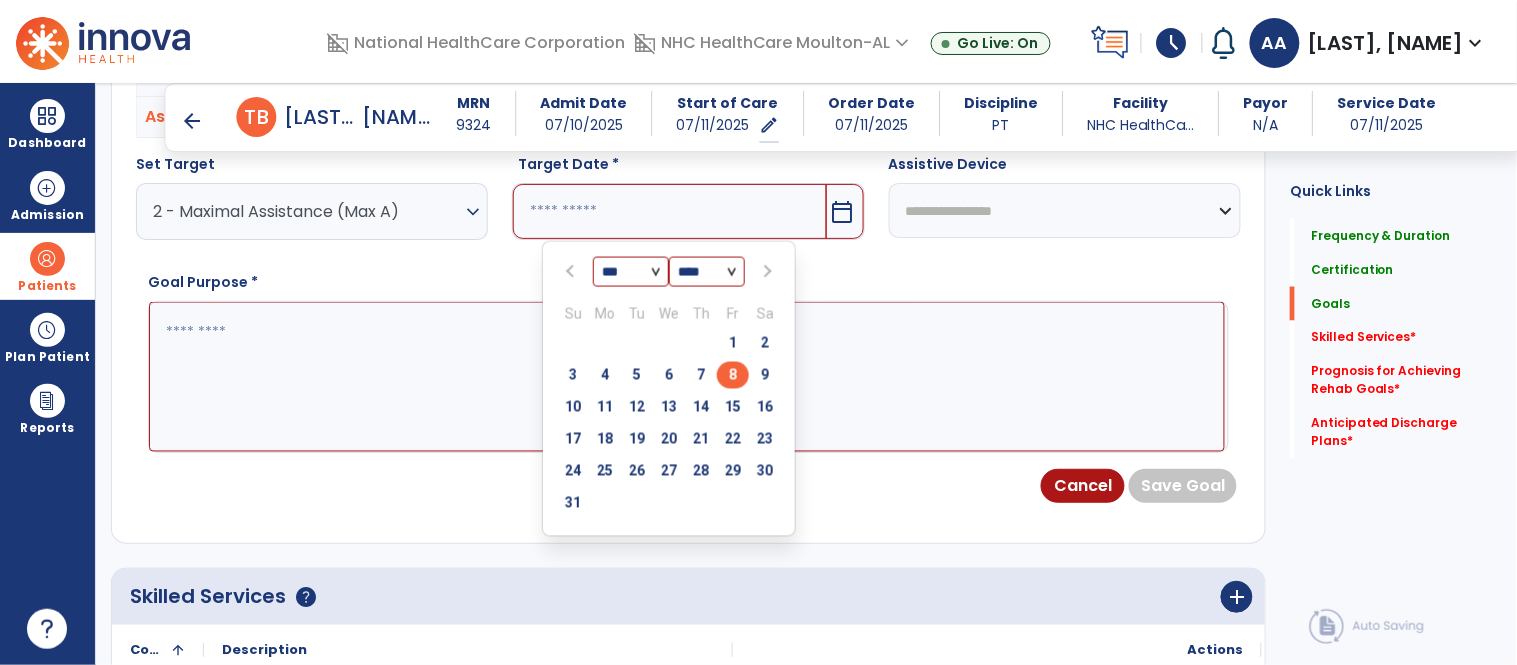 click on "8" at bounding box center (733, 375) 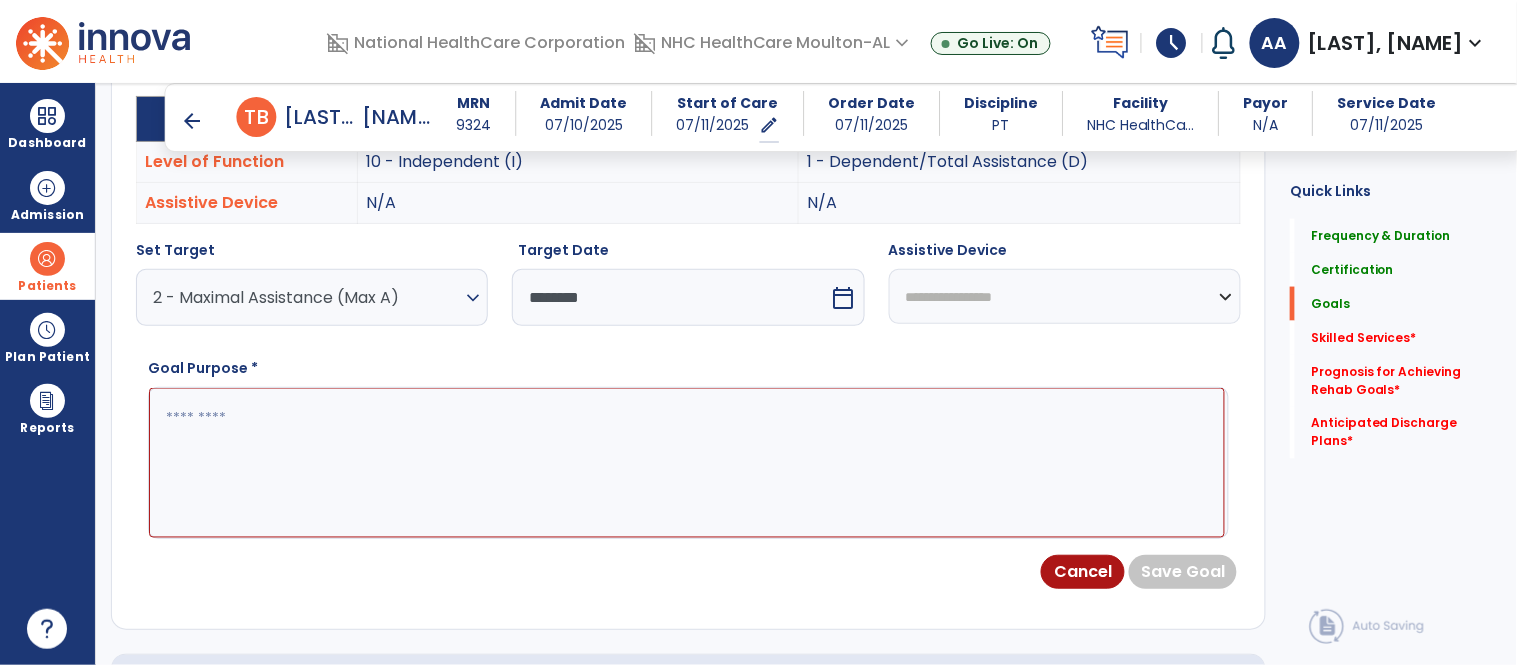 scroll, scrollTop: 611, scrollLeft: 0, axis: vertical 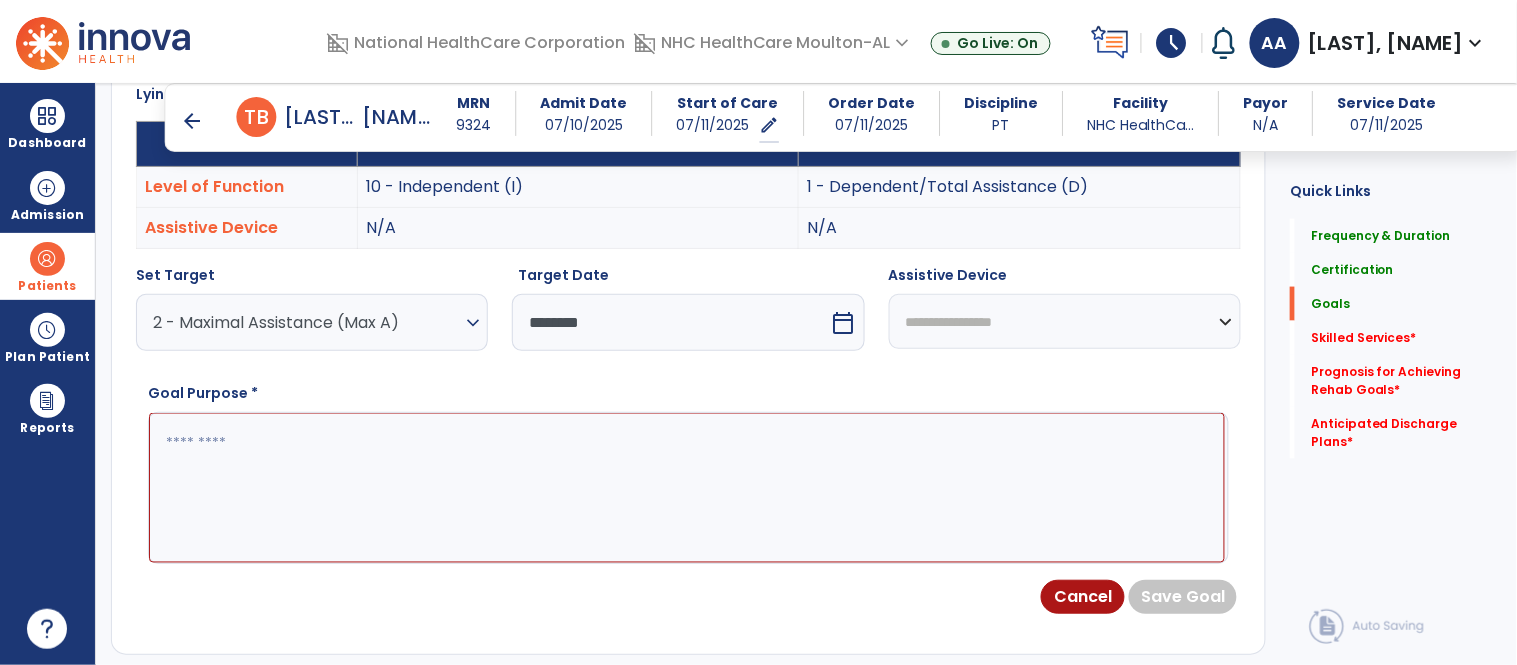 click at bounding box center [687, 488] 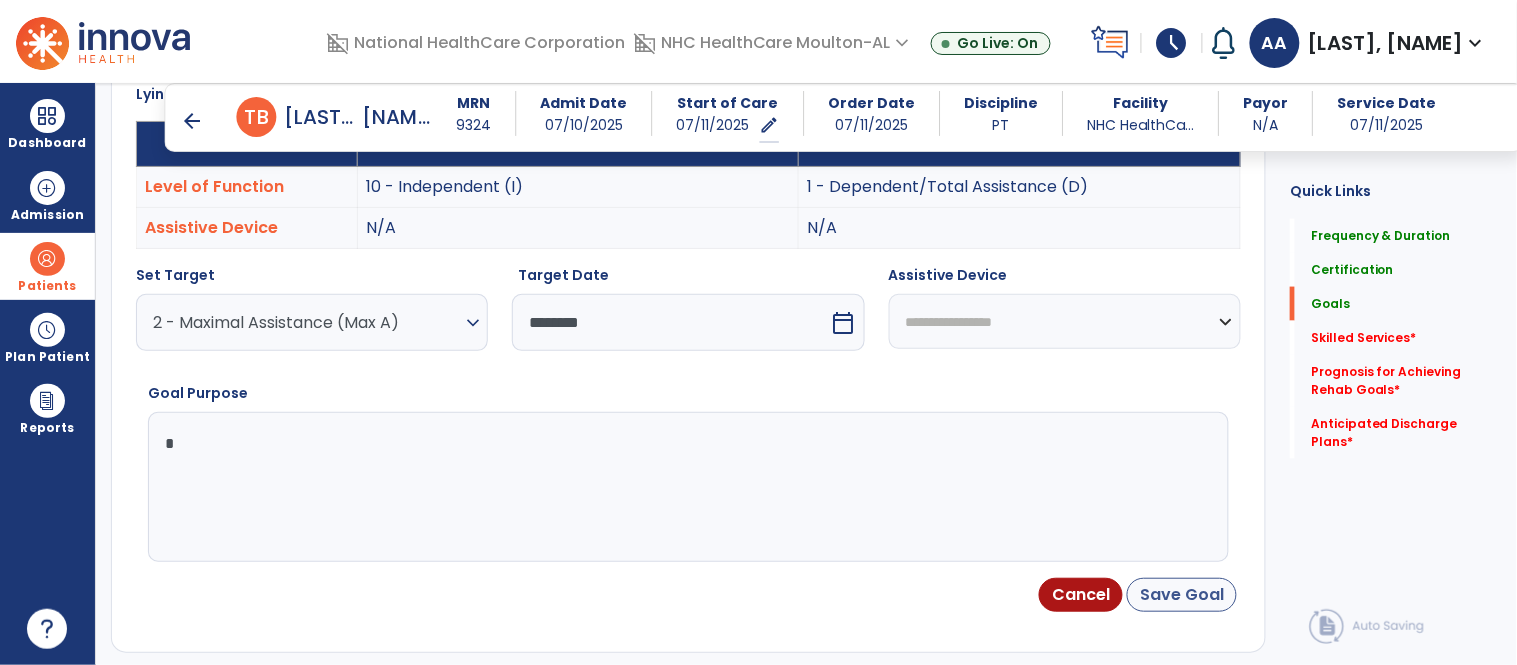 type on "*" 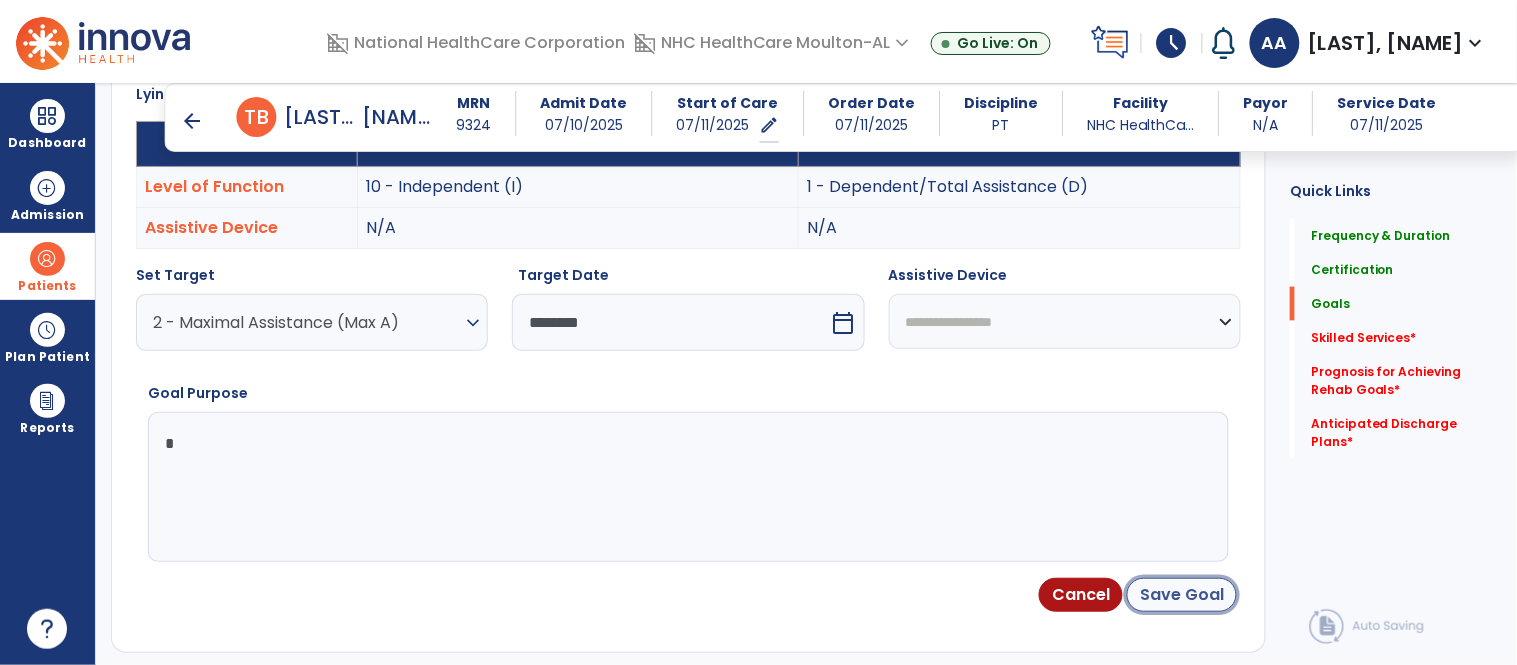 click on "Save Goal" at bounding box center [1182, 595] 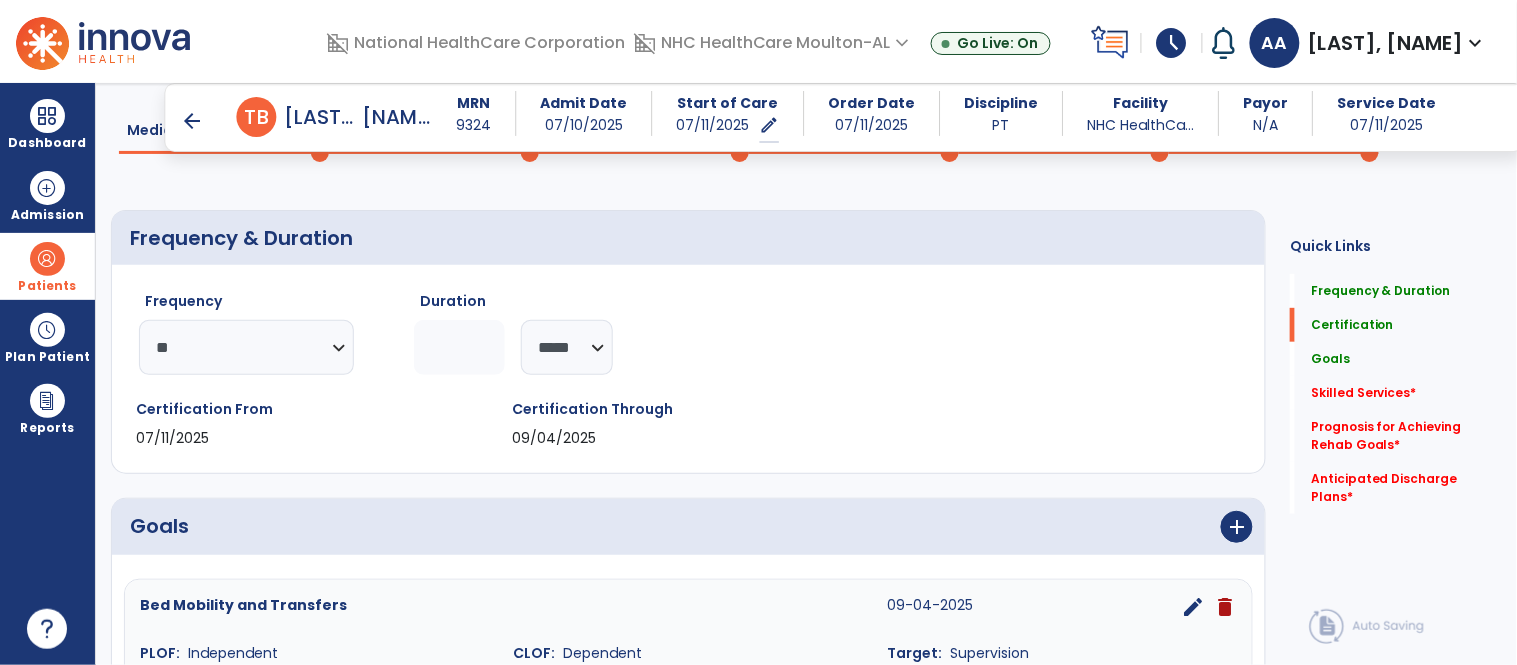 scroll, scrollTop: 243, scrollLeft: 0, axis: vertical 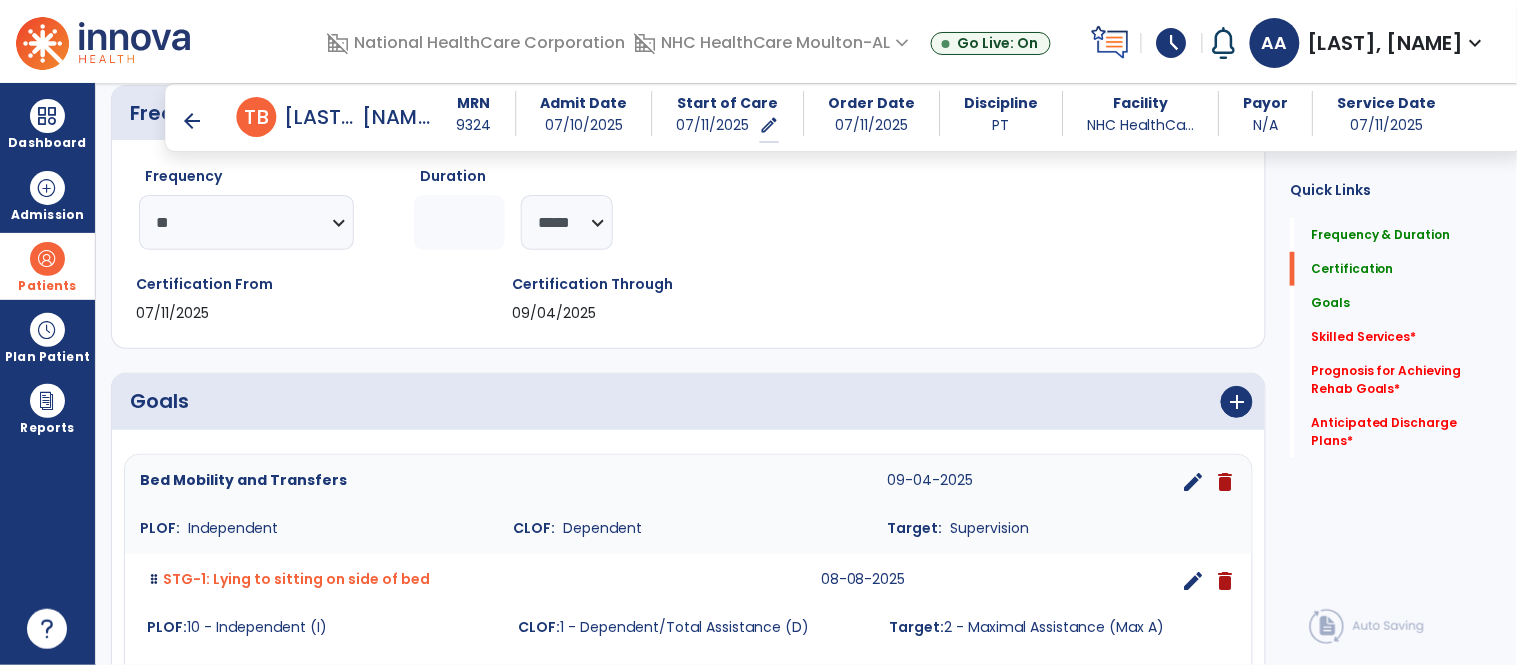 click on "edit" at bounding box center [1193, 482] 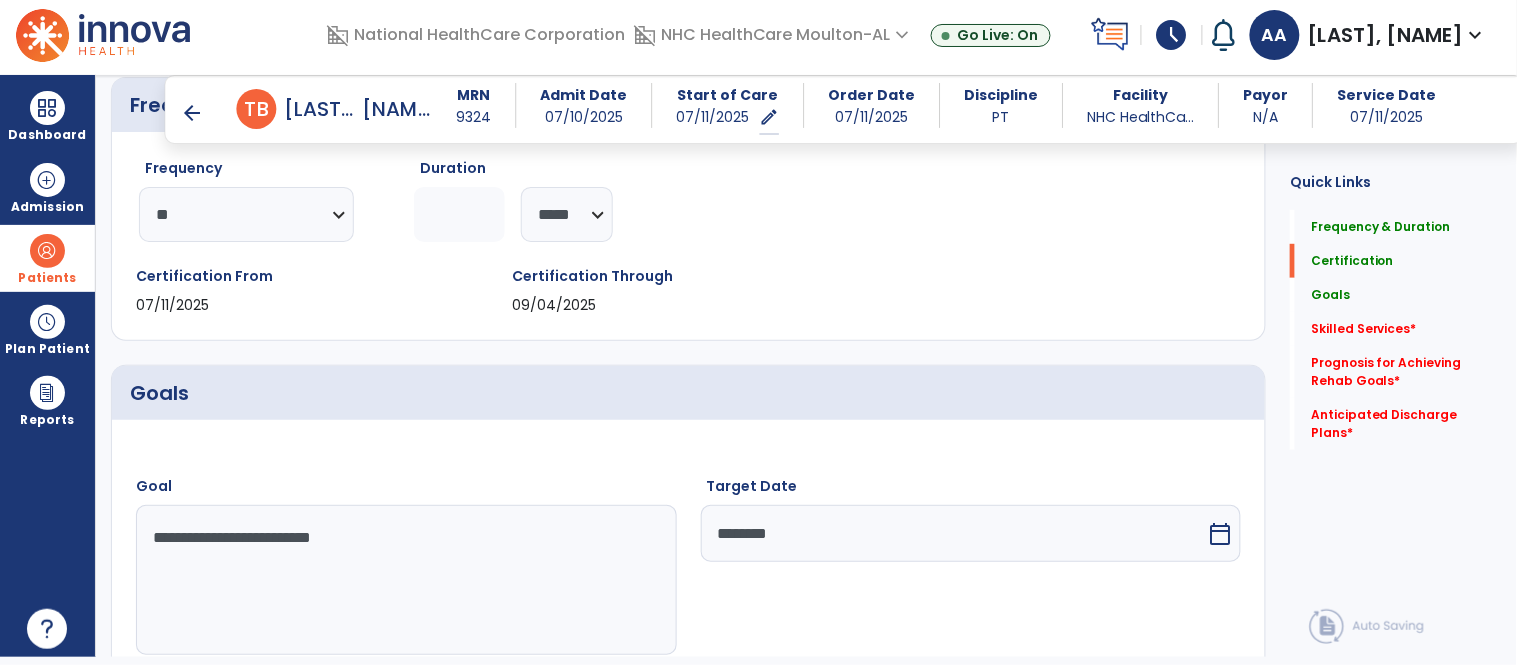 scroll, scrollTop: 83, scrollLeft: 0, axis: vertical 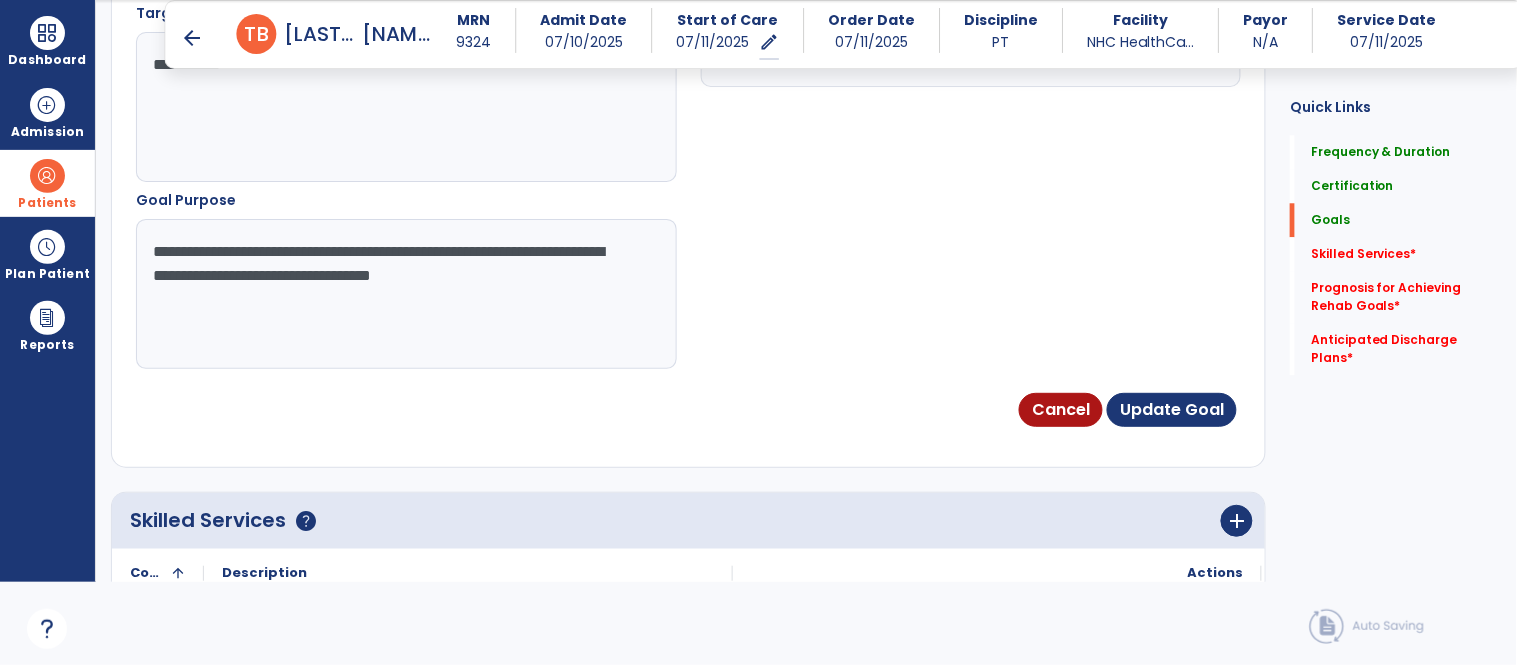 drag, startPoint x: 146, startPoint y: 251, endPoint x: 576, endPoint y: 284, distance: 431.26443 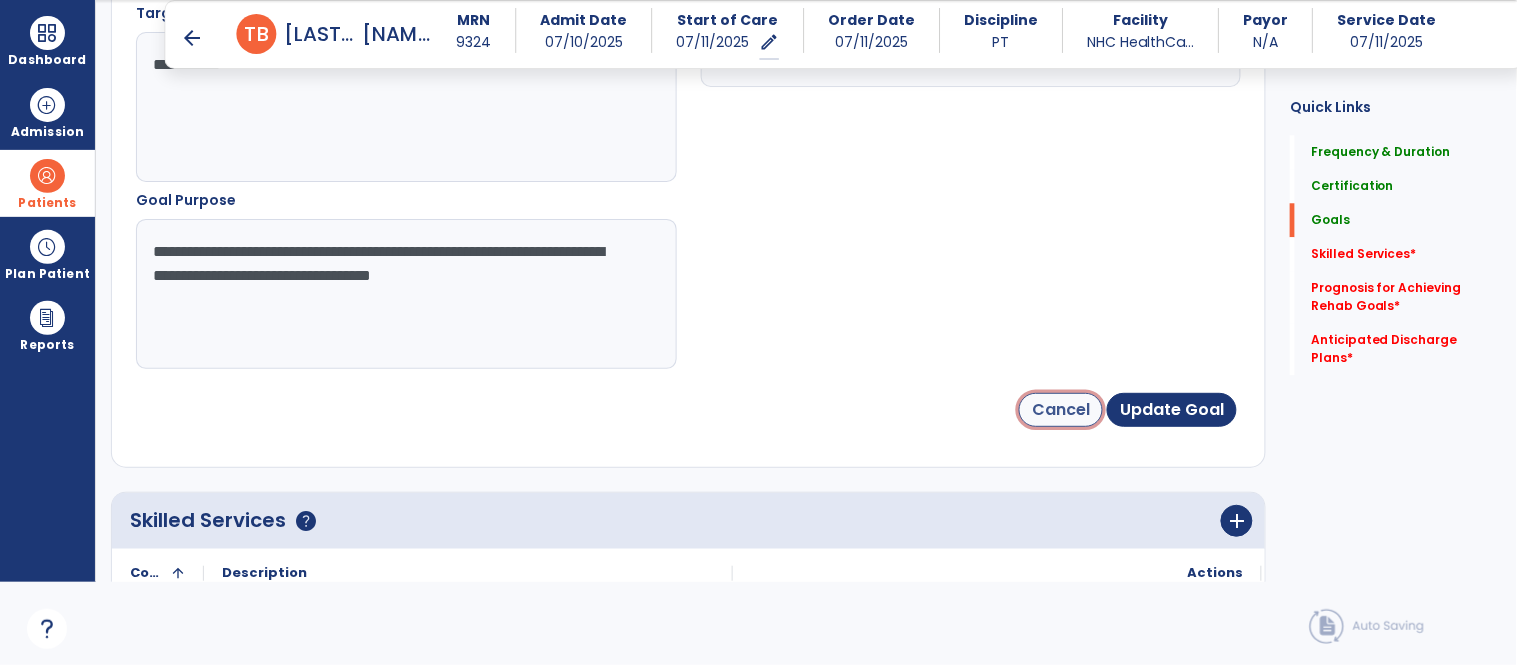 click on "Cancel" at bounding box center [1061, 410] 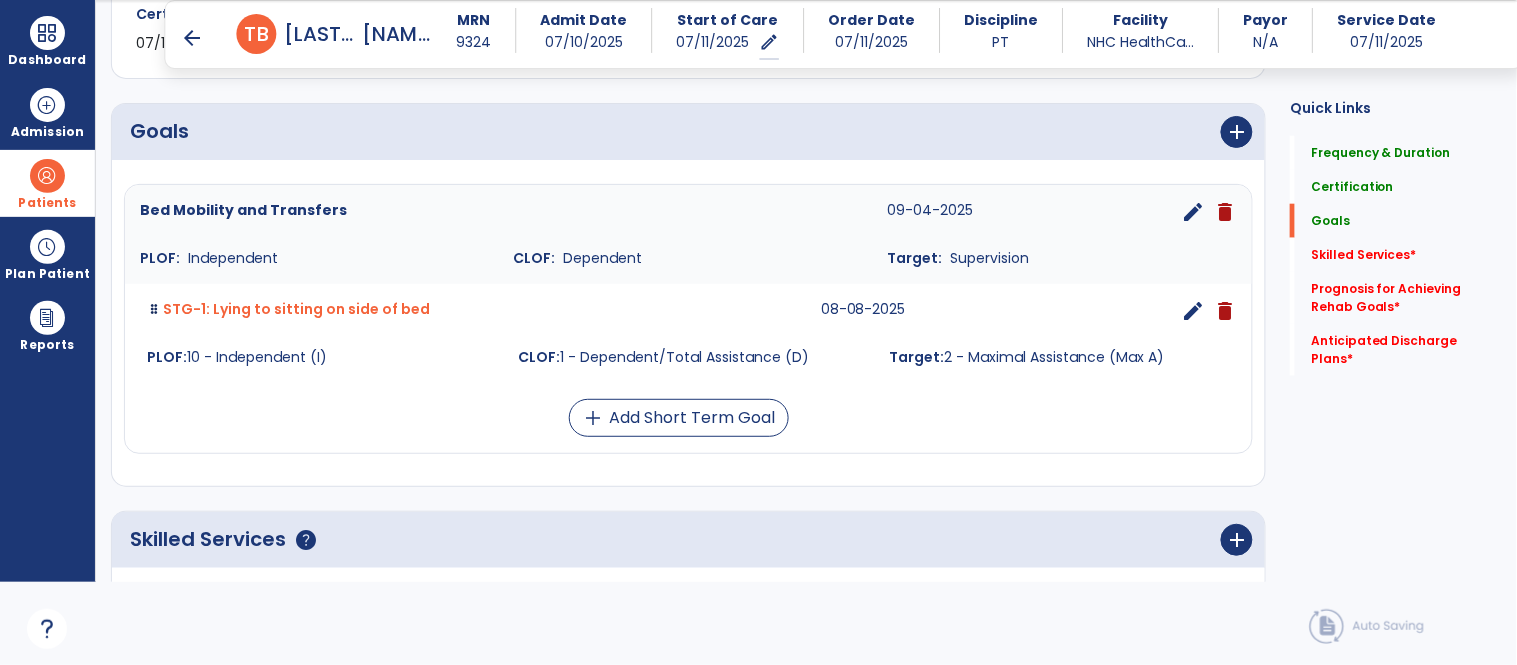 scroll, scrollTop: 455, scrollLeft: 0, axis: vertical 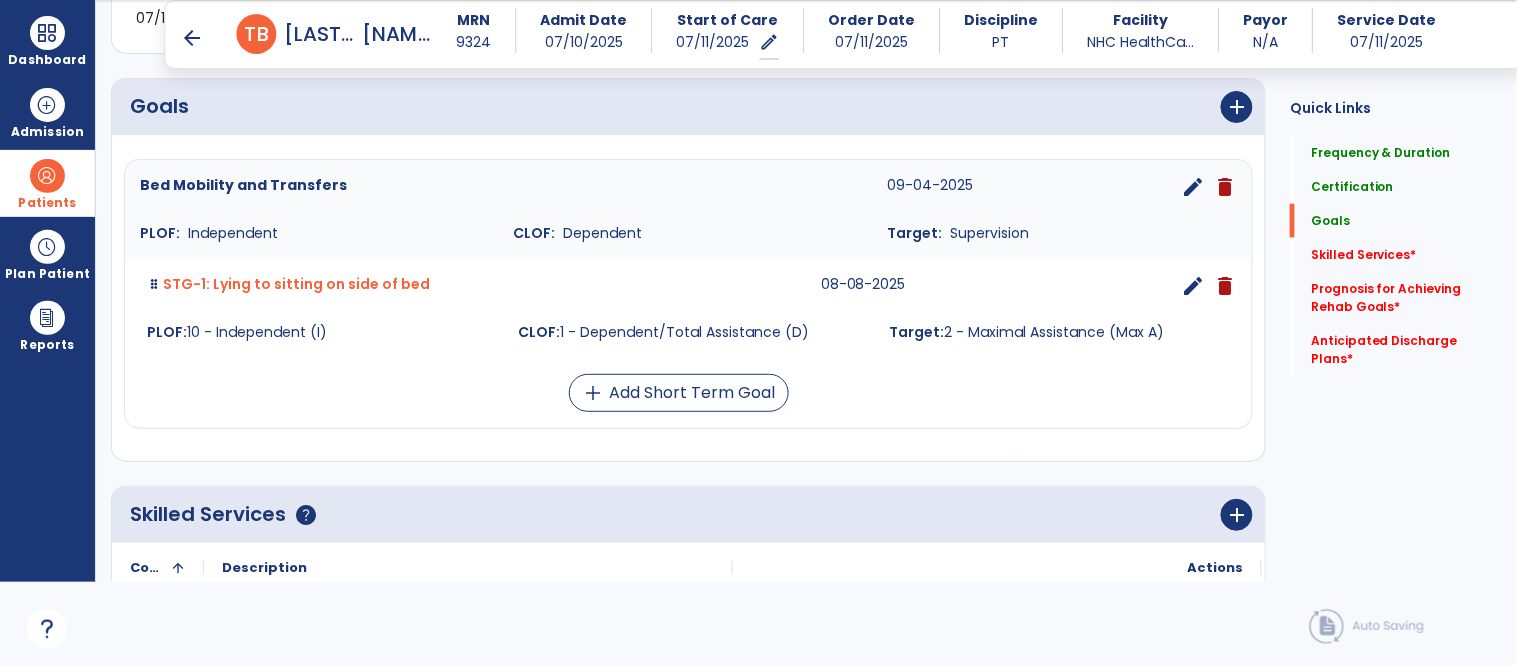 click on "edit" at bounding box center (1193, 286) 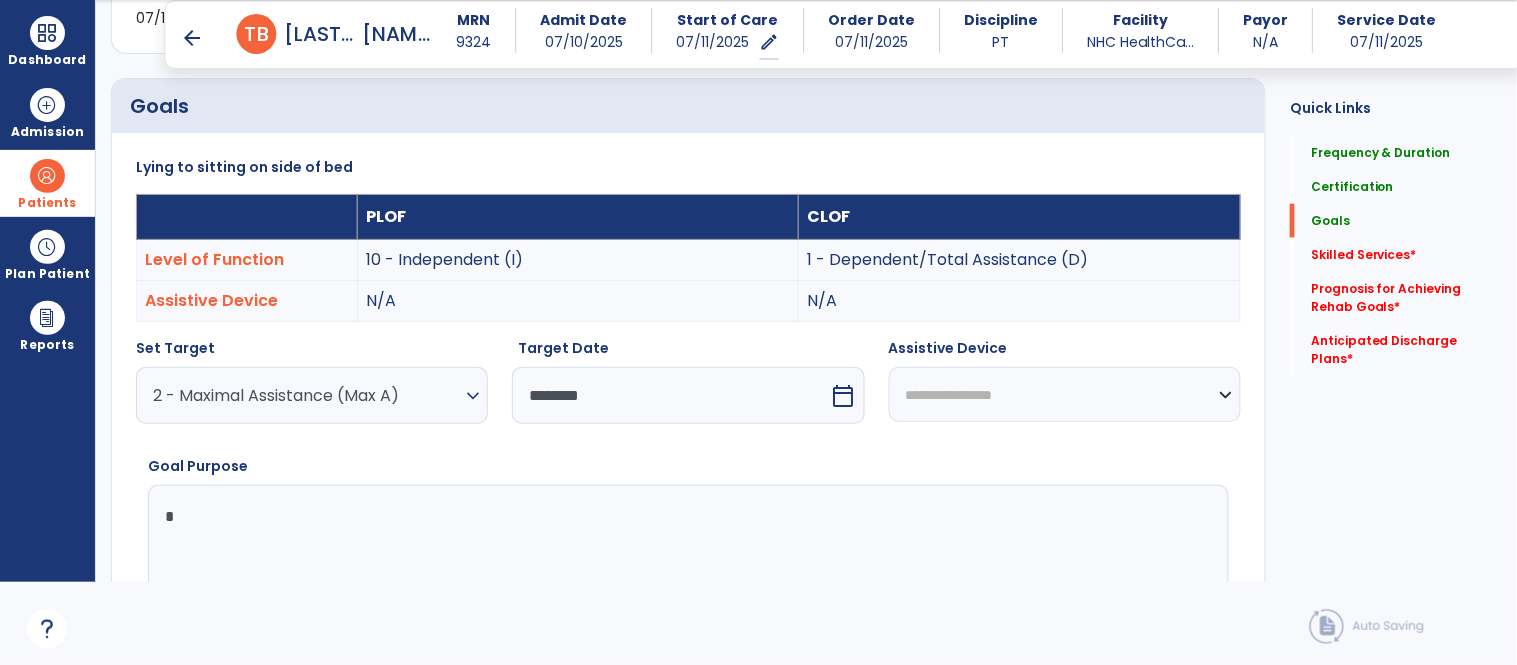 scroll, scrollTop: 535, scrollLeft: 0, axis: vertical 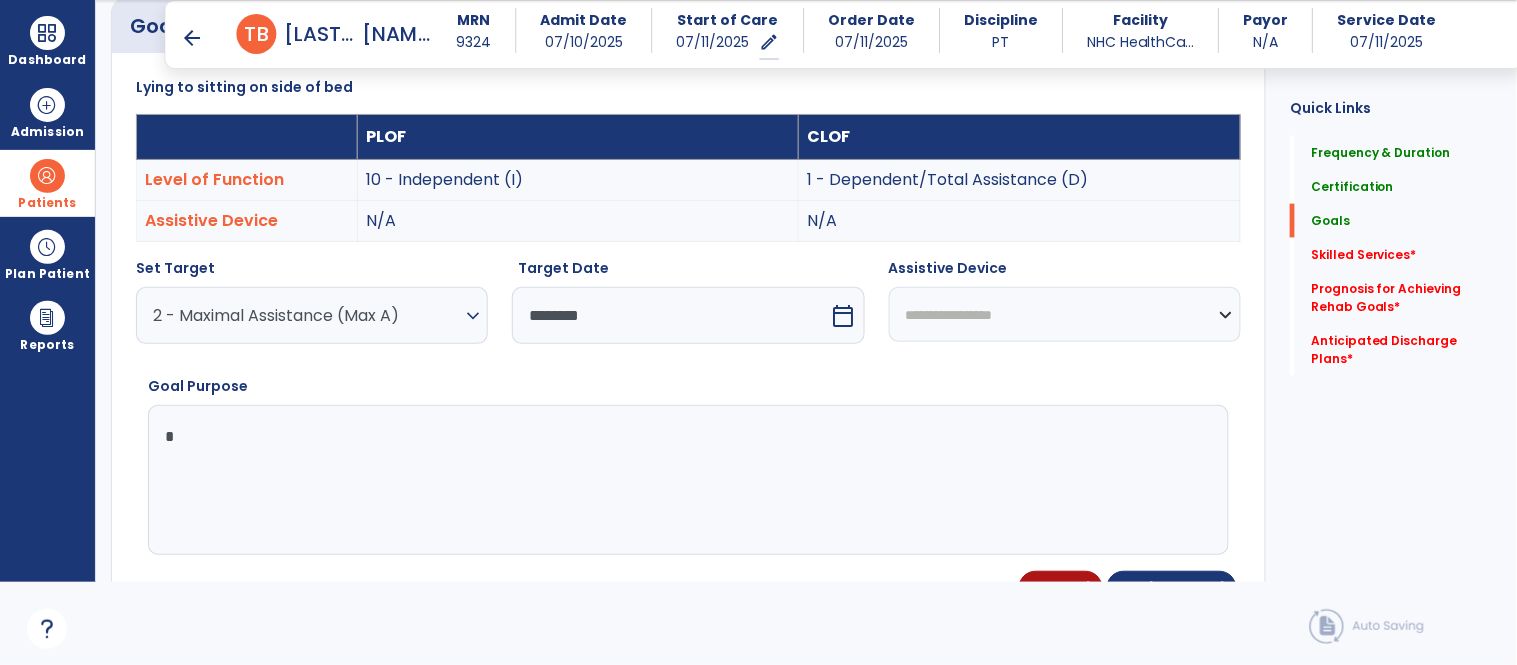 click on "*" at bounding box center (687, 480) 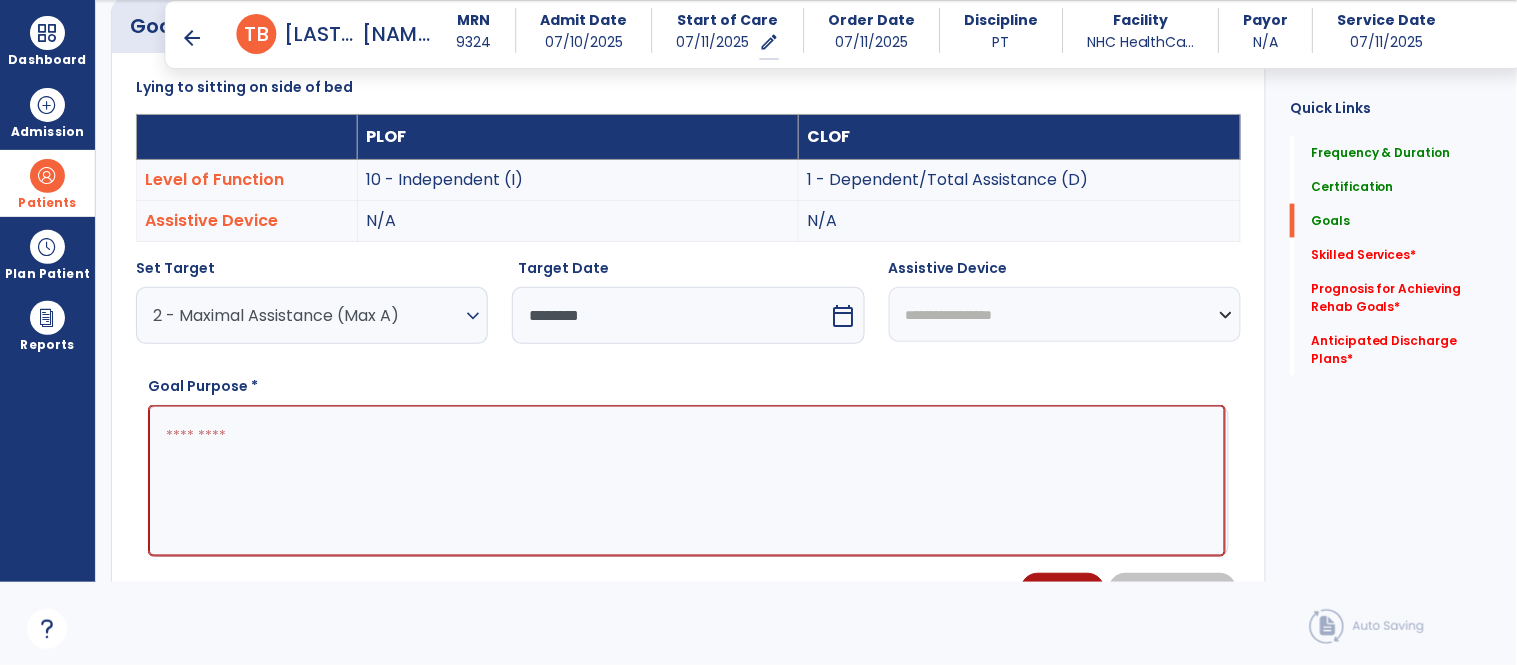 paste on "**********" 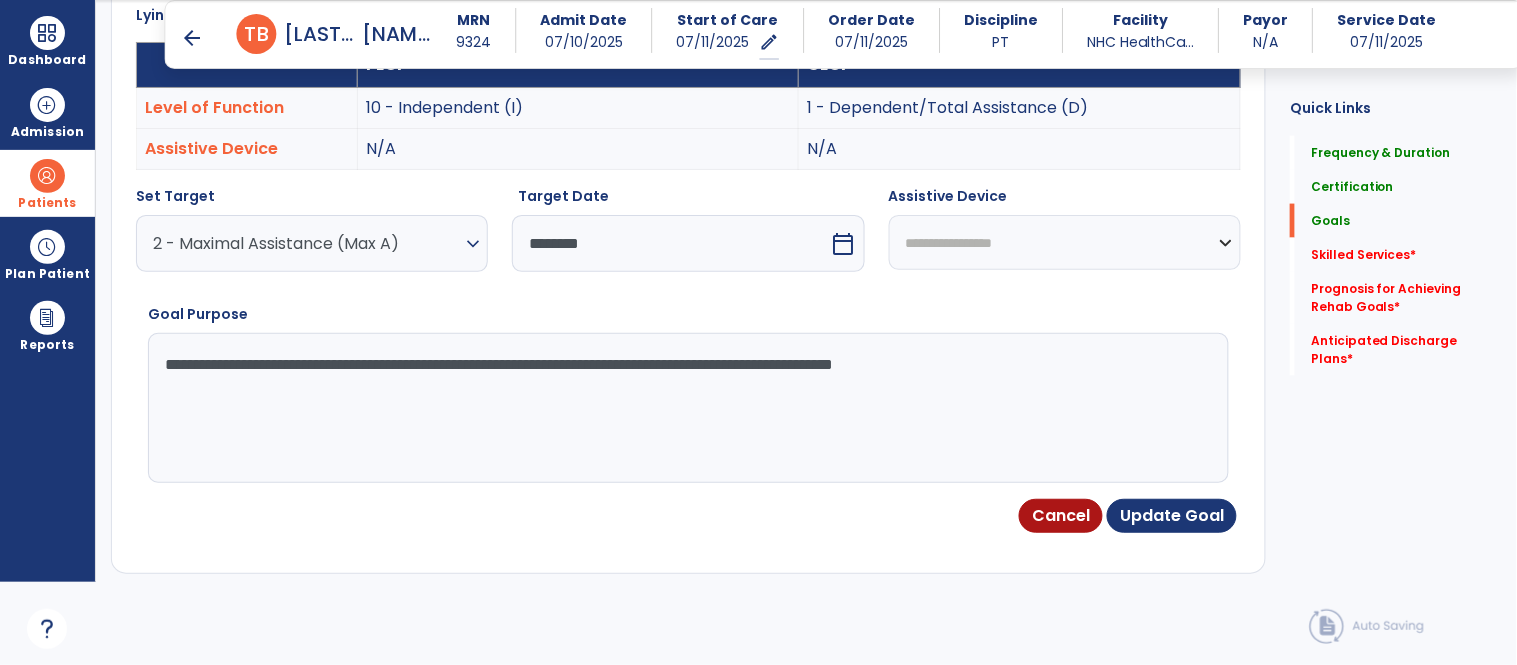scroll, scrollTop: 646, scrollLeft: 0, axis: vertical 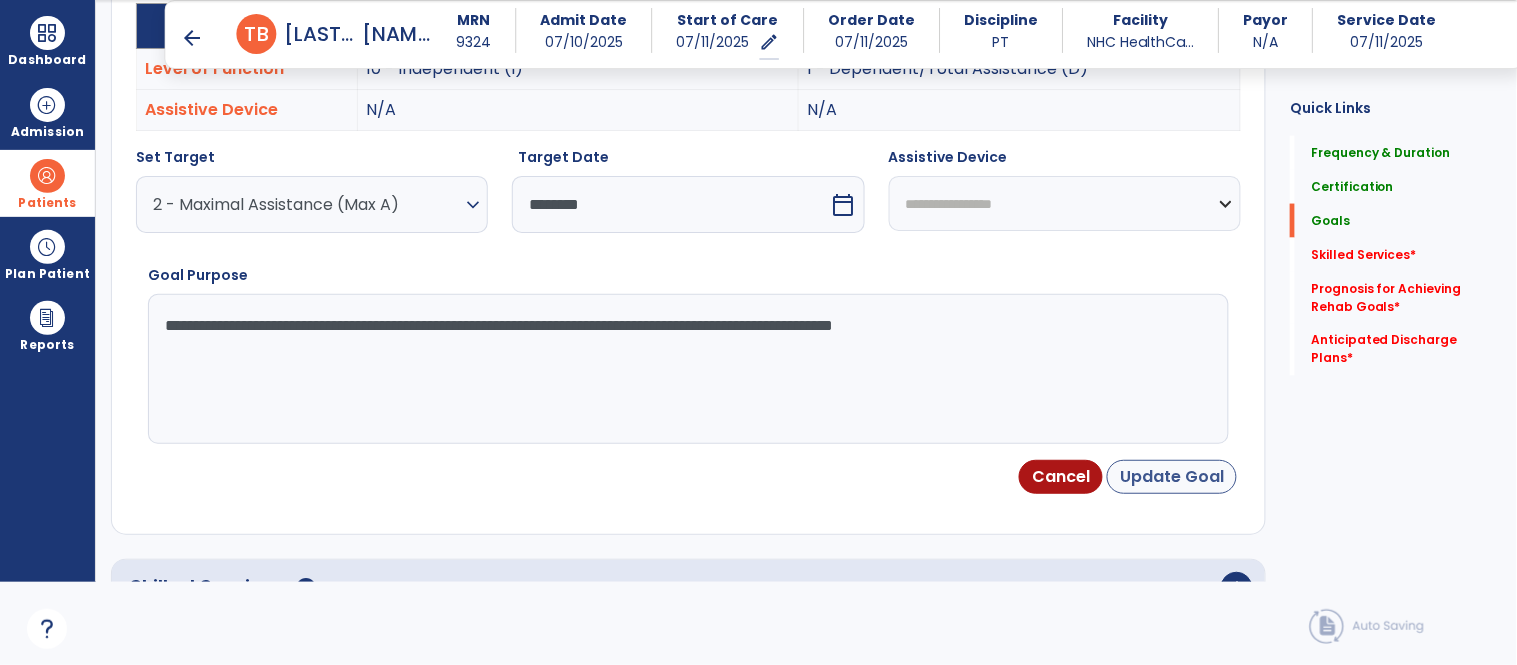 type on "**********" 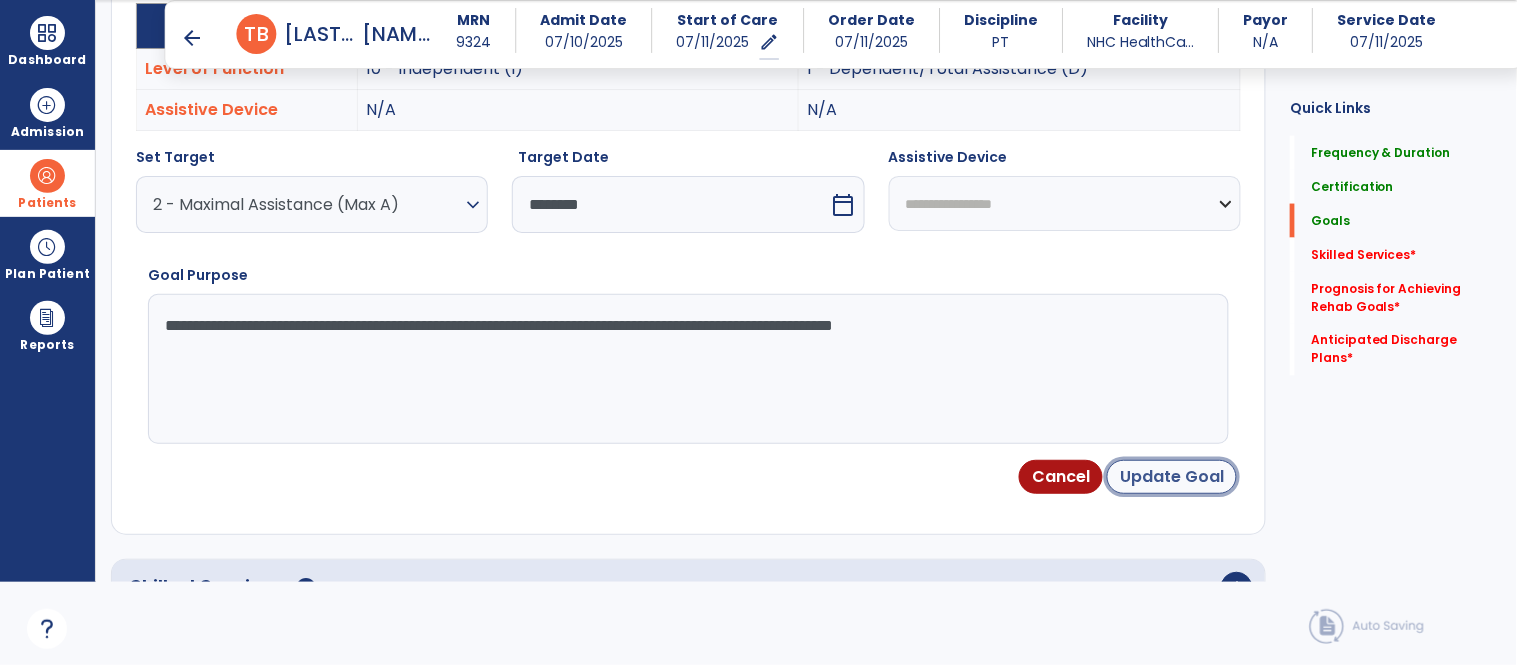 click on "Update Goal" at bounding box center [1172, 477] 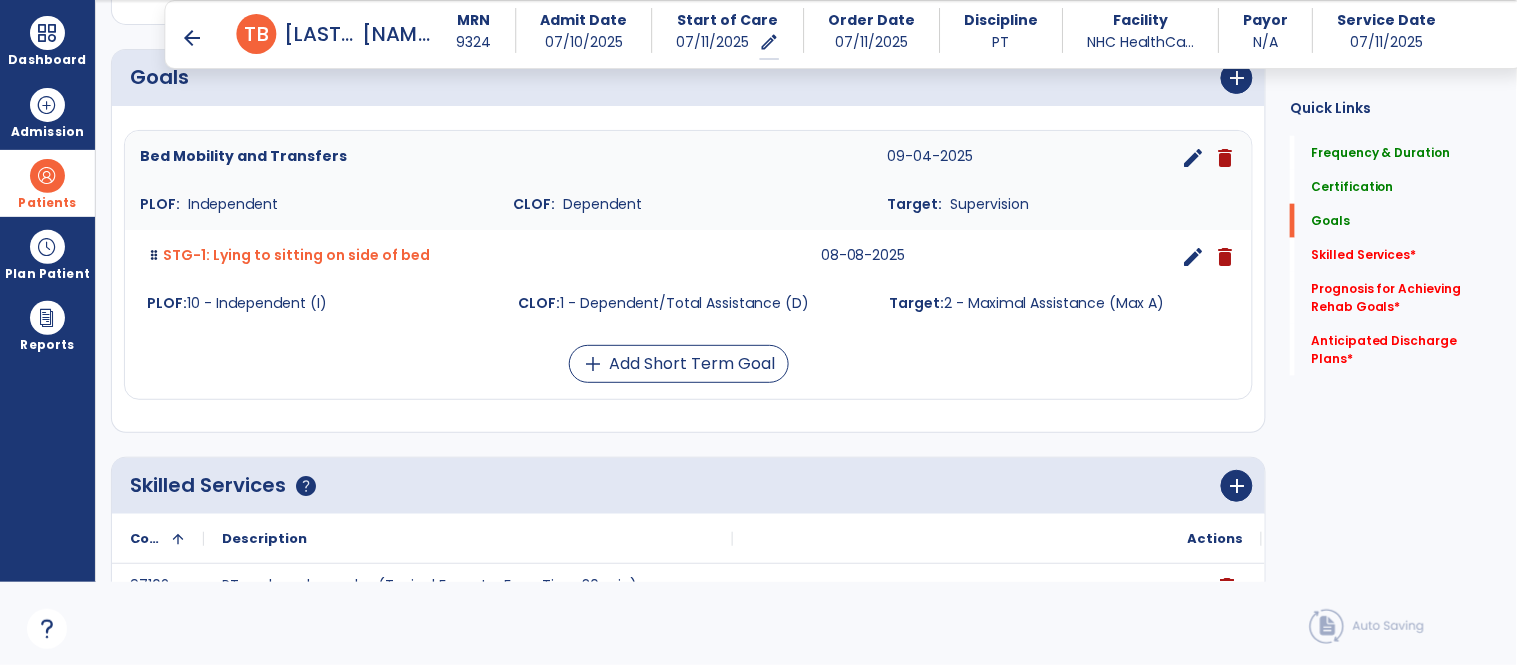 scroll, scrollTop: 497, scrollLeft: 0, axis: vertical 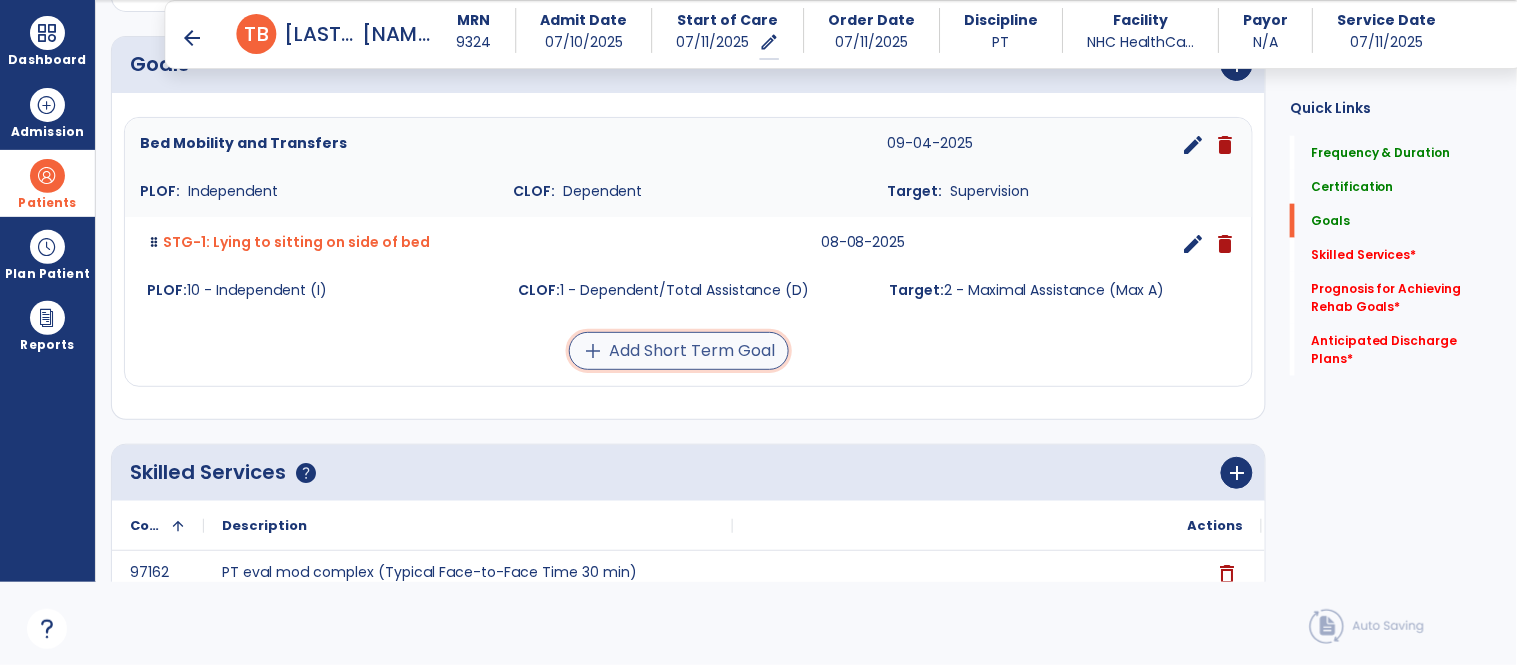 click on "add  Add Short Term Goal" at bounding box center (679, 351) 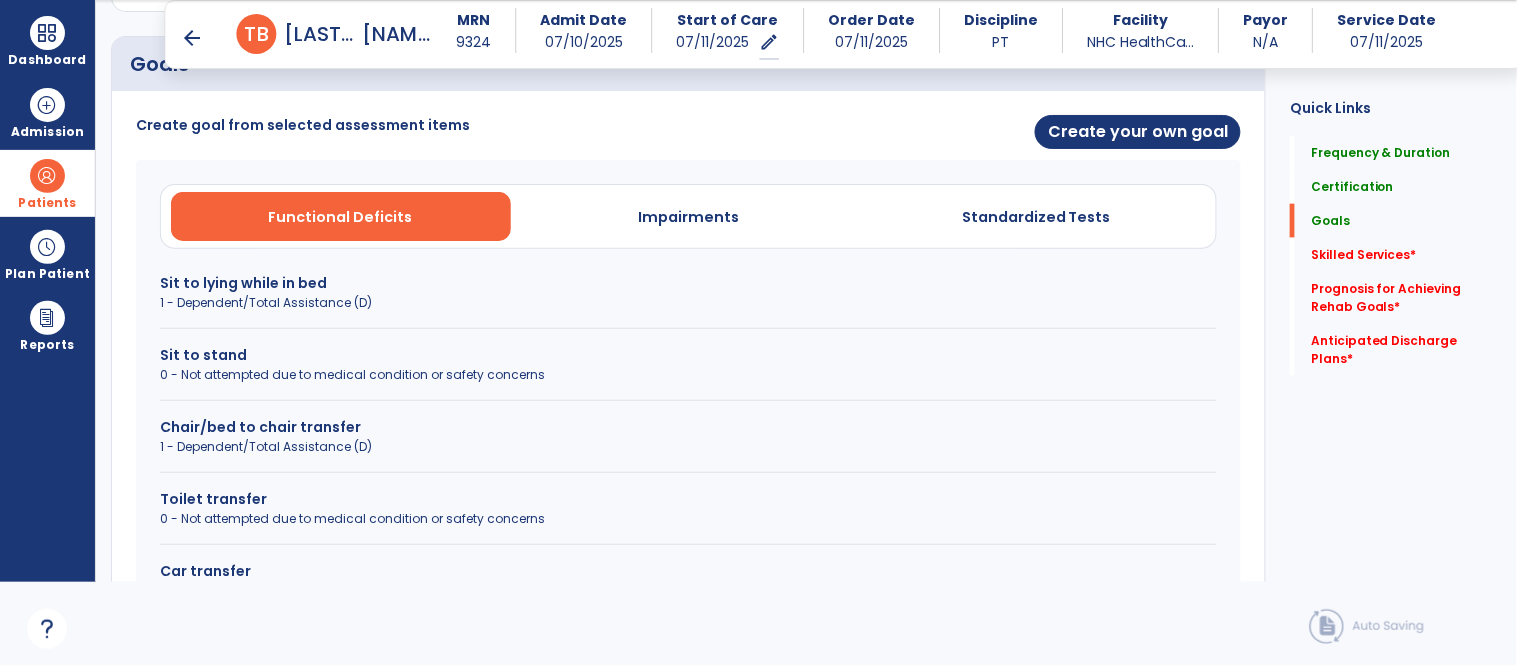 click on "Sit to lying while in bed" at bounding box center [688, 283] 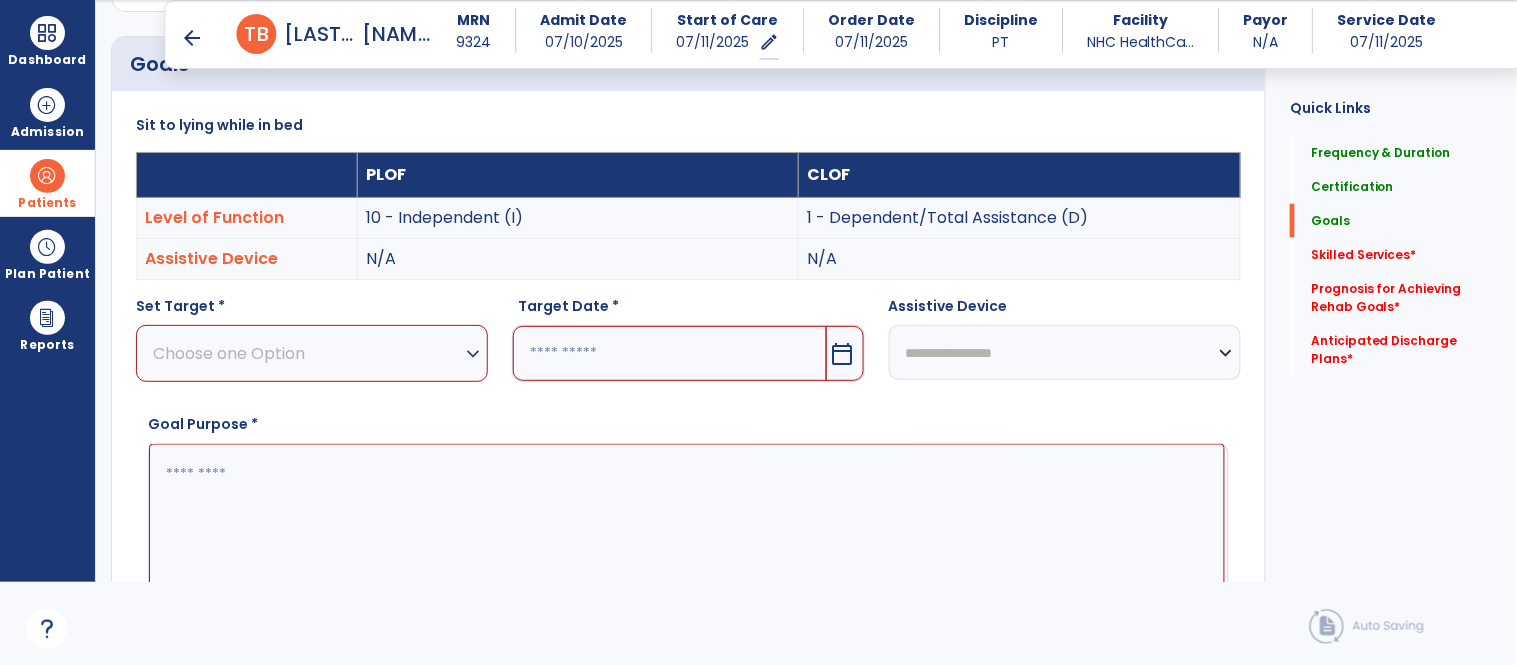 click on "Choose one Option" at bounding box center [307, 353] 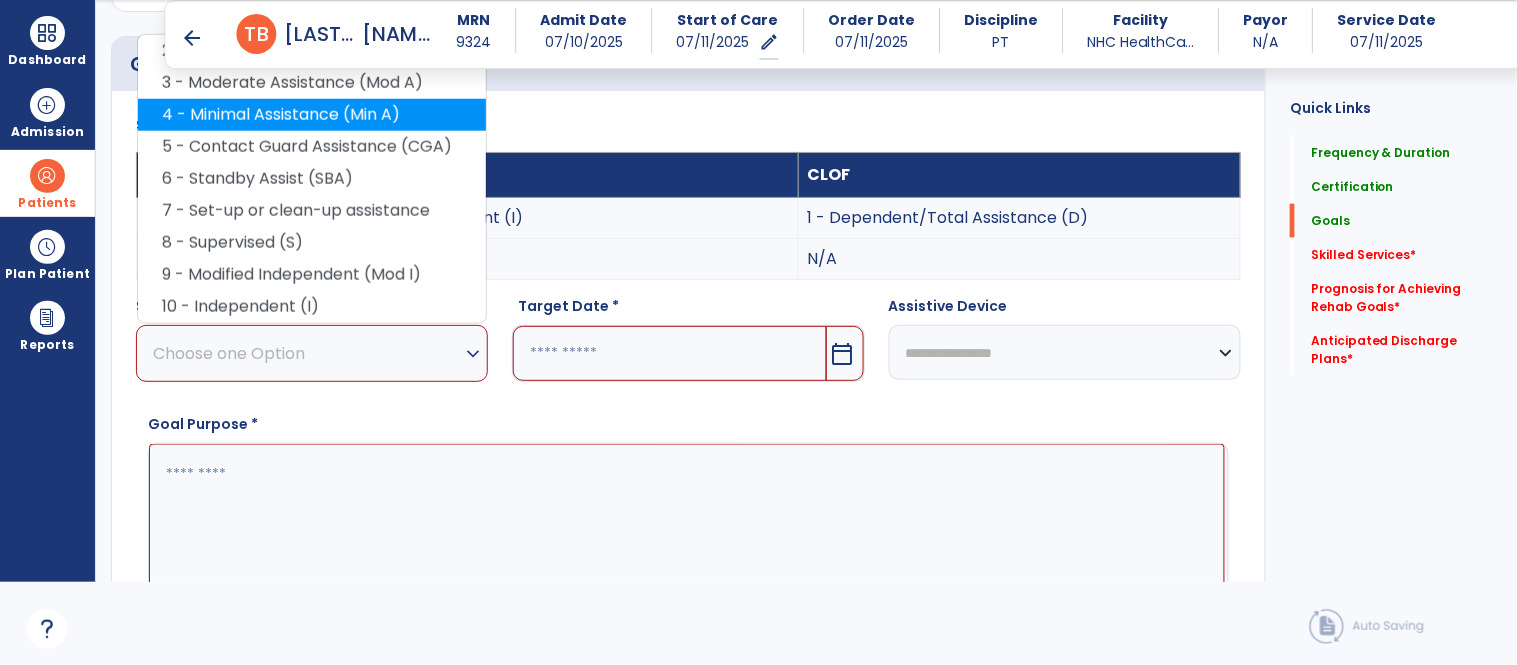scroll, scrollTop: 386, scrollLeft: 0, axis: vertical 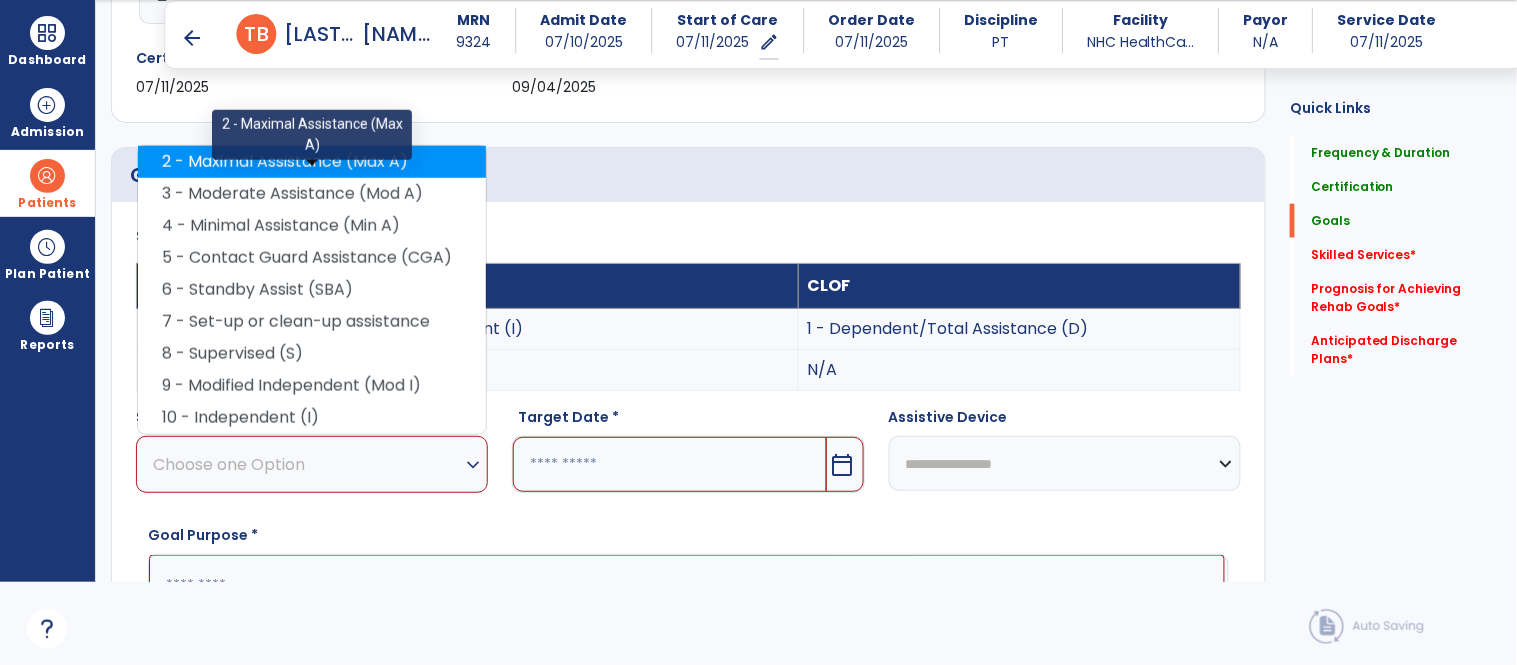 click on "2 - Maximal Assistance (Max A)" at bounding box center (312, 162) 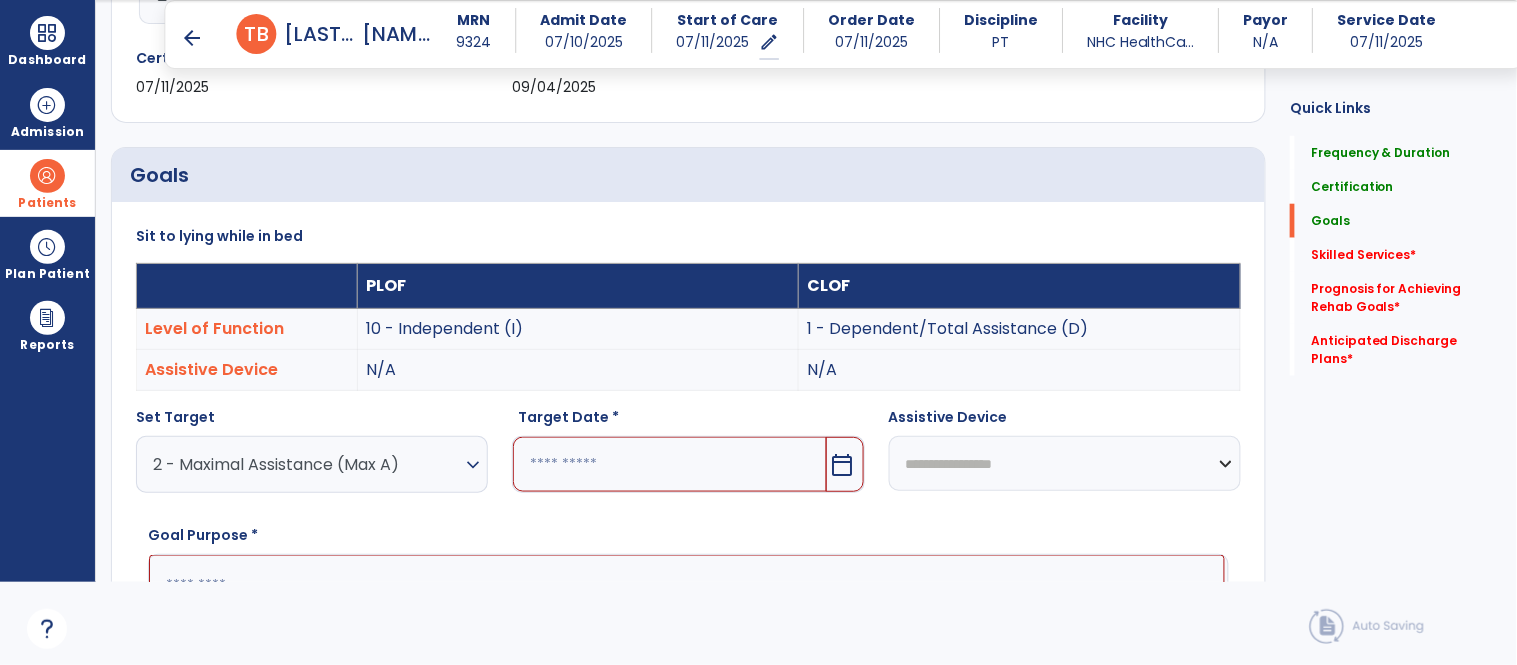 click at bounding box center (669, 464) 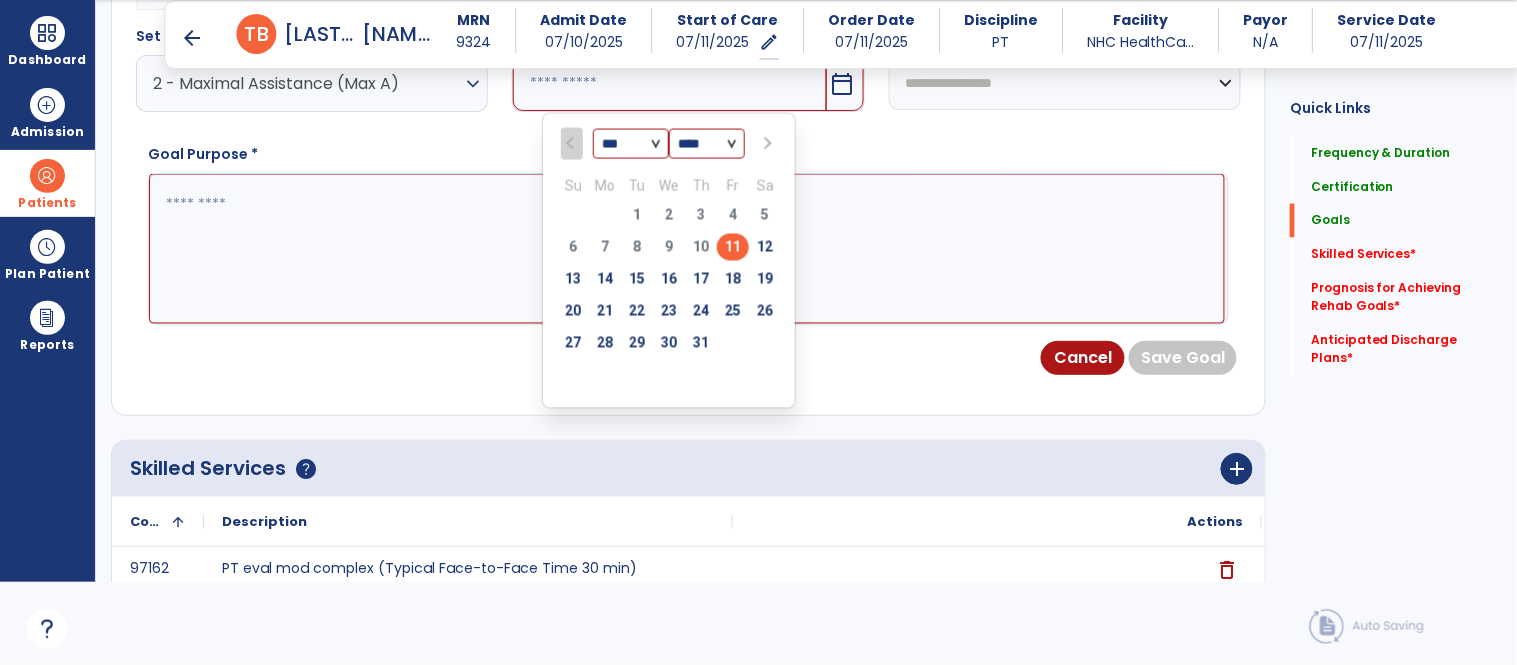 scroll, scrollTop: 728, scrollLeft: 0, axis: vertical 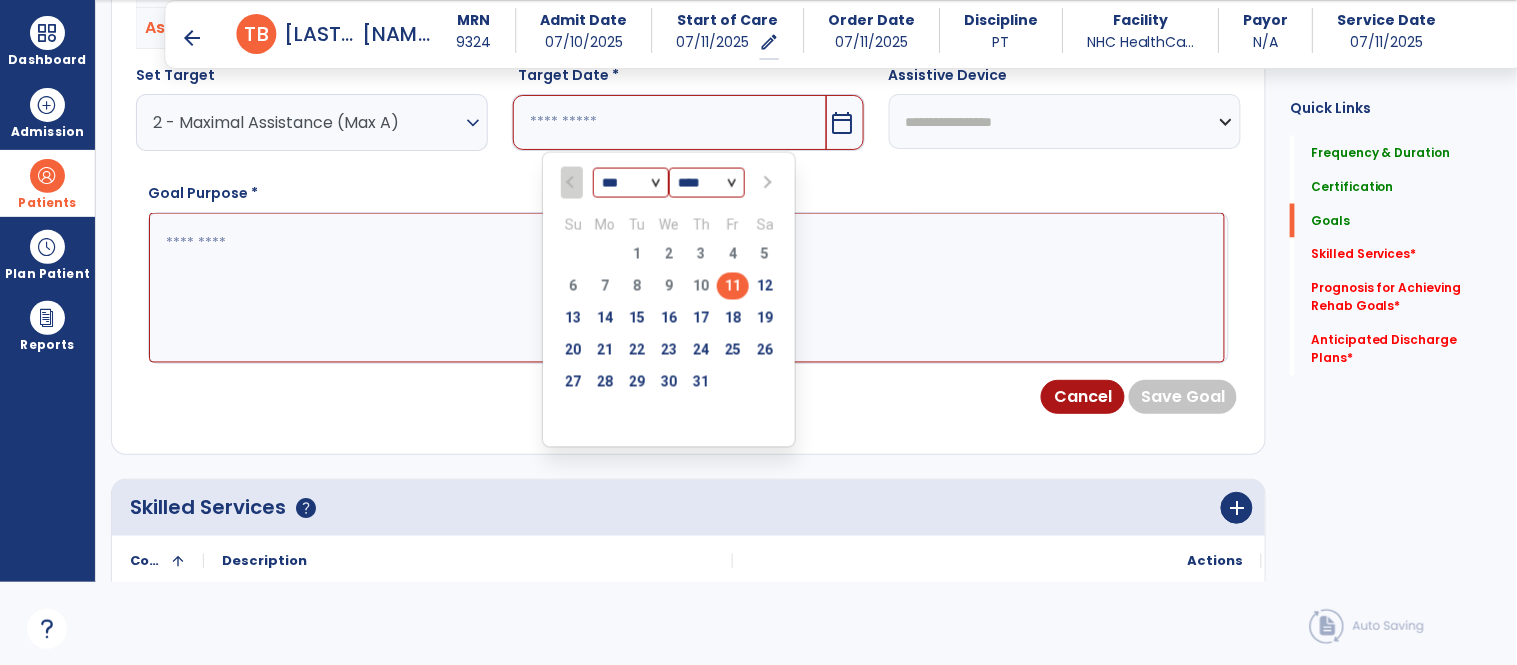 click at bounding box center (766, 183) 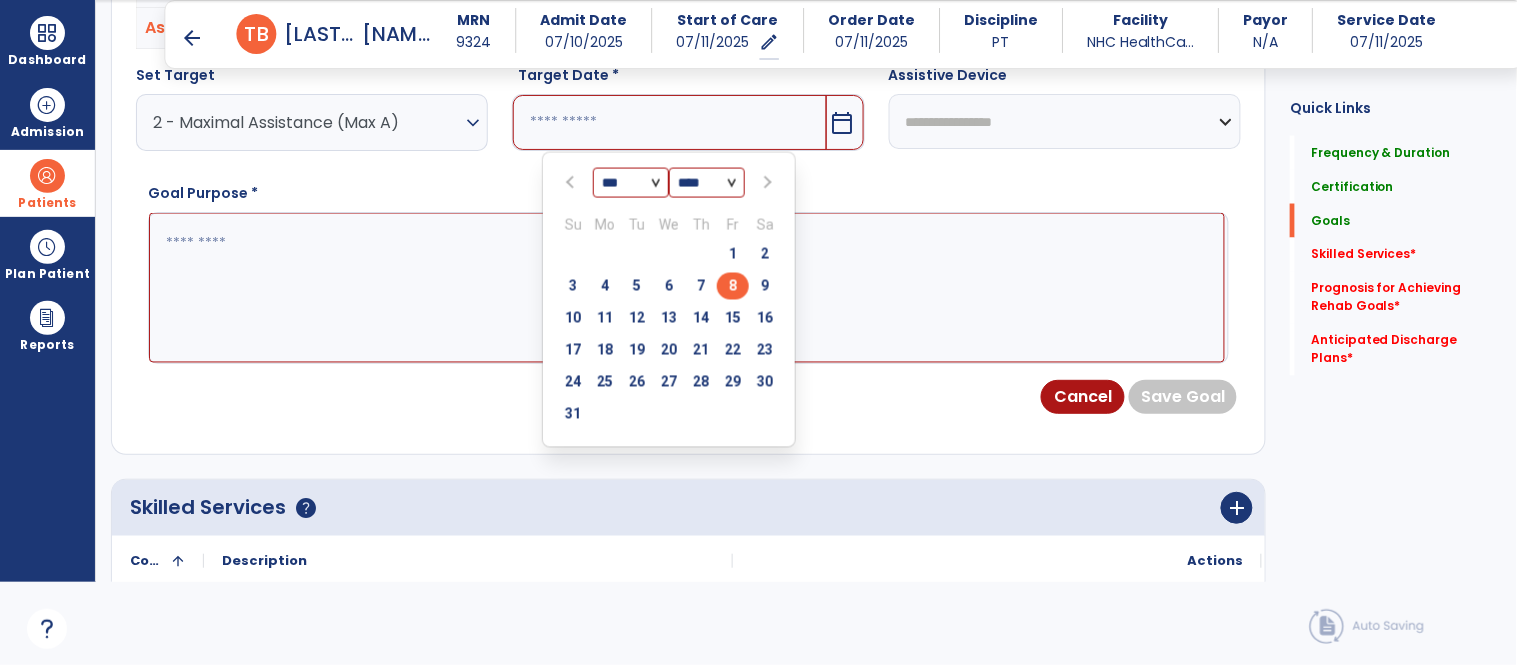 click on "8" at bounding box center [733, 286] 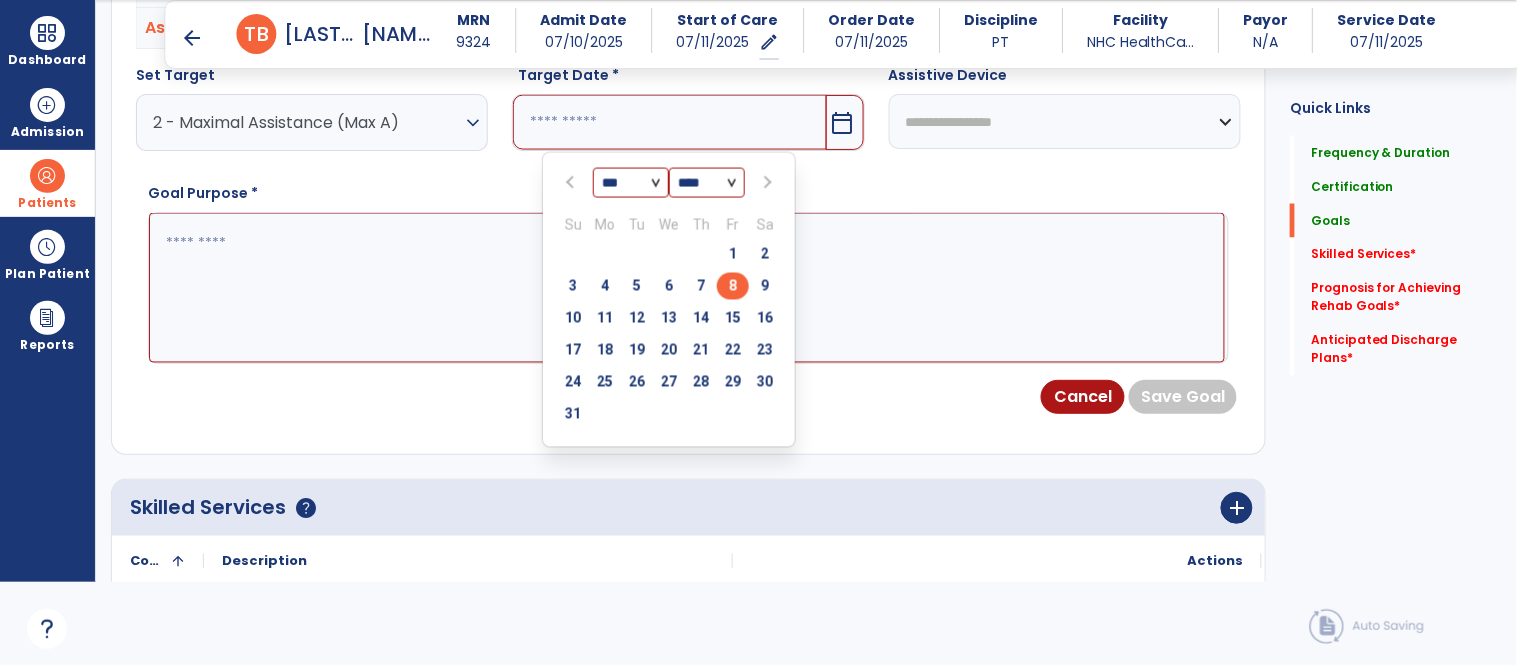 type on "********" 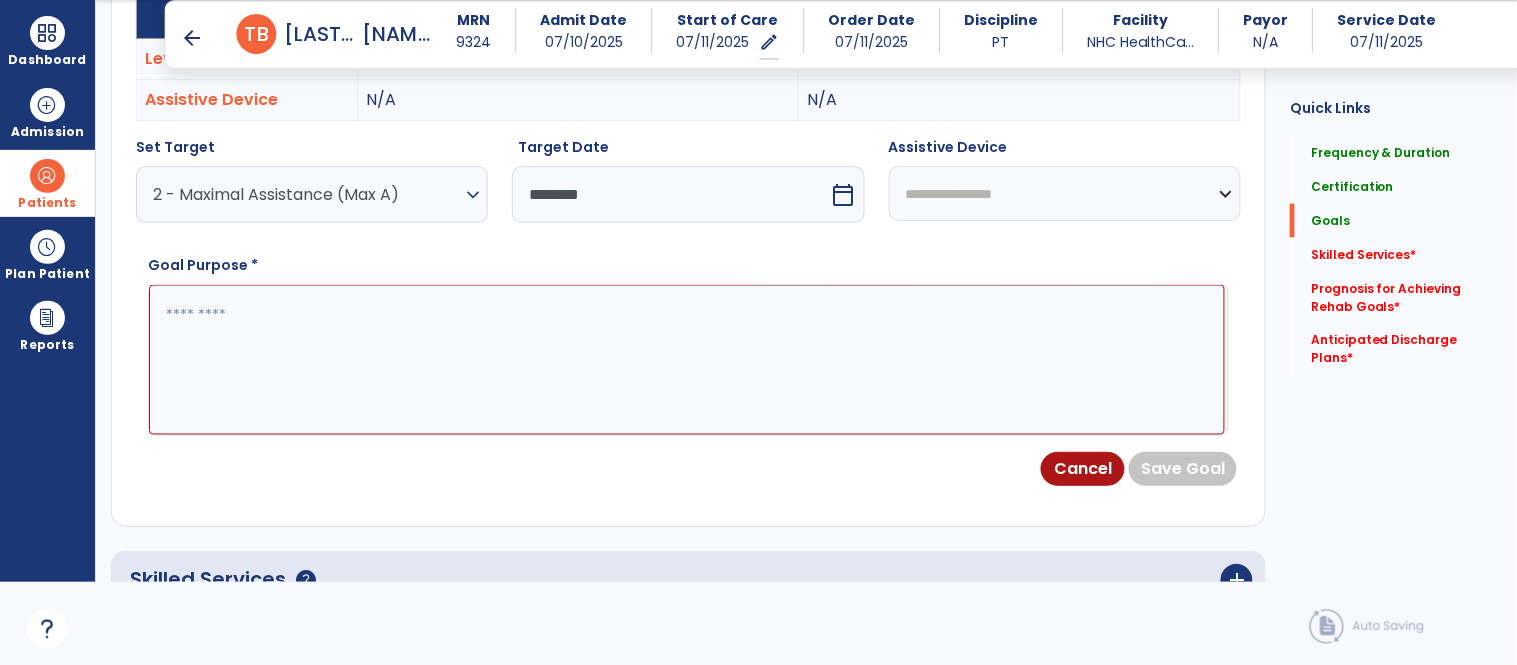 scroll, scrollTop: 617, scrollLeft: 0, axis: vertical 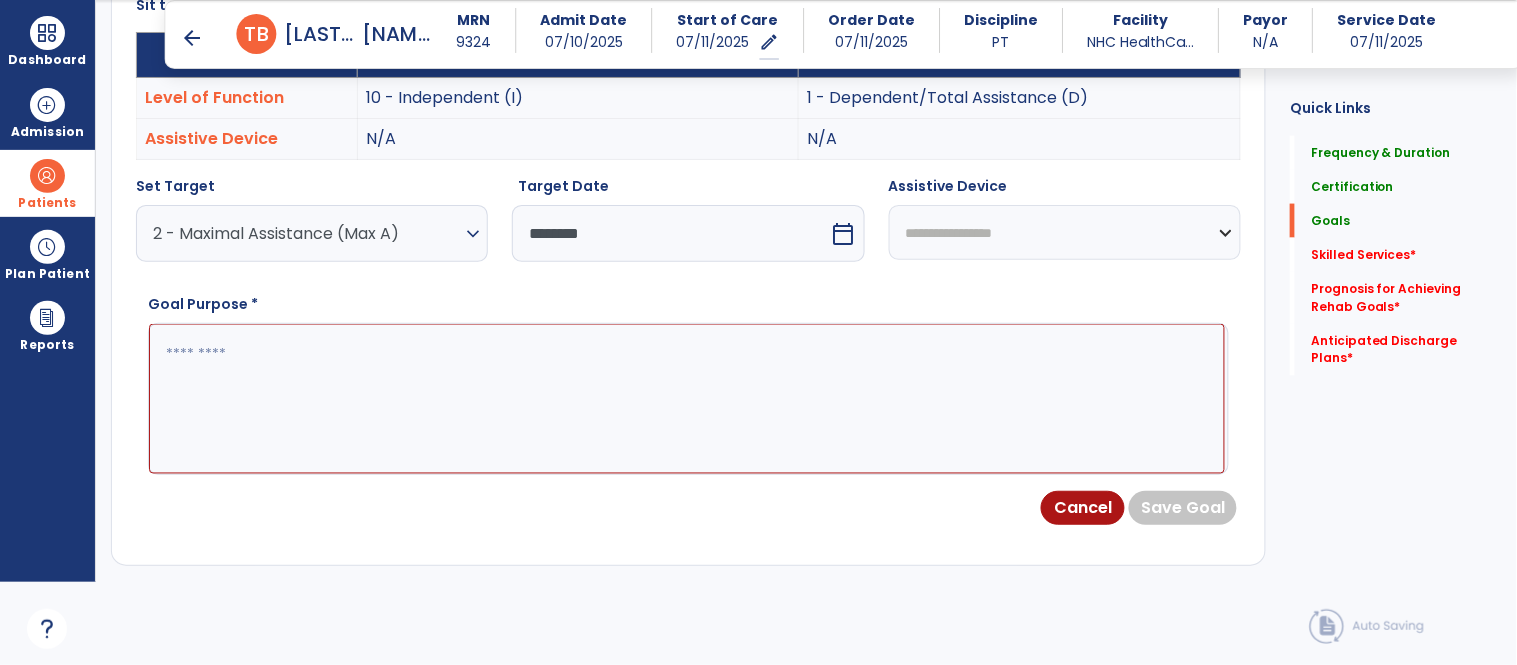 click at bounding box center (687, 399) 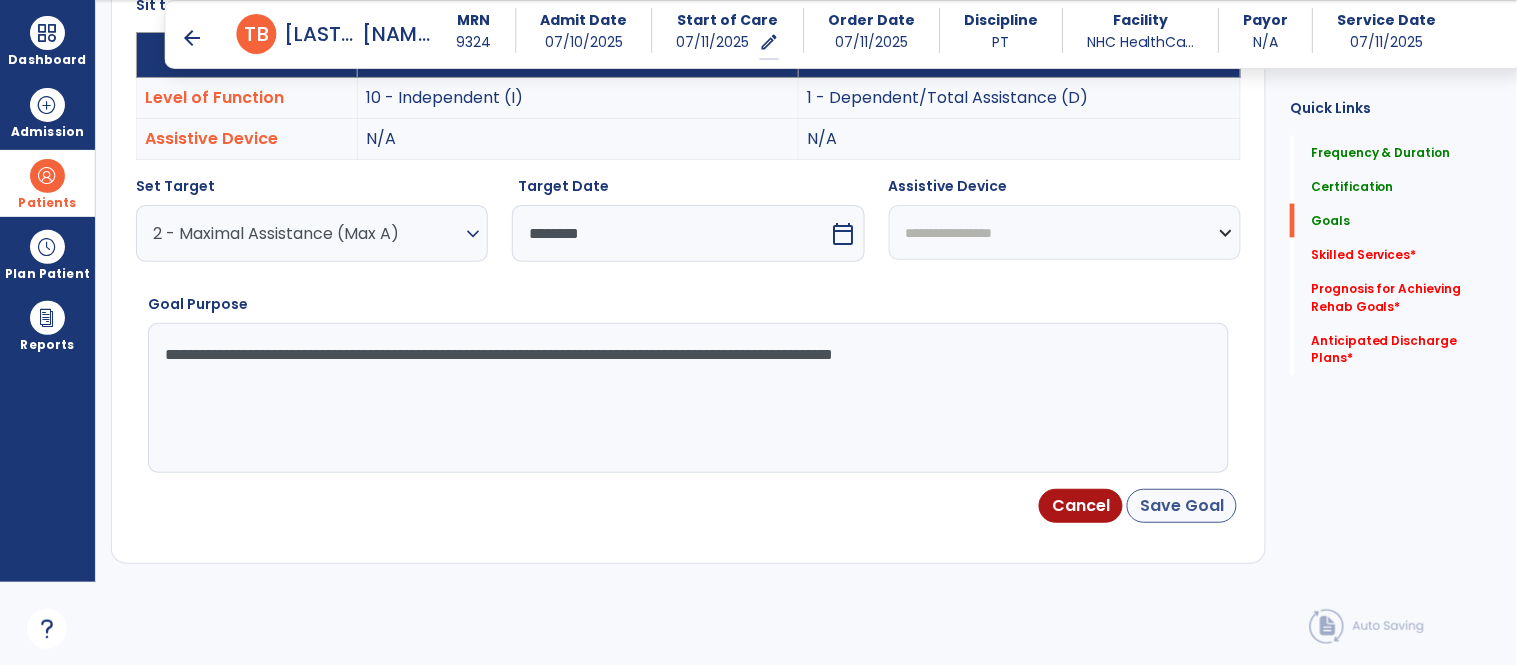 type on "**********" 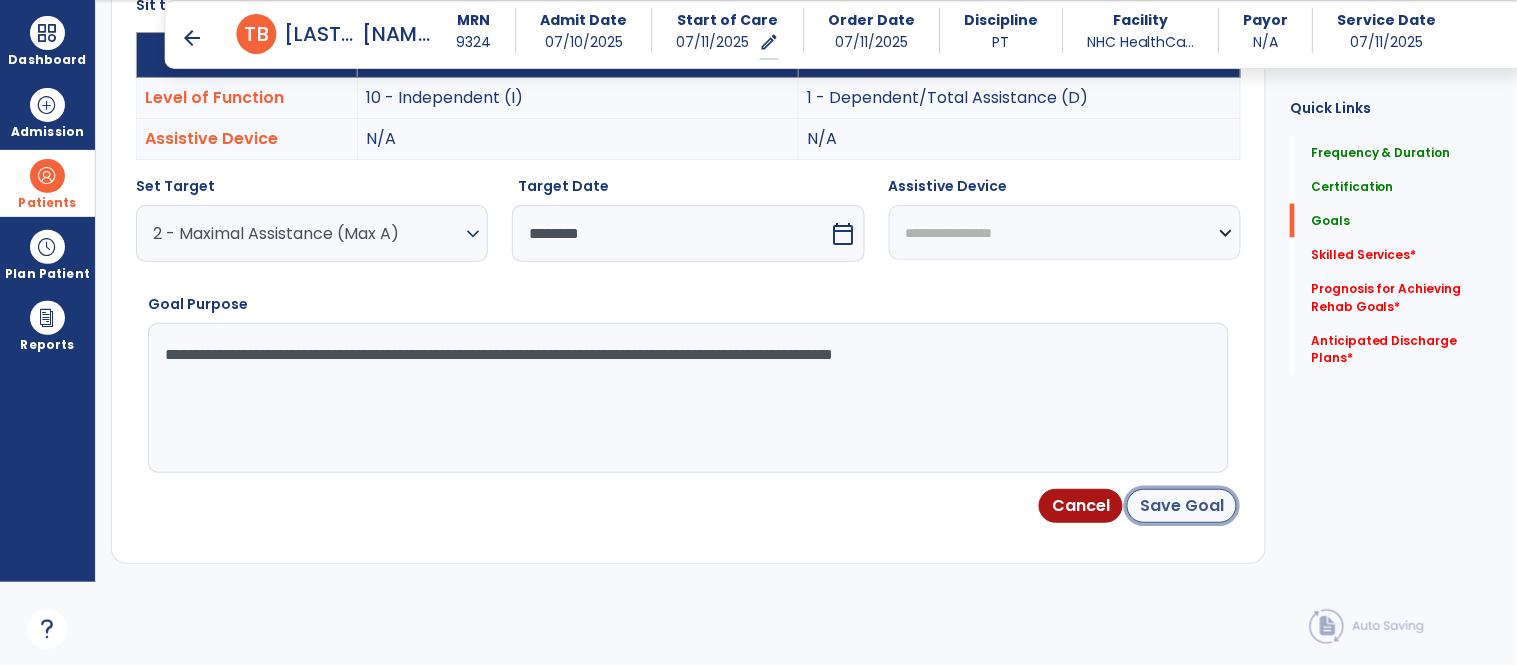 click on "Save Goal" at bounding box center (1182, 506) 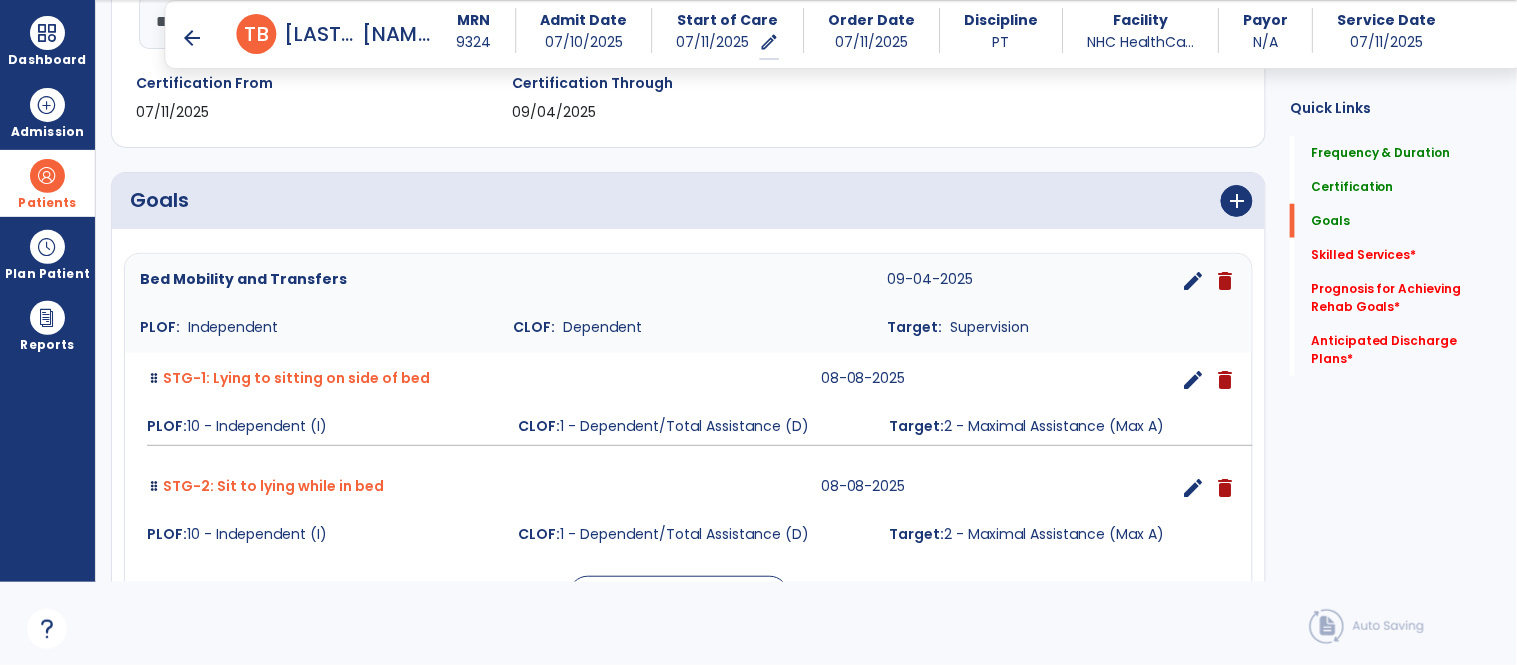 scroll, scrollTop: 472, scrollLeft: 0, axis: vertical 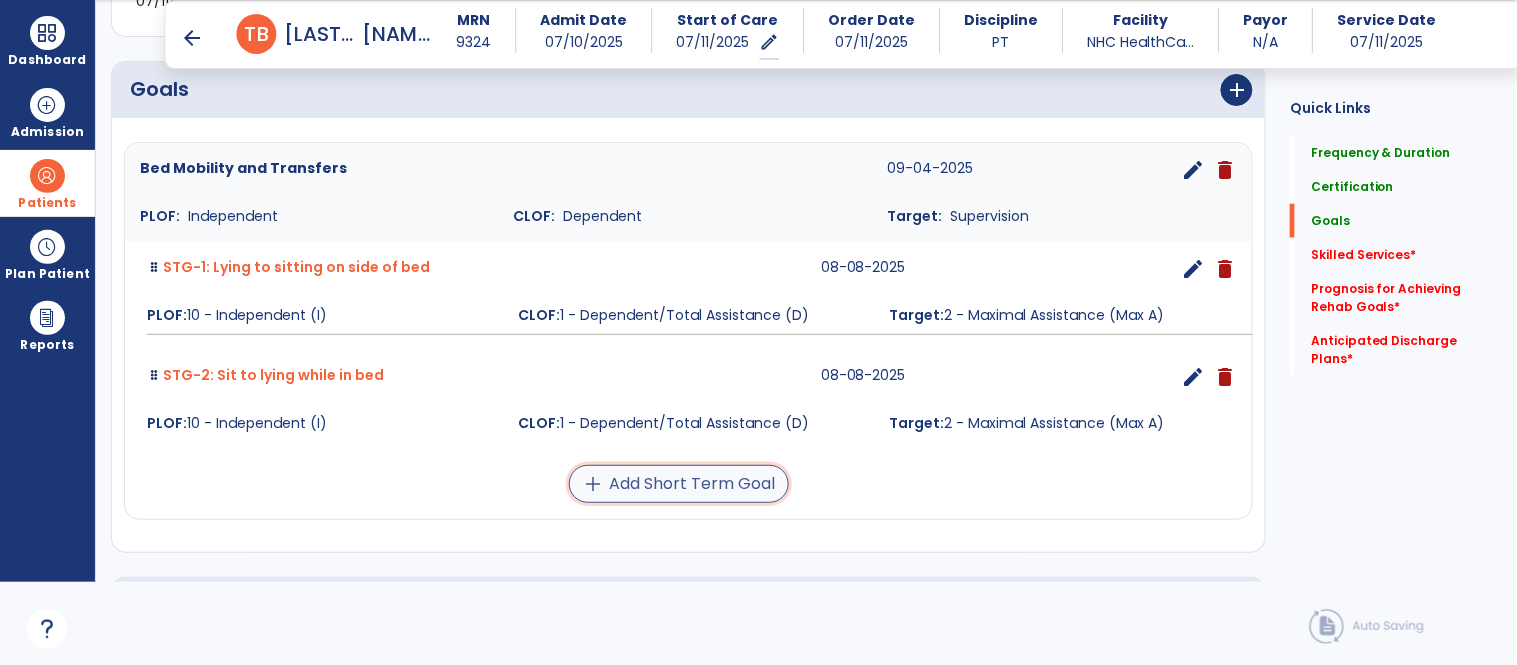 click on "add  Add Short Term Goal" at bounding box center [679, 484] 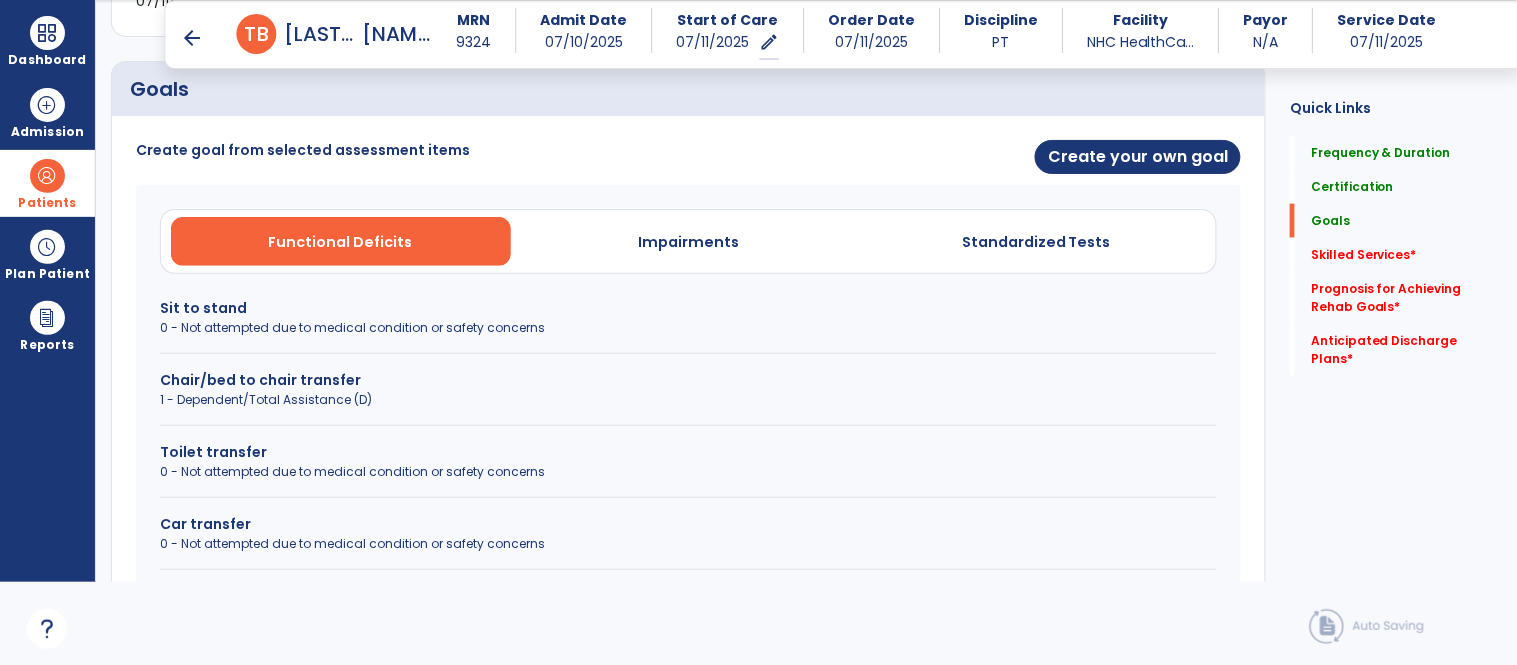 click on "Sit to stand" at bounding box center [688, 308] 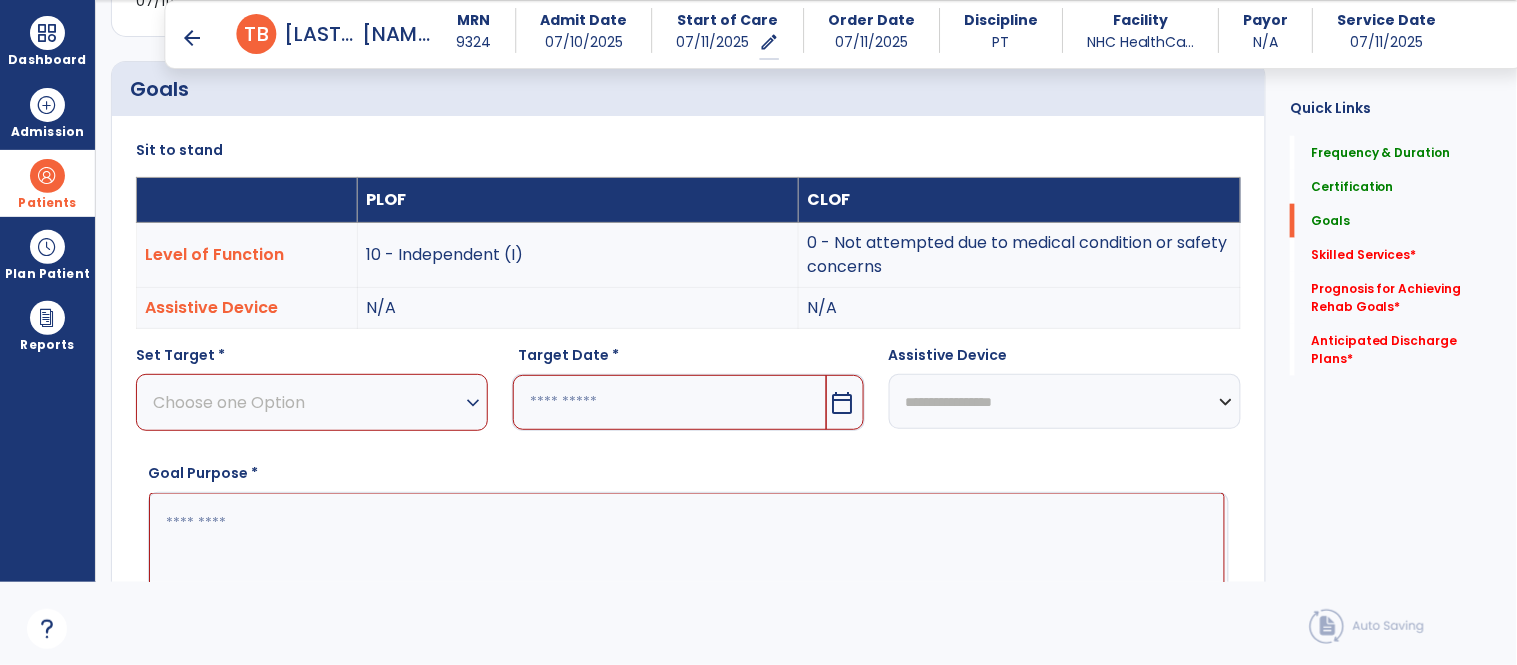 click on "expand_more" at bounding box center (473, 403) 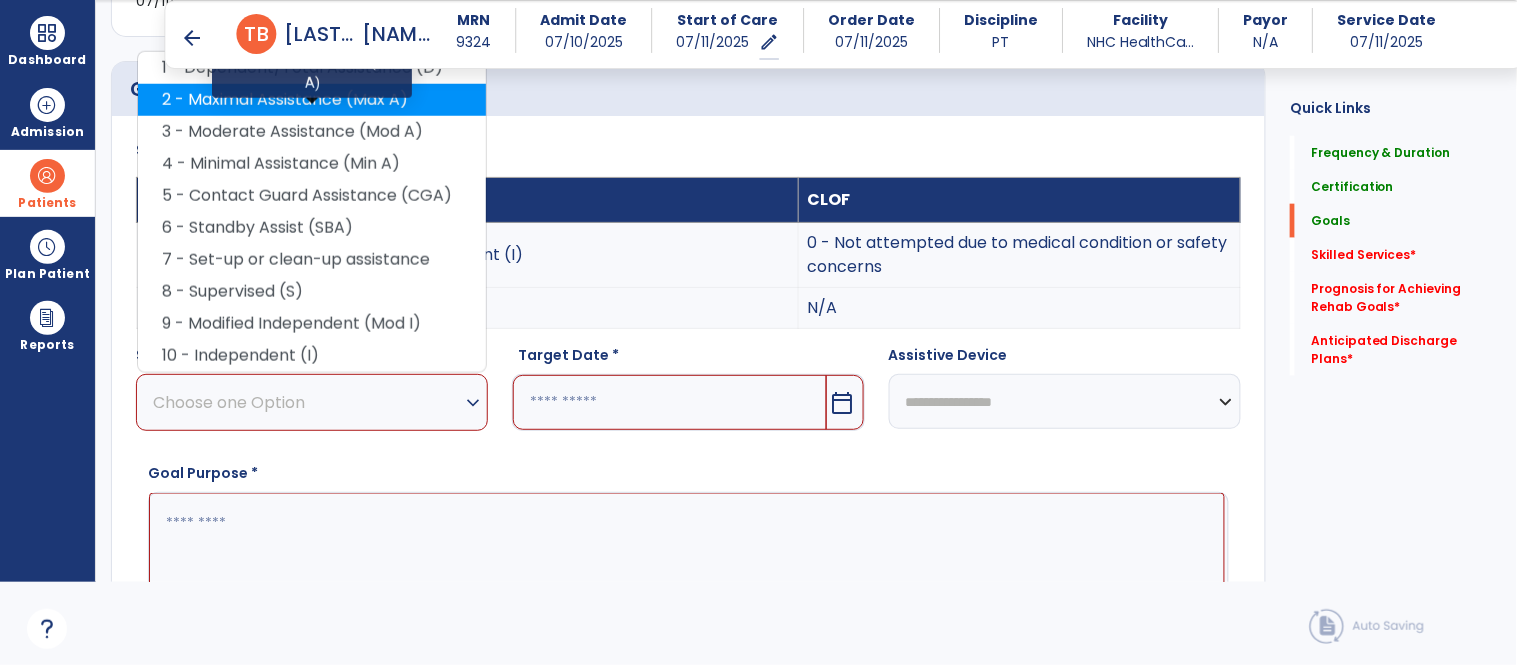 click on "2 - Maximal Assistance (Max A)" at bounding box center [312, 100] 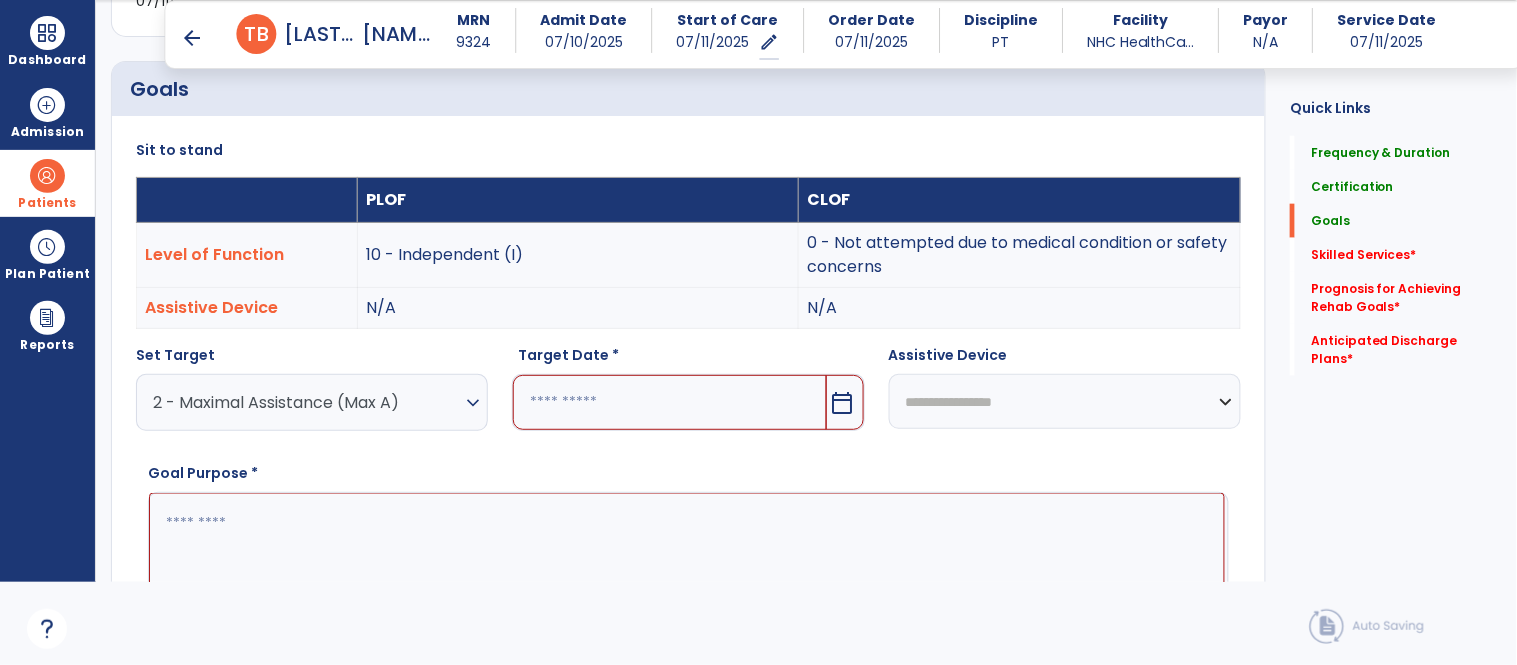 click on "calendar_today" at bounding box center [688, 402] 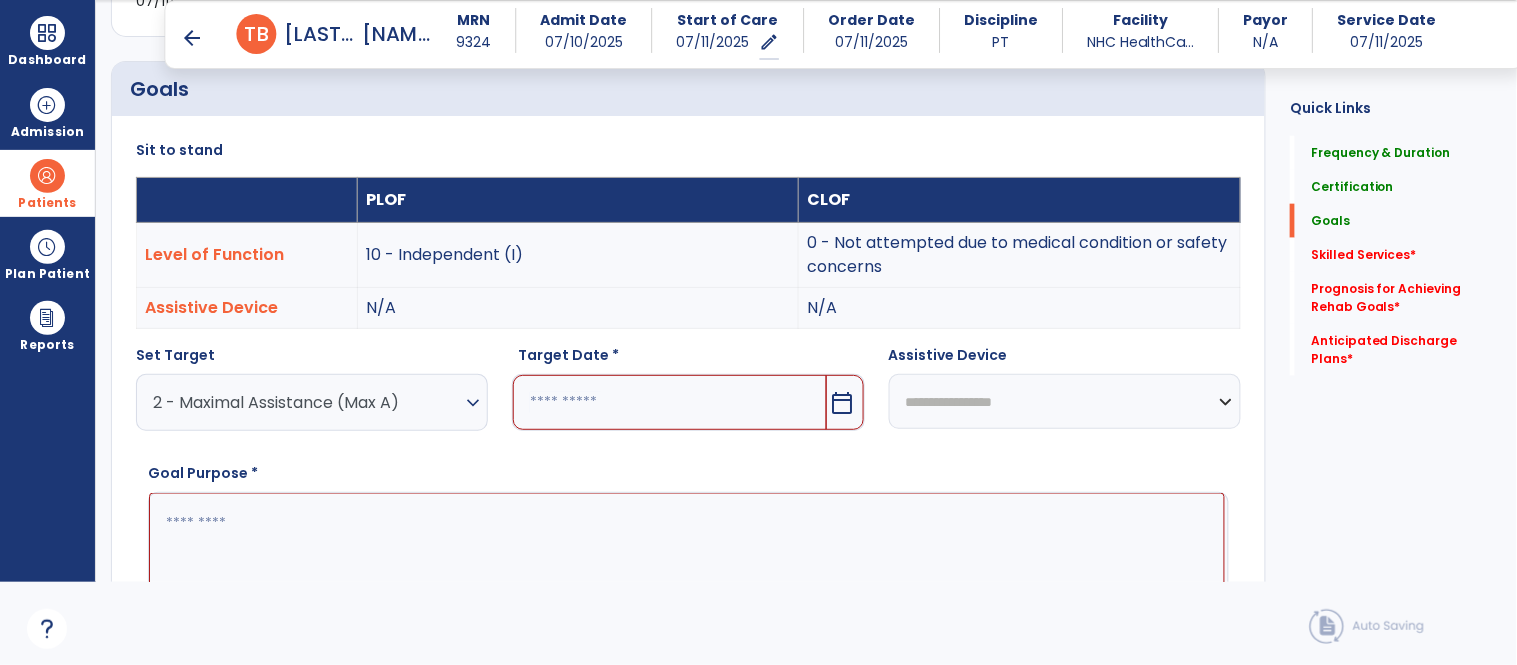 click on "calendar_today" at bounding box center [843, 403] 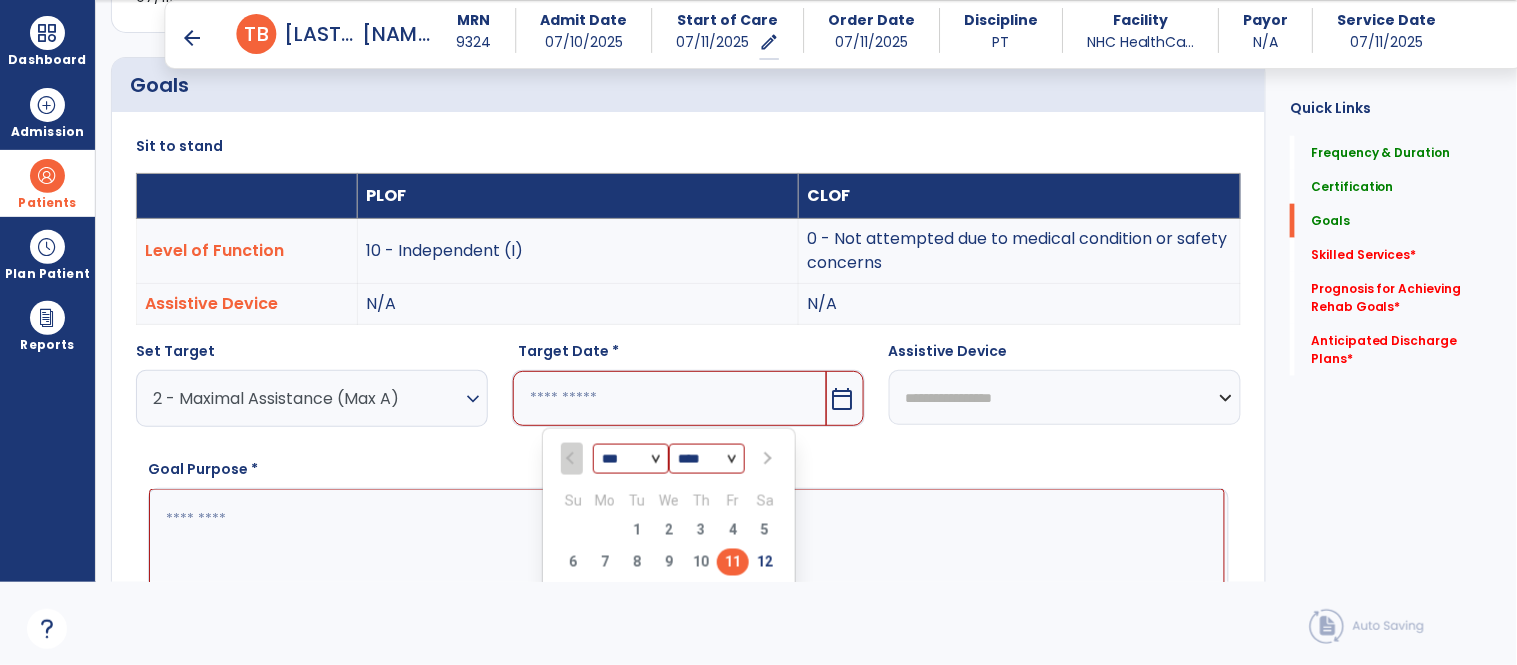 scroll, scrollTop: 587, scrollLeft: 0, axis: vertical 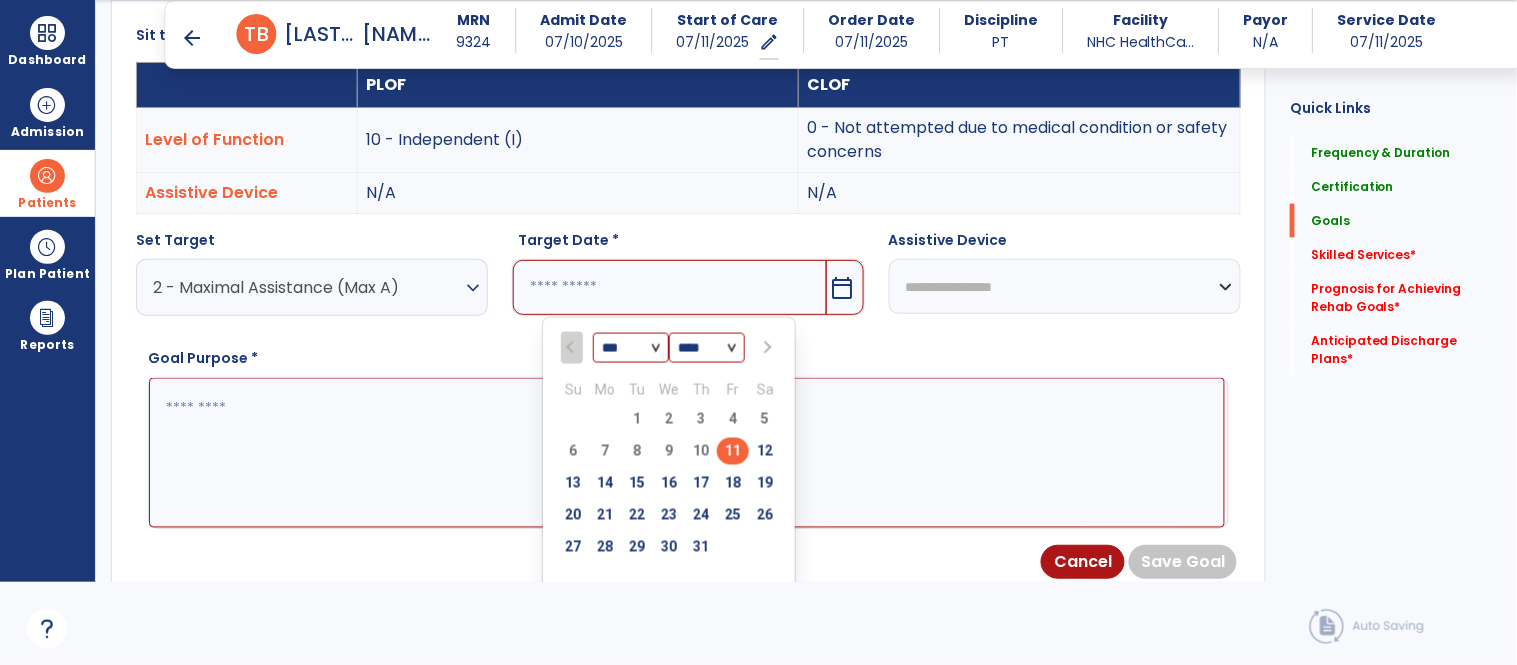 click at bounding box center (767, 348) 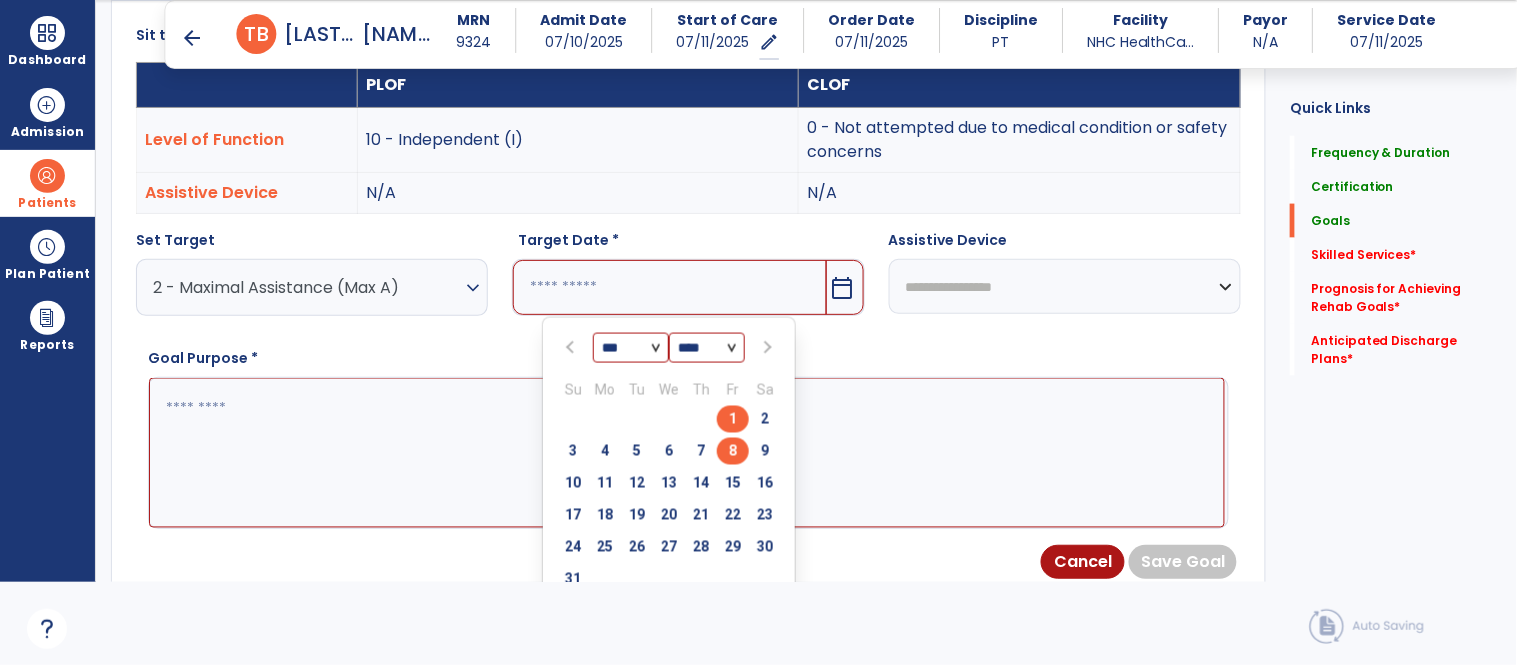 click on "8" at bounding box center [733, 451] 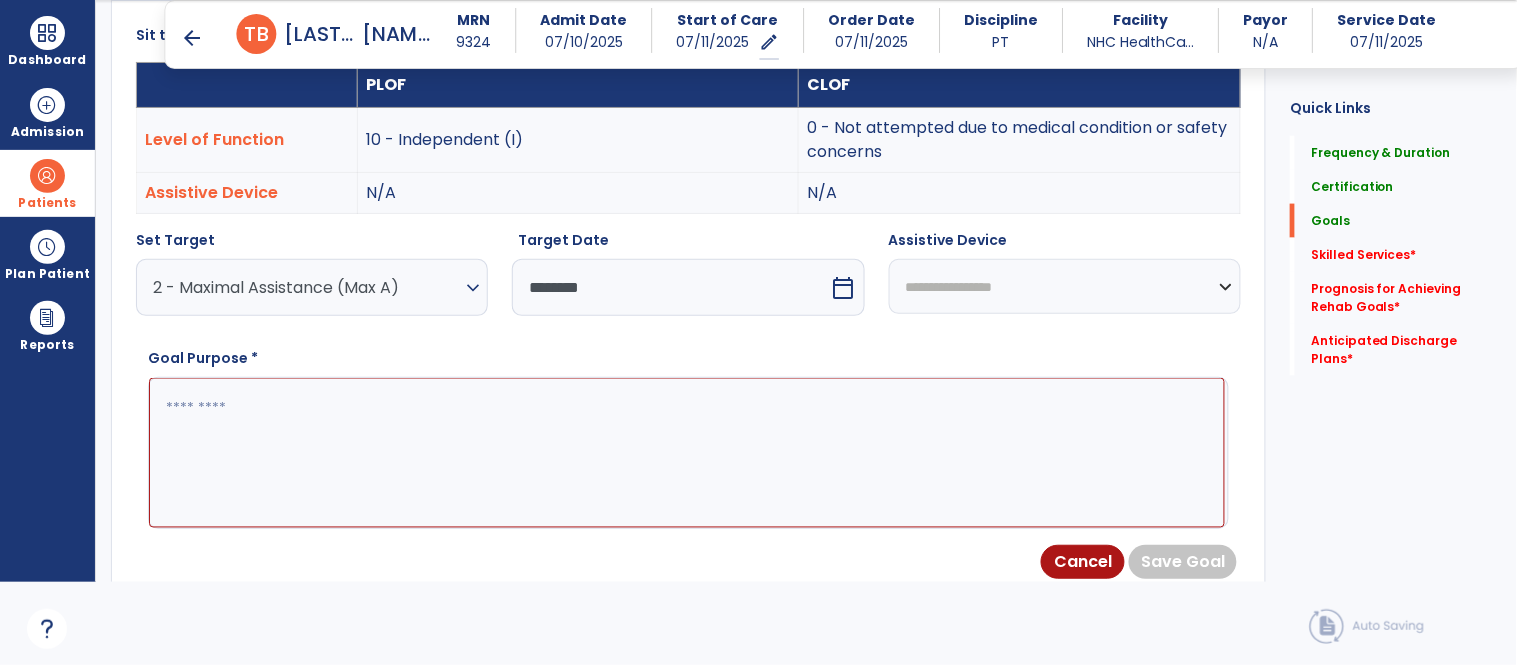 click at bounding box center [687, 453] 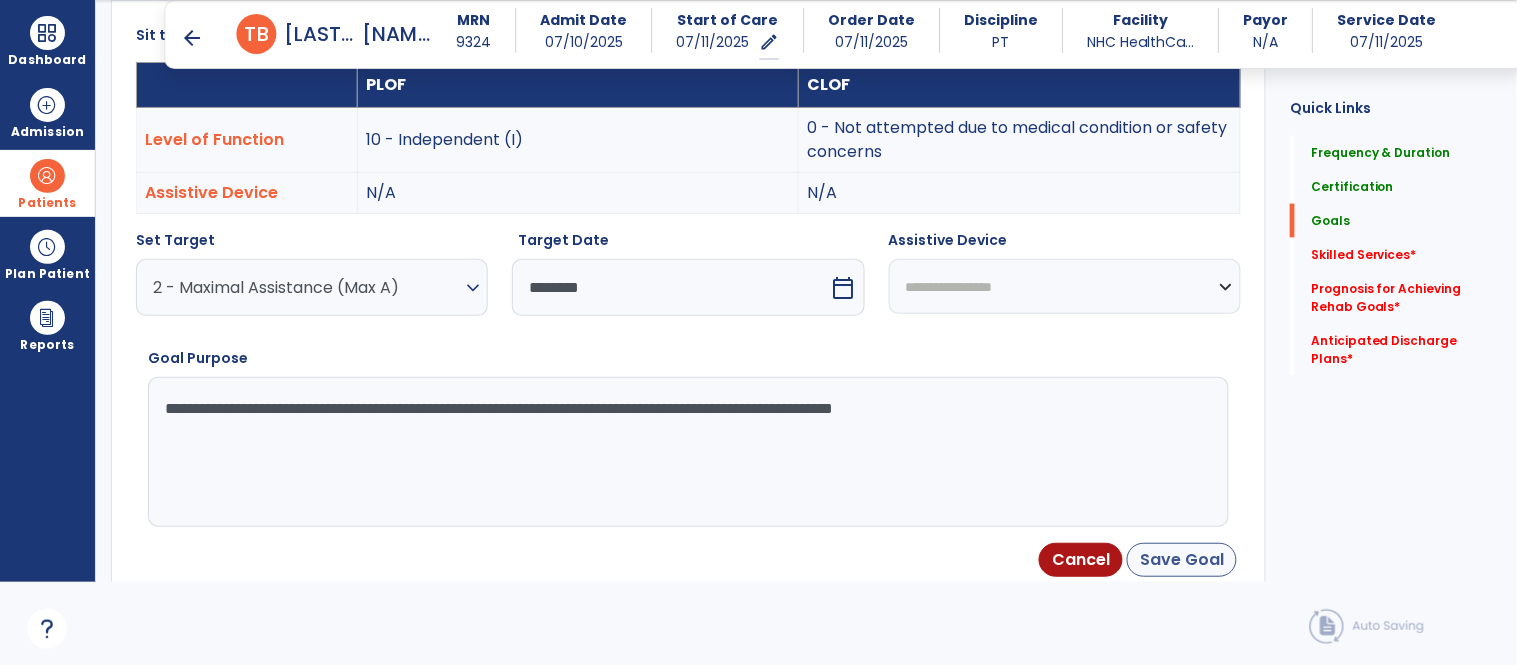 type on "**********" 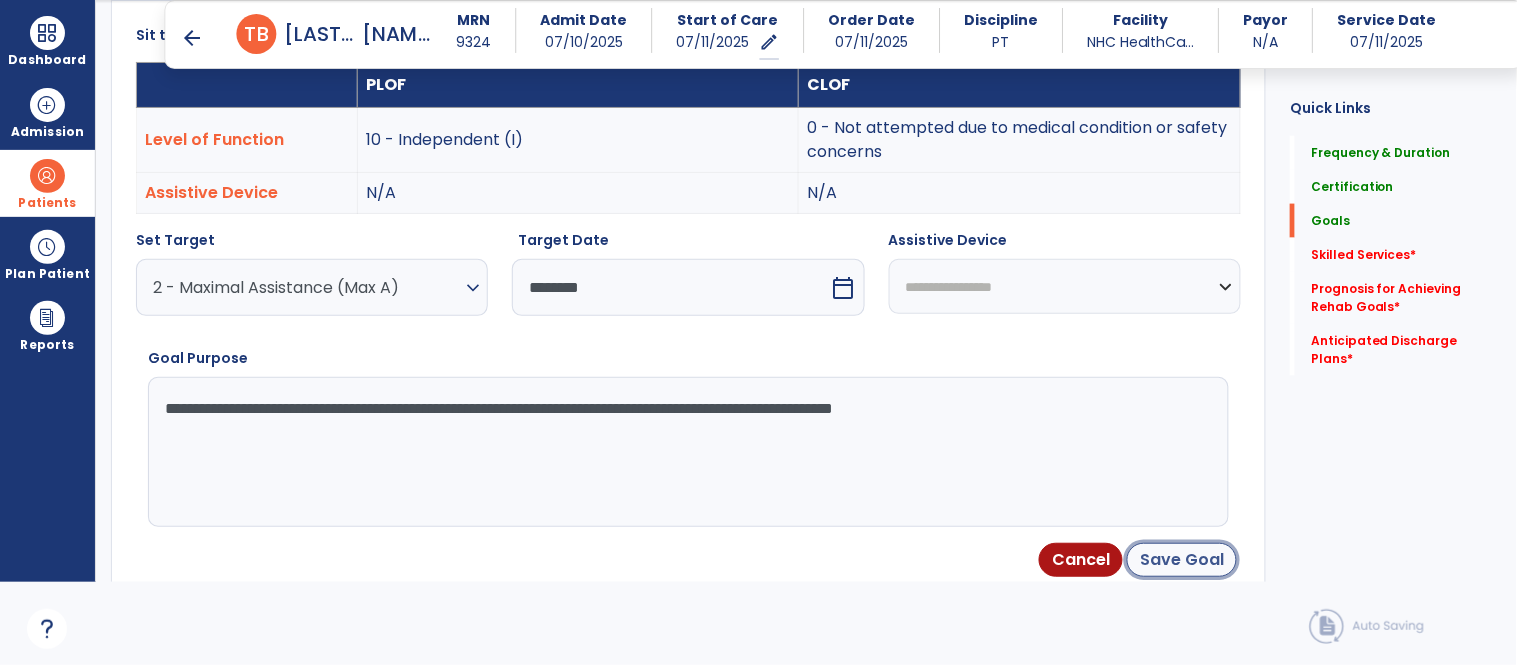 click on "Save Goal" at bounding box center (1182, 560) 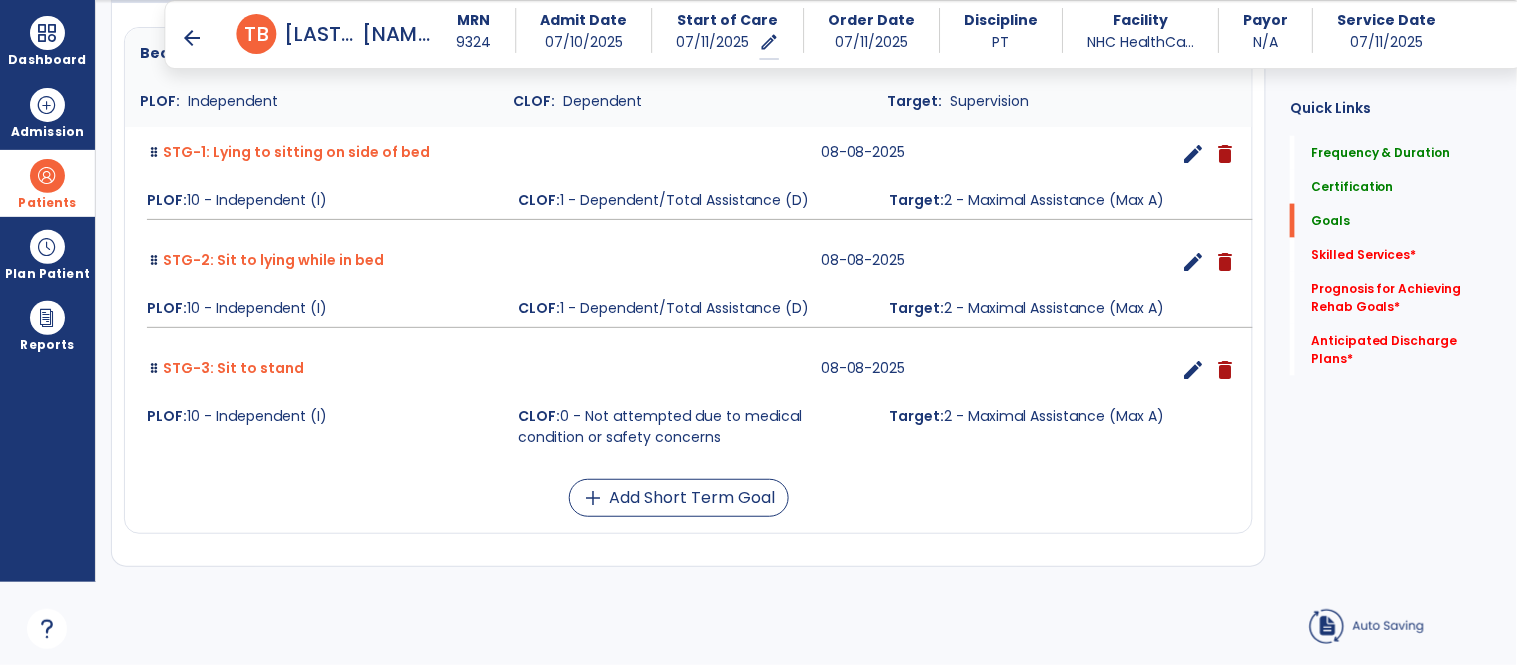 scroll, scrollTop: 183, scrollLeft: 0, axis: vertical 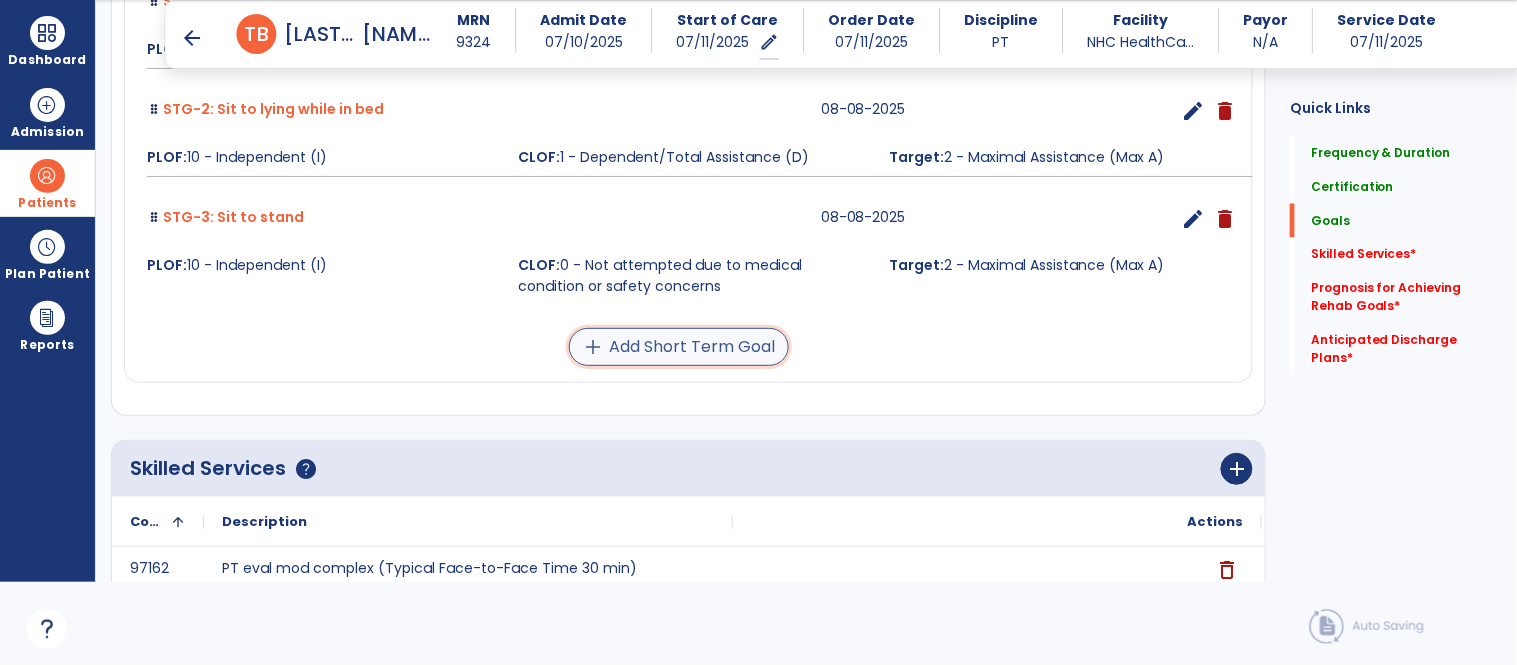 click on "add  Add Short Term Goal" at bounding box center [679, 347] 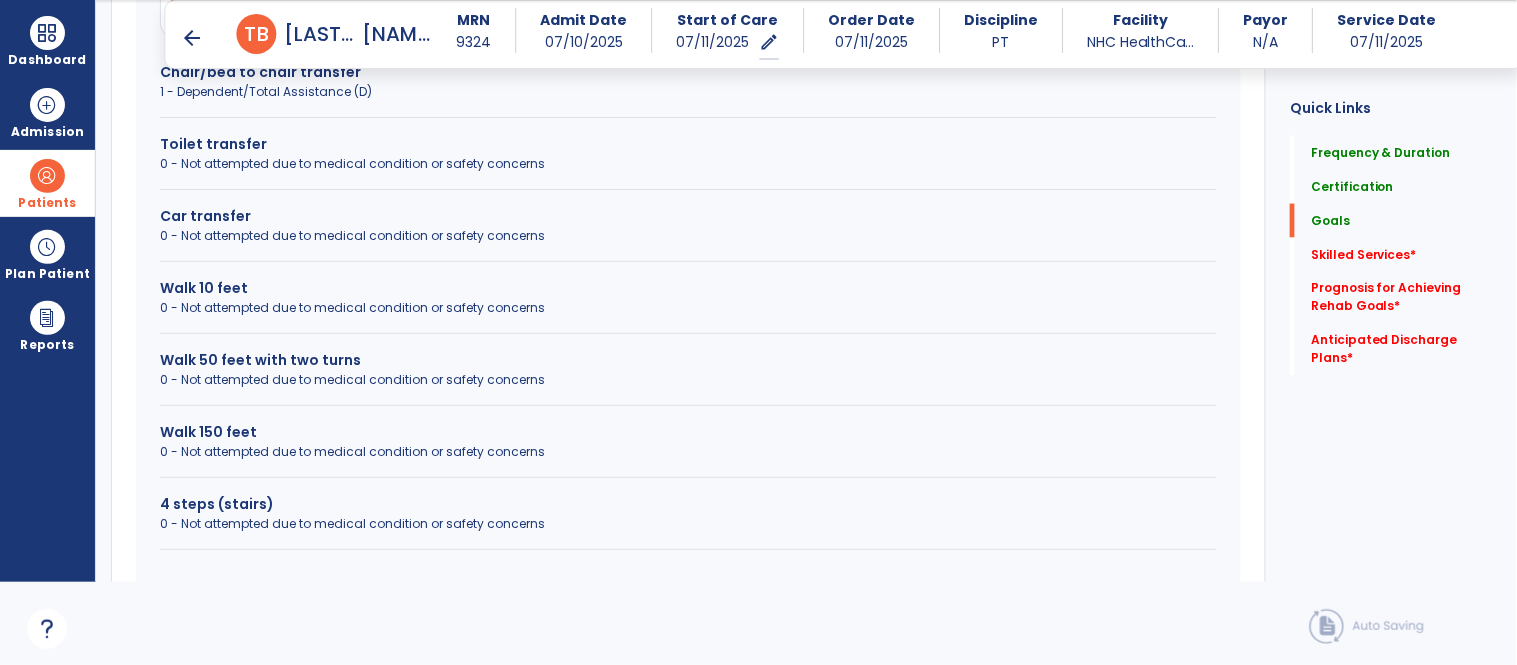 scroll, scrollTop: 655, scrollLeft: 0, axis: vertical 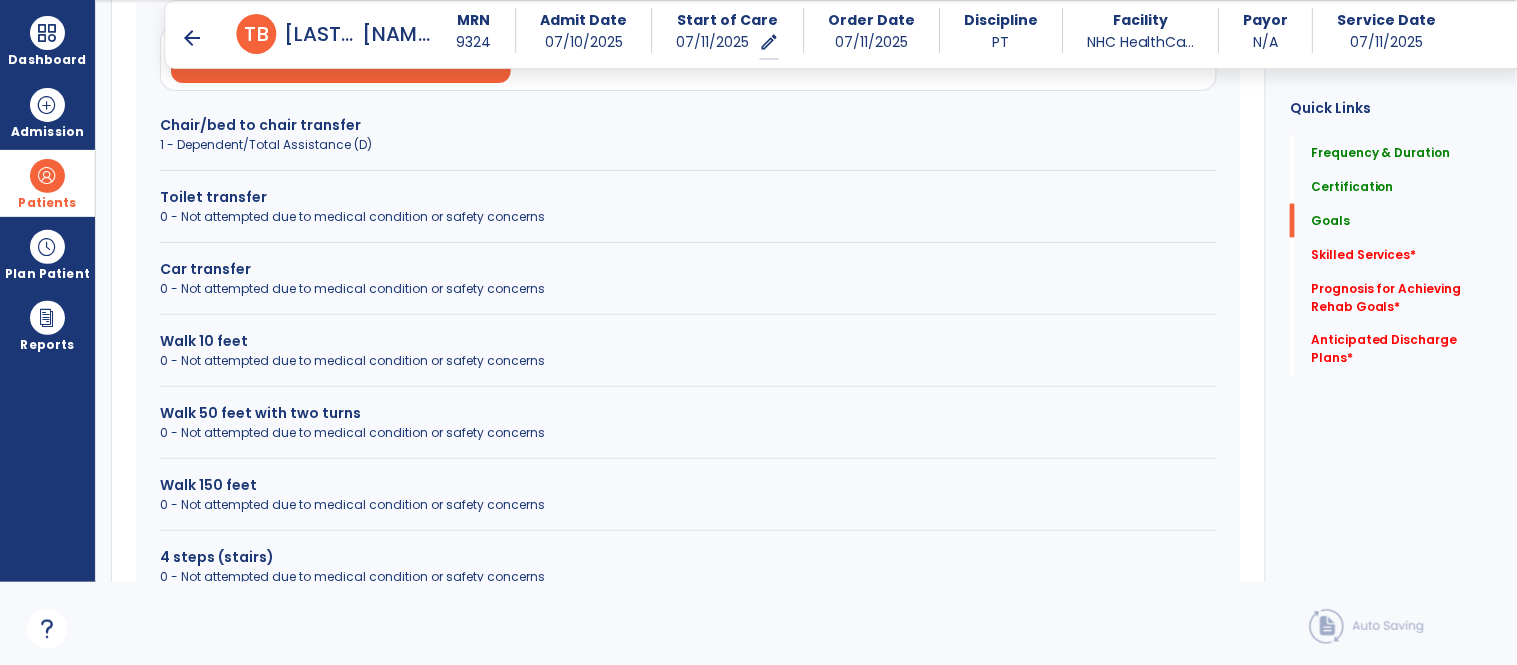 click on "1 - Dependent/Total Assistance (D)" at bounding box center (688, 145) 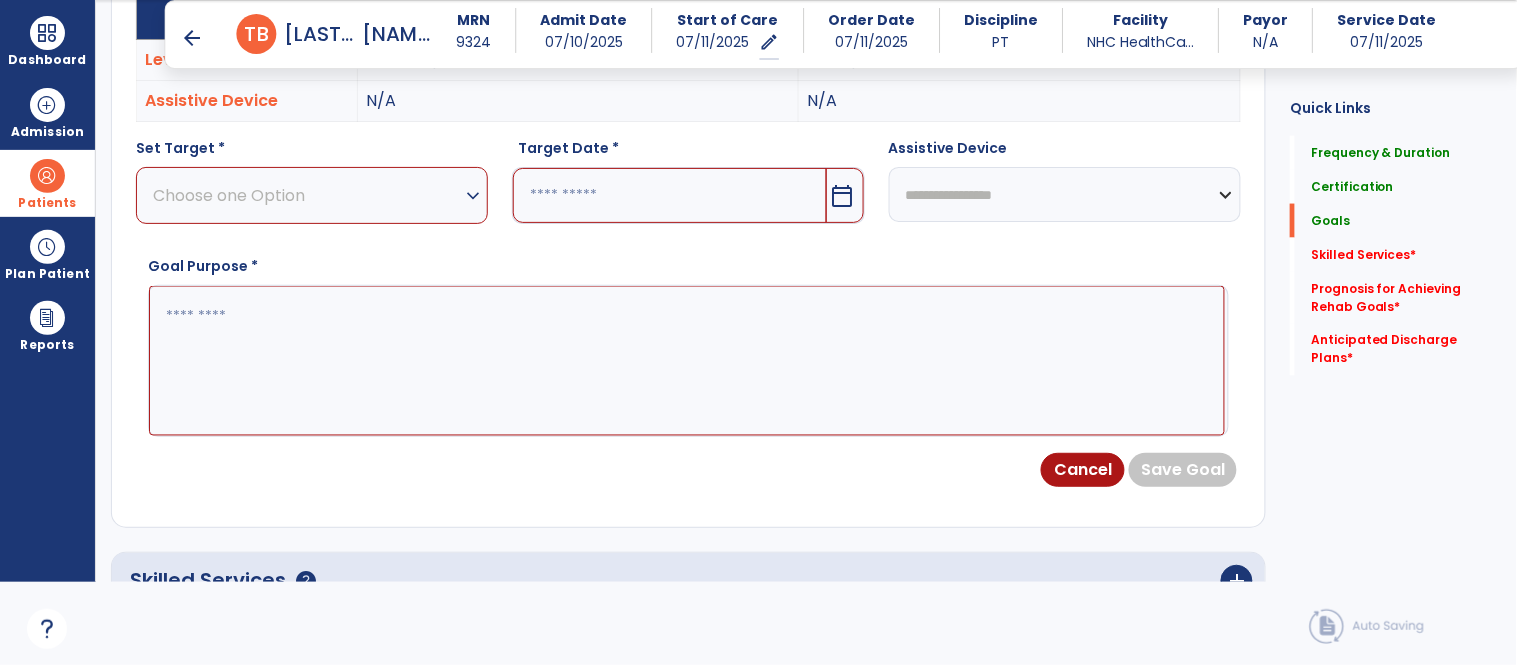 click on "expand_more" at bounding box center (473, 196) 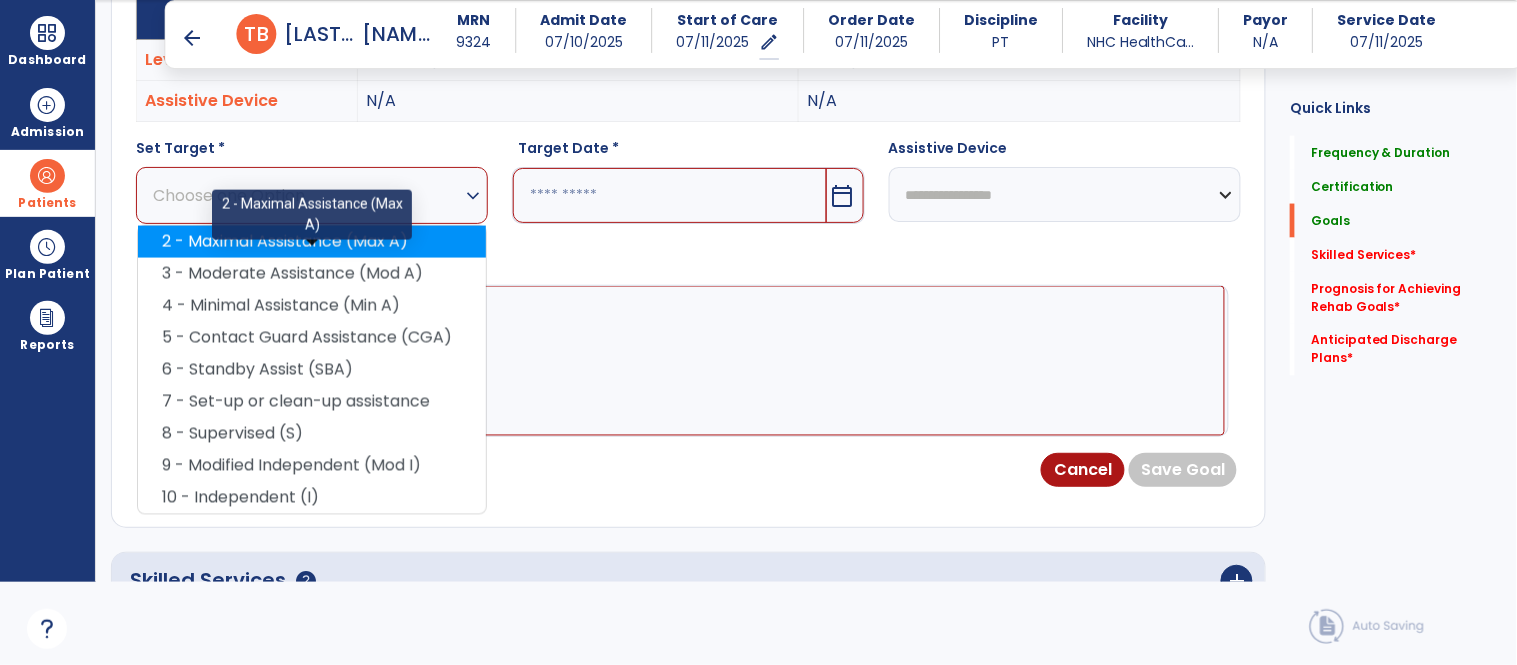 click on "2 - Maximal Assistance (Max A)" at bounding box center (312, 242) 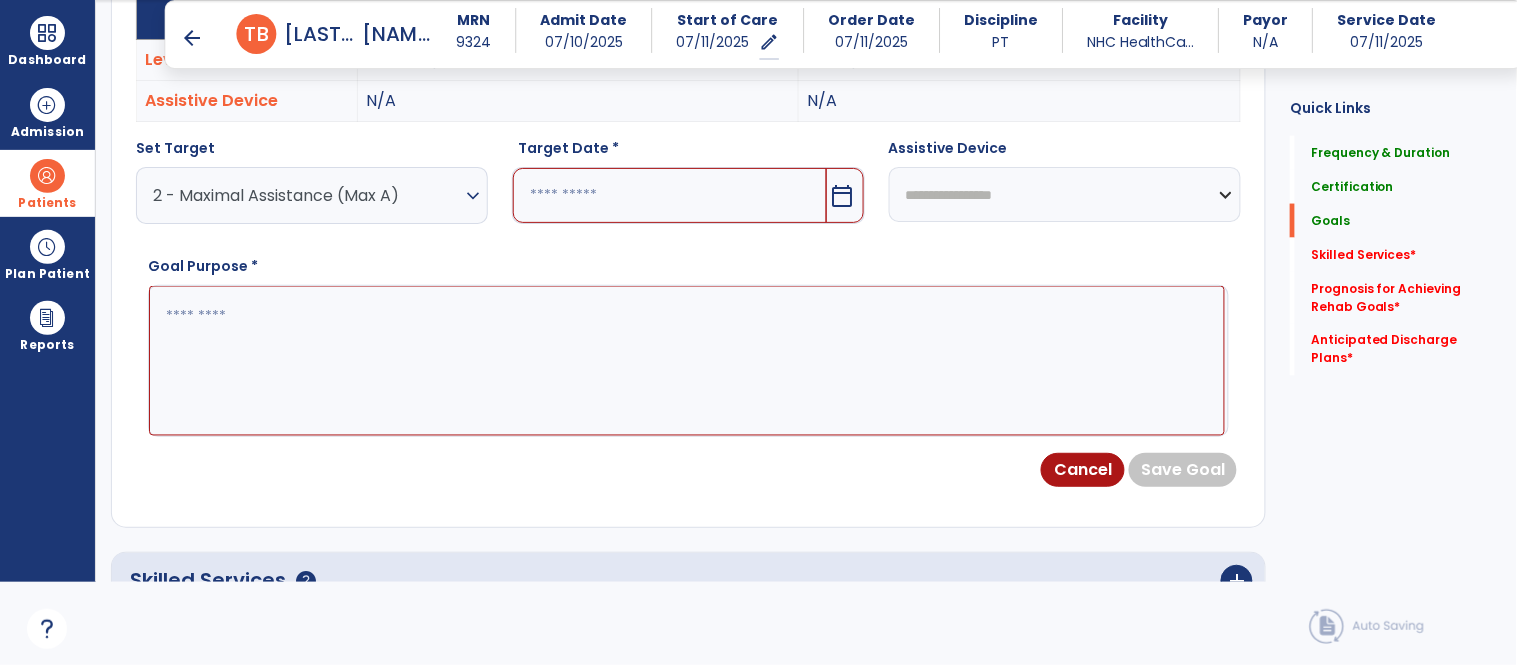 click on "calendar_today" at bounding box center (843, 196) 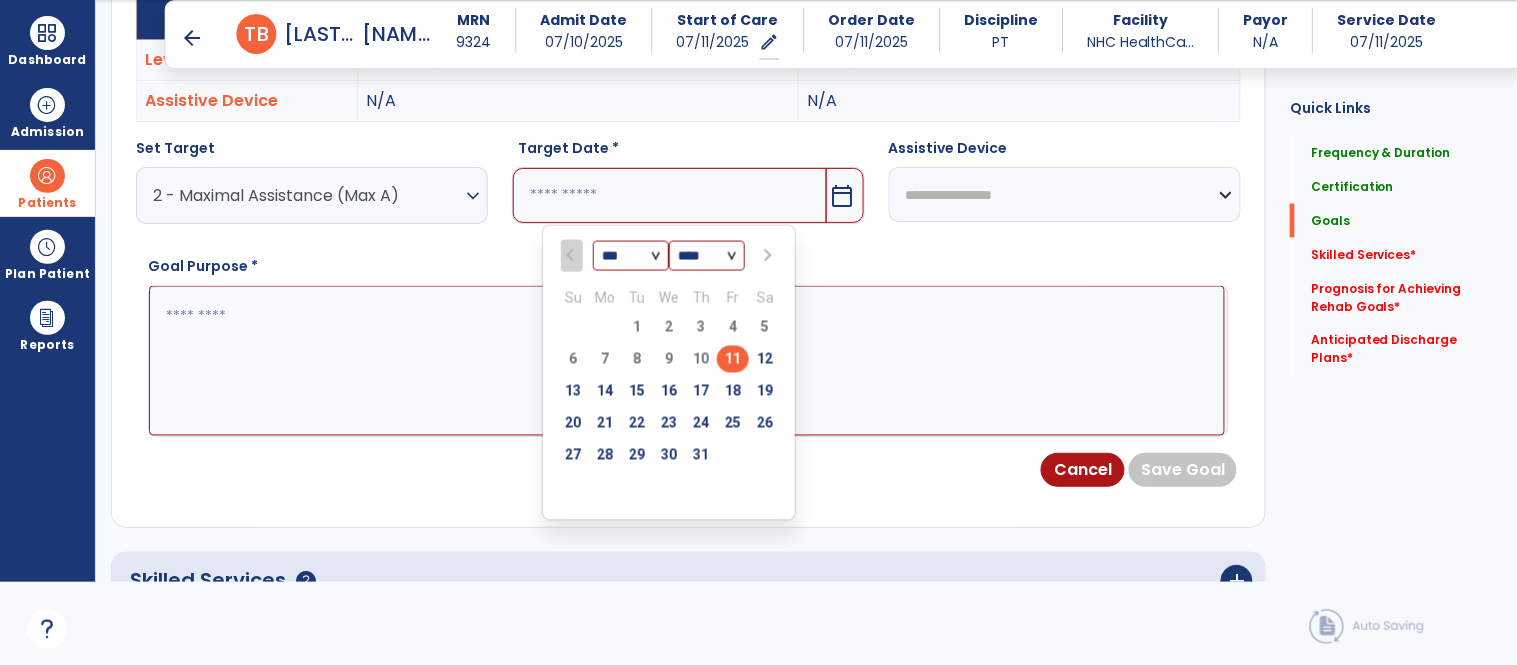click at bounding box center [766, 256] 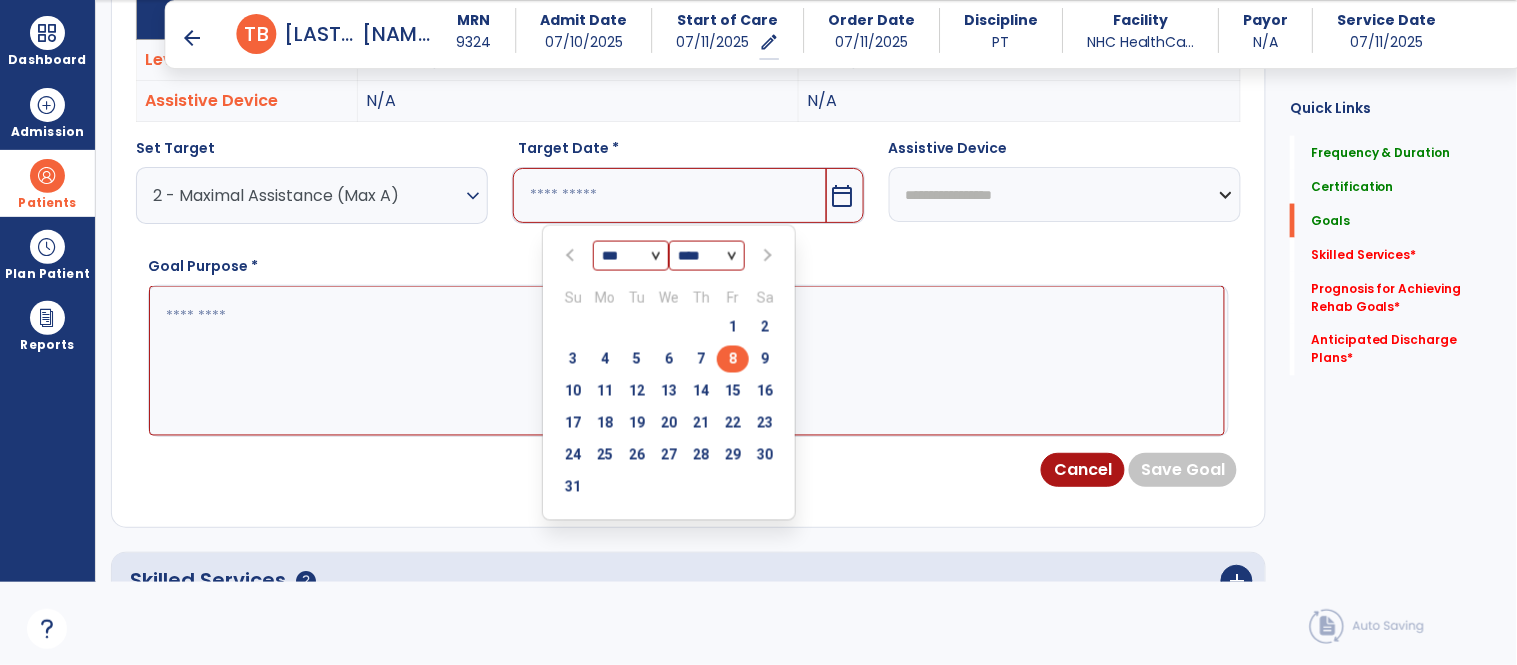 click on "8" at bounding box center [733, 359] 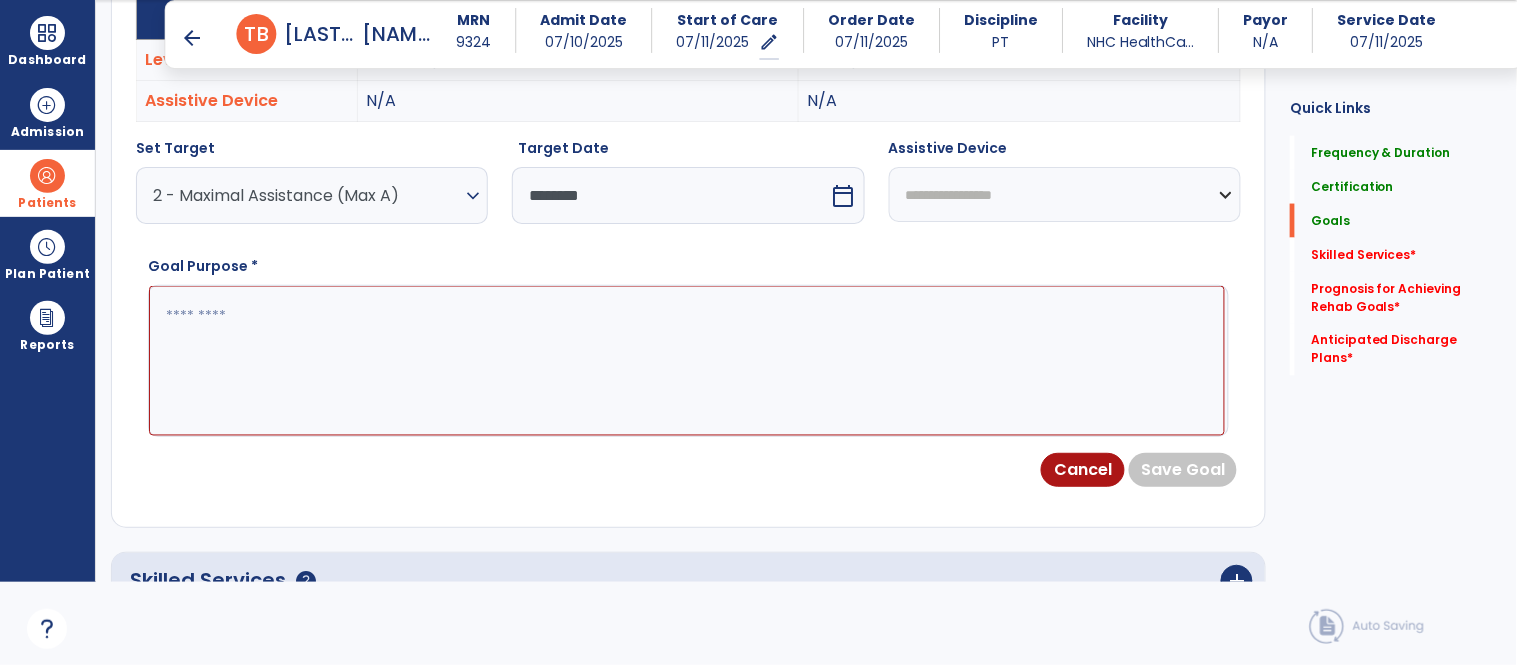 click at bounding box center (687, 361) 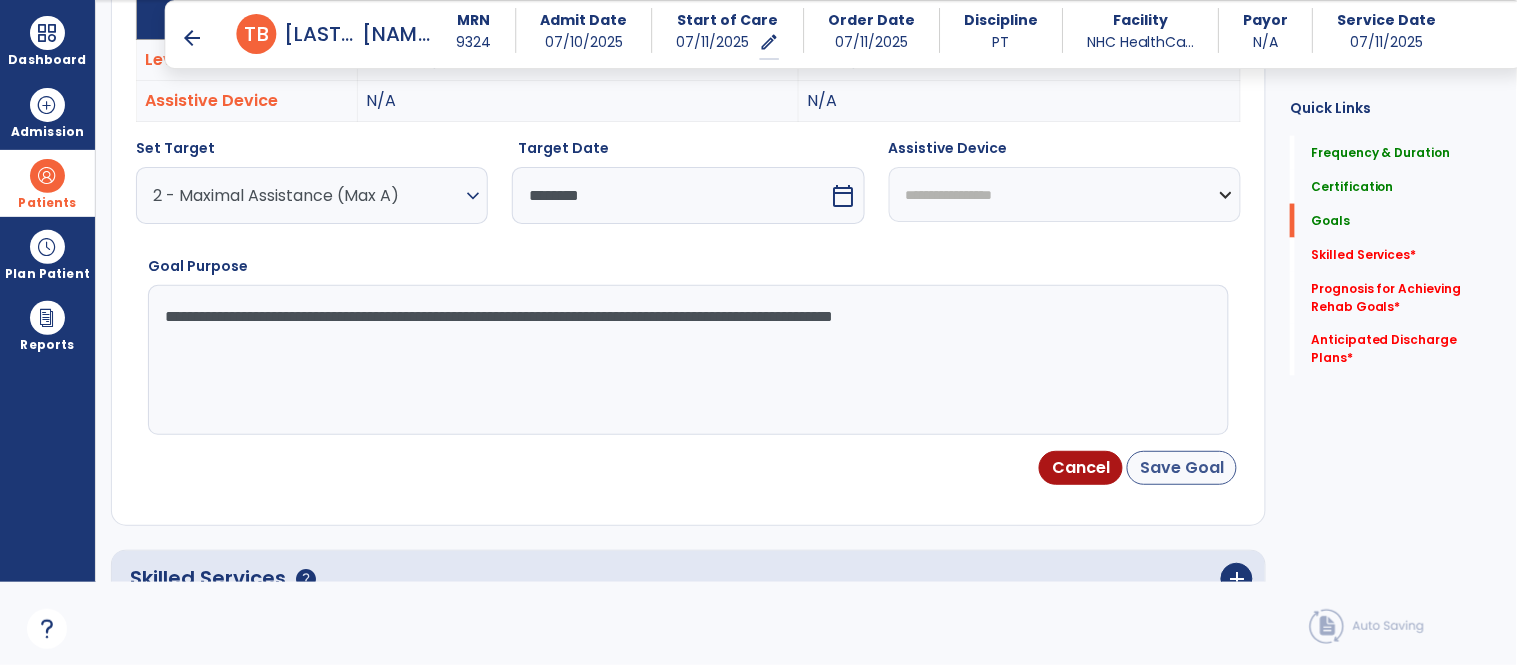 type on "**********" 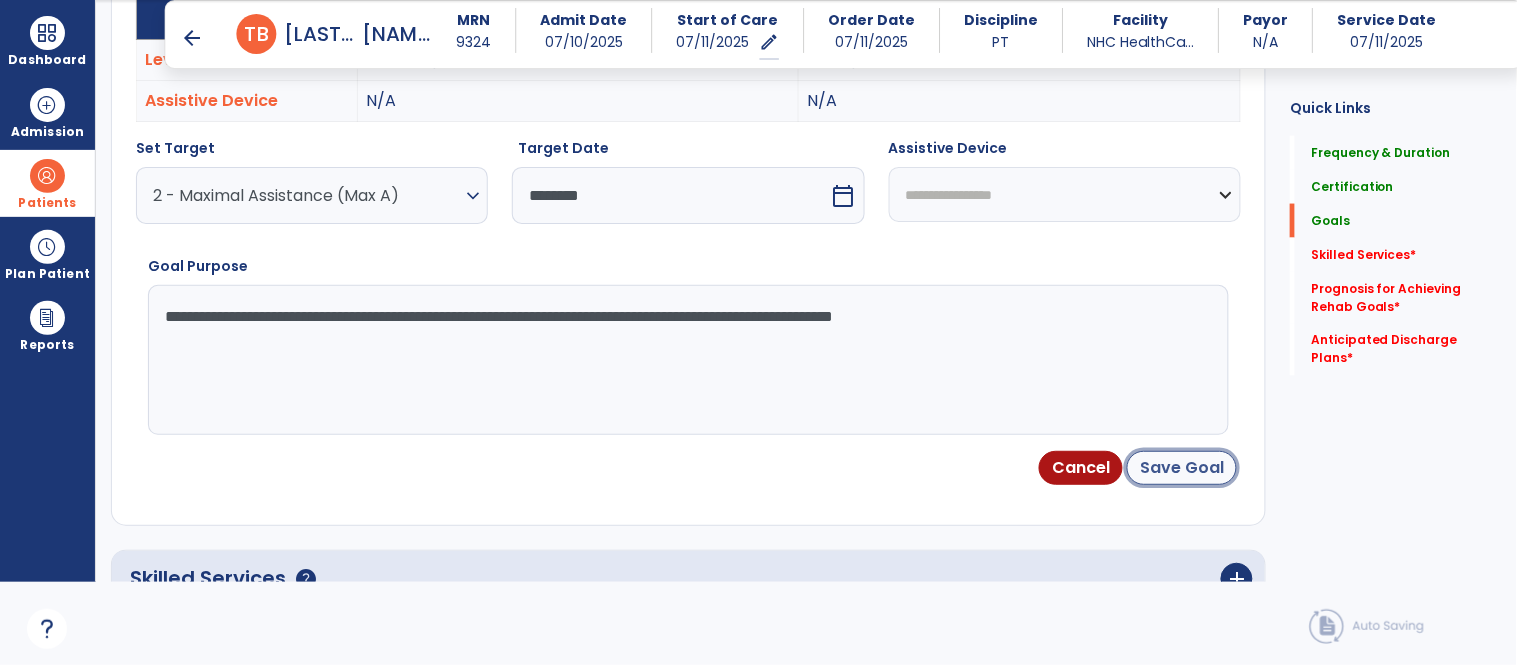 click on "Save Goal" at bounding box center [1182, 468] 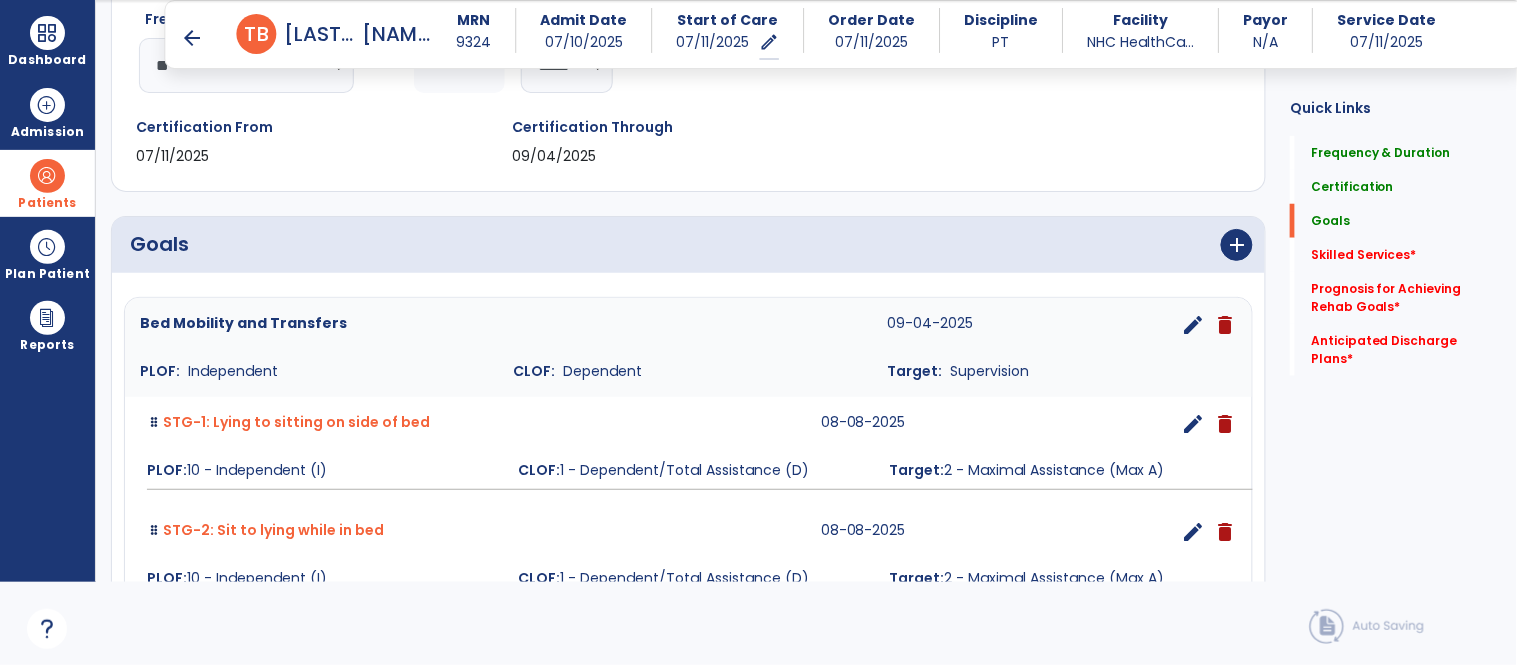 scroll, scrollTop: 285, scrollLeft: 0, axis: vertical 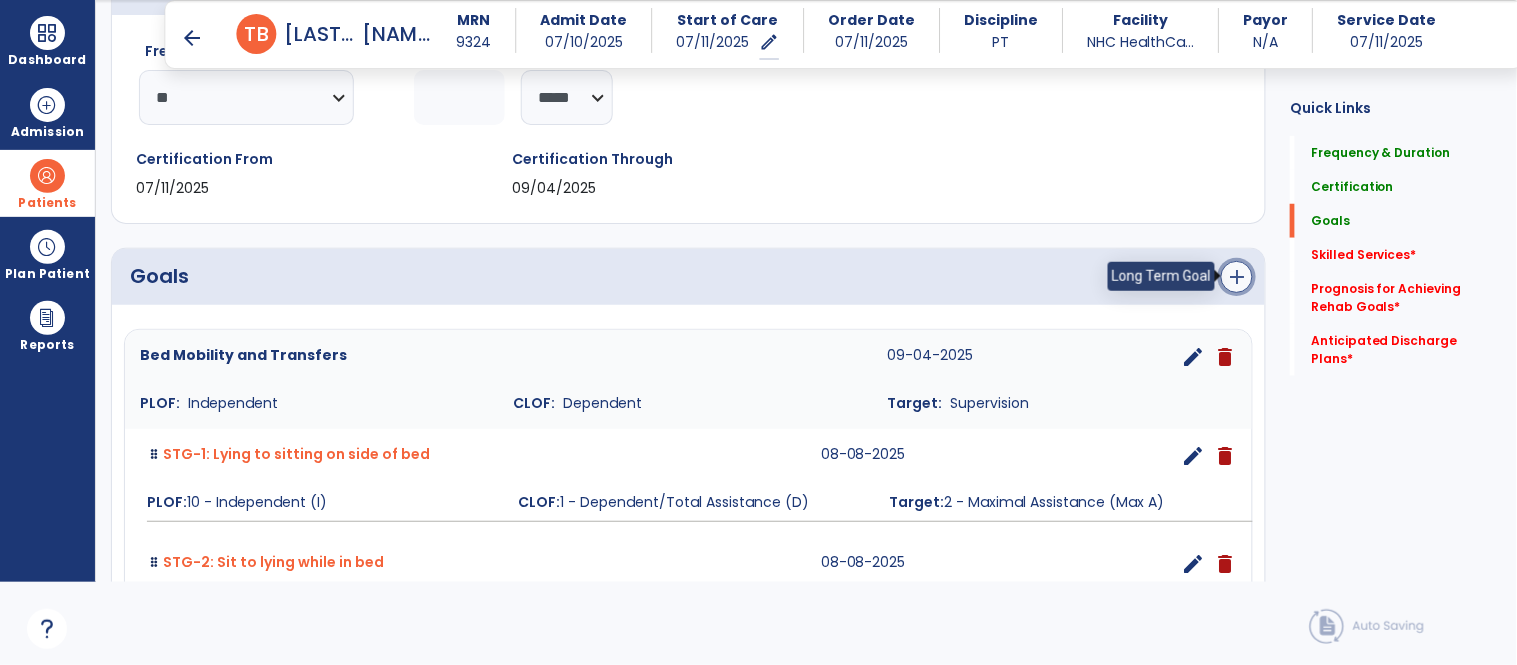click on "add" at bounding box center [1237, 277] 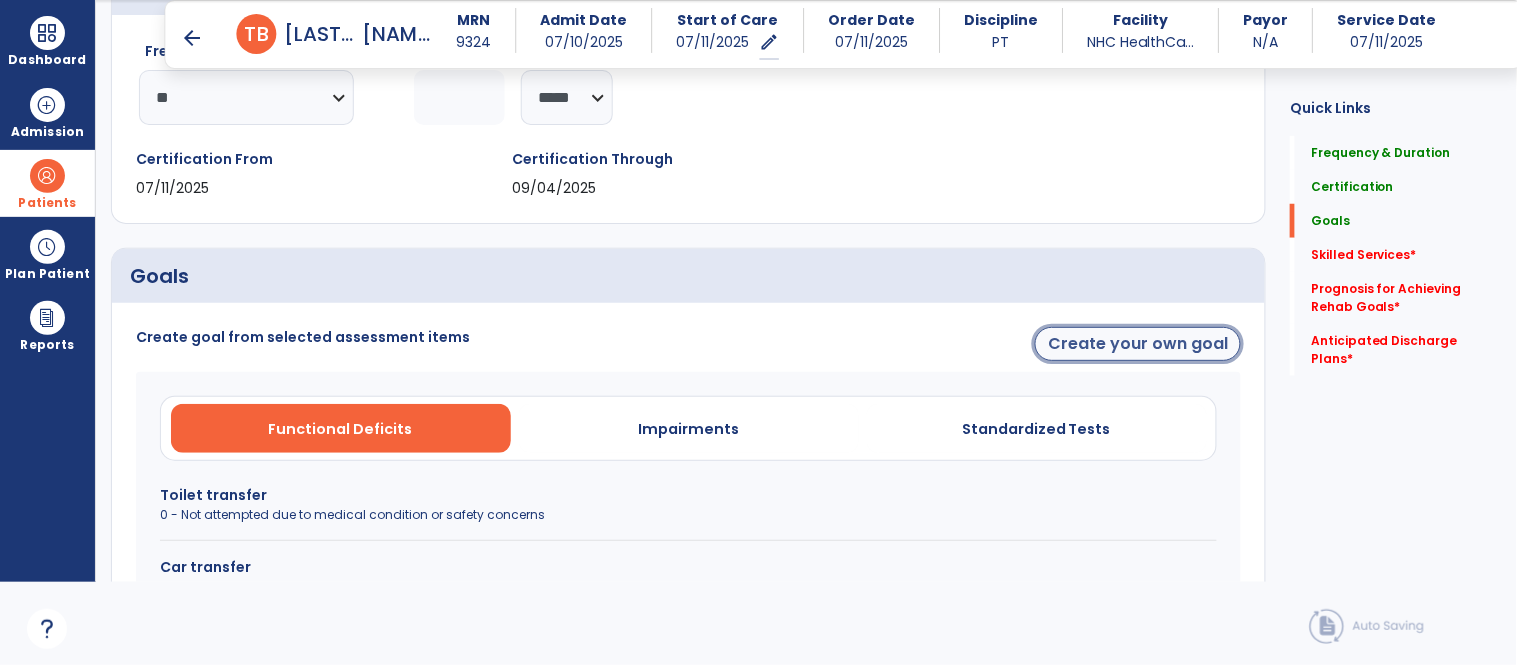 click on "Create your own goal" at bounding box center [1138, 344] 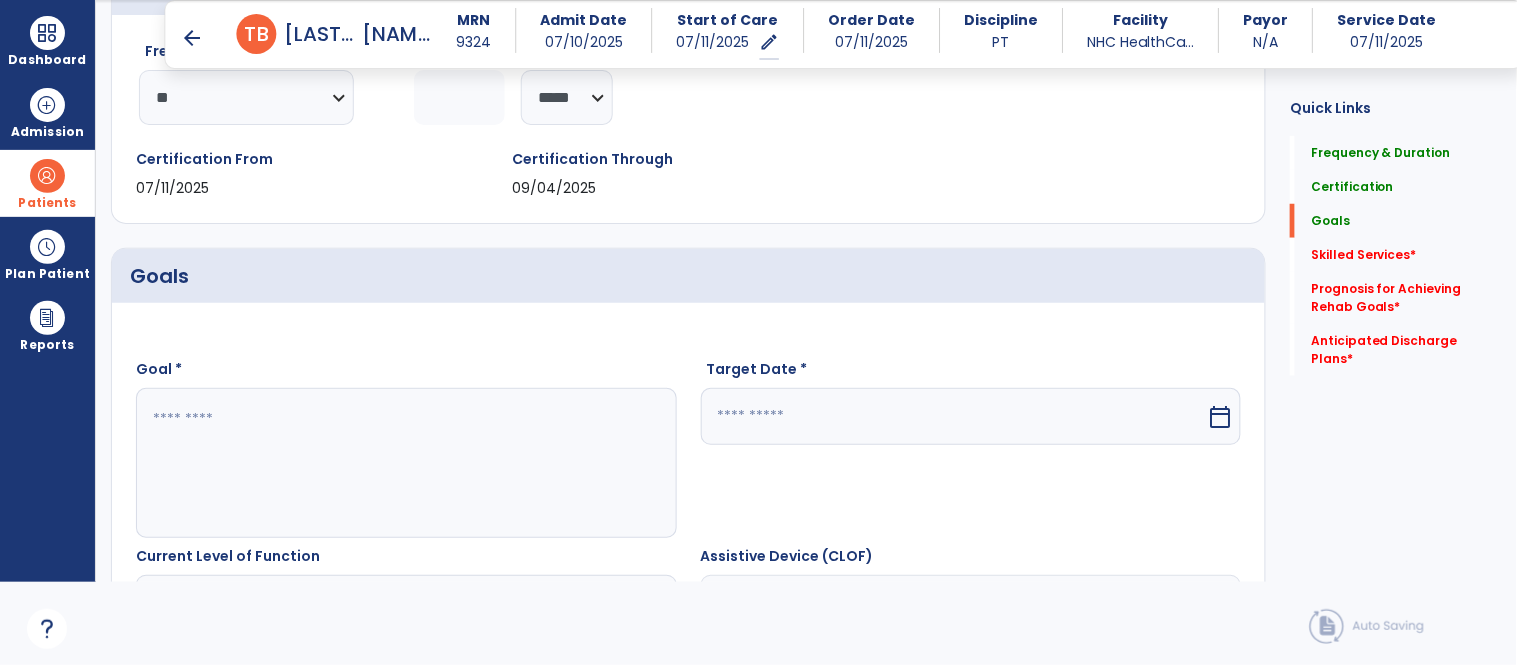 click at bounding box center (405, 463) 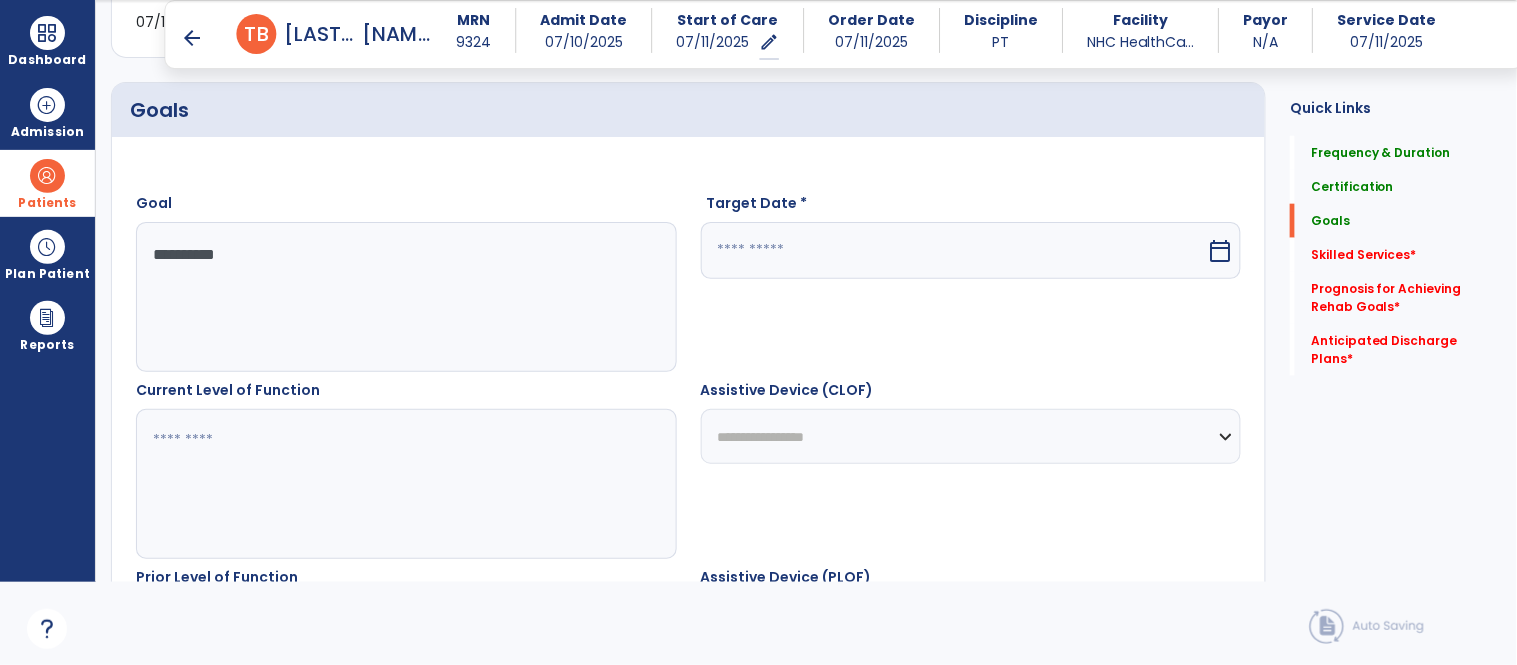 scroll, scrollTop: 507, scrollLeft: 0, axis: vertical 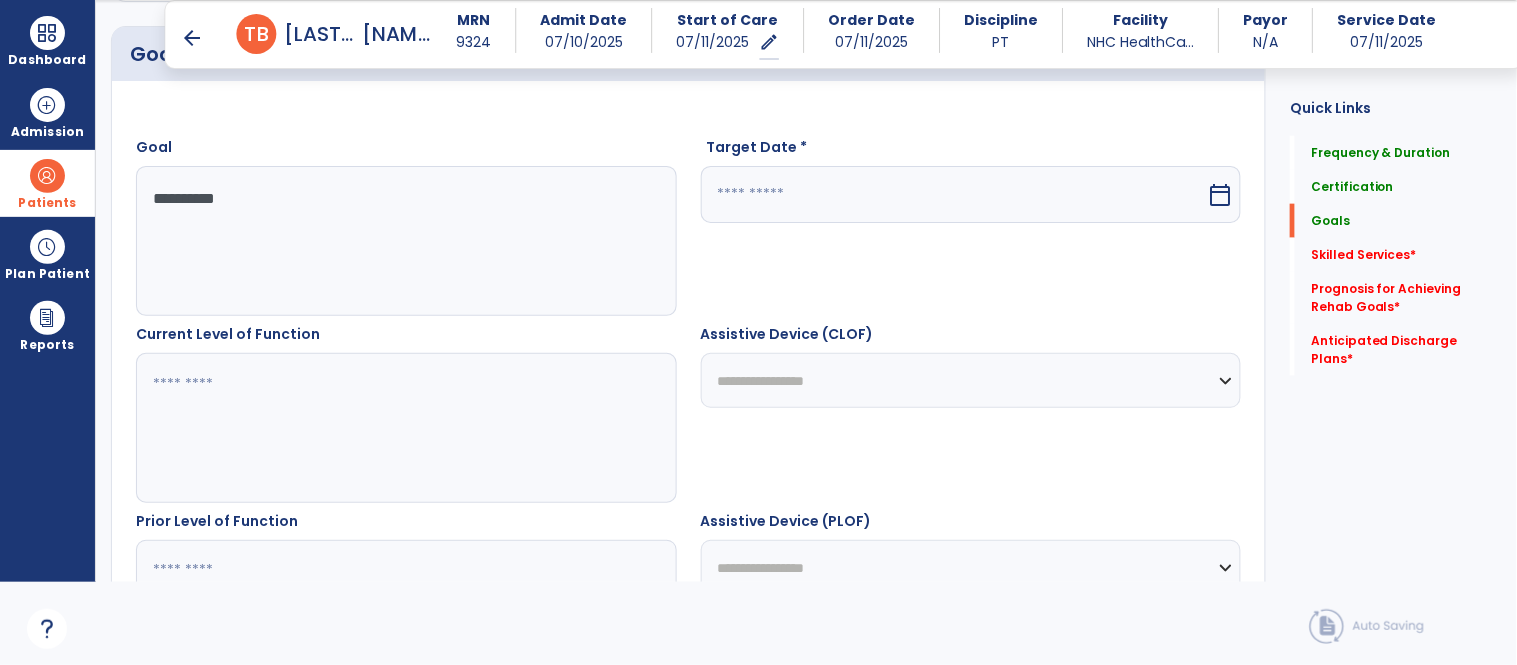 type on "**********" 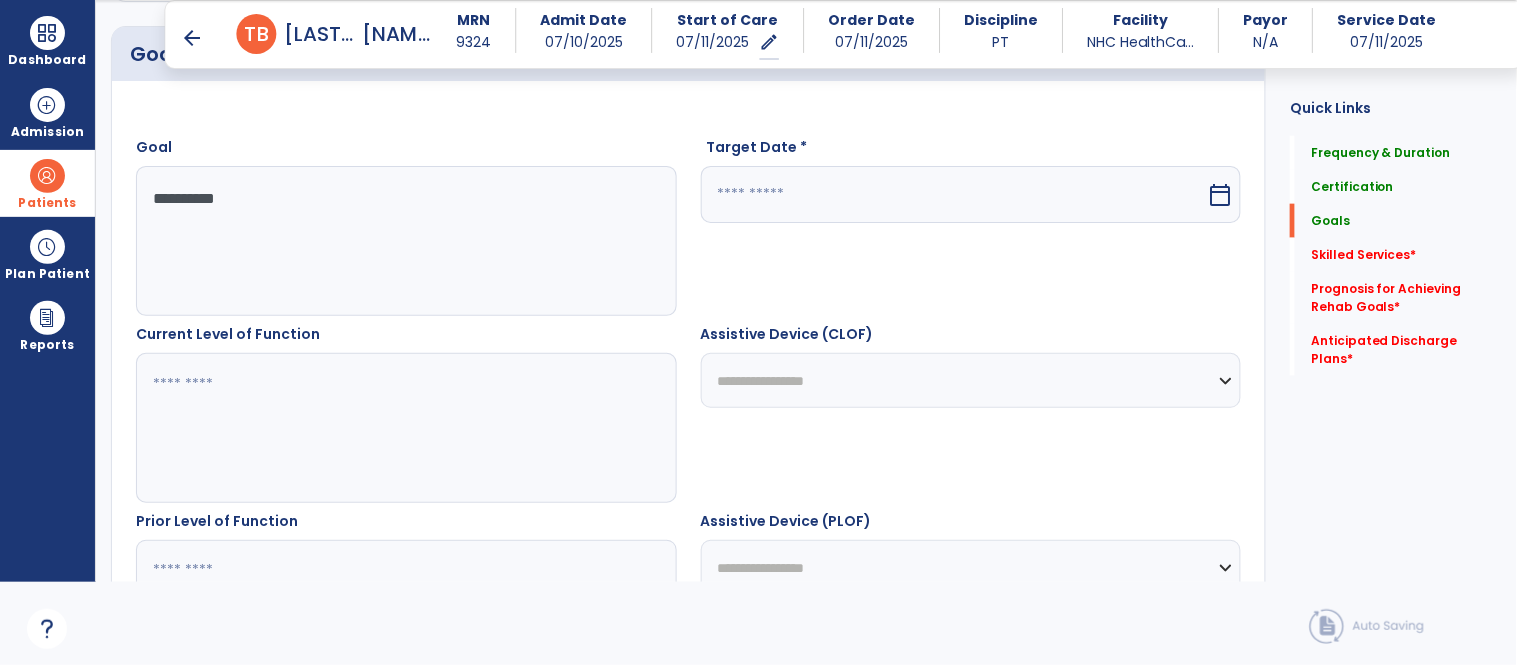 click at bounding box center [405, 428] 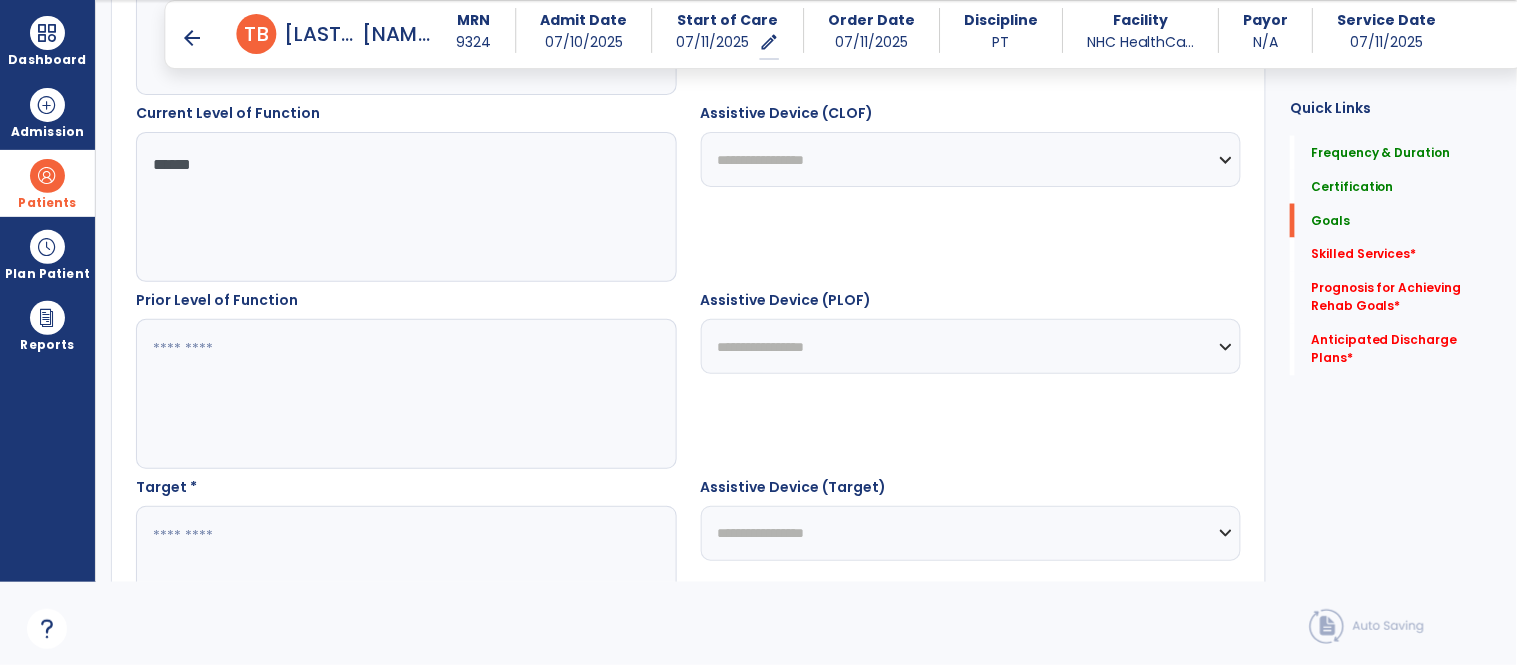 scroll, scrollTop: 730, scrollLeft: 0, axis: vertical 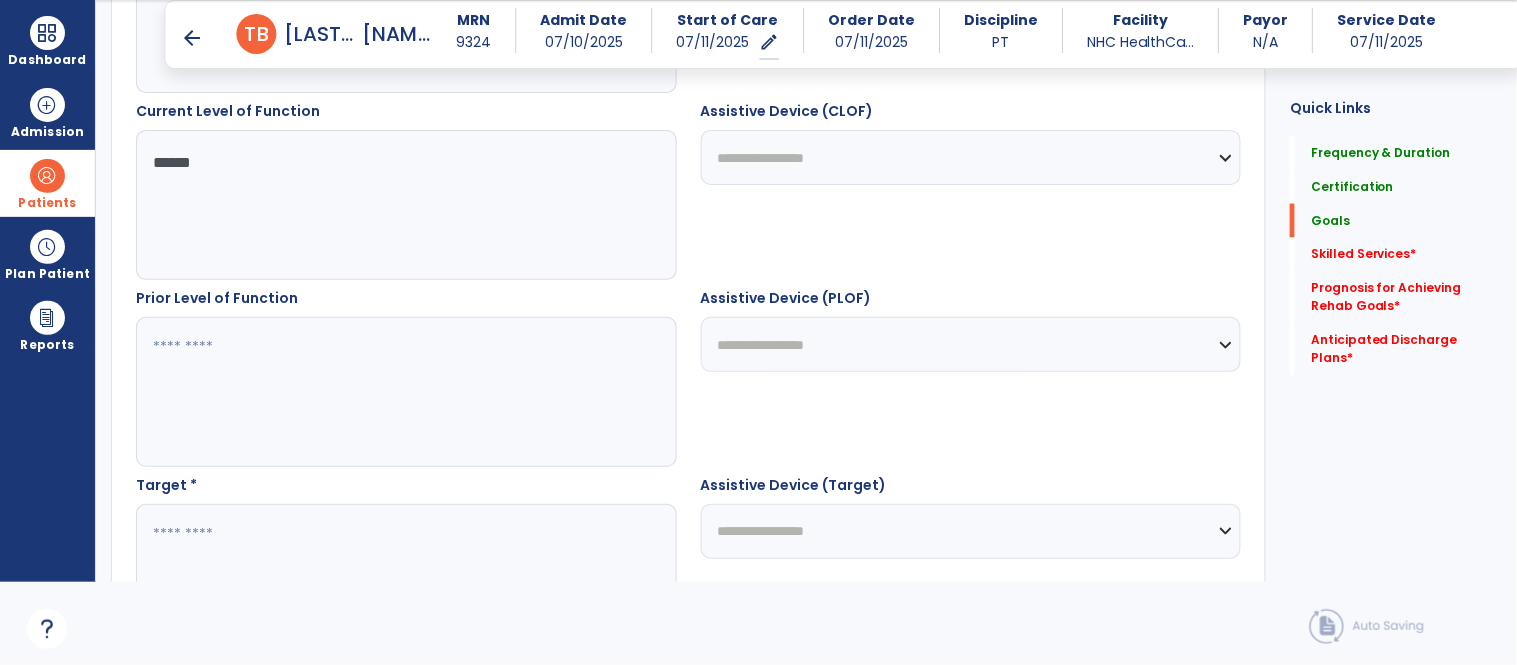 type on "******" 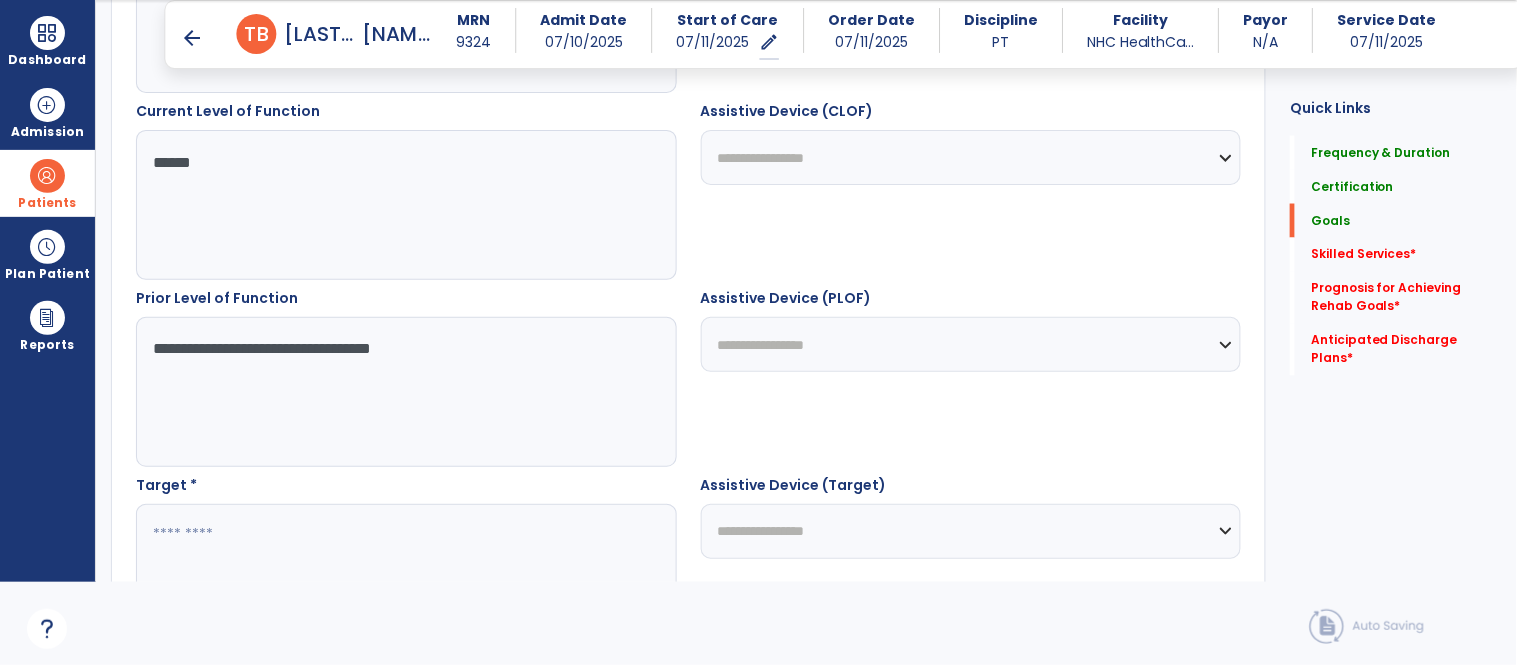 type on "**********" 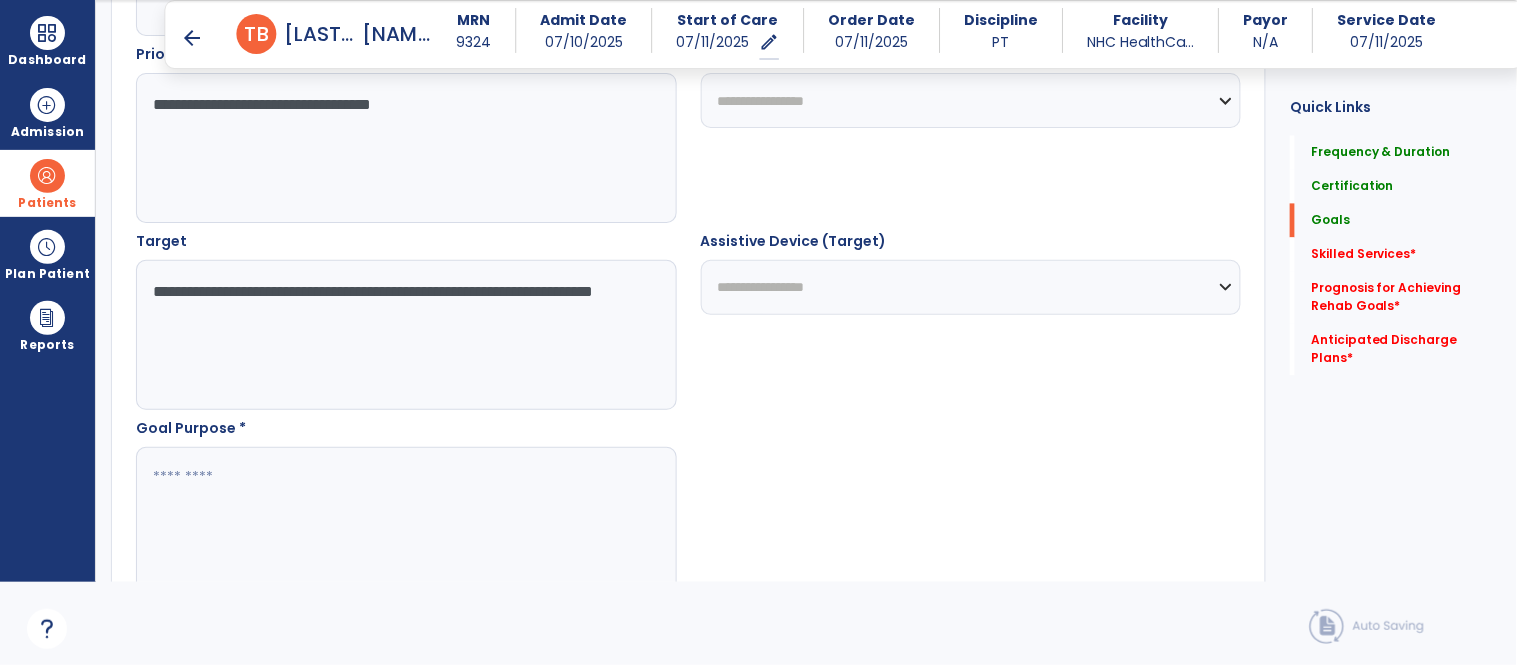 scroll, scrollTop: 1063, scrollLeft: 0, axis: vertical 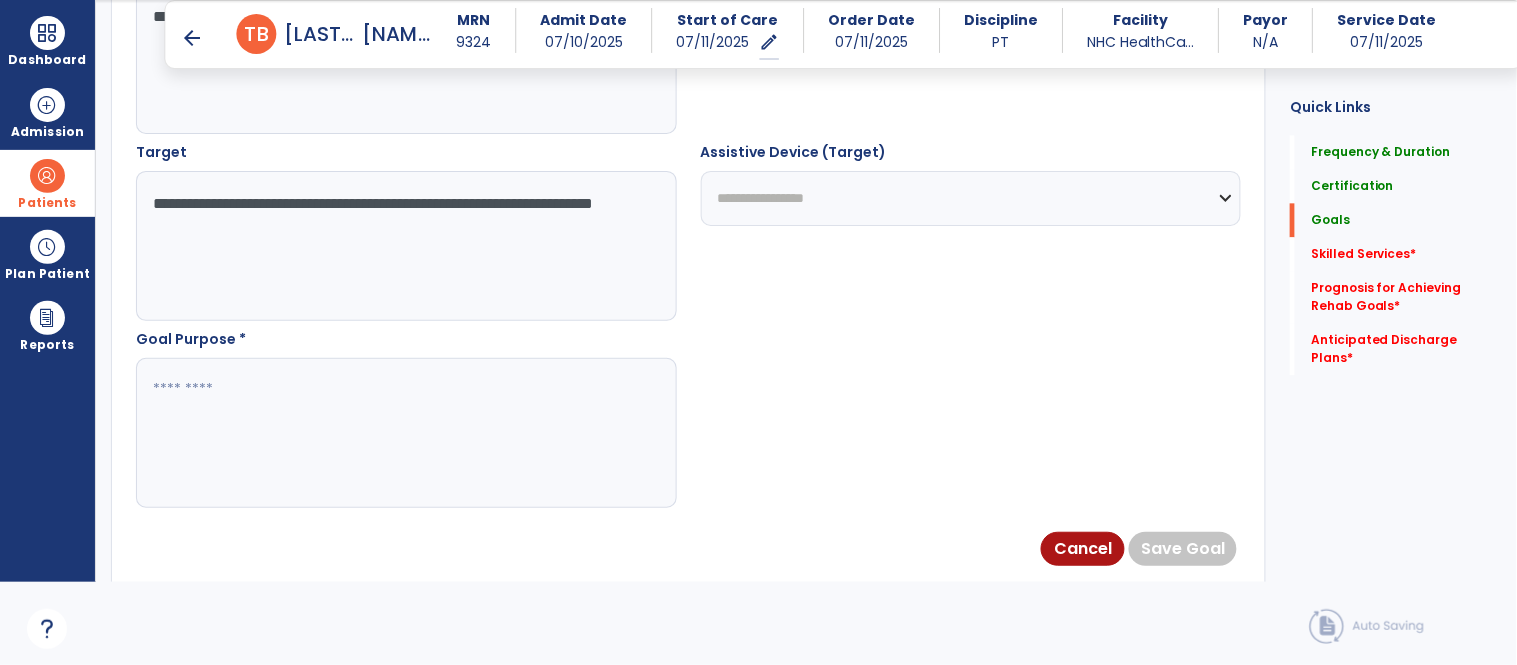 type on "**********" 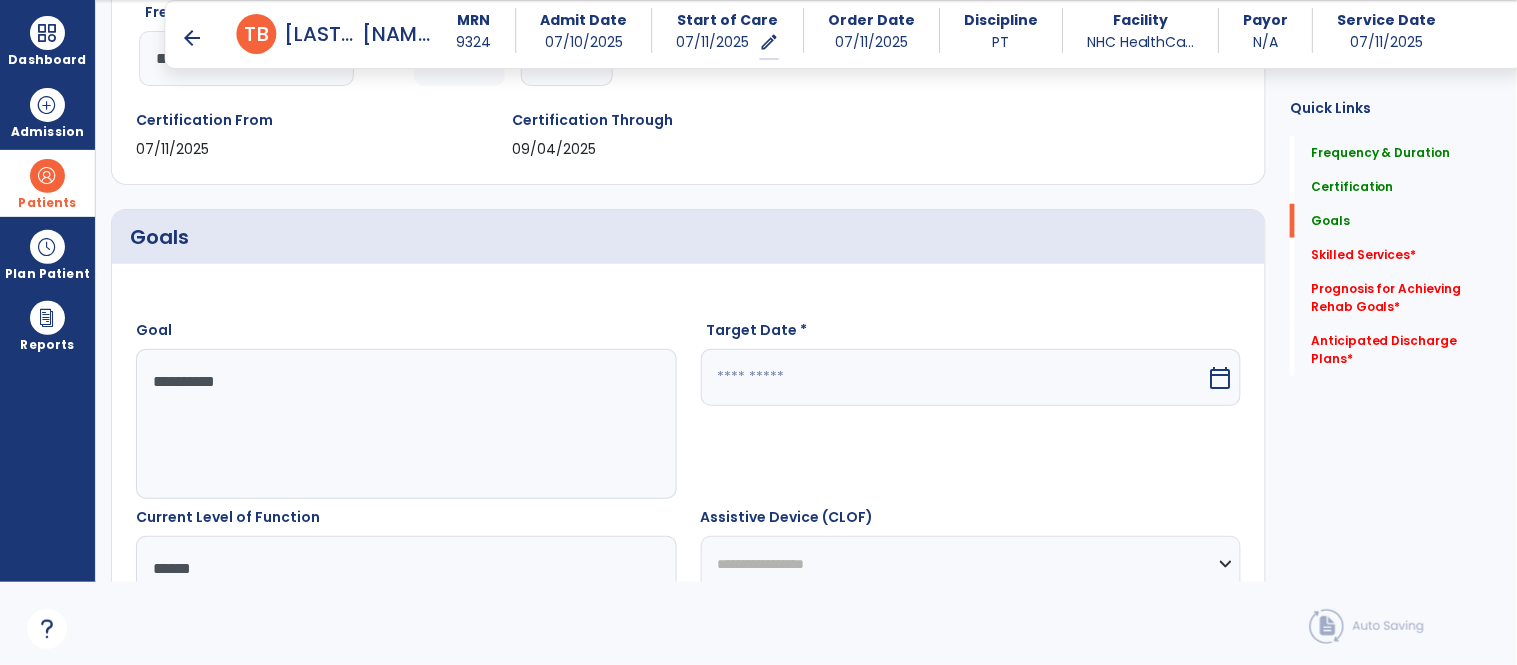 scroll, scrollTop: 285, scrollLeft: 0, axis: vertical 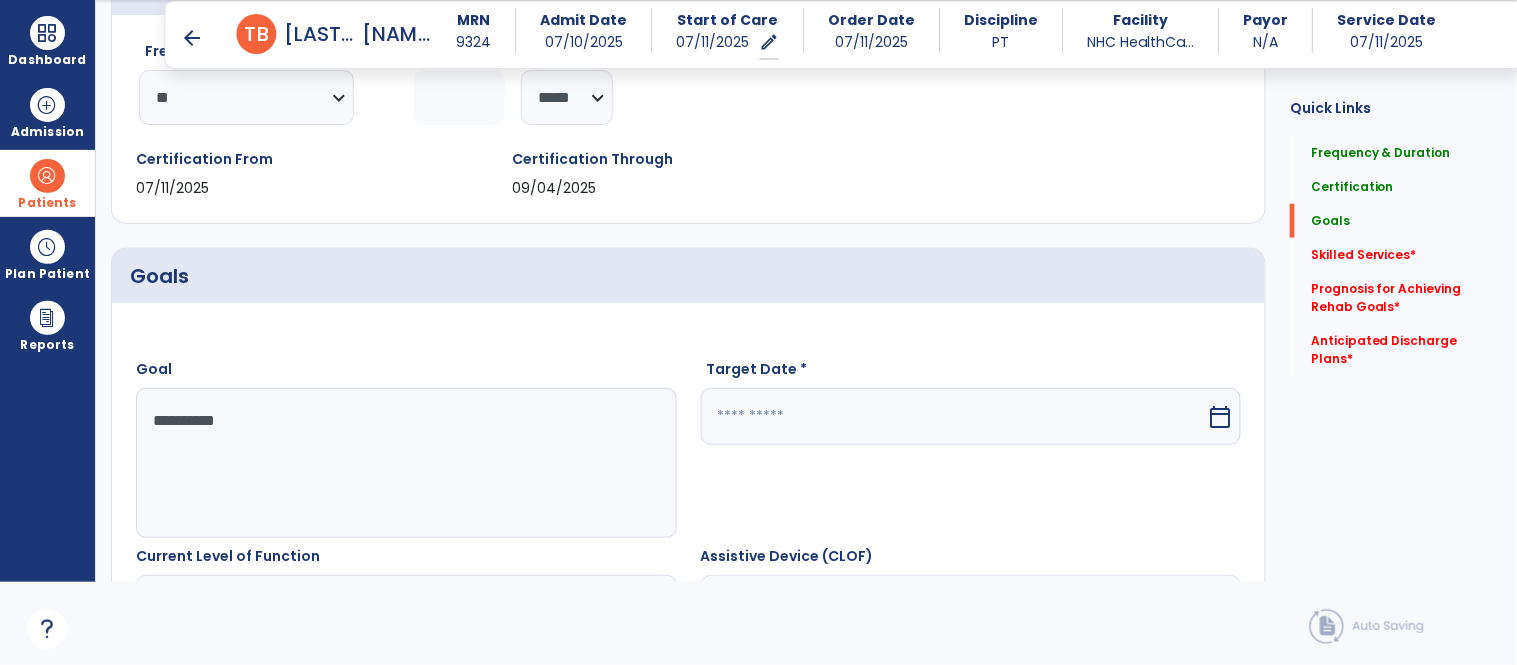 type on "**********" 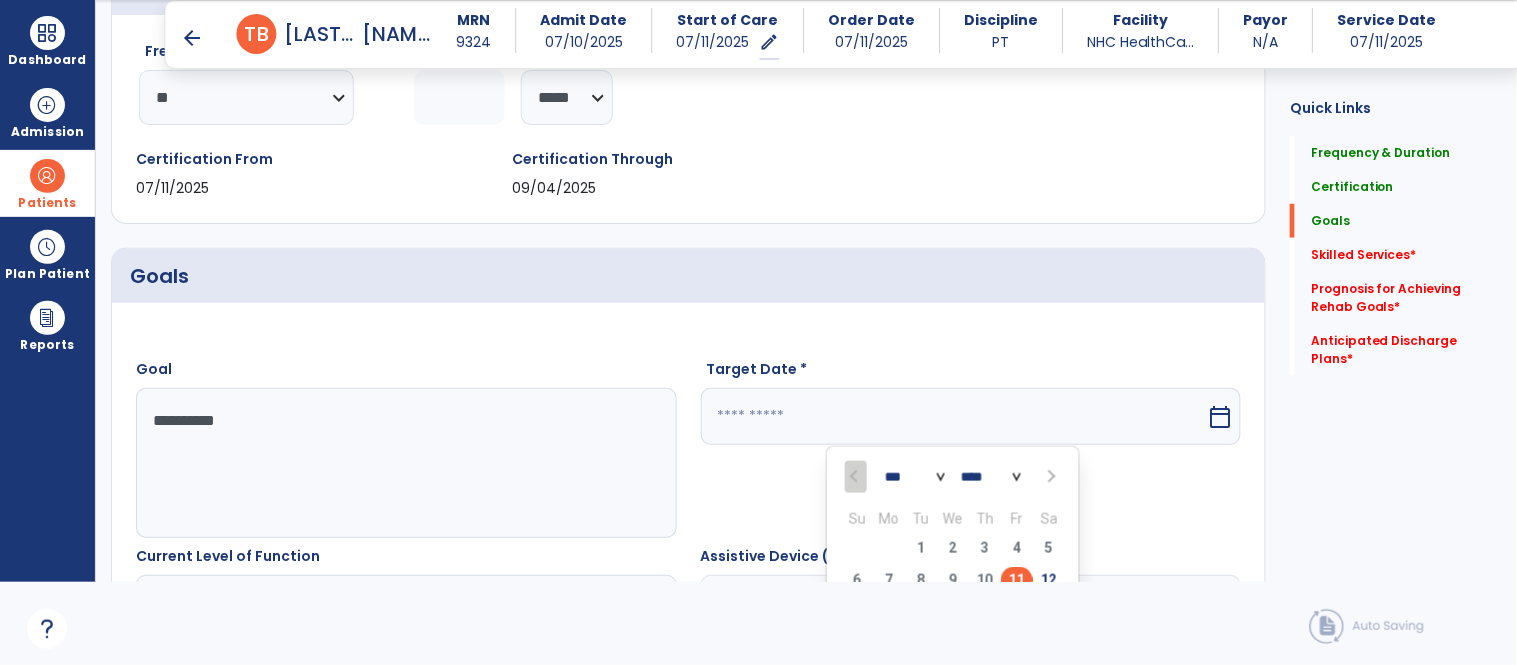scroll, scrollTop: 303, scrollLeft: 0, axis: vertical 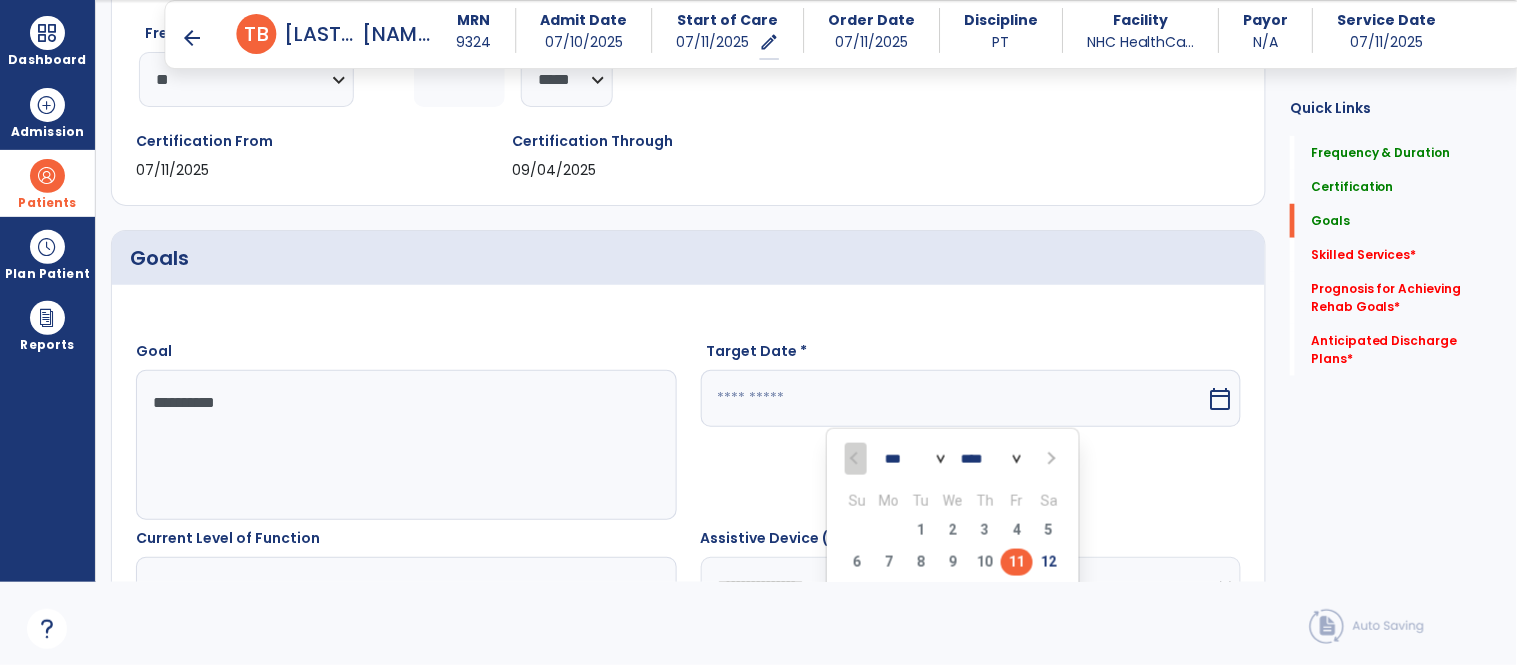 click at bounding box center (1049, 459) 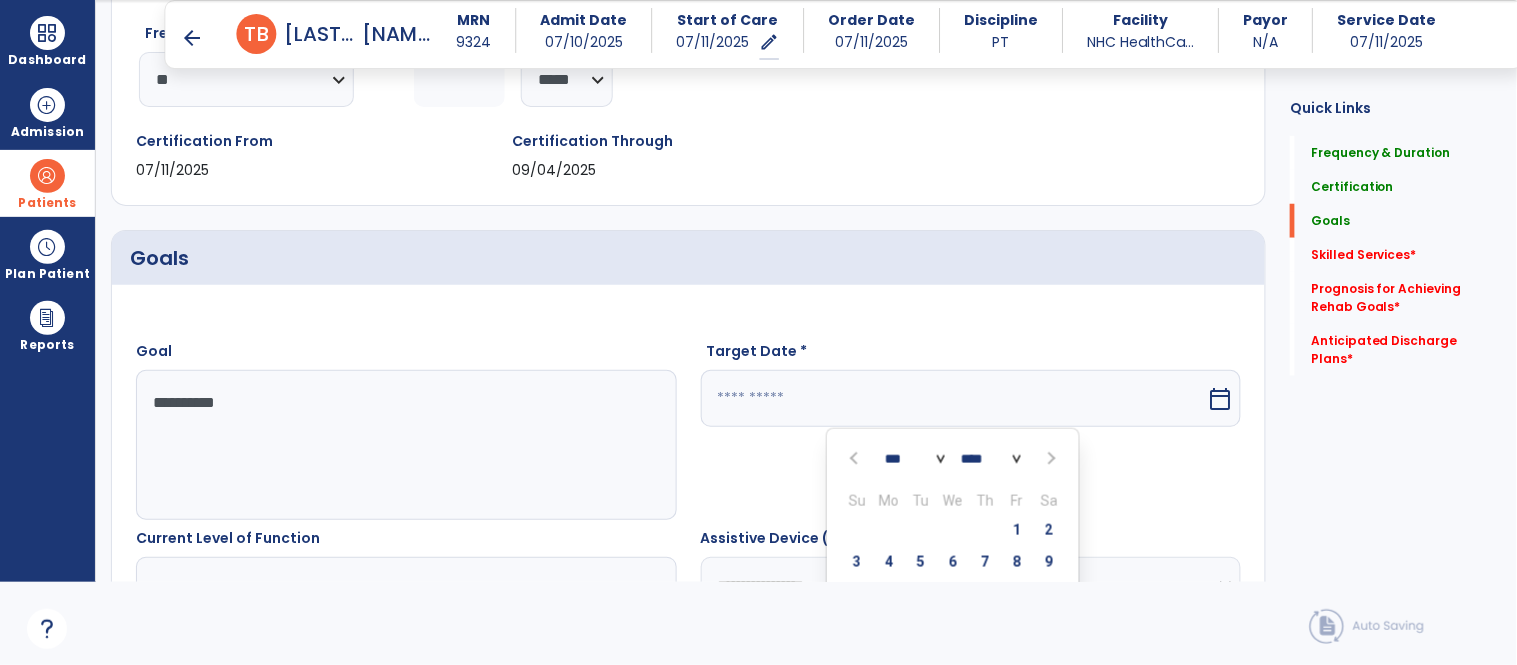 click at bounding box center [1049, 459] 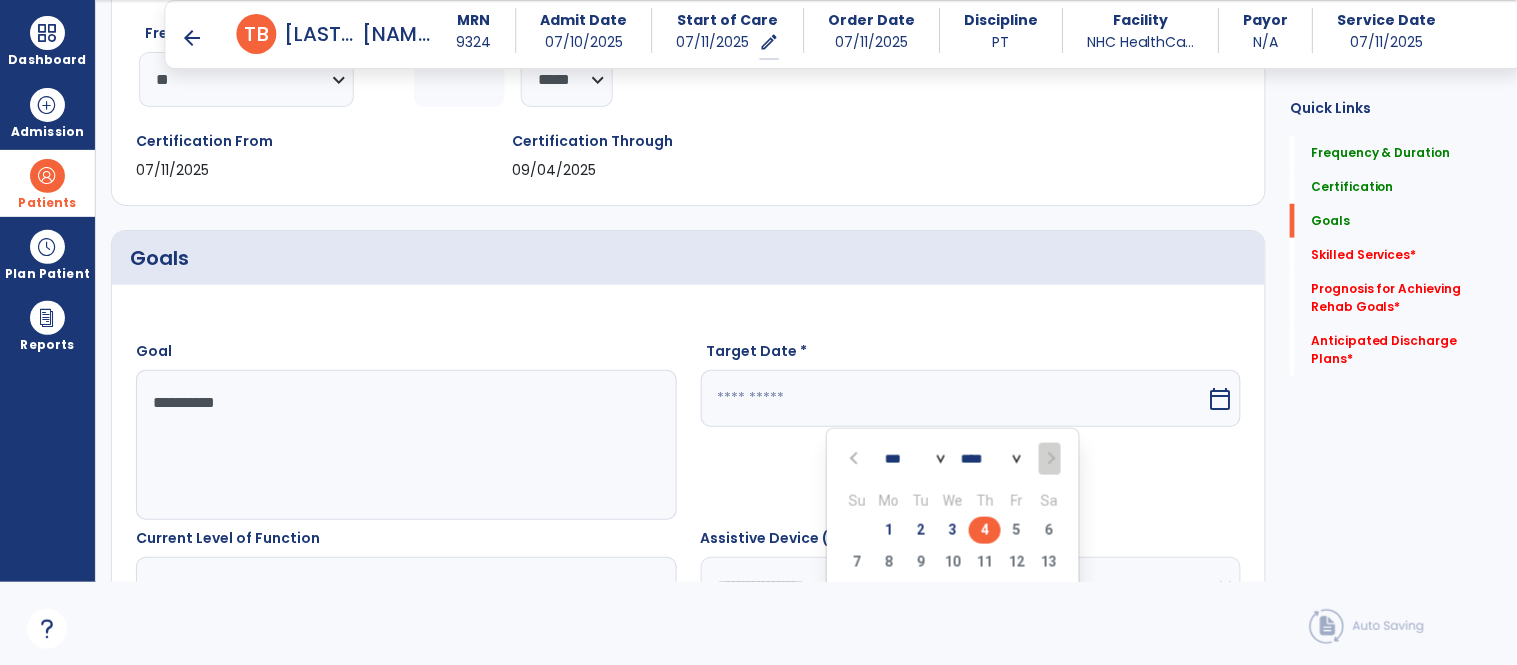 click on "4" at bounding box center (985, 530) 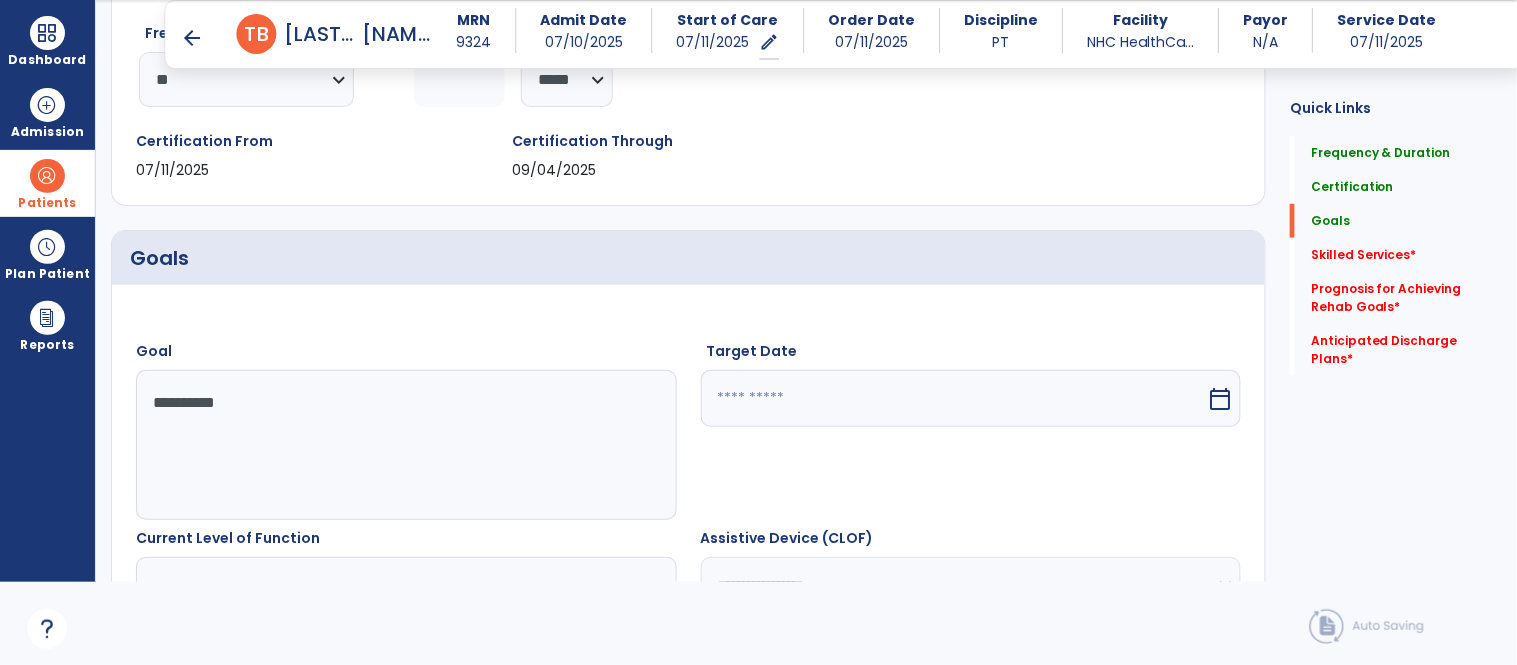 type on "********" 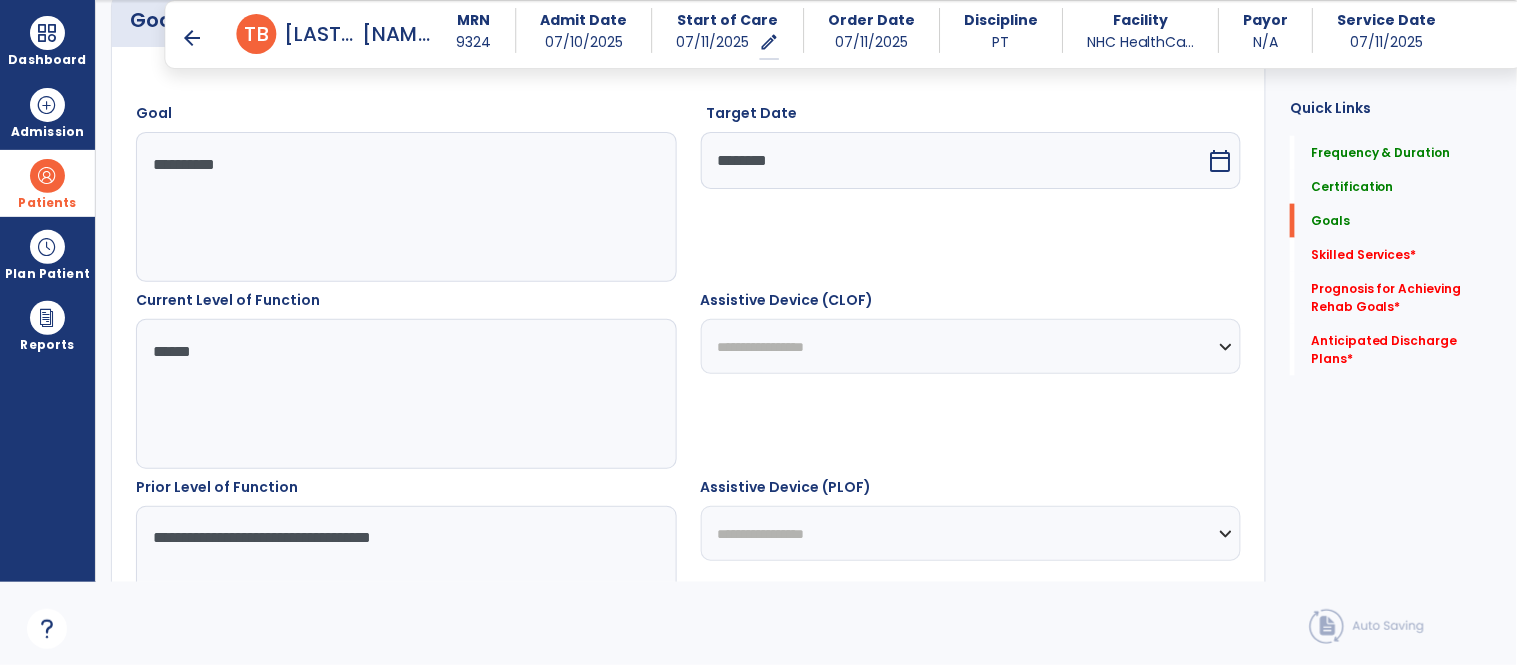 scroll, scrollTop: 636, scrollLeft: 0, axis: vertical 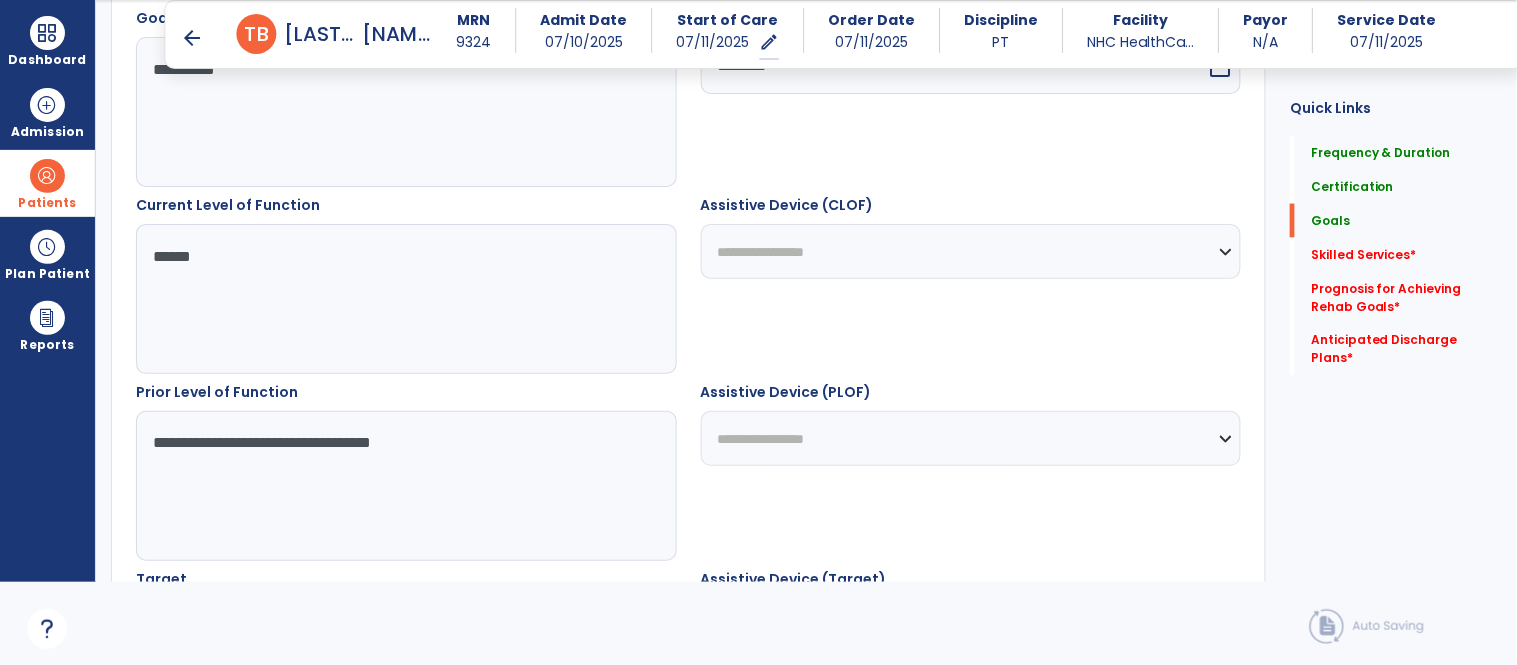 click on "**********" at bounding box center [971, 438] 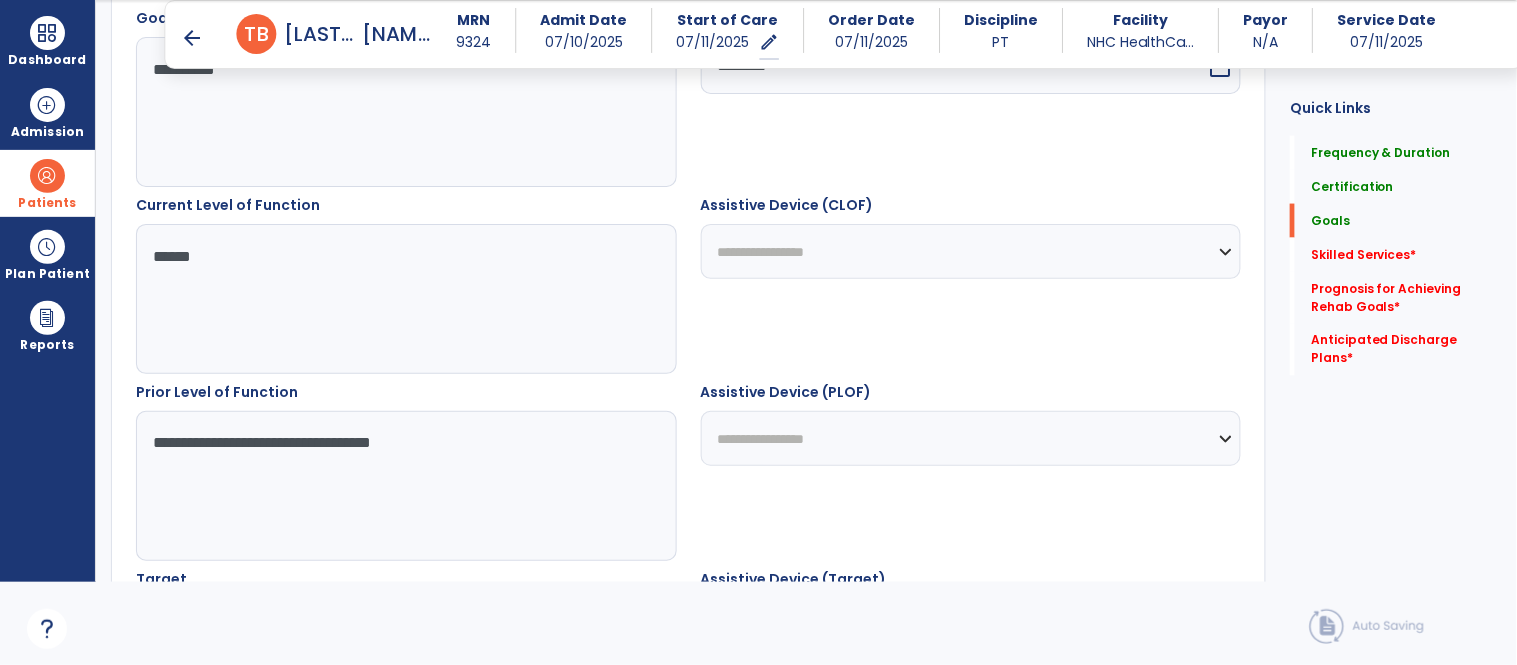 select on "****" 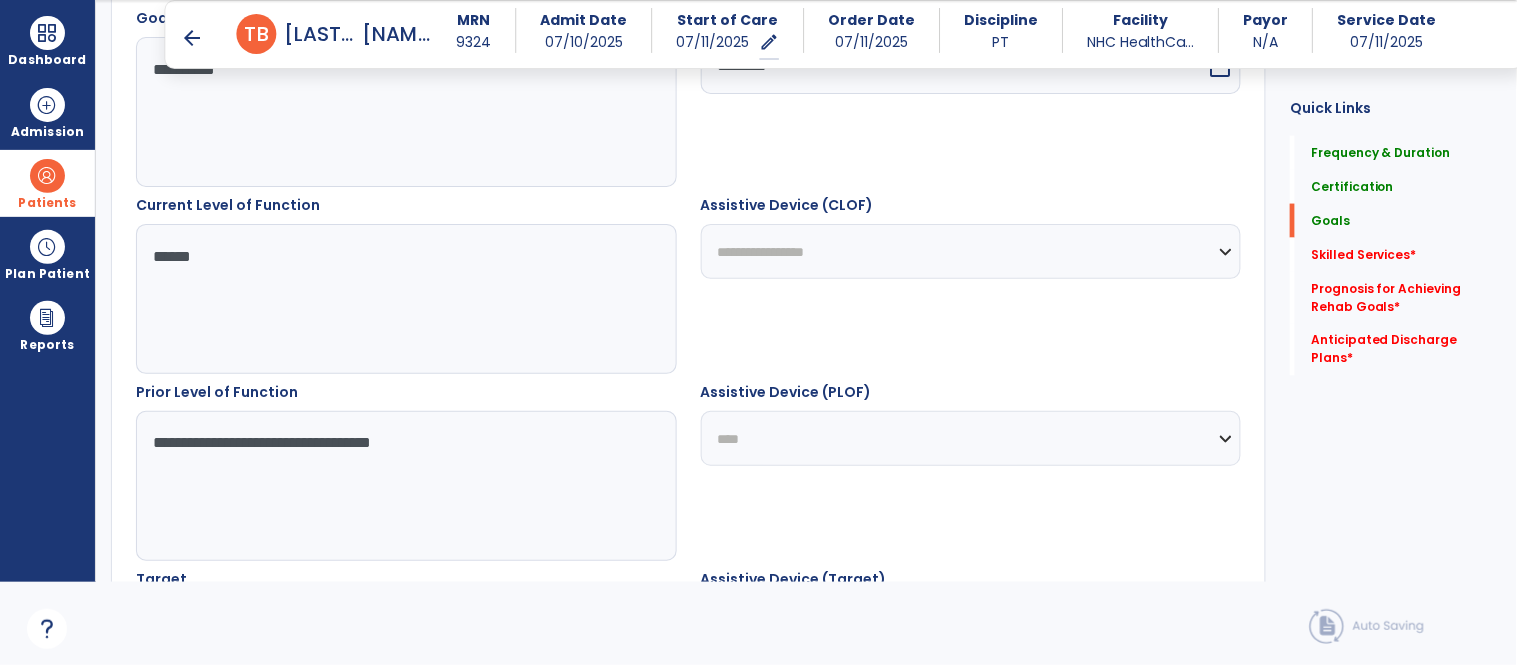 click on "**********" at bounding box center (971, 438) 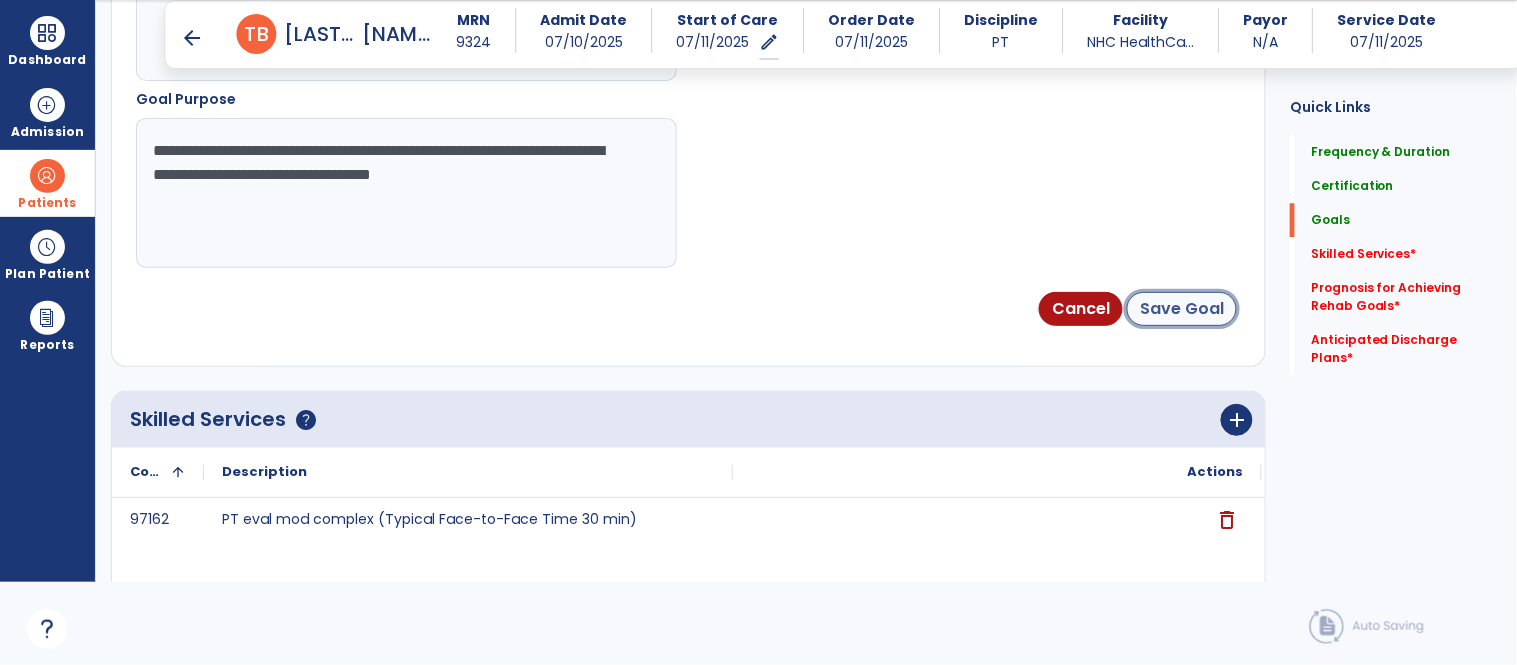 click on "Save Goal" at bounding box center [1182, 309] 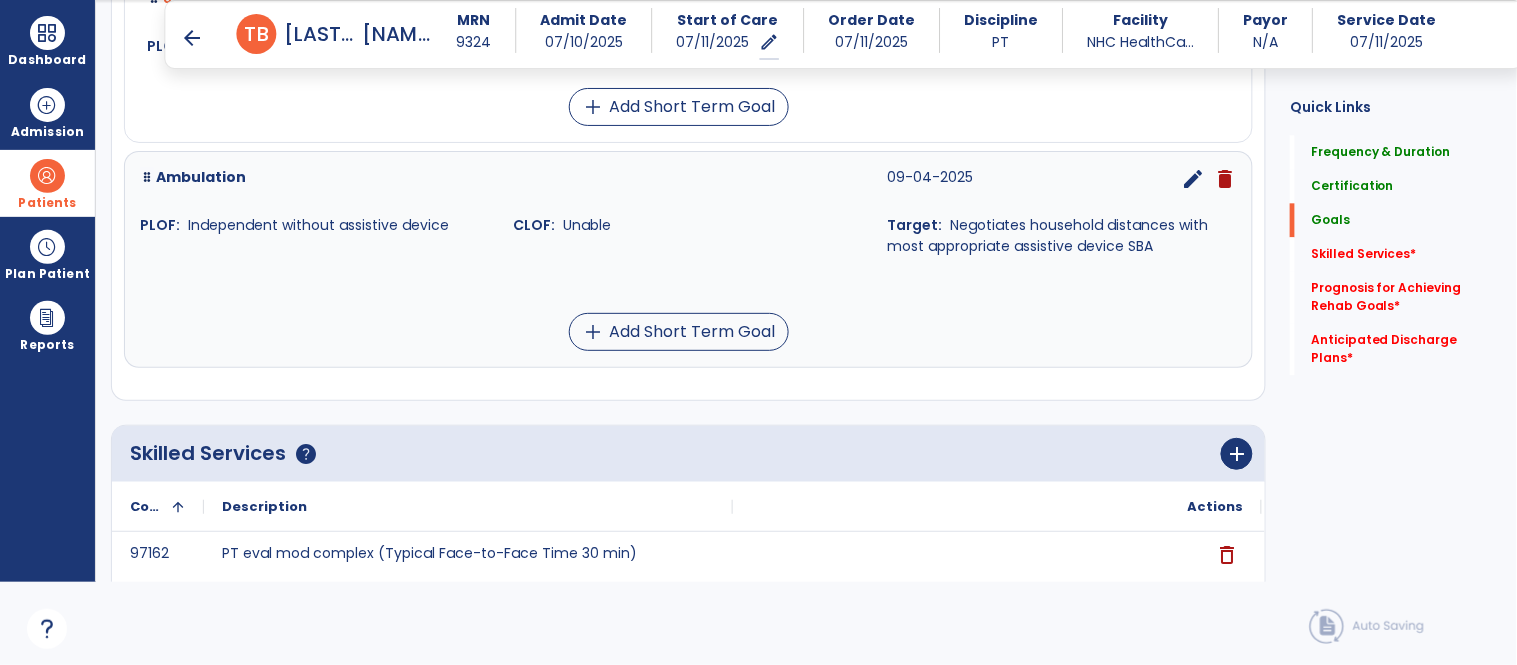 scroll, scrollTop: 1112, scrollLeft: 0, axis: vertical 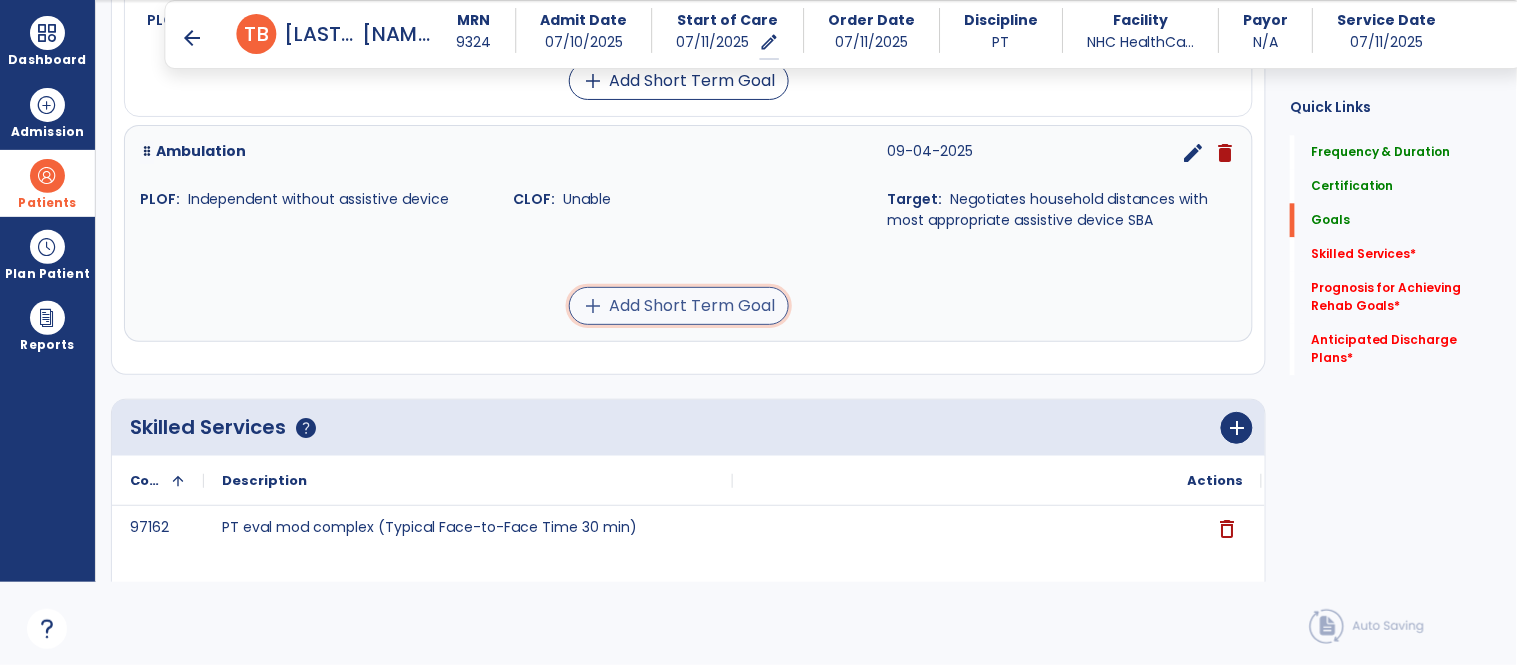 click on "add  Add Short Term Goal" at bounding box center (679, 306) 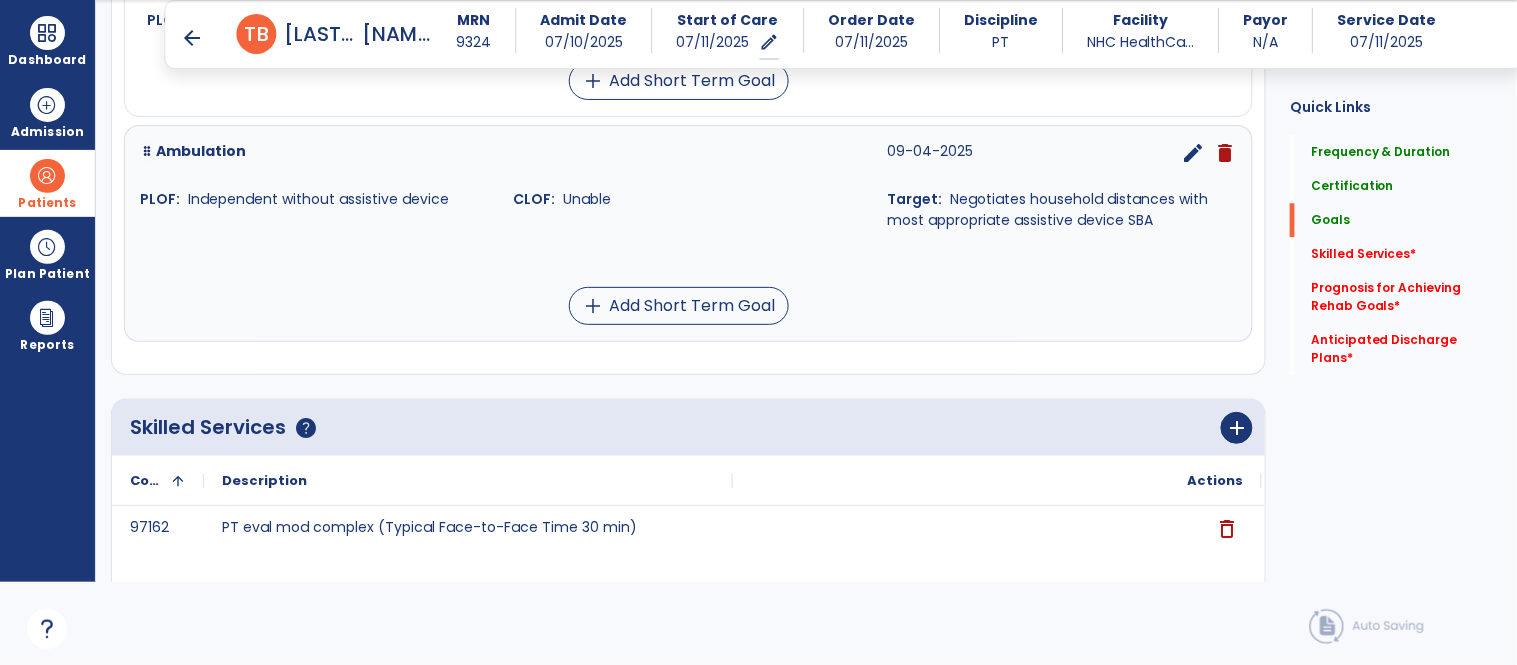 scroll, scrollTop: 1628, scrollLeft: 0, axis: vertical 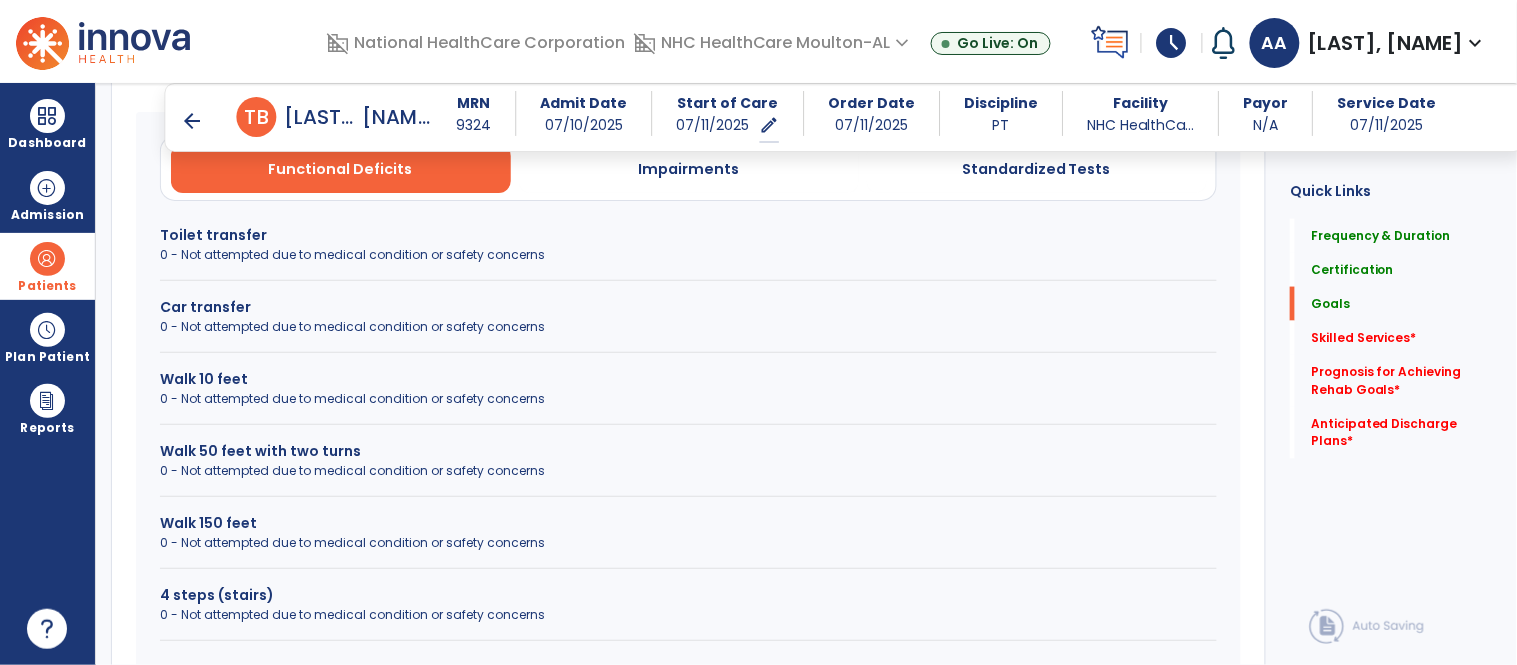 click on "Walk 10 feet" at bounding box center [688, 379] 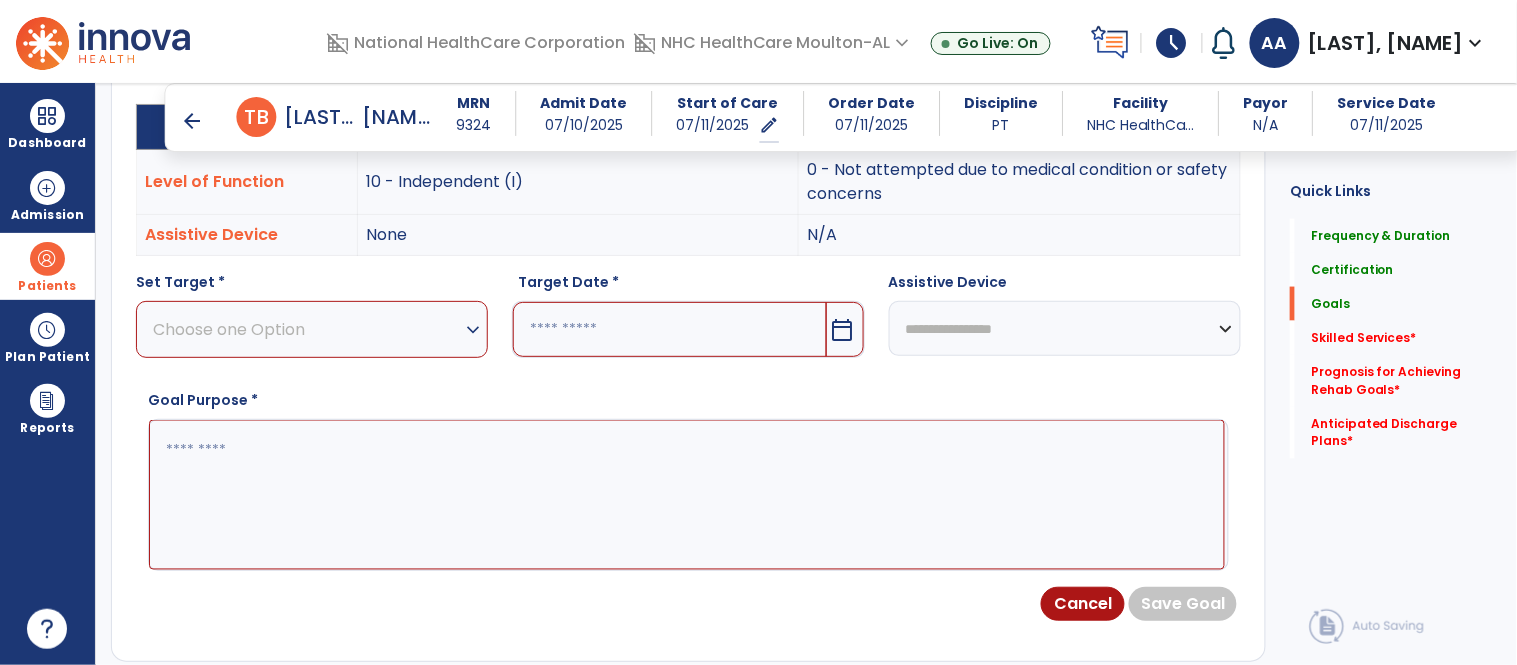 click on "Choose one Option" at bounding box center (307, 329) 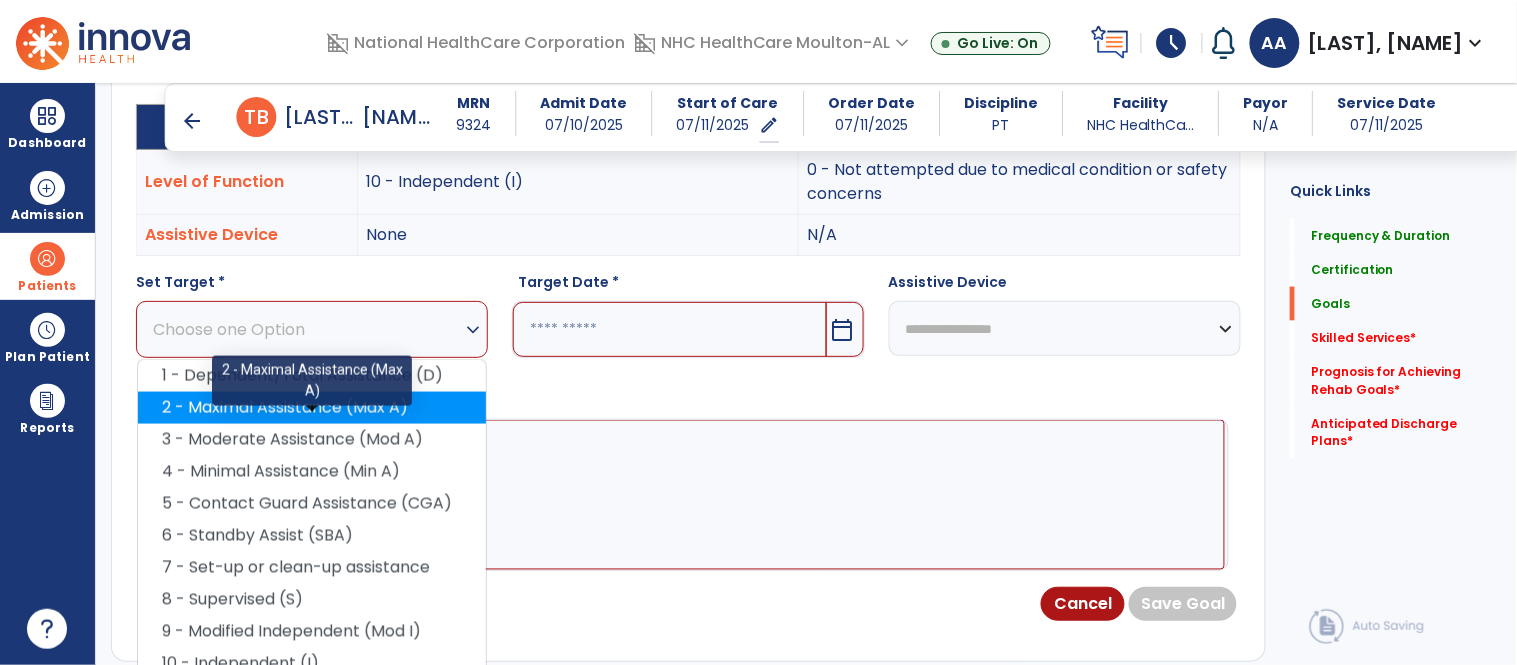 click on "2 - Maximal Assistance (Max A)" at bounding box center (312, 408) 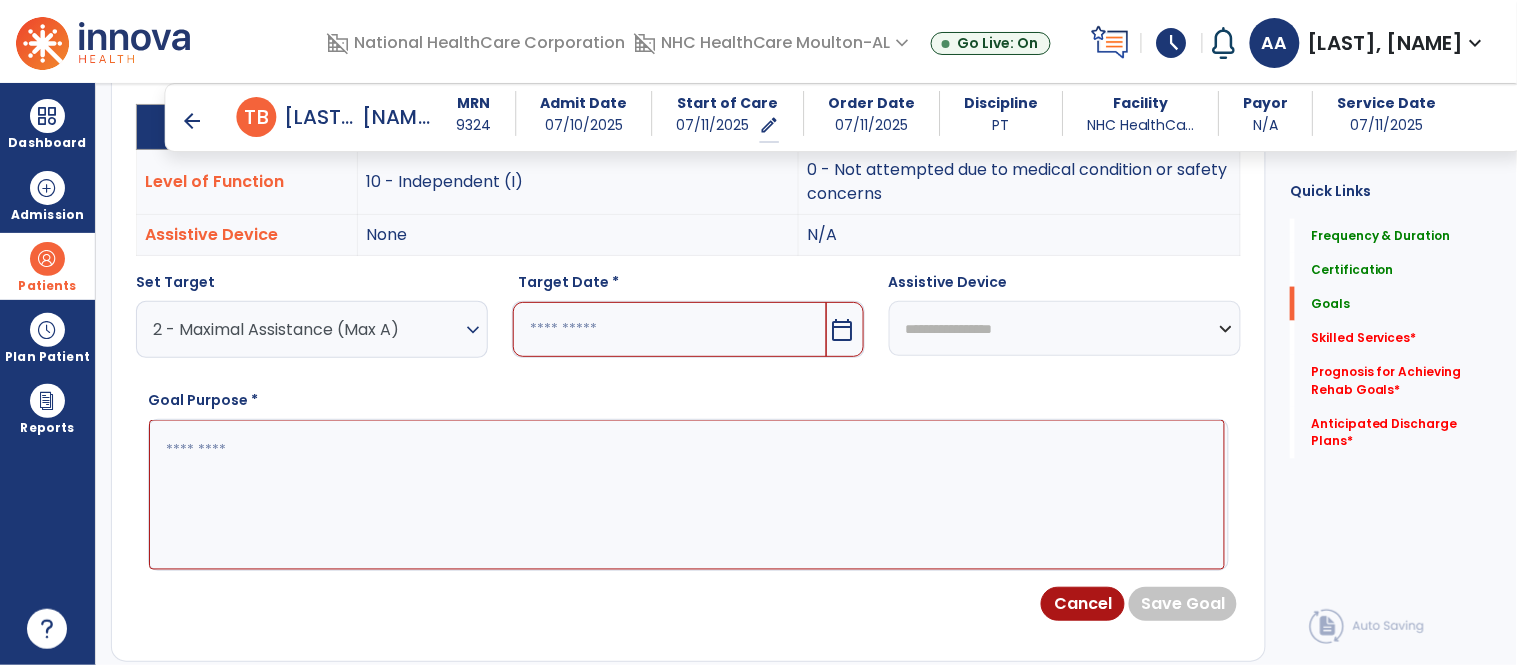 click on "calendar_today" at bounding box center [843, 330] 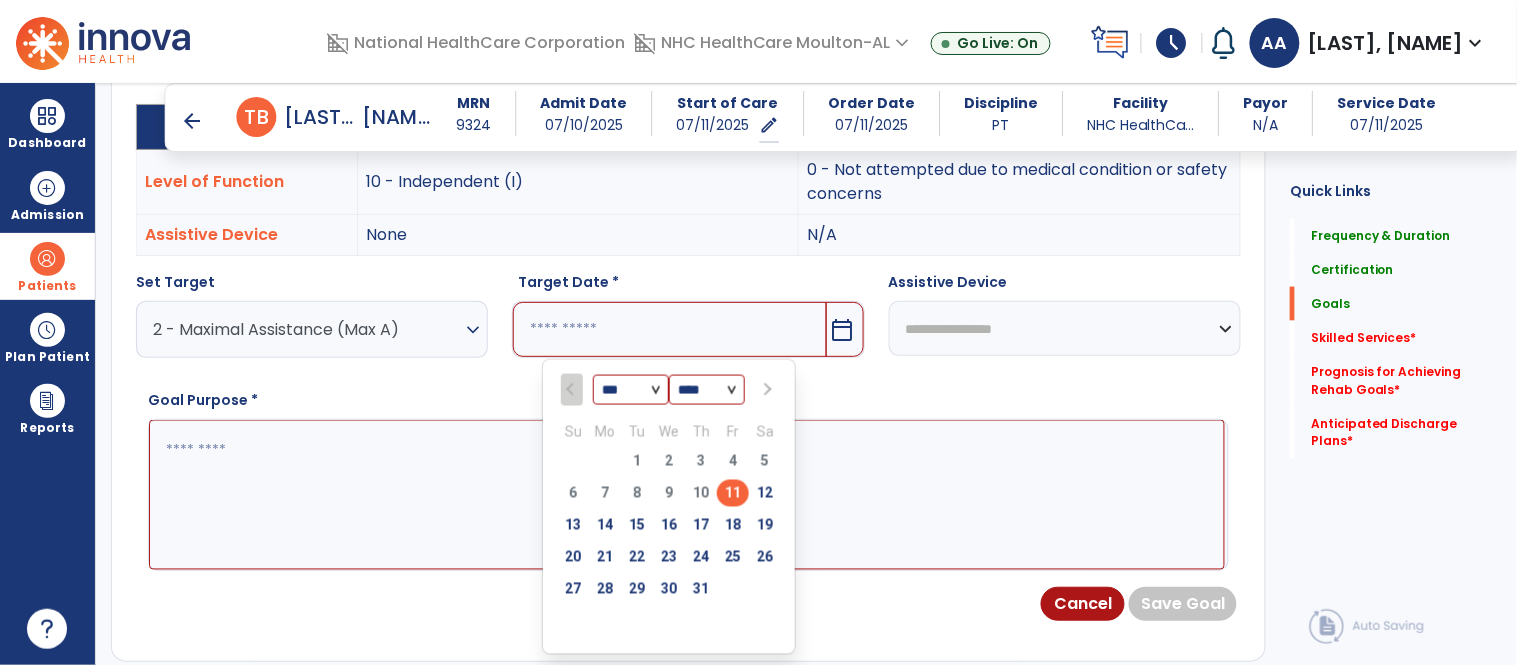 click at bounding box center [767, 390] 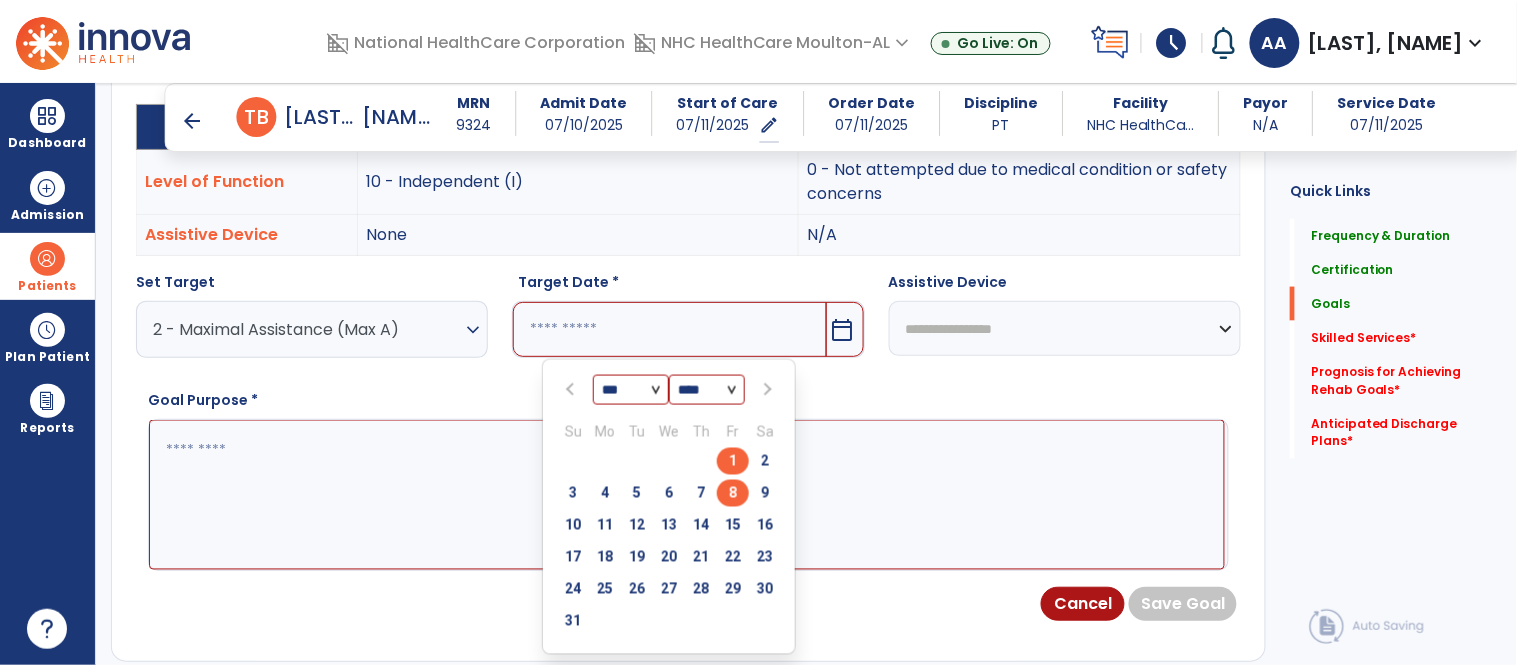 click on "8" at bounding box center (733, 493) 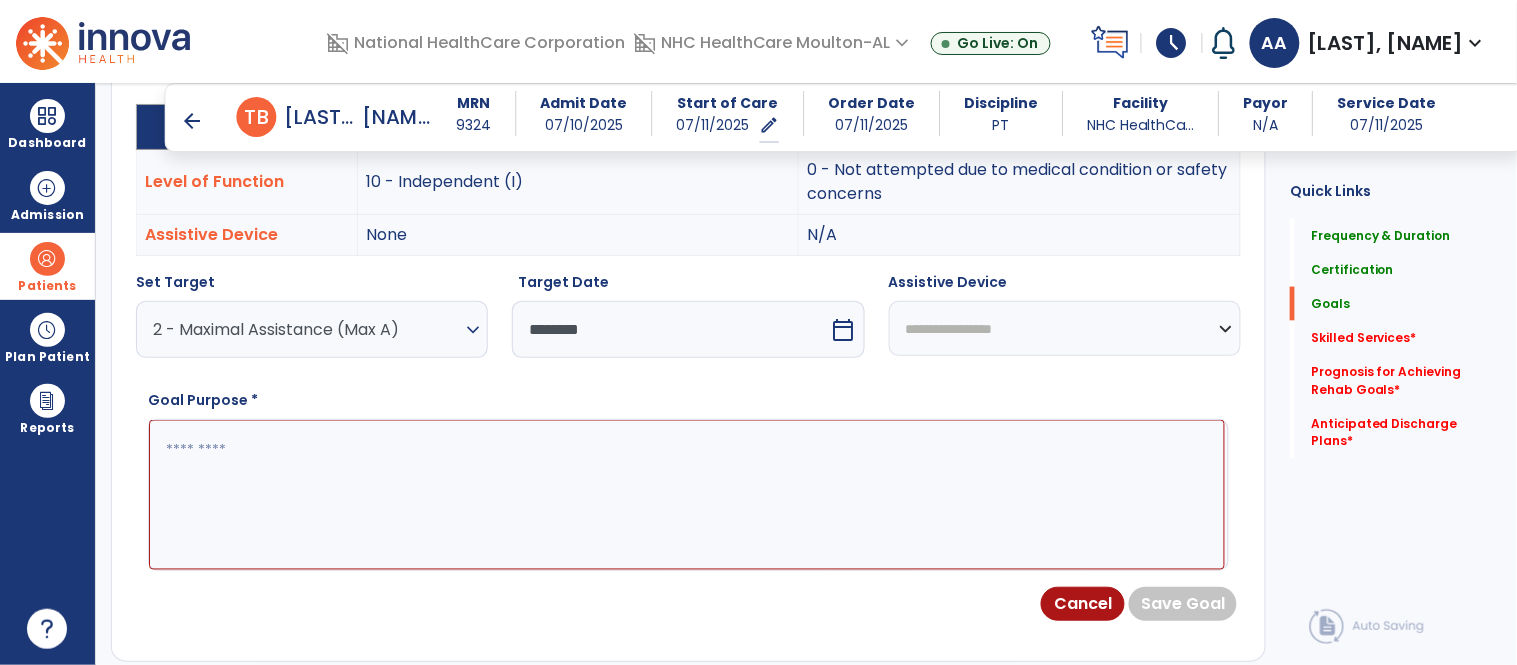 click at bounding box center [687, 495] 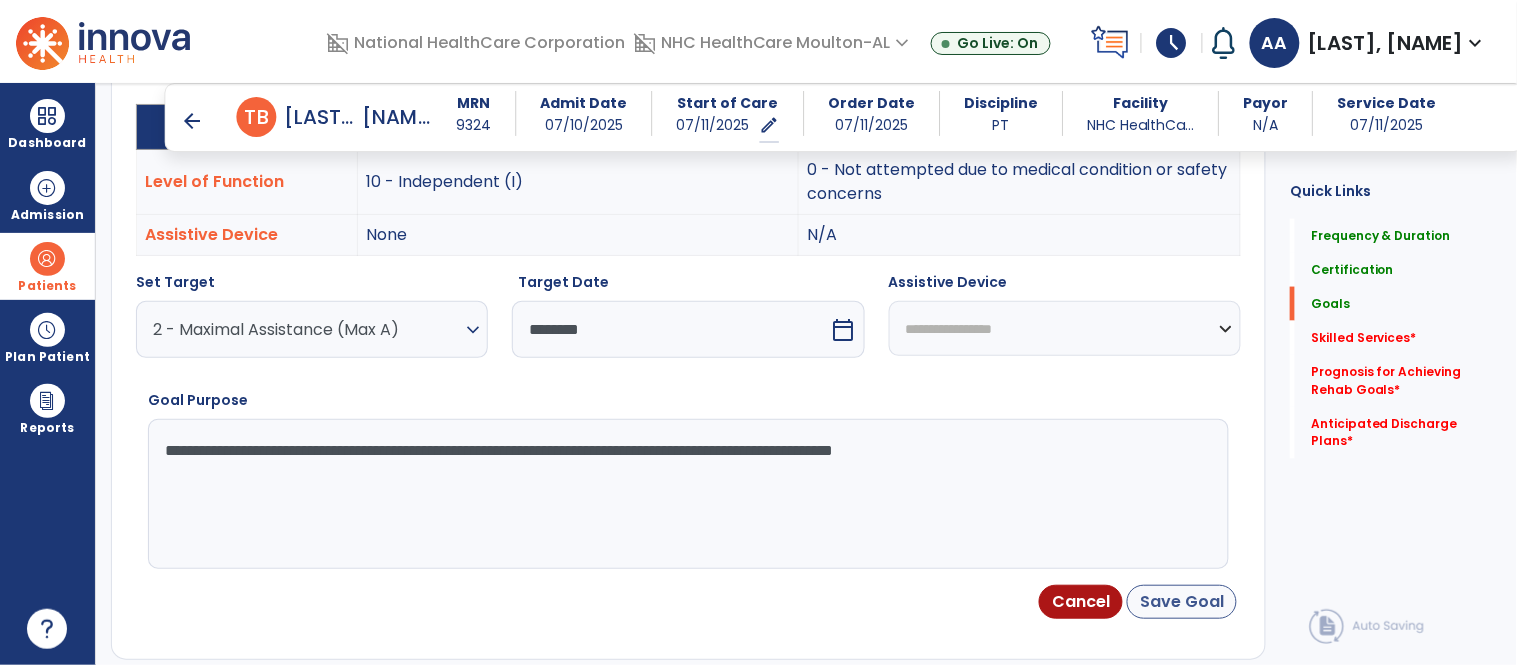 type on "**********" 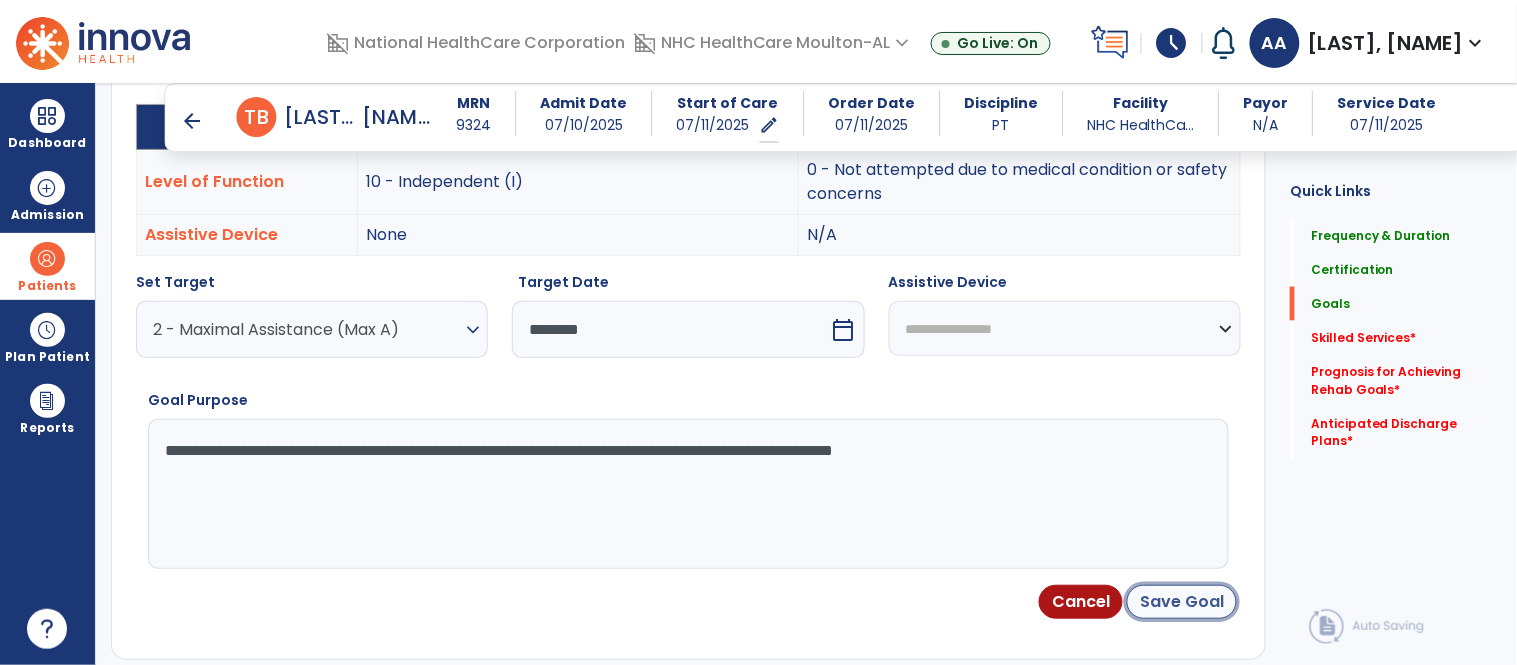 click on "Save Goal" at bounding box center (1182, 602) 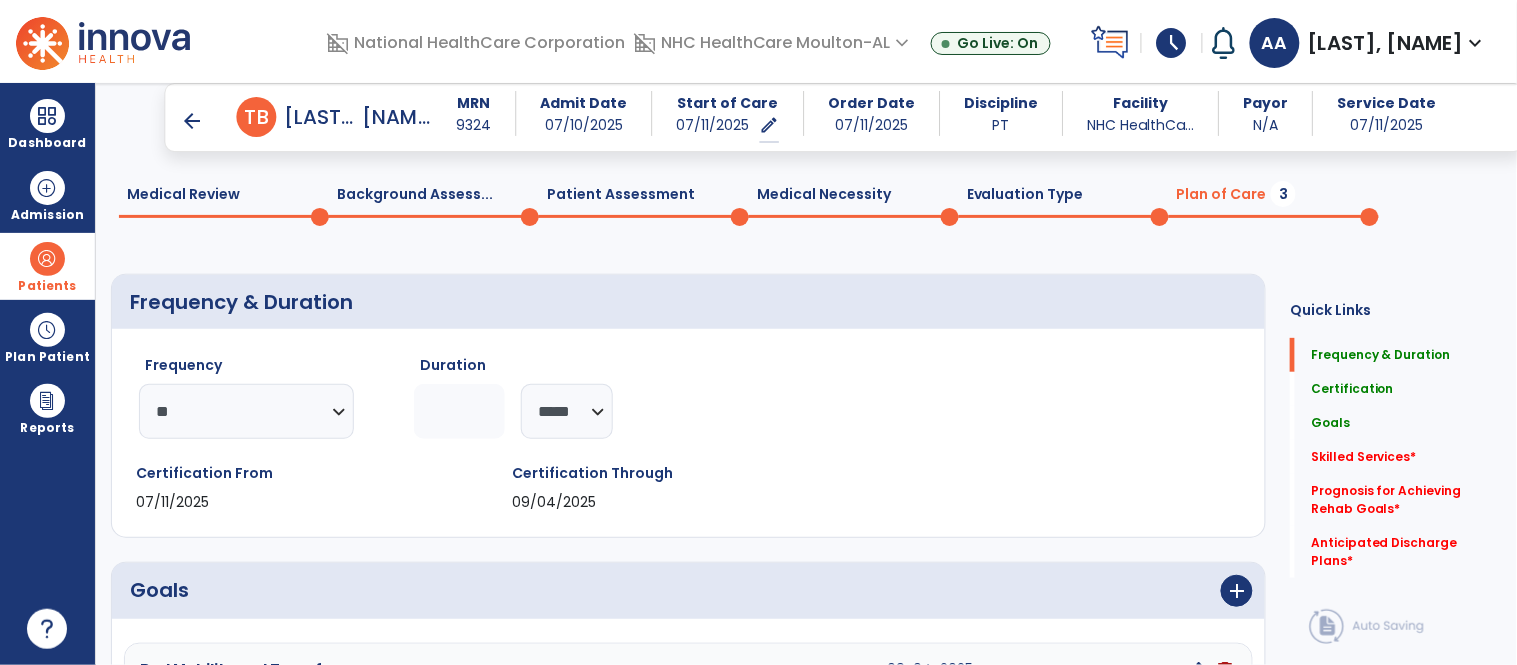 scroll, scrollTop: 0, scrollLeft: 0, axis: both 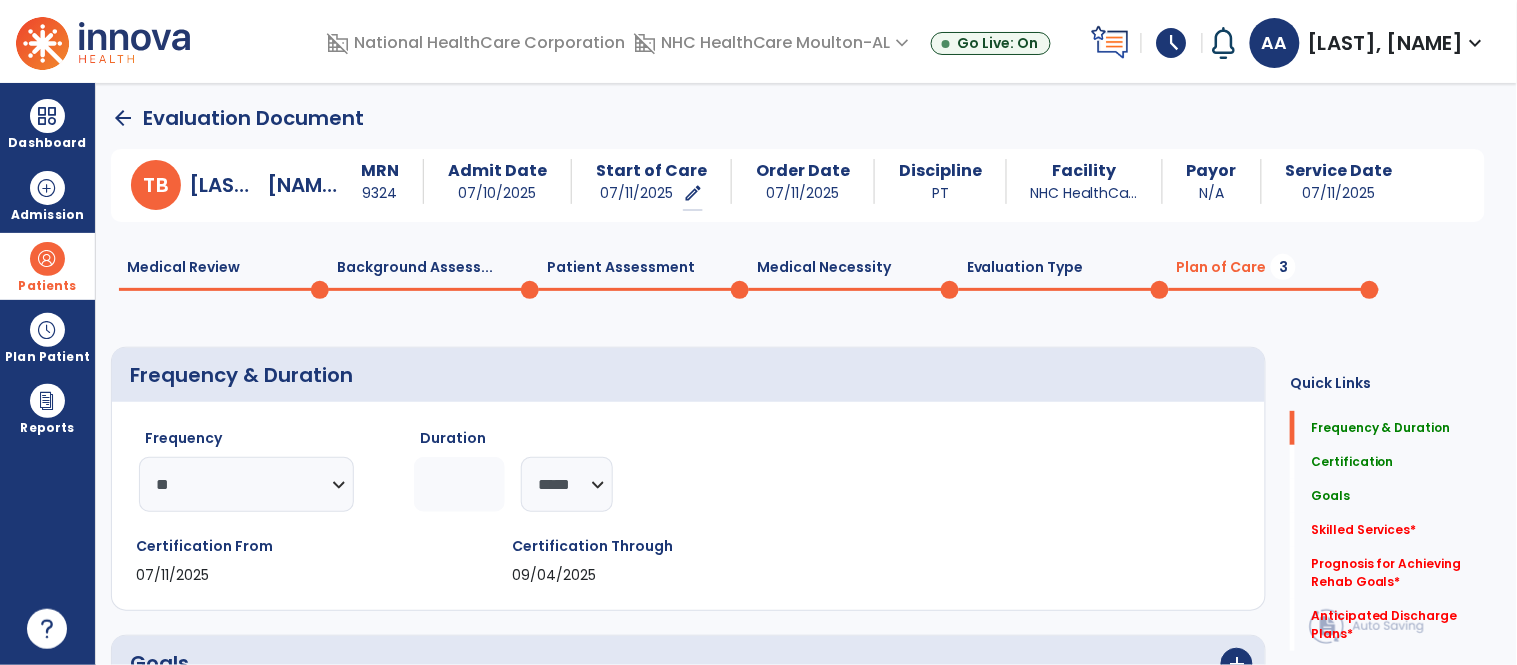 click on "Patient Assessment  0" 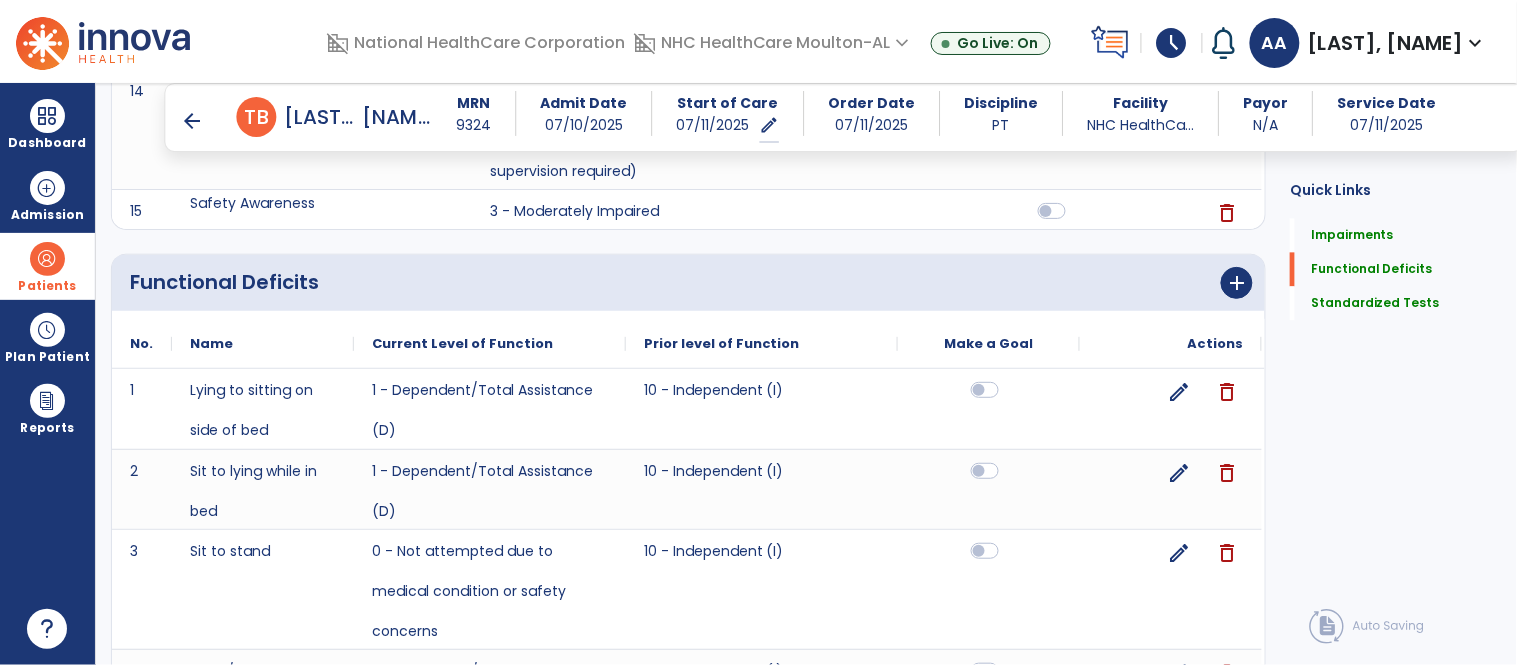scroll, scrollTop: 1111, scrollLeft: 0, axis: vertical 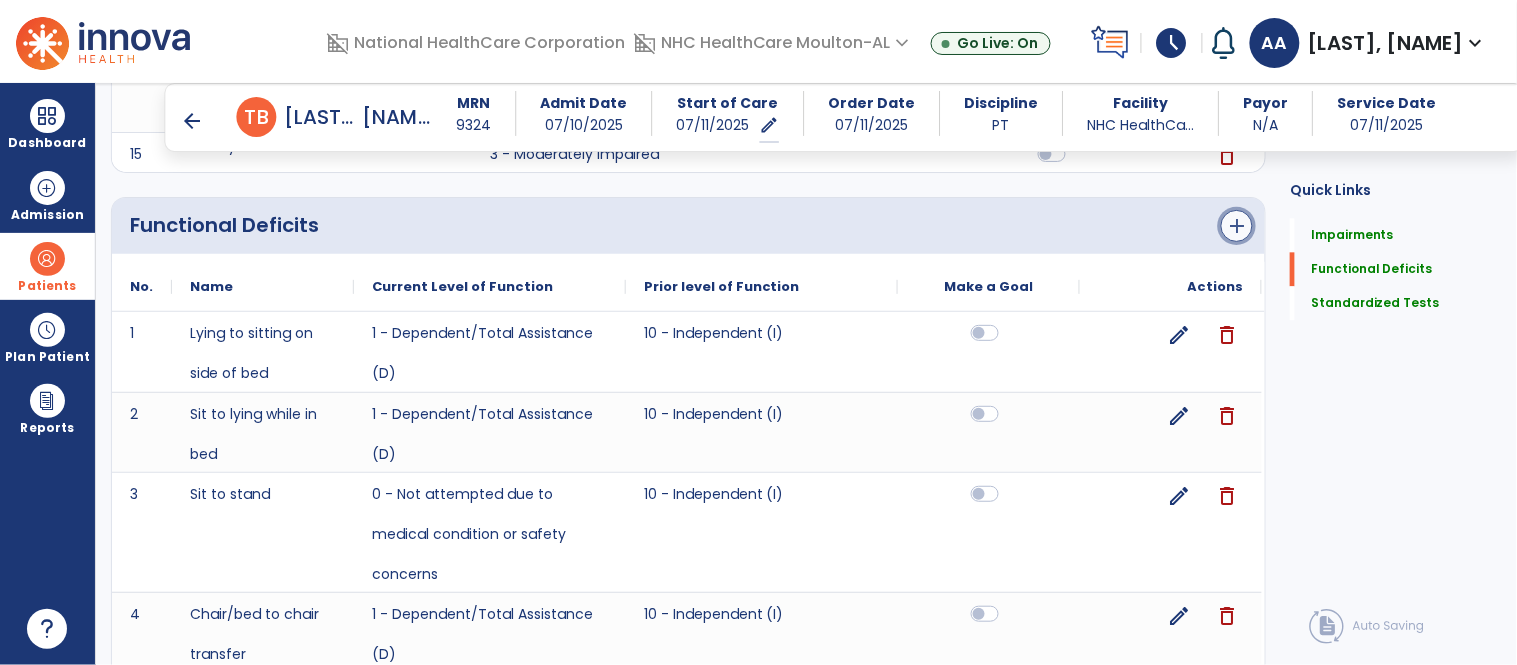 click on "add" 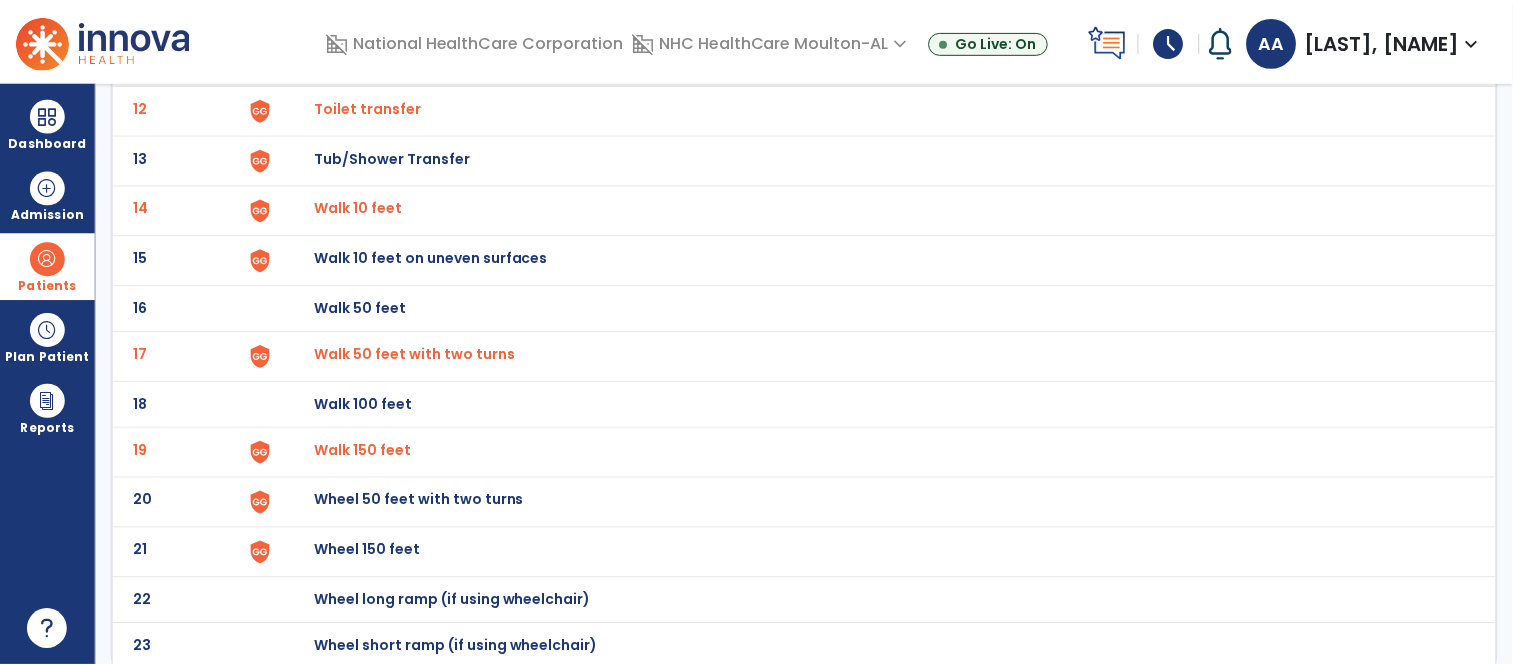 scroll, scrollTop: 707, scrollLeft: 0, axis: vertical 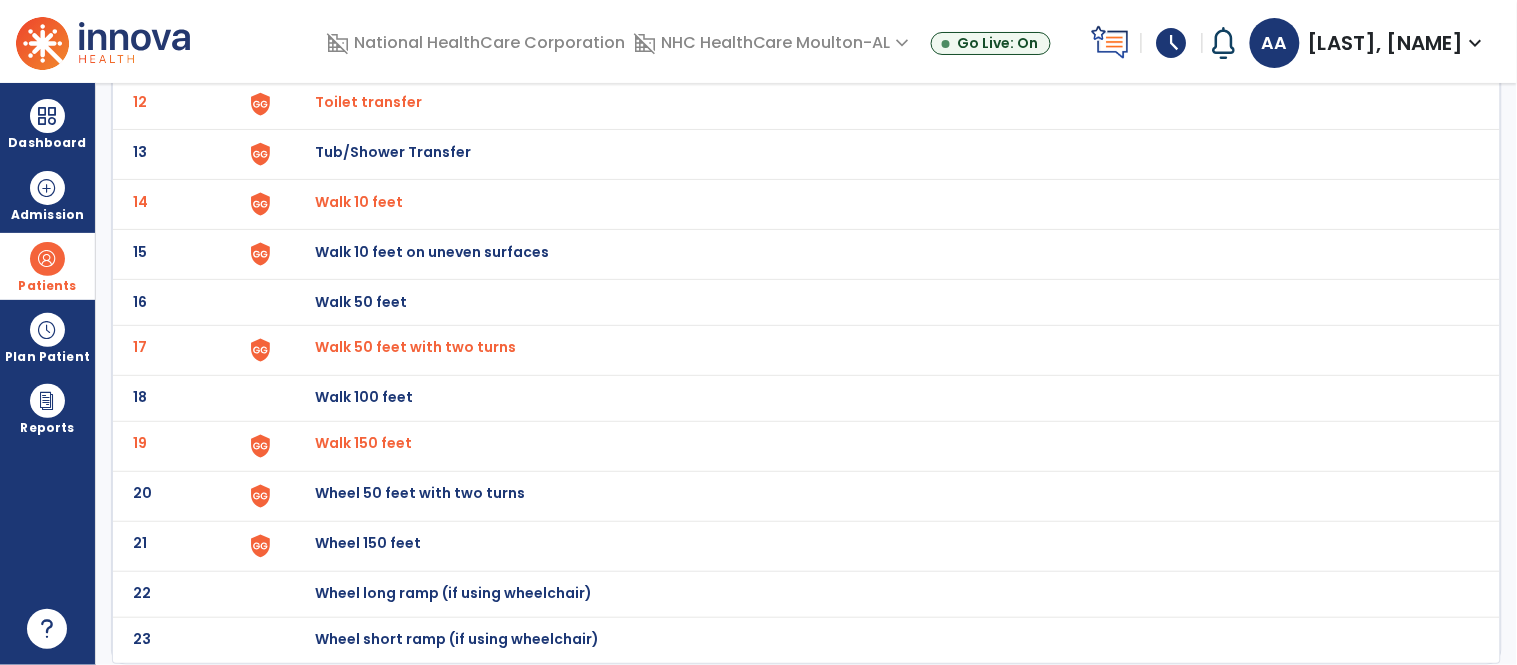 click on "Wheel 50 feet with two turns" at bounding box center (361, -444) 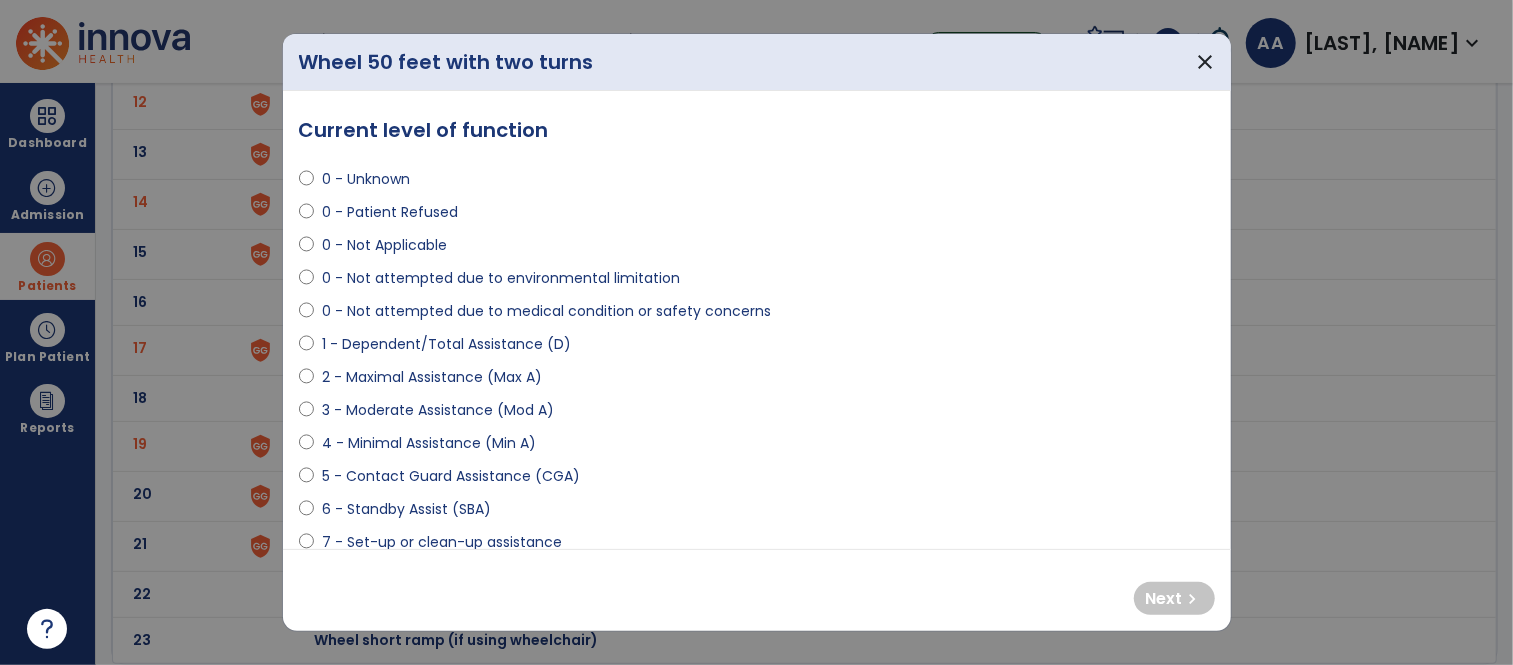 select on "**********" 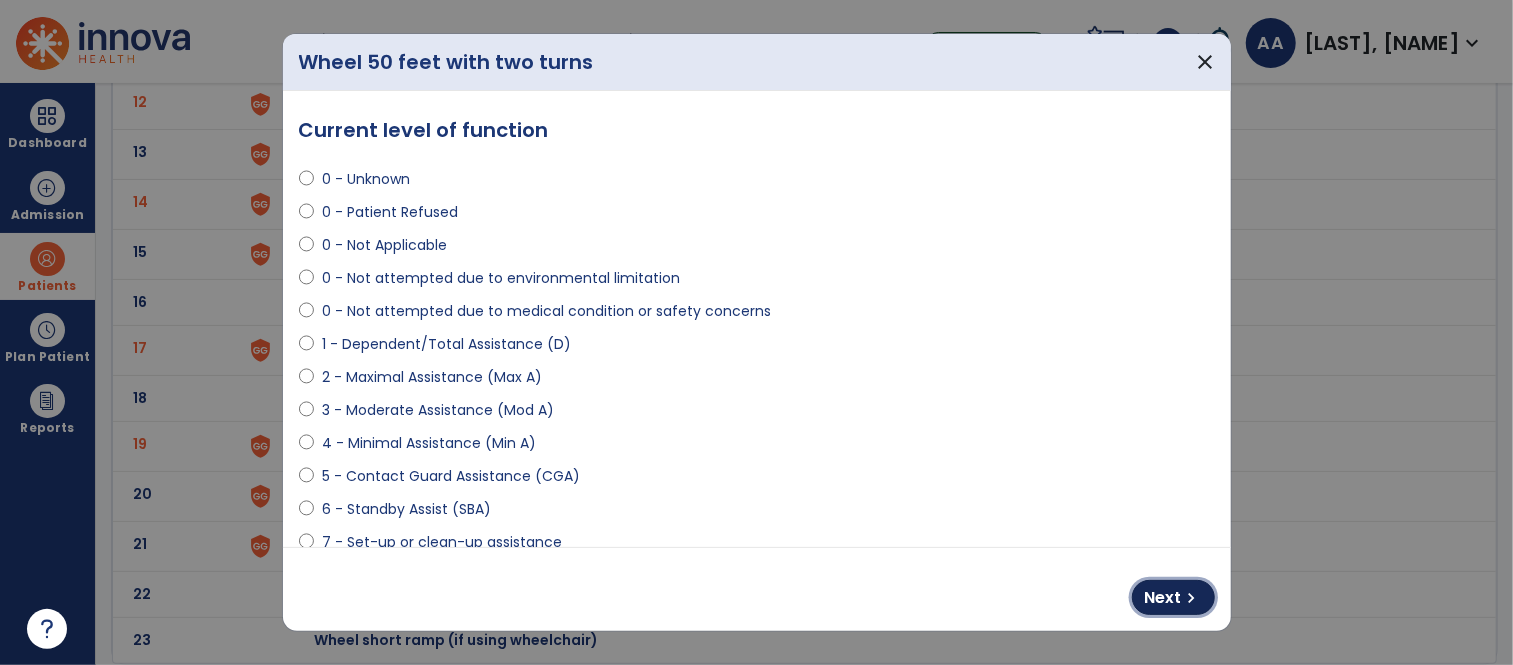 drag, startPoint x: 1150, startPoint y: 591, endPoint x: 1110, endPoint y: 557, distance: 52.49762 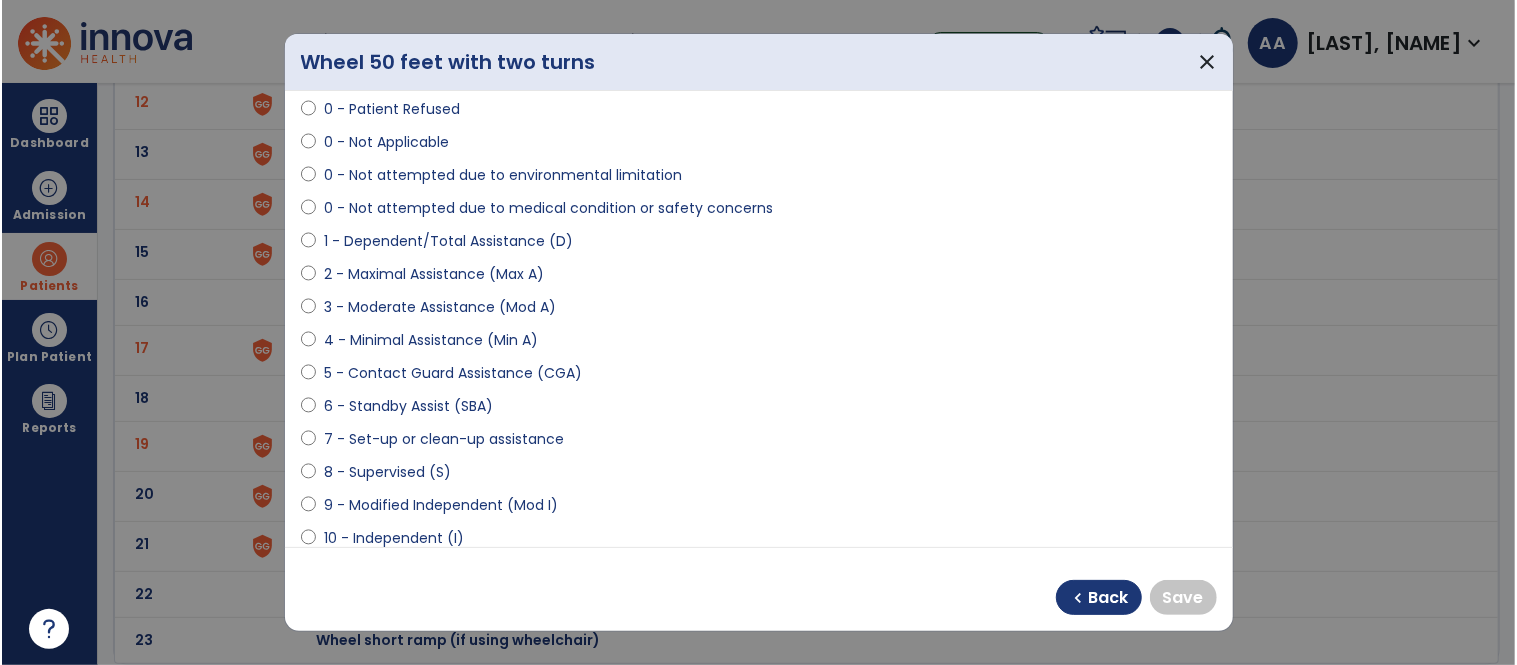 scroll, scrollTop: 0, scrollLeft: 0, axis: both 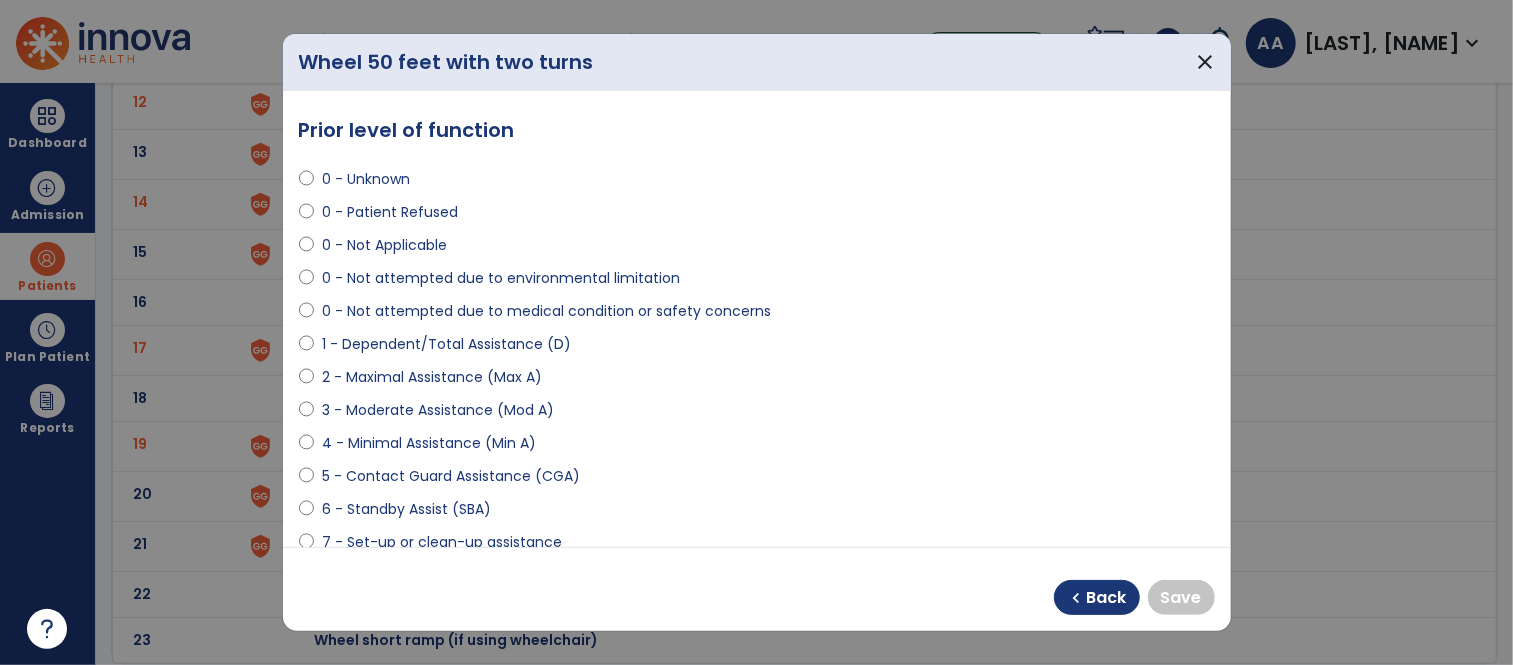 select on "**********" 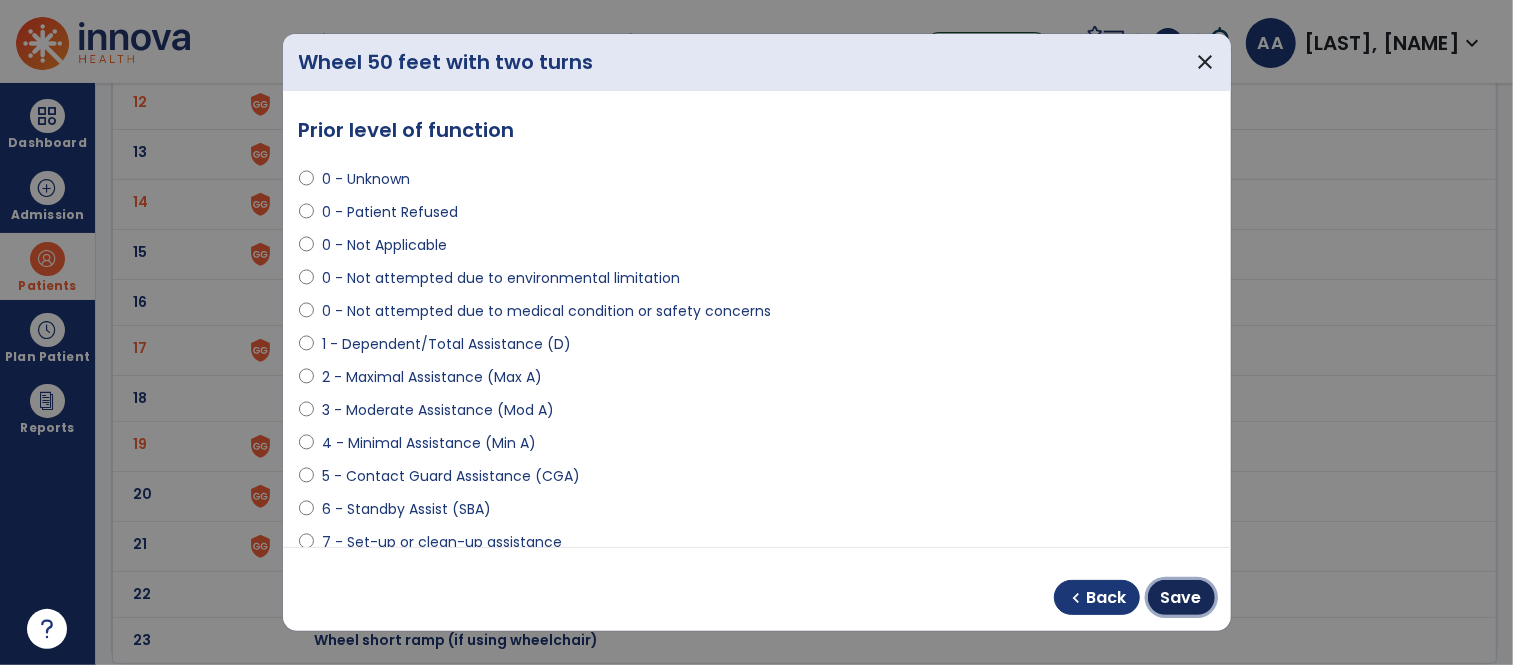 drag, startPoint x: 1170, startPoint y: 594, endPoint x: 585, endPoint y: 287, distance: 660.6618 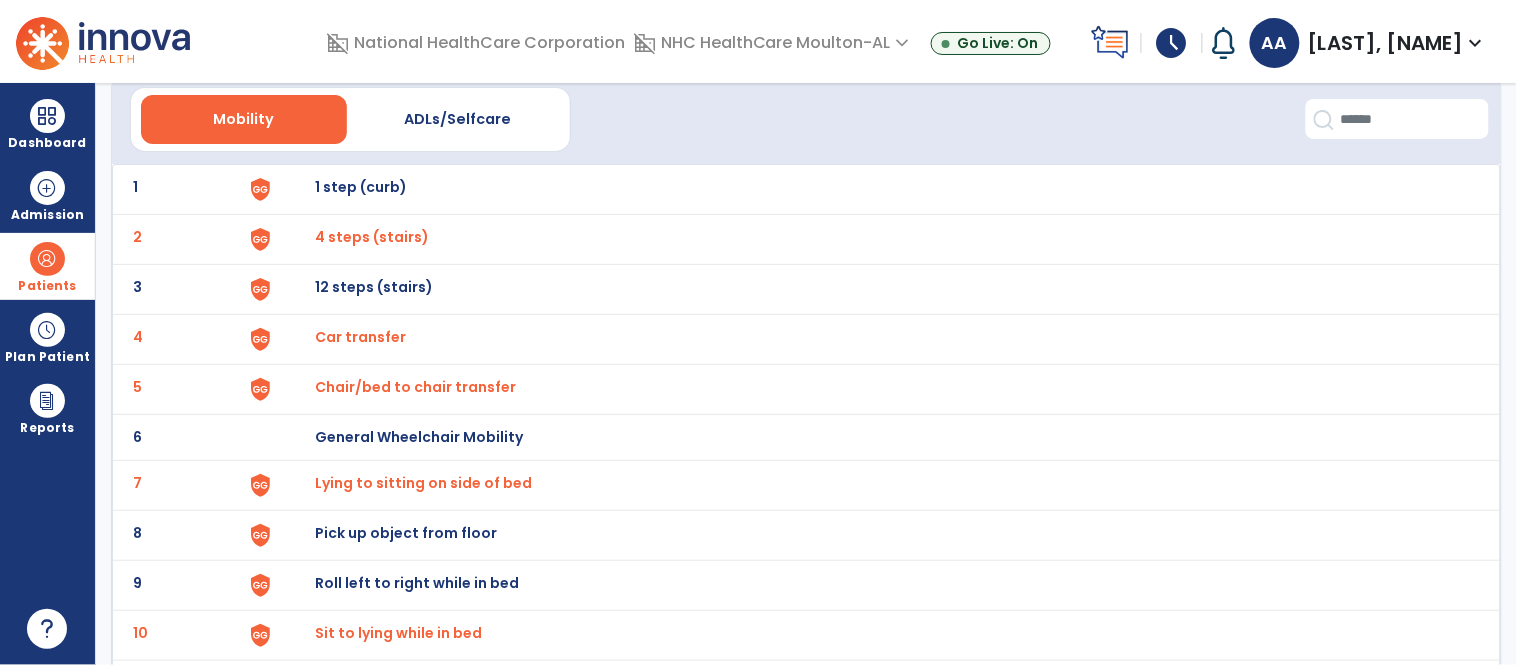 scroll, scrollTop: 0, scrollLeft: 0, axis: both 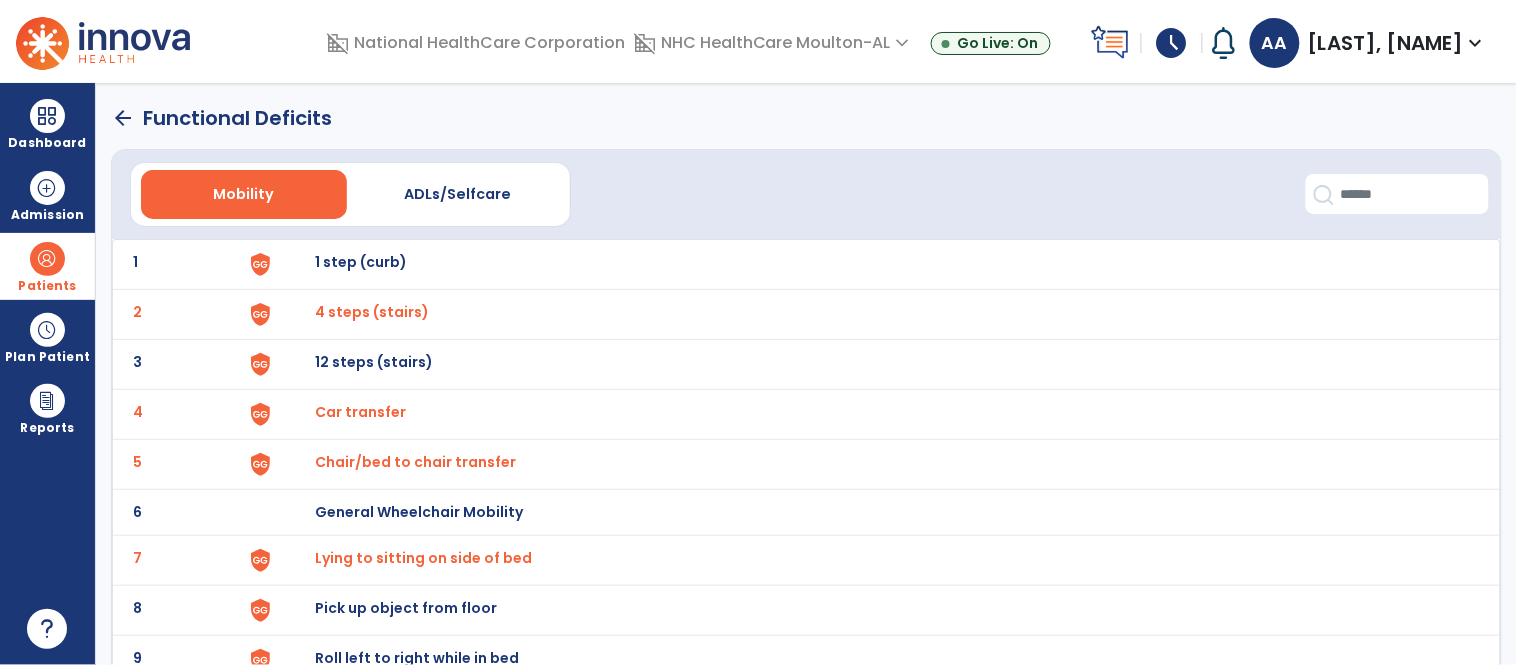 click on "arrow_back" 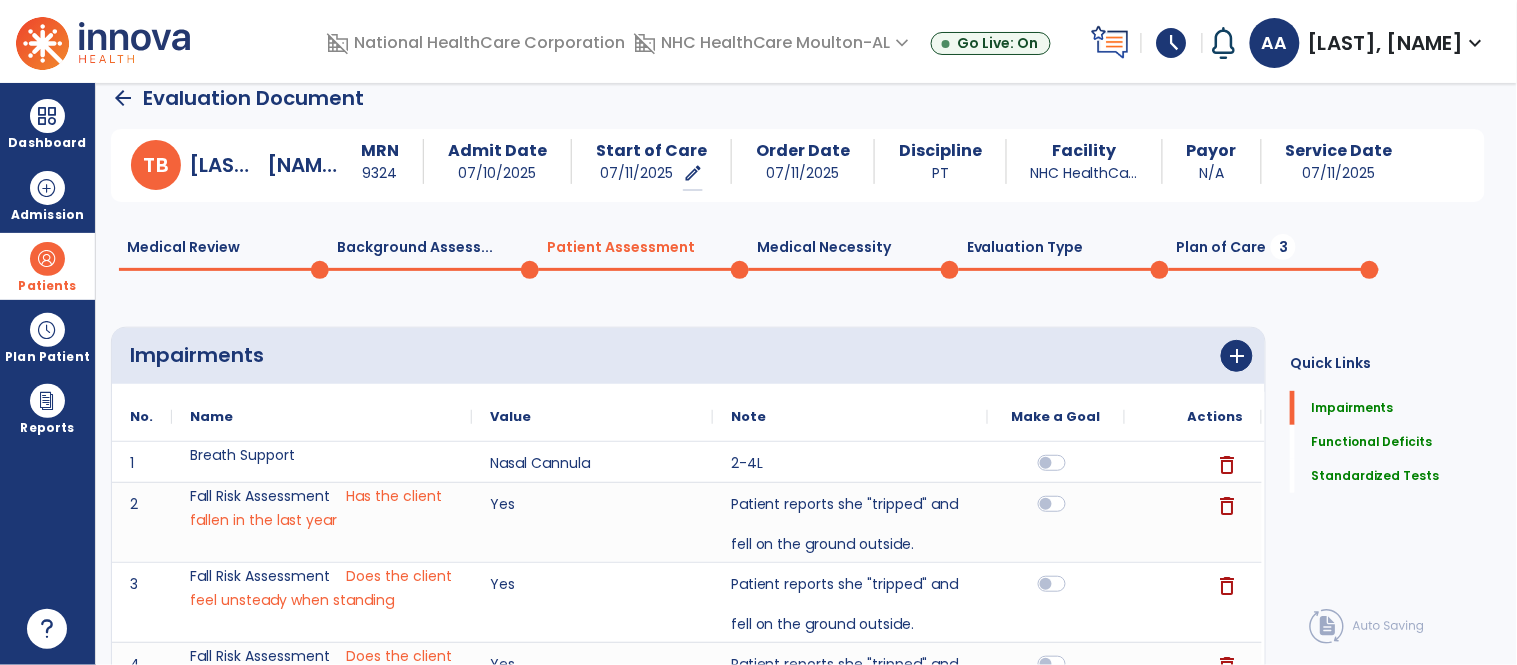 click on "3" 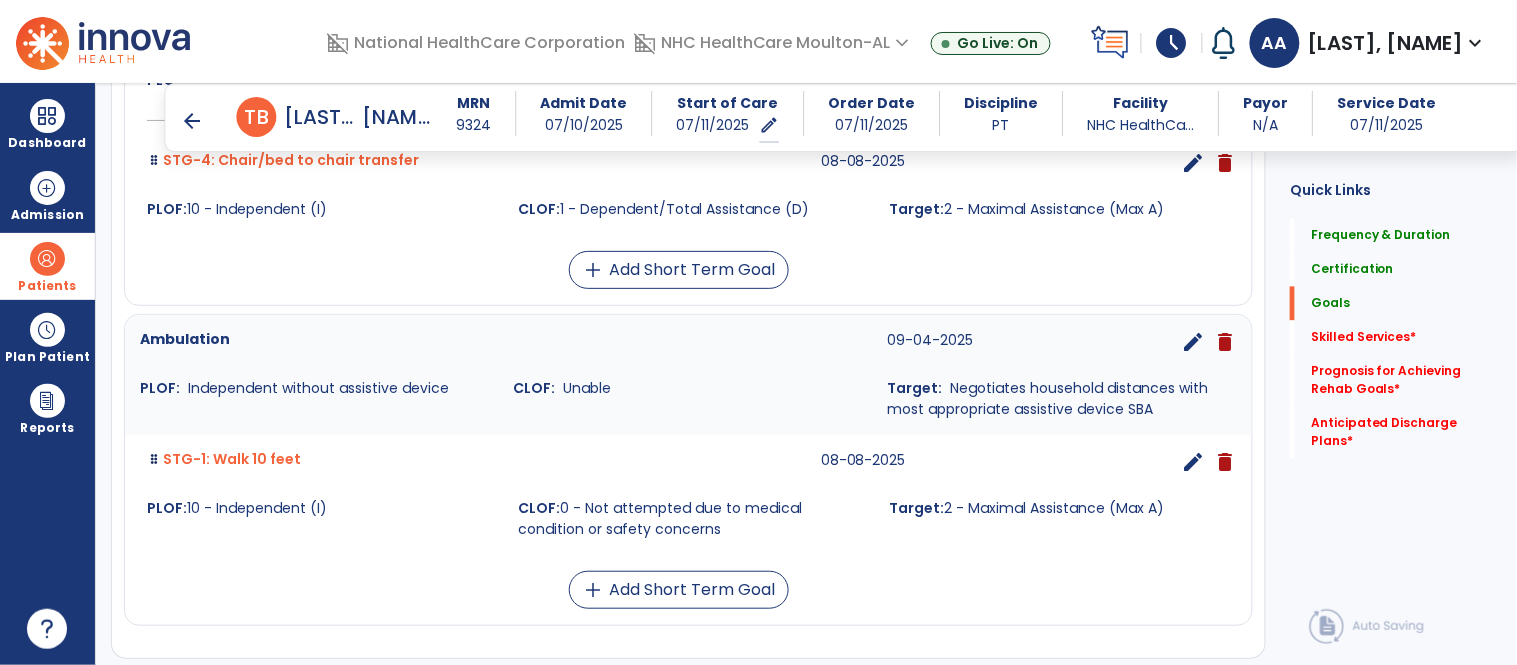 scroll, scrollTop: 1131, scrollLeft: 0, axis: vertical 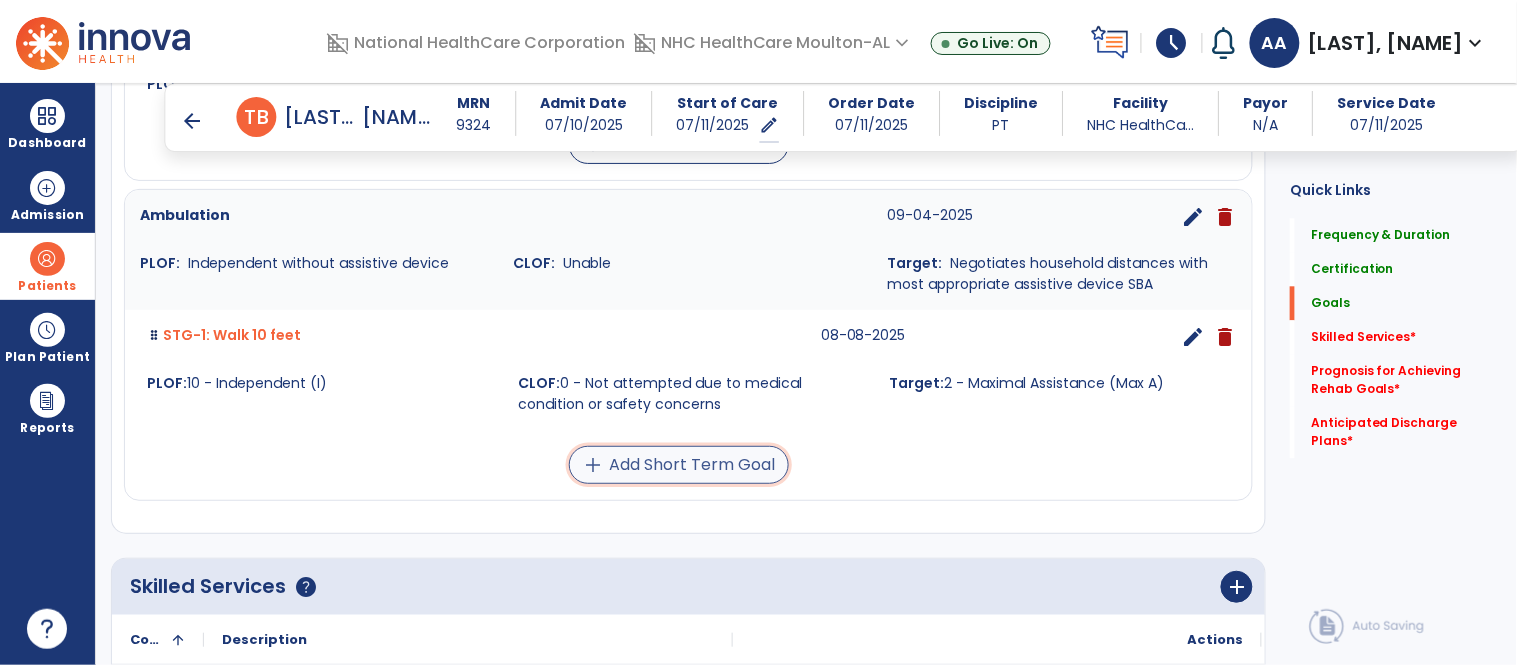 click on "add  Add Short Term Goal" at bounding box center (679, 465) 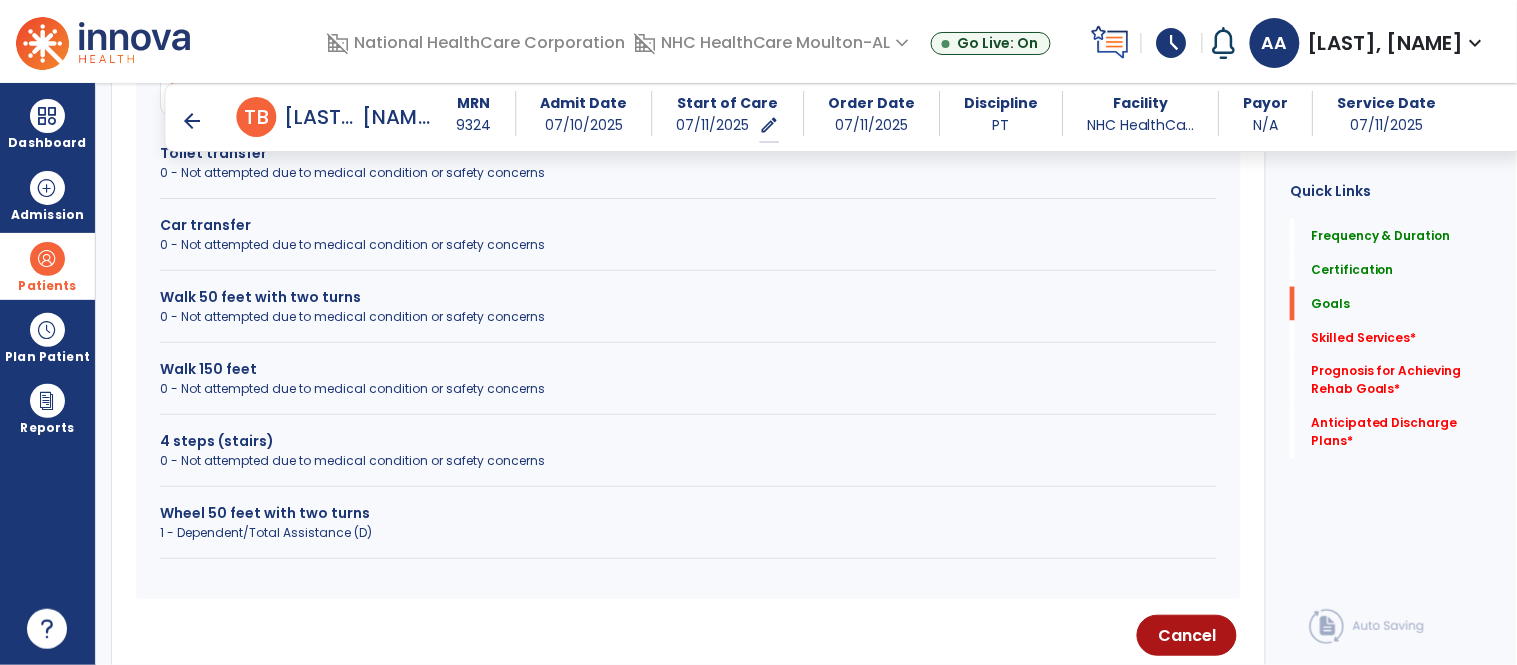 scroll, scrollTop: 740, scrollLeft: 0, axis: vertical 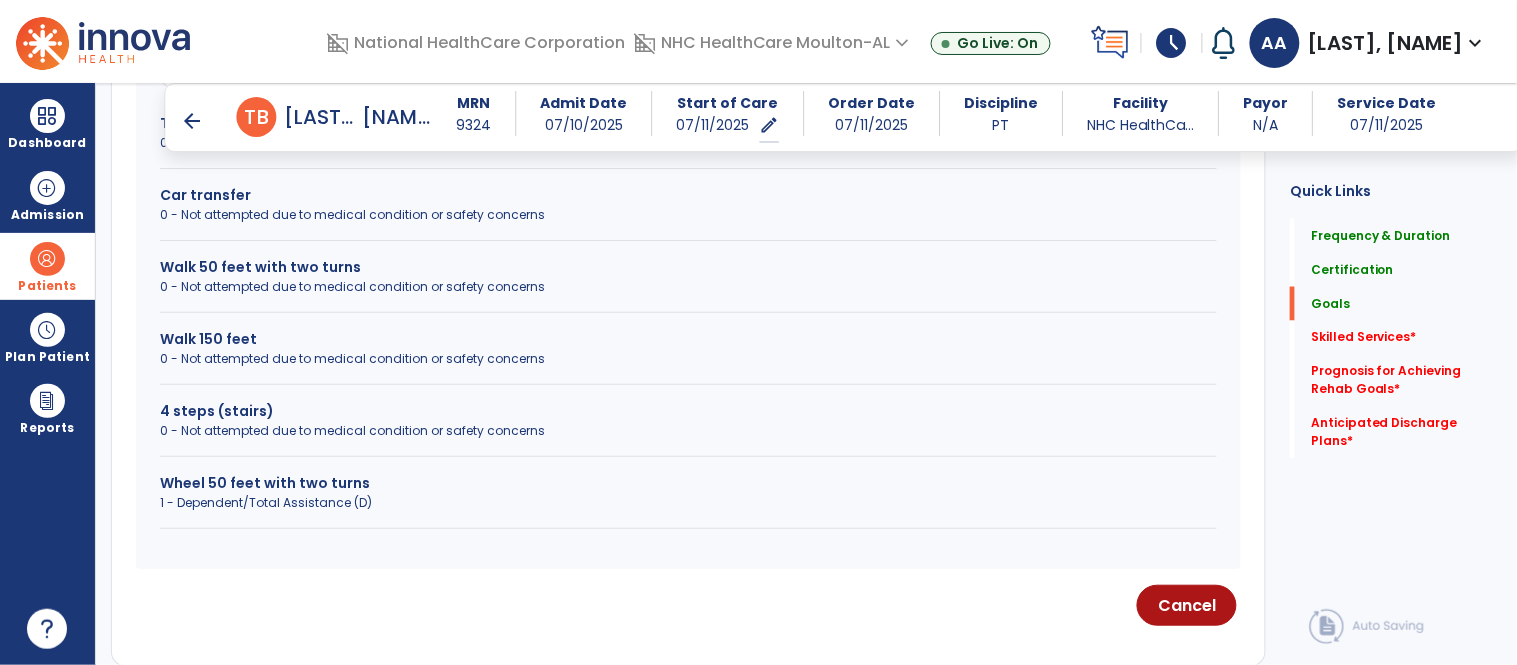 click on "Wheel 50 feet with two turns" at bounding box center [688, 483] 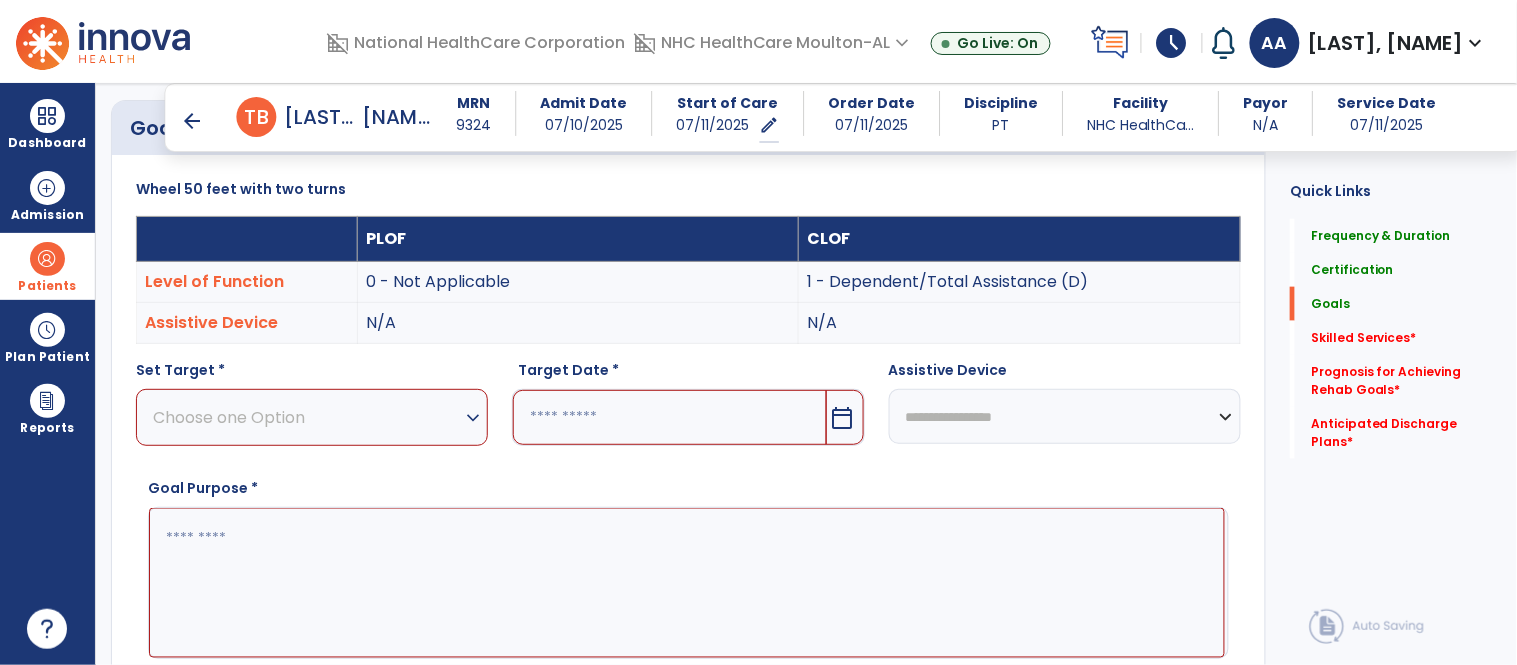 scroll, scrollTop: 517, scrollLeft: 0, axis: vertical 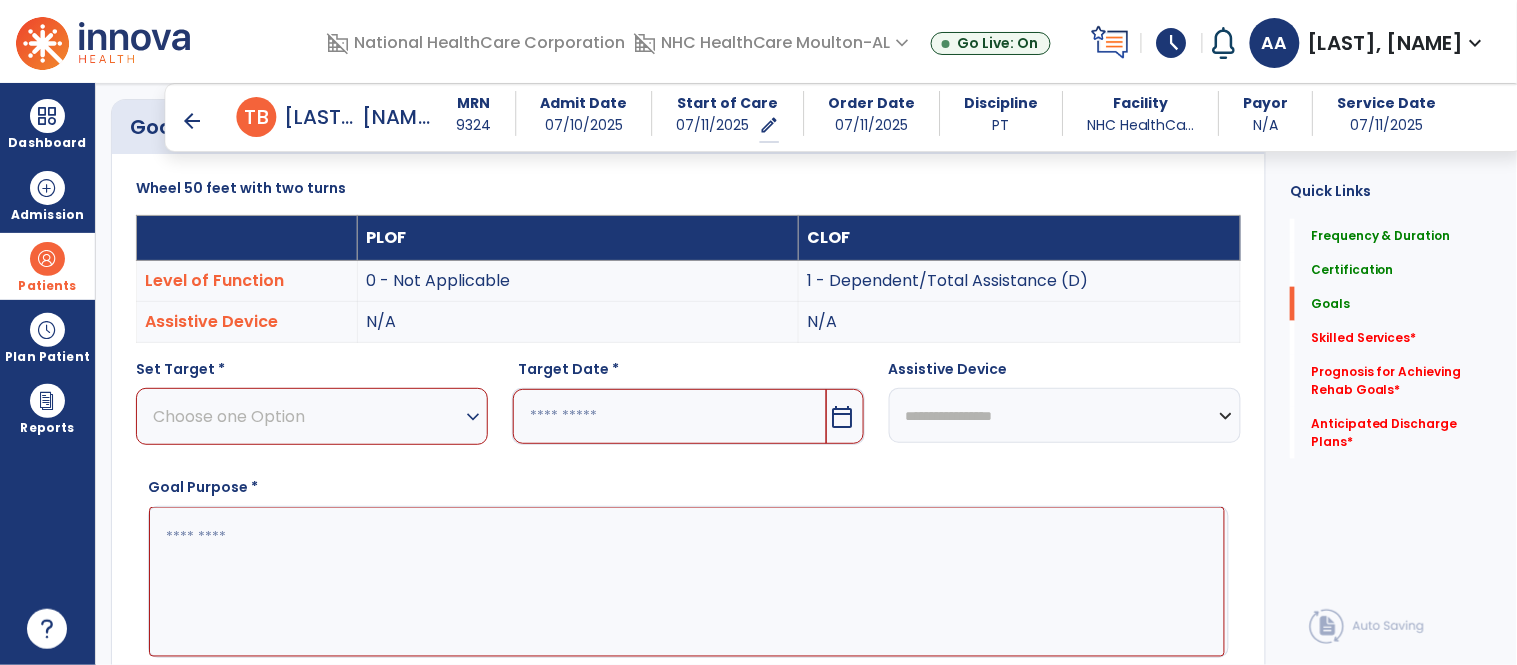 click on "expand_more" at bounding box center (473, 417) 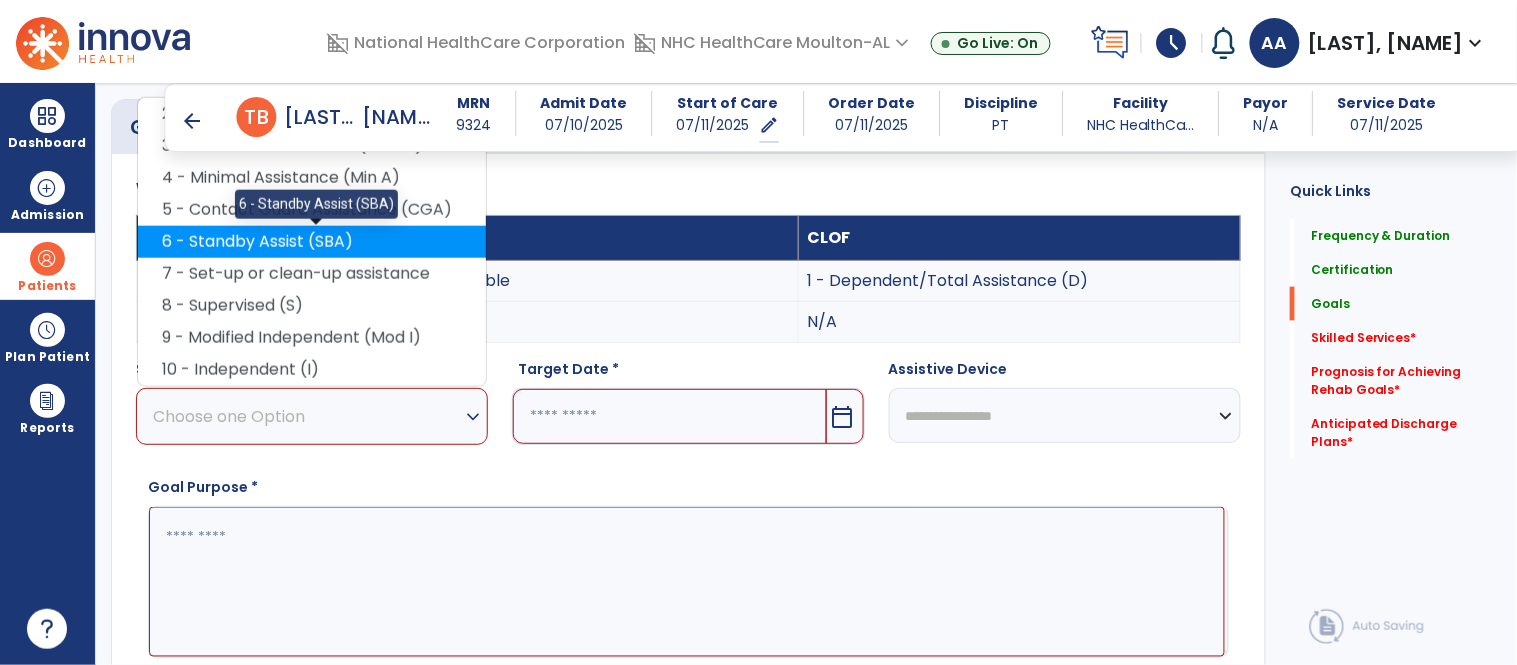 click on "6 - Standby Assist (SBA)" at bounding box center [312, 242] 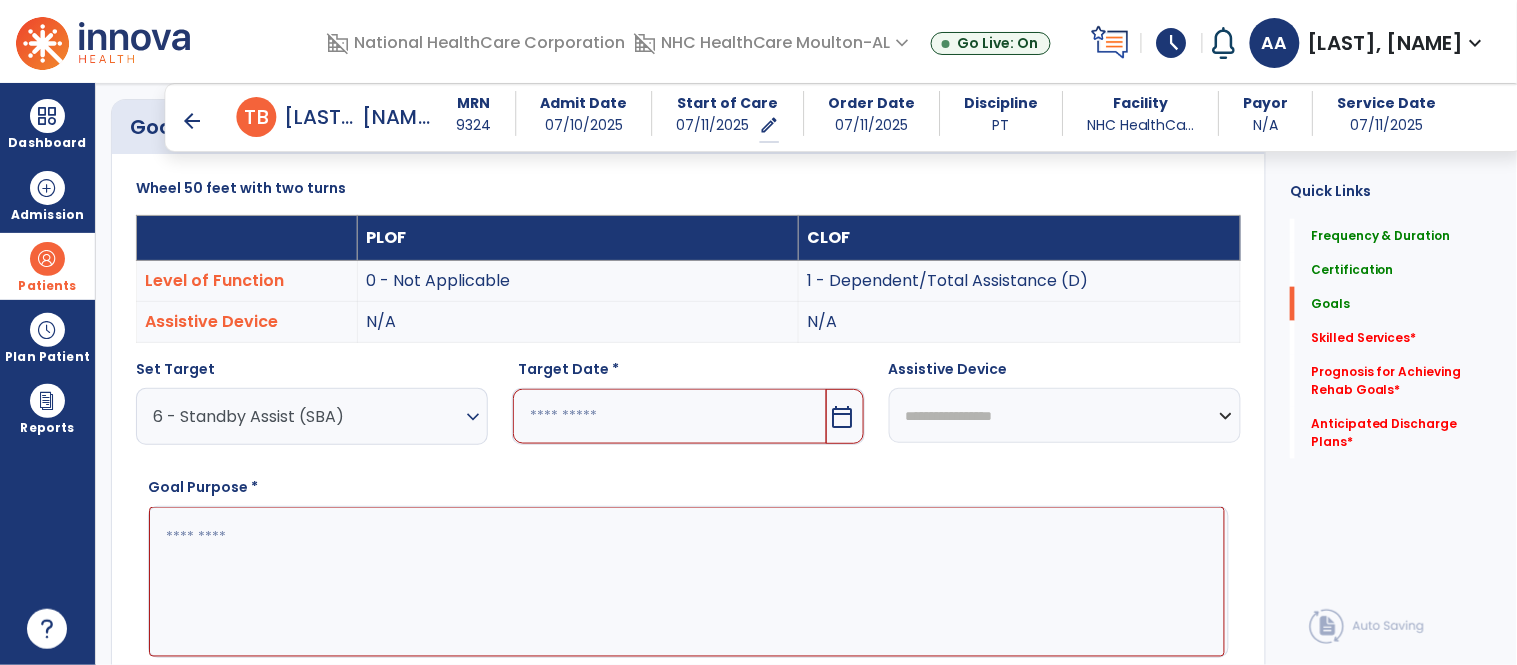 click at bounding box center [669, 416] 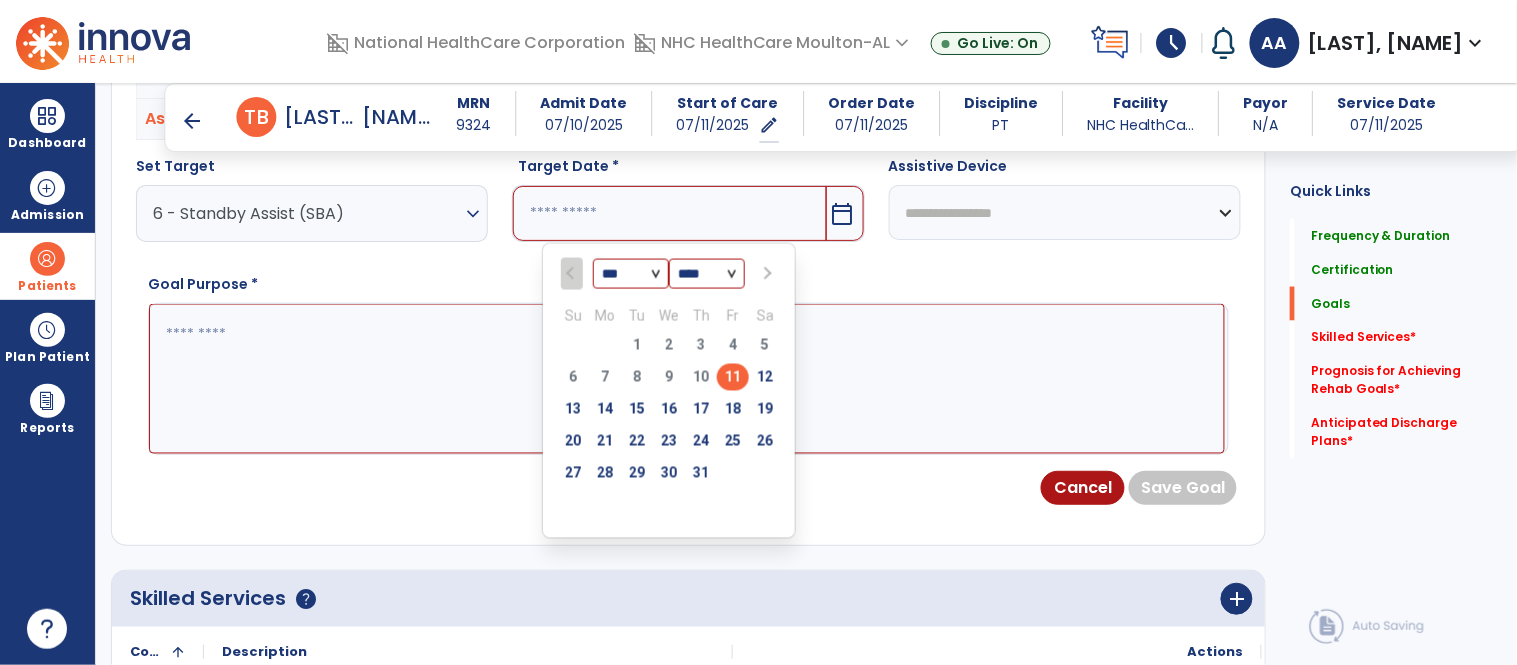scroll, scrollTop: 740, scrollLeft: 0, axis: vertical 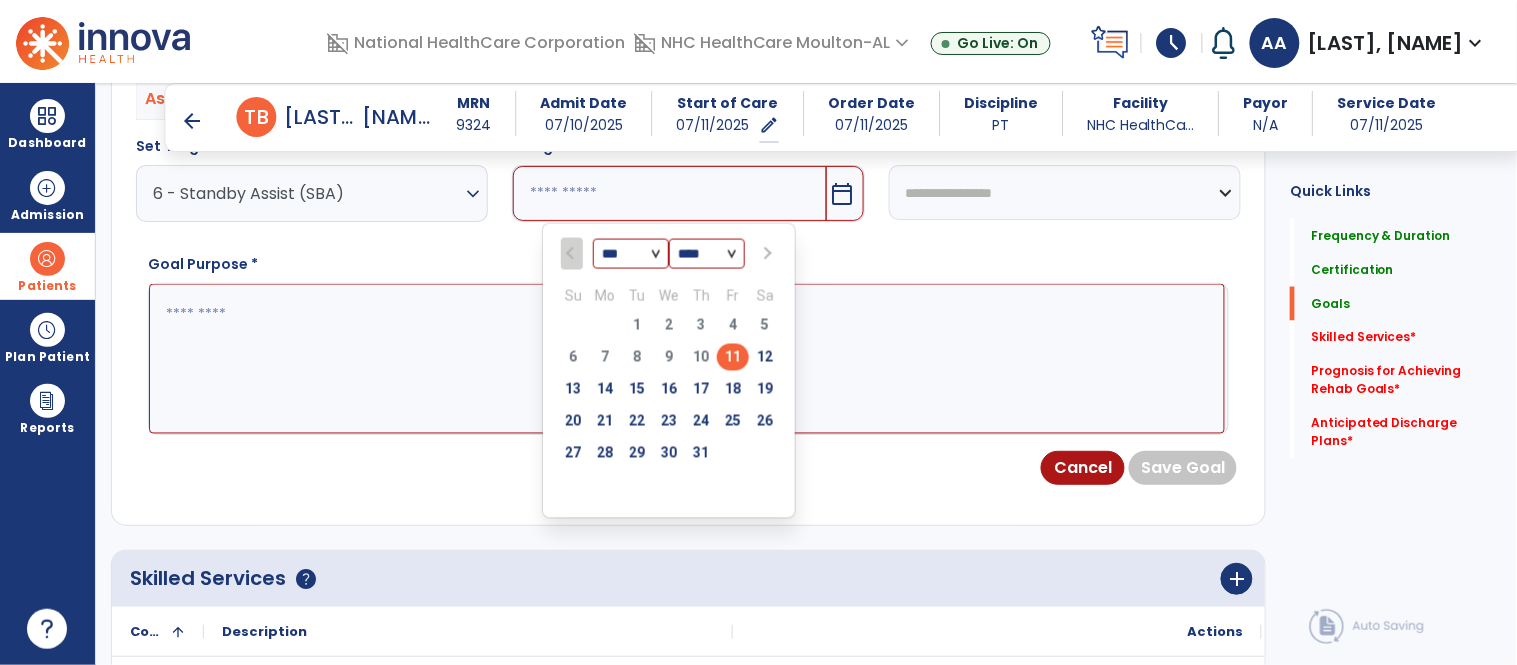 click at bounding box center (767, 254) 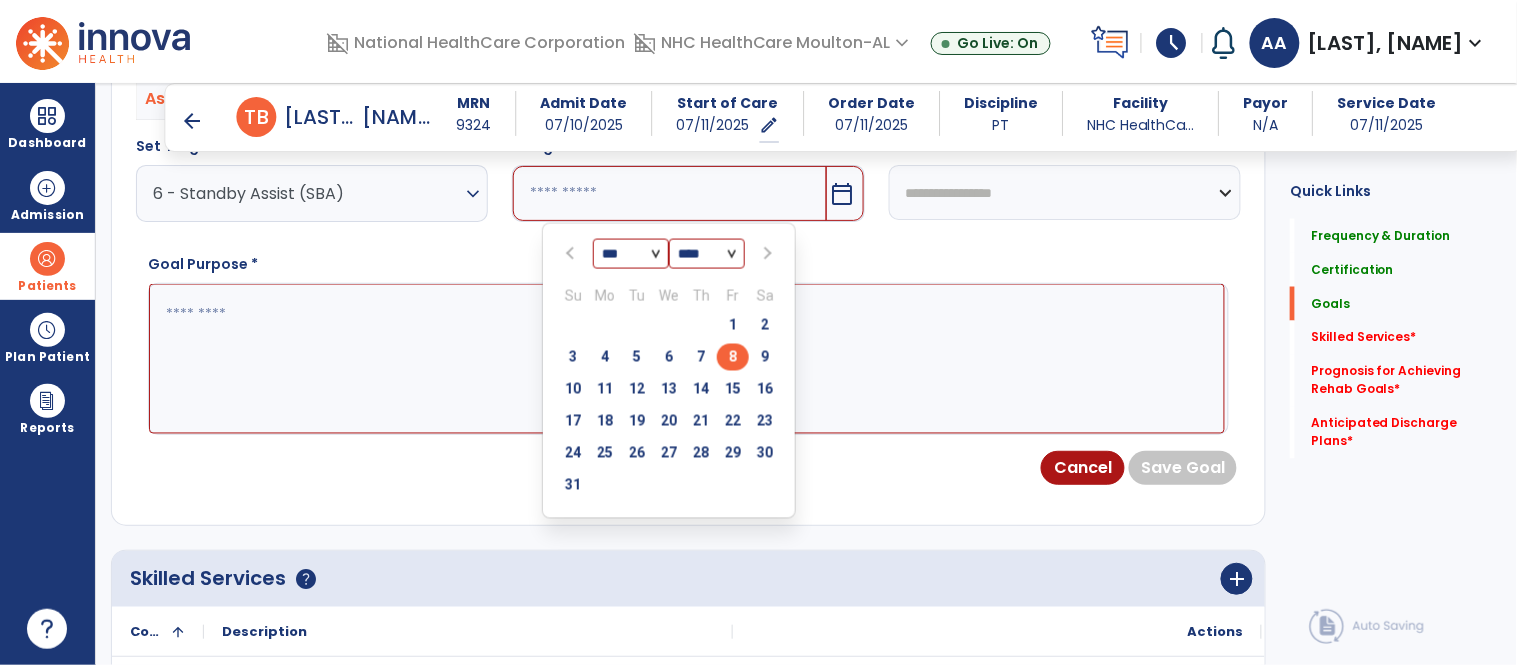 click on "8" at bounding box center [733, 357] 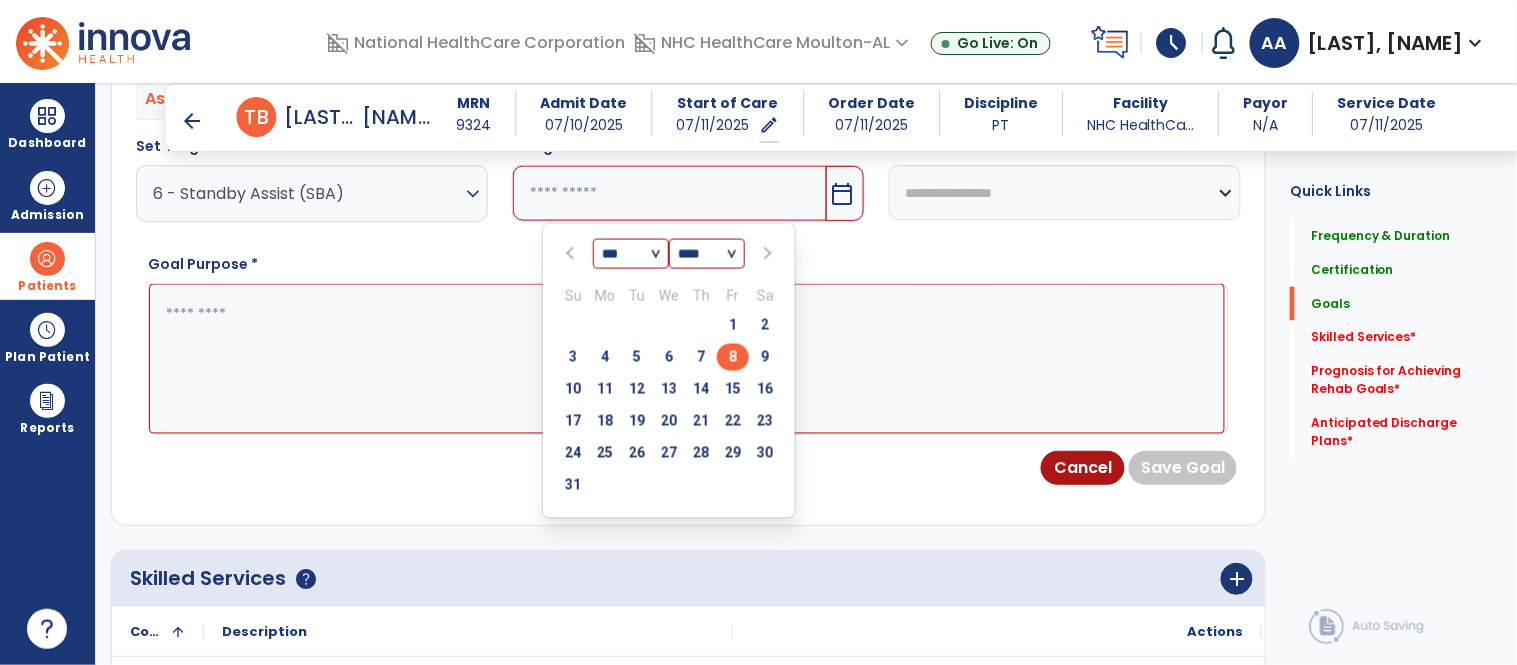 type on "********" 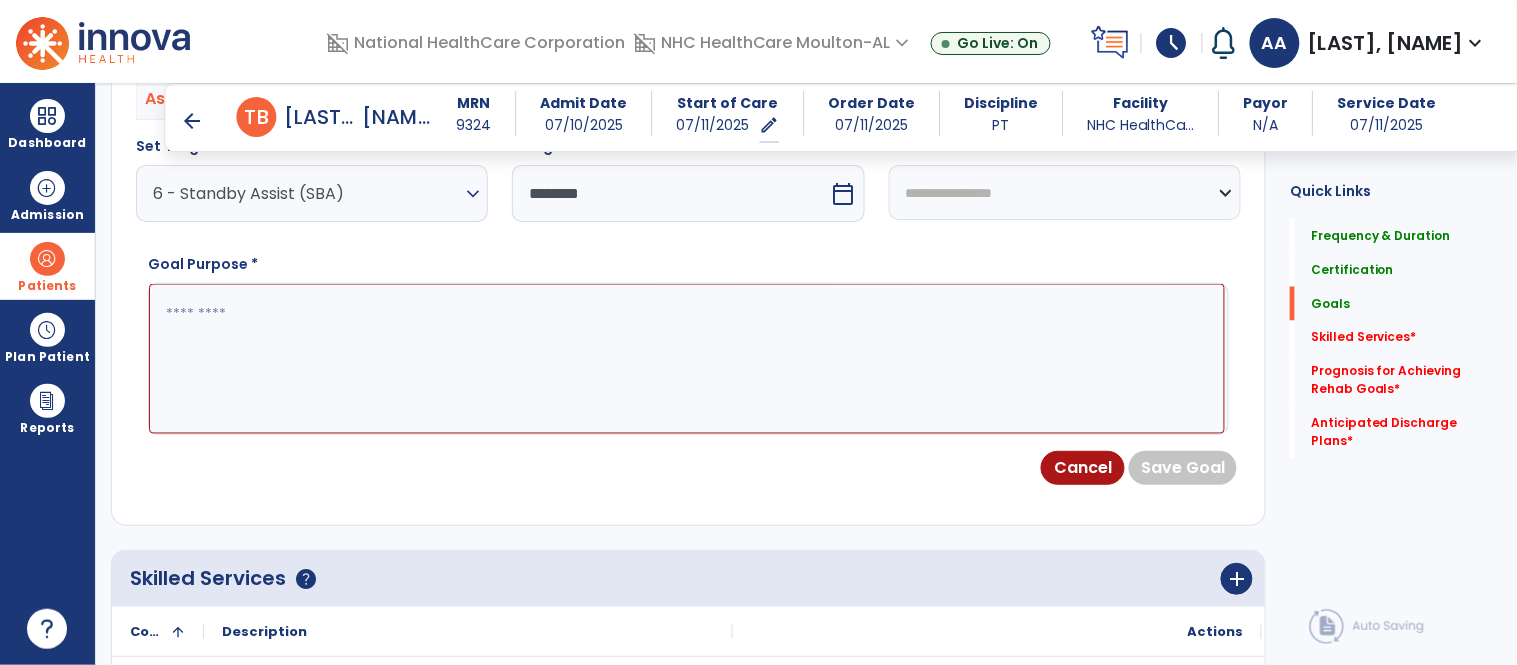 click at bounding box center [687, 359] 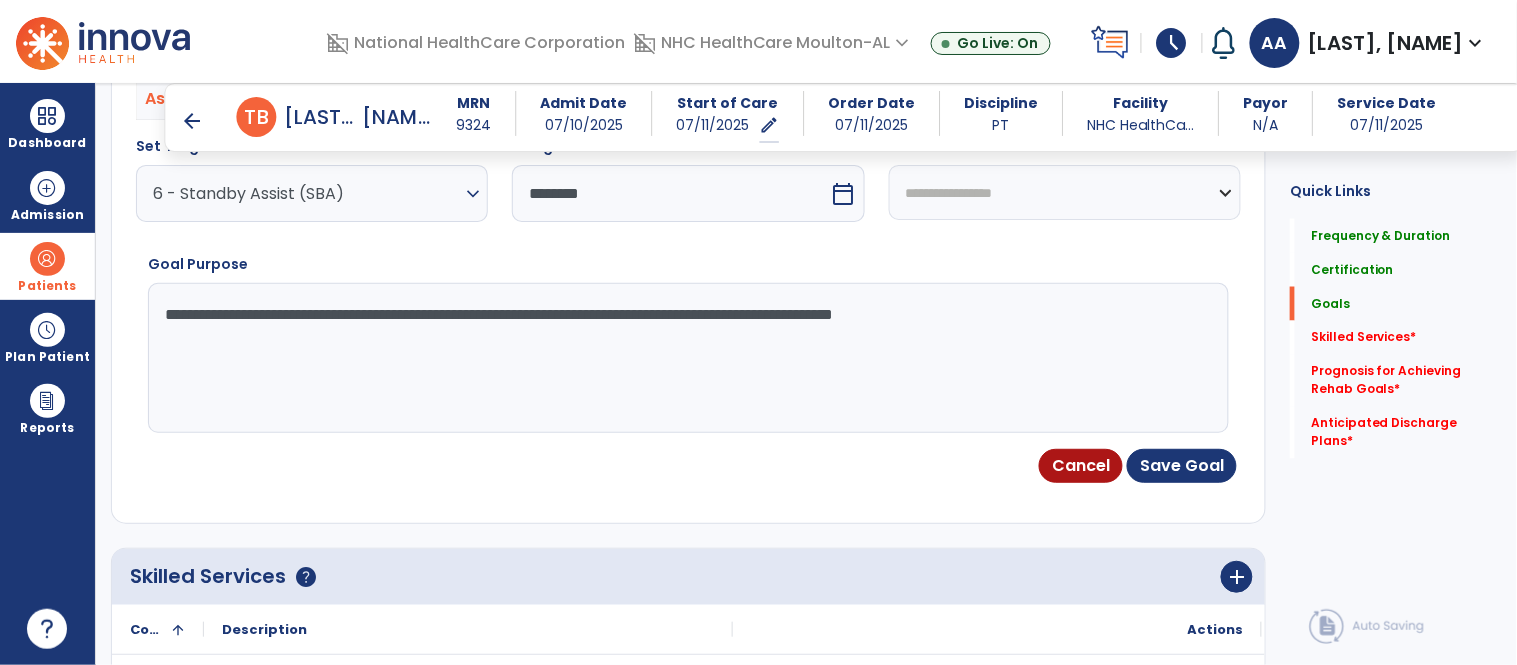 type on "**********" 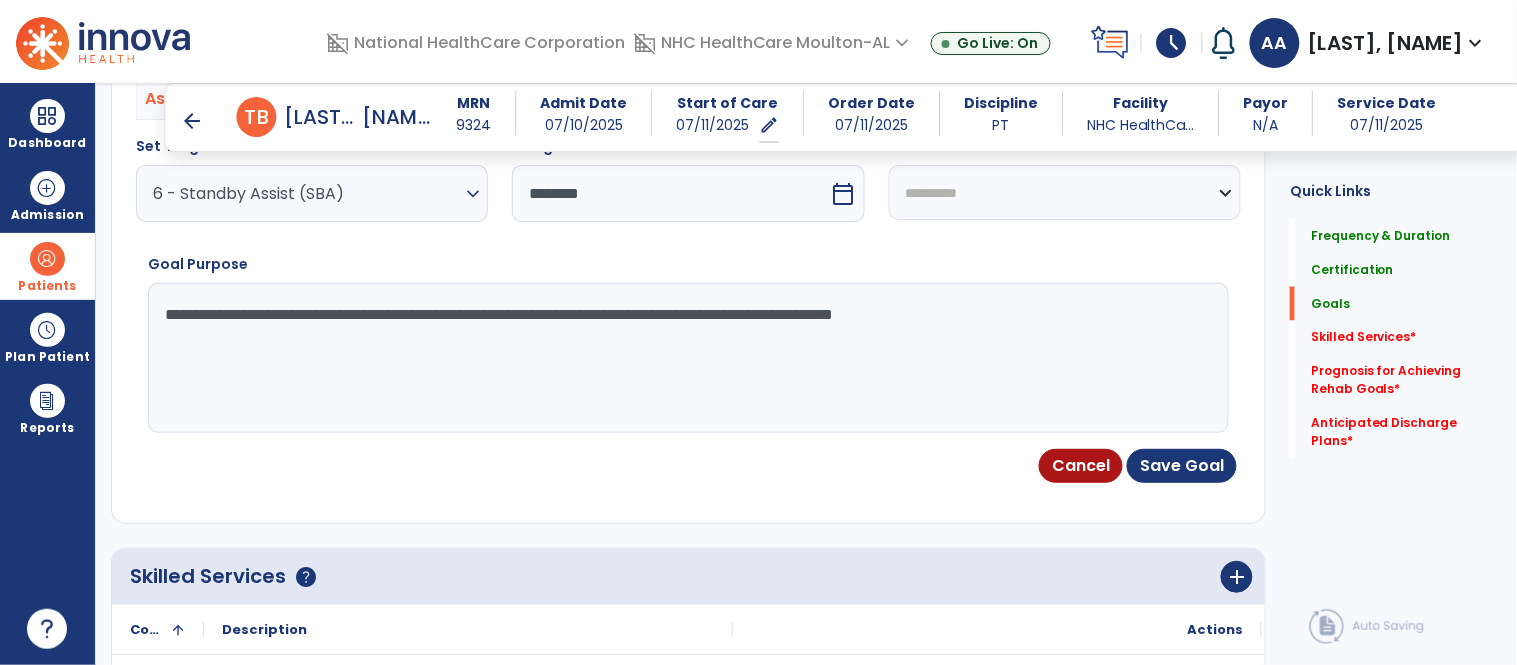 click on "**********" at bounding box center (1065, 192) 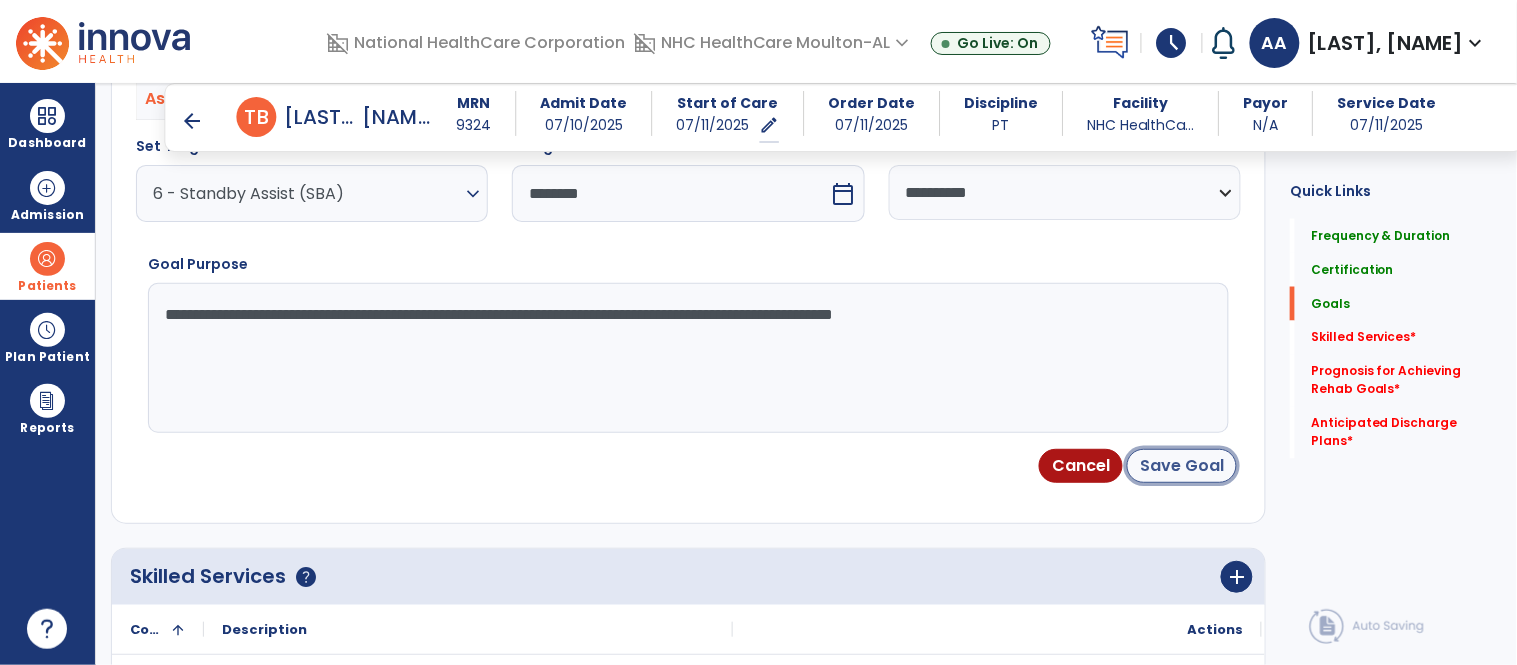click on "Save Goal" at bounding box center [1182, 466] 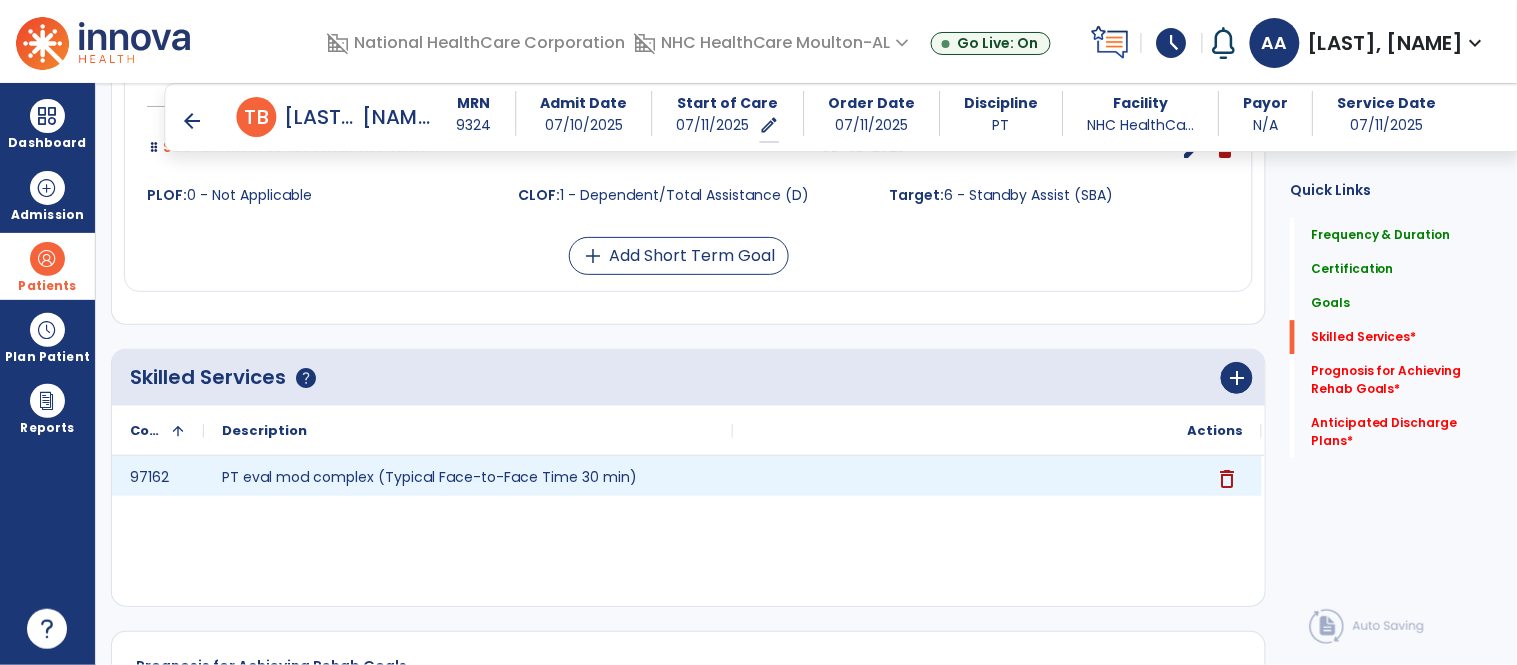 scroll, scrollTop: 1594, scrollLeft: 0, axis: vertical 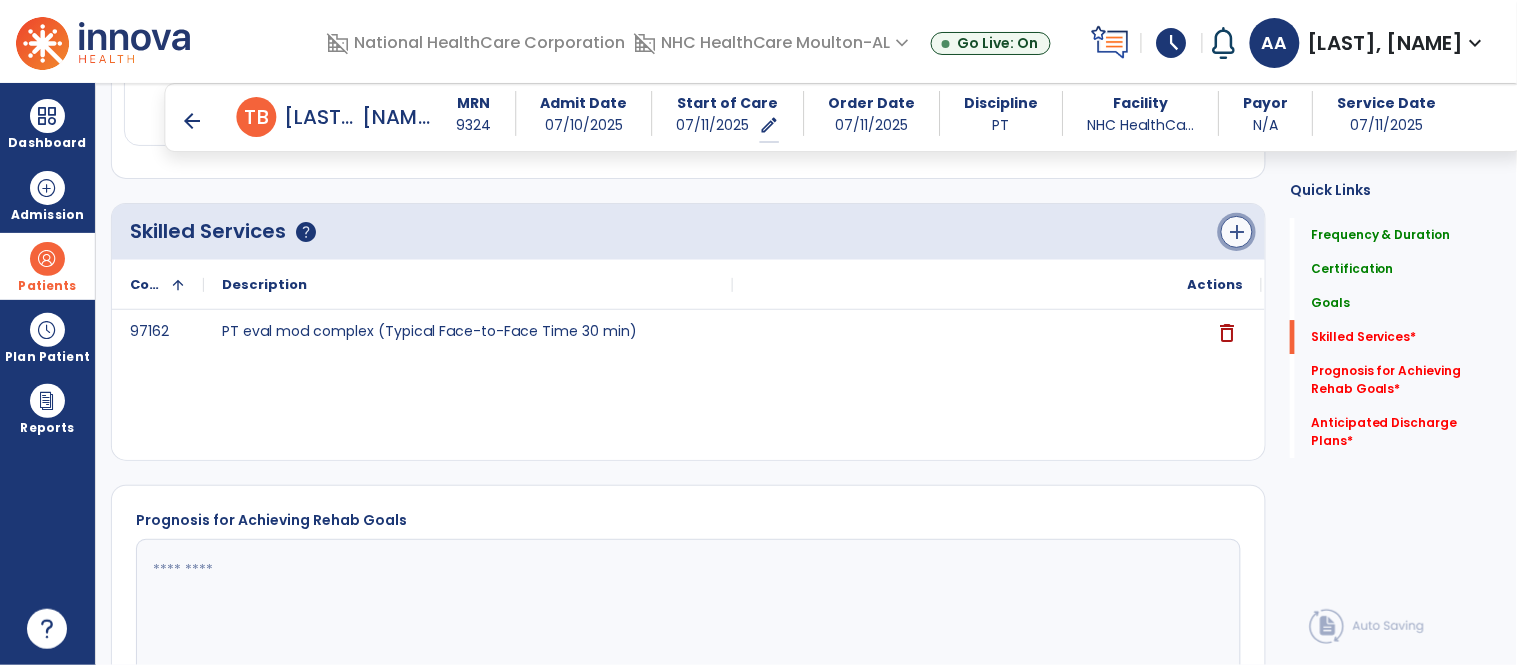 click on "add" 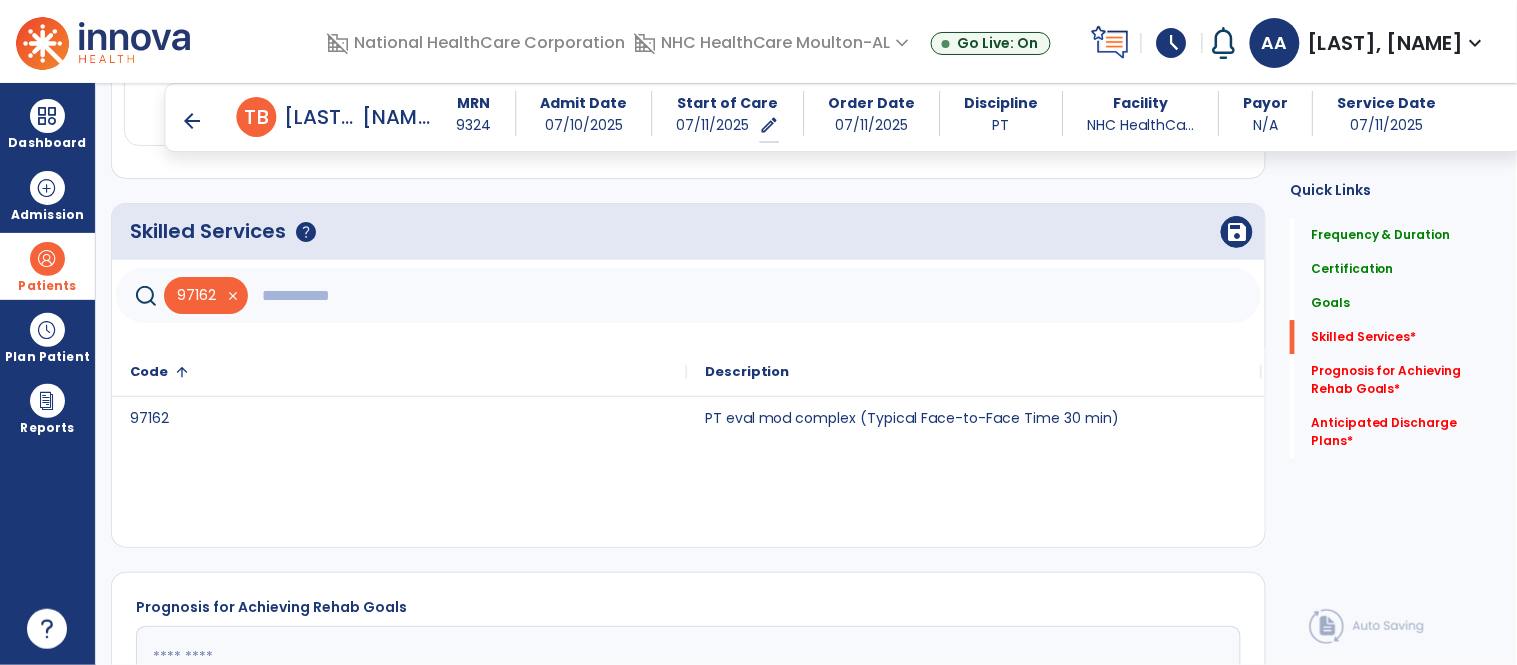 click 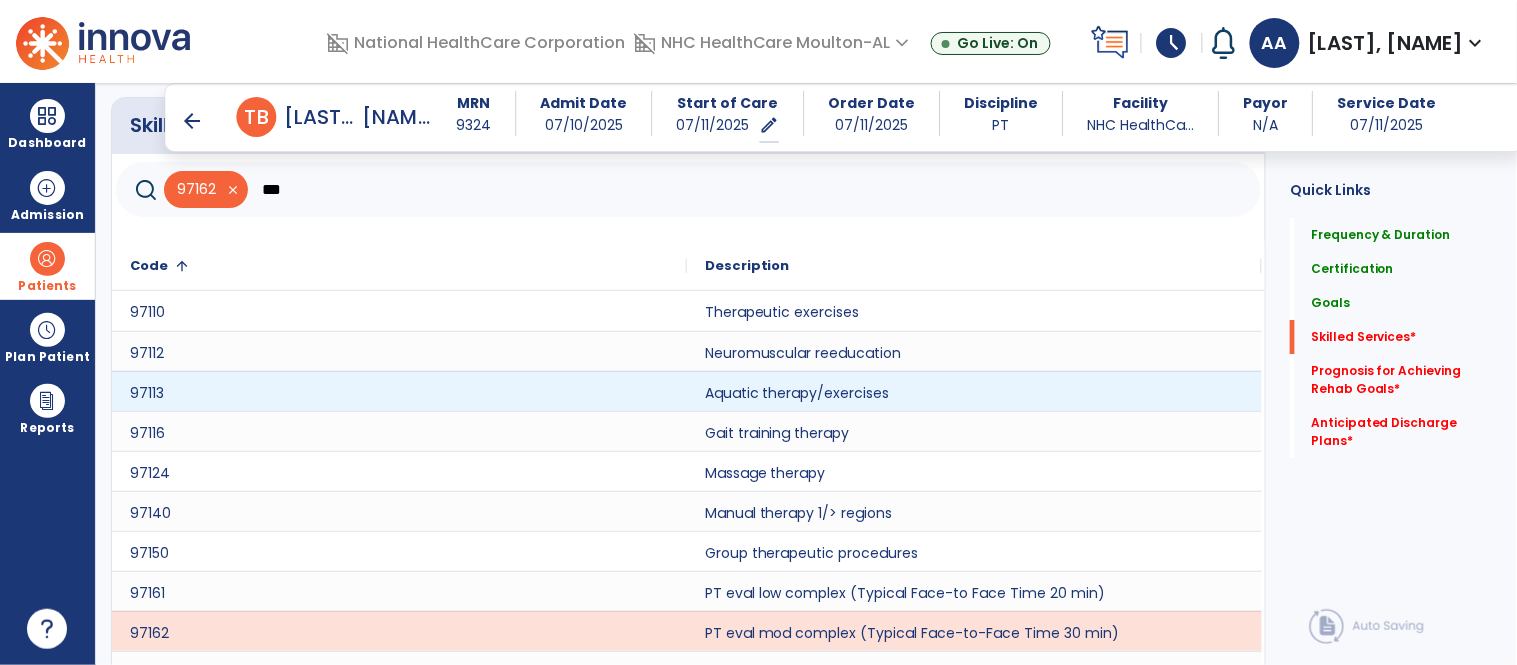 scroll, scrollTop: 1774, scrollLeft: 0, axis: vertical 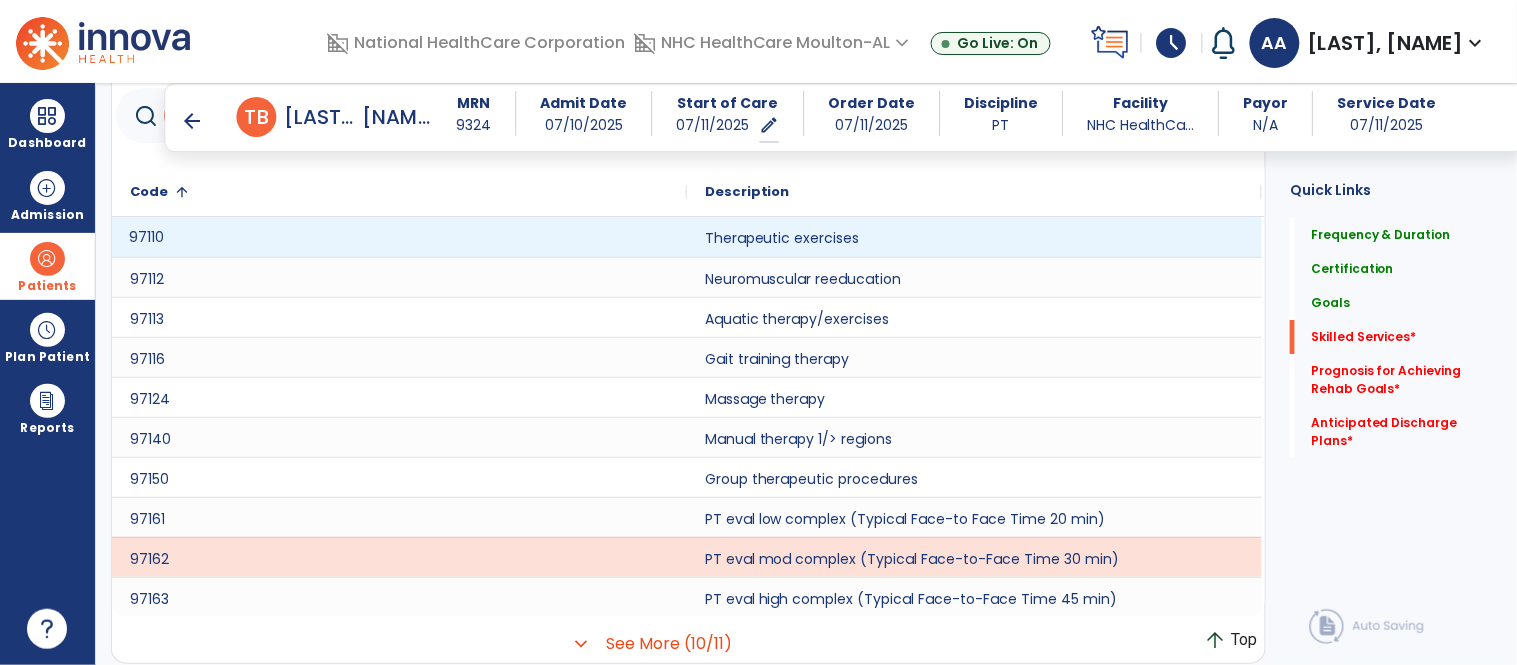 click on "97110" 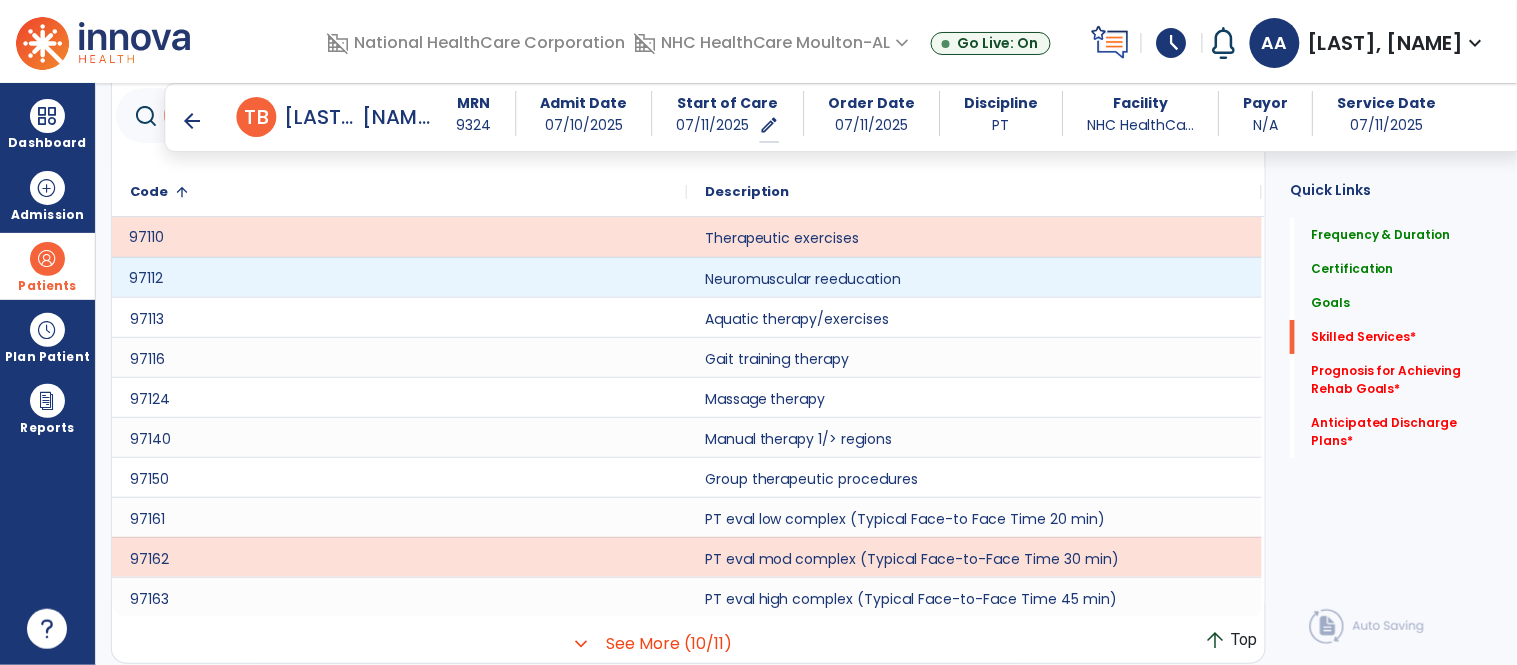 click on "97112" 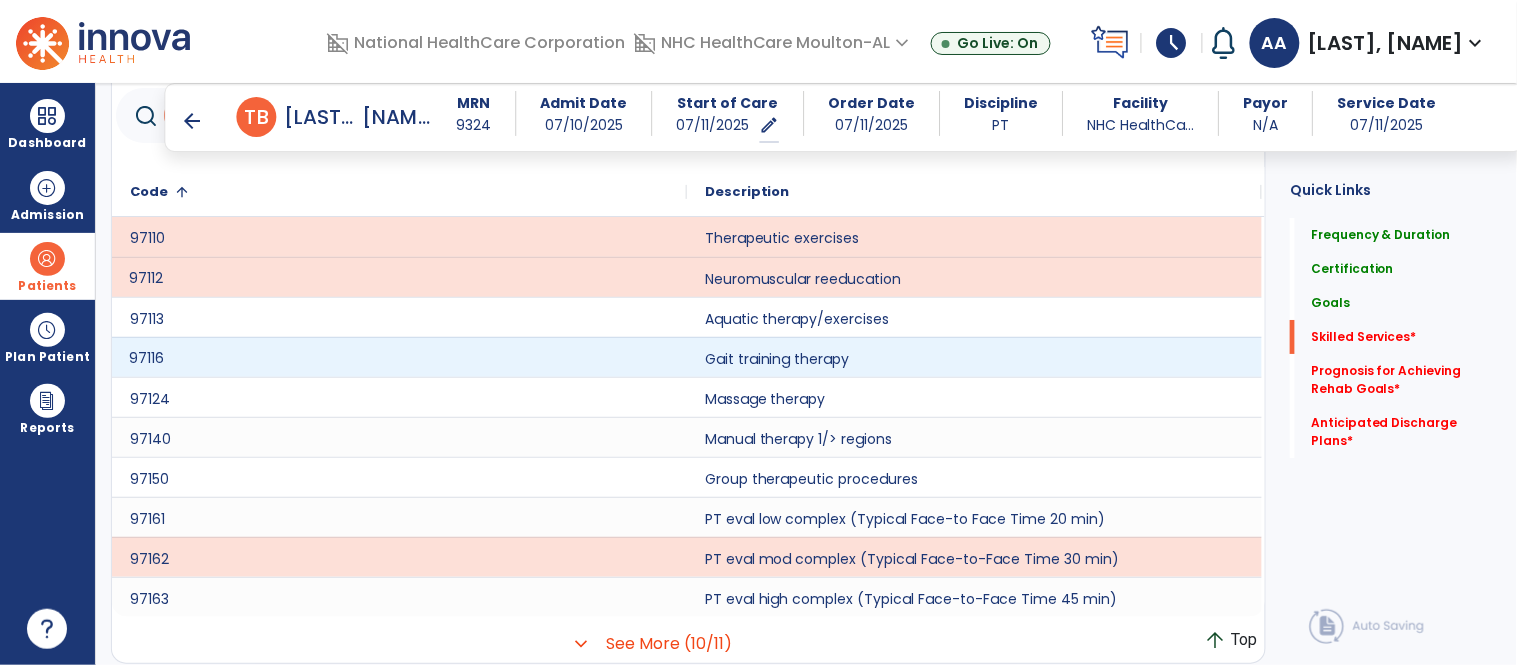 click on "97116" 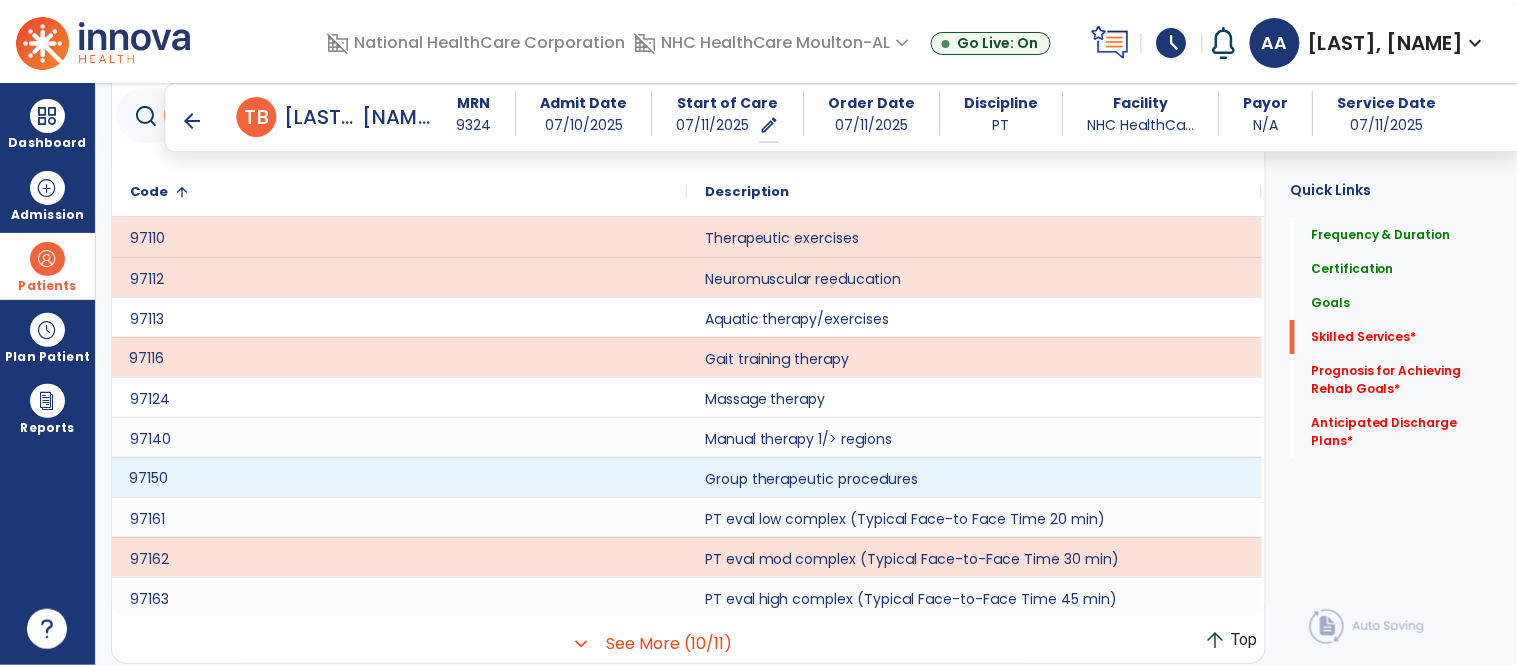 click on "97150" 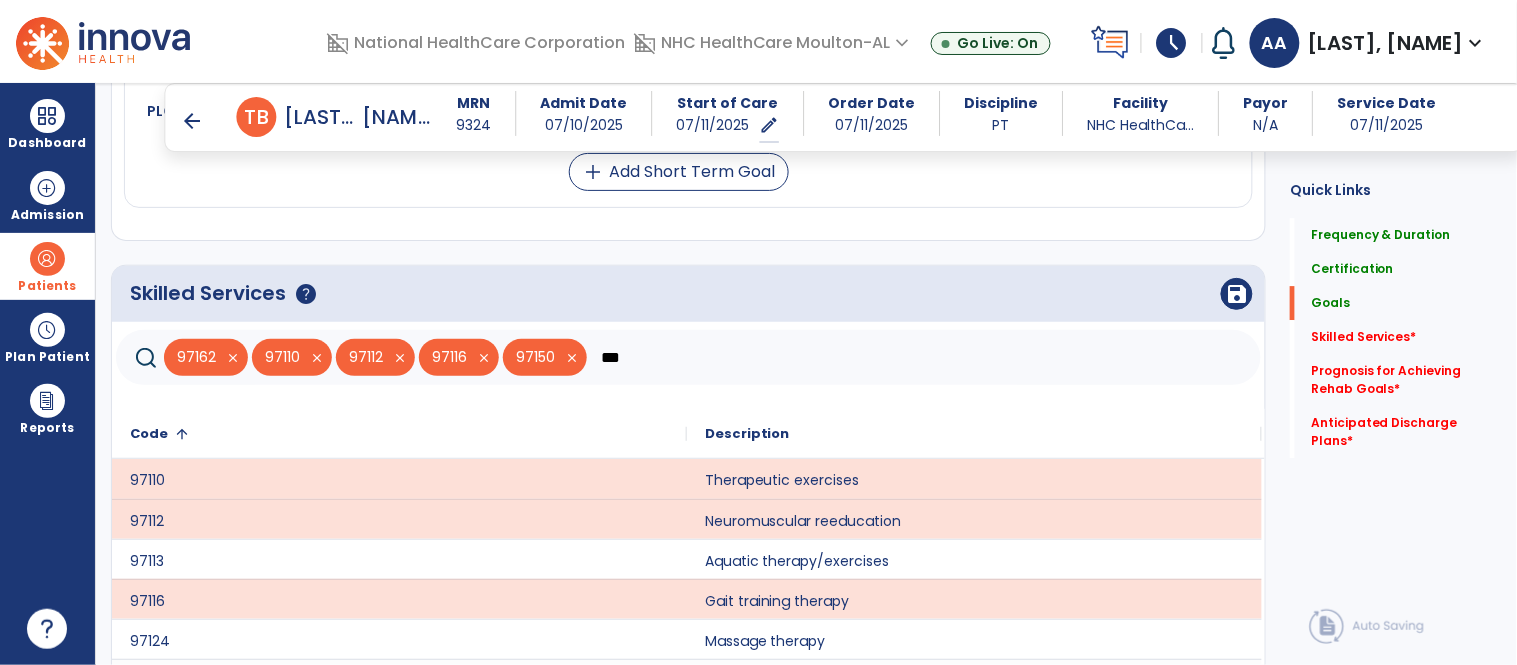 scroll, scrollTop: 1441, scrollLeft: 0, axis: vertical 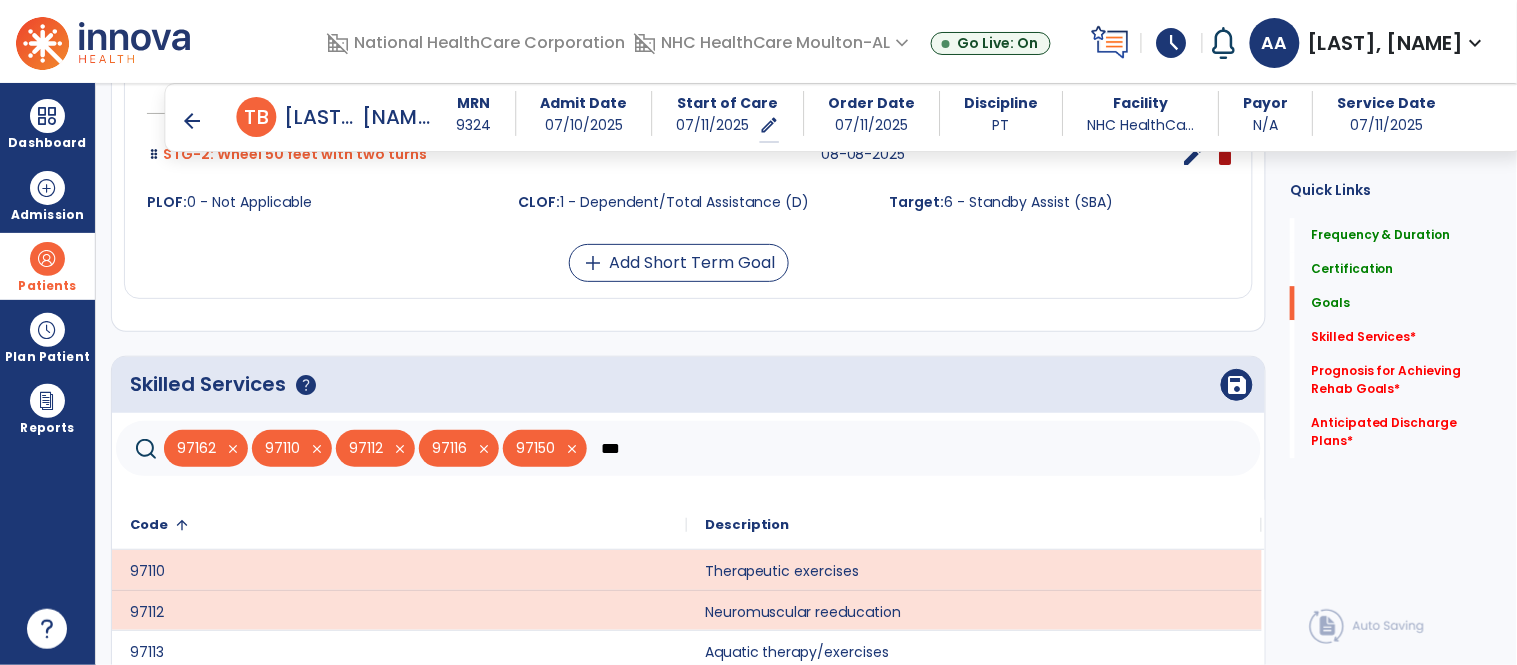 click on "***" 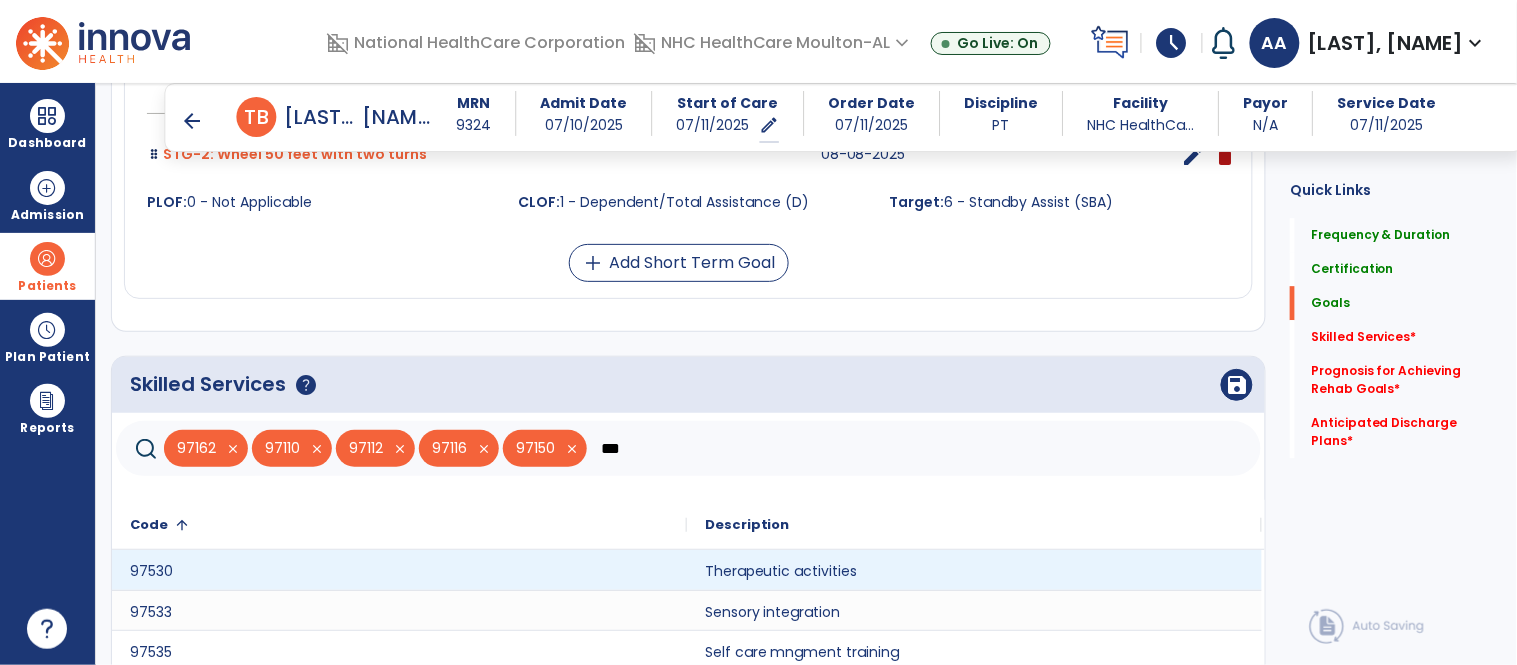type on "***" 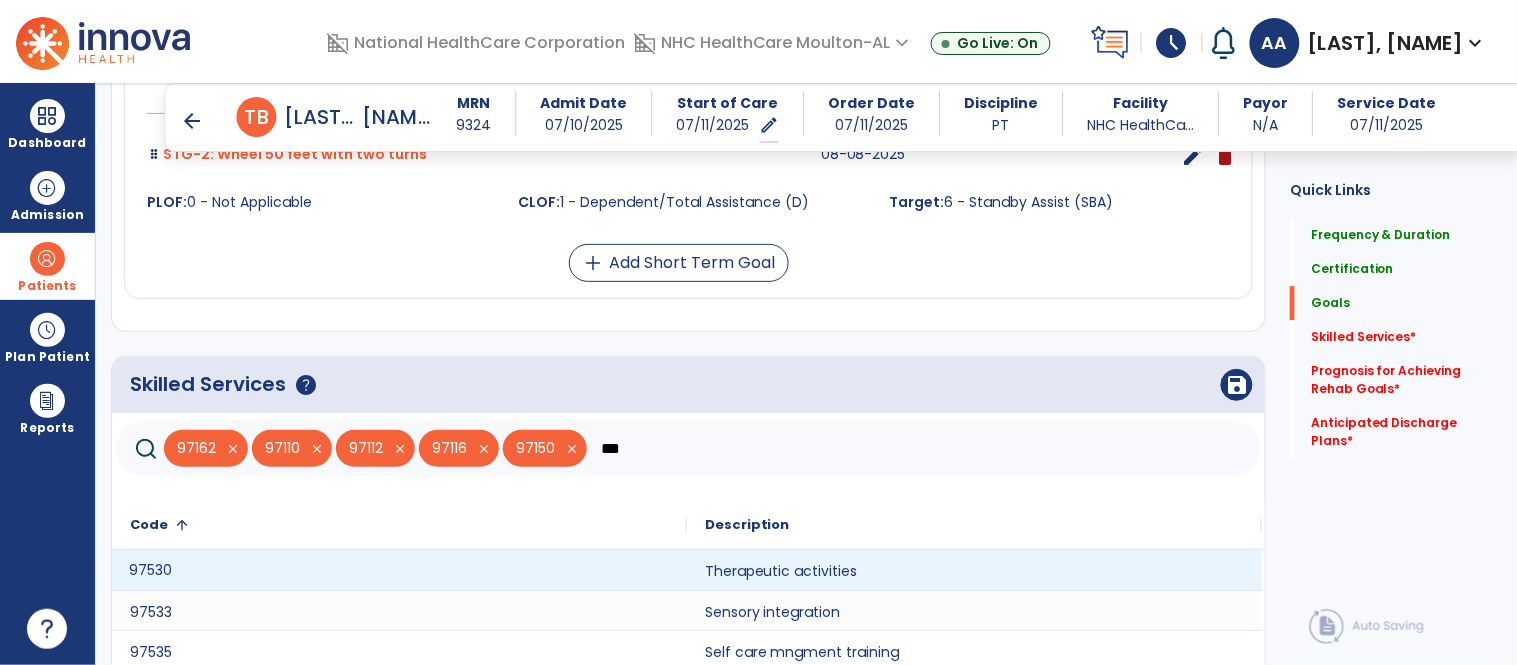 click on "97530" 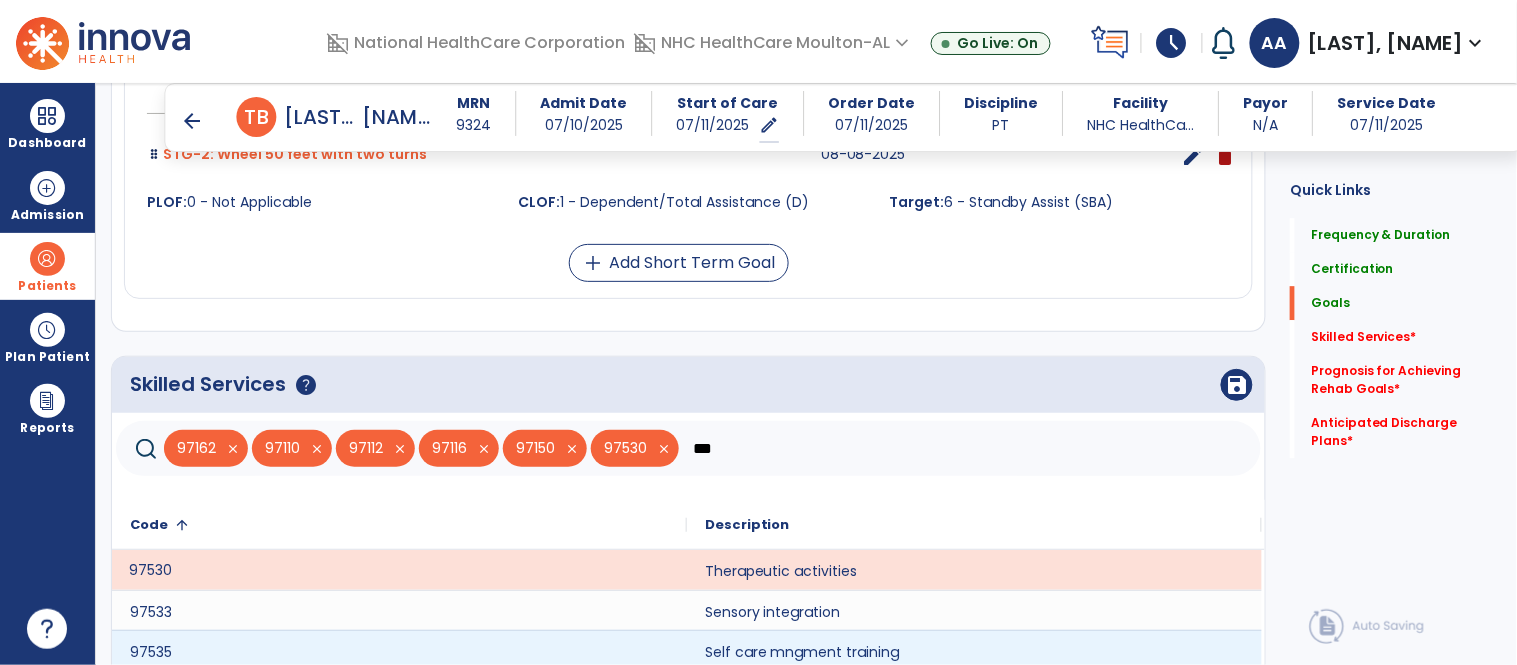 scroll, scrollTop: 1774, scrollLeft: 0, axis: vertical 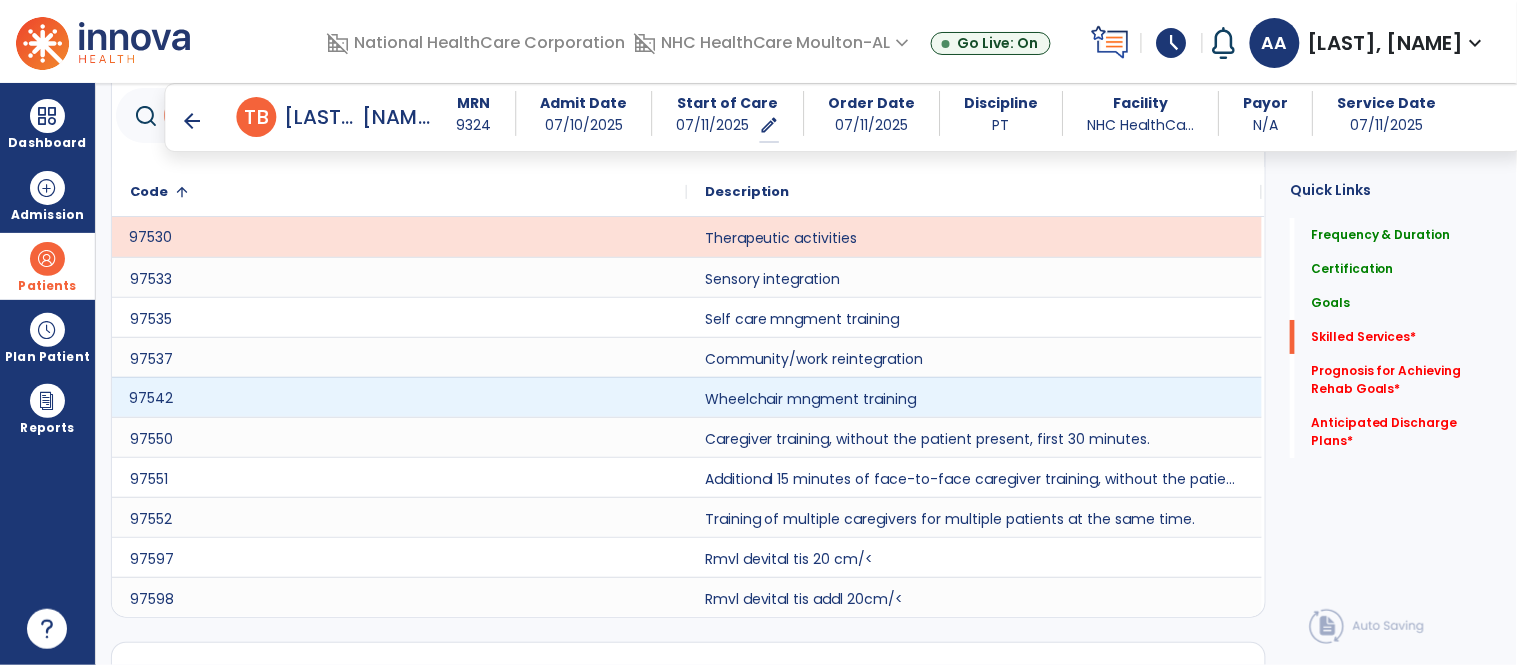 click on "97542" 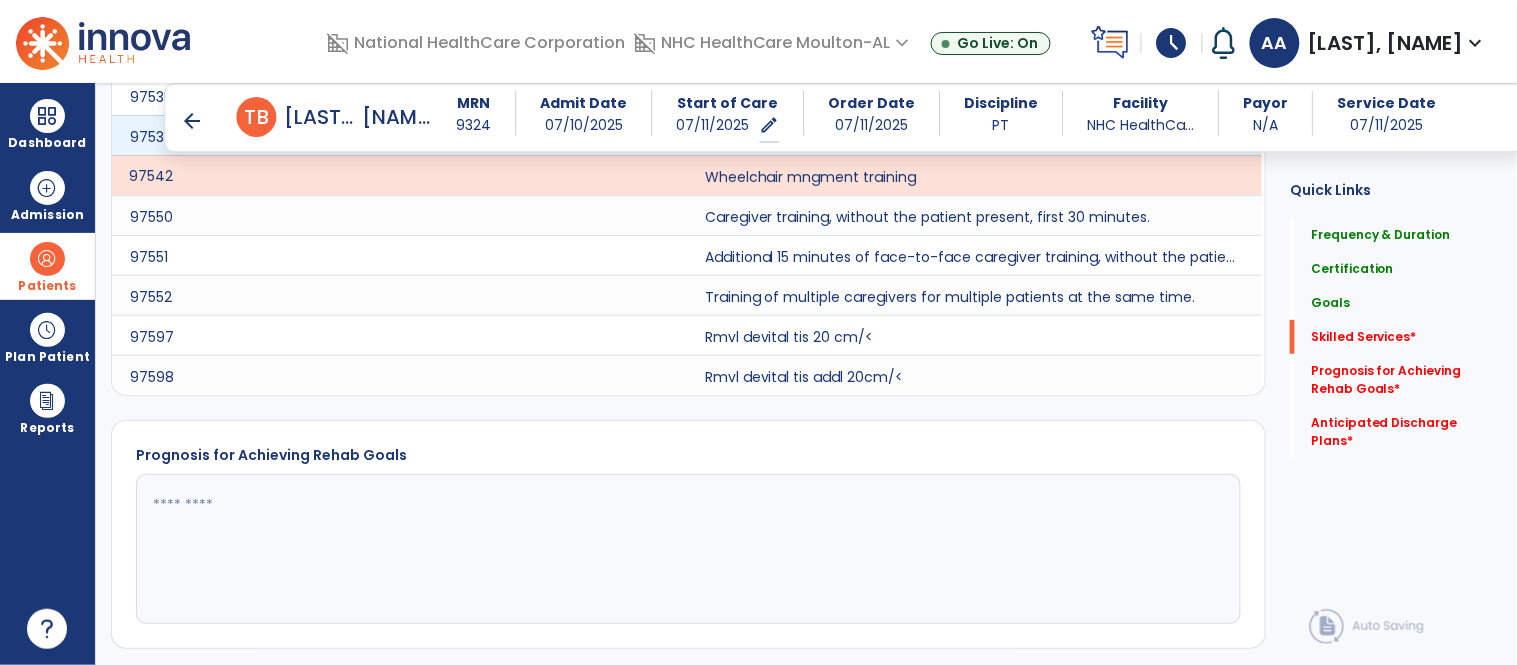 scroll, scrollTop: 1441, scrollLeft: 0, axis: vertical 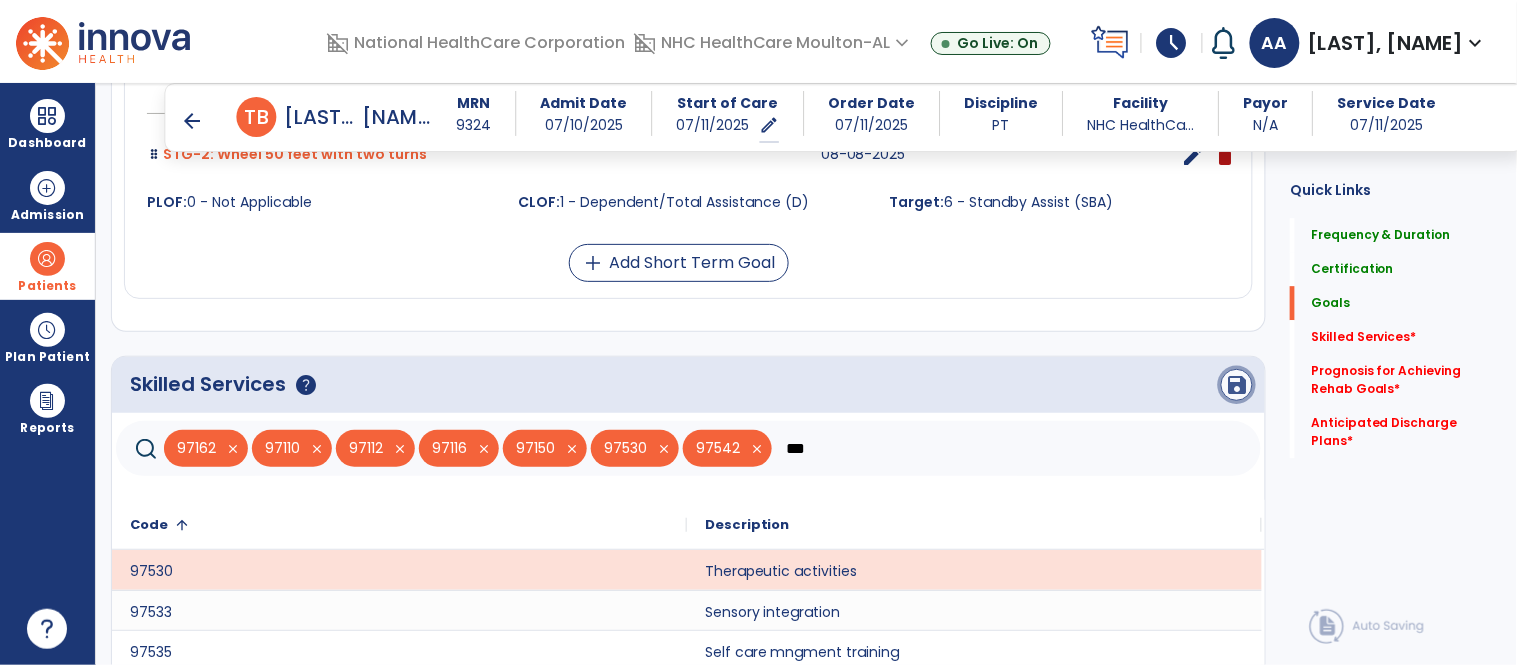 click on "save" 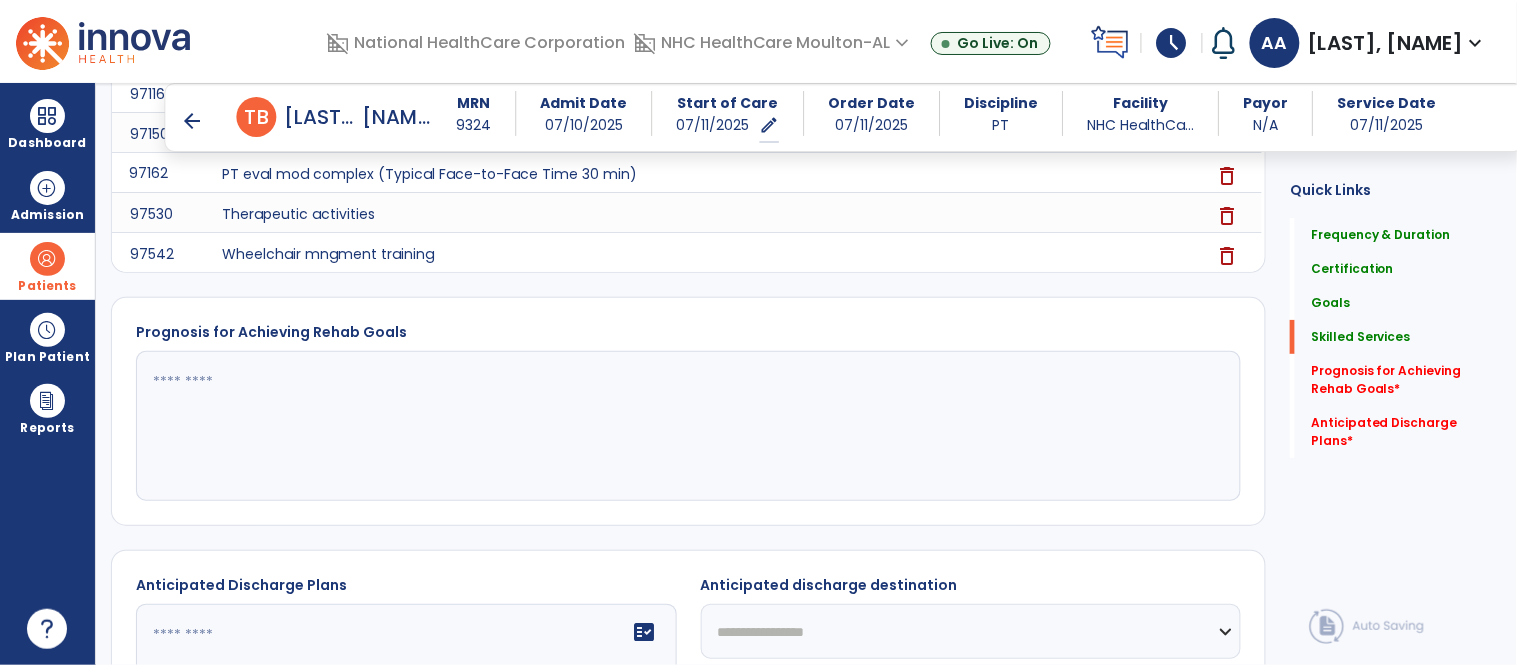 scroll, scrollTop: 1945, scrollLeft: 0, axis: vertical 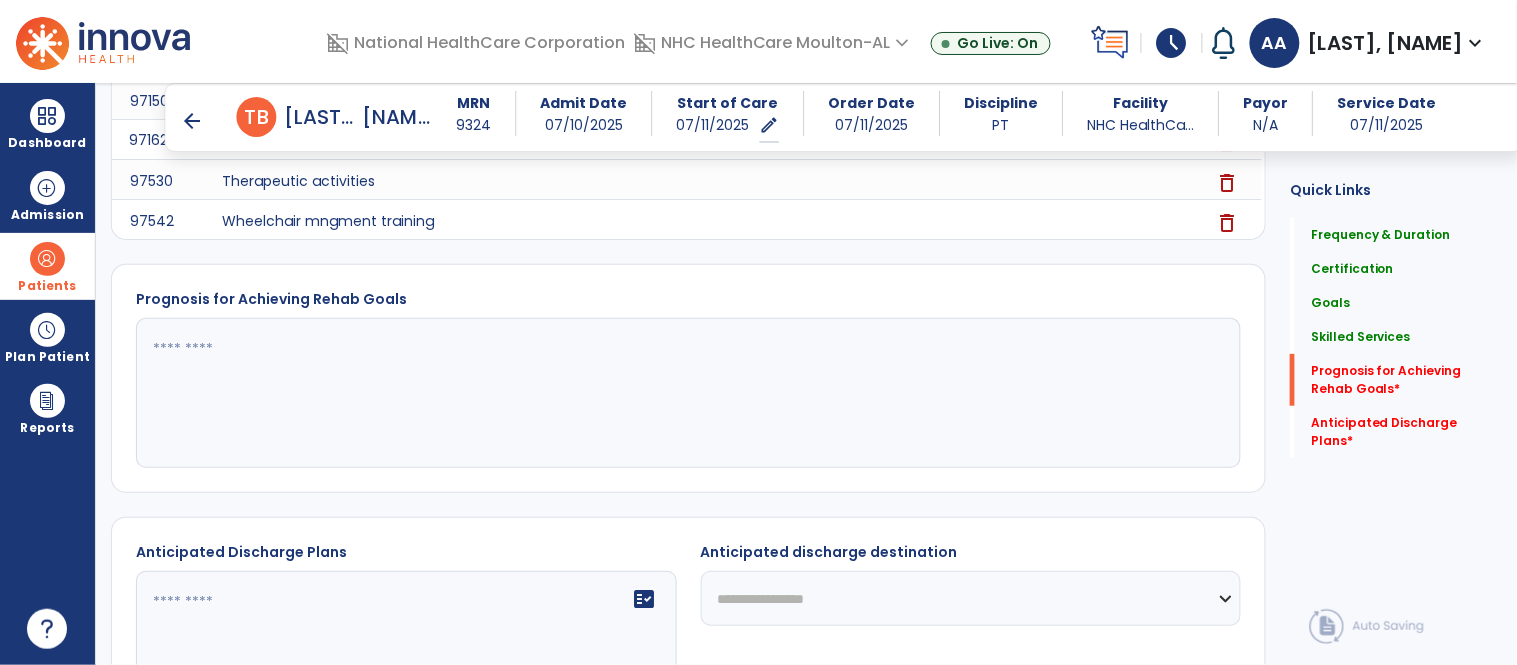 click 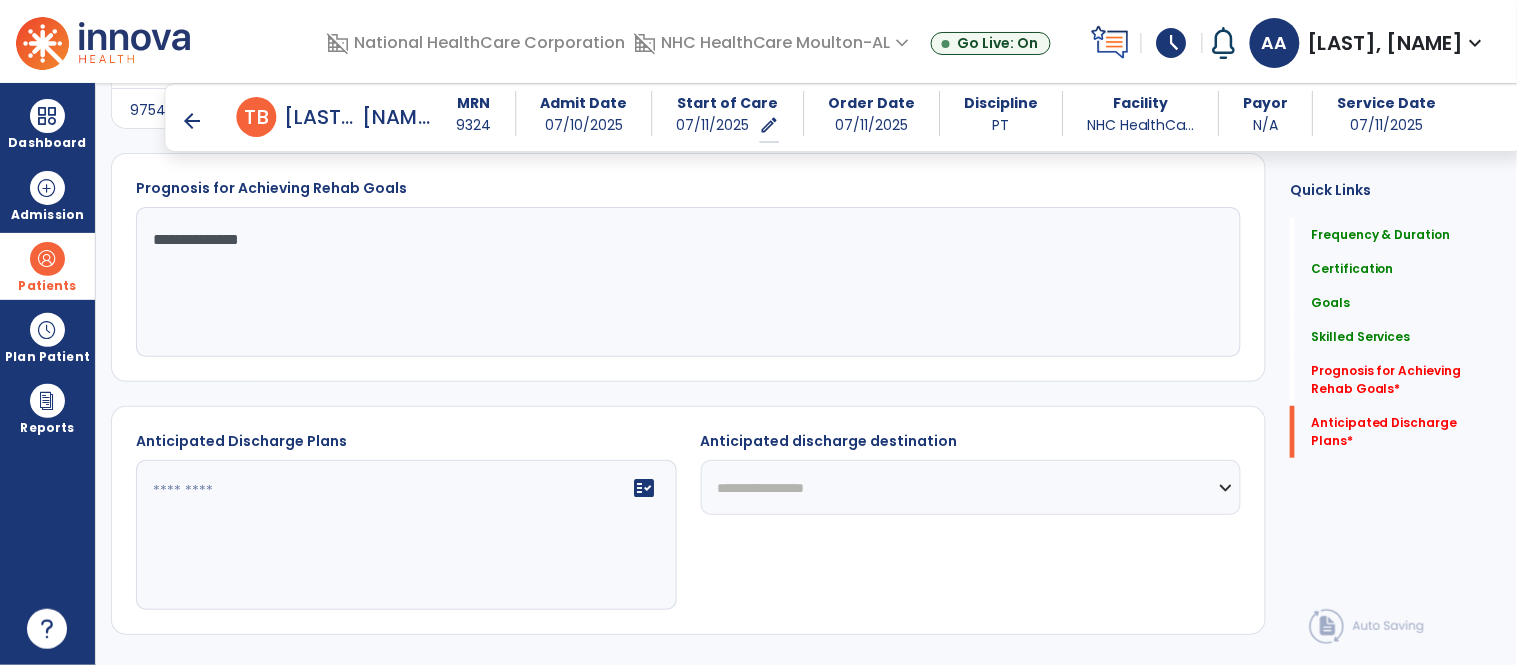 scroll, scrollTop: 2125, scrollLeft: 0, axis: vertical 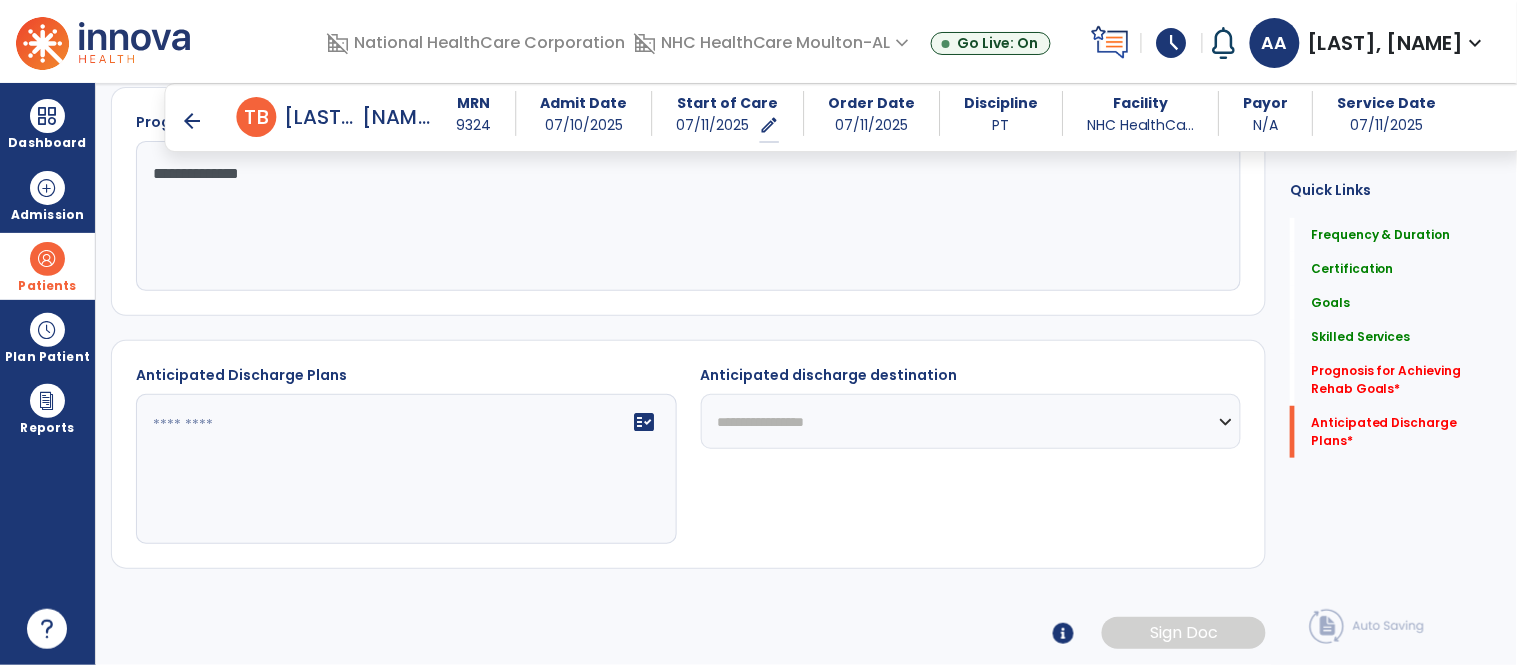 type on "**********" 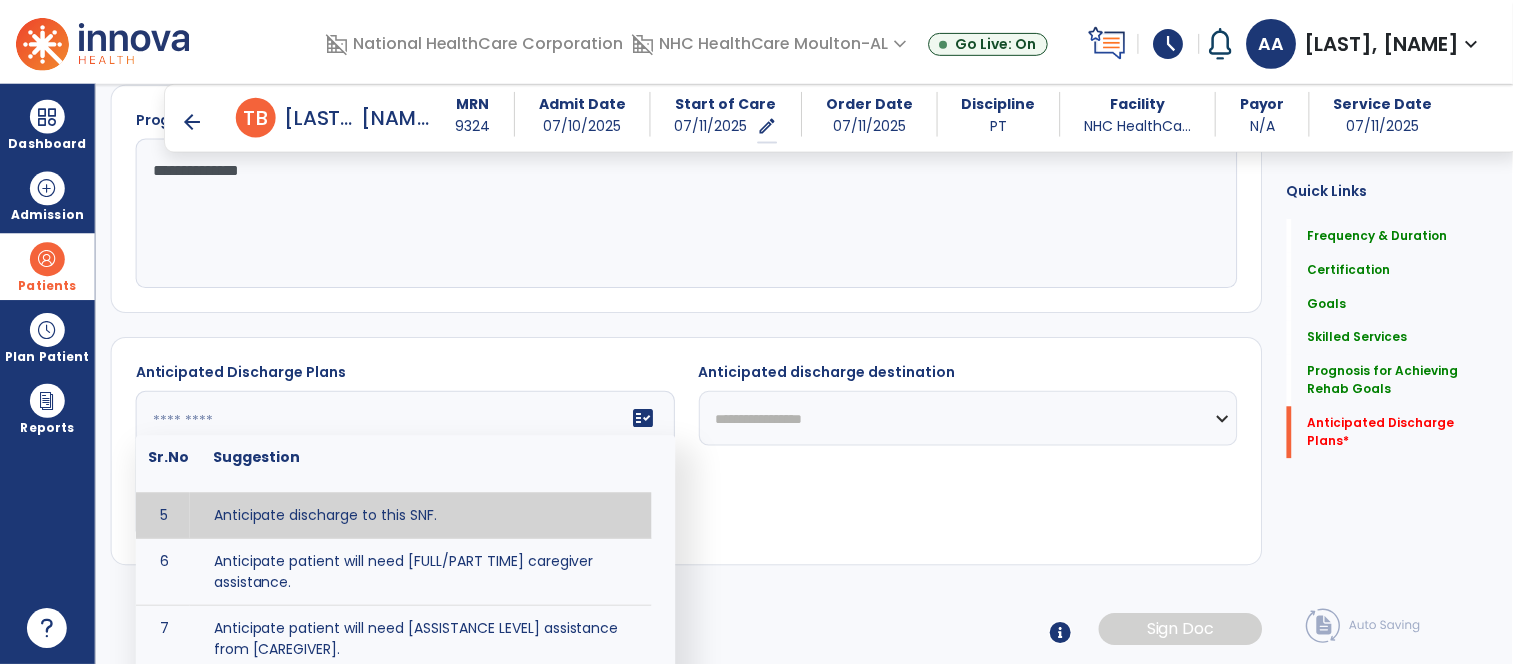 scroll, scrollTop: 222, scrollLeft: 0, axis: vertical 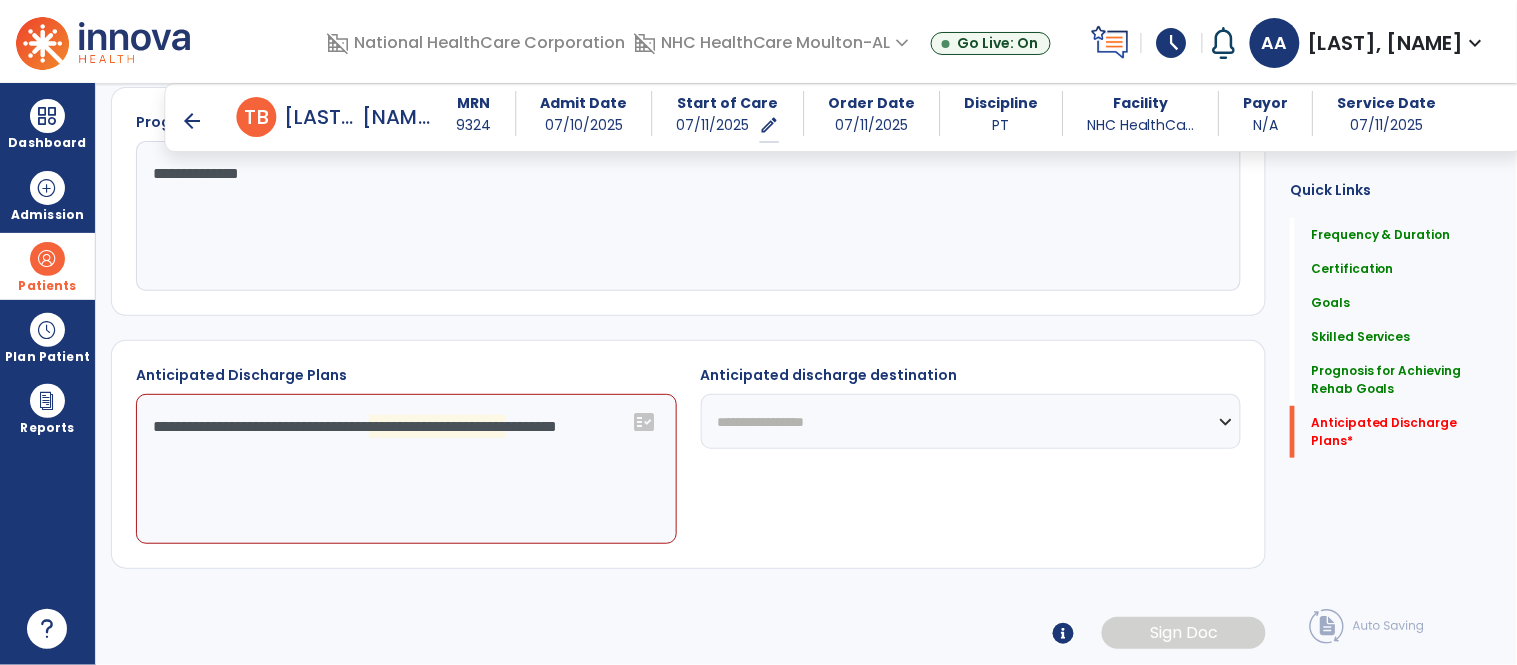 click on "**********" 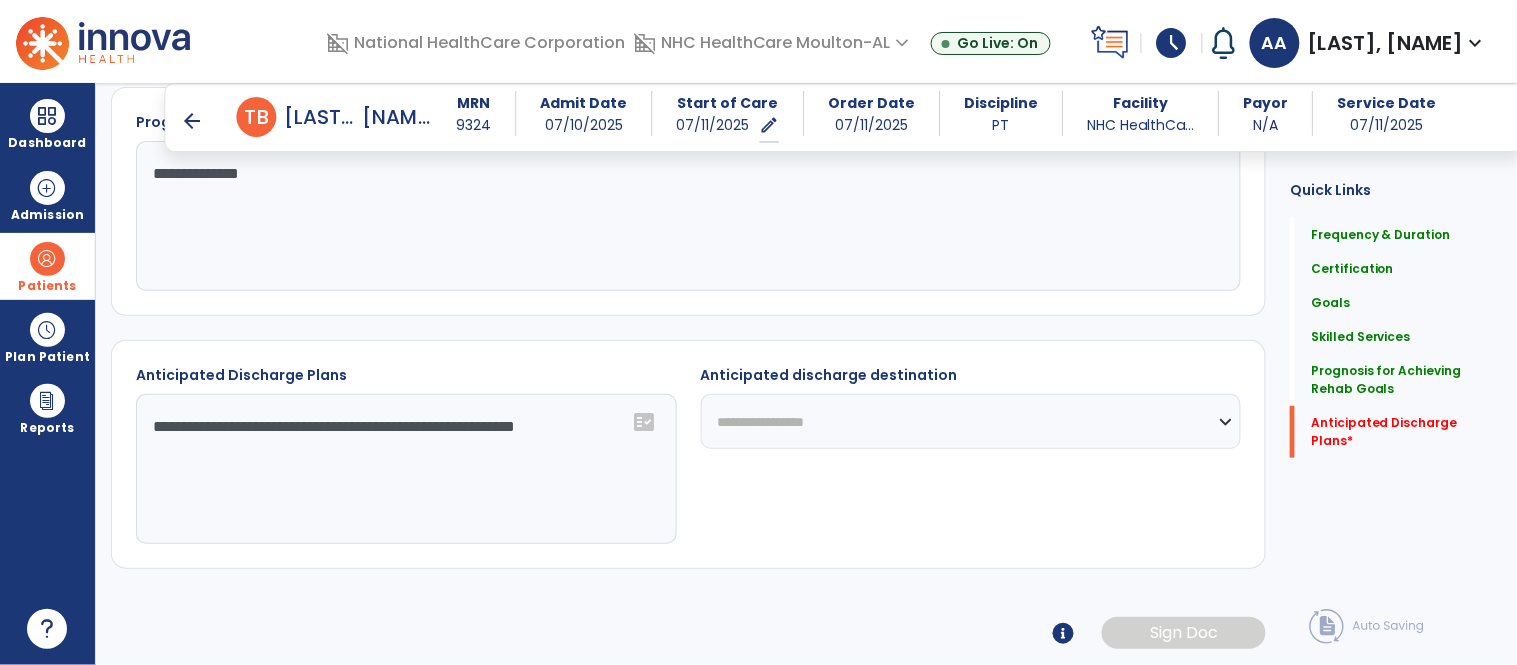 type on "**********" 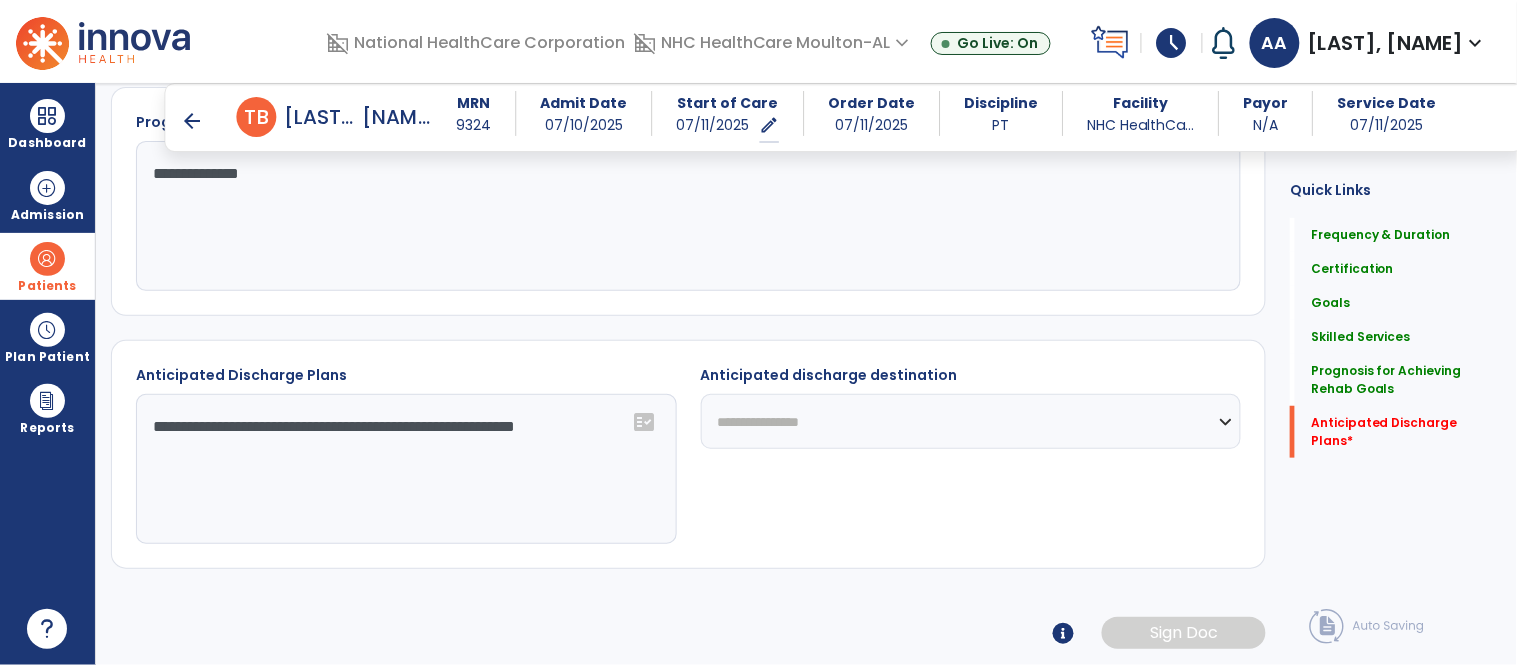 click on "**********" 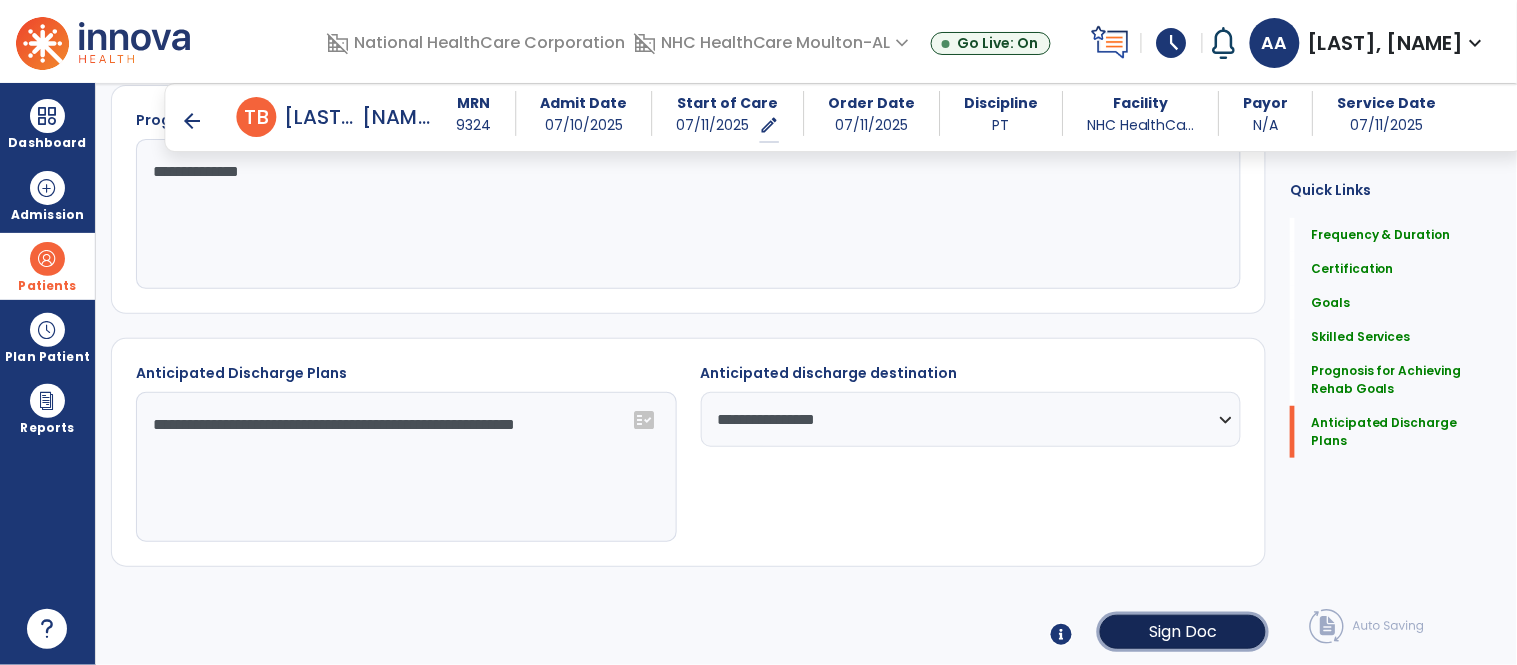 click on "Sign Doc" 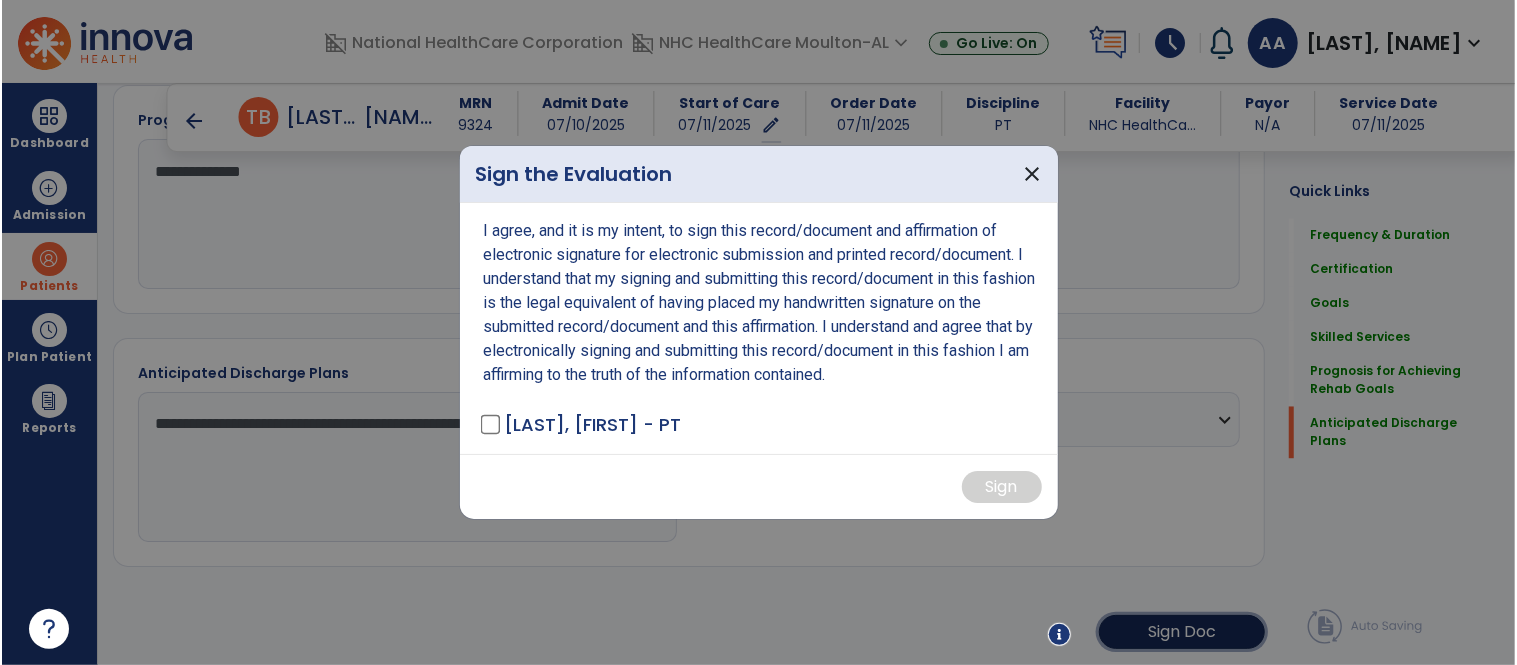scroll, scrollTop: 2125, scrollLeft: 0, axis: vertical 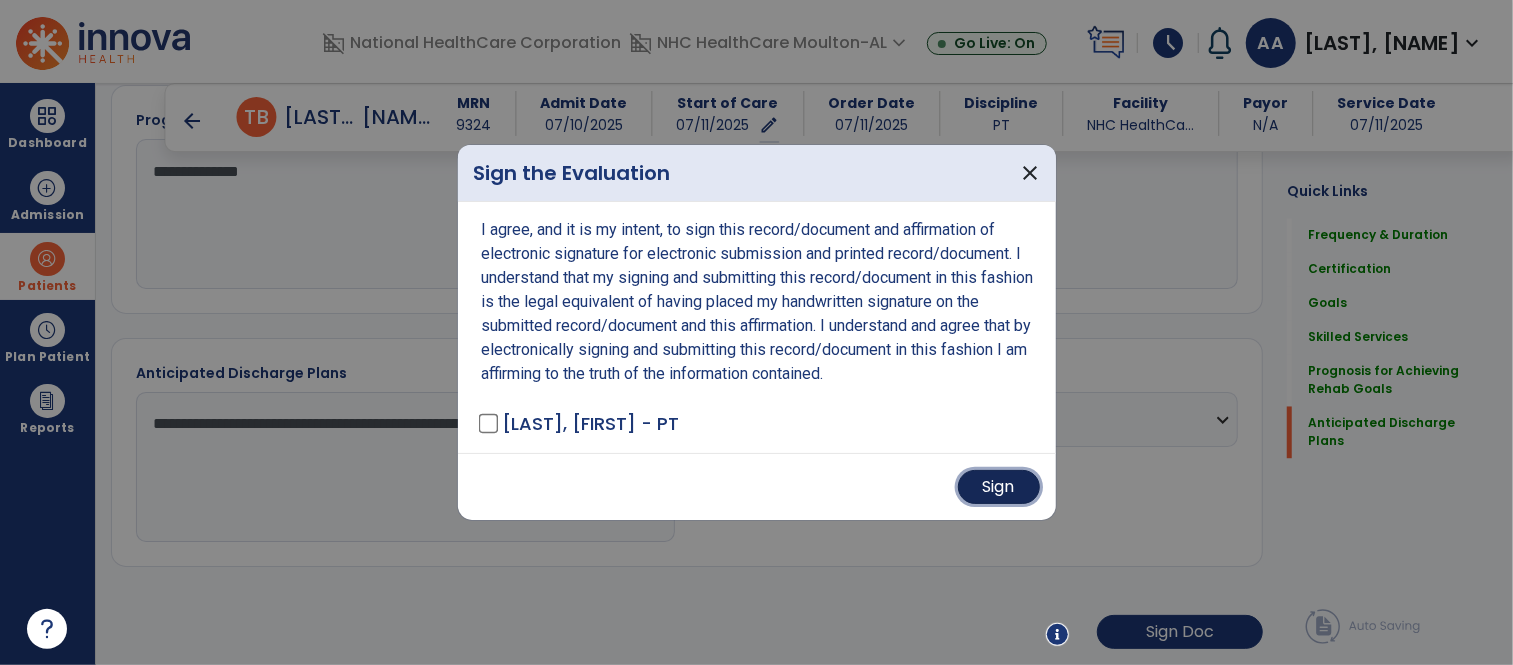 click on "Sign" at bounding box center [999, 487] 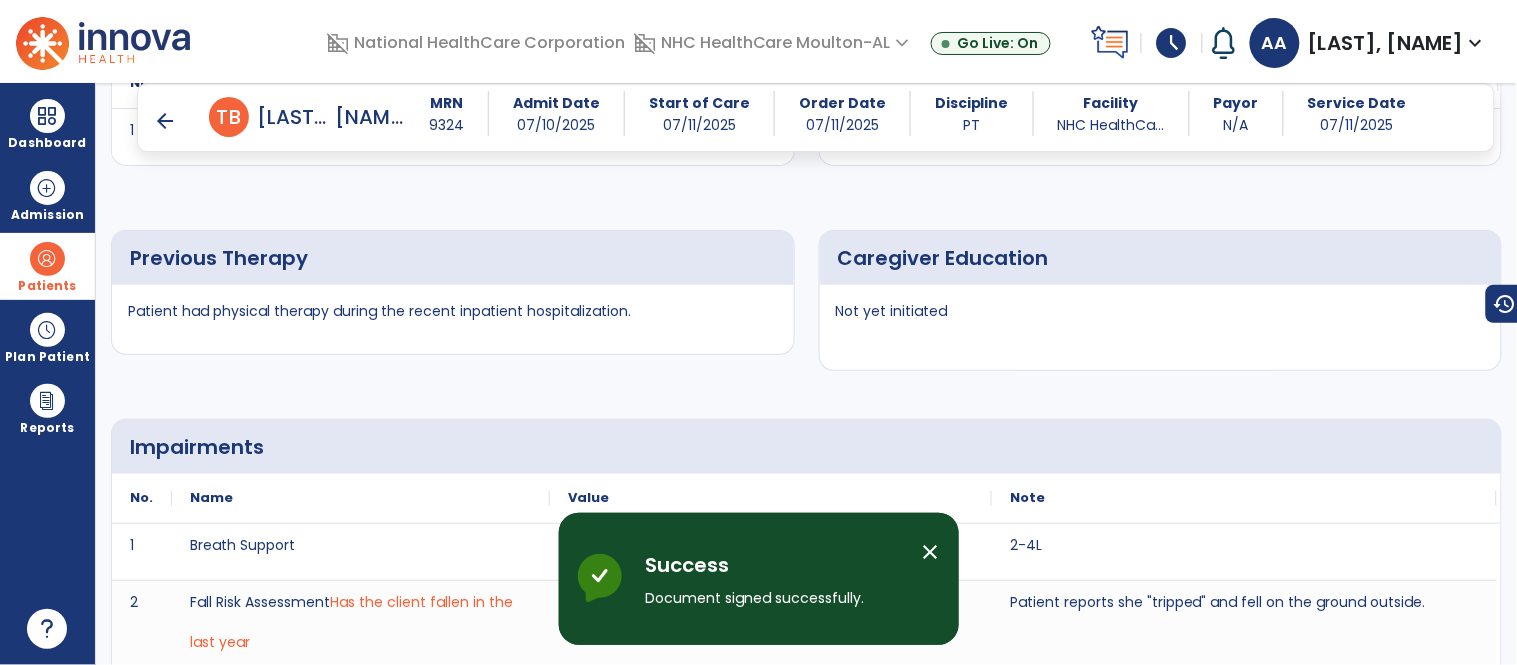 scroll, scrollTop: 1430, scrollLeft: 0, axis: vertical 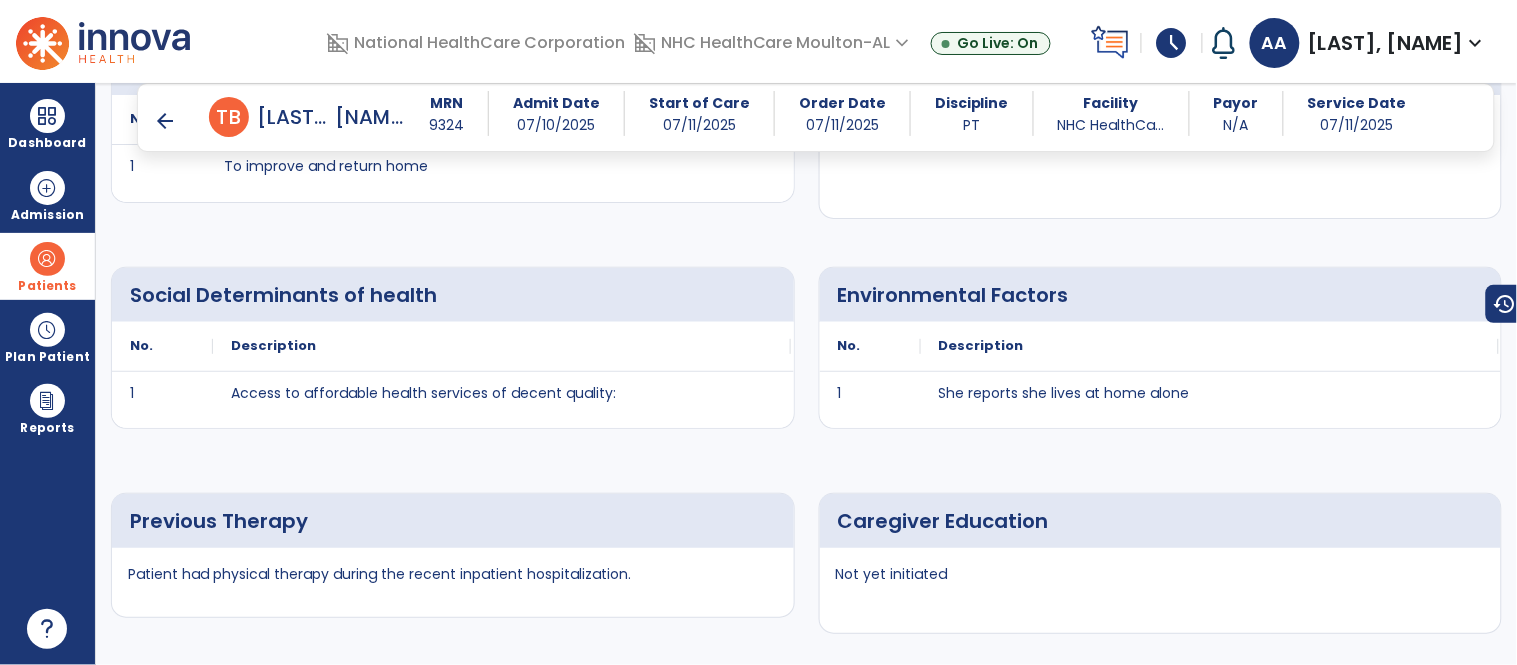 click on "arrow_back" at bounding box center (165, 121) 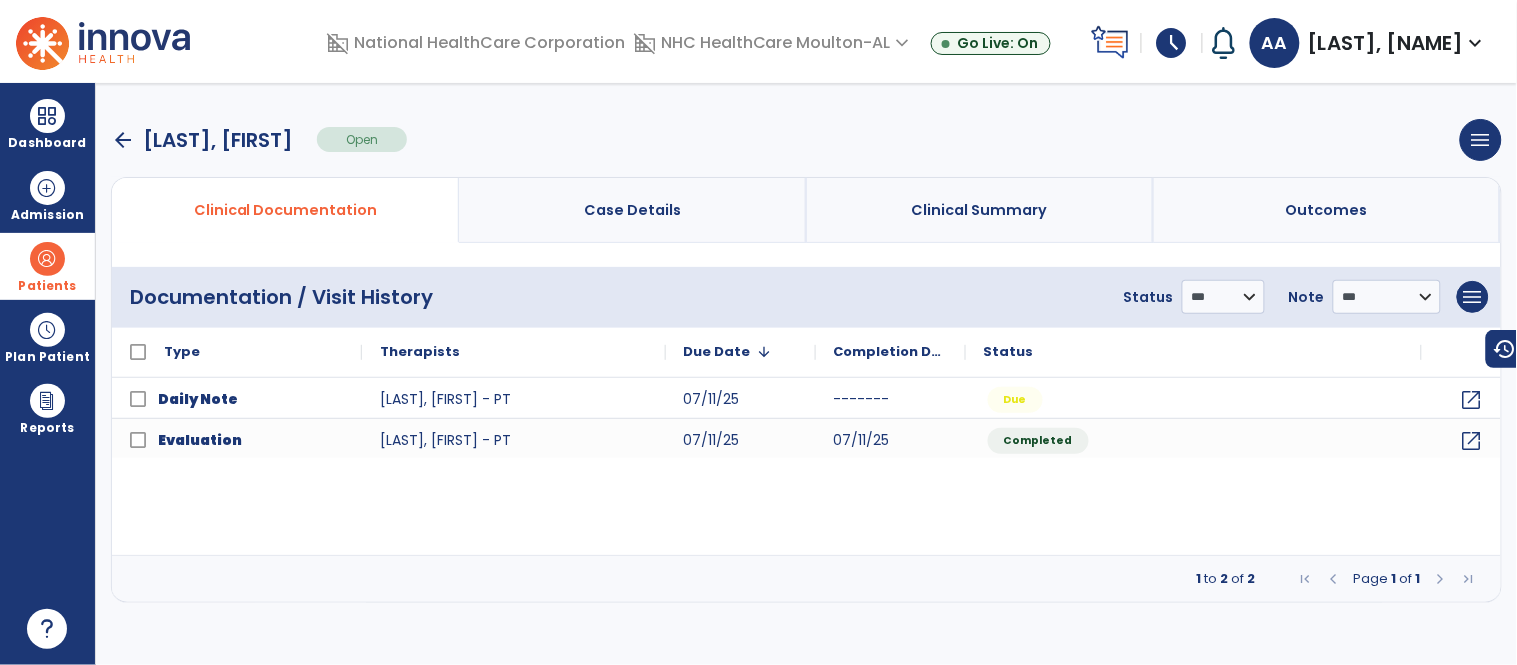 scroll, scrollTop: 0, scrollLeft: 0, axis: both 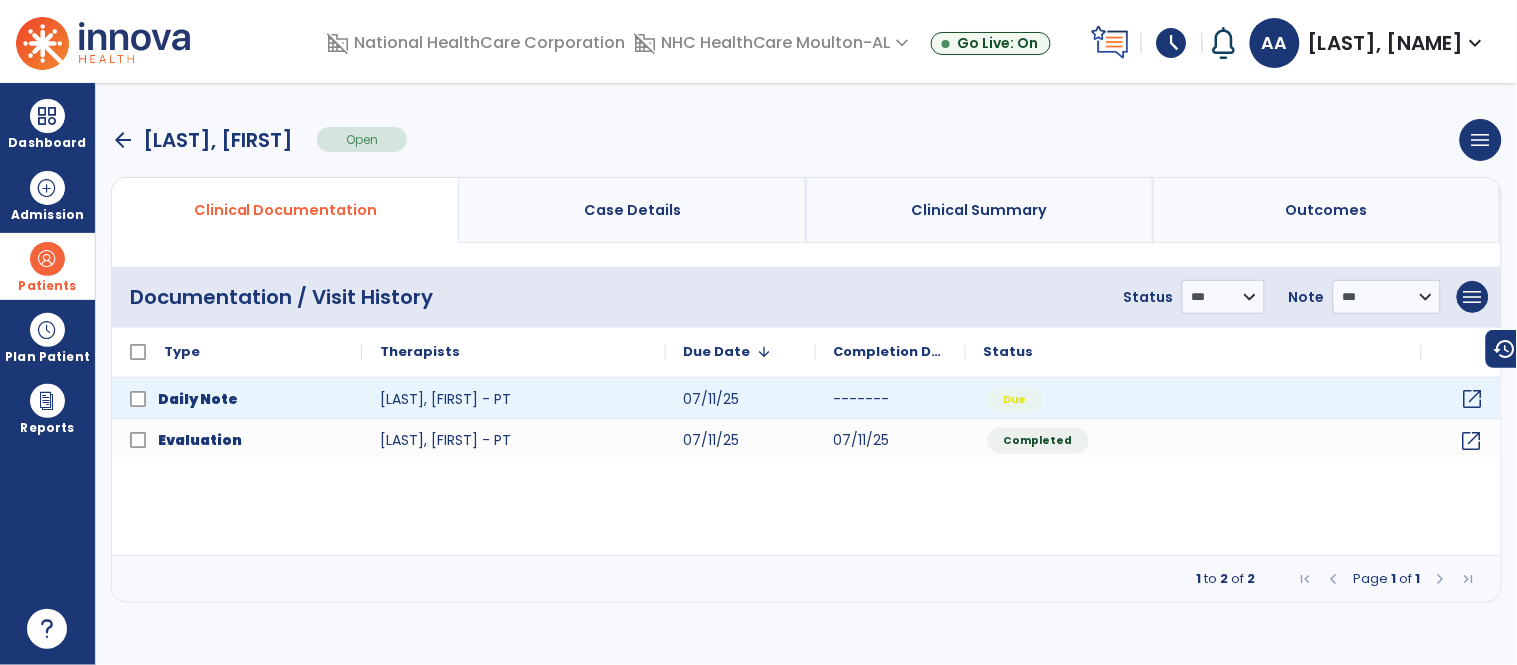 click on "open_in_new" 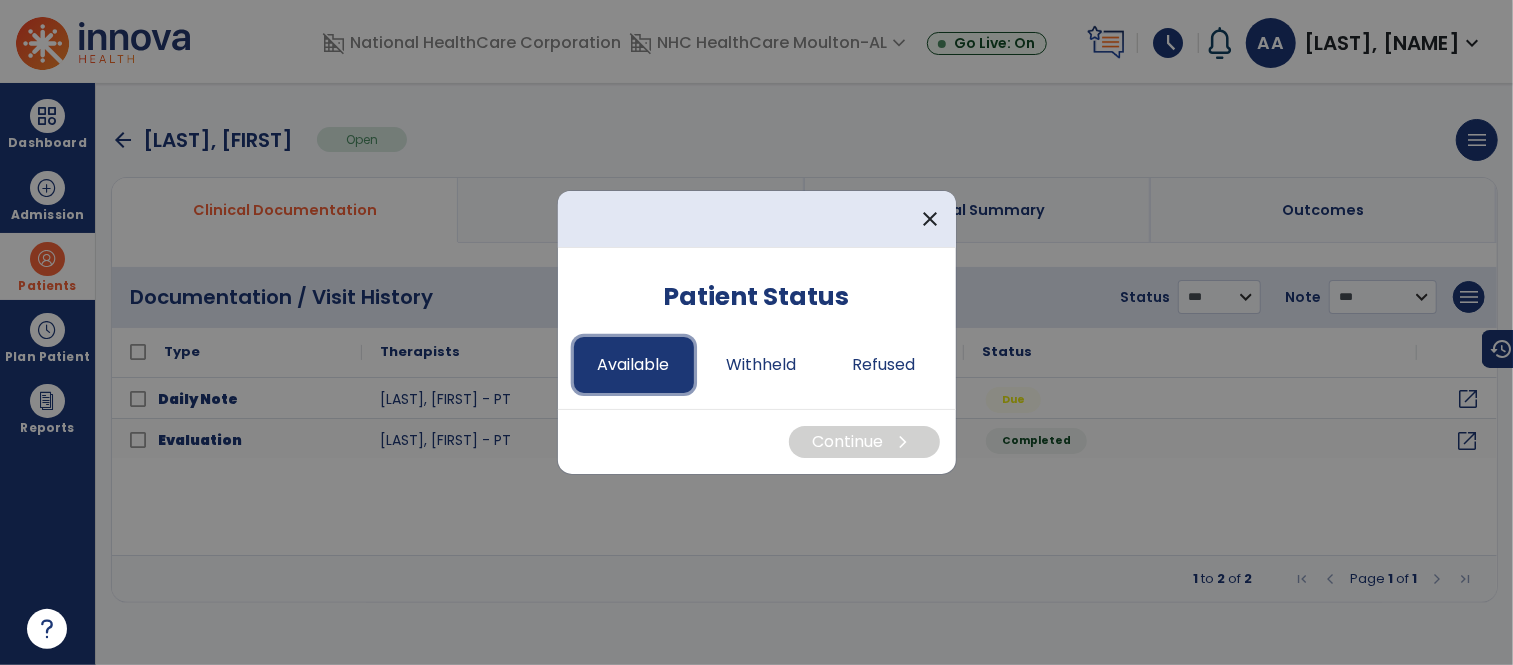 click on "Available" at bounding box center (634, 365) 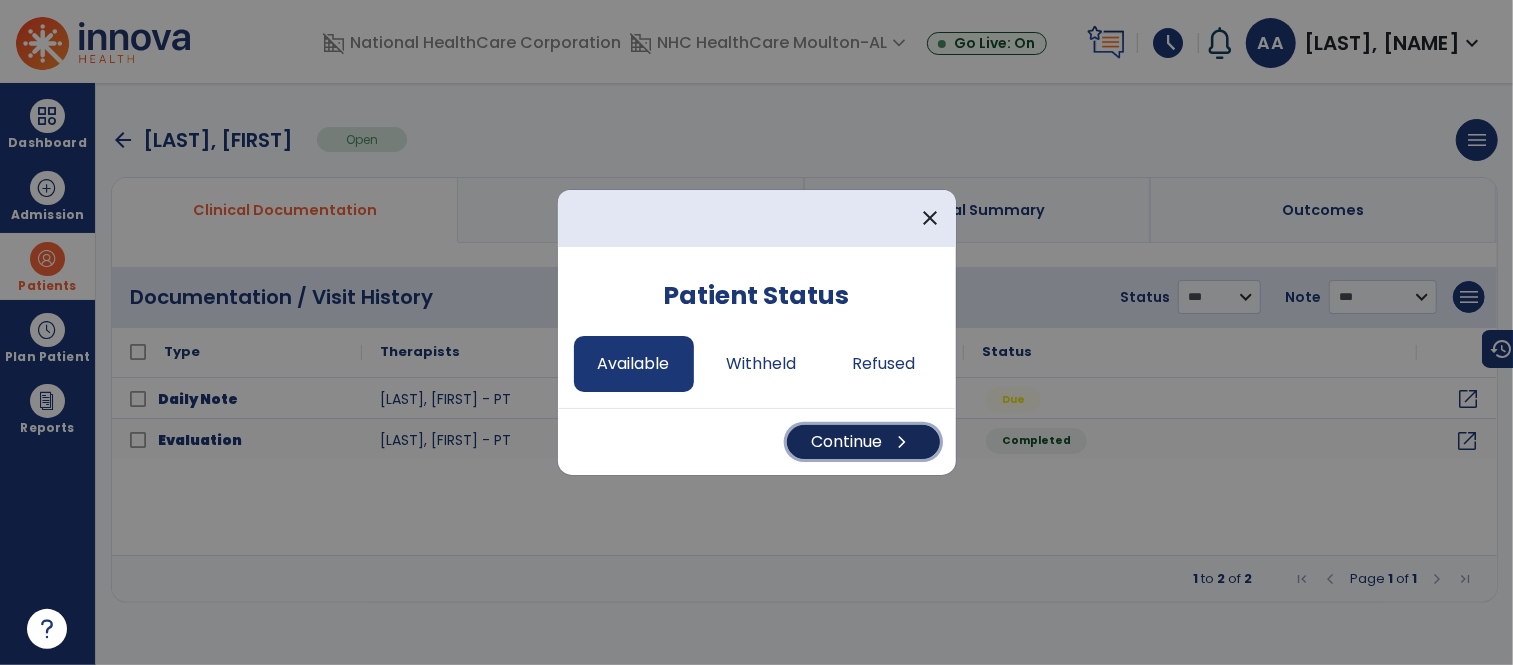 click on "chevron_right" at bounding box center [903, 442] 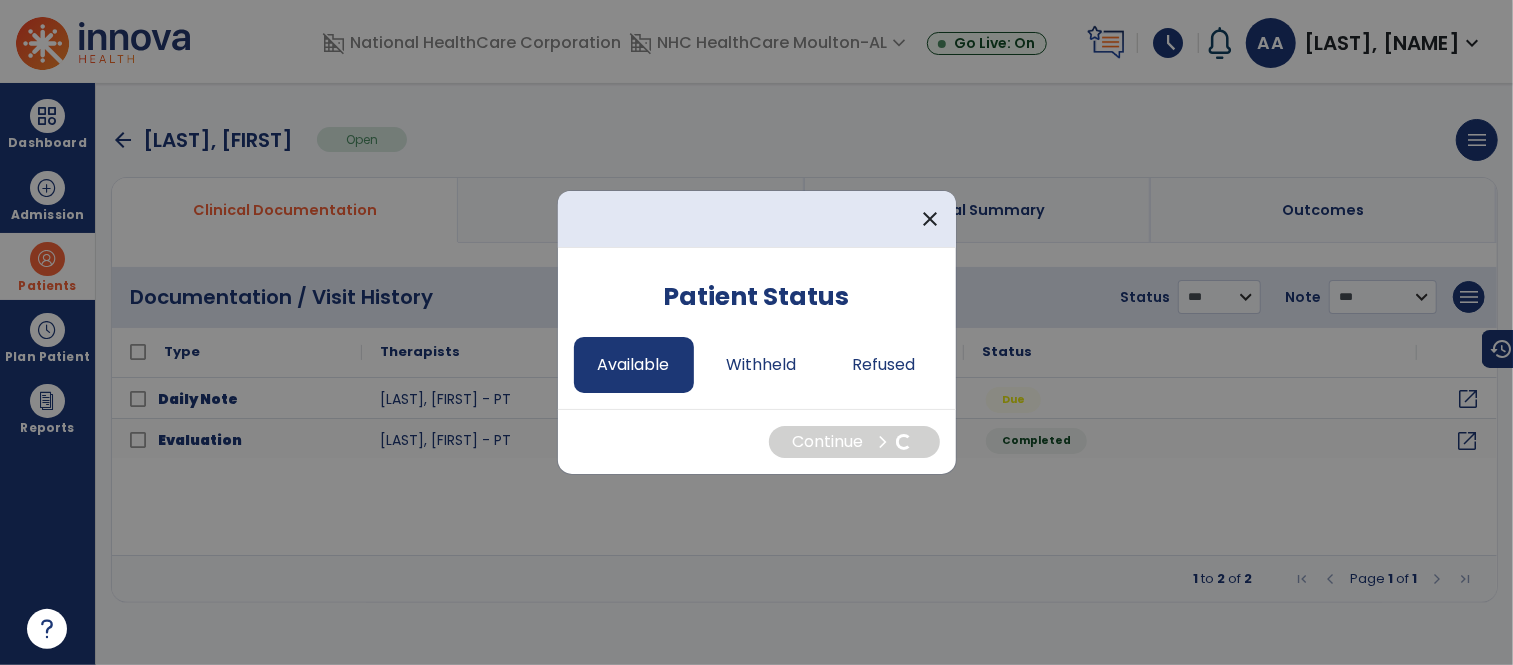 select on "*" 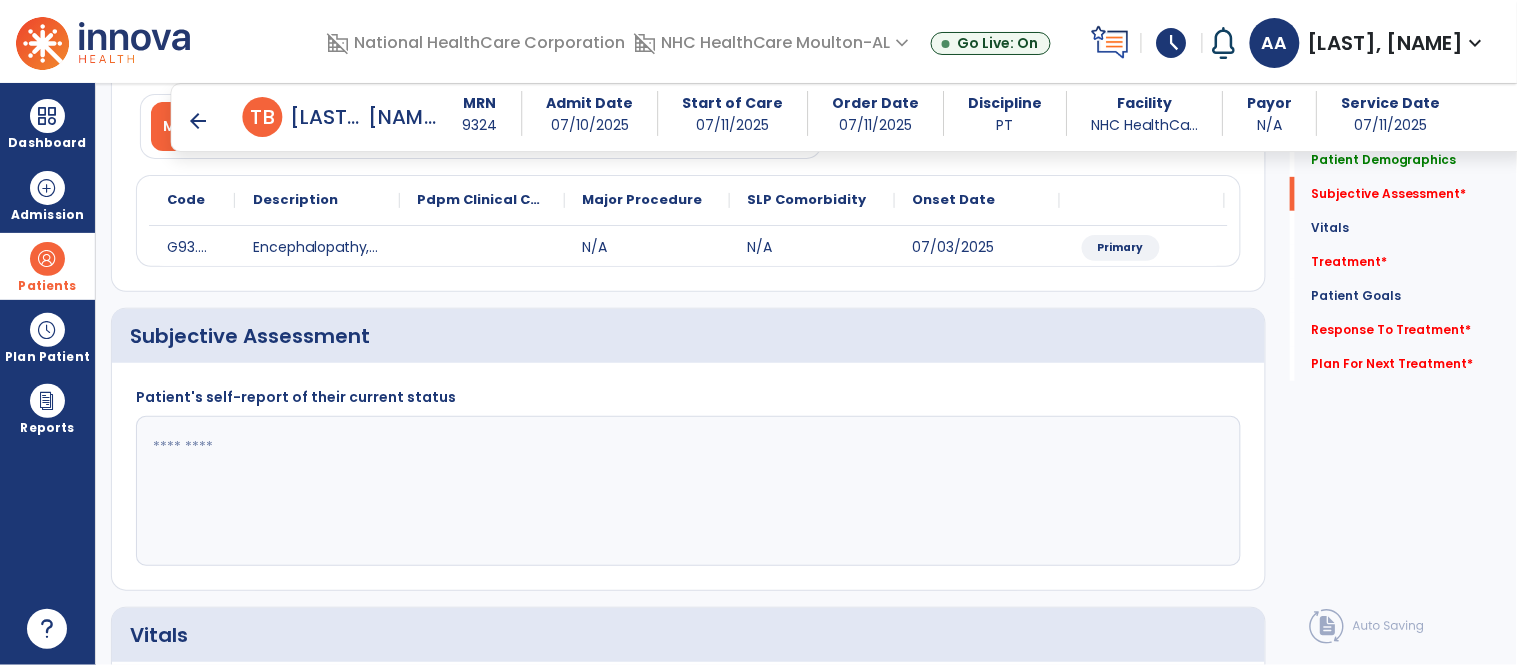 scroll, scrollTop: 222, scrollLeft: 0, axis: vertical 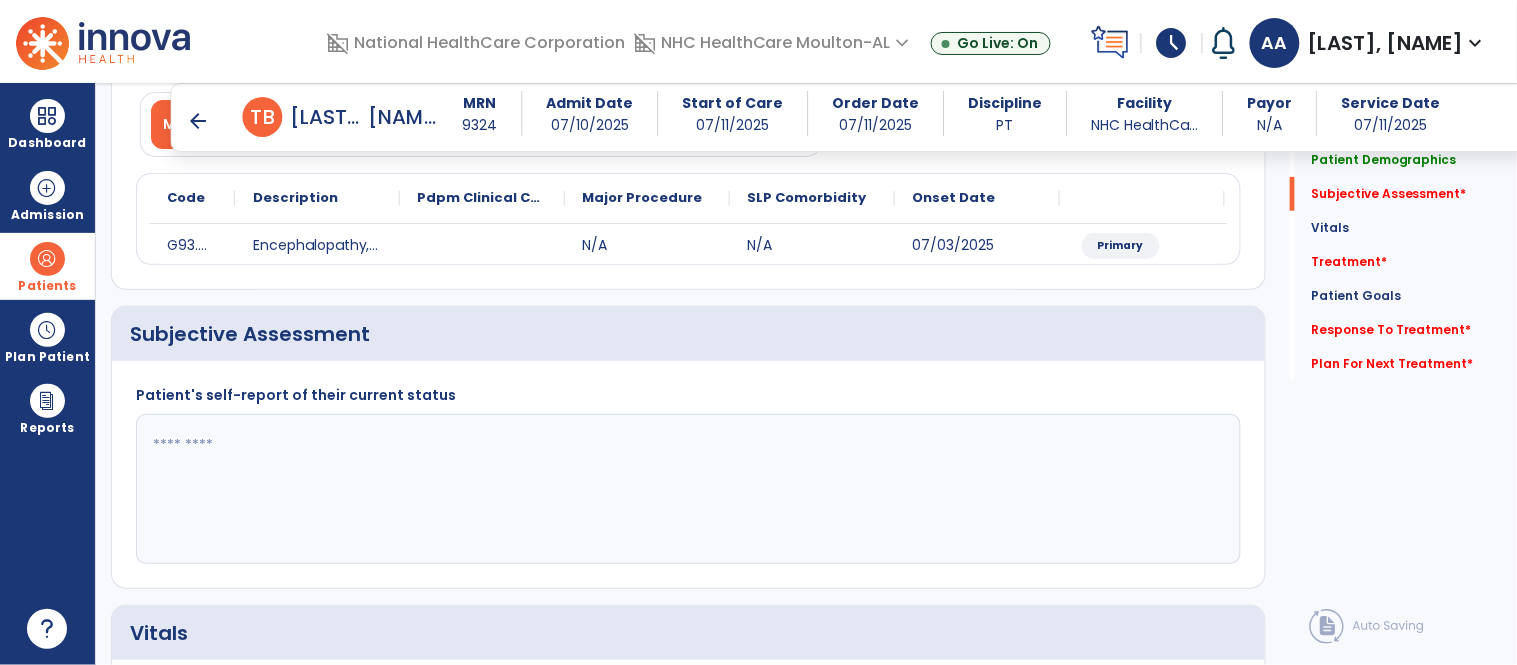 click 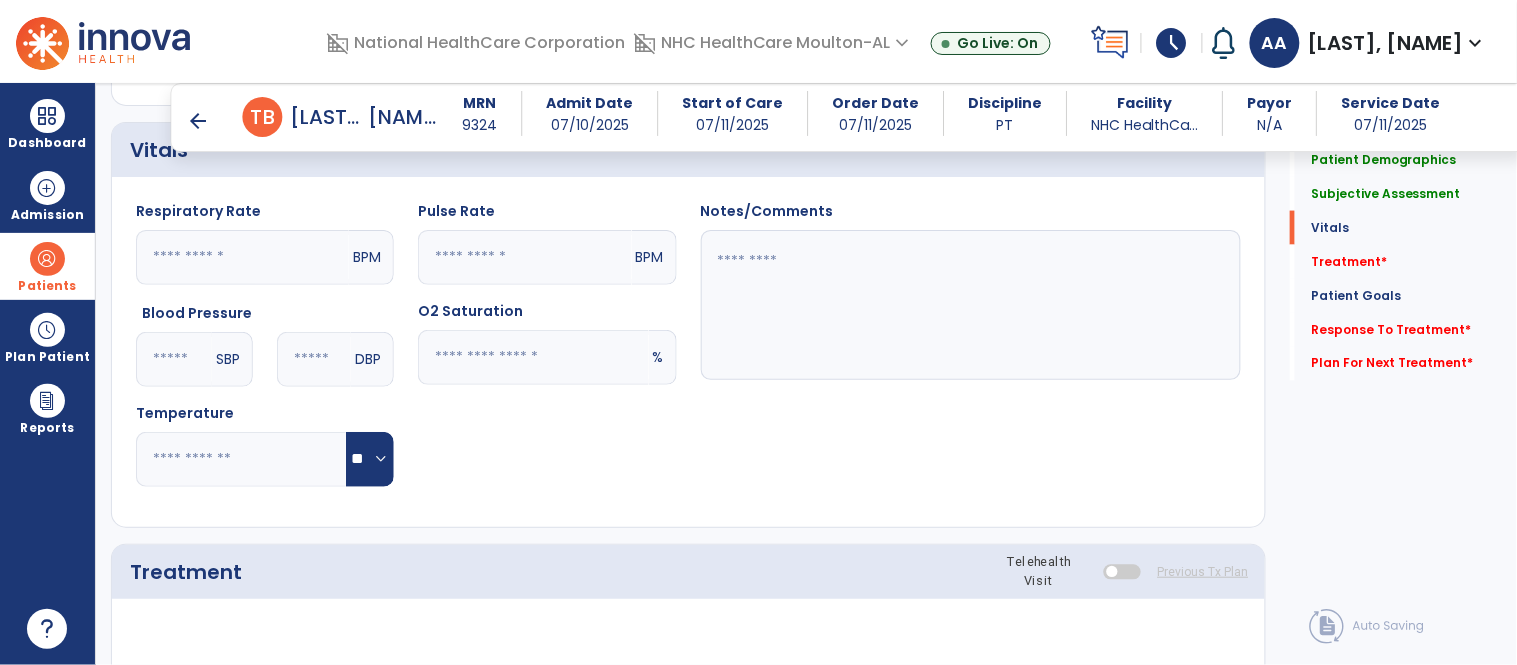scroll, scrollTop: 666, scrollLeft: 0, axis: vertical 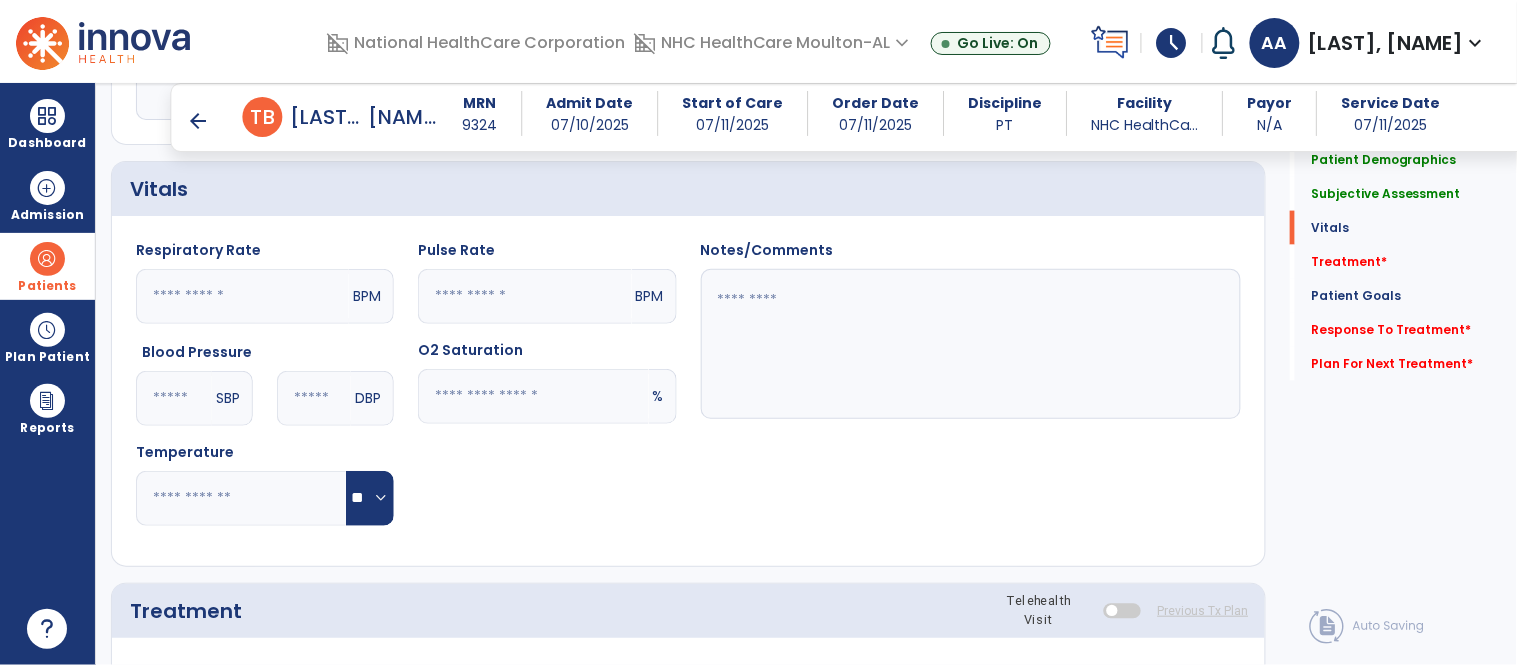 type on "**********" 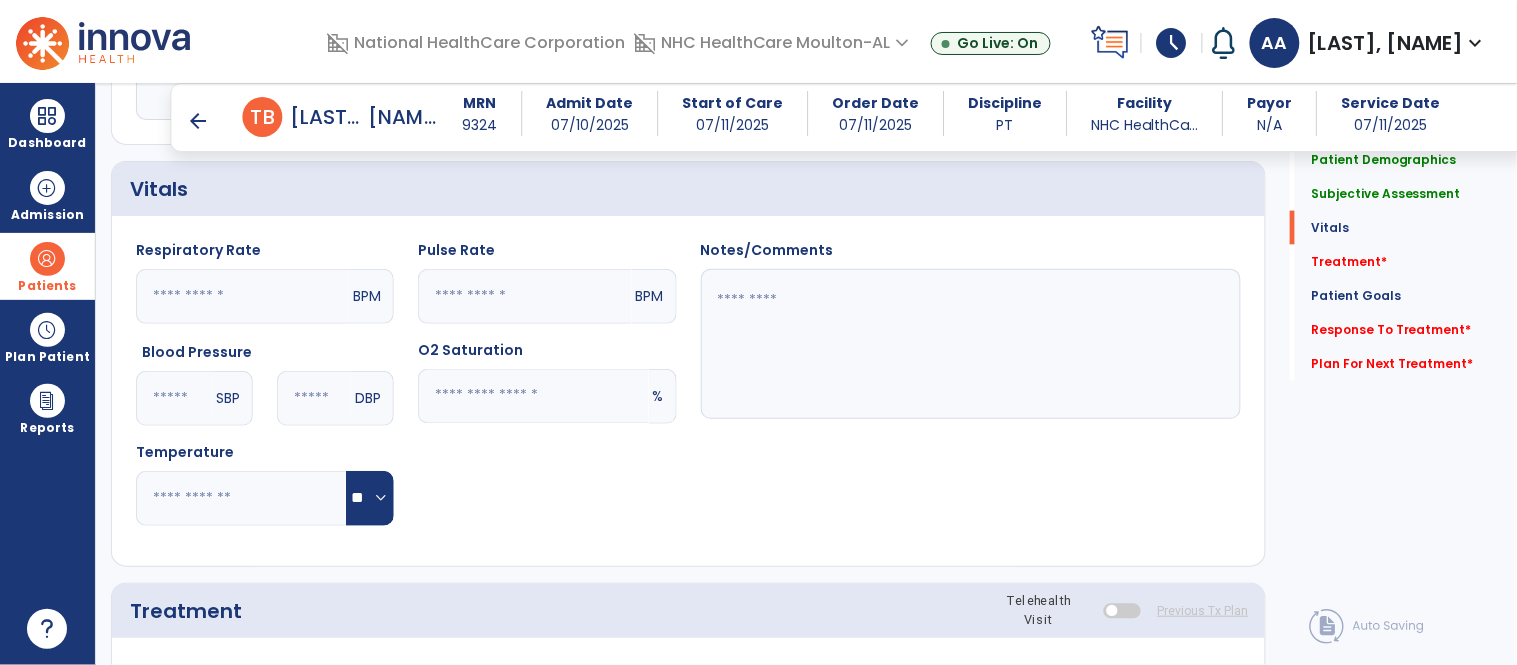 click 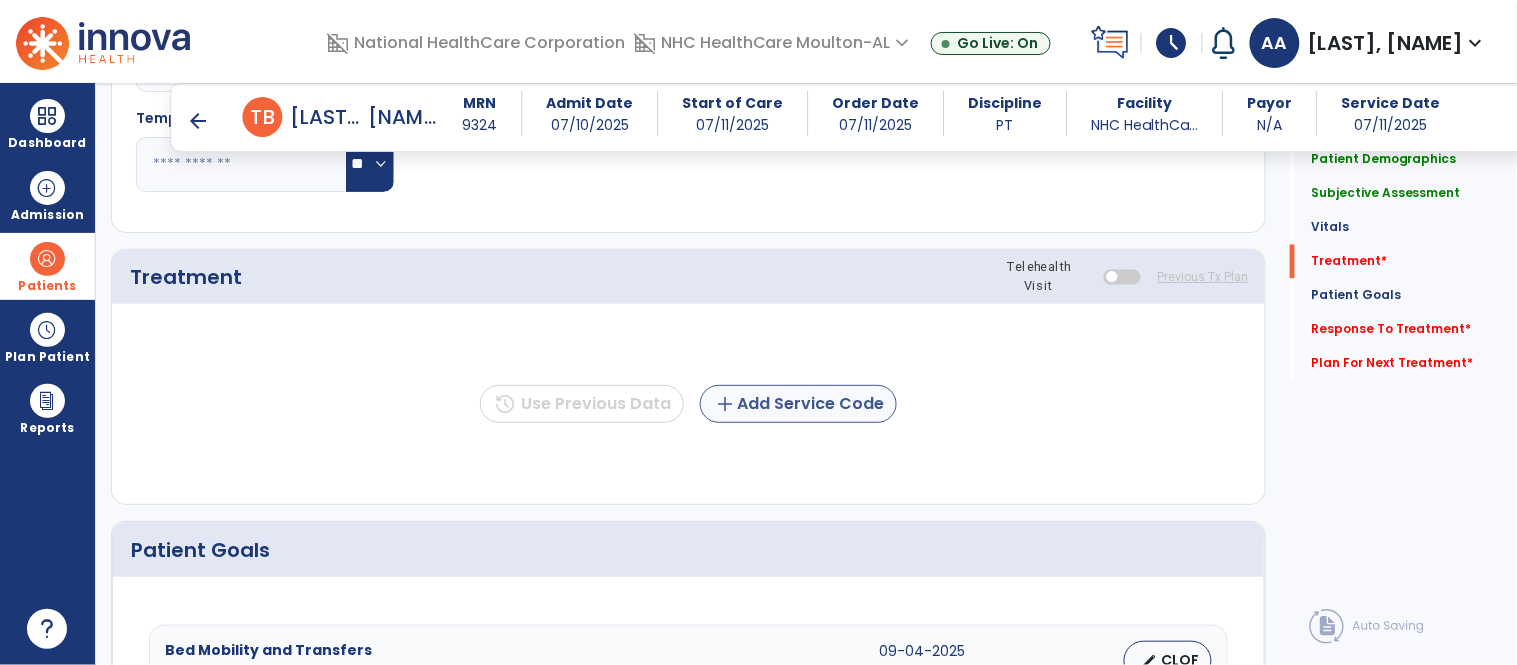 type on "**" 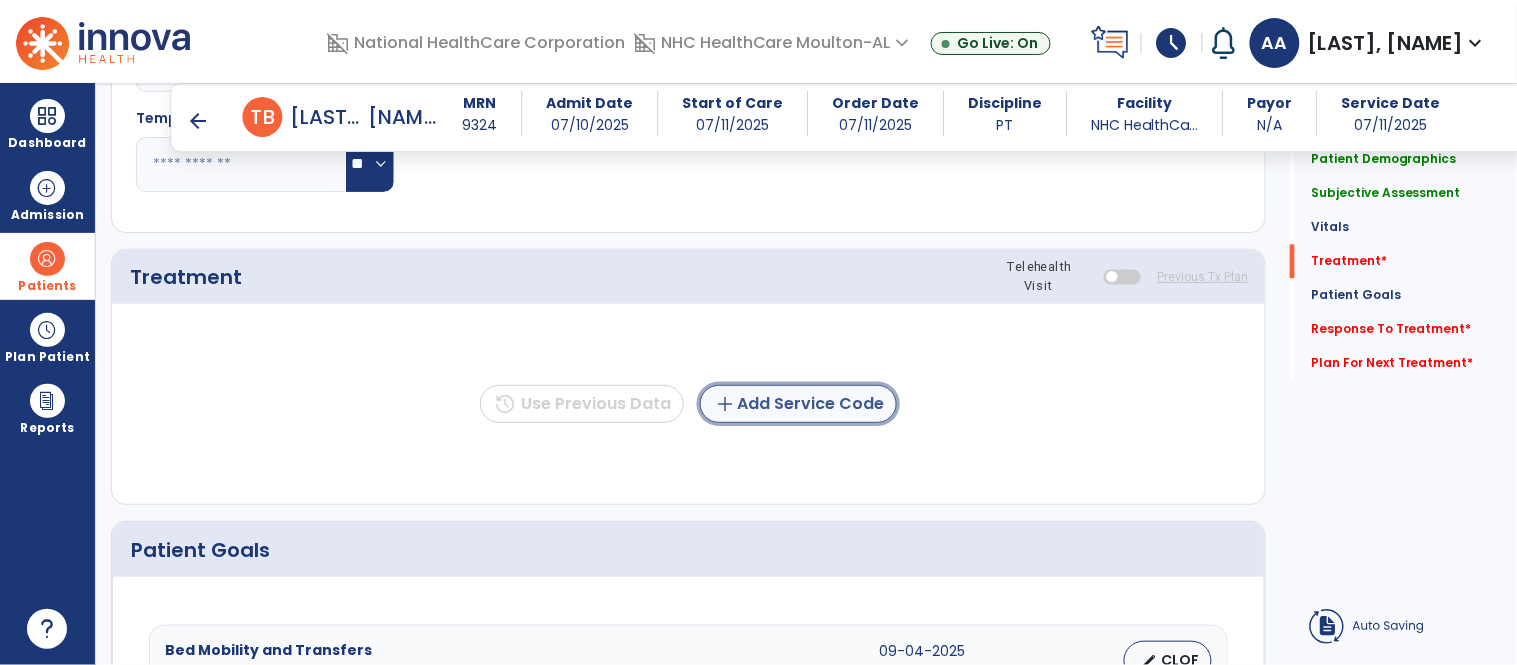 click on "add  Add Service Code" 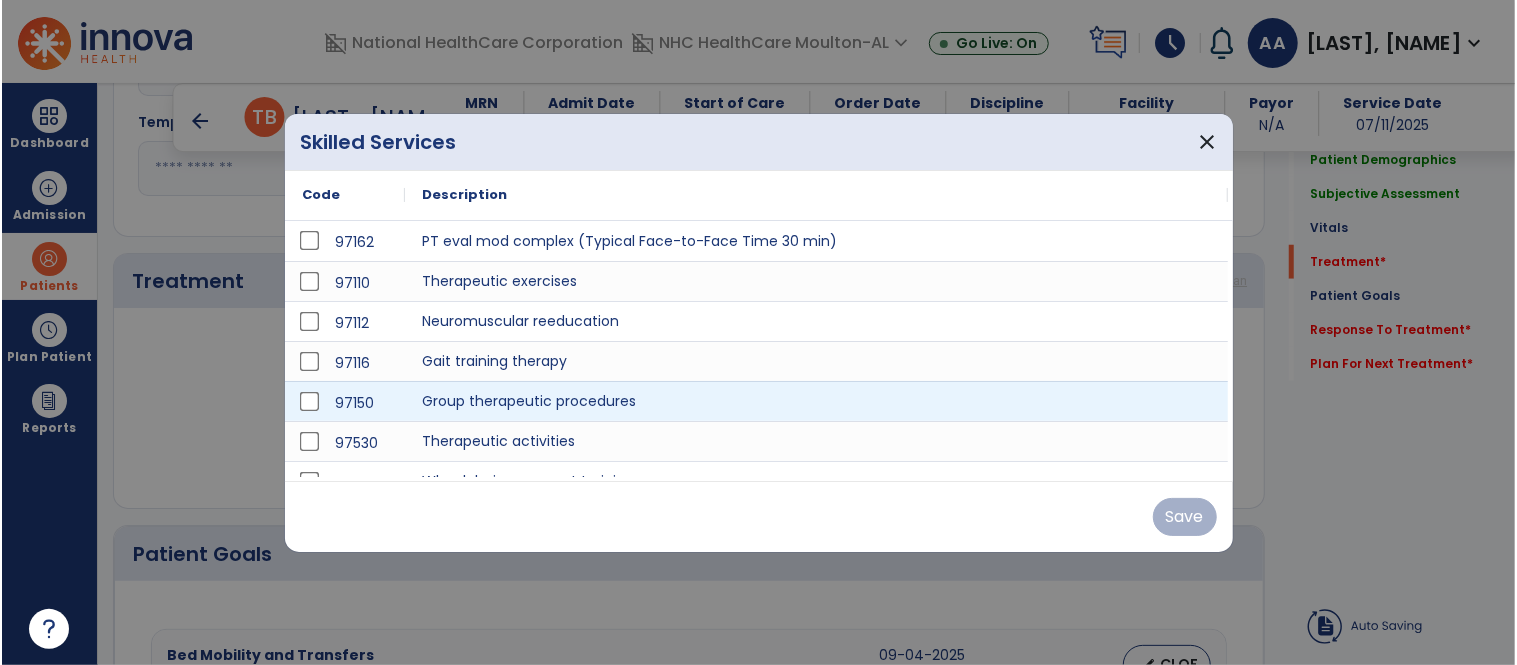scroll, scrollTop: 1000, scrollLeft: 0, axis: vertical 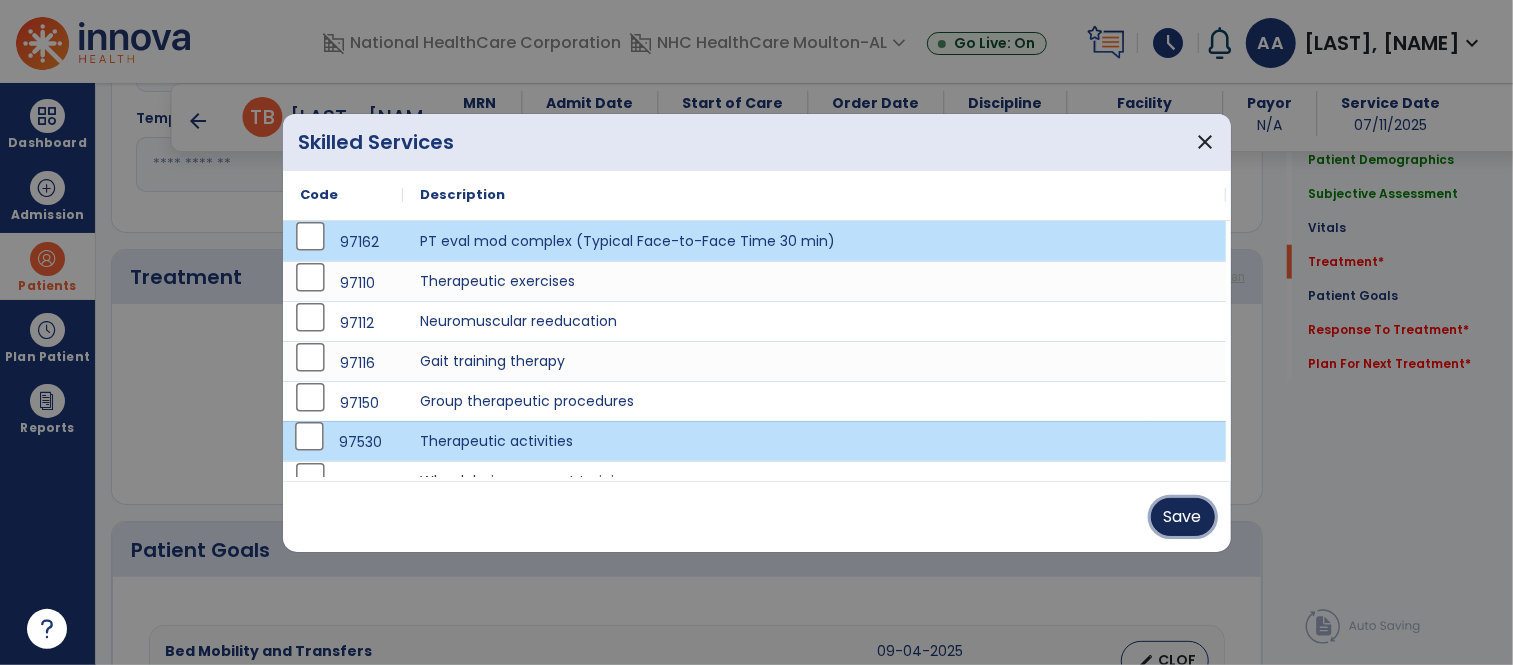 click on "Save" at bounding box center (1183, 517) 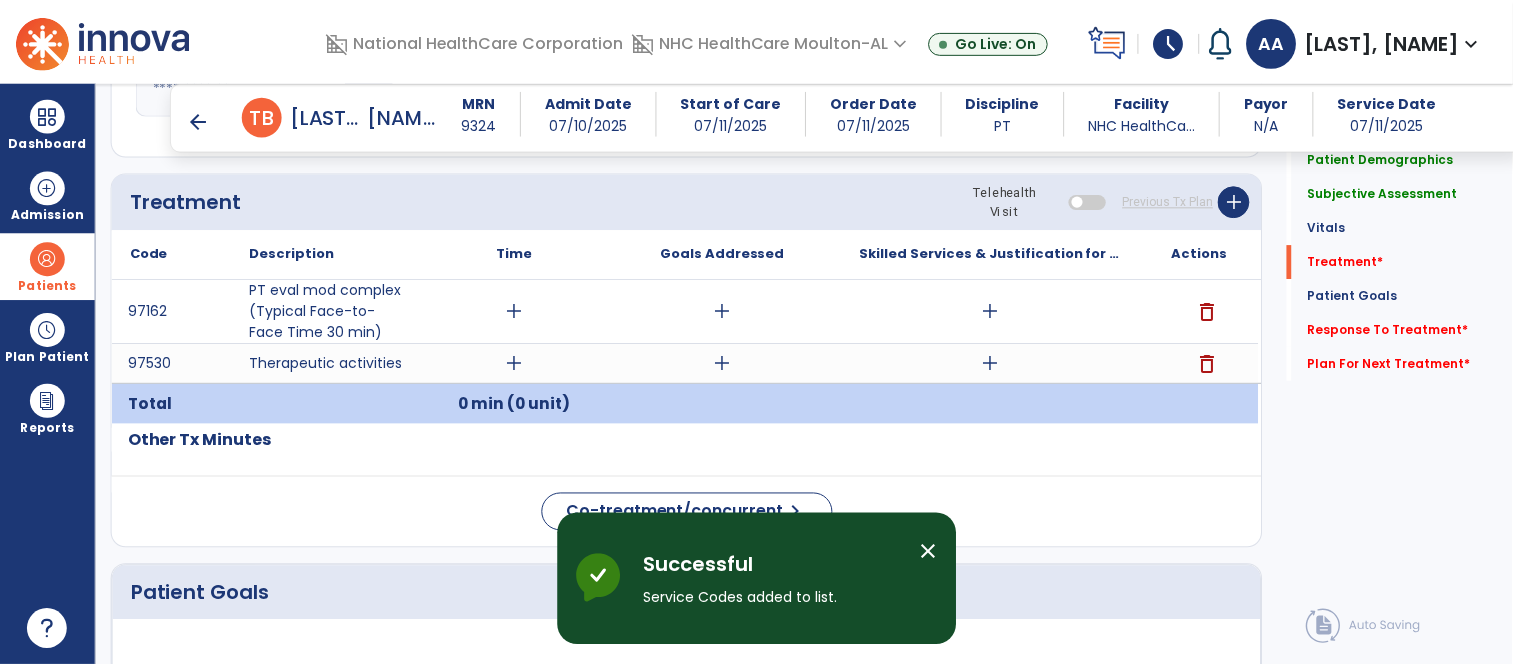 scroll, scrollTop: 1111, scrollLeft: 0, axis: vertical 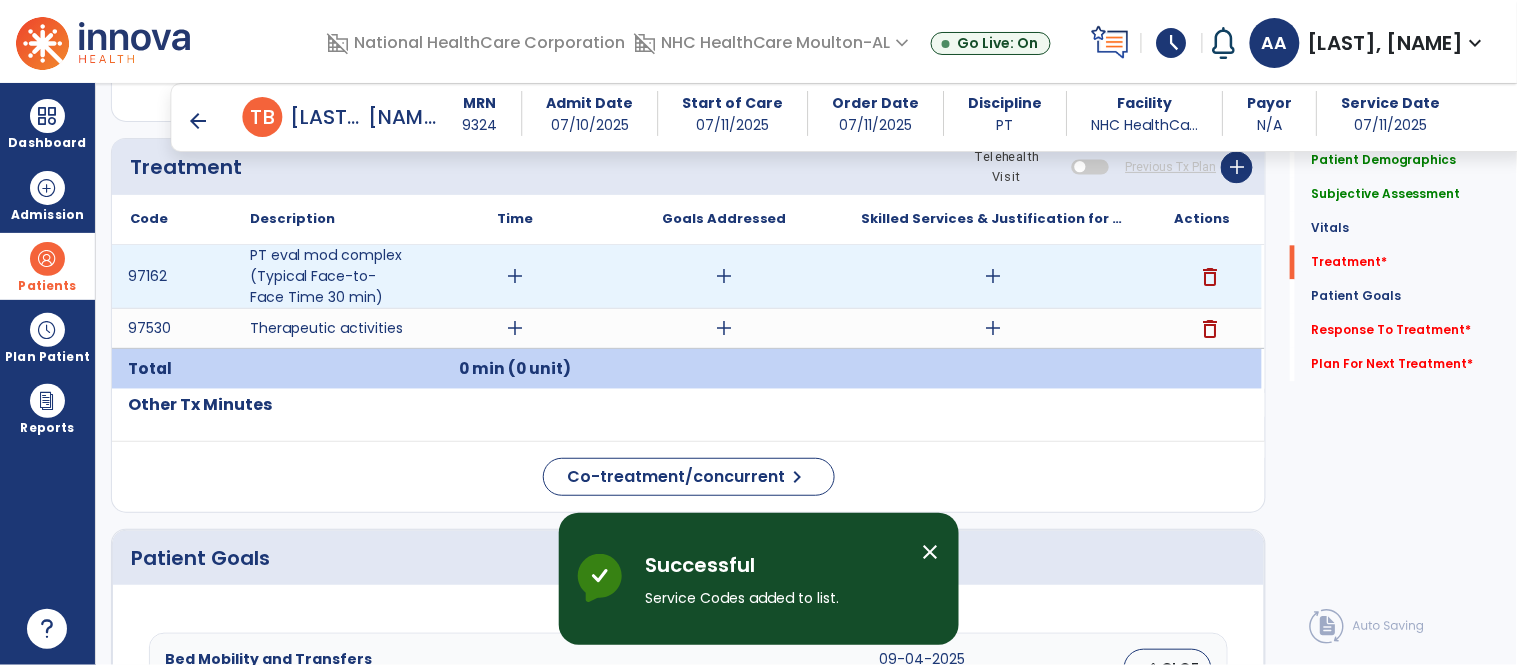 click on "add" at bounding box center (515, 276) 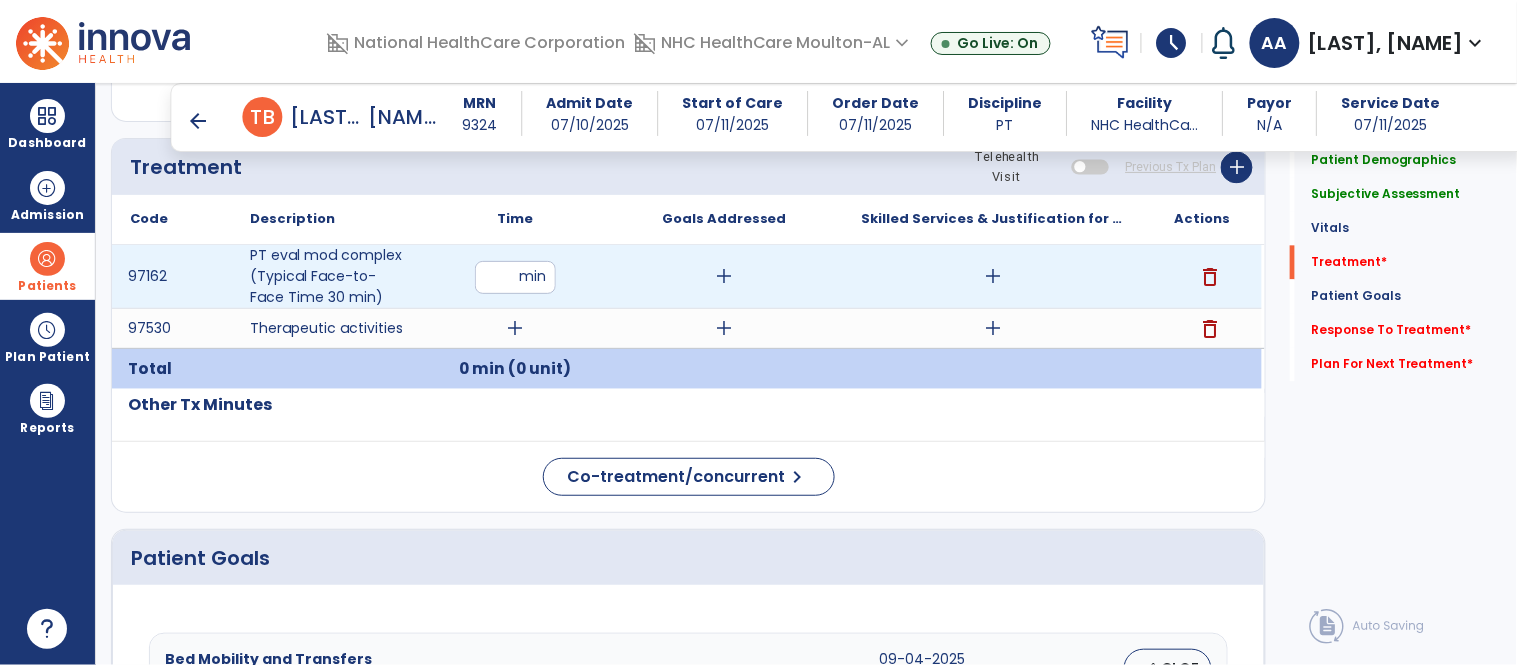 type on "**" 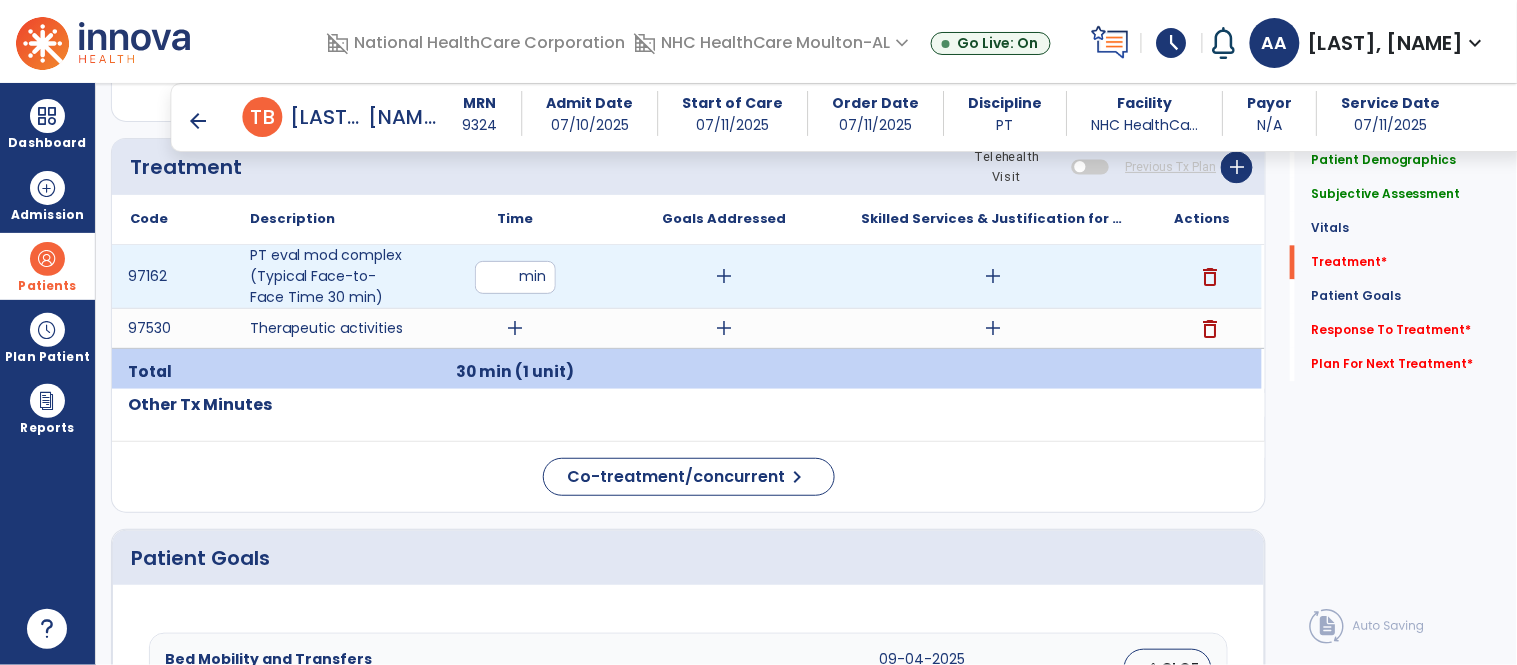 click on "add" at bounding box center [993, 276] 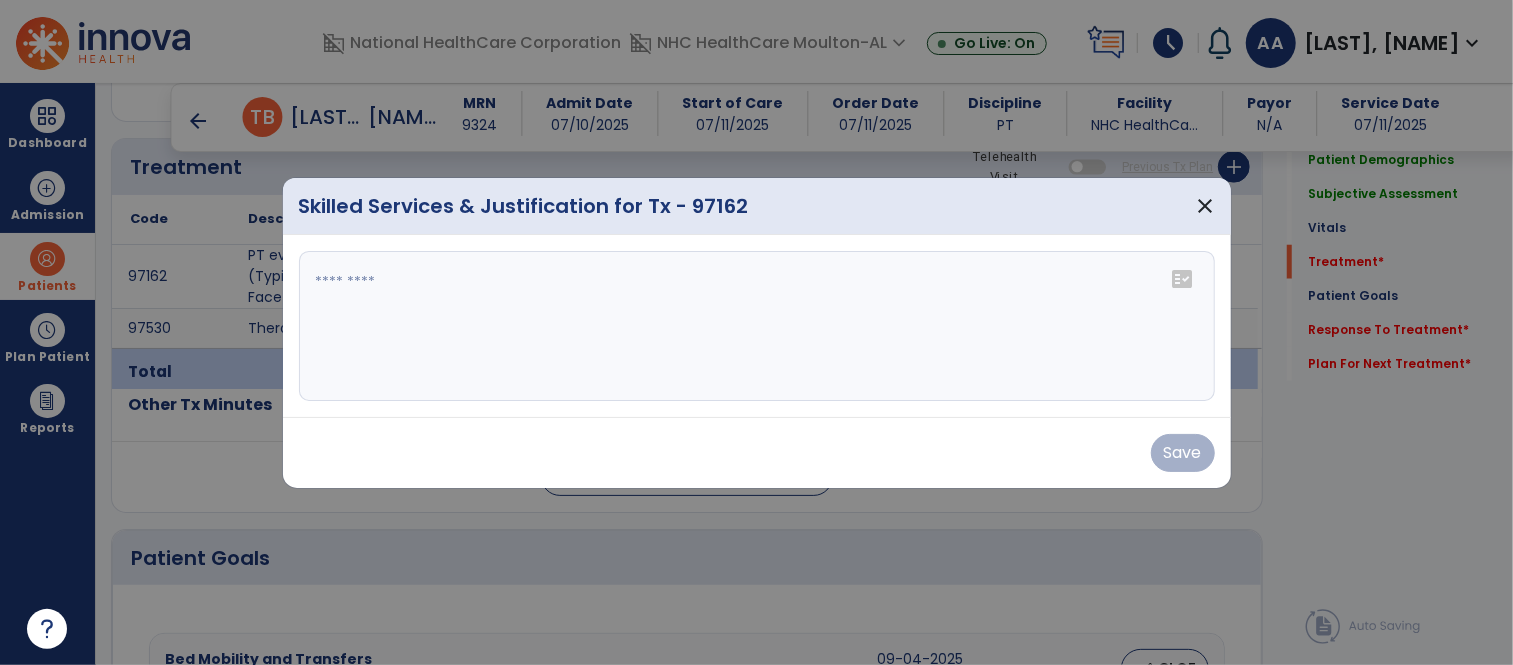 scroll, scrollTop: 1111, scrollLeft: 0, axis: vertical 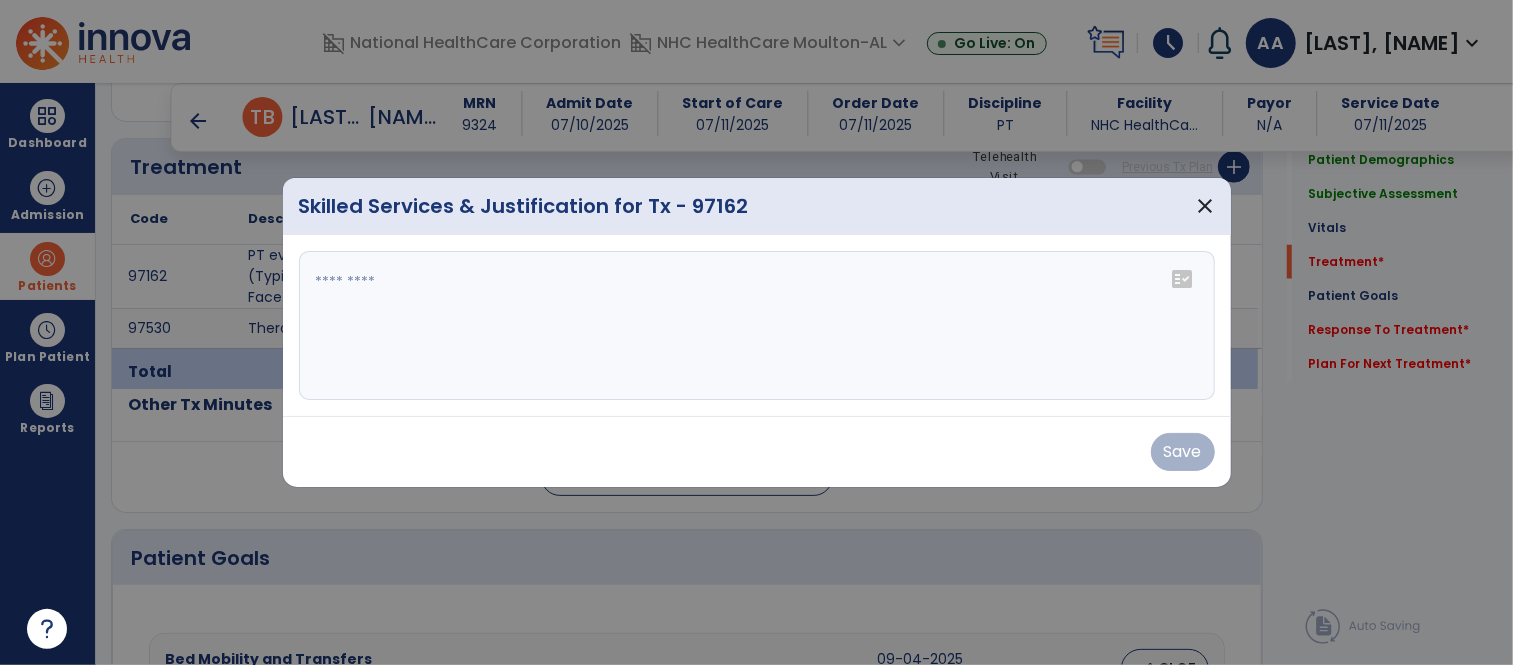 click at bounding box center [757, 326] 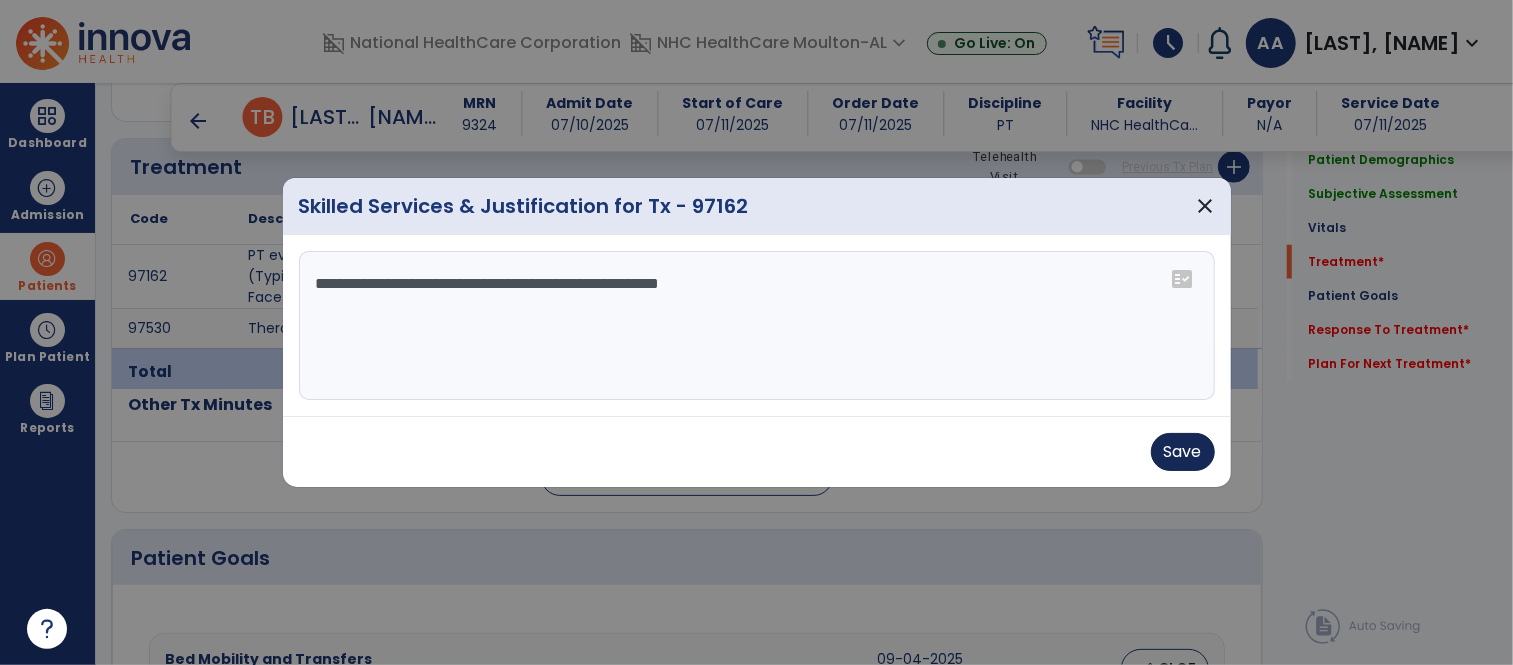type on "**********" 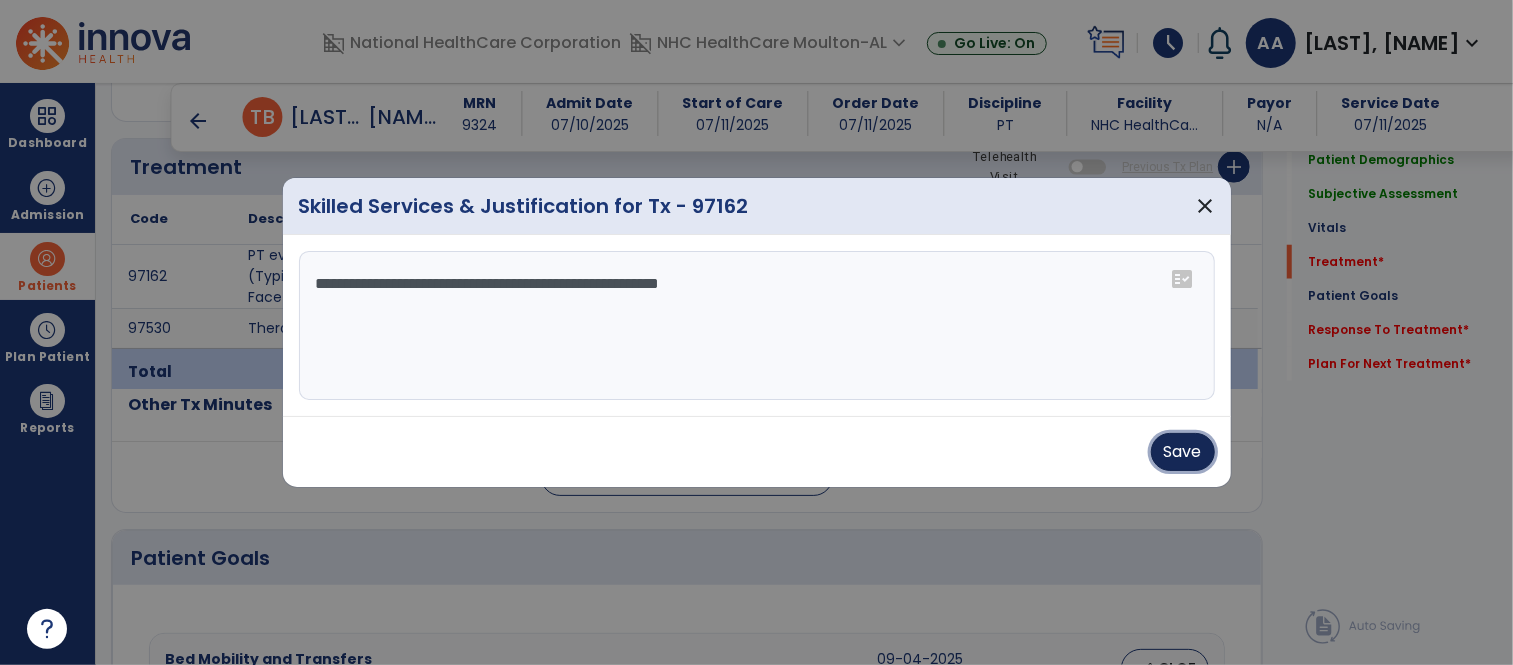 click on "Save" at bounding box center [1183, 452] 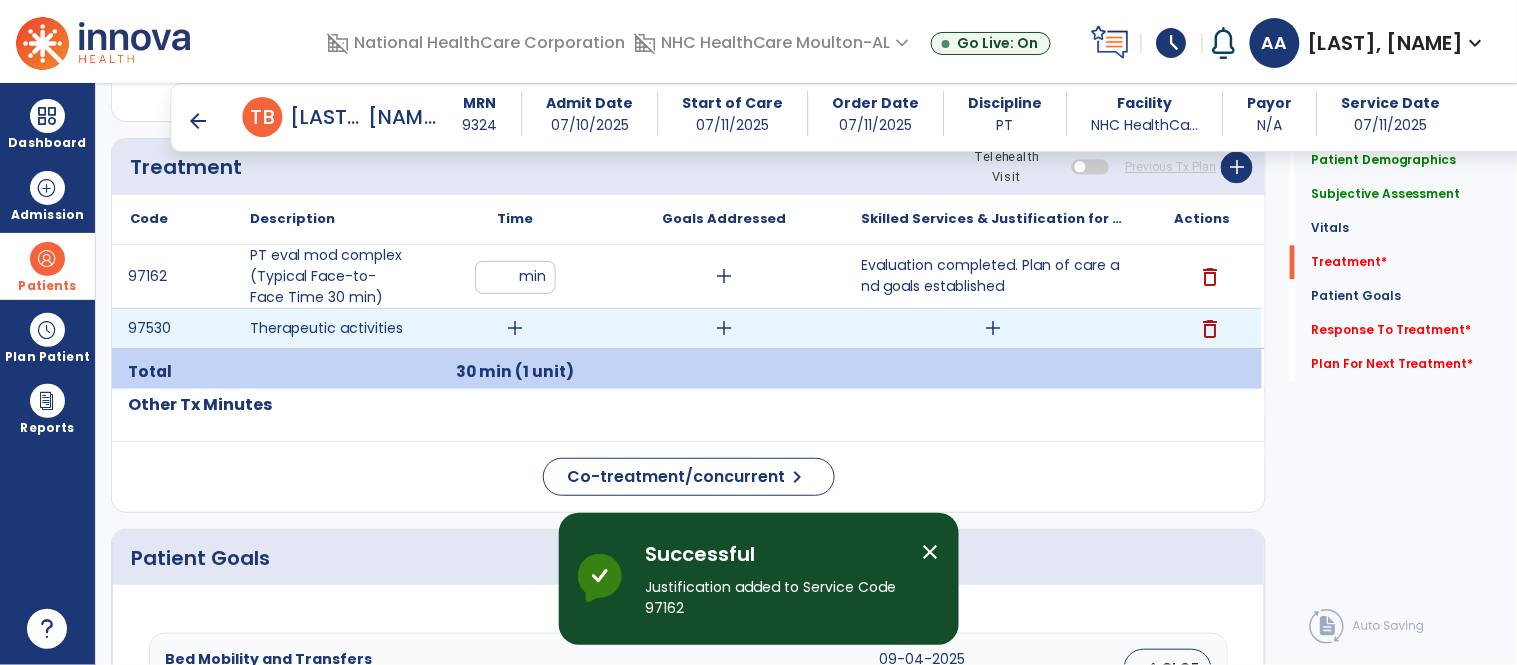 click on "add" at bounding box center [515, 328] 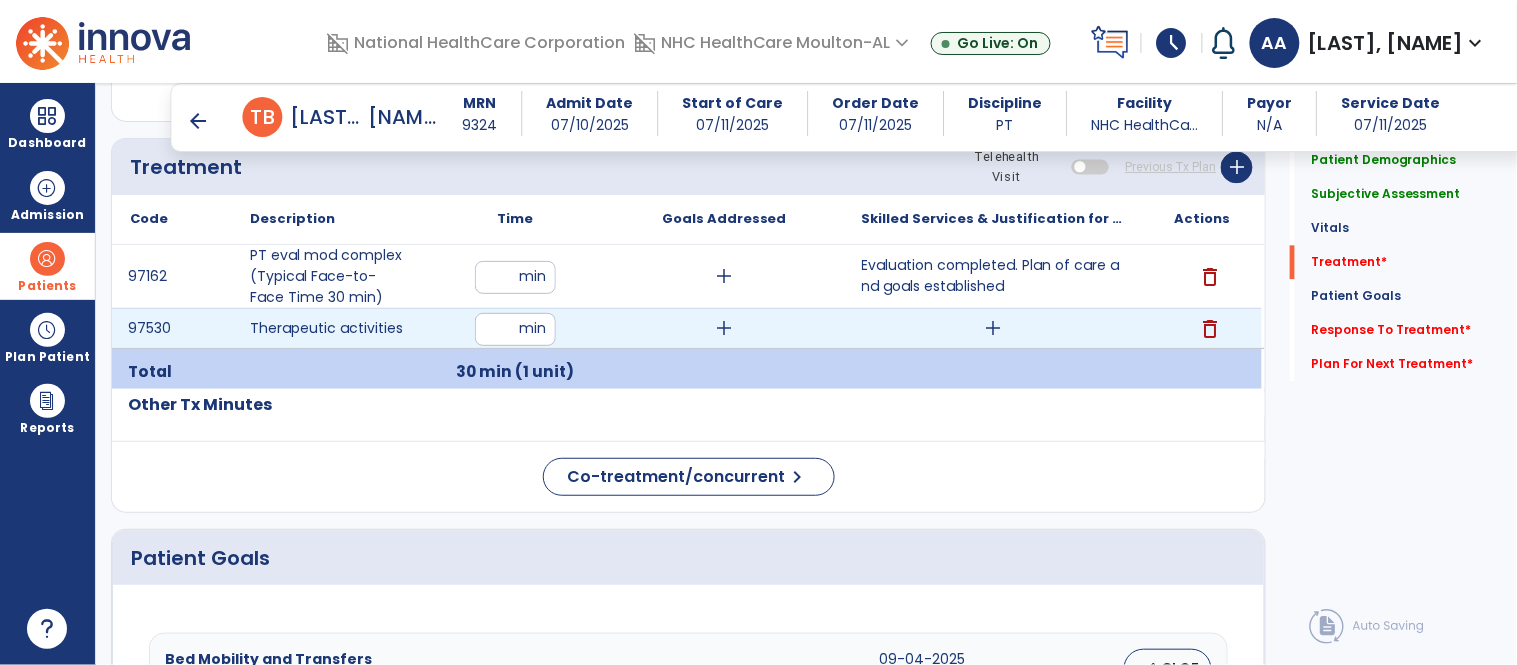 type on "**" 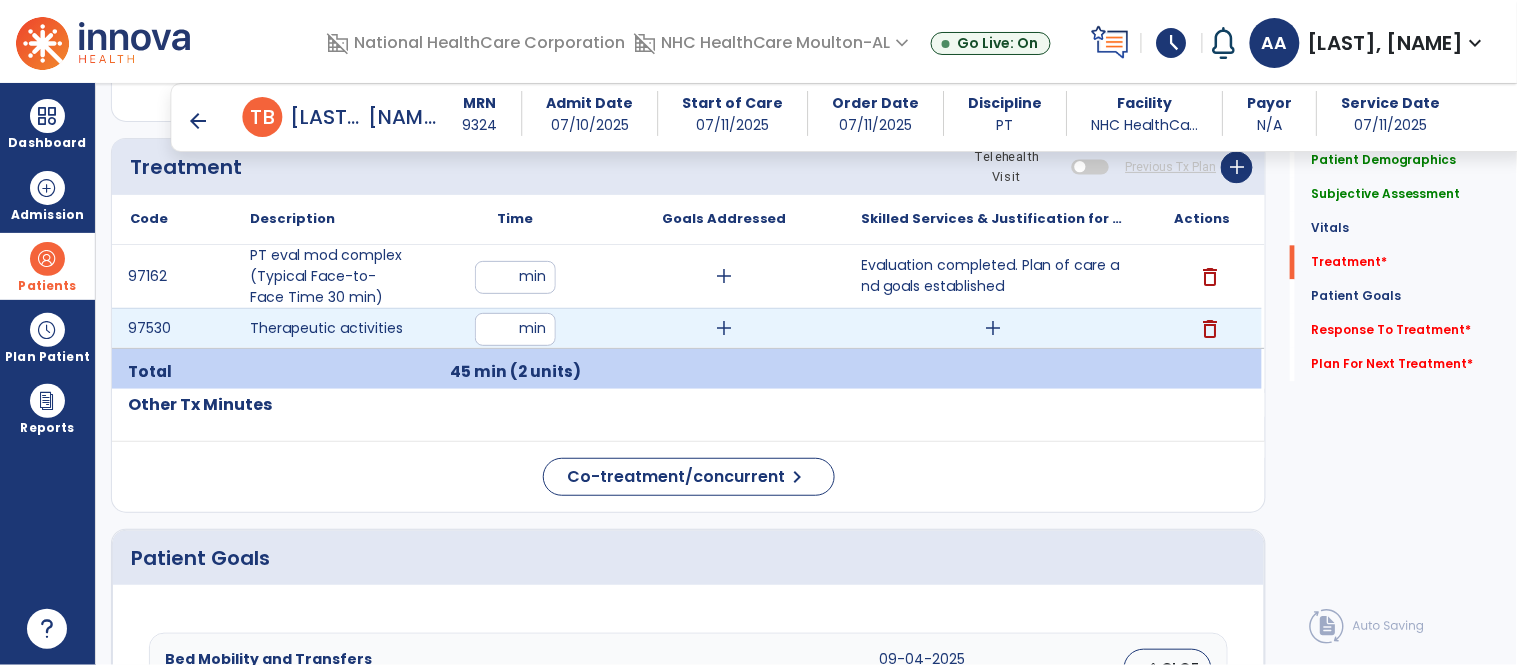 click on "add" at bounding box center (724, 328) 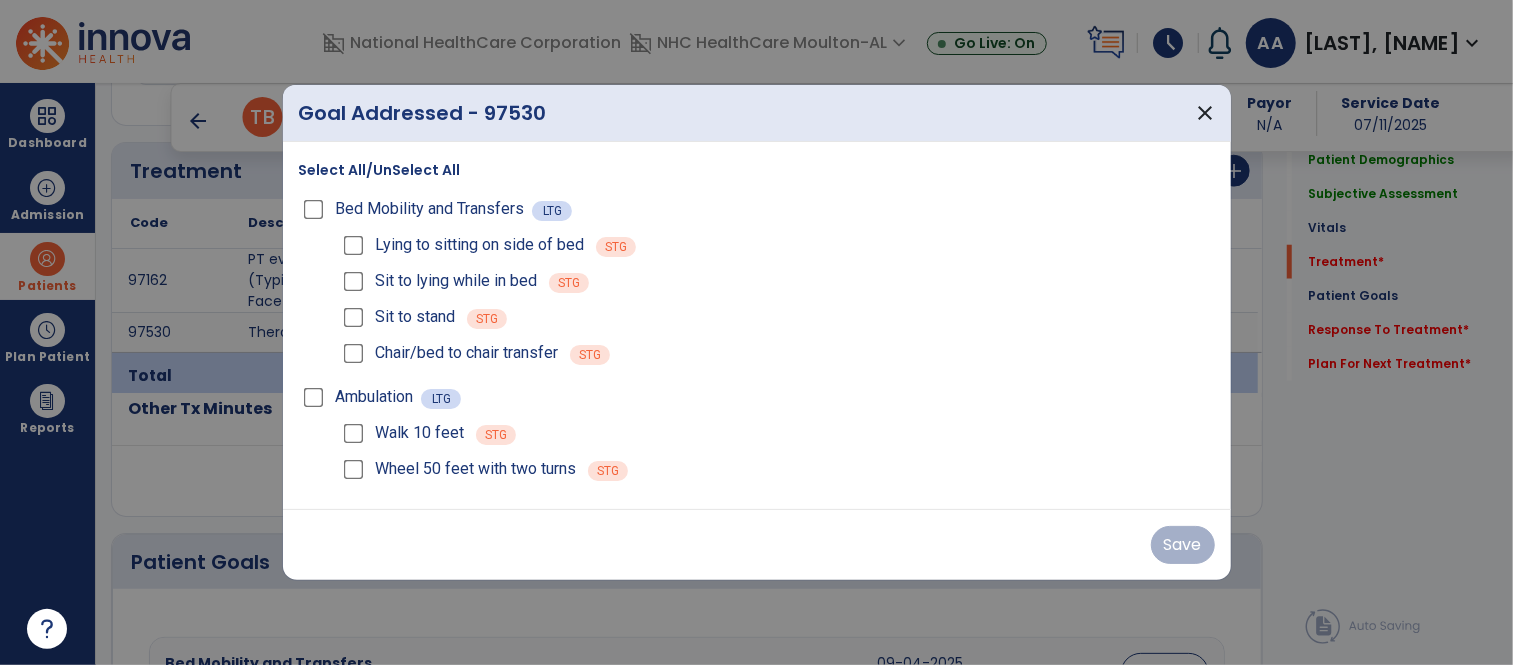 scroll, scrollTop: 1111, scrollLeft: 0, axis: vertical 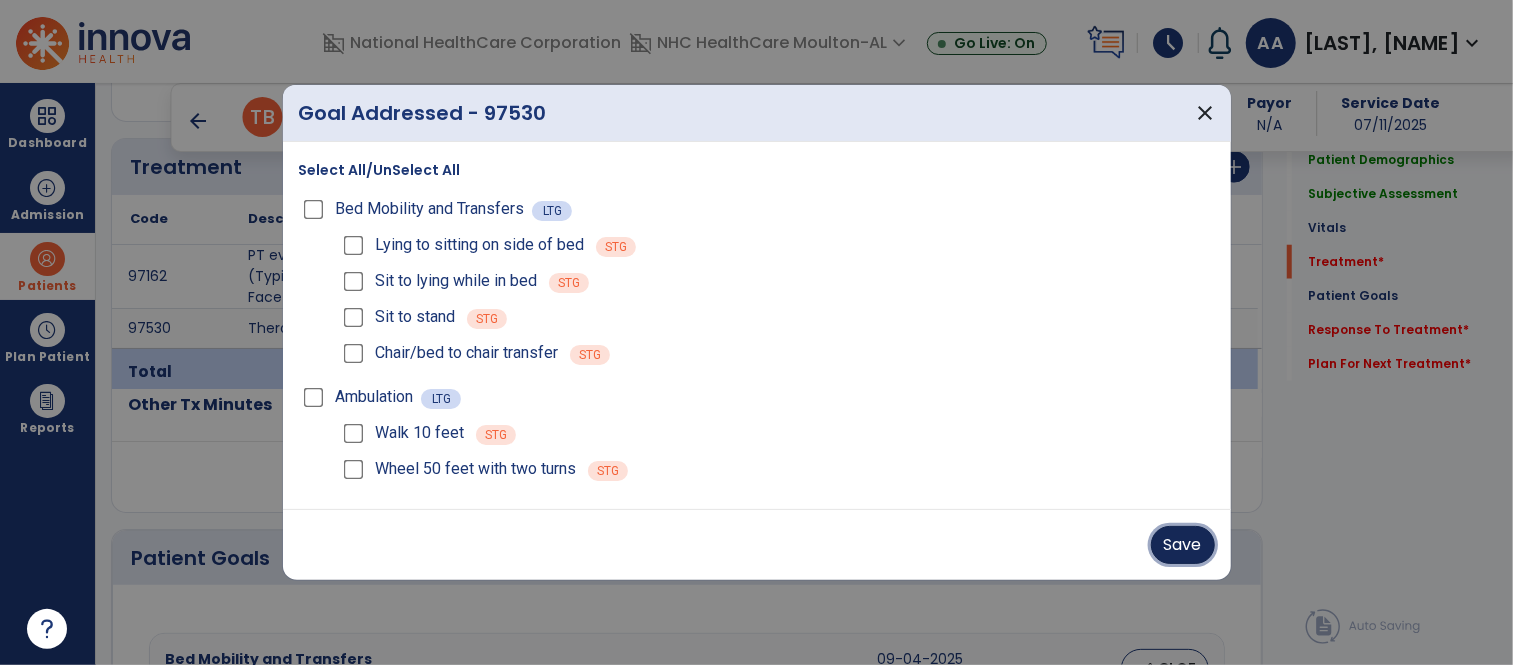 click on "Save" at bounding box center [1183, 545] 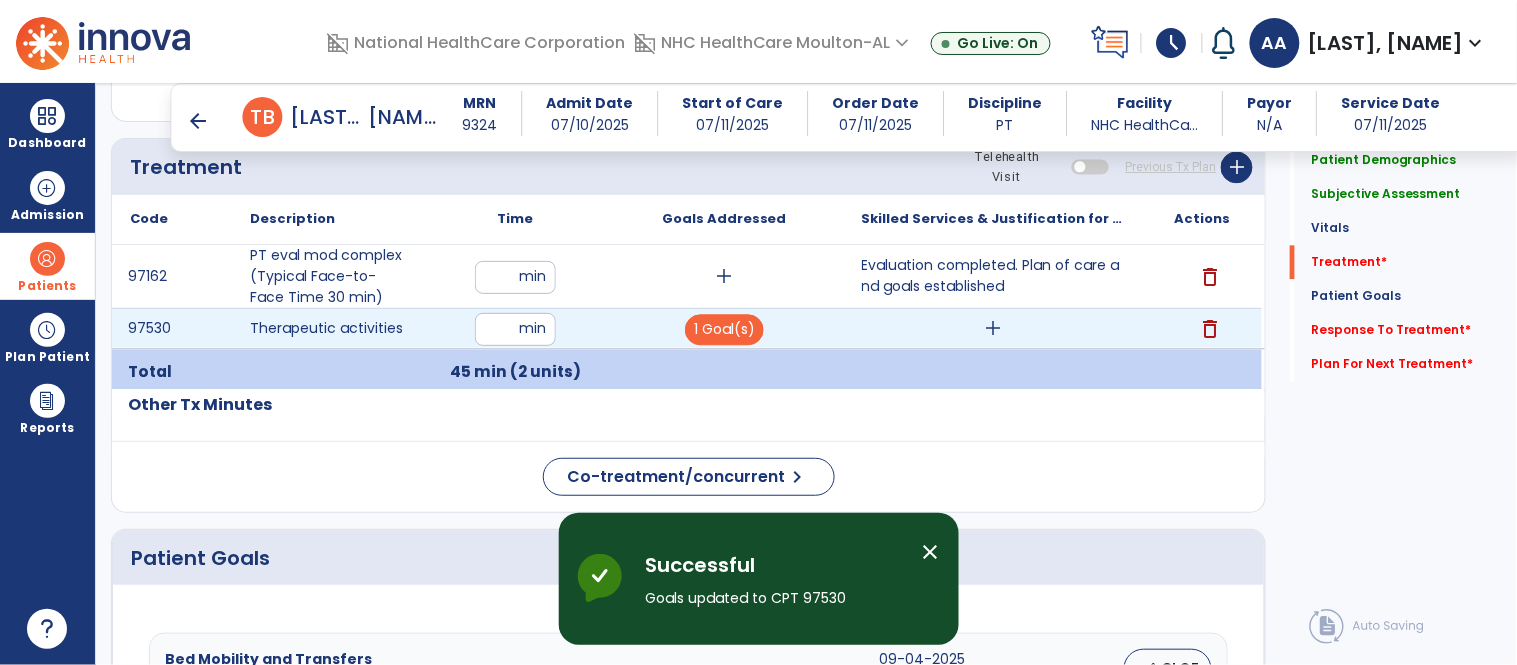 click on "add" at bounding box center [993, 328] 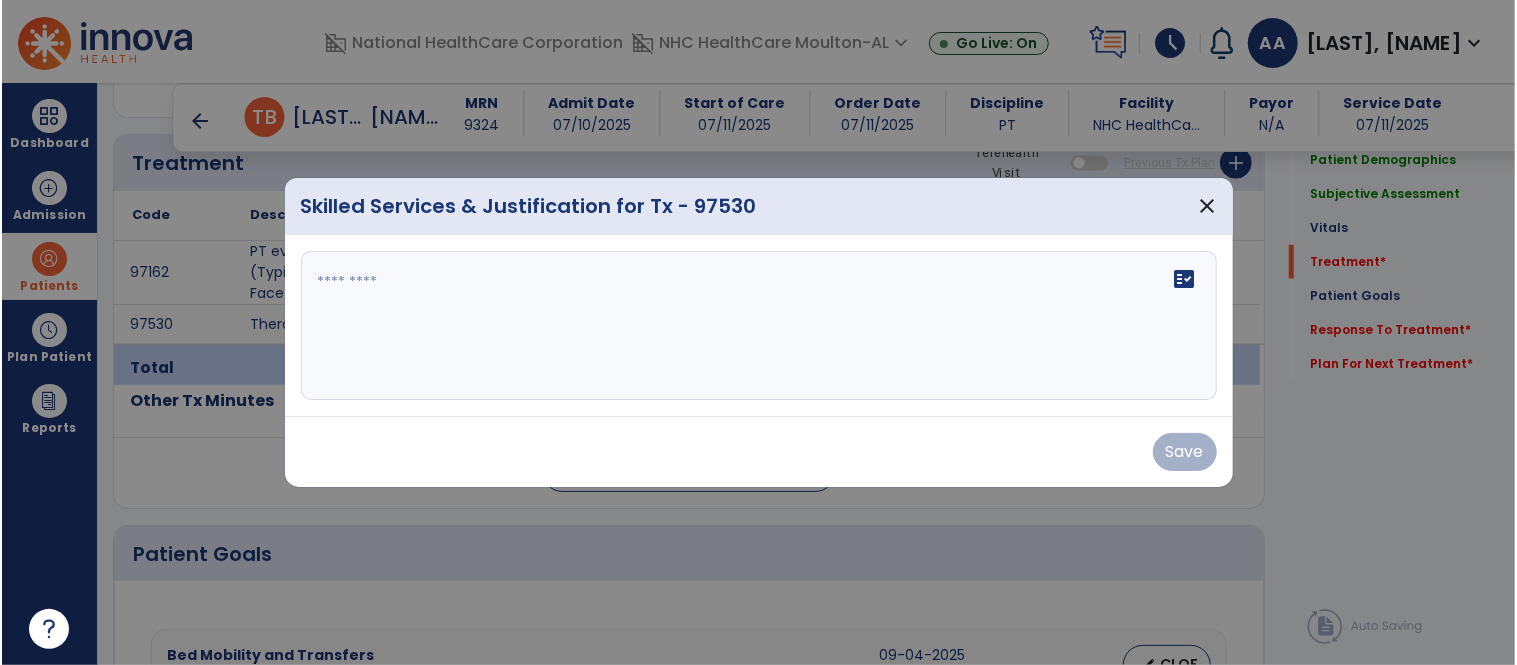 scroll, scrollTop: 1111, scrollLeft: 0, axis: vertical 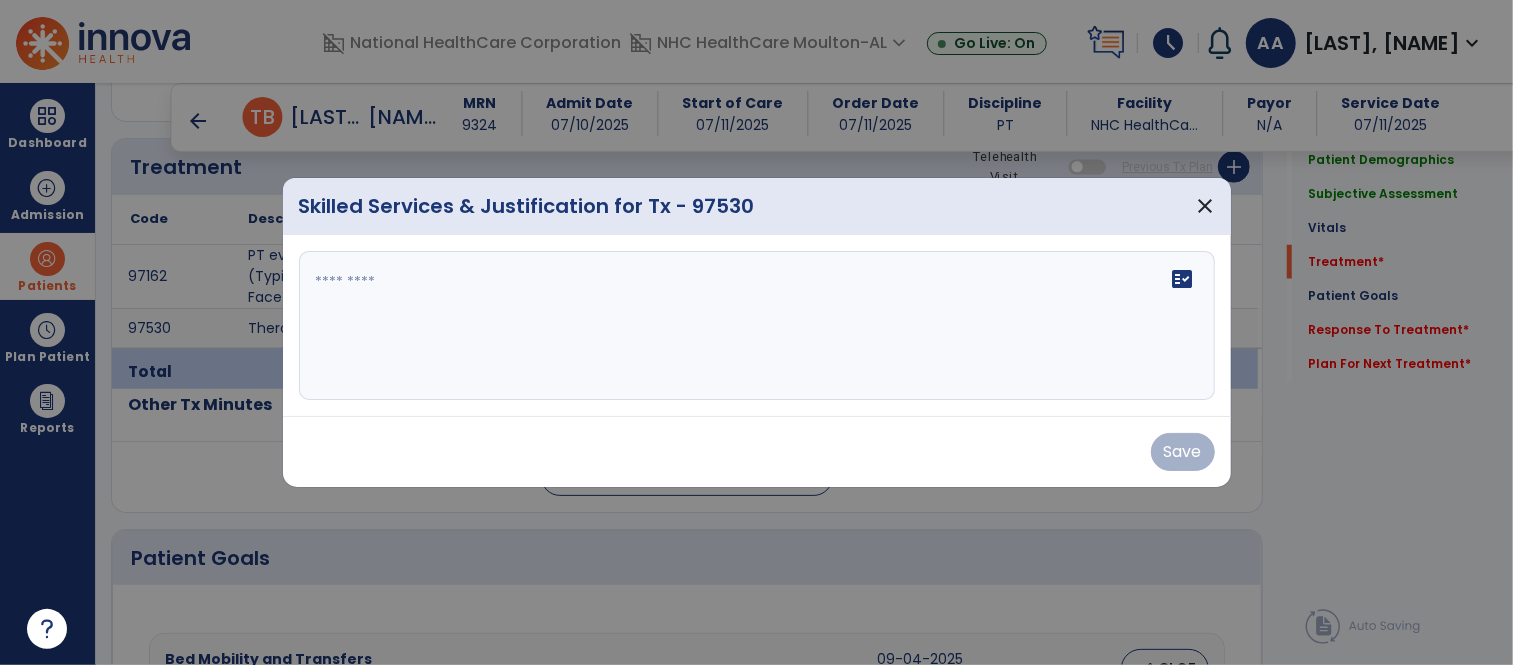 click on "fact_check" at bounding box center (757, 326) 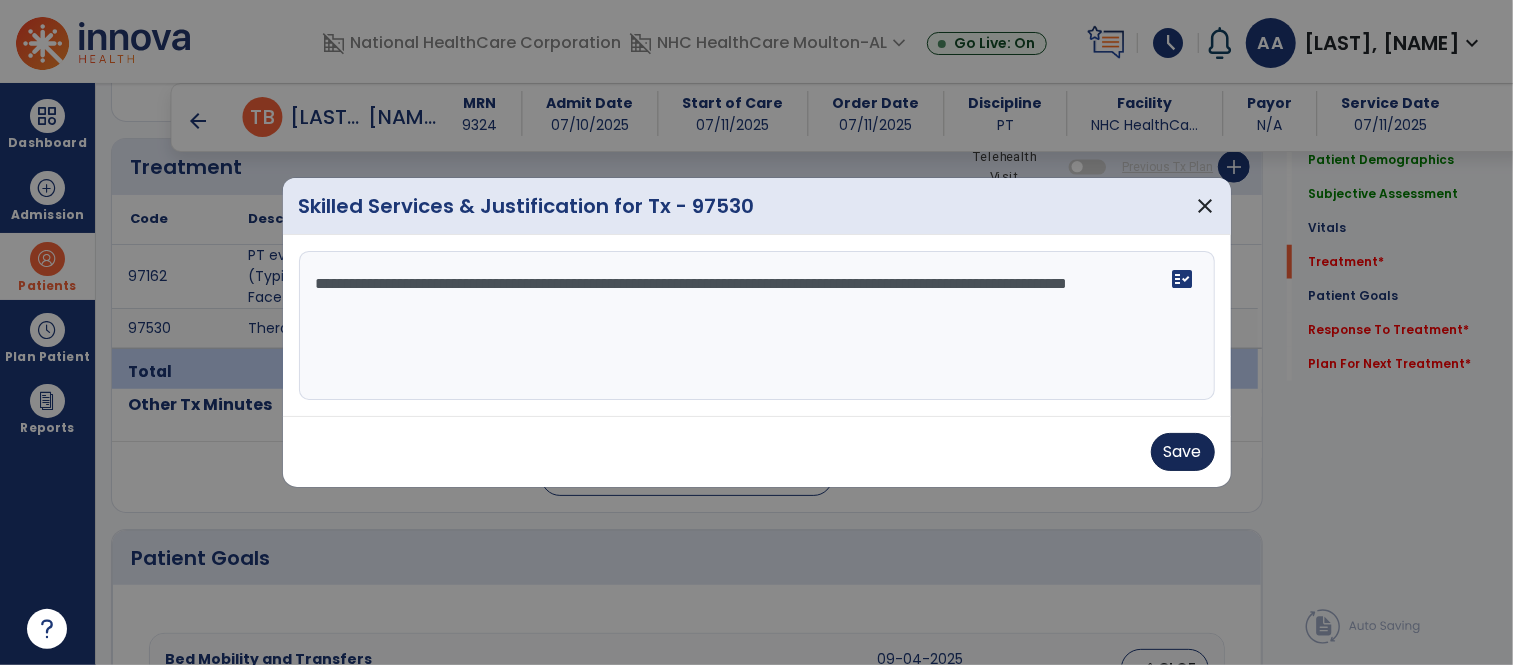 type on "**********" 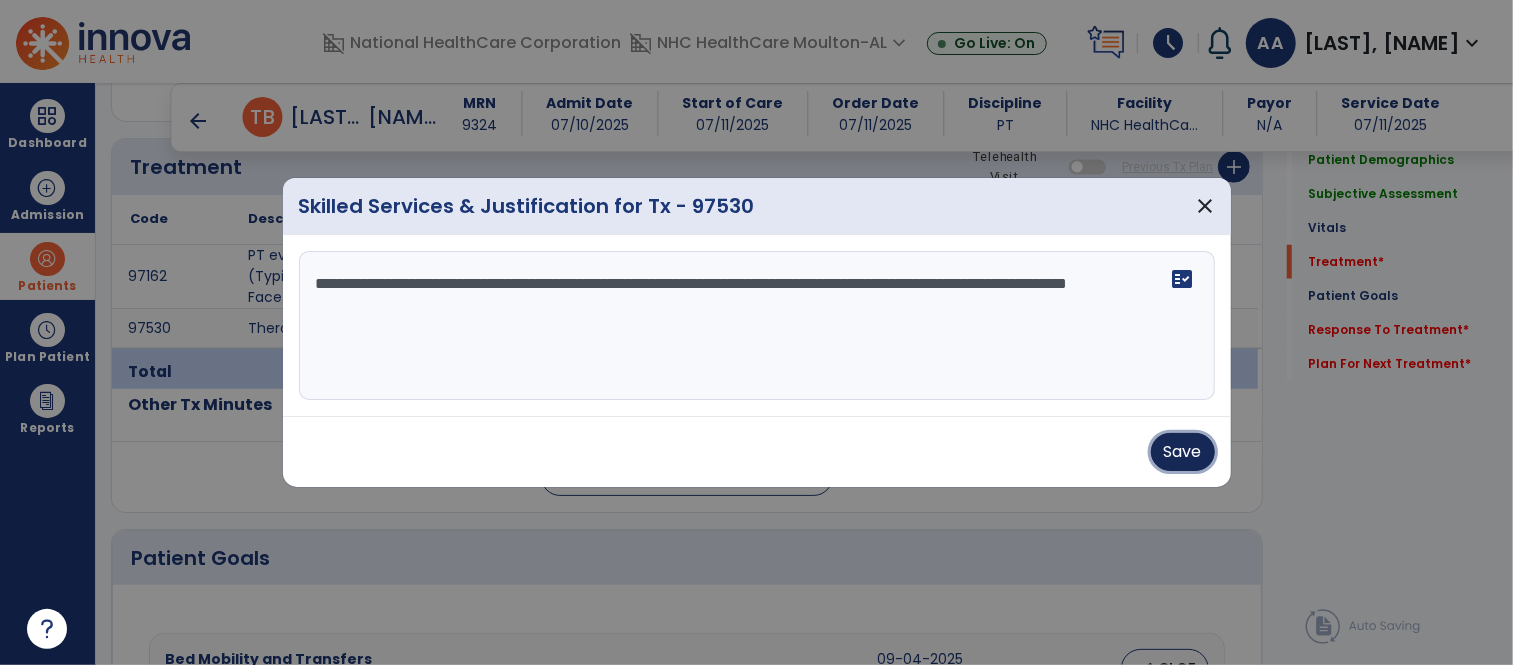 click on "Save" at bounding box center (1183, 452) 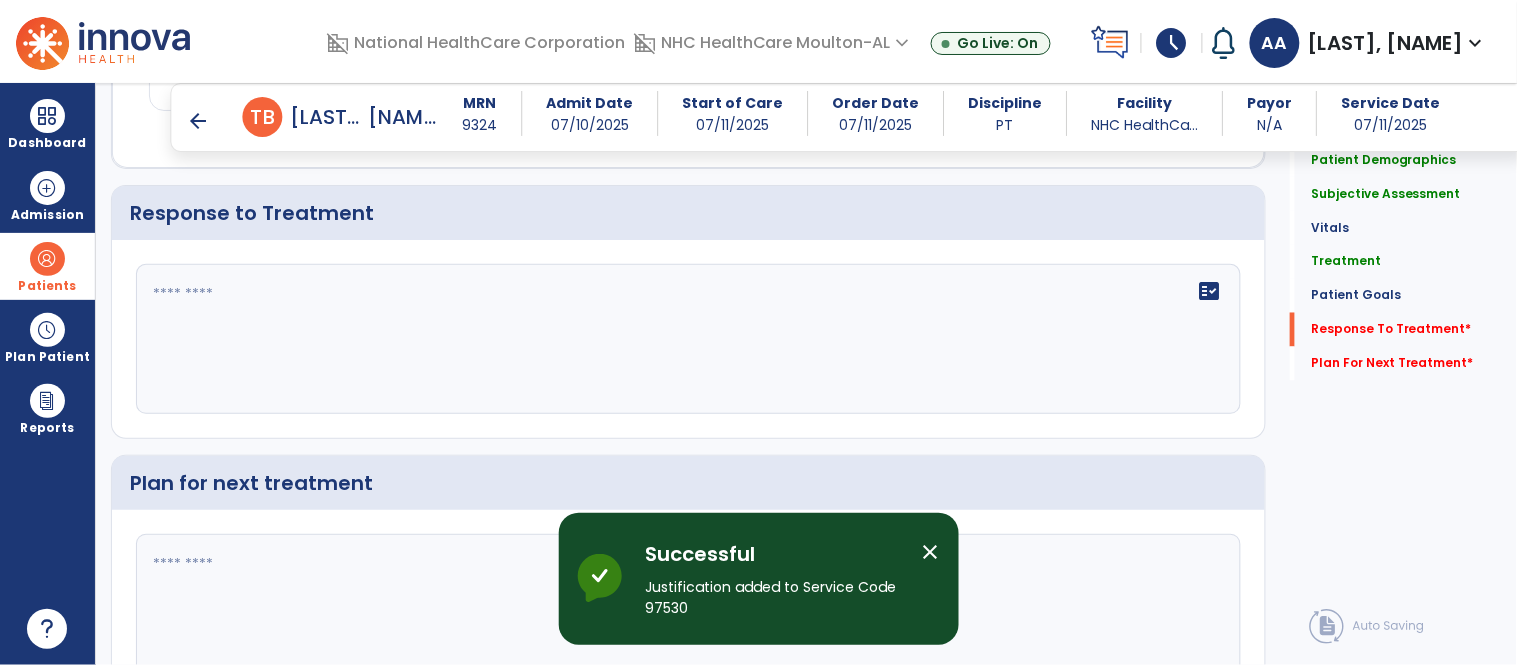 scroll, scrollTop: 2642, scrollLeft: 0, axis: vertical 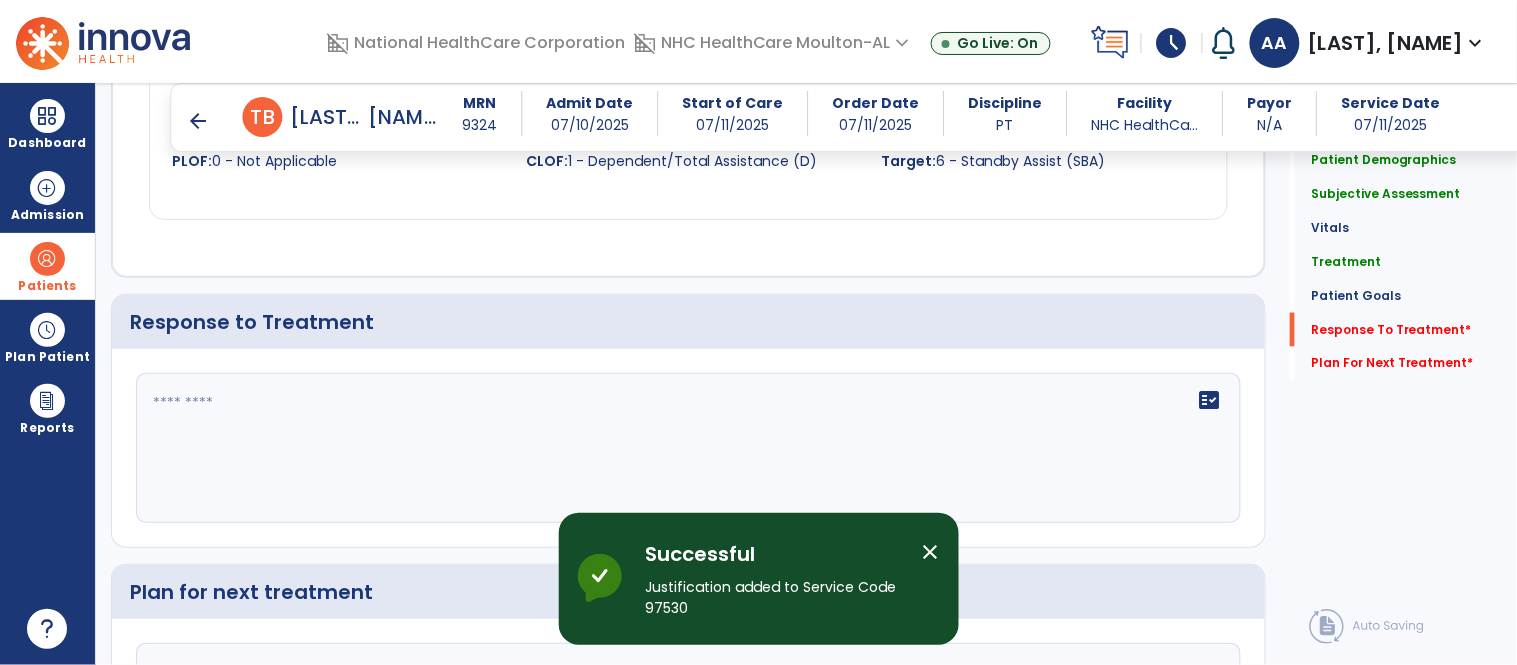 click on "fact_check" 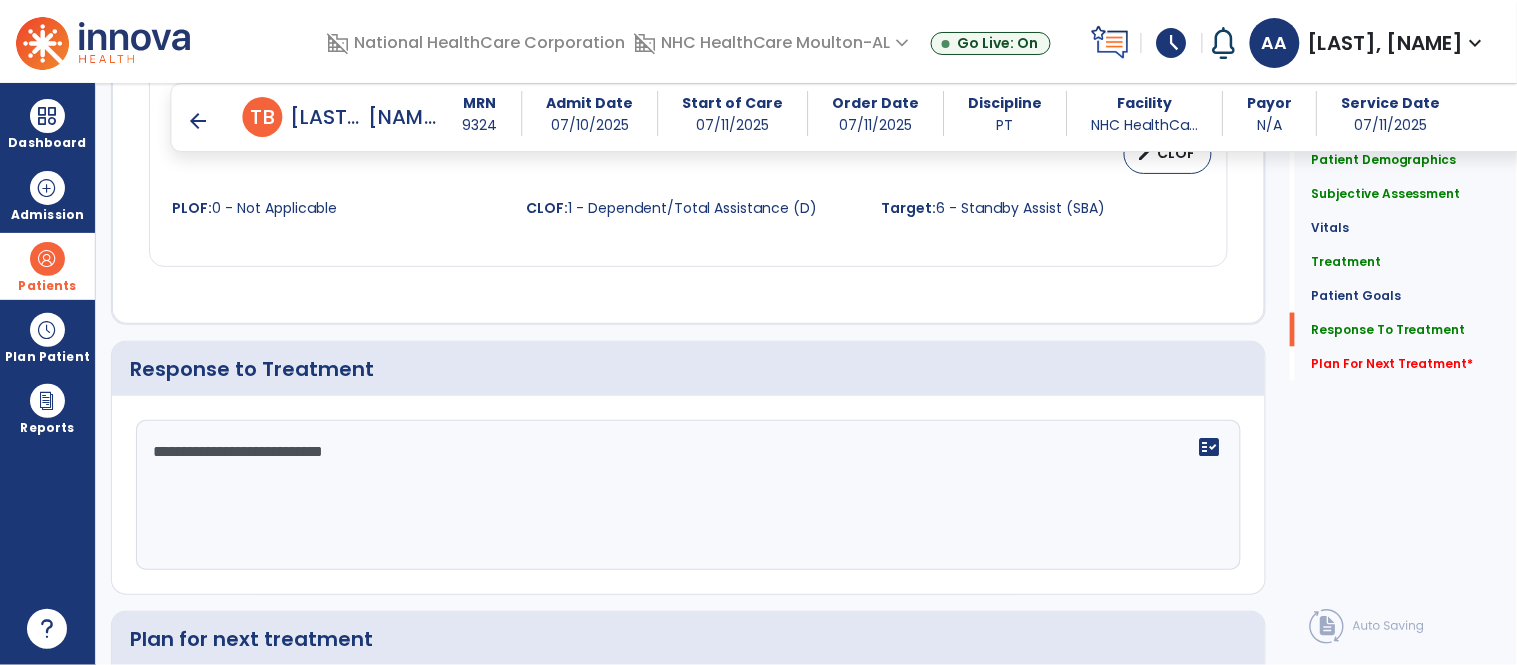 scroll, scrollTop: 2642, scrollLeft: 0, axis: vertical 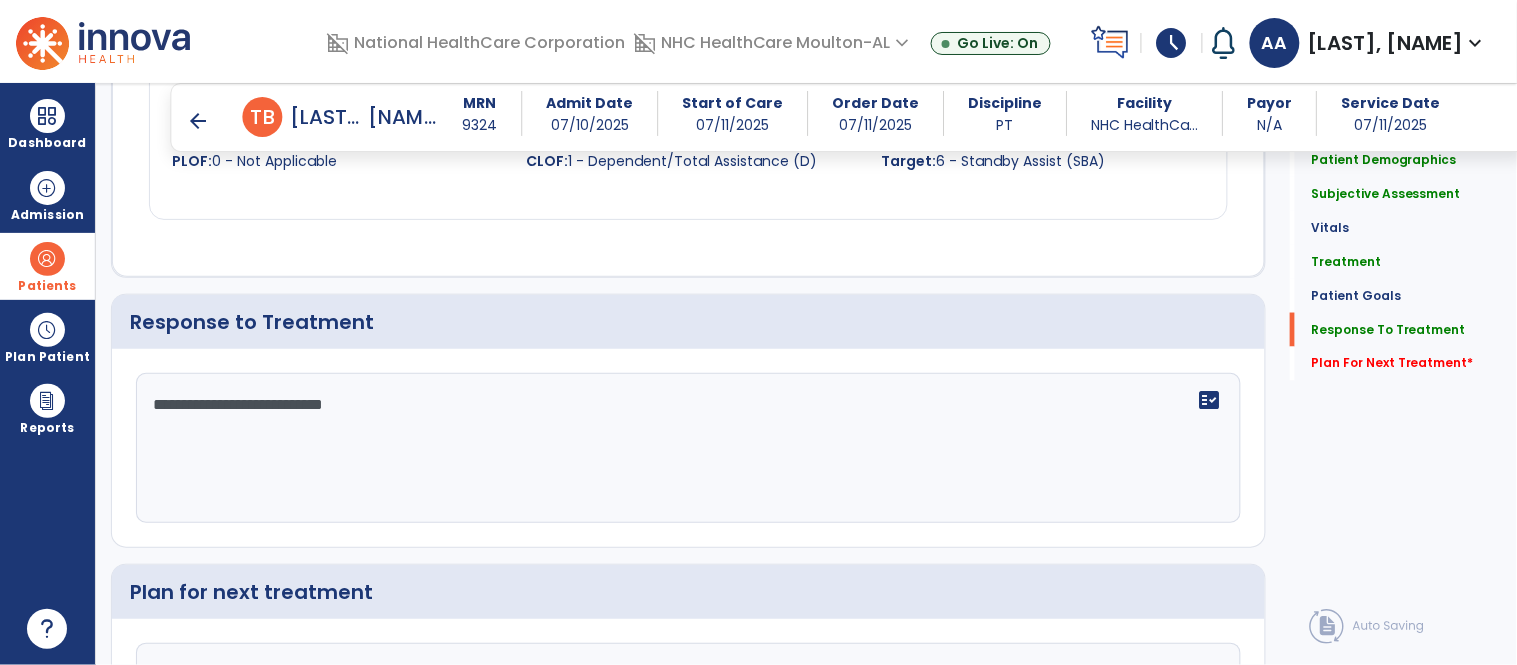 click on "**********" 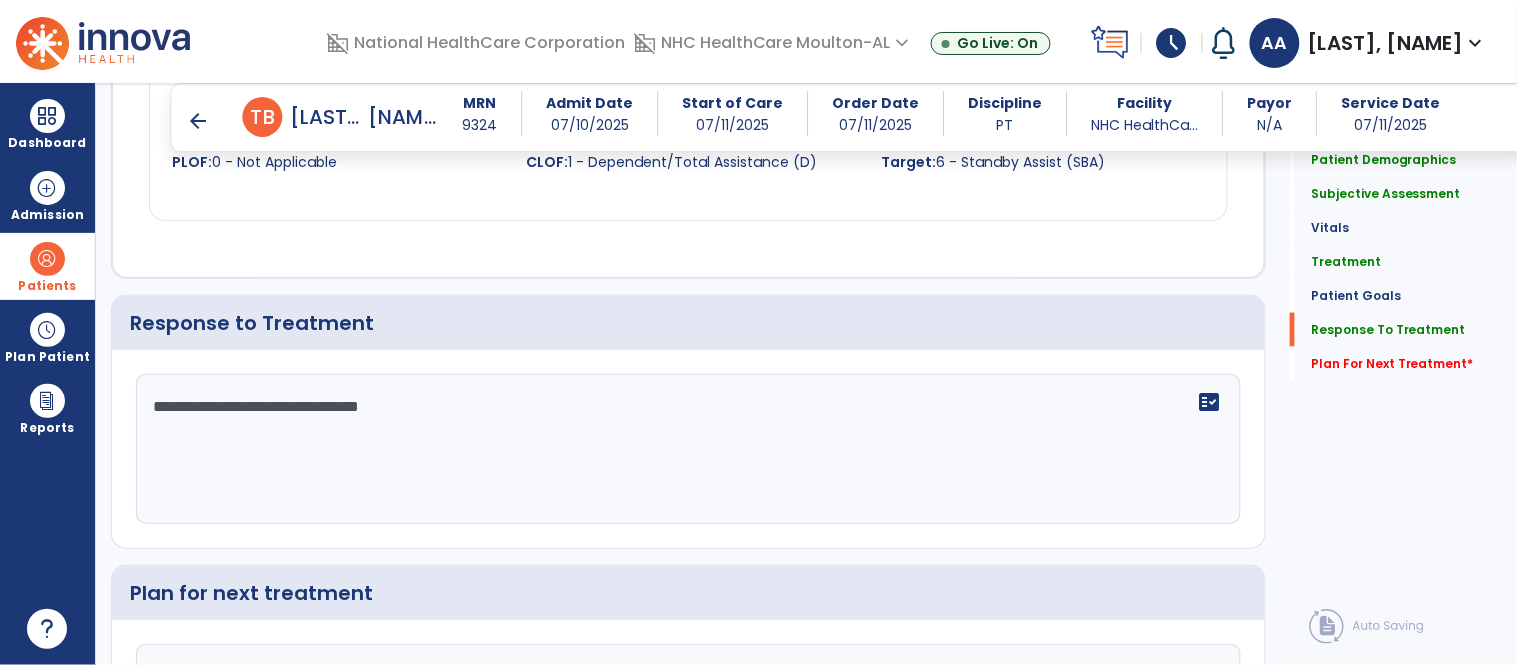 scroll, scrollTop: 2642, scrollLeft: 0, axis: vertical 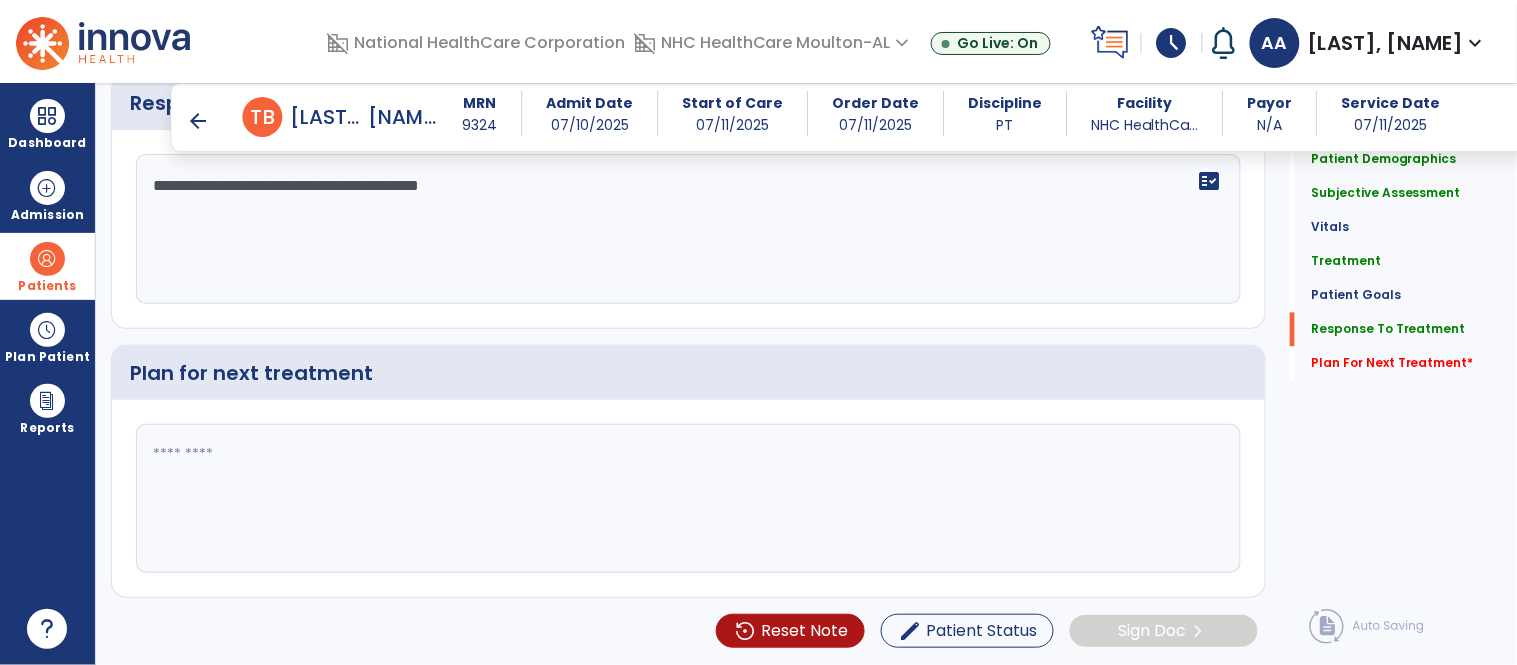 type on "**********" 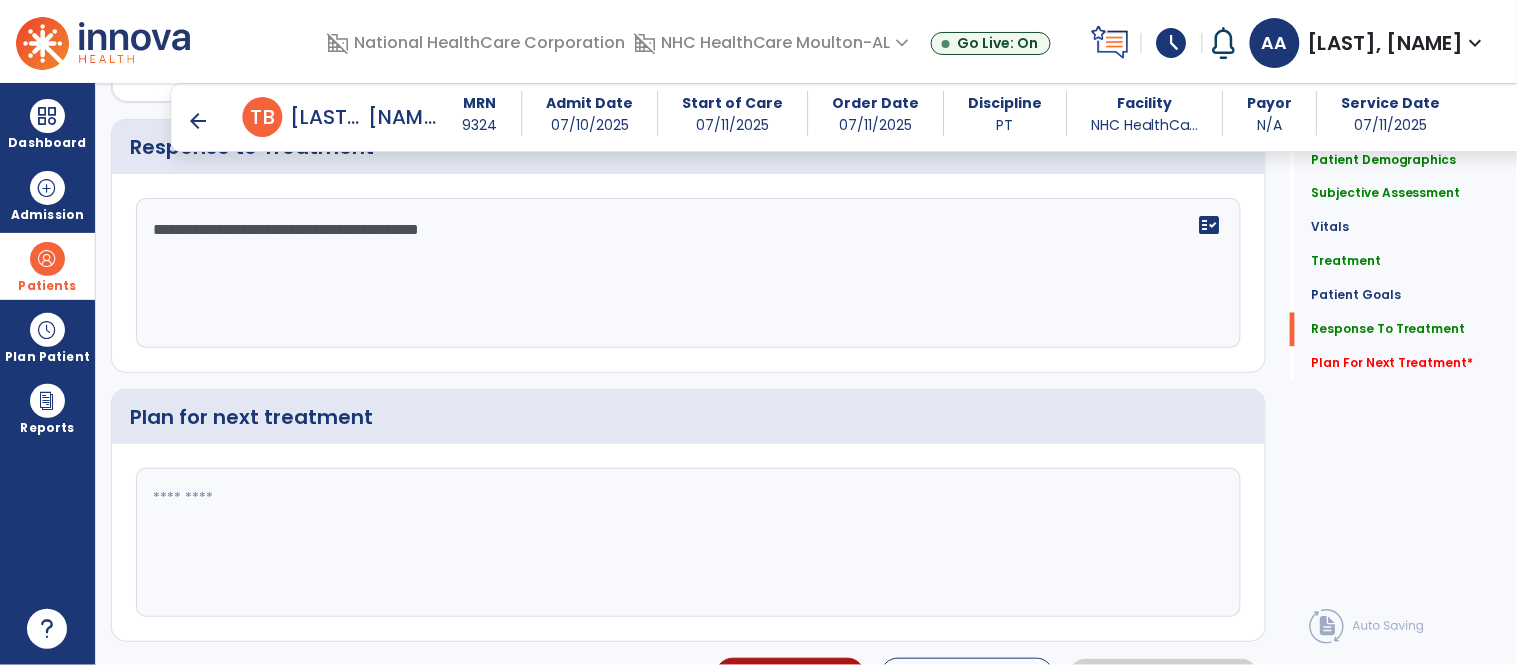 scroll, scrollTop: 2864, scrollLeft: 0, axis: vertical 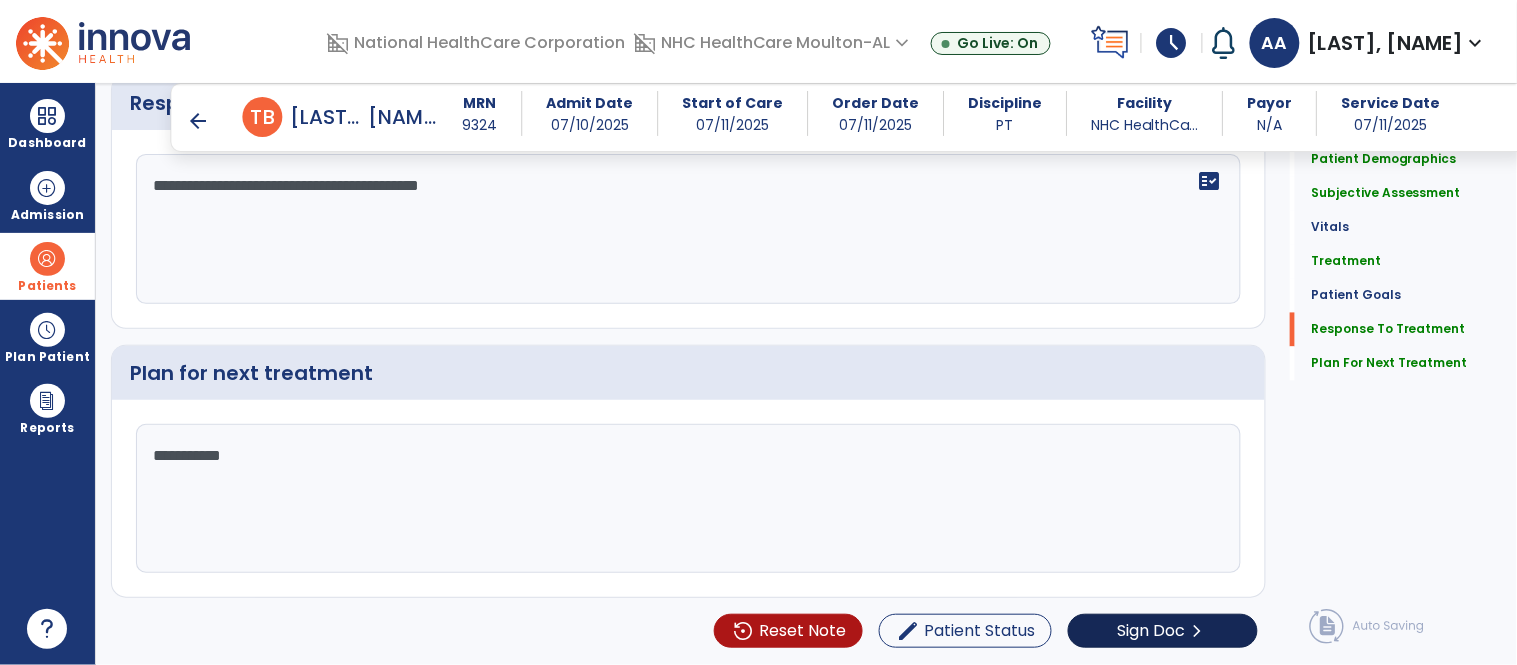 type on "**********" 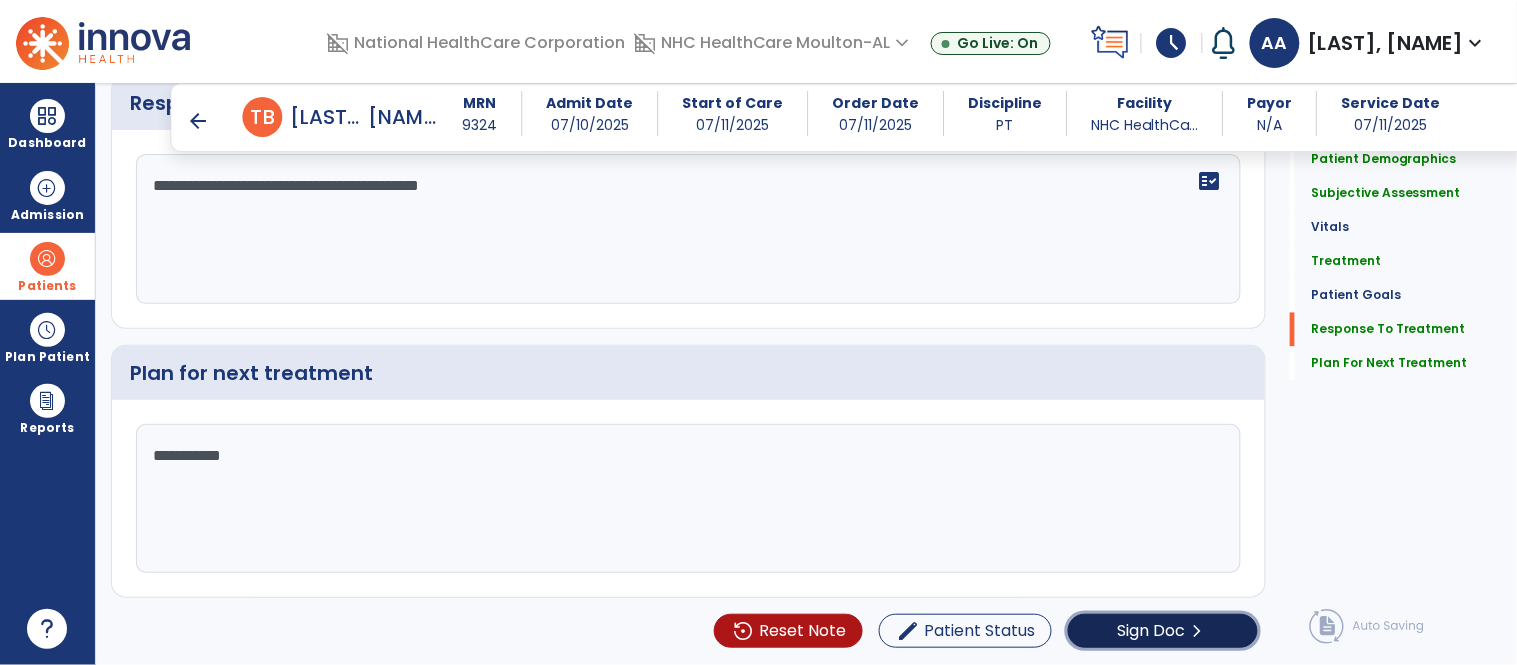 click on "chevron_right" 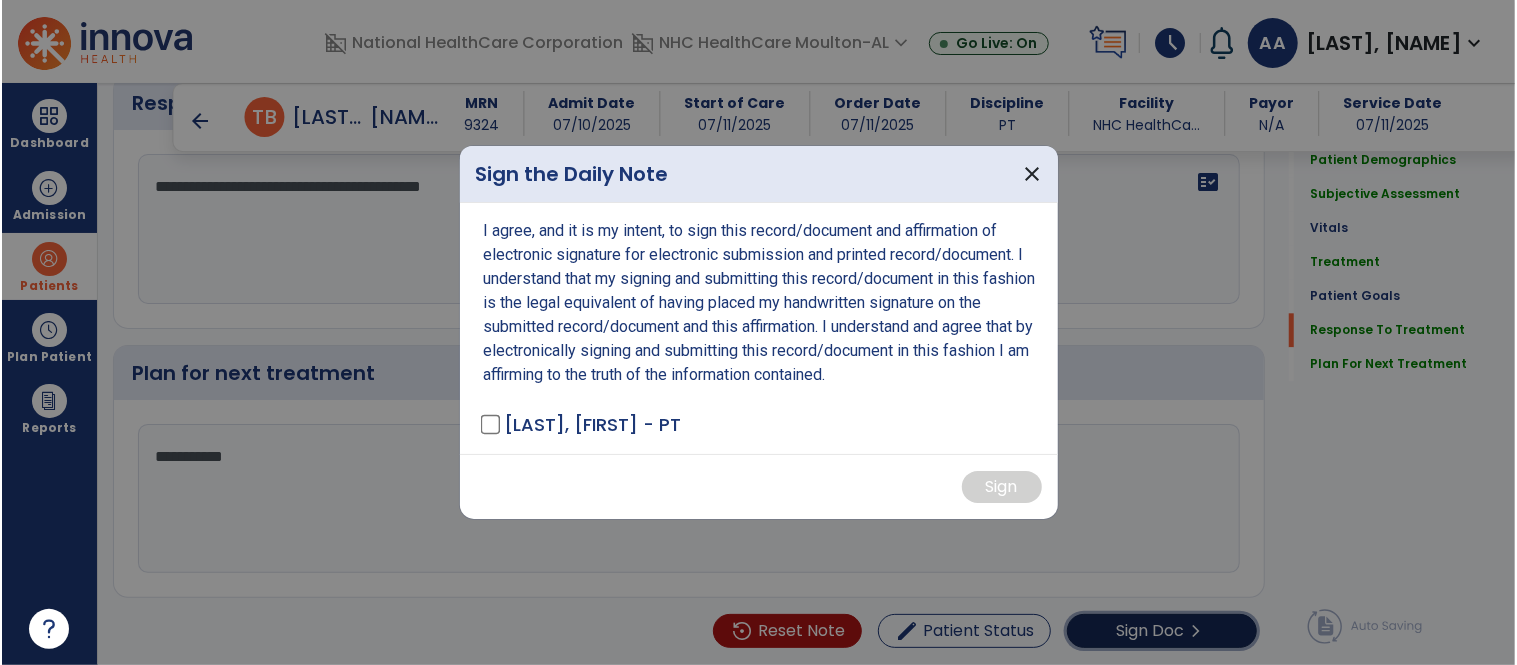 scroll, scrollTop: 2864, scrollLeft: 0, axis: vertical 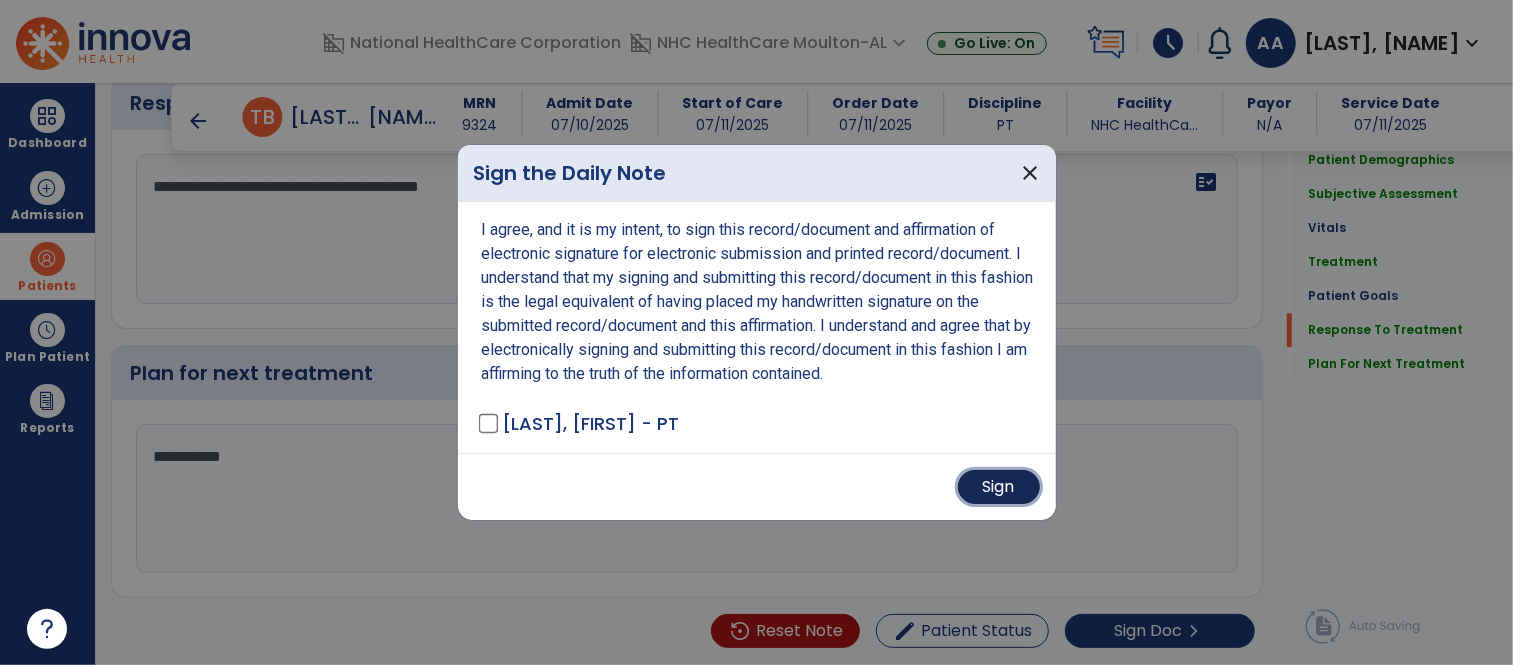 click on "Sign" at bounding box center [999, 487] 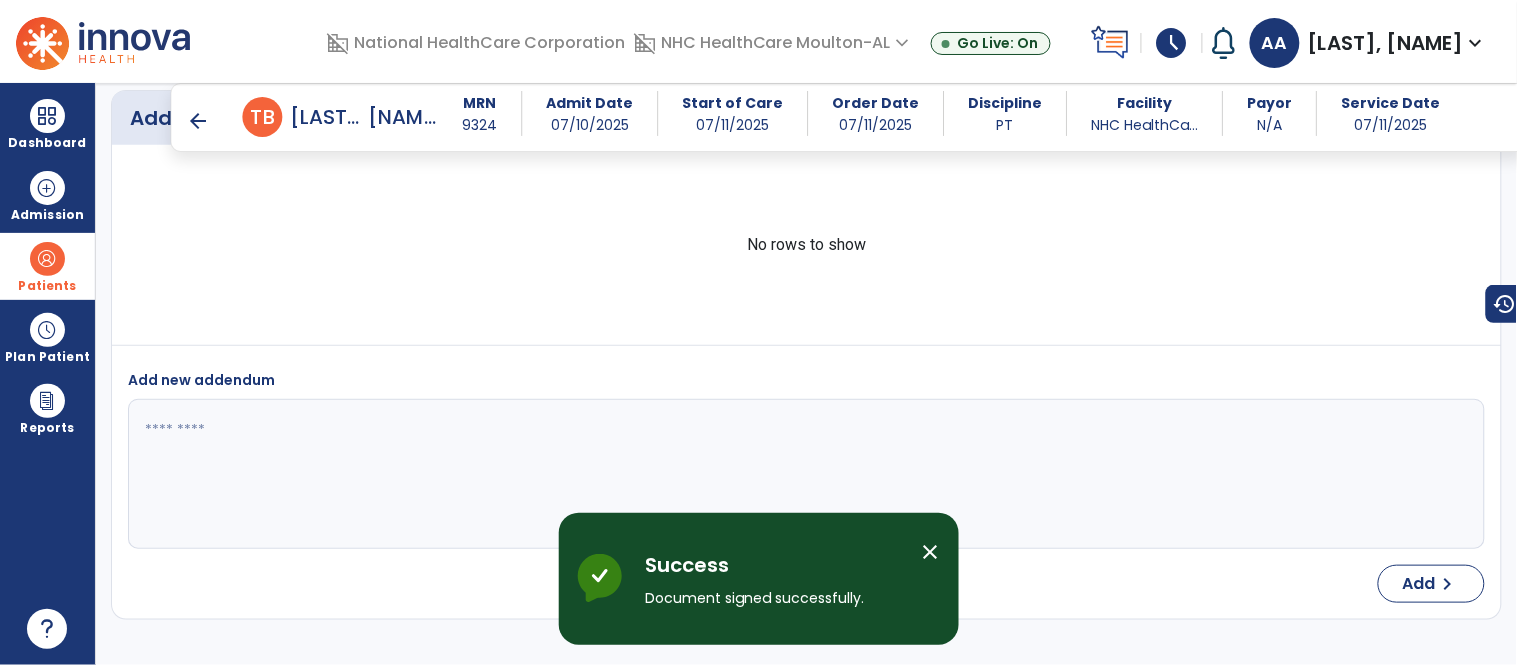 scroll, scrollTop: 4042, scrollLeft: 0, axis: vertical 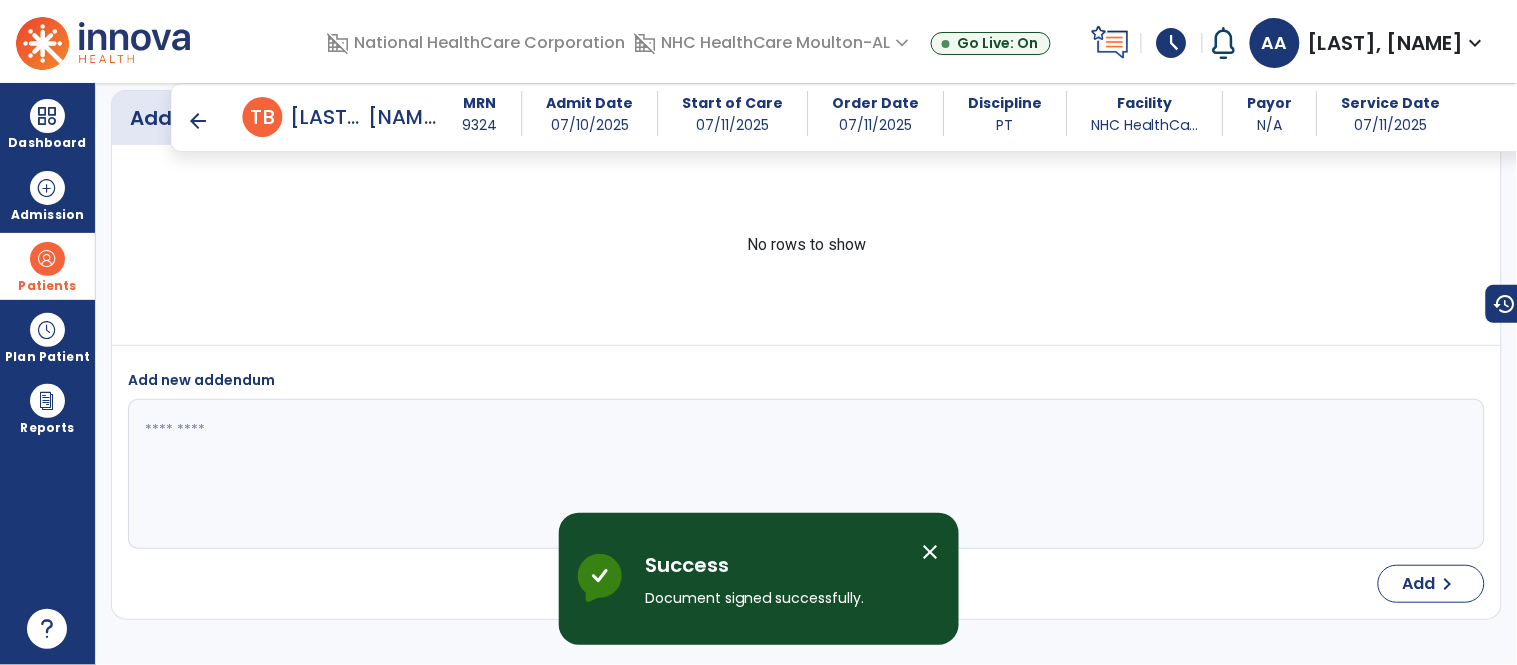 click on "arrow_back" at bounding box center (199, 121) 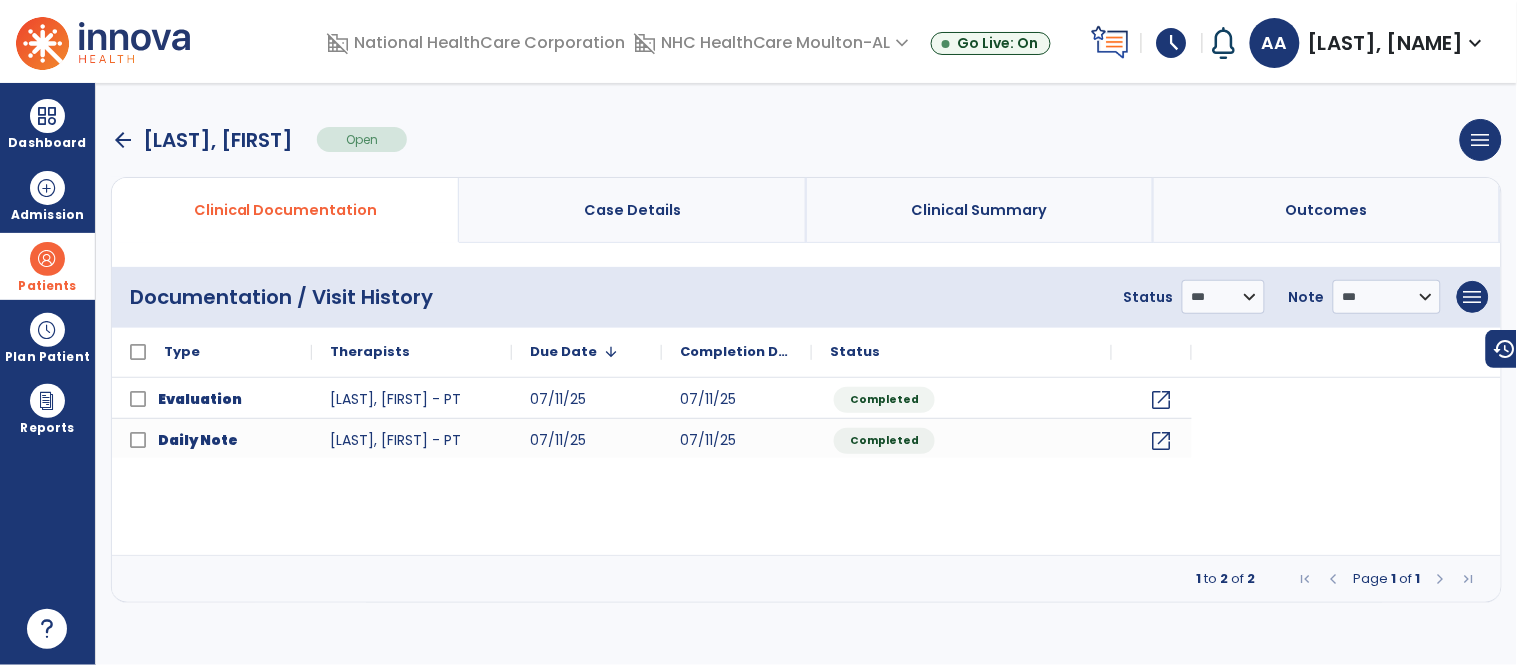 scroll, scrollTop: 0, scrollLeft: 0, axis: both 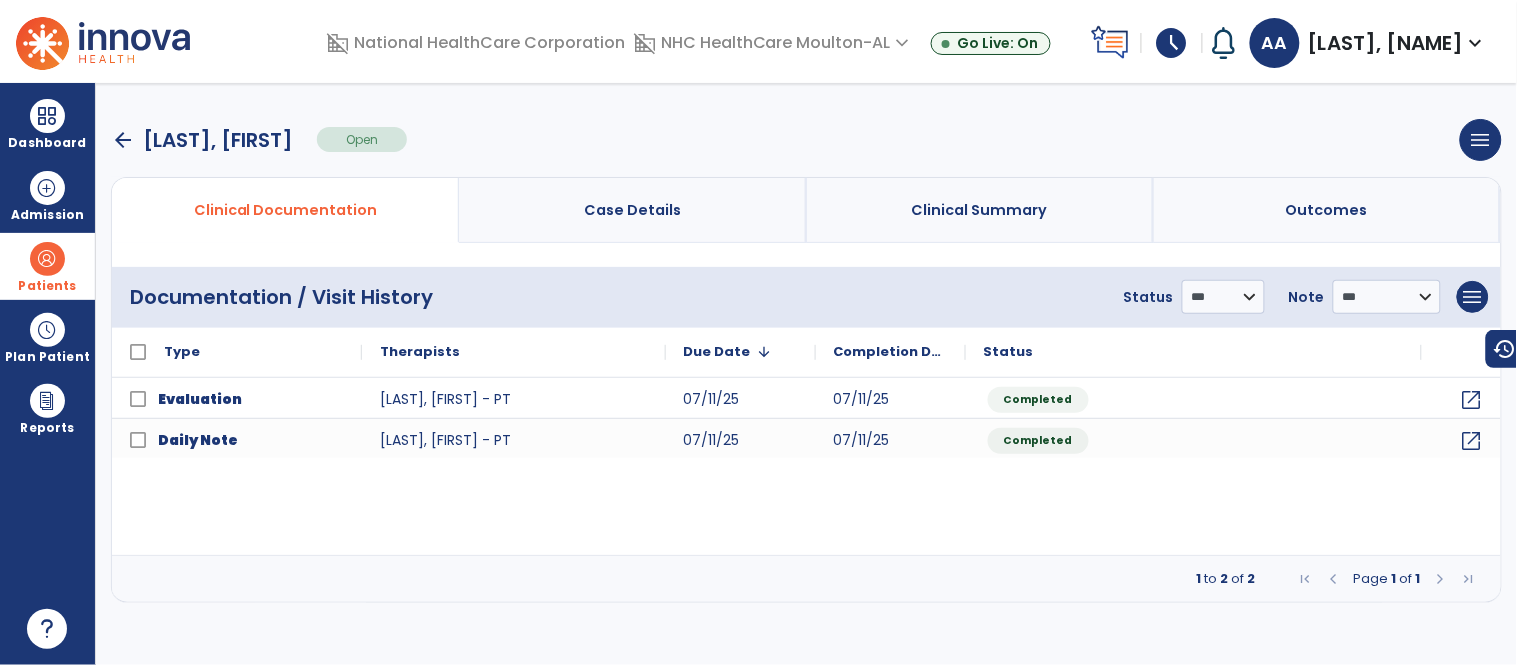 click at bounding box center (47, 259) 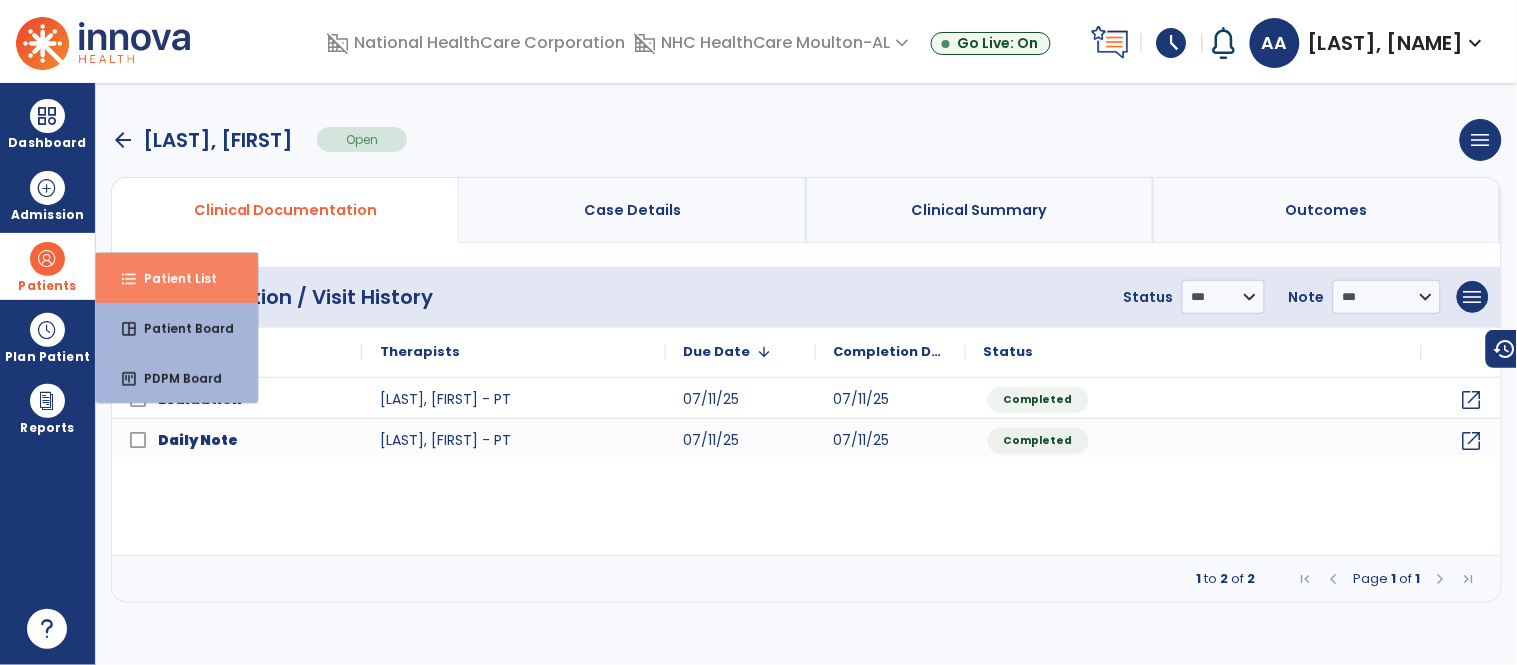 click on "Patient List" at bounding box center (172, 278) 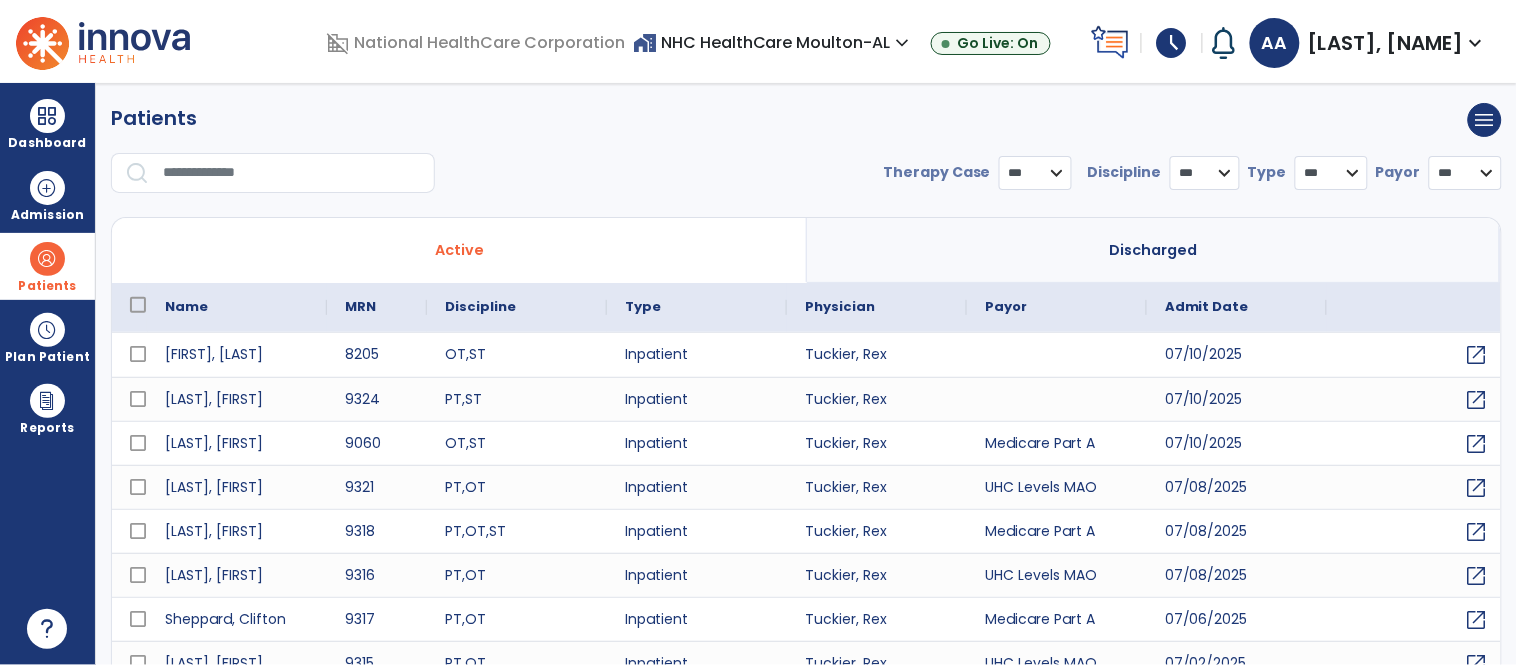 select on "***" 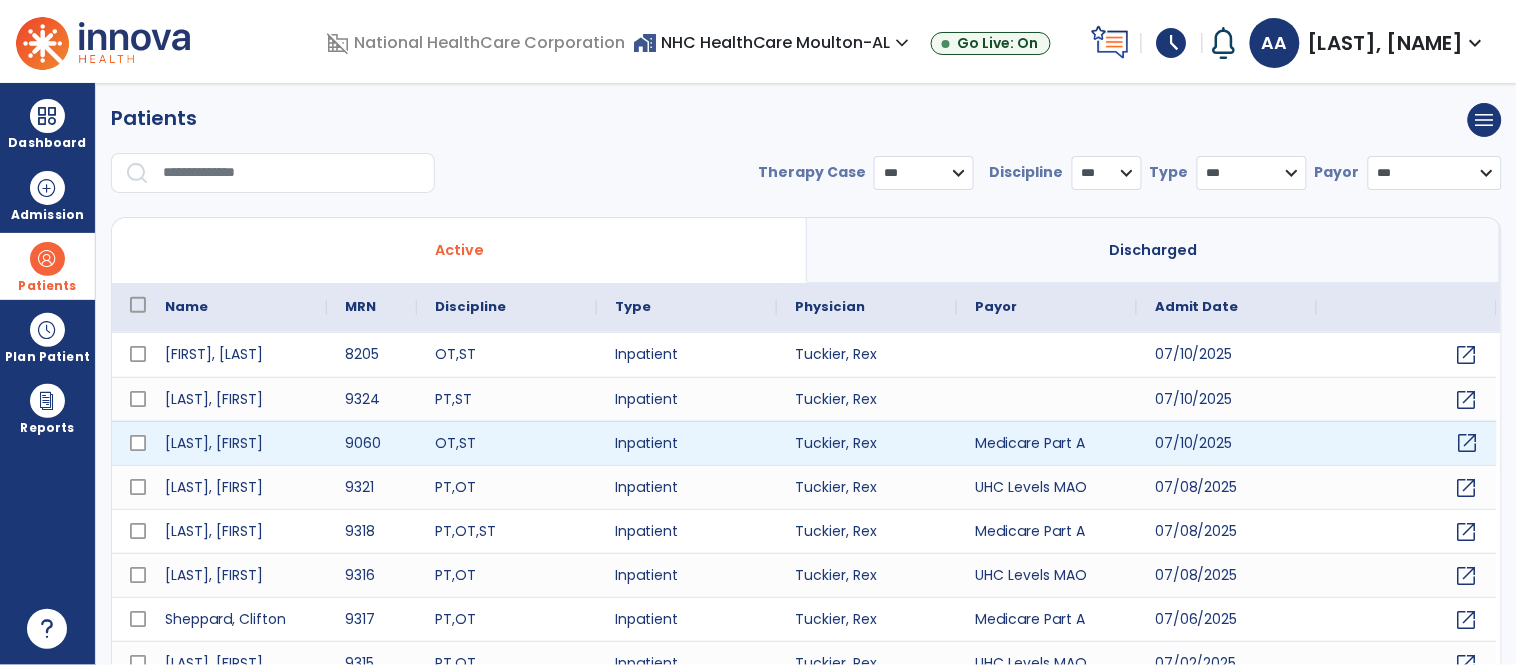 click on "open_in_new" at bounding box center (1468, 443) 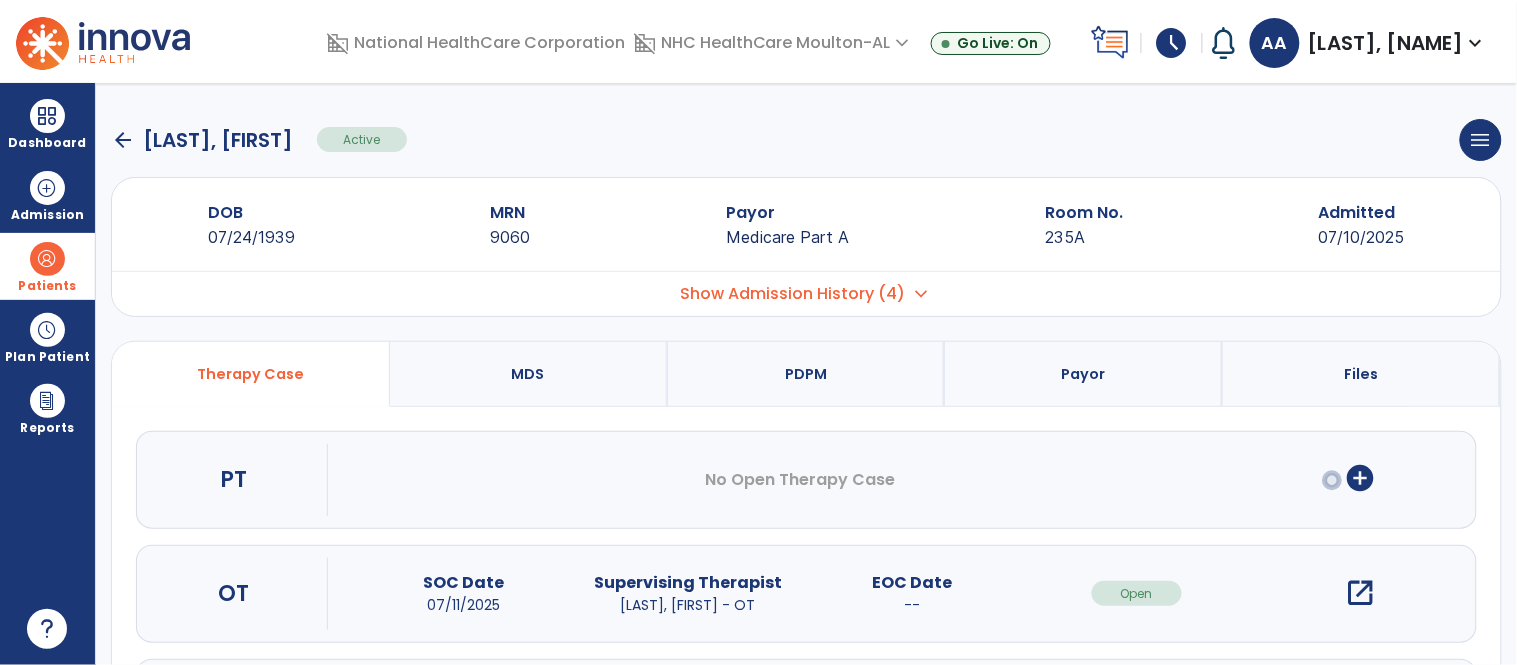 click on "add_circle" at bounding box center [1361, 478] 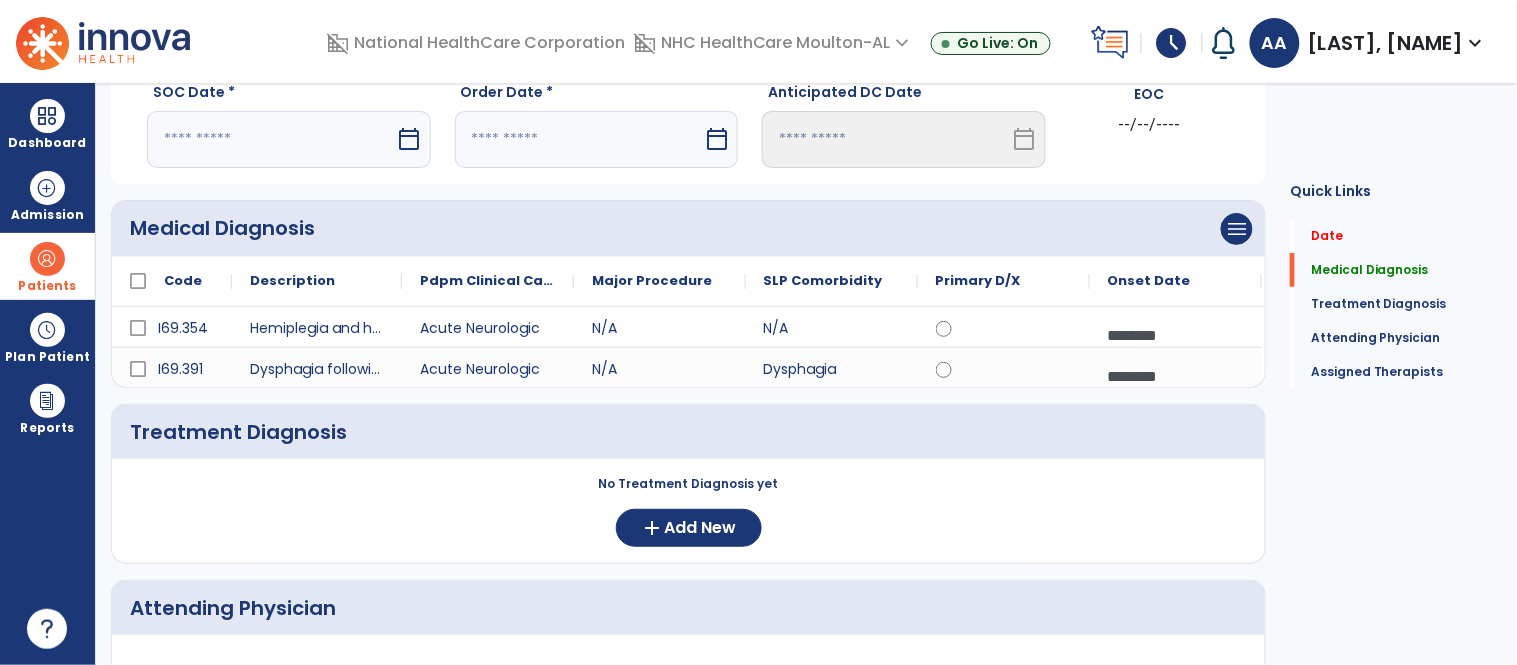 scroll, scrollTop: 111, scrollLeft: 0, axis: vertical 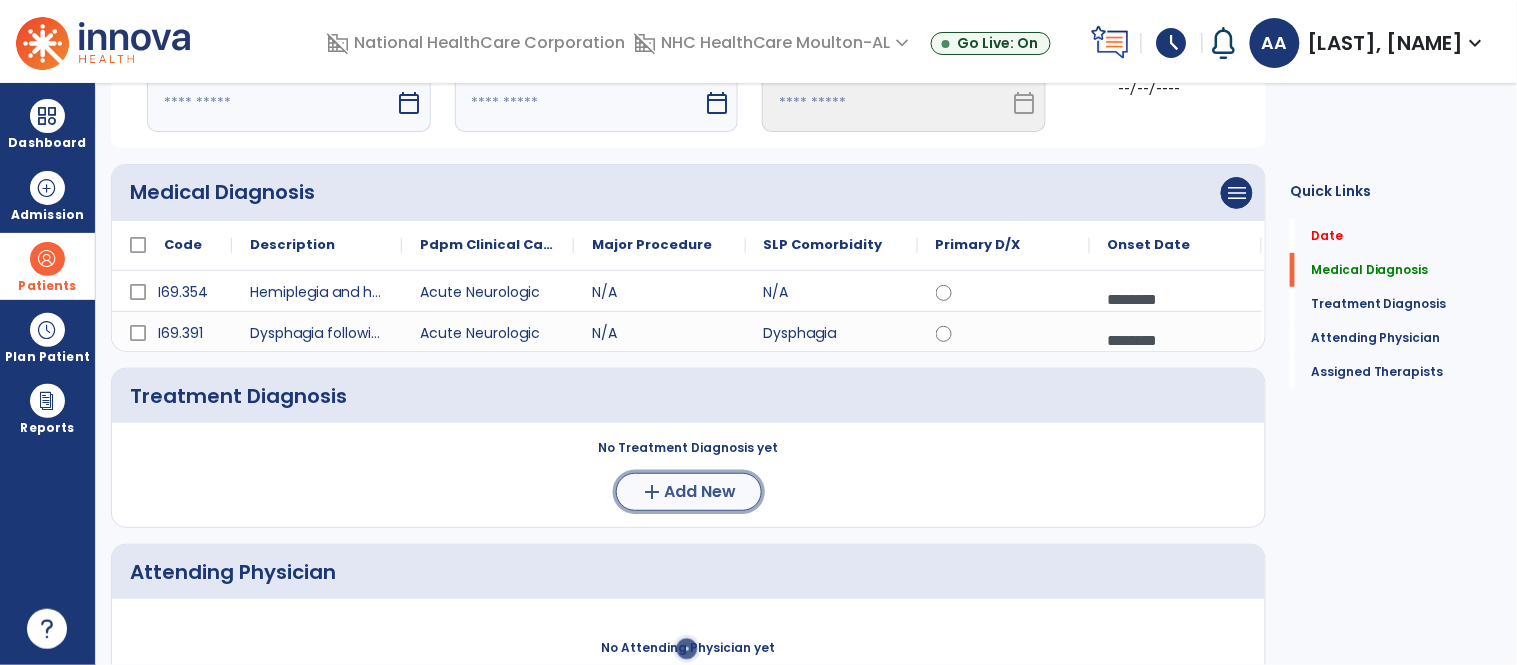 click on "Add New" 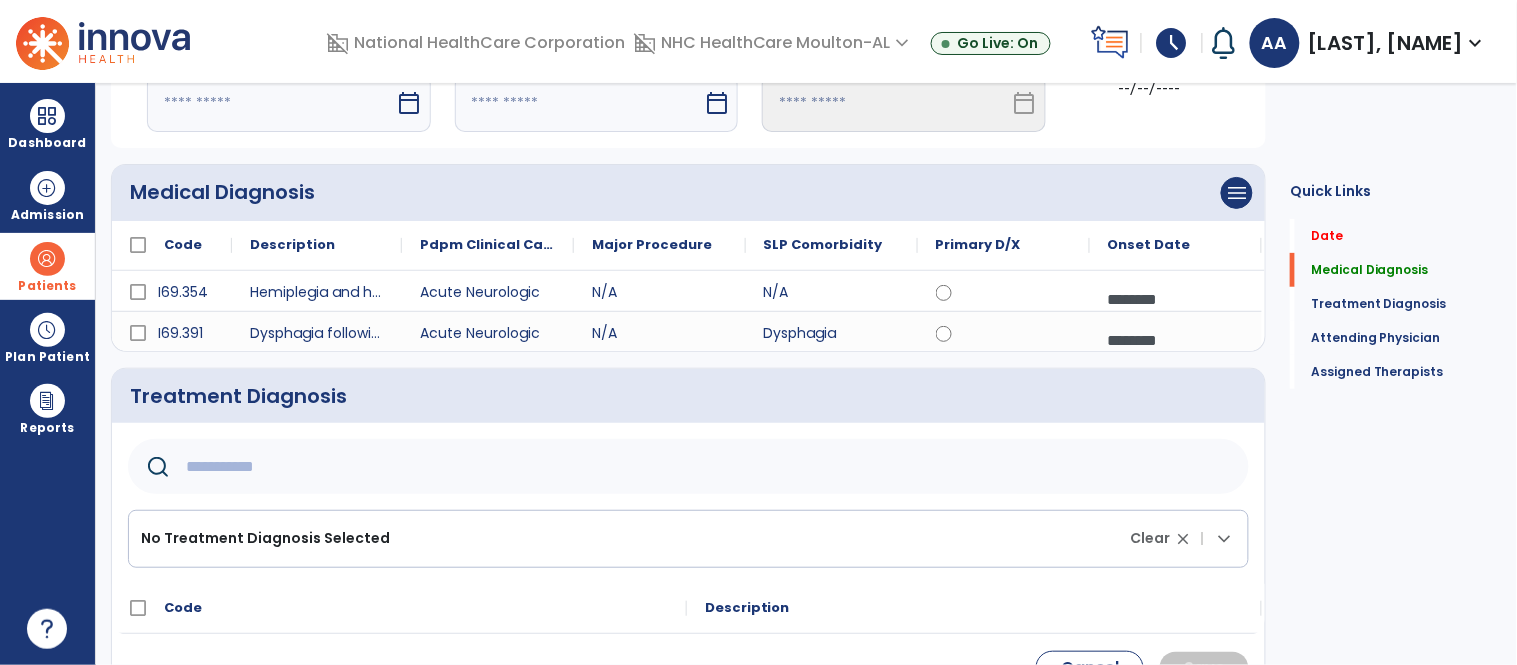 click 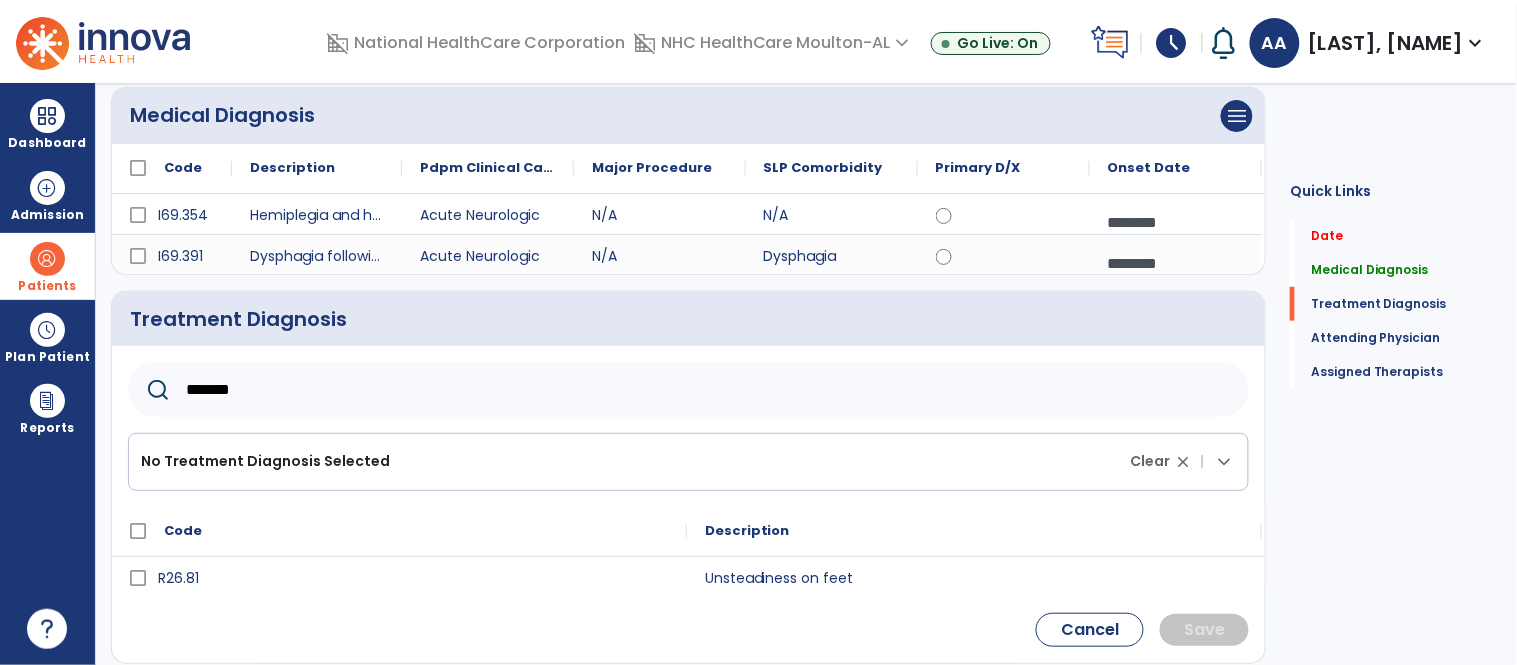 scroll, scrollTop: 222, scrollLeft: 0, axis: vertical 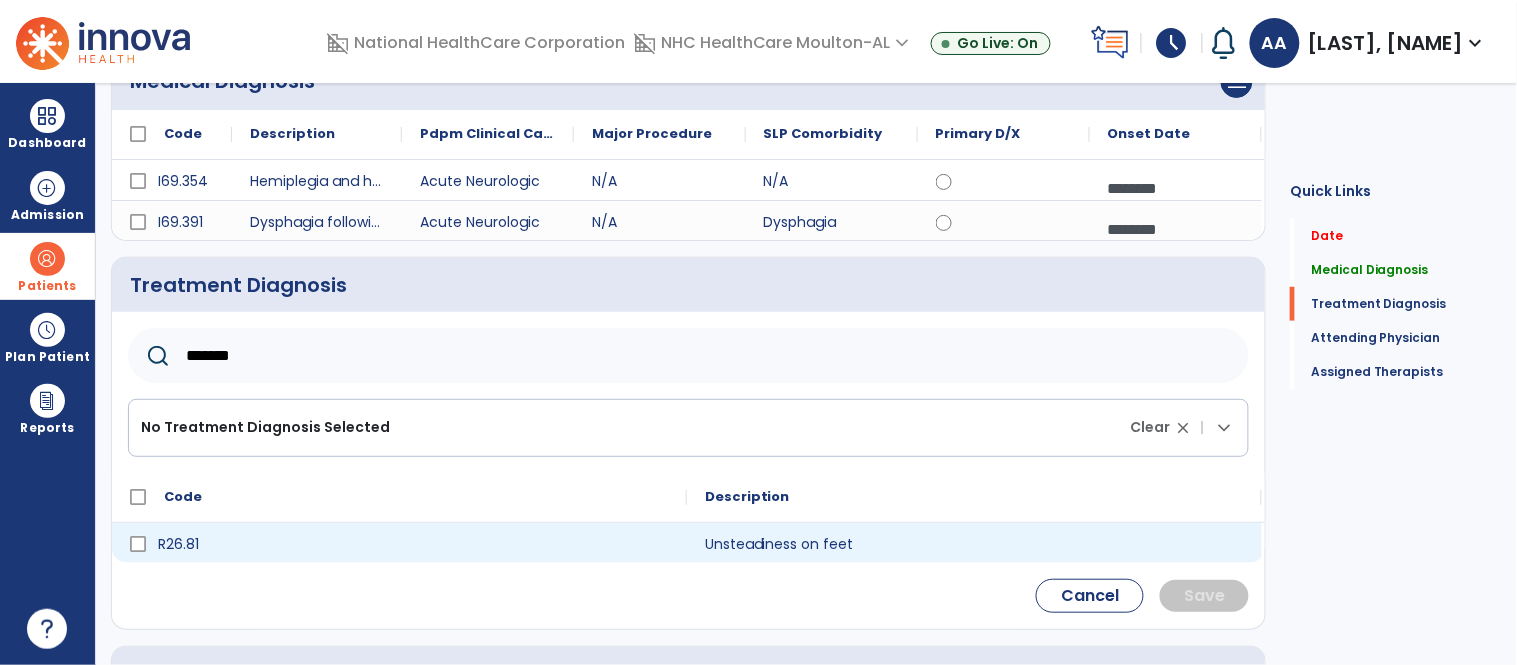 type on "*******" 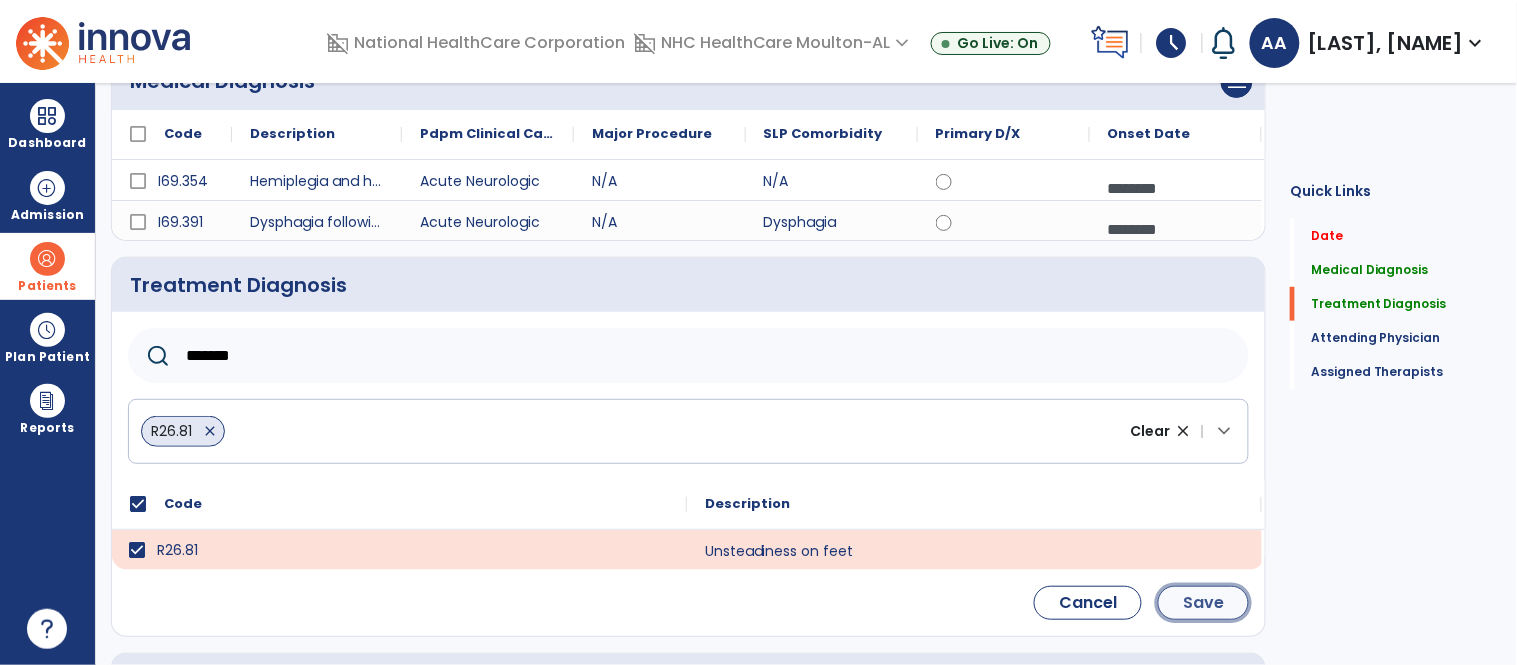 click on "Save" 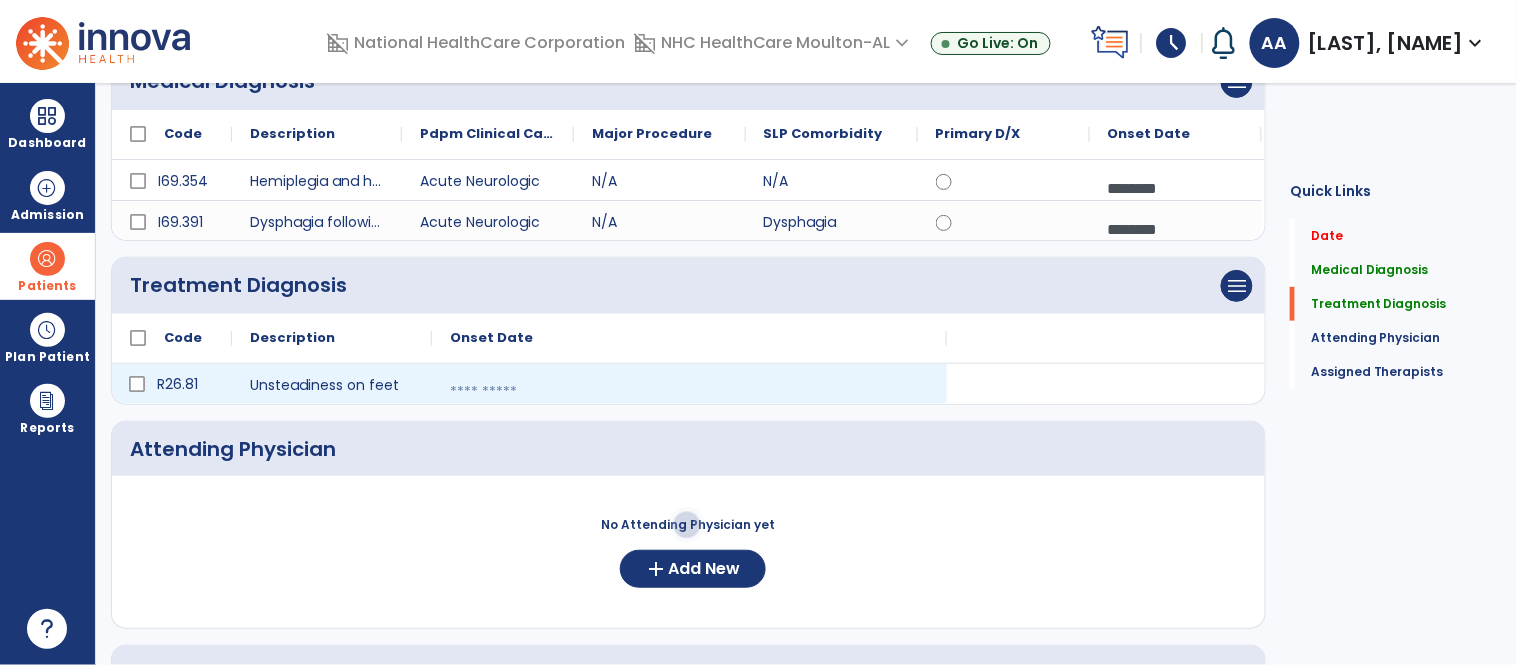 click at bounding box center (689, 392) 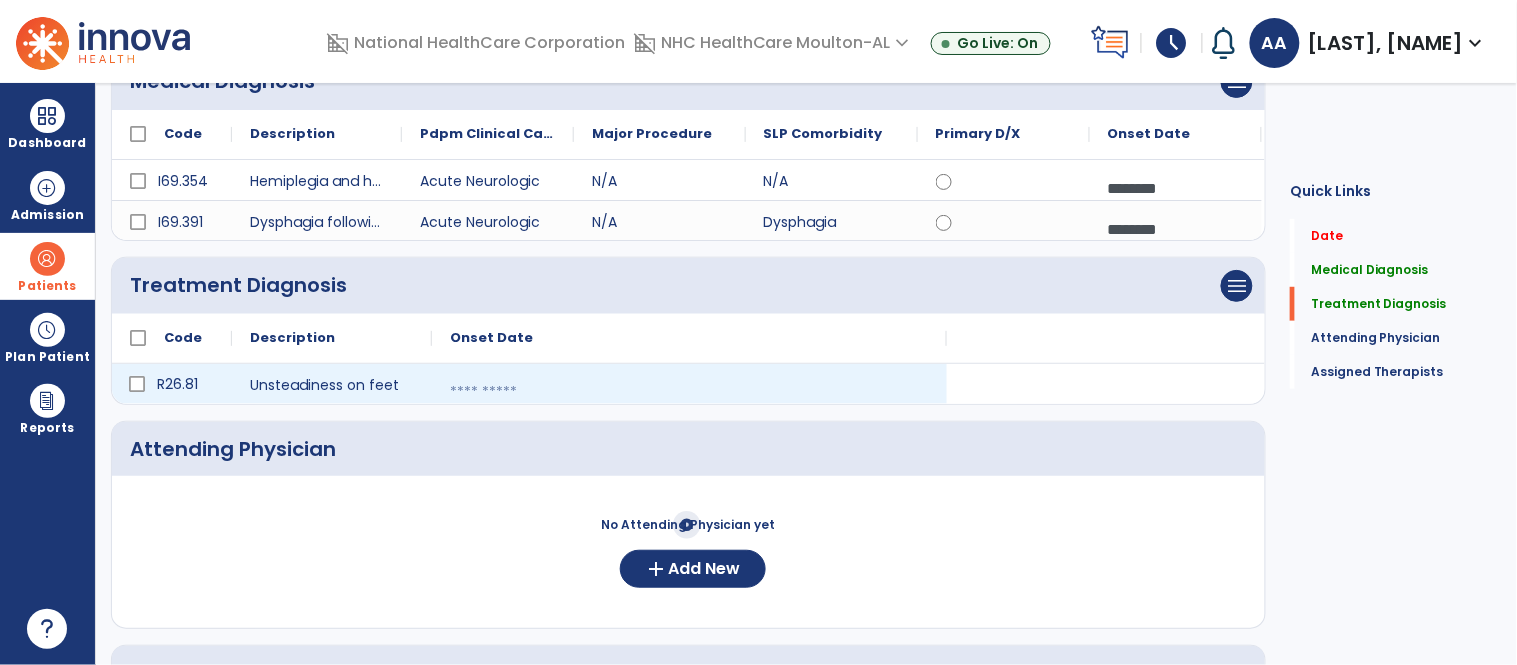 select on "*" 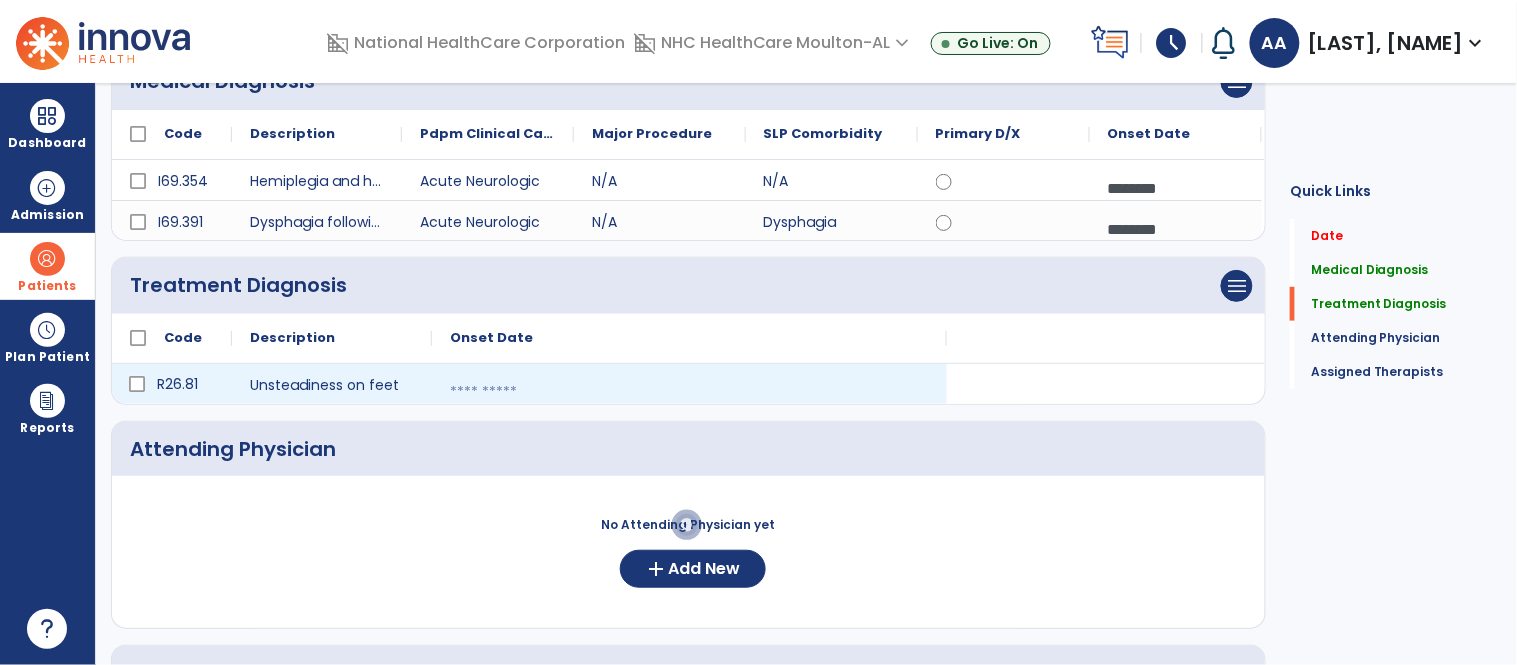 select on "****" 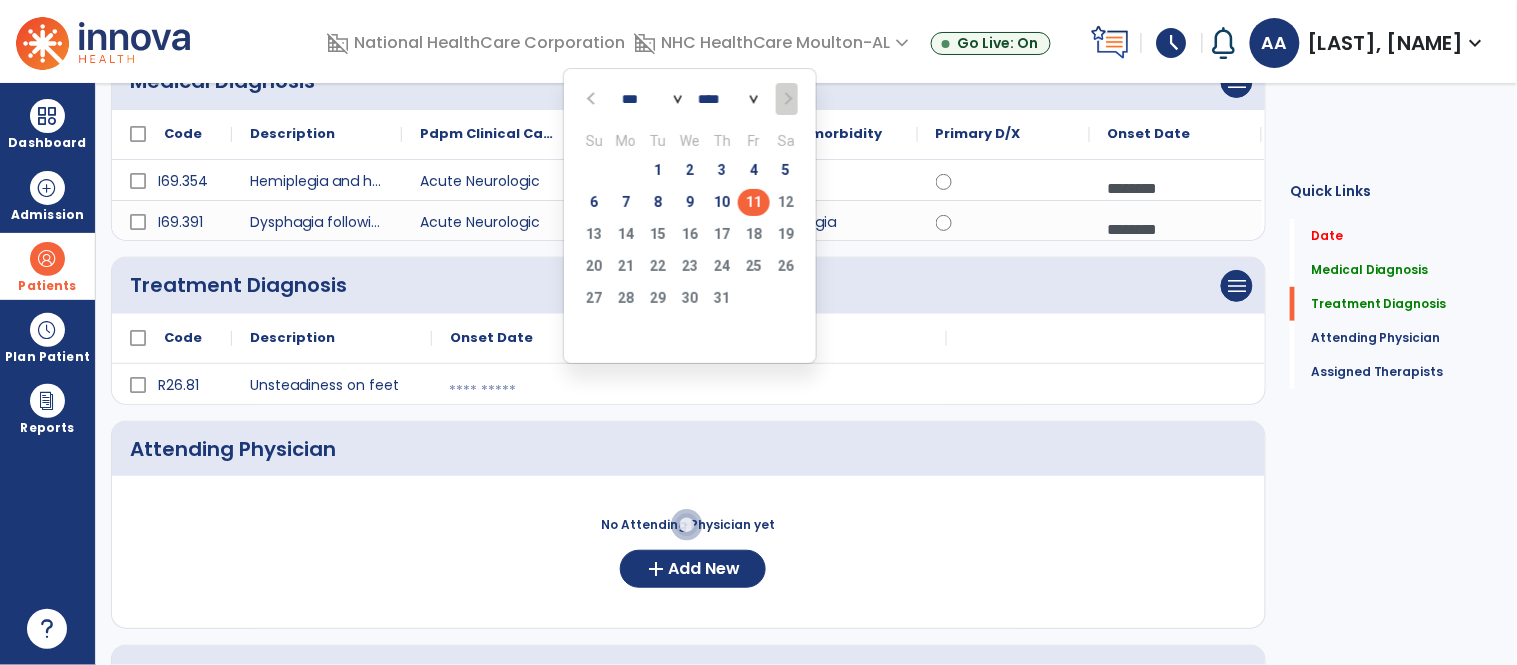 click on "11" 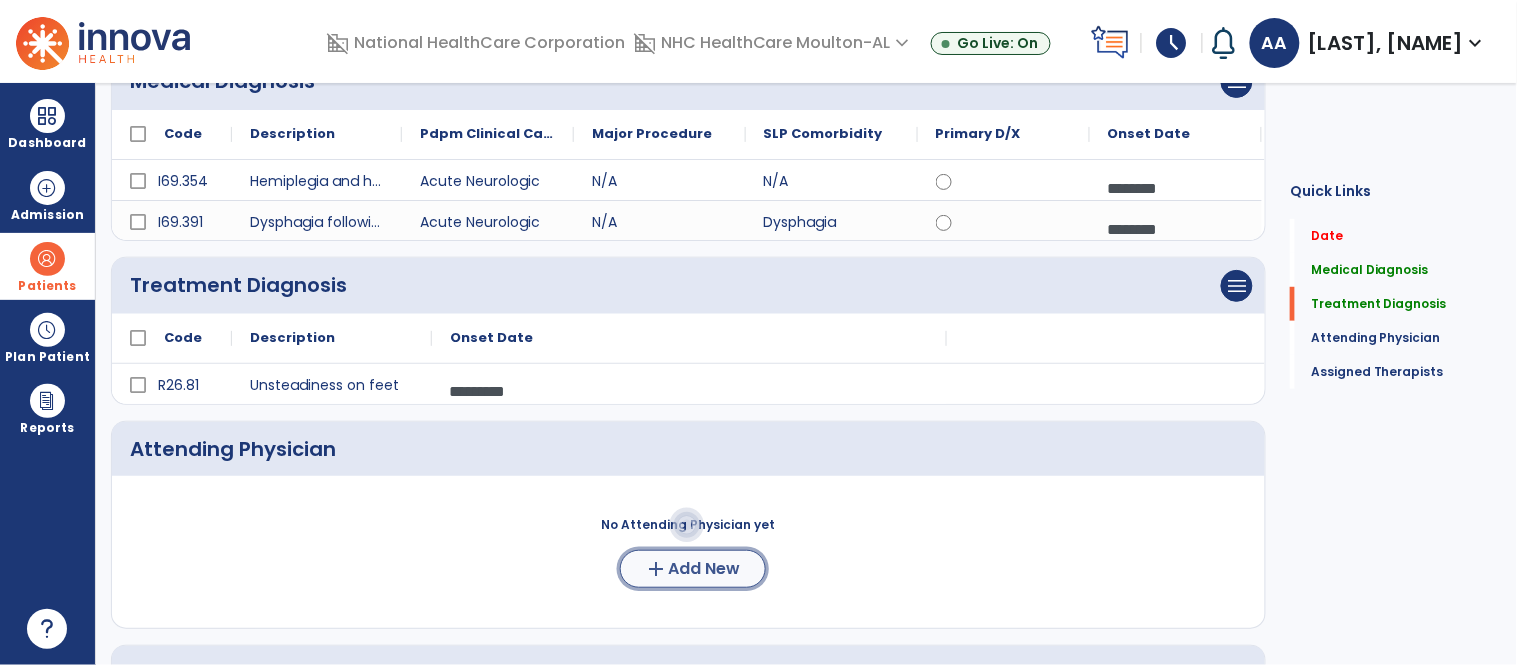 click on "Add New" 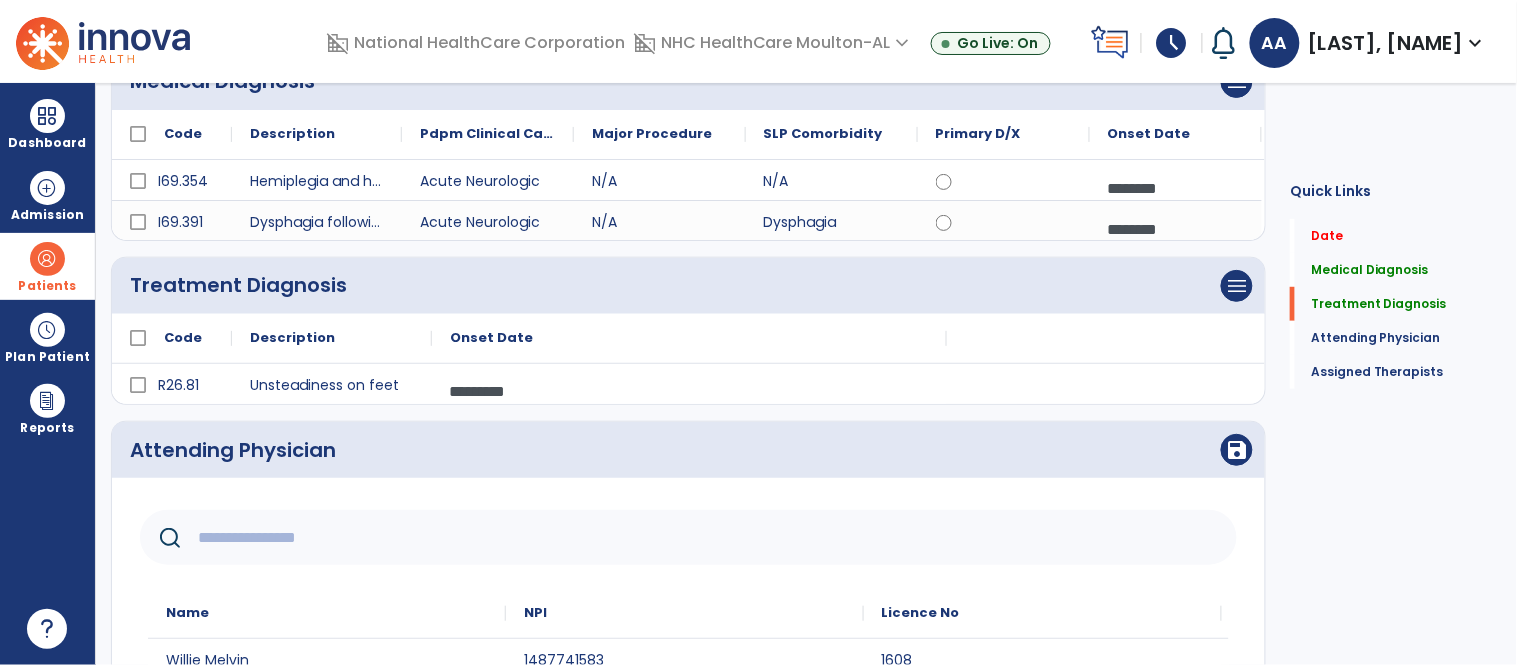 click 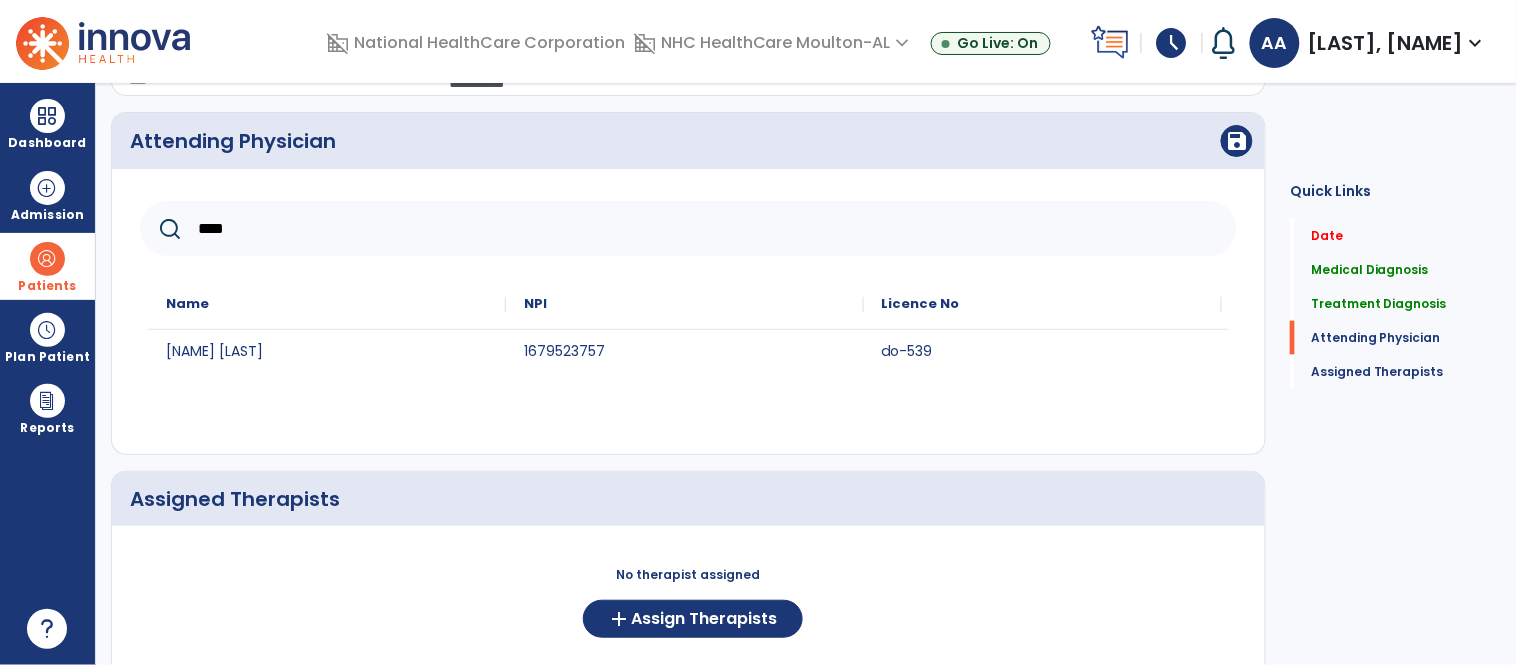 scroll, scrollTop: 555, scrollLeft: 0, axis: vertical 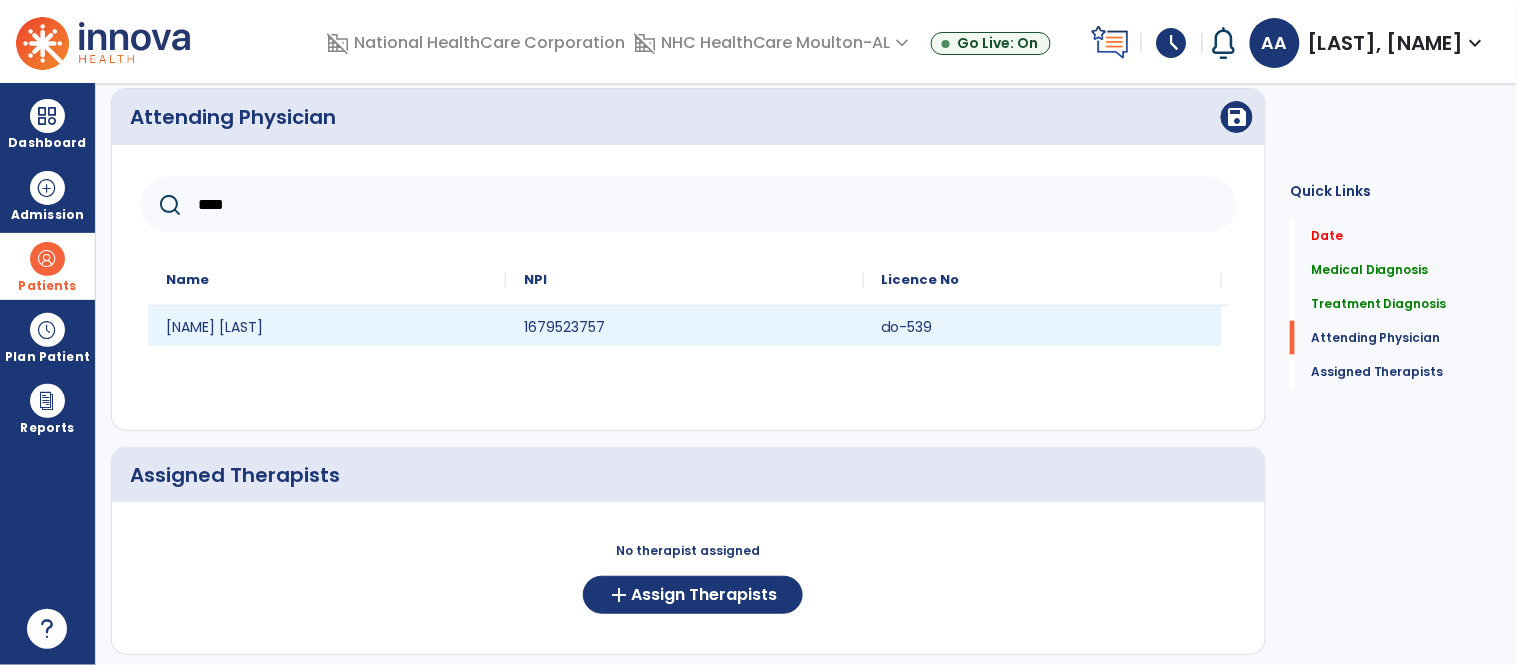 type on "****" 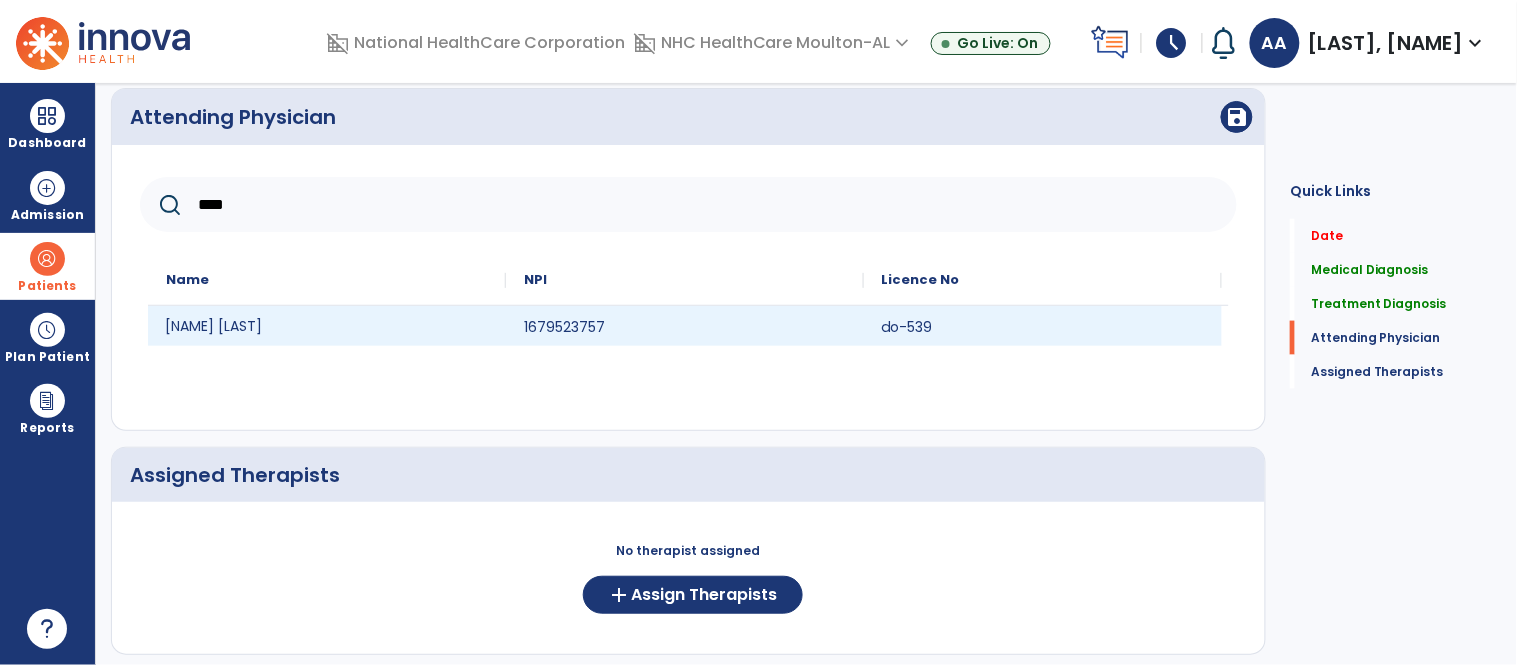 click on "[NAME] [LAST]" 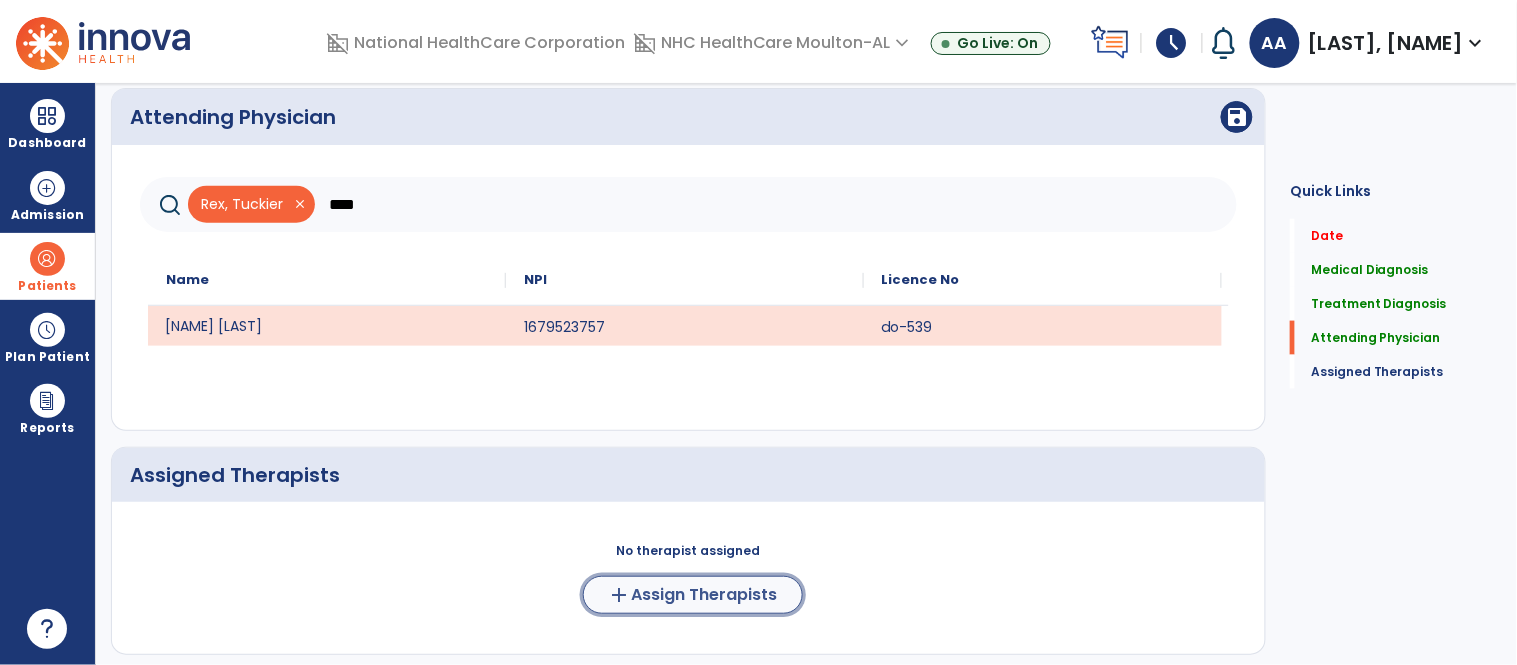 click on "add  Assign Therapists" 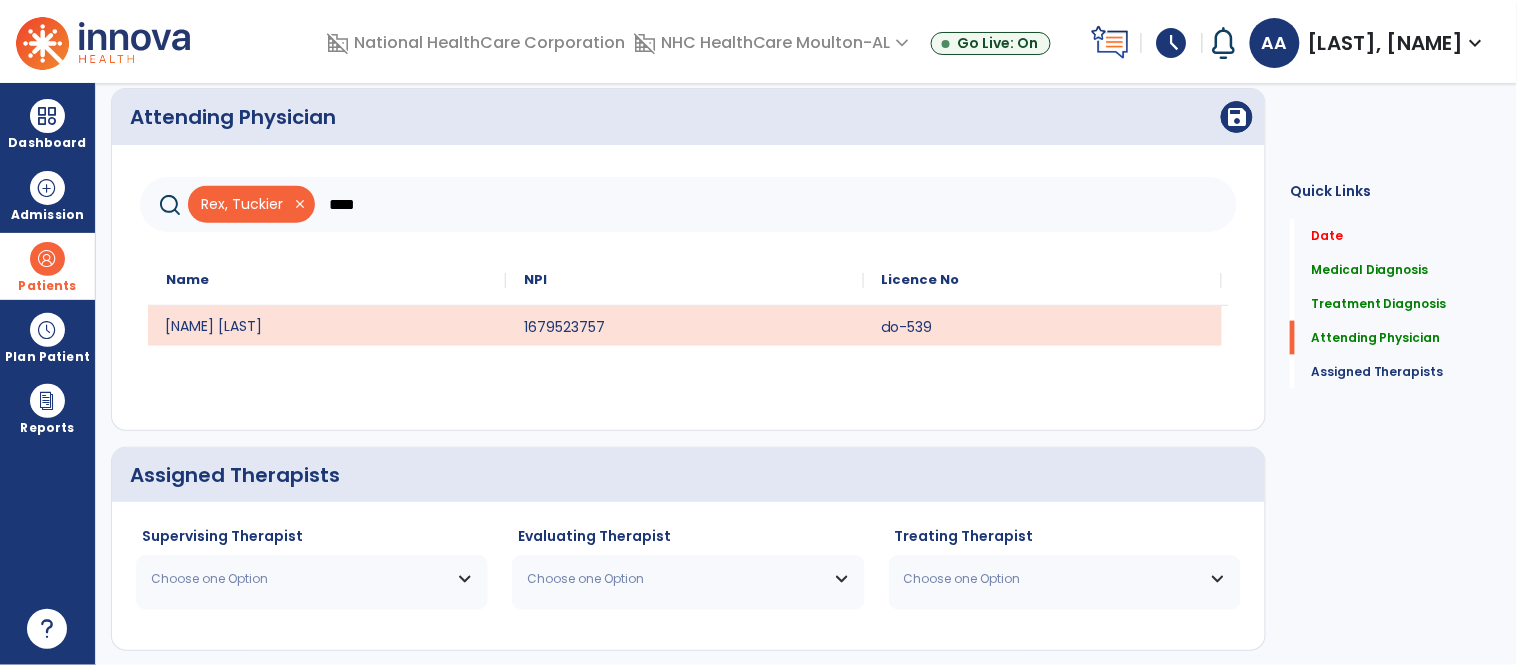 click on "Choose one Option" at bounding box center (299, 579) 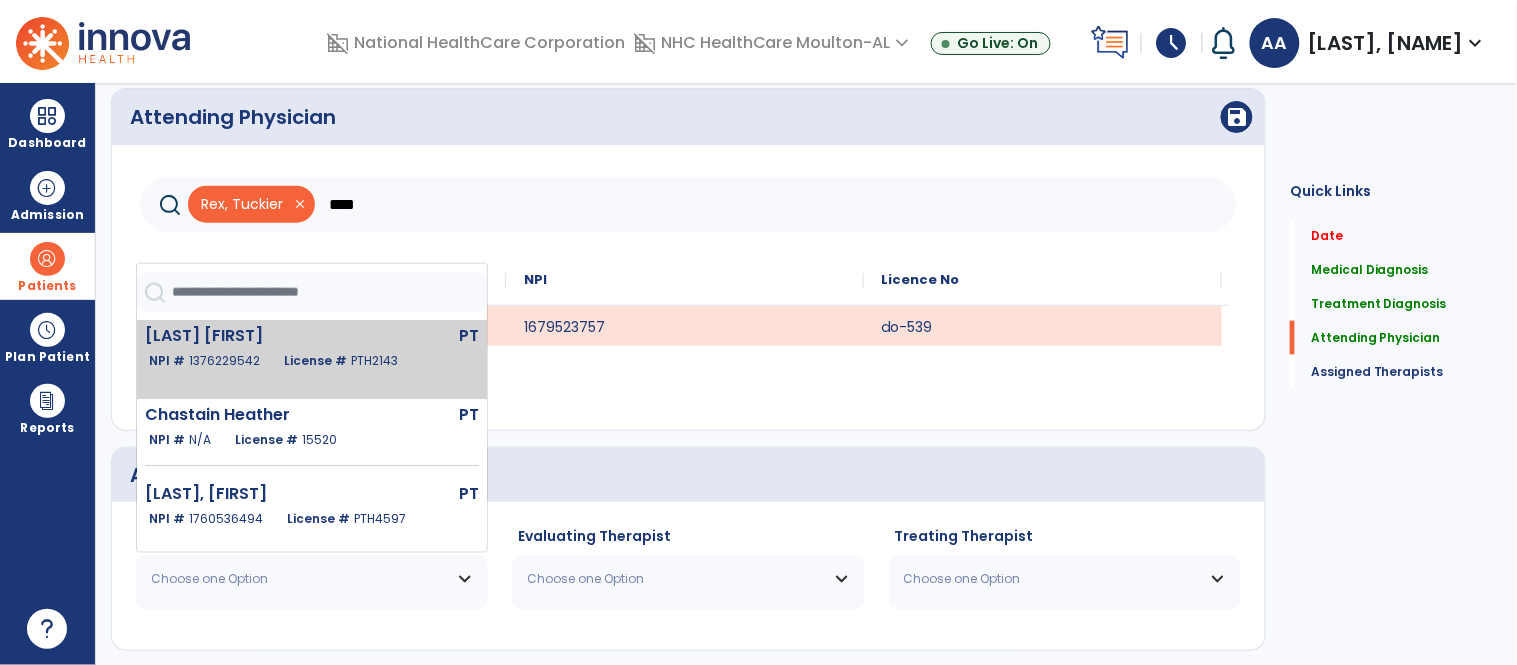 click on "NPI # [NUMBER]  License #  [NUMBER]" 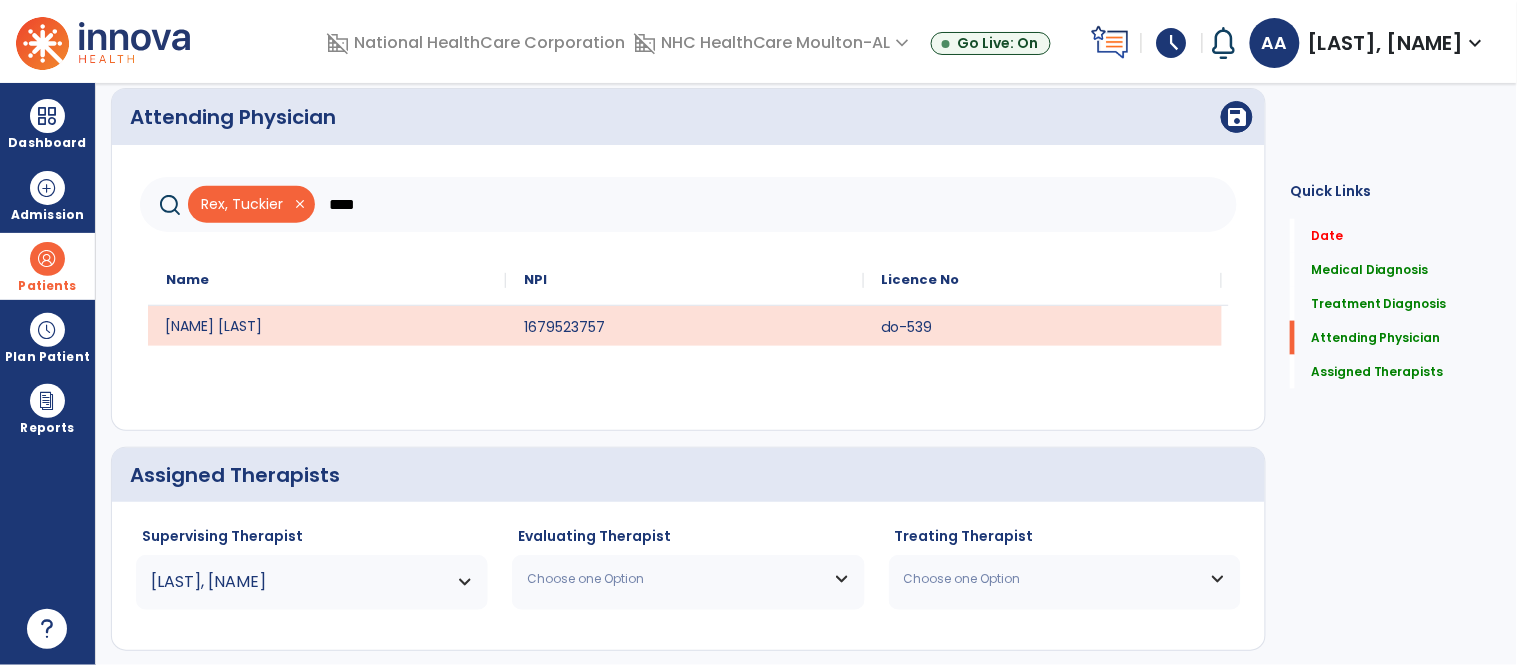 click on "Choose one Option" at bounding box center (675, 579) 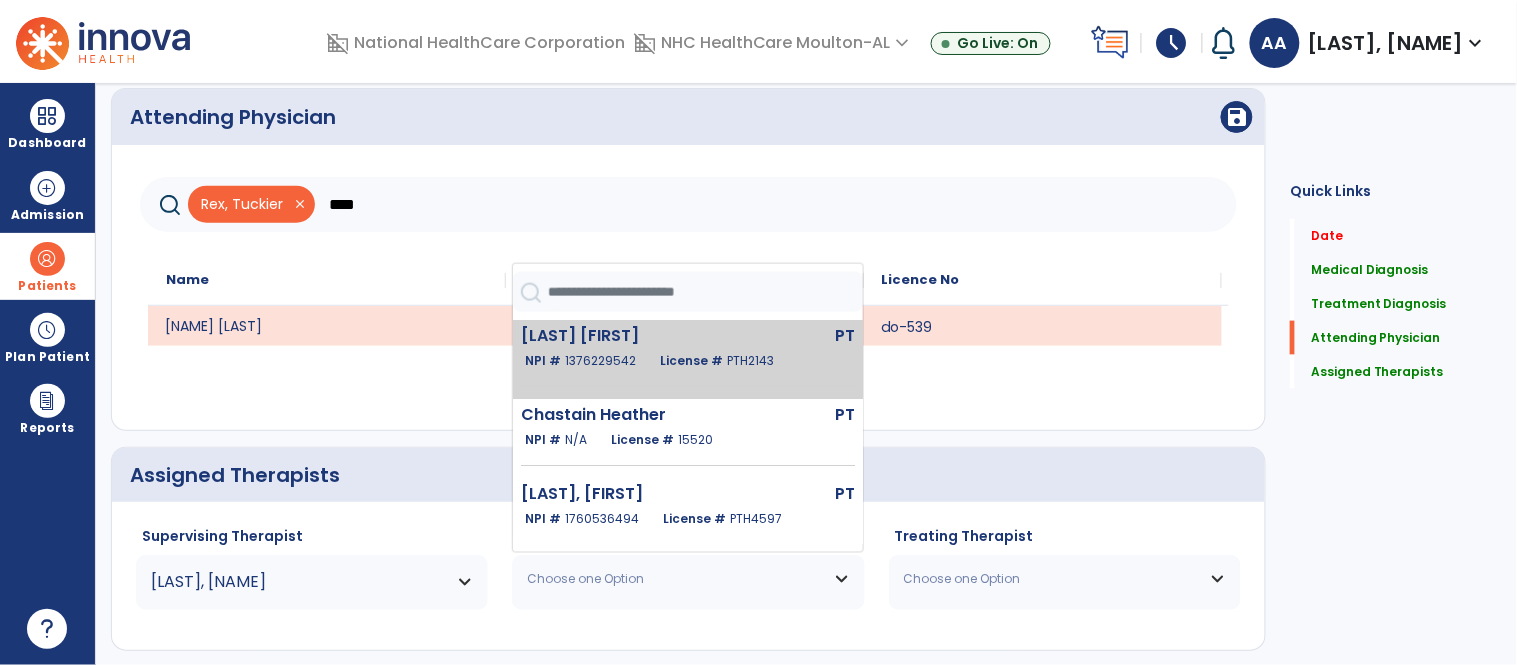 click on "[LAST] [FIRST] PT NPI # 1376229542 License # PTH2143" 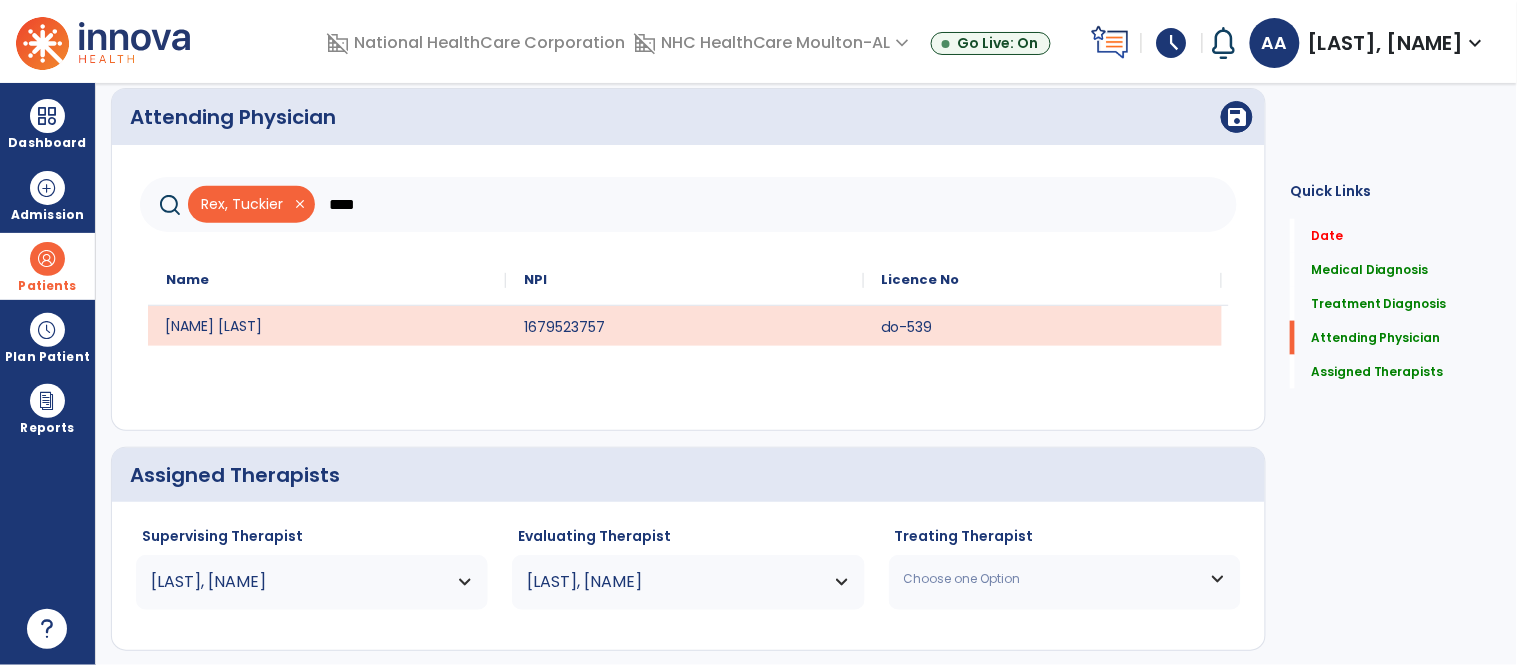 click on "Choose one Option" at bounding box center (1052, 579) 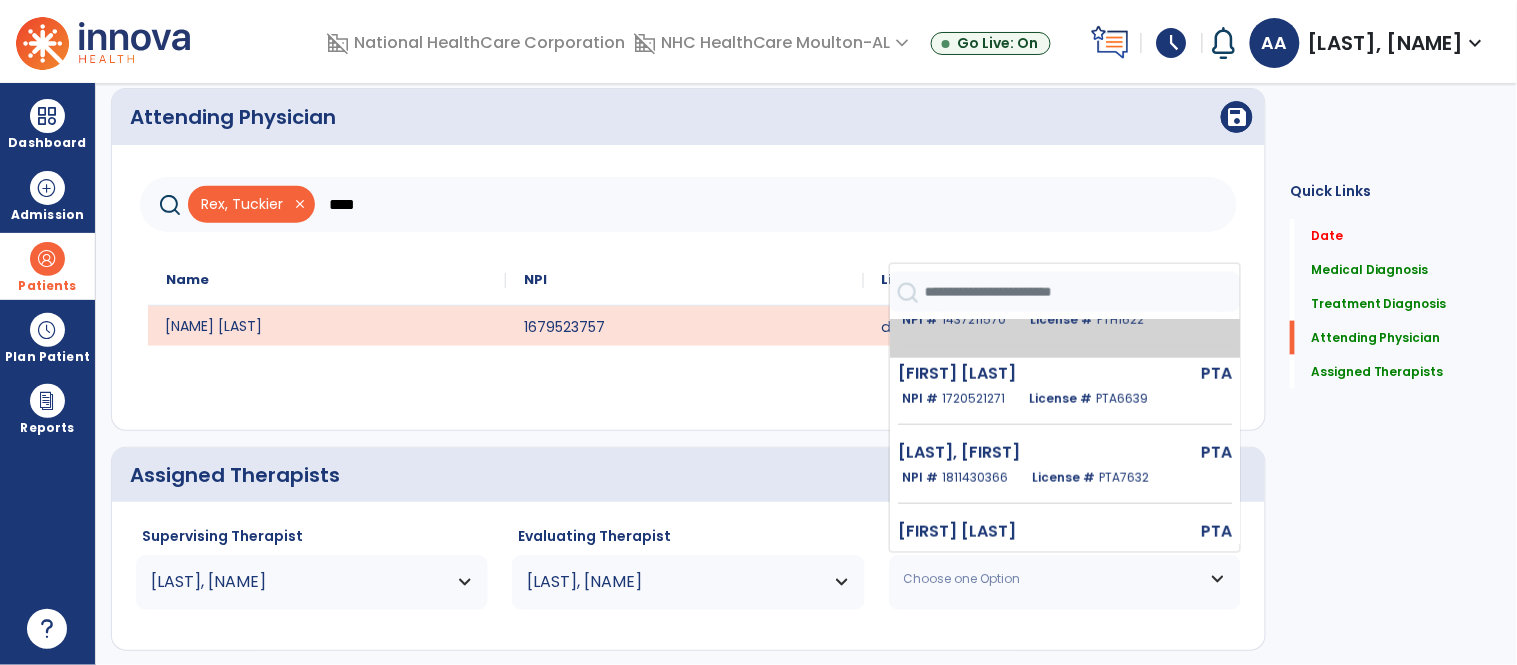 scroll, scrollTop: 555, scrollLeft: 0, axis: vertical 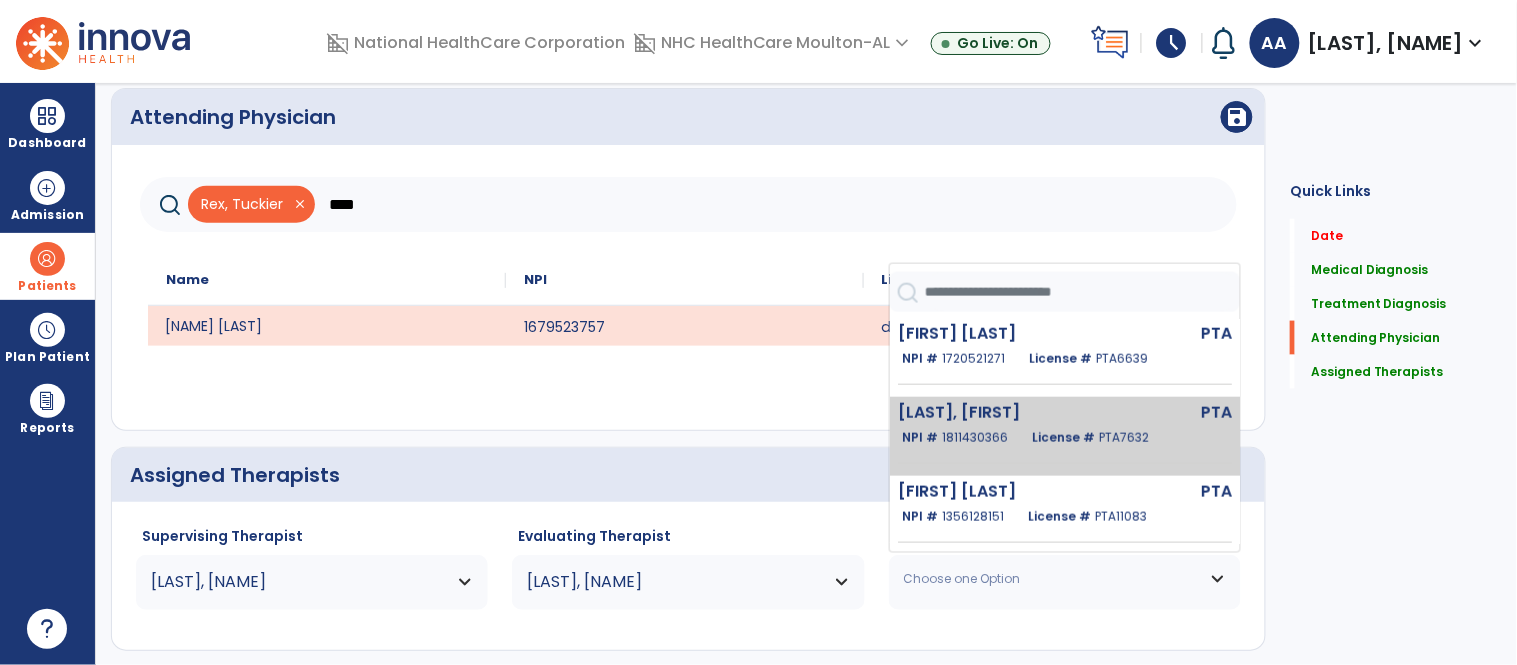 click on "[LAST], [FIRST]" 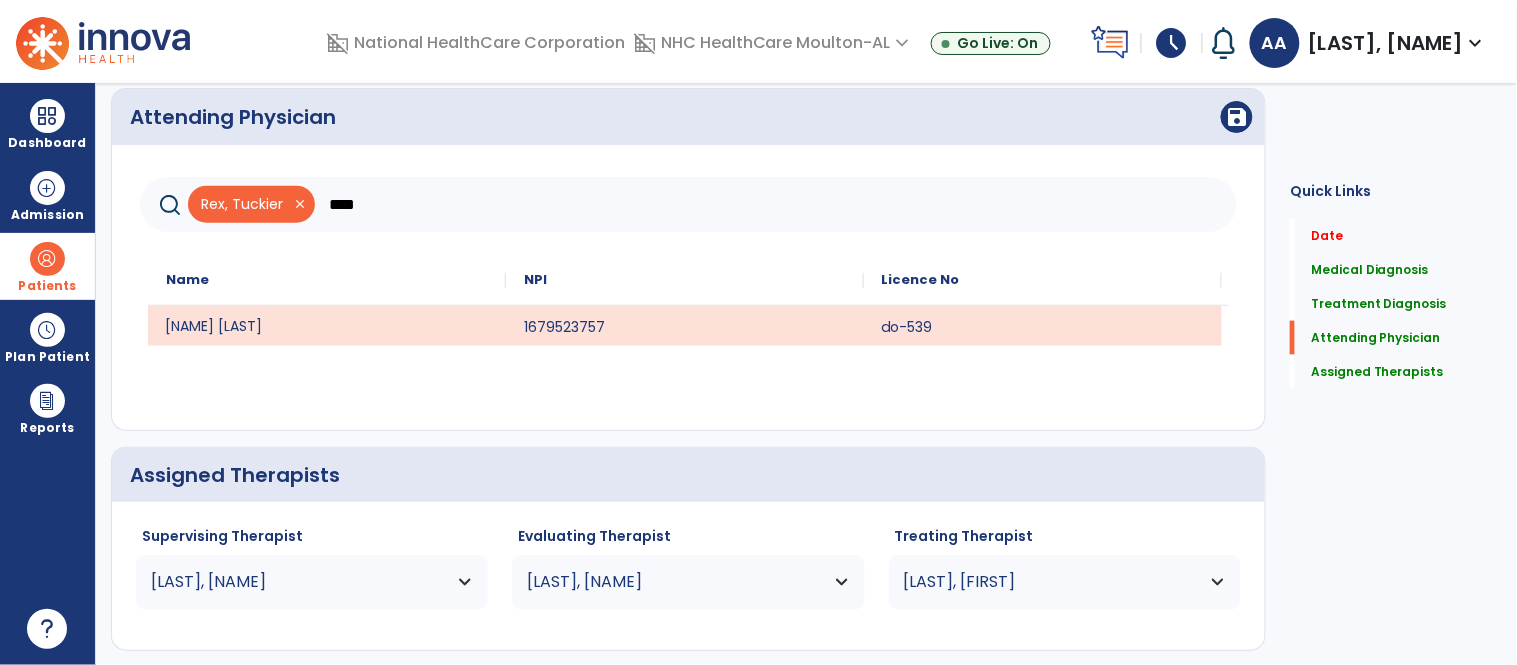 scroll, scrollTop: 634, scrollLeft: 0, axis: vertical 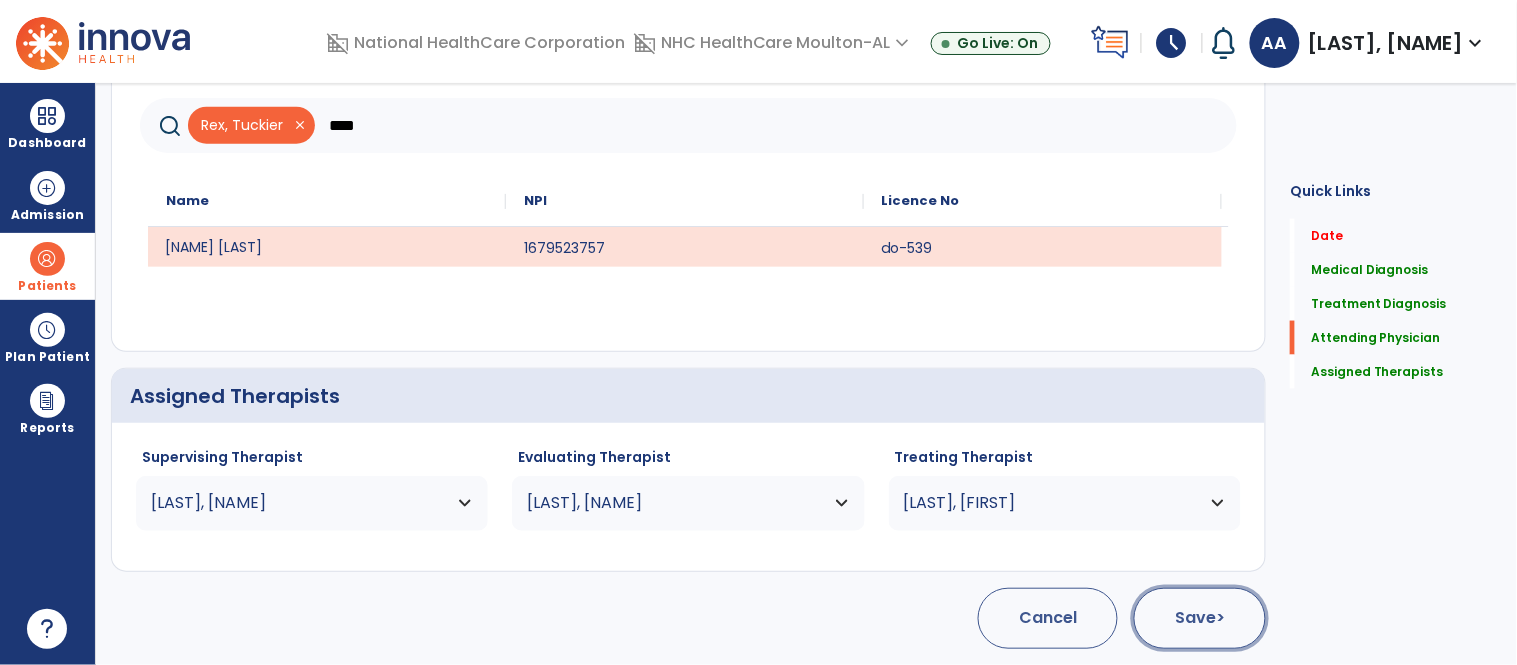 click on "Save  >" 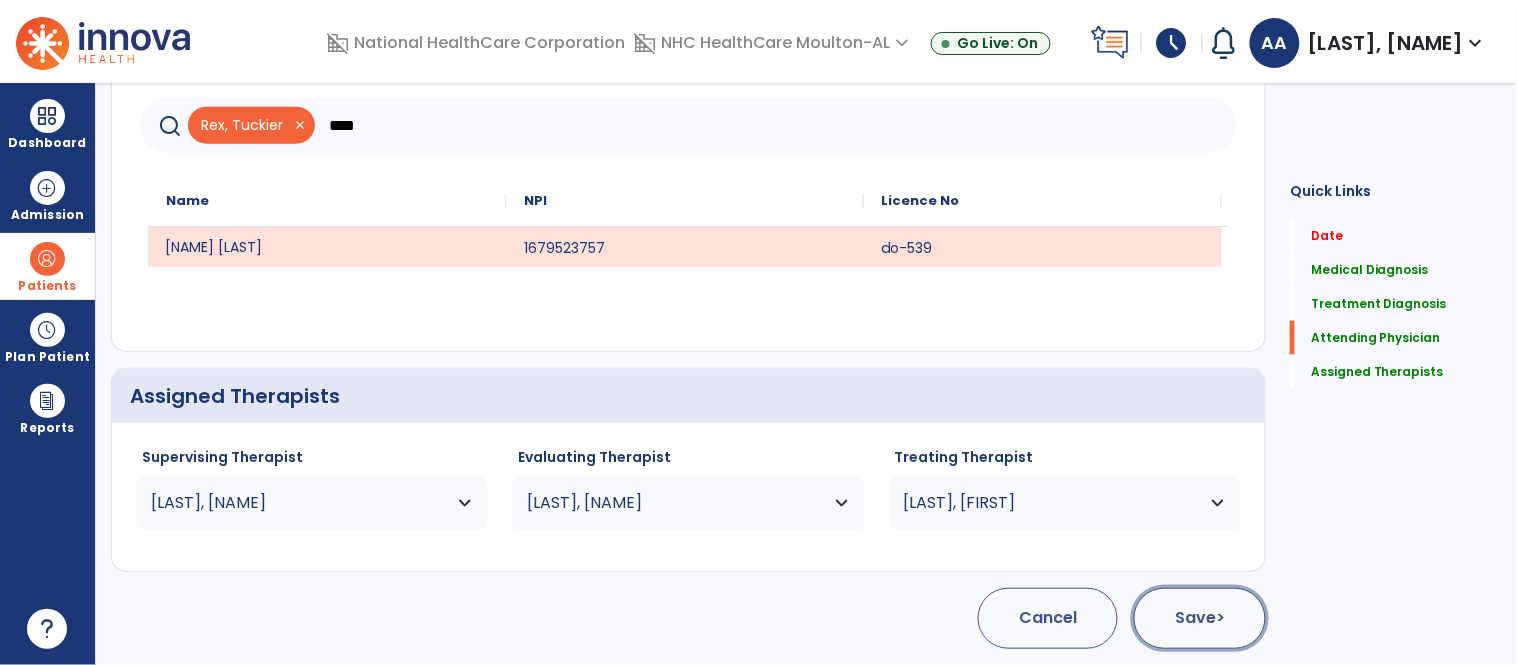 click on "Save  >" 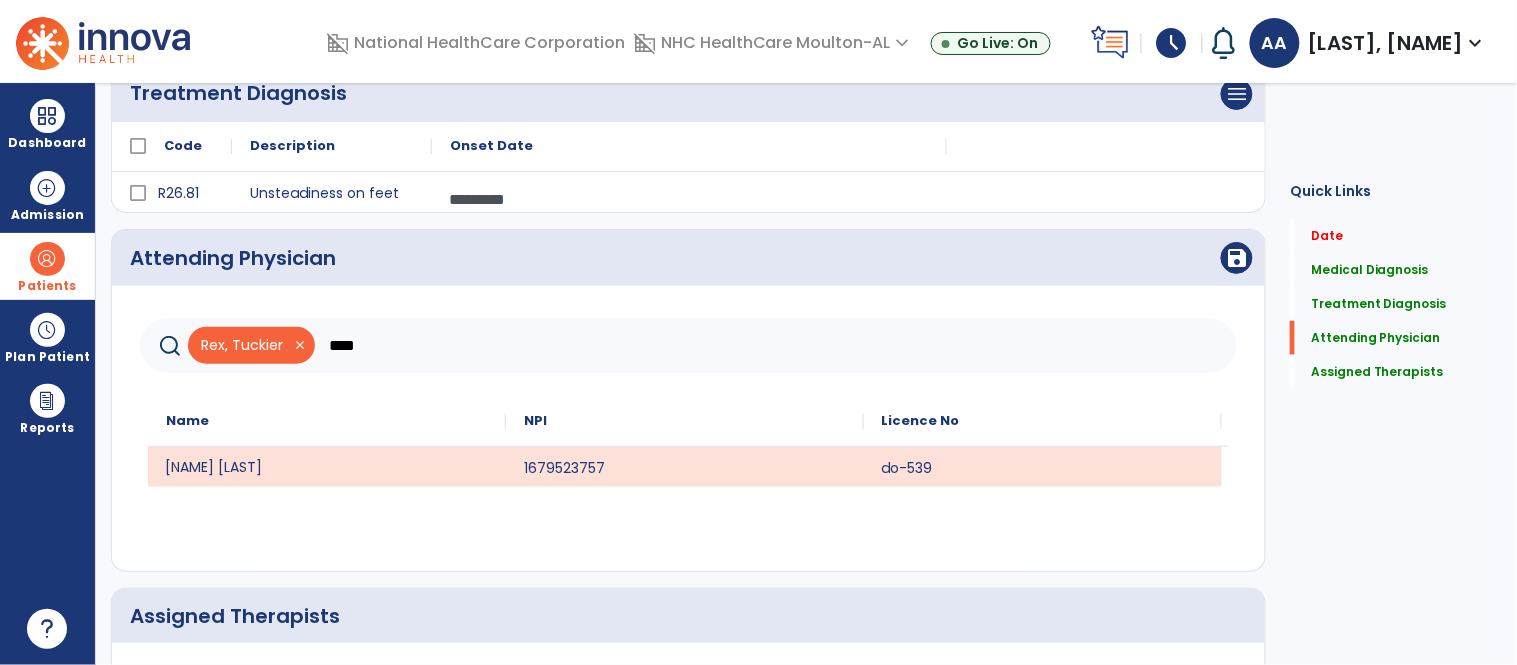 scroll, scrollTop: 412, scrollLeft: 0, axis: vertical 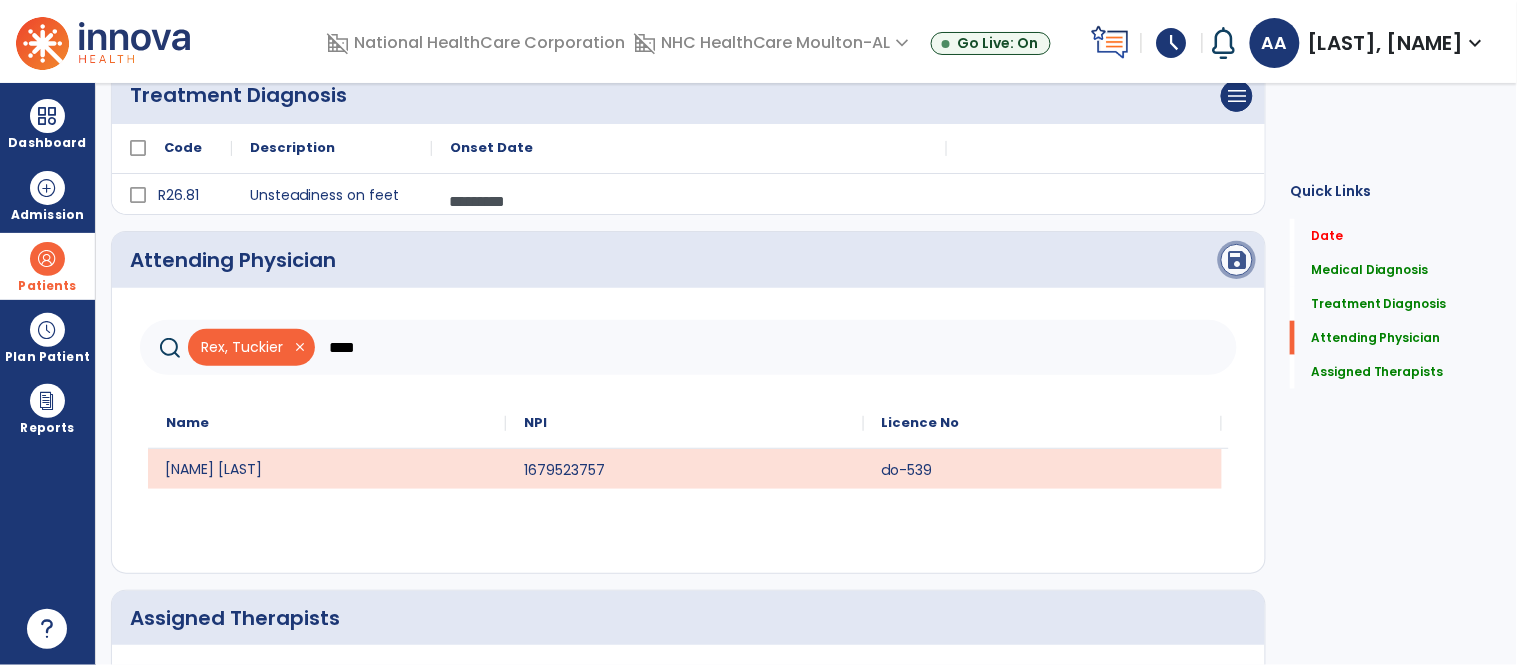 click on "save" 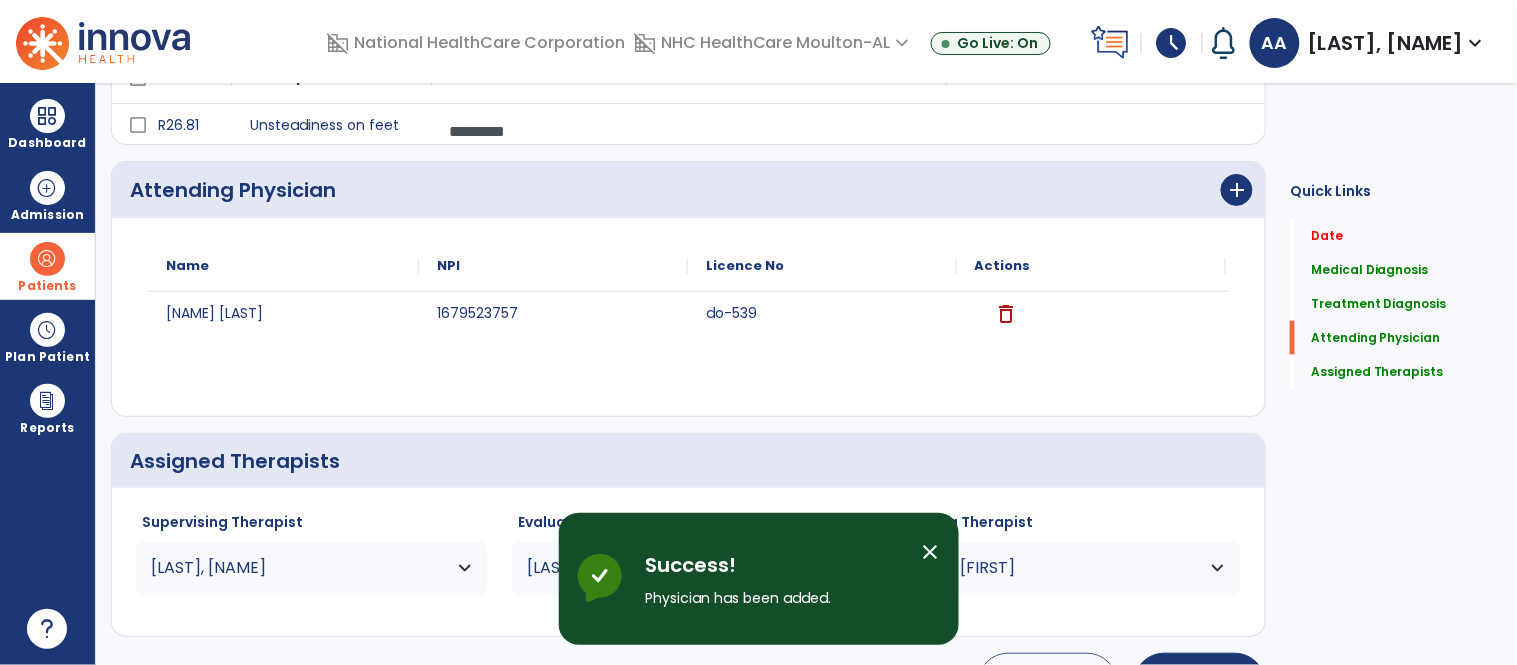 scroll, scrollTop: 546, scrollLeft: 0, axis: vertical 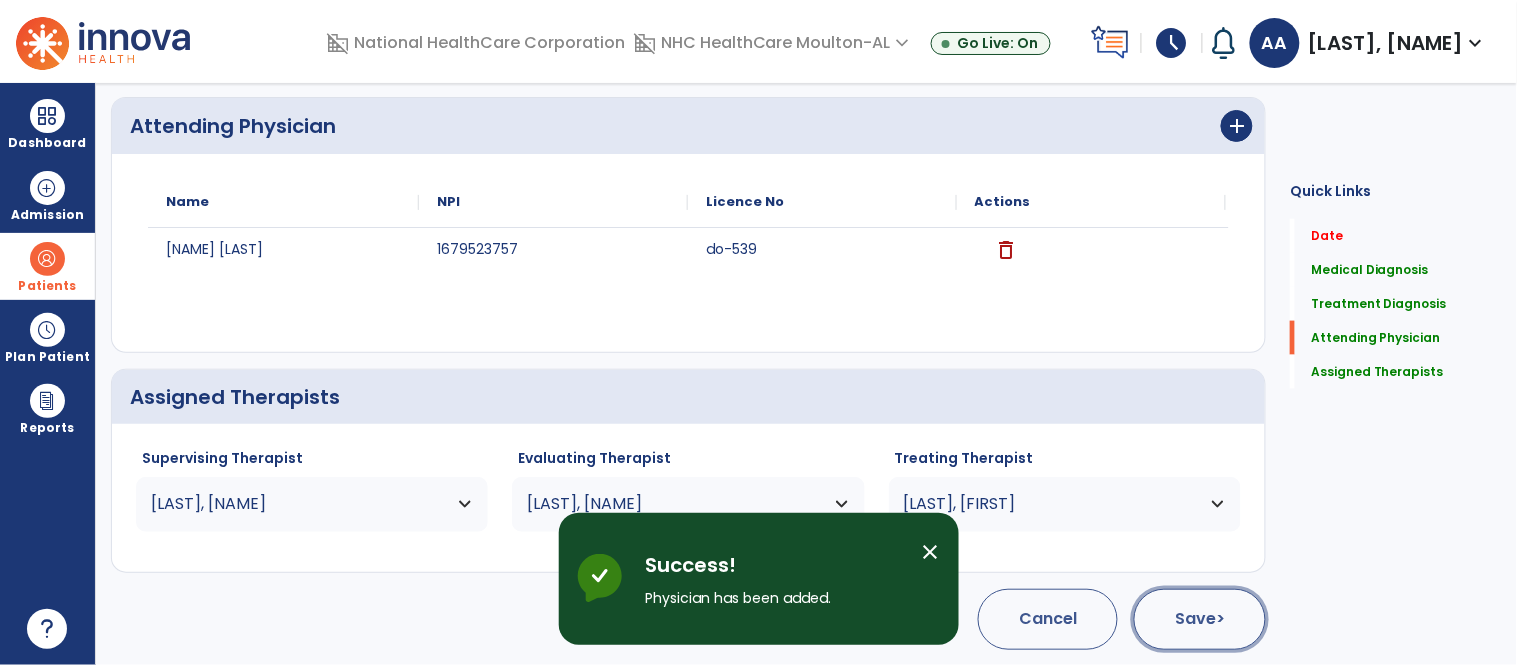 click on "Save  >" 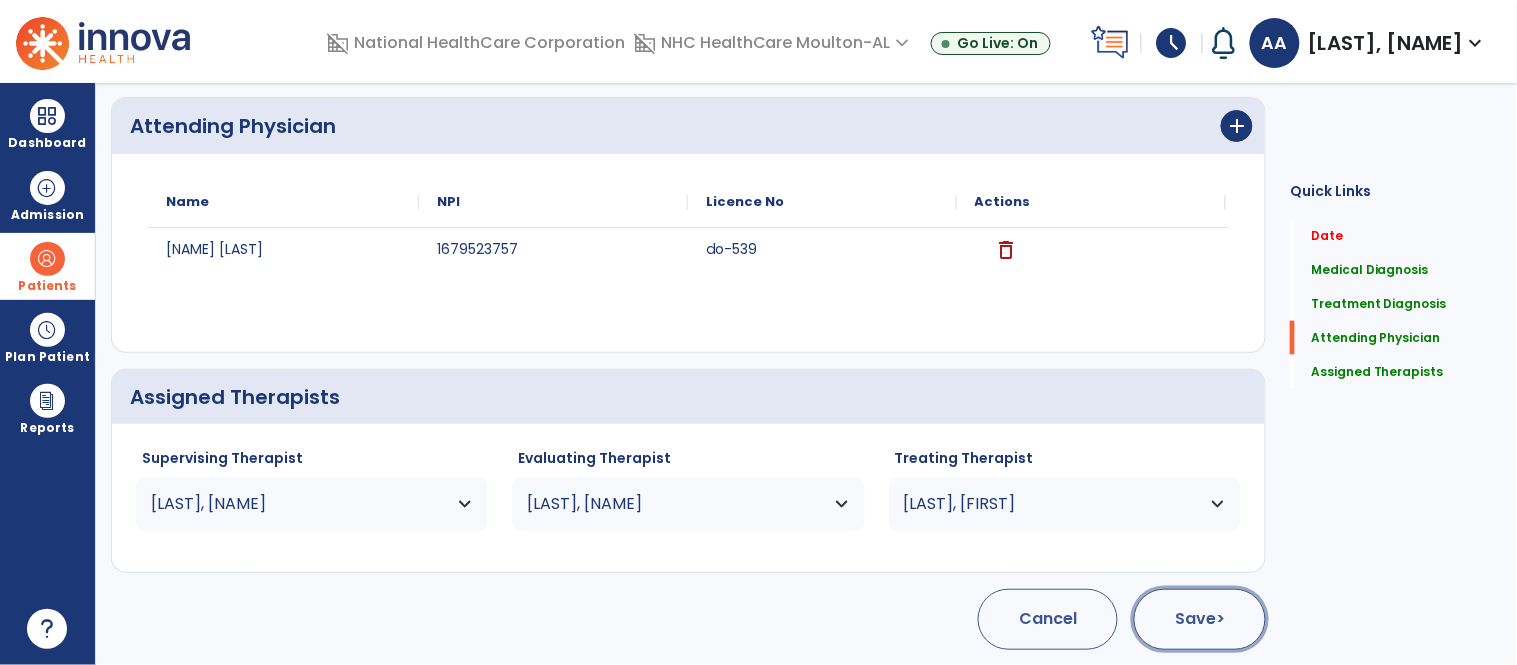 click on "Save  >" 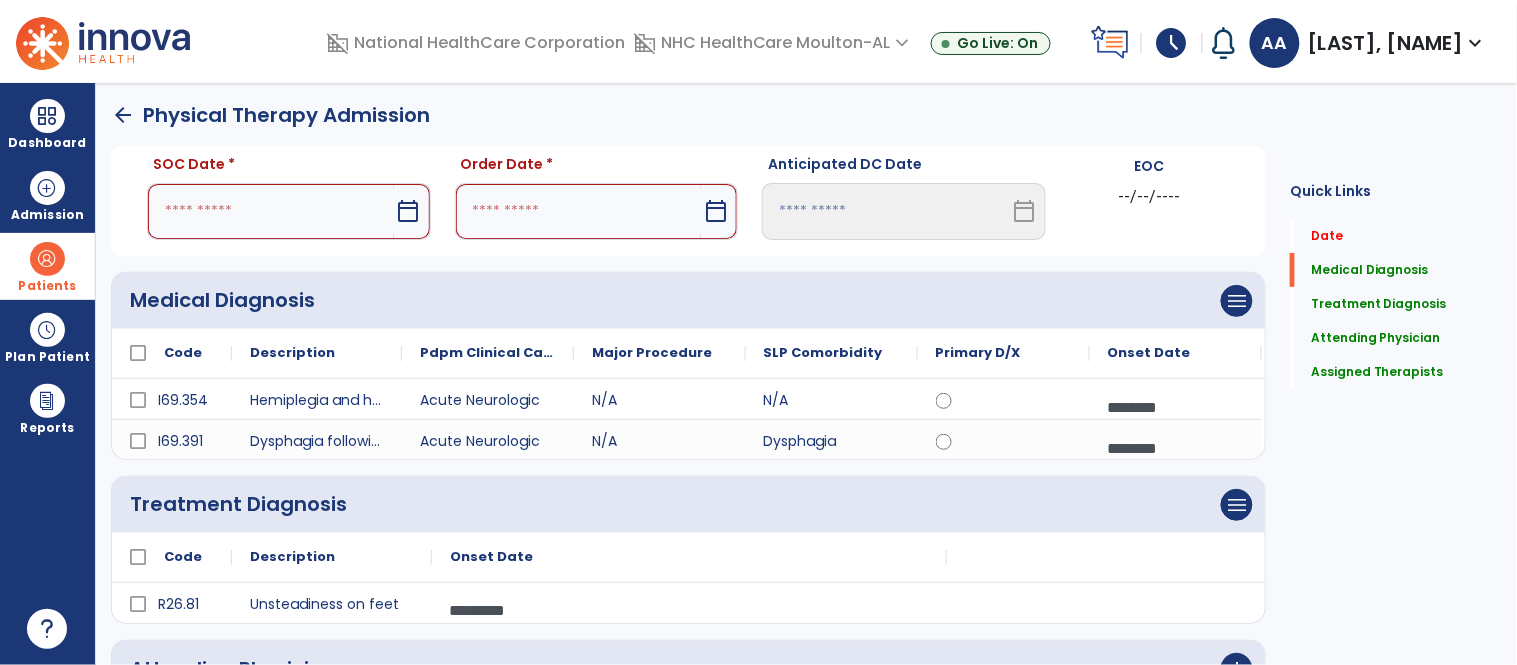 scroll, scrollTop: 0, scrollLeft: 0, axis: both 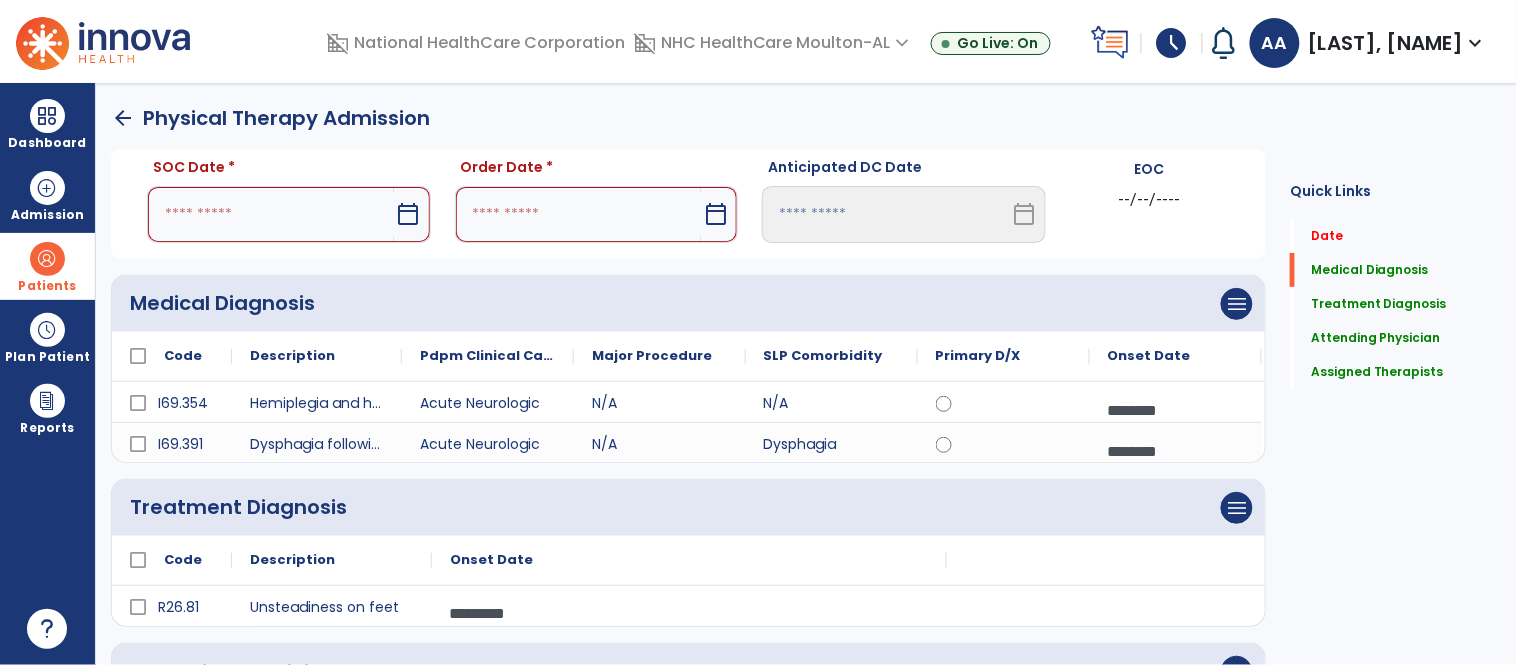 click on "calendar_today" at bounding box center (411, 214) 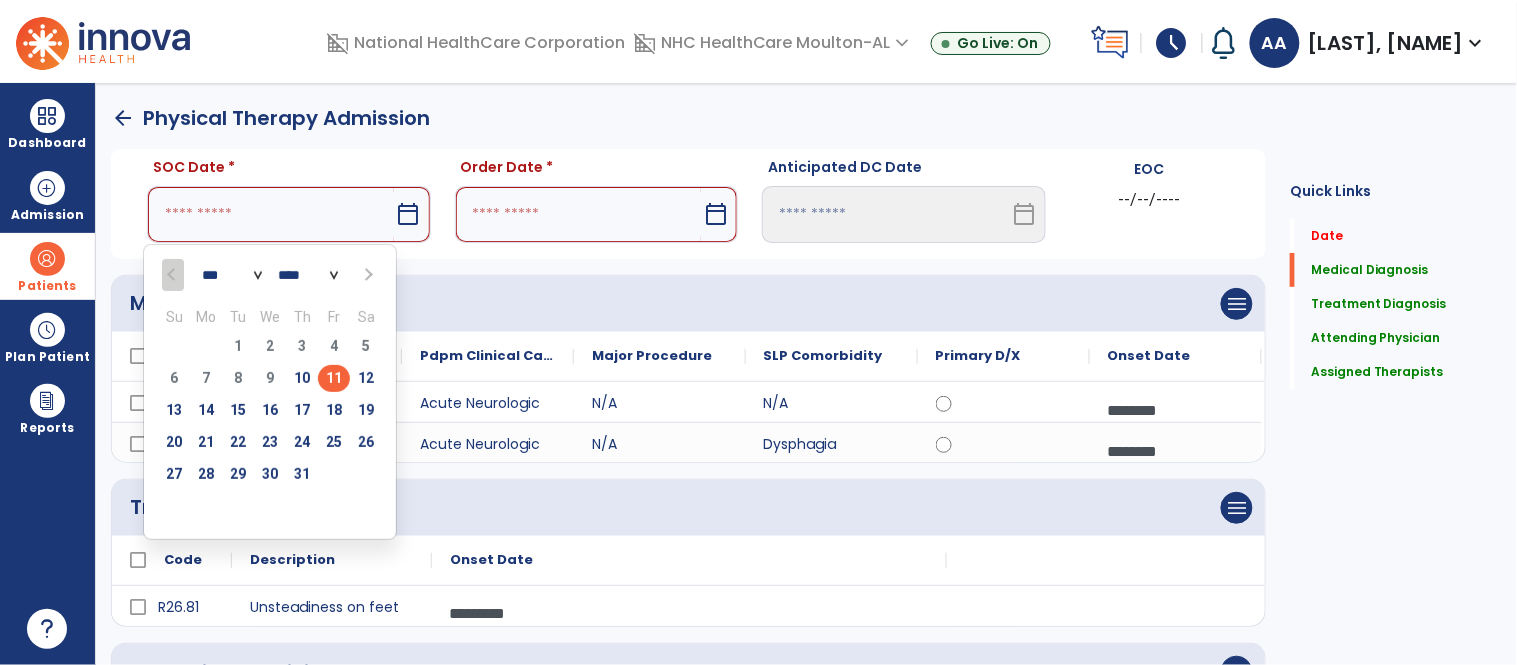click on "11" at bounding box center (334, 378) 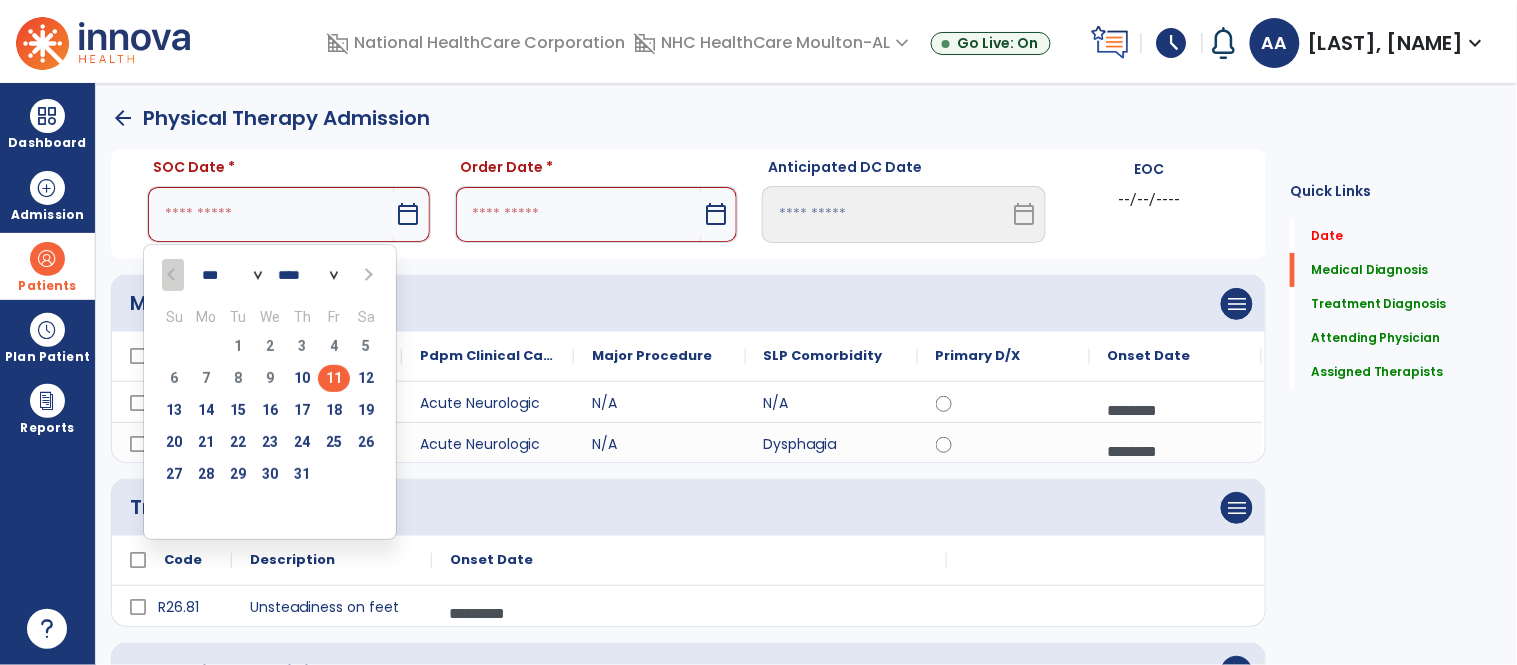 type on "*********" 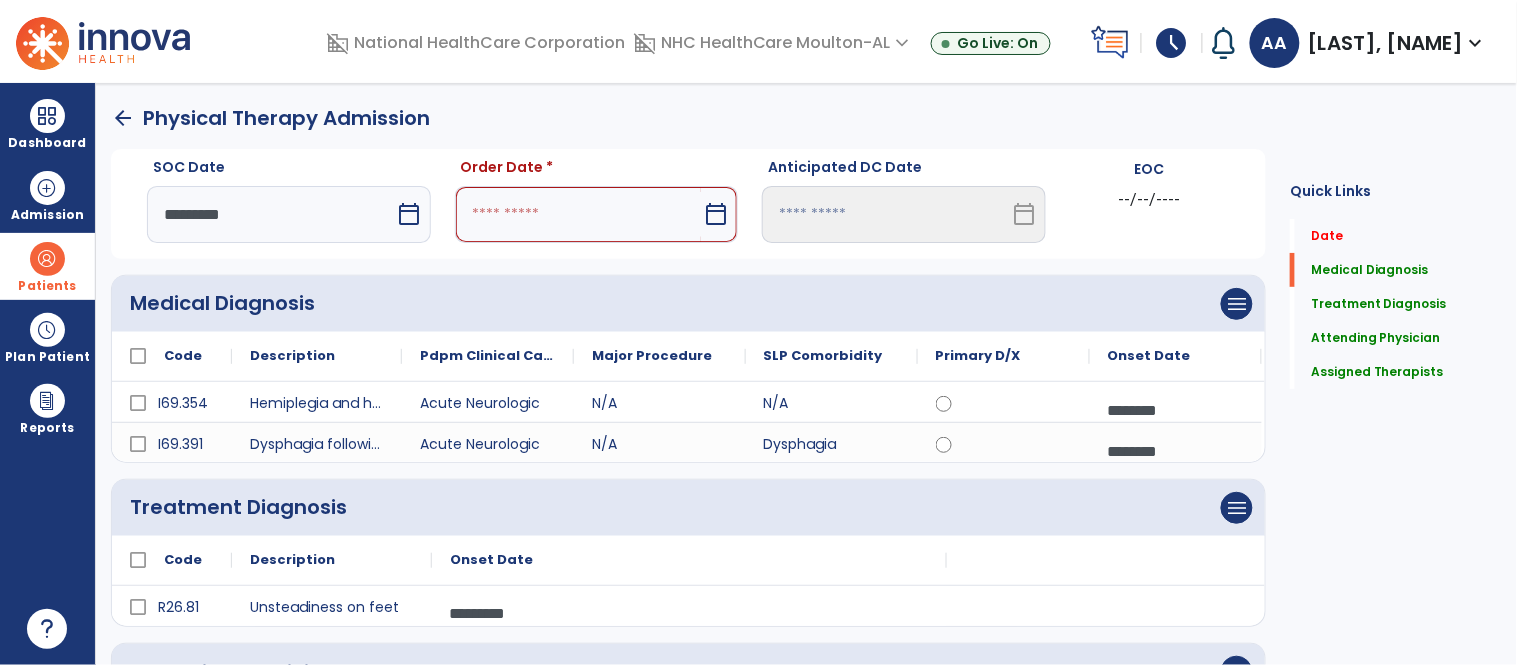 click on "calendar_today" at bounding box center [716, 214] 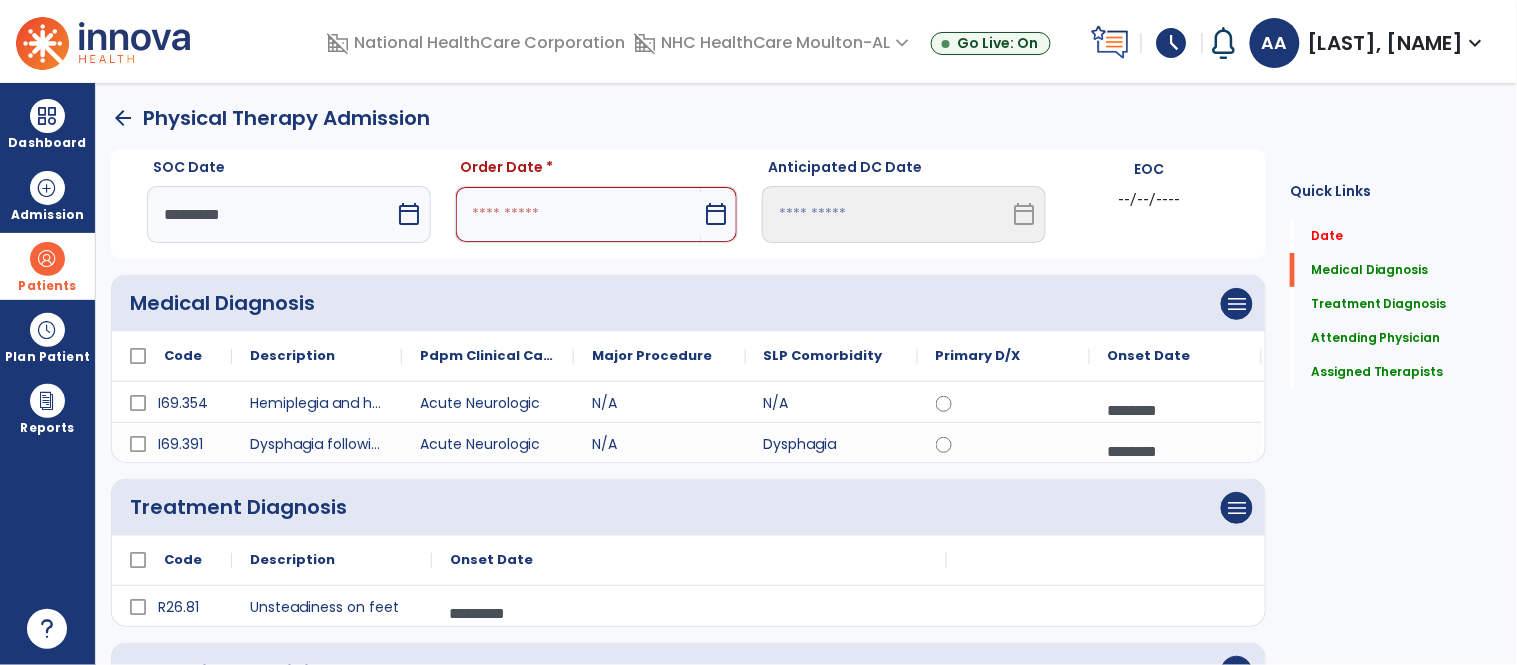 select on "*" 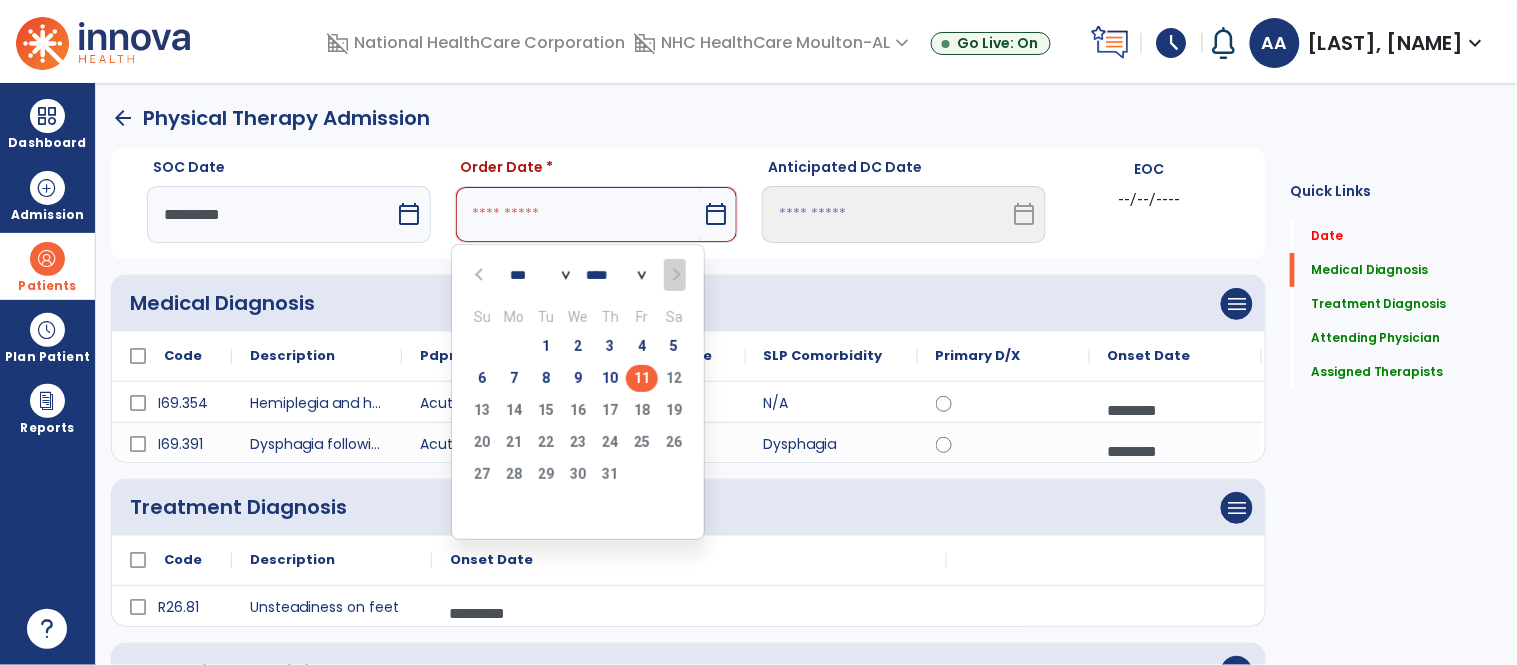click on "11" at bounding box center [642, 378] 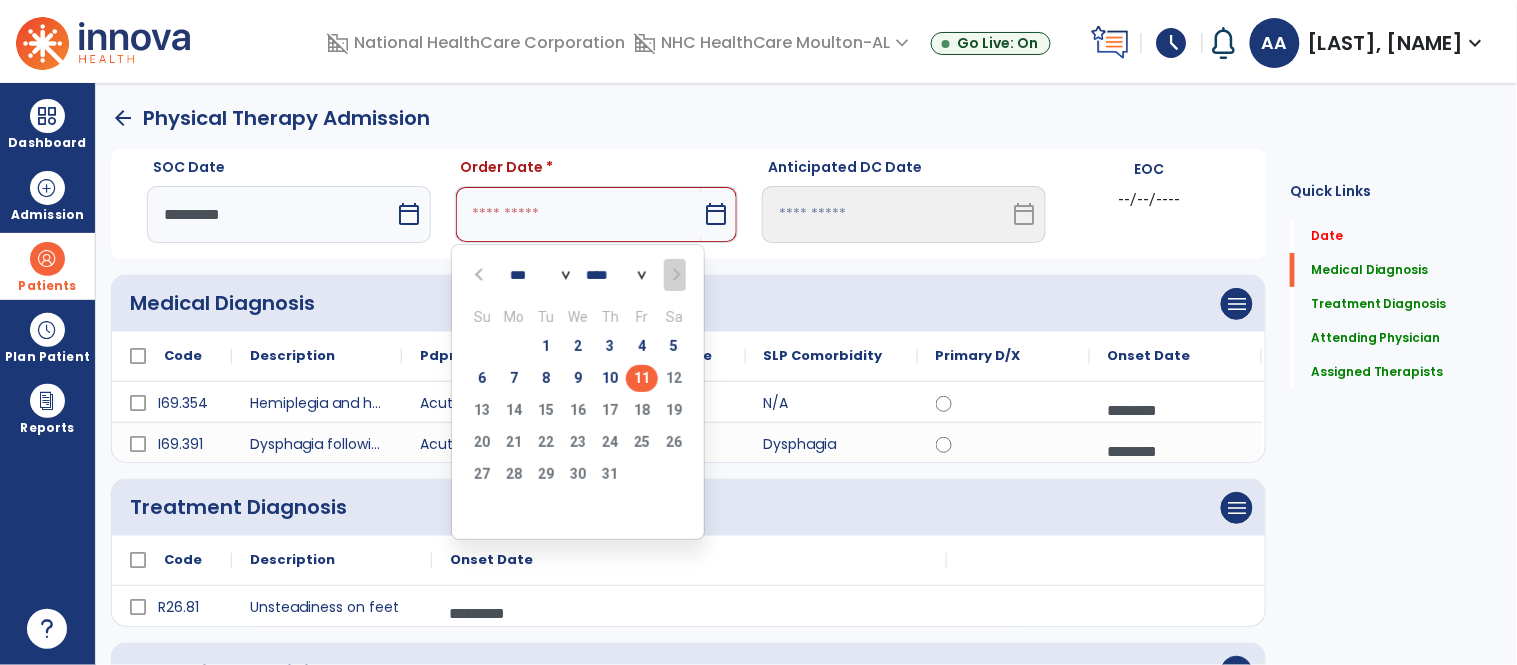 type on "*********" 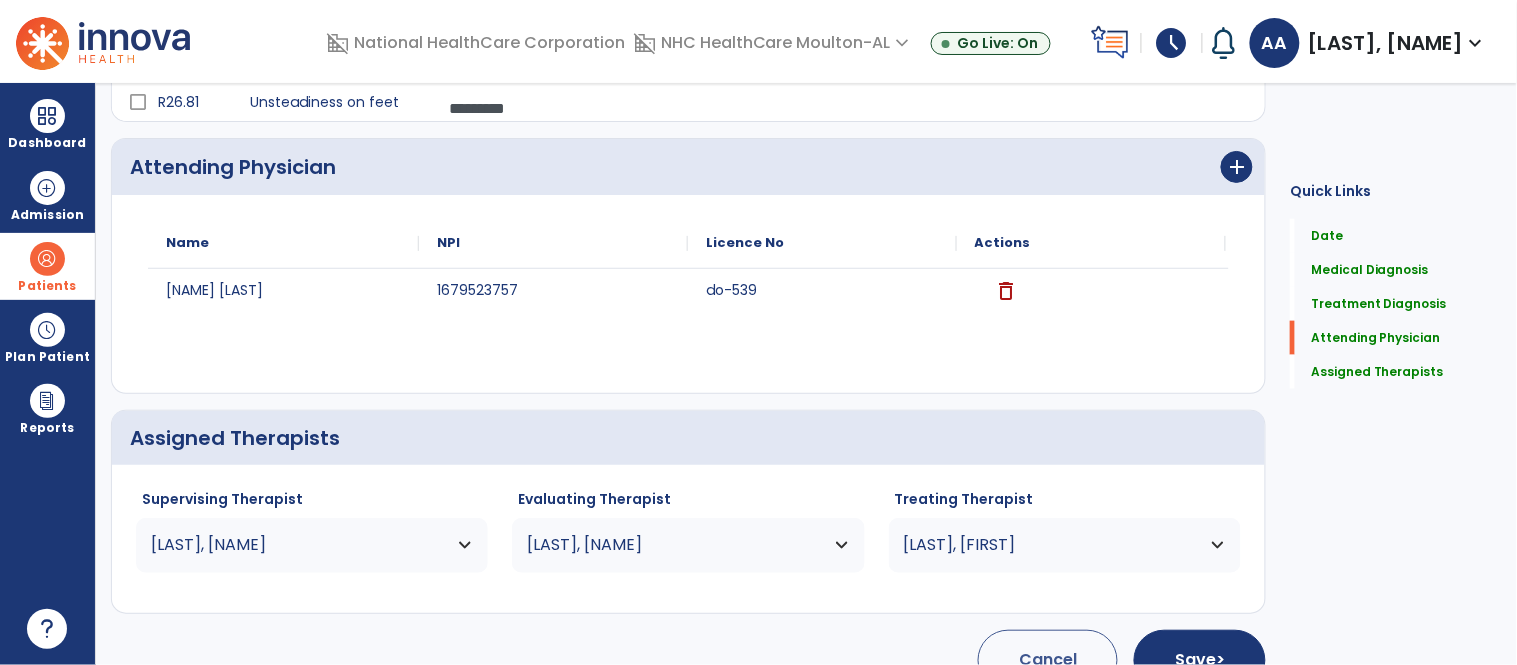 scroll, scrollTop: 546, scrollLeft: 0, axis: vertical 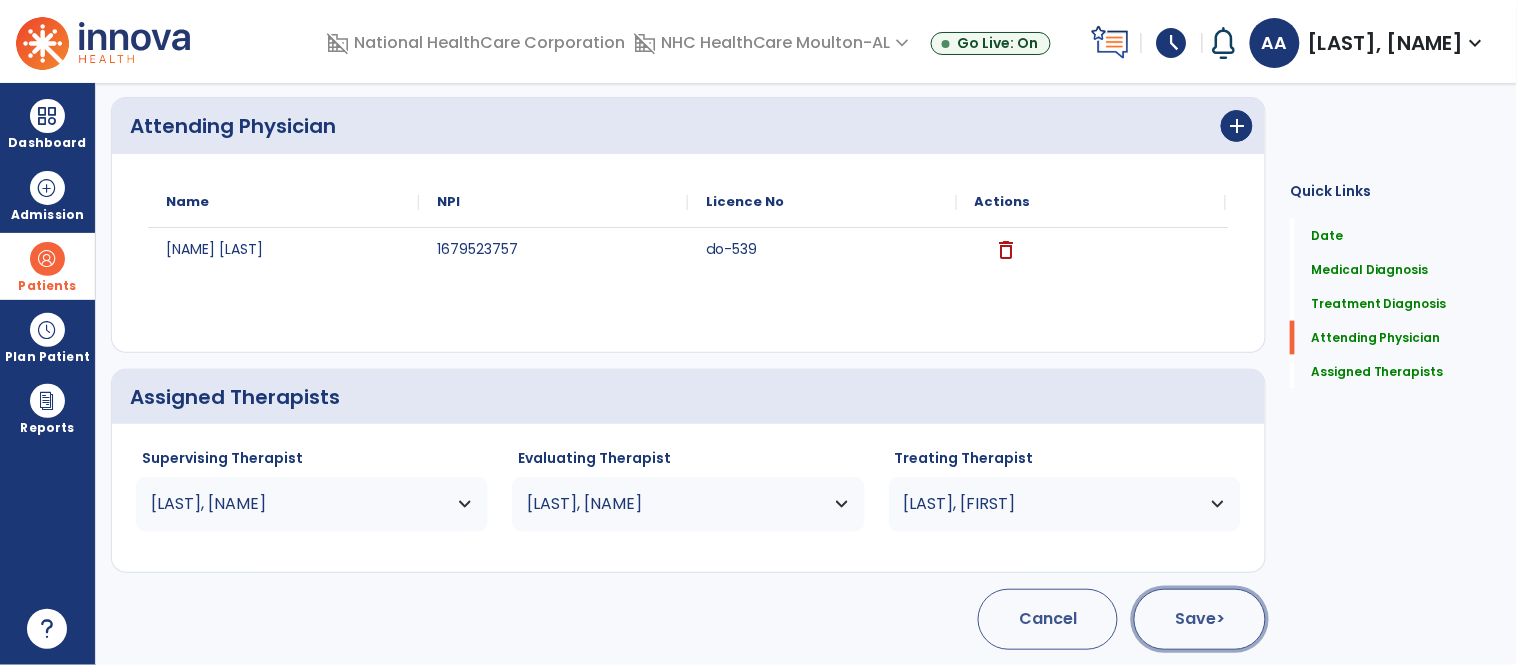 click on ">" 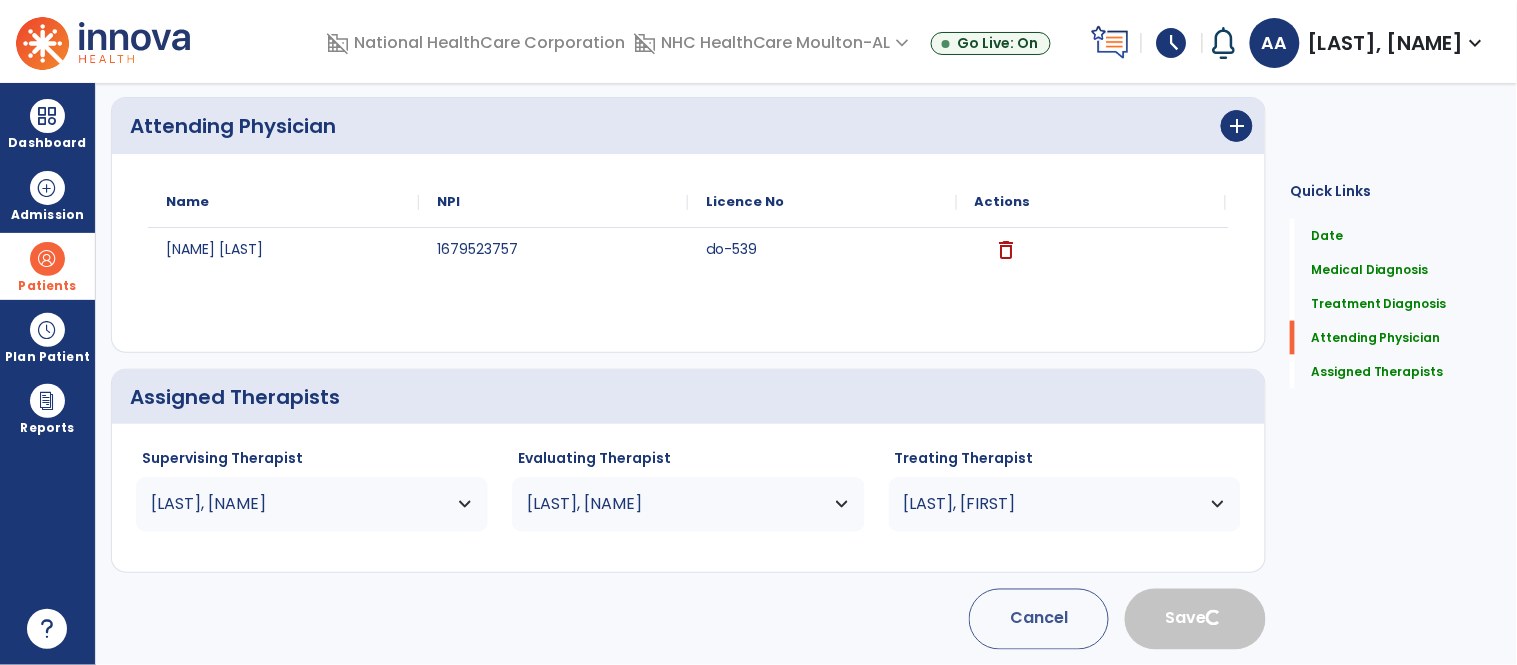 type 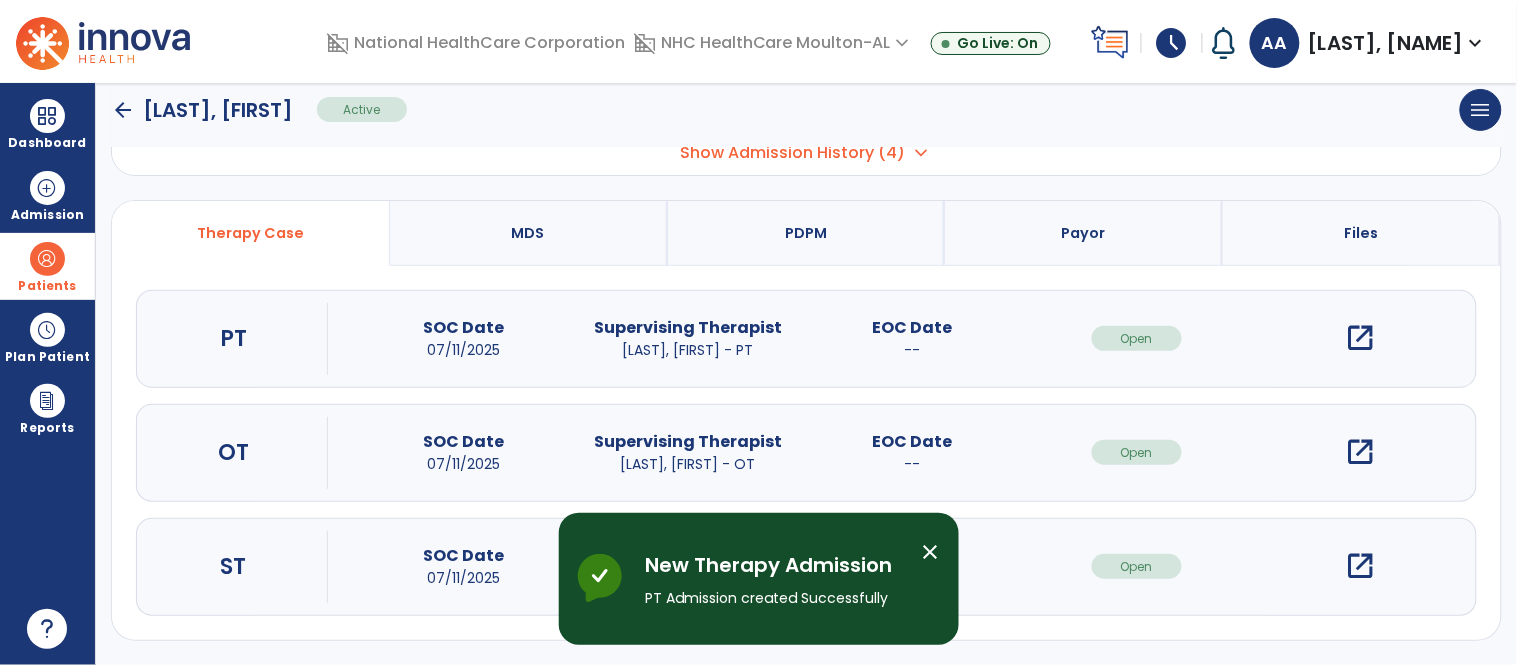 scroll, scrollTop: 142, scrollLeft: 0, axis: vertical 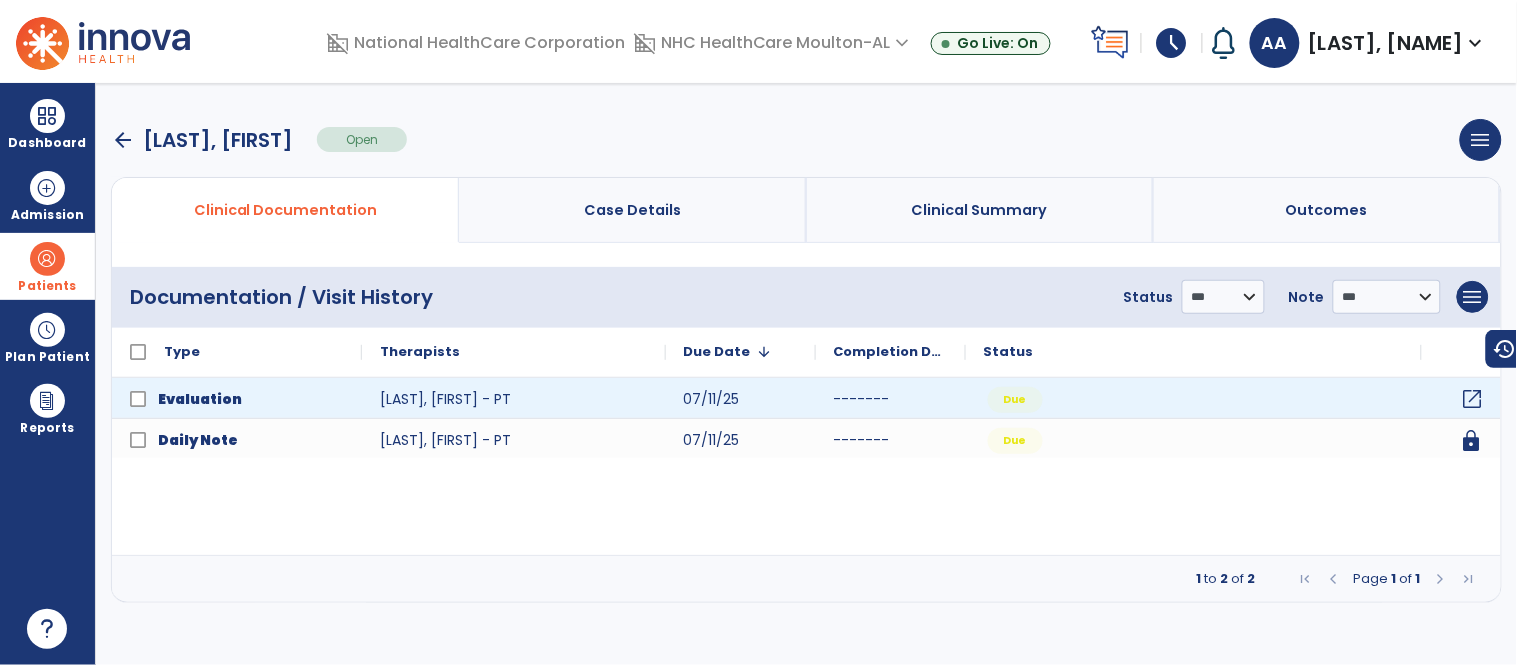 click on "open_in_new" 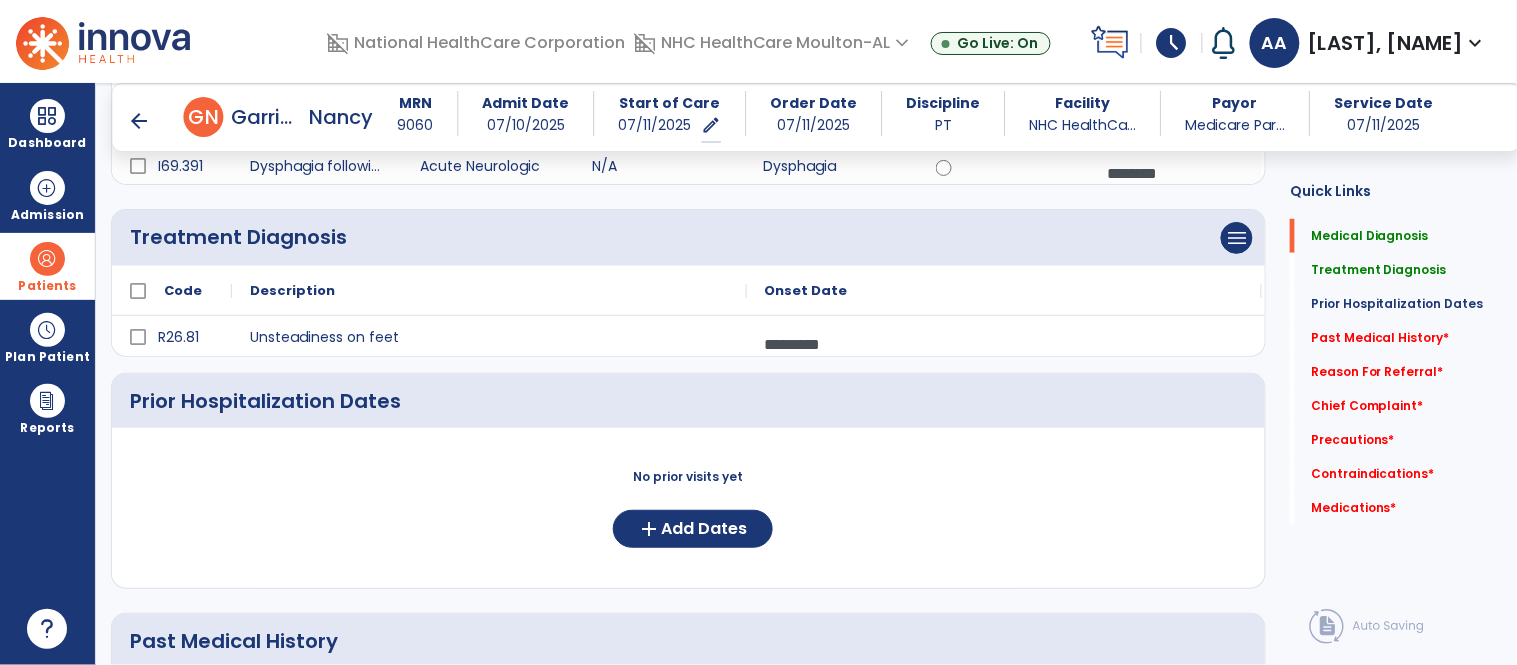 scroll, scrollTop: 333, scrollLeft: 0, axis: vertical 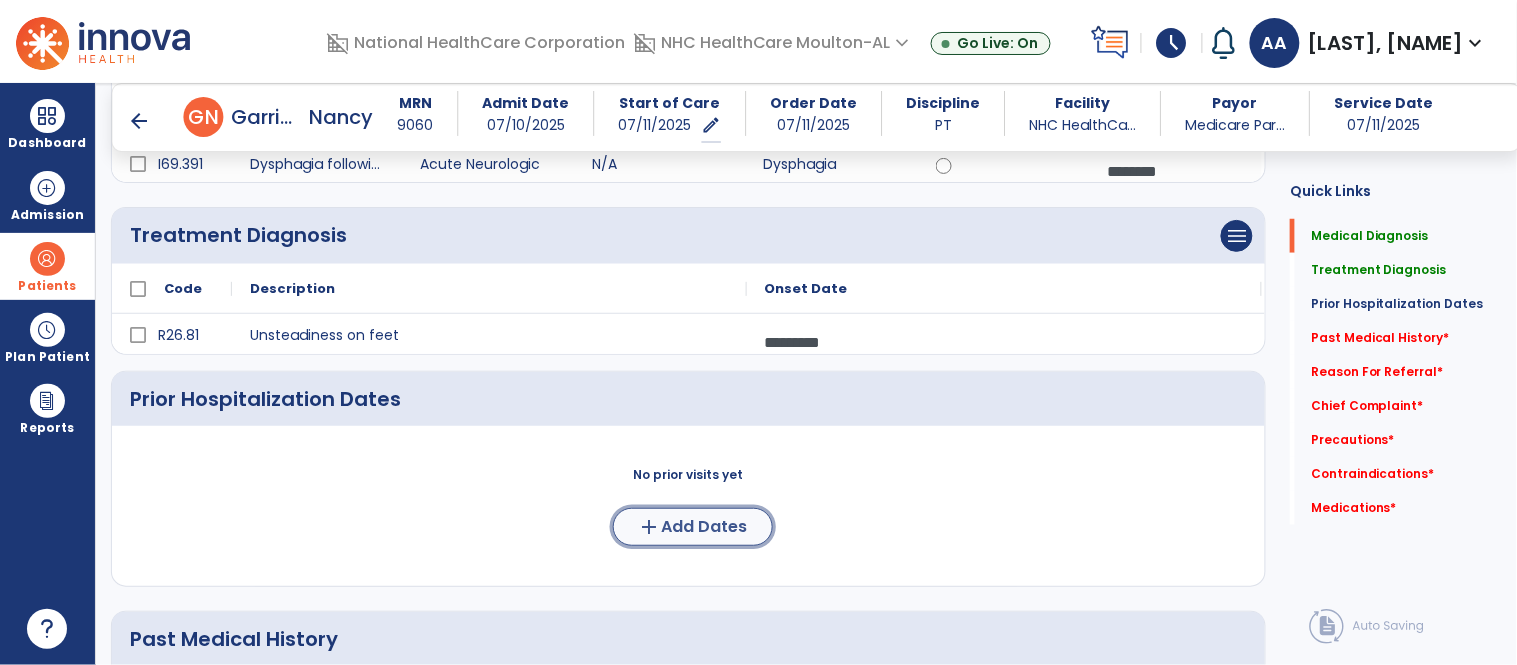 click on "Add Dates" 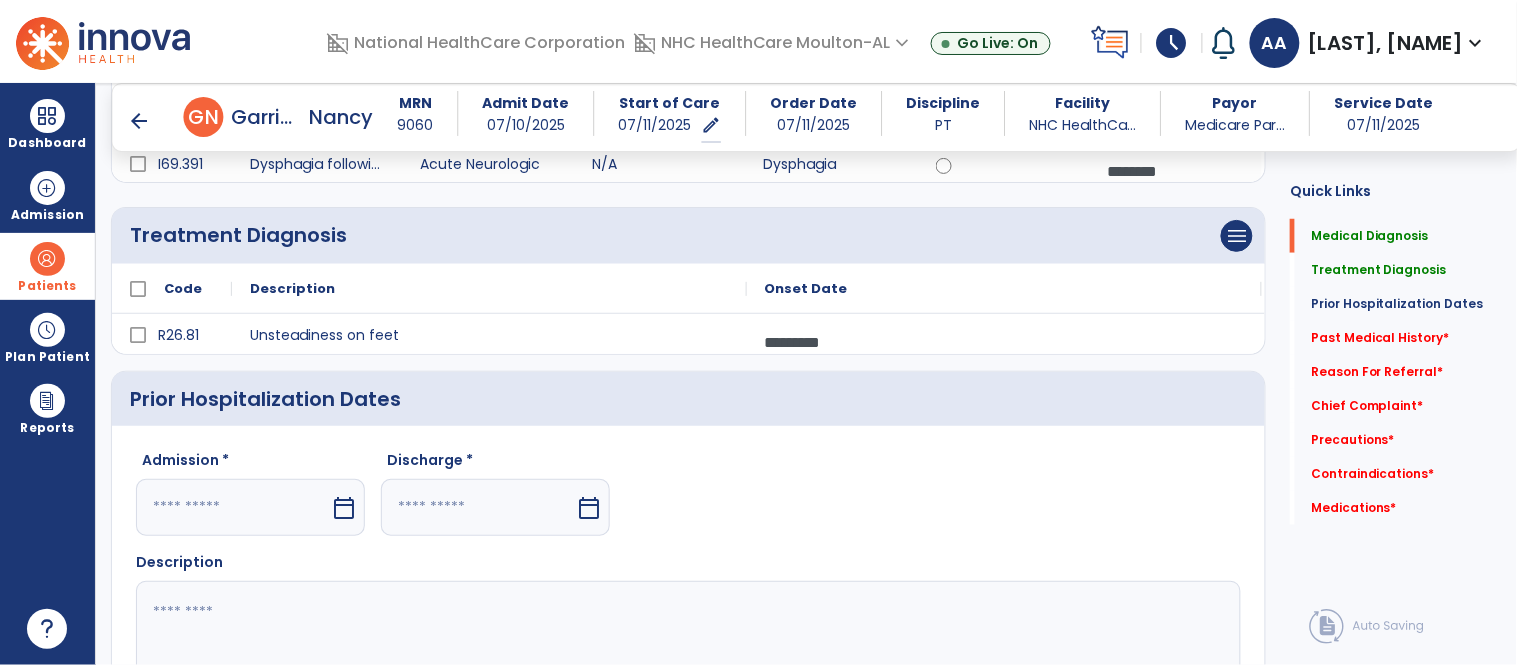 click at bounding box center [233, 507] 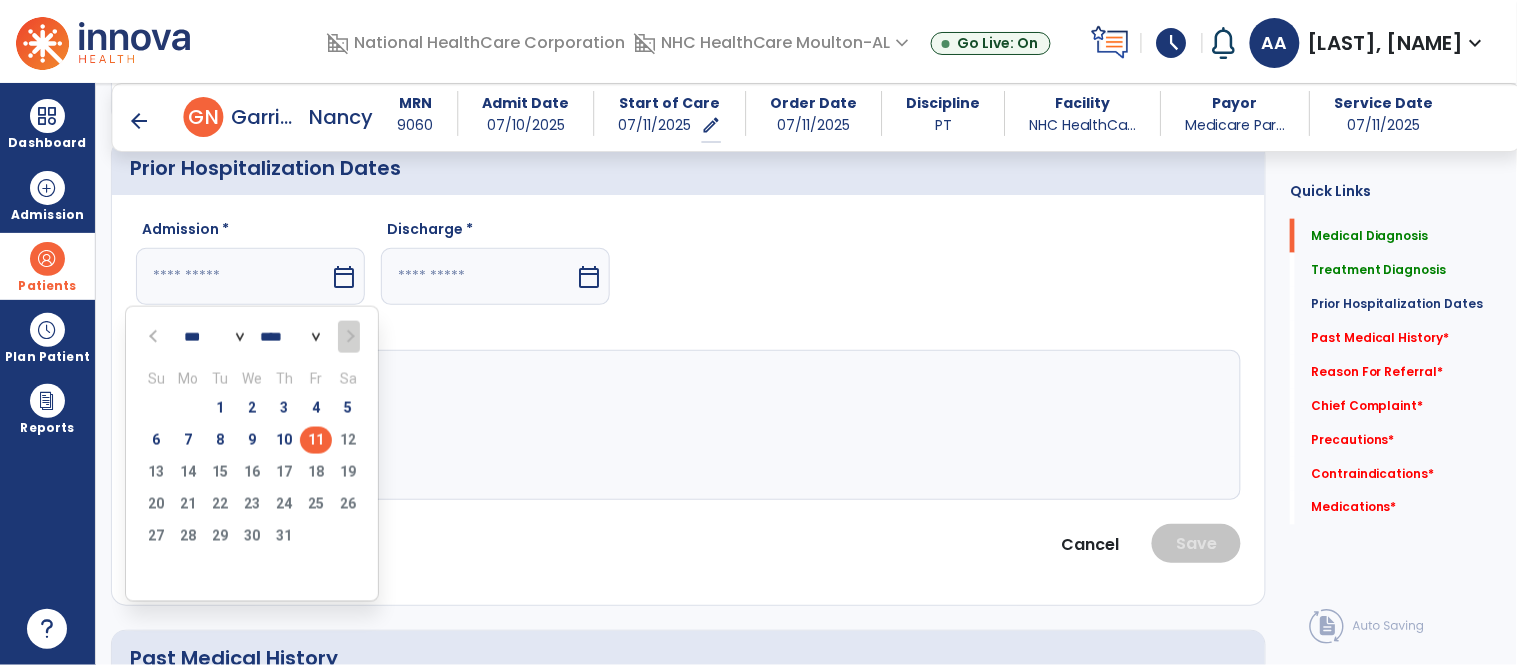 scroll, scrollTop: 581, scrollLeft: 0, axis: vertical 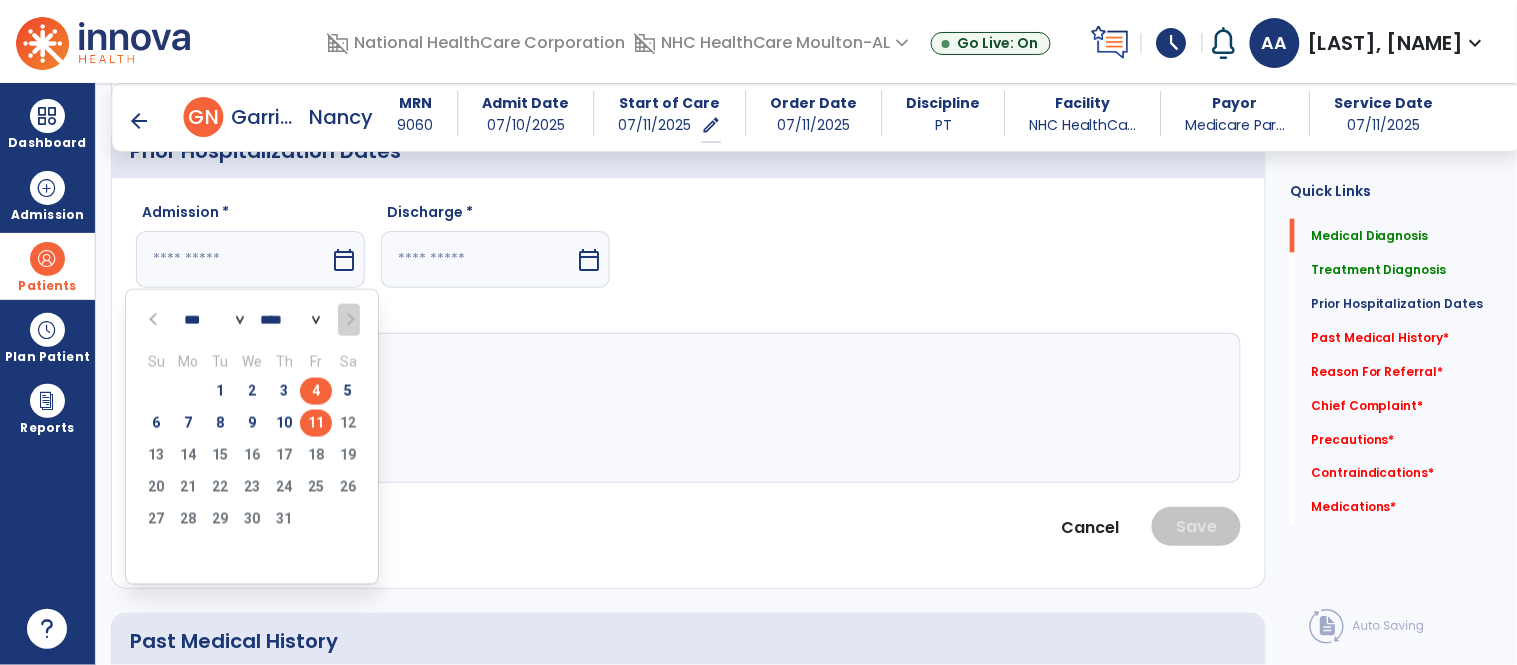 click on "4" at bounding box center [316, 391] 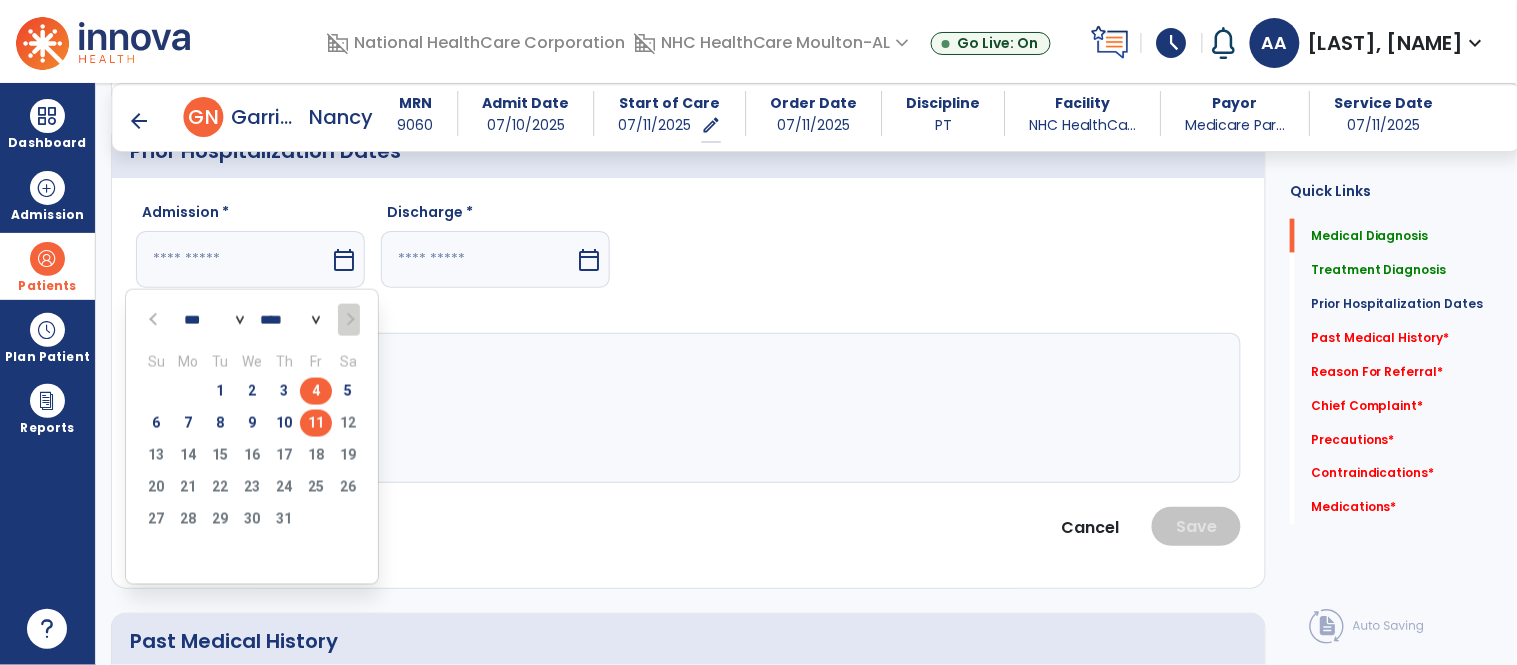 type on "********" 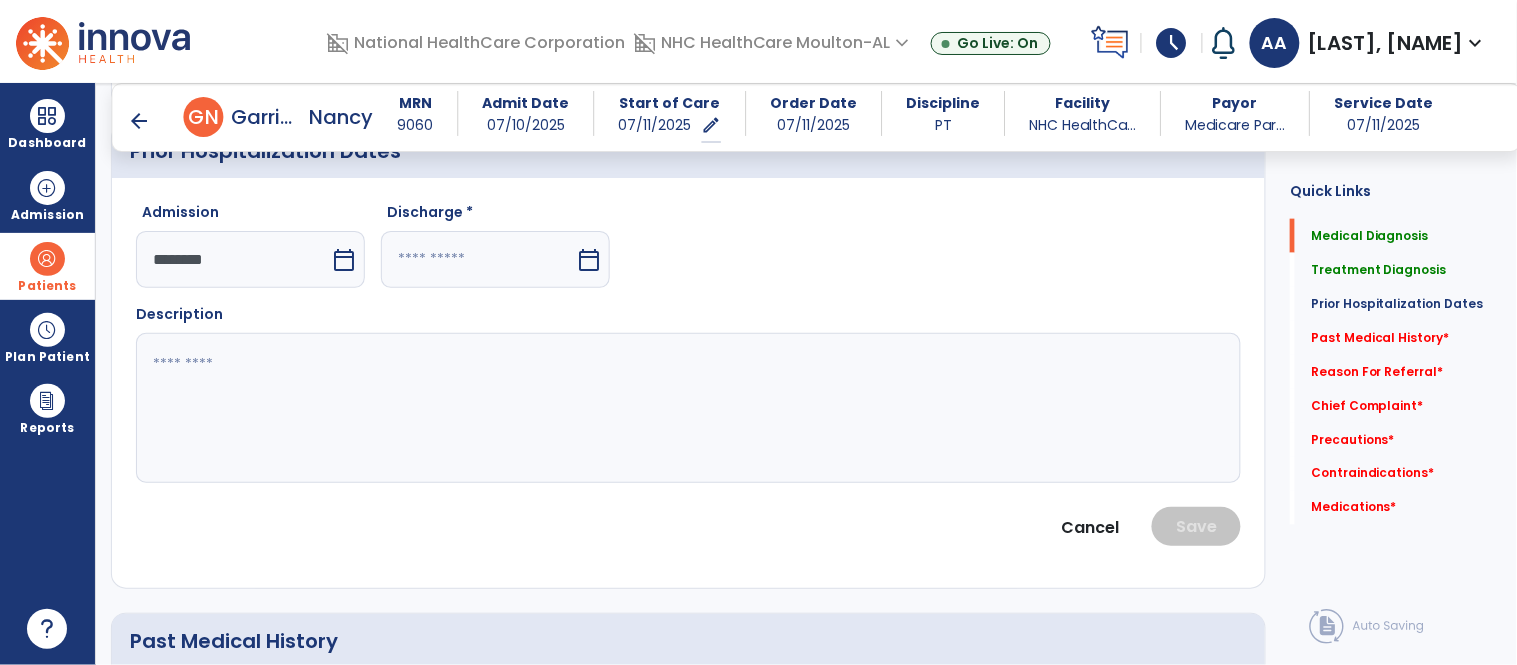 click at bounding box center [478, 259] 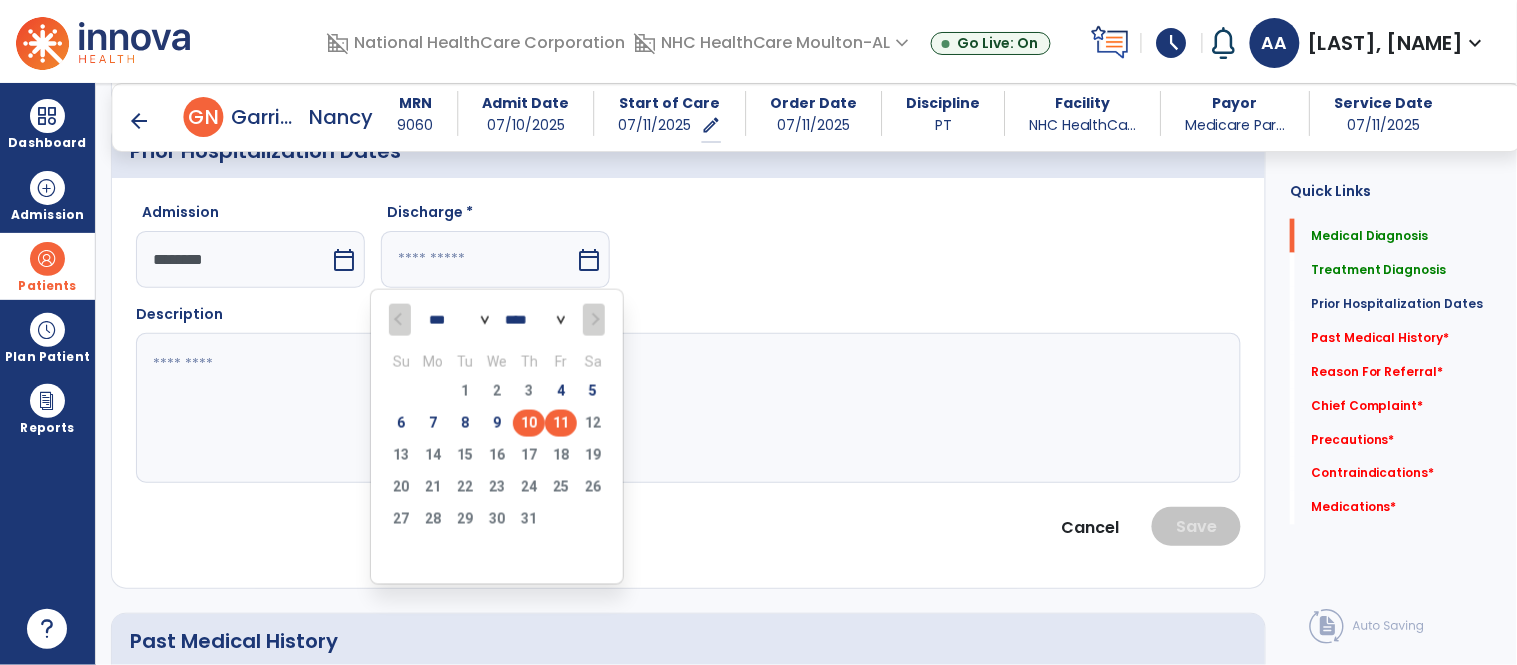 click on "10" at bounding box center [529, 423] 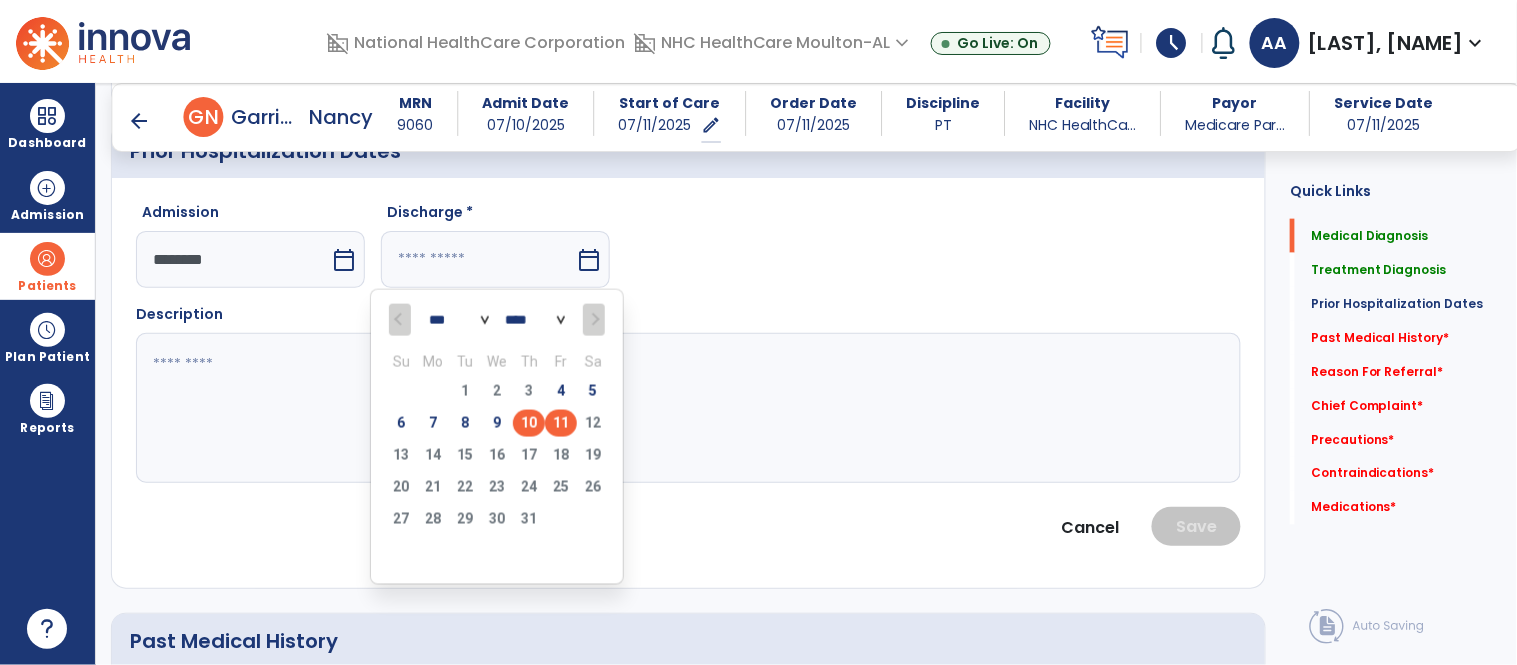 type on "*********" 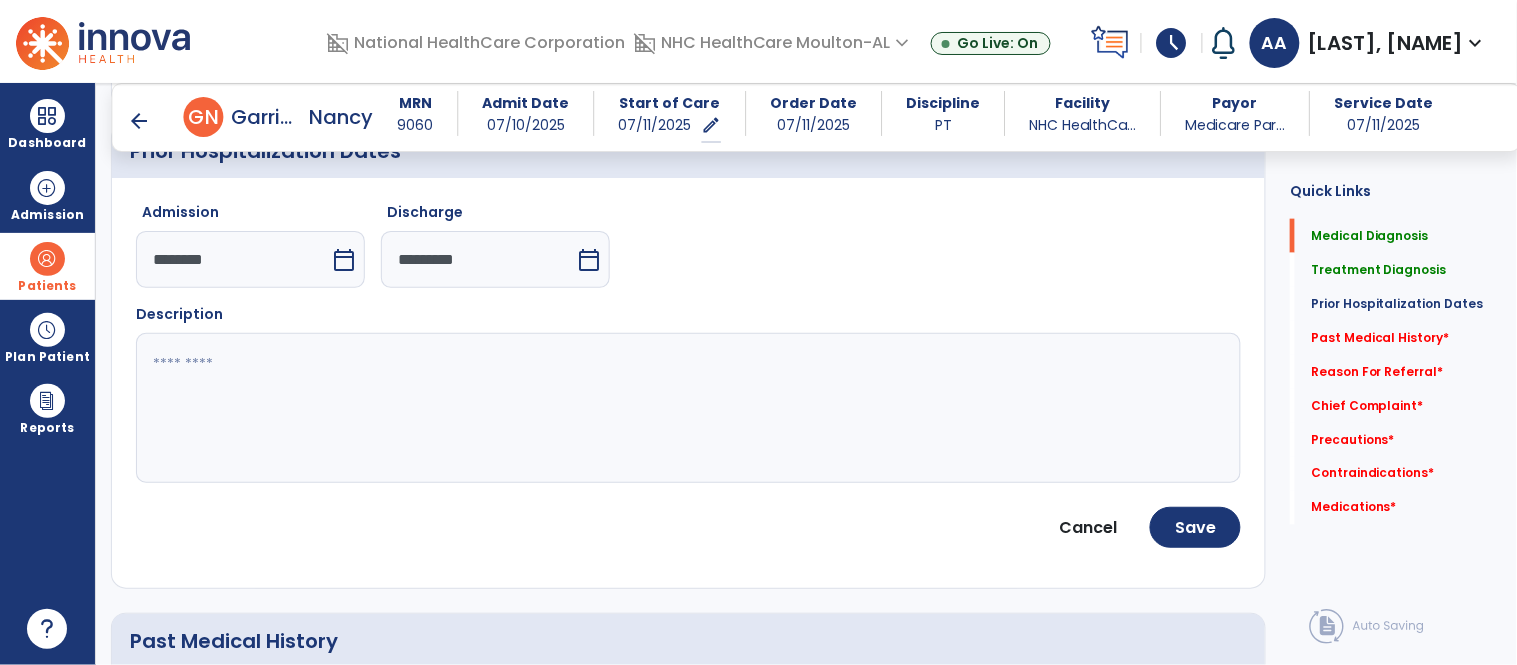 click 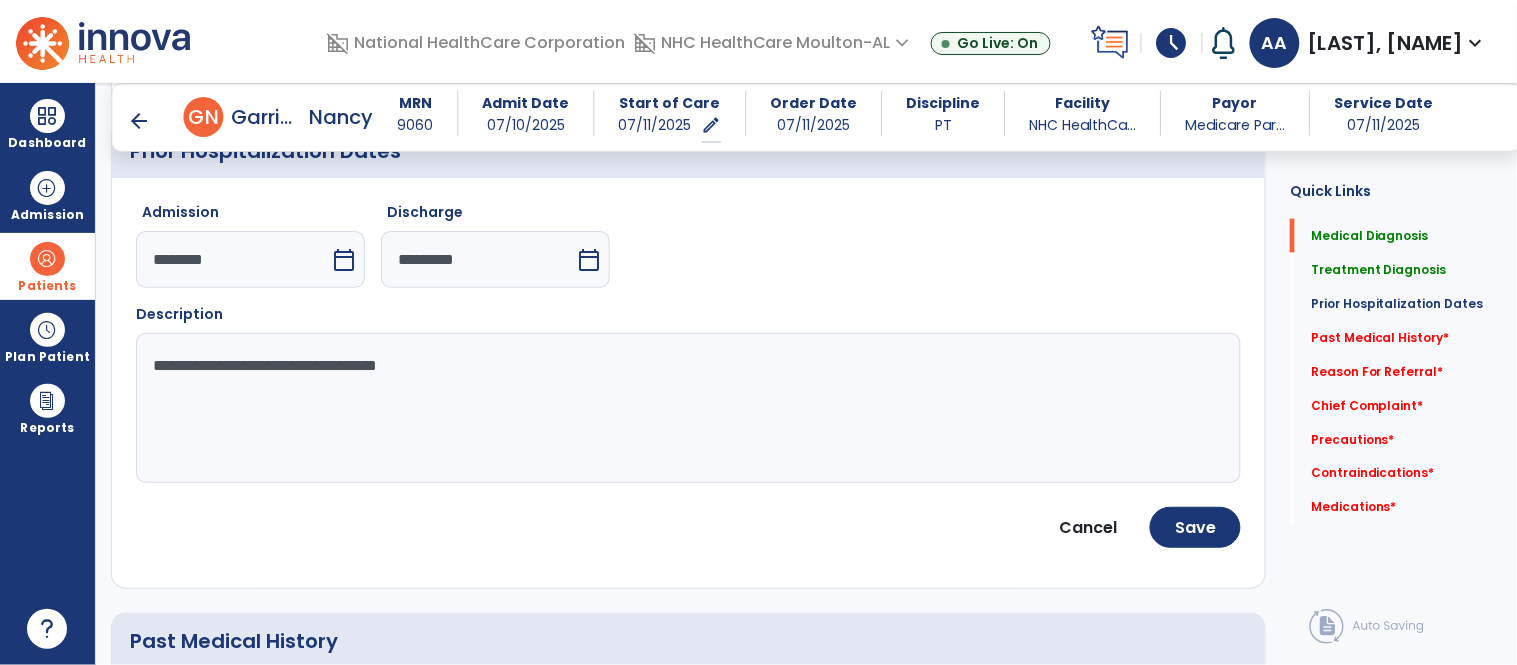 click on "**********" 